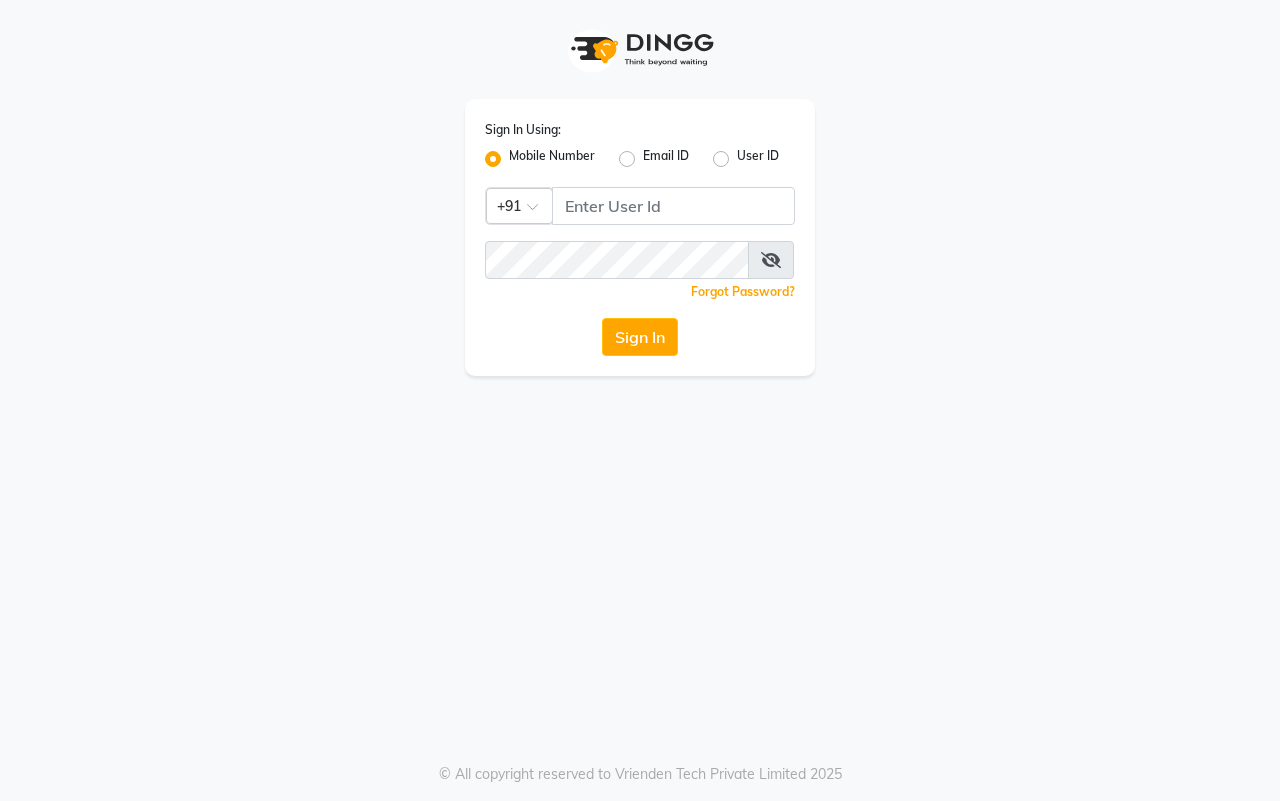 scroll, scrollTop: 0, scrollLeft: 0, axis: both 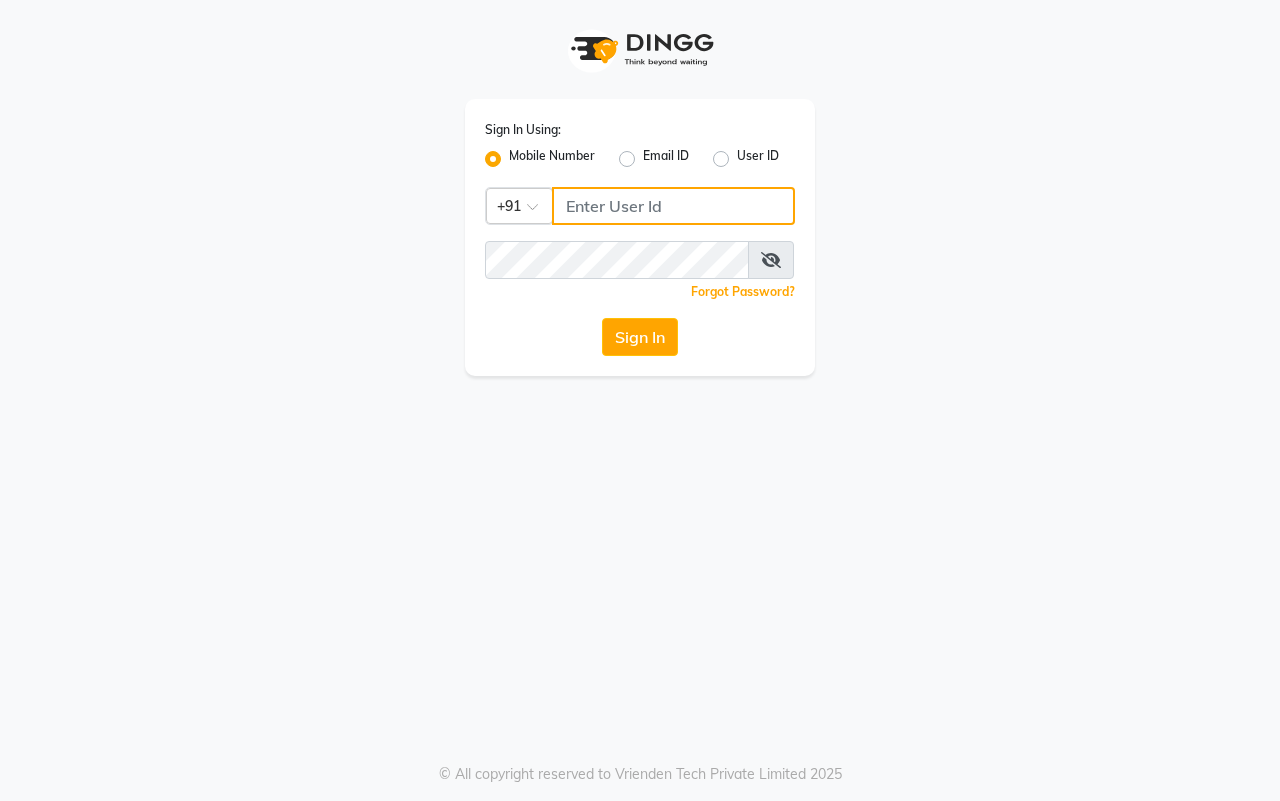 click 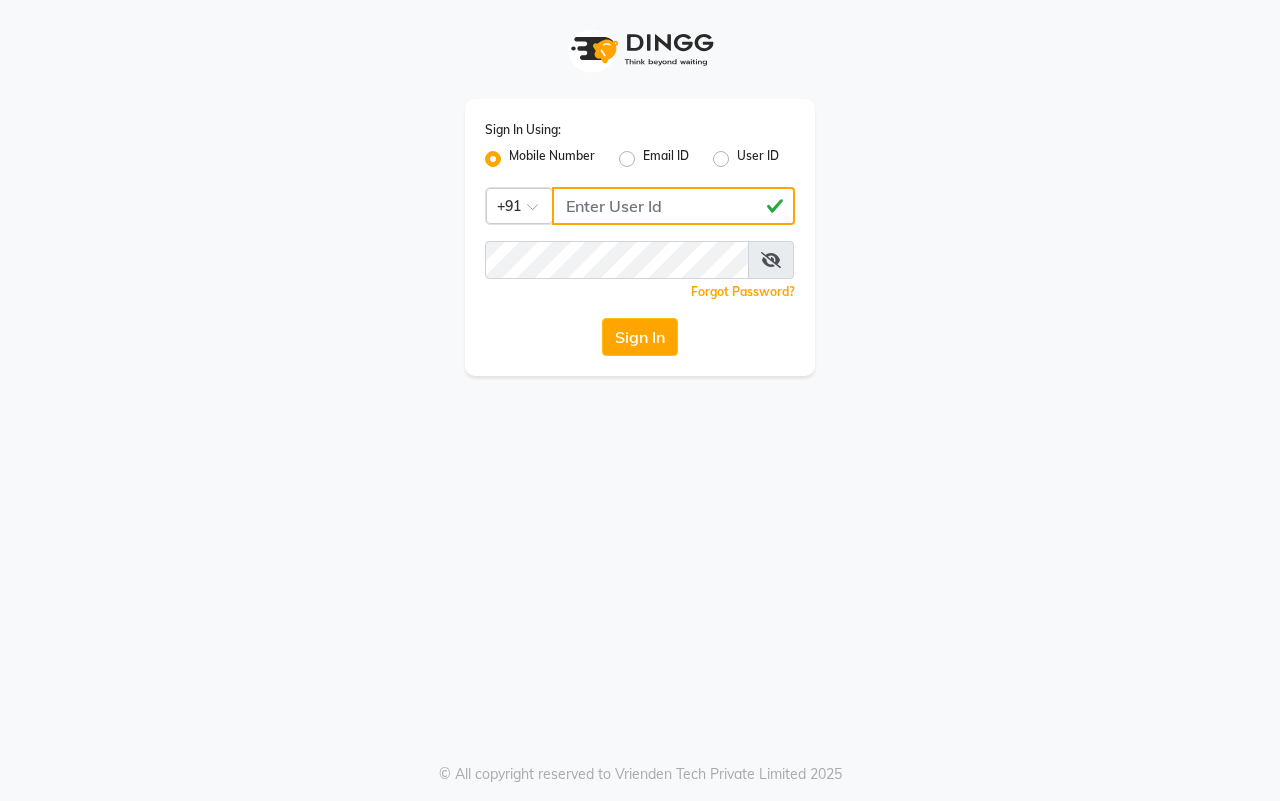 type on "[PHONE]" 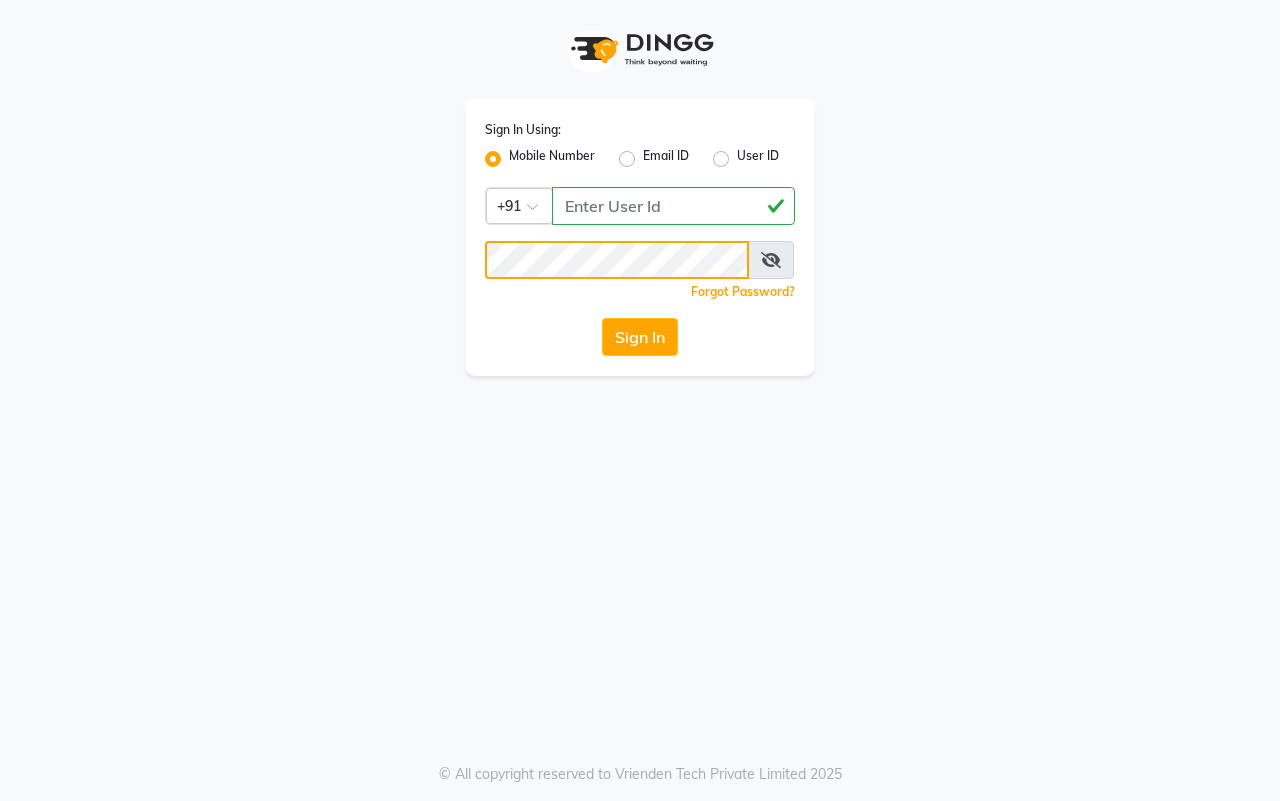 click on "Sign In" 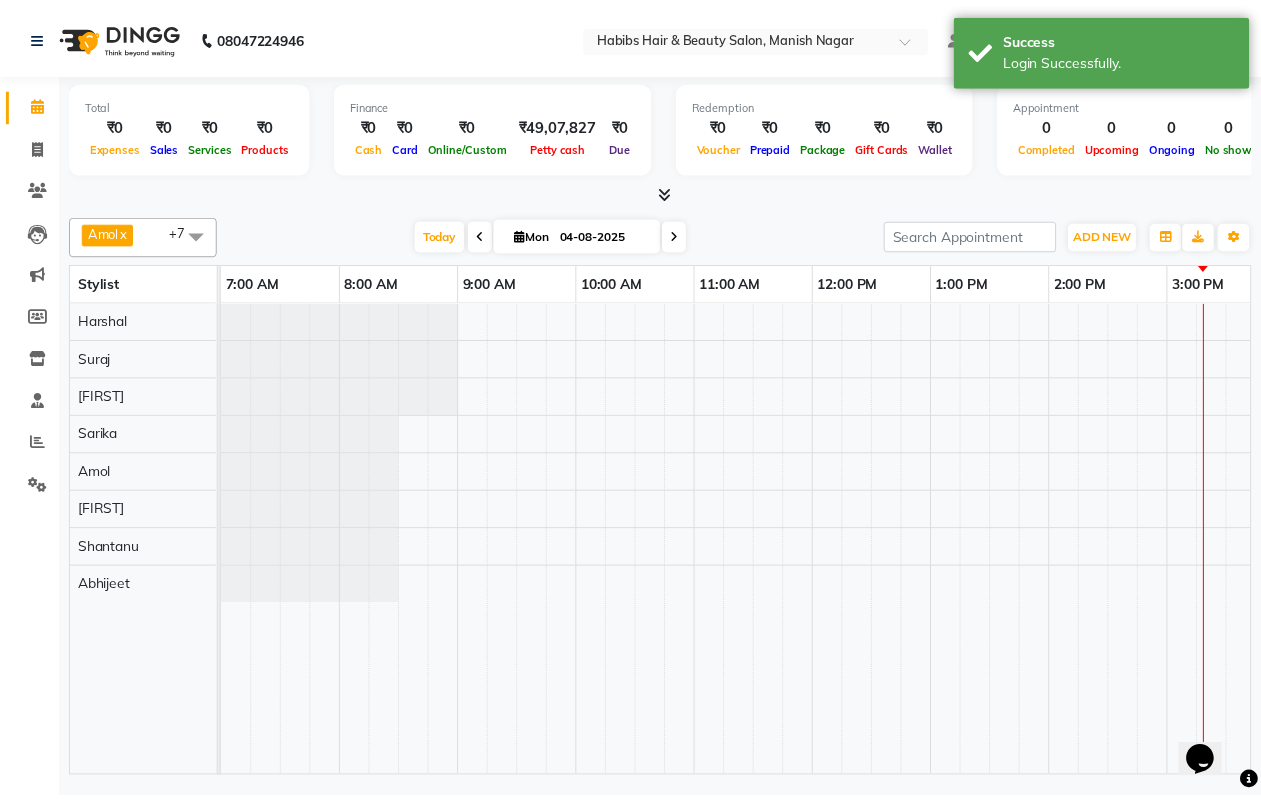 scroll, scrollTop: 0, scrollLeft: 0, axis: both 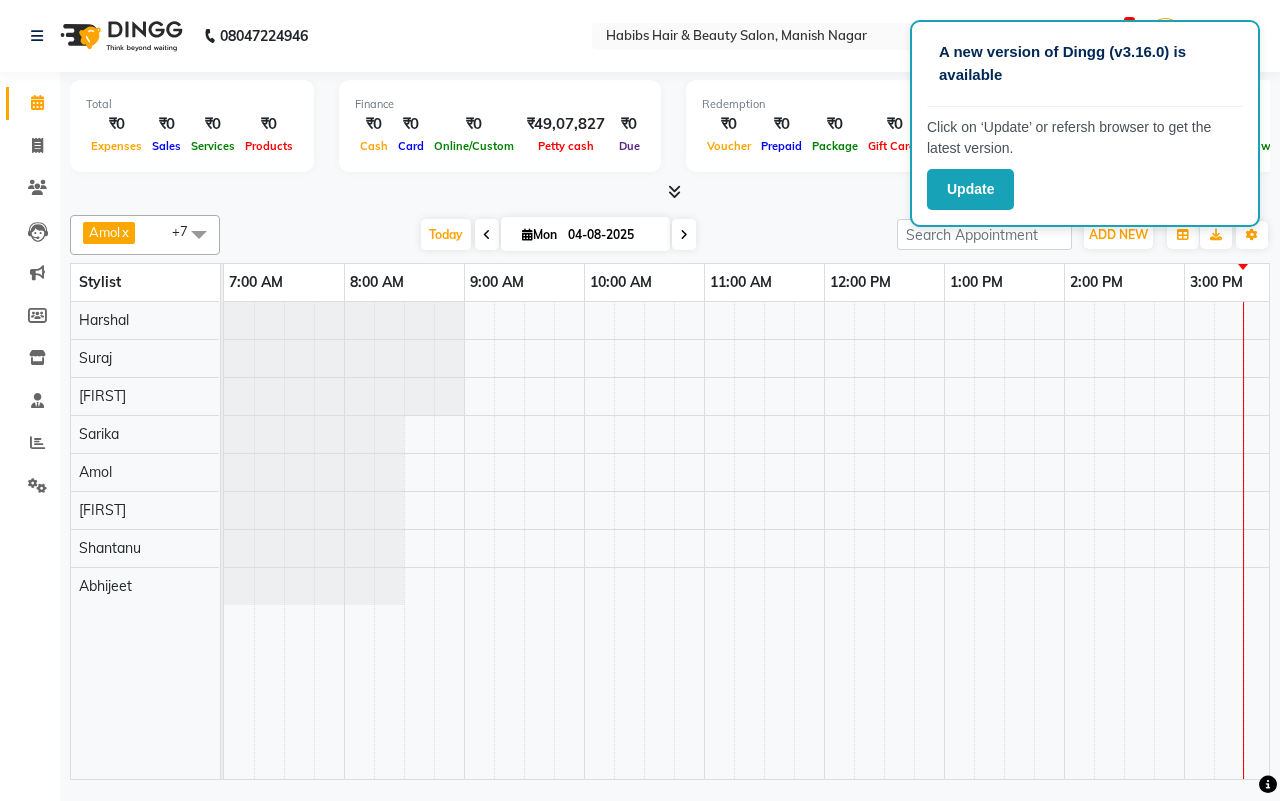 click on "Today  Mon 04-08-2025" at bounding box center [558, 235] 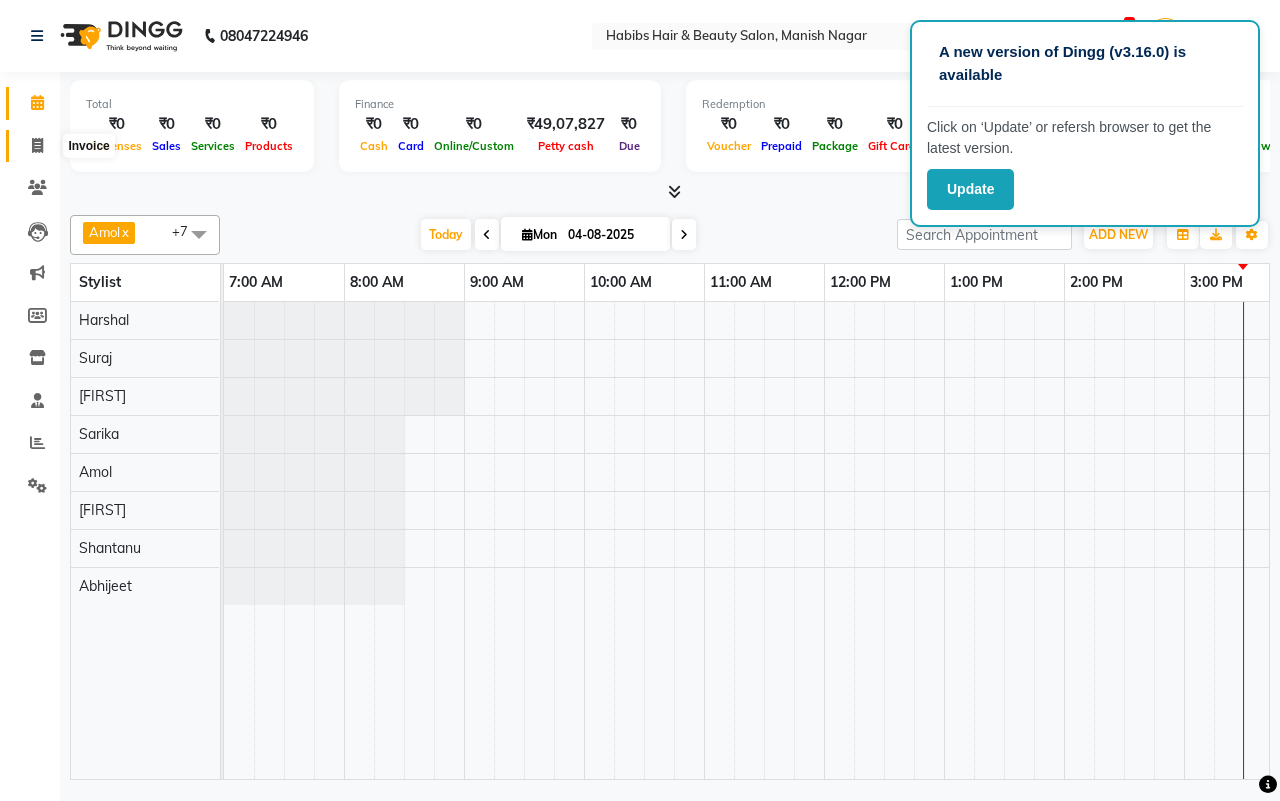 click 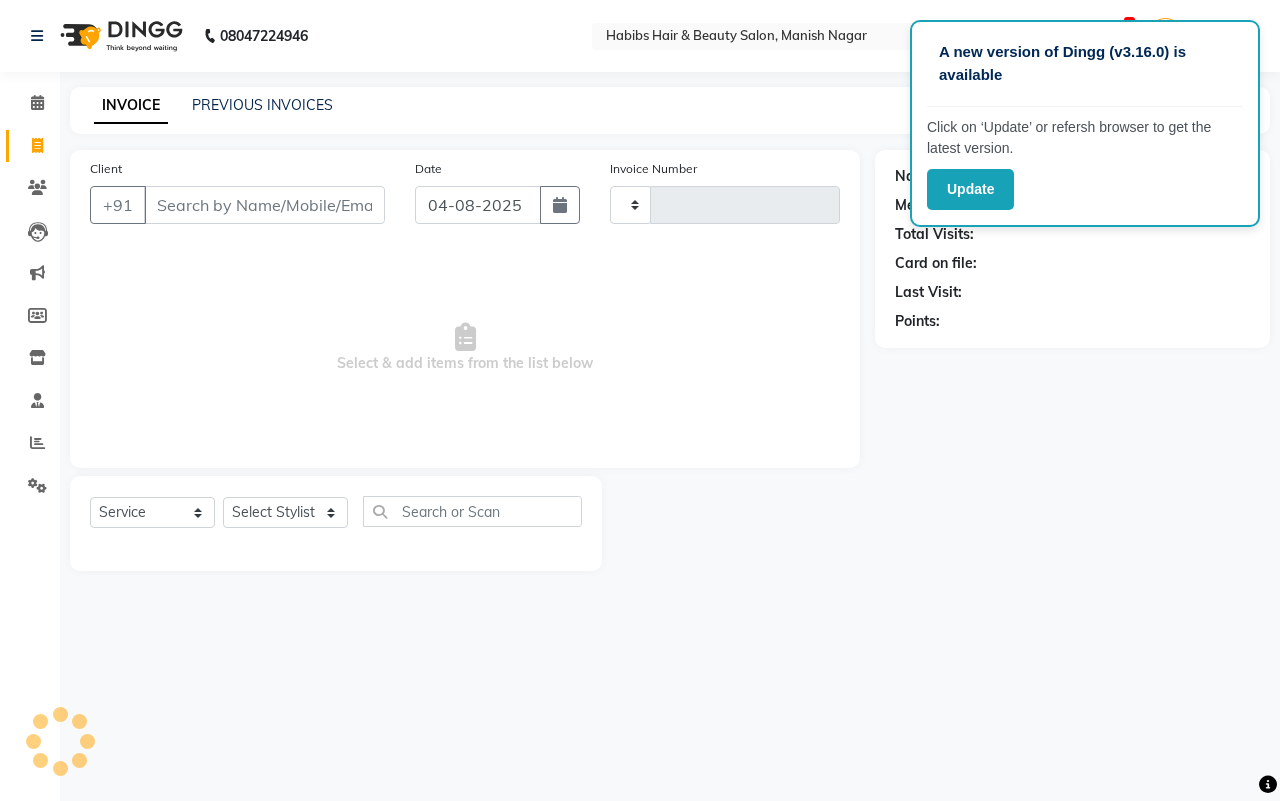 type on "3419" 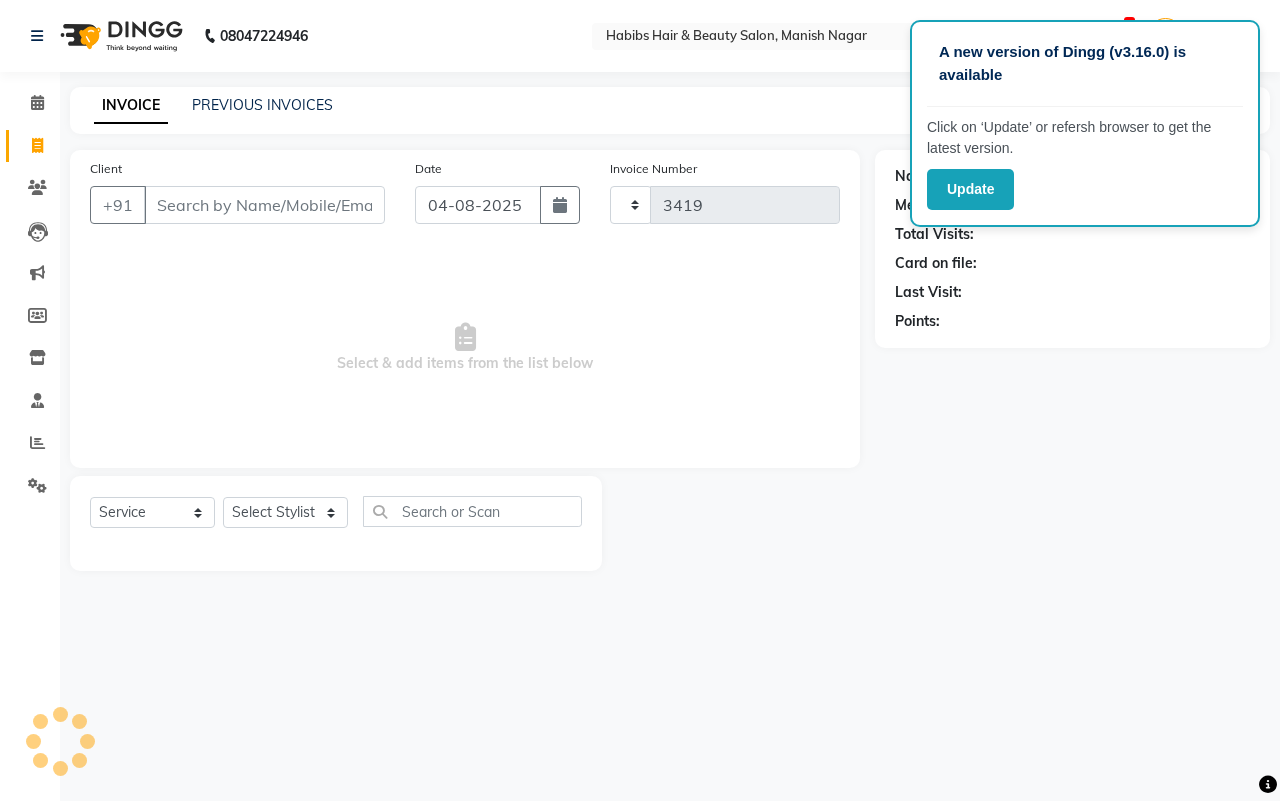 select on "3804" 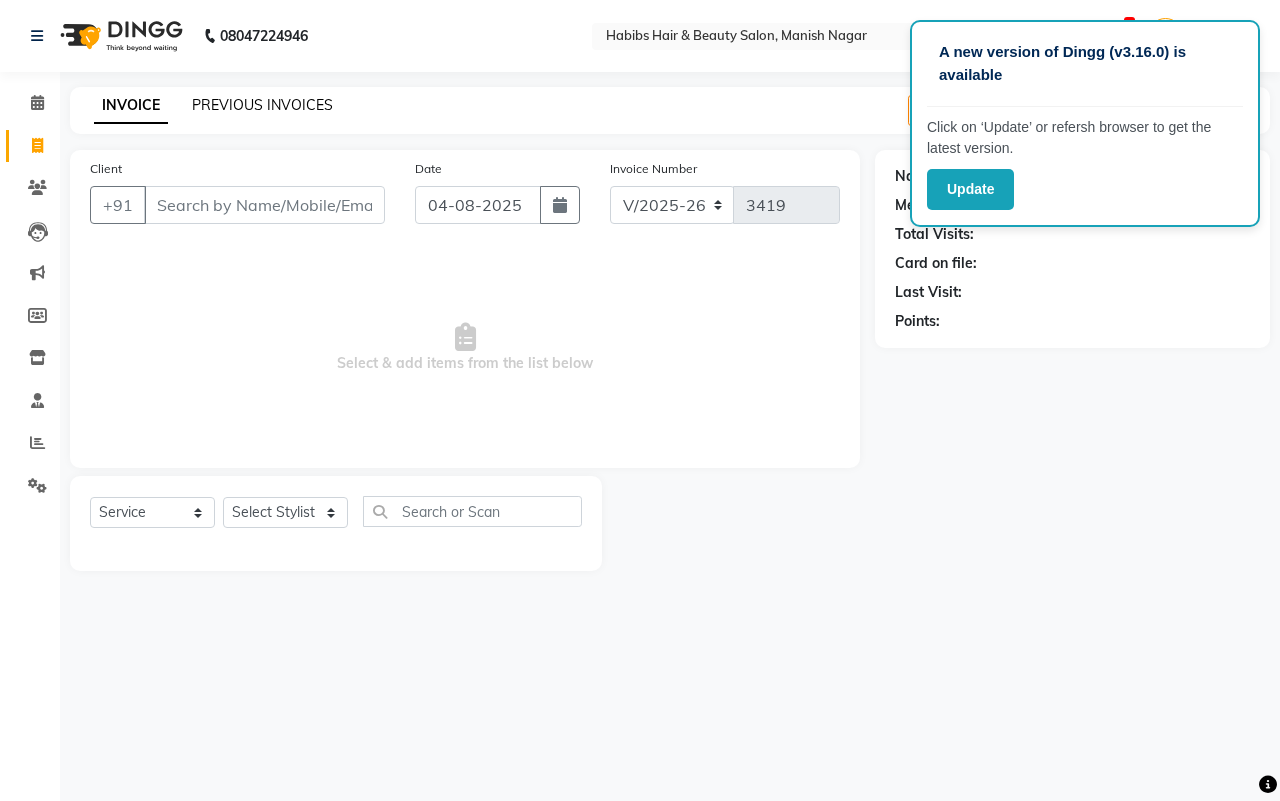 click on "PREVIOUS INVOICES" 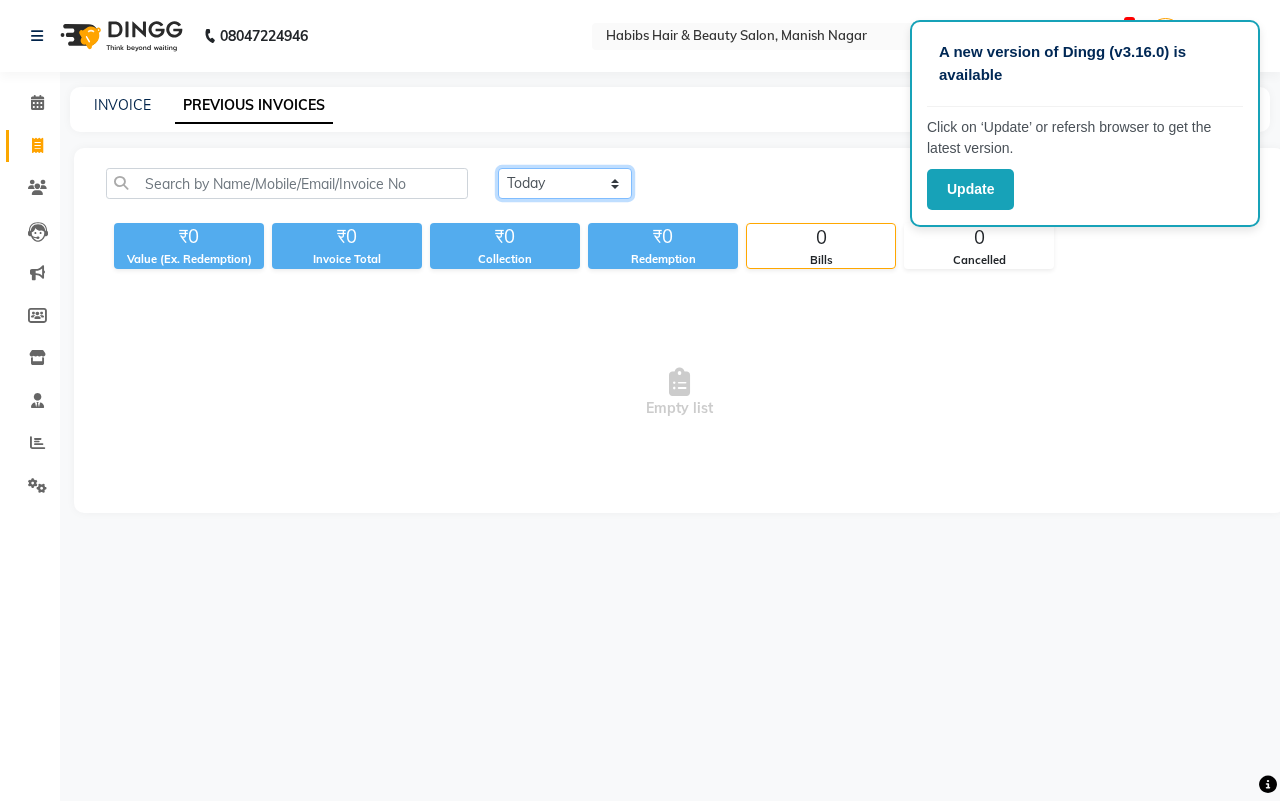 click on "Today Yesterday Custom Range" 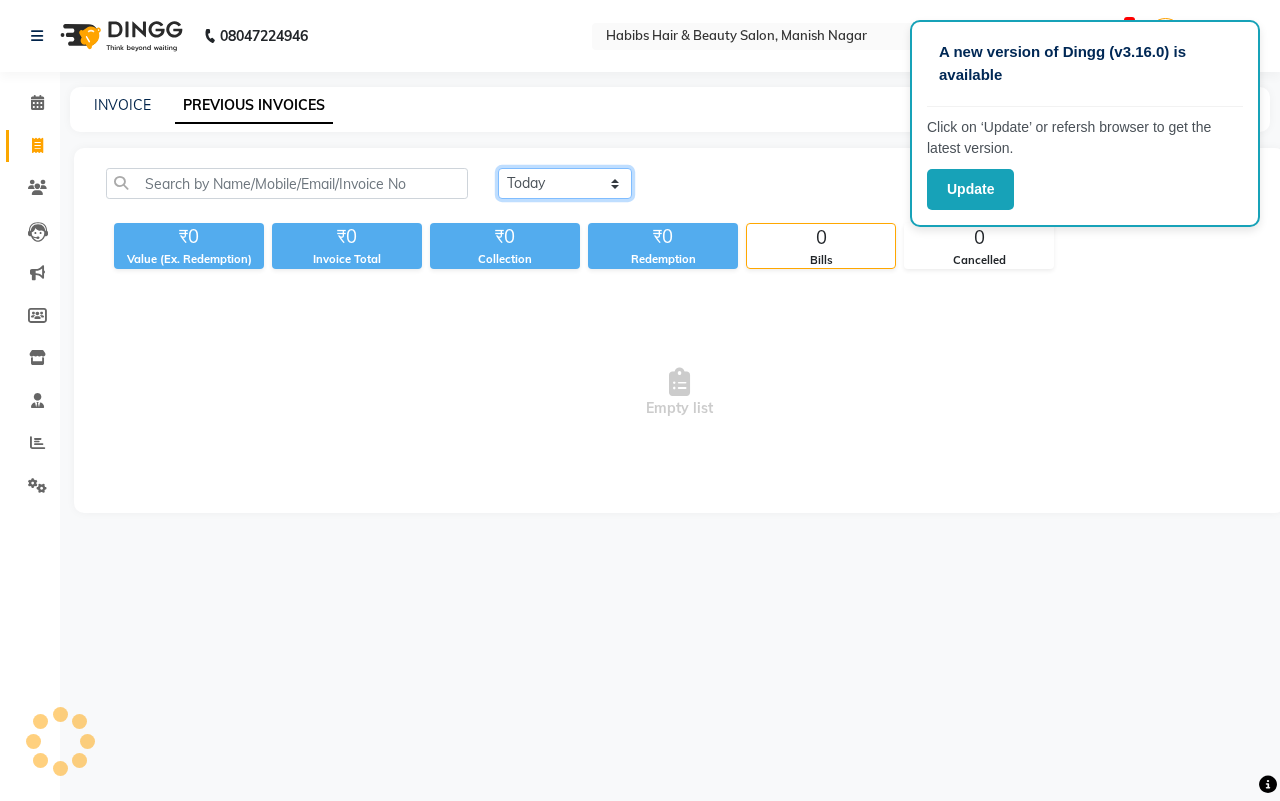 select on "yesterday" 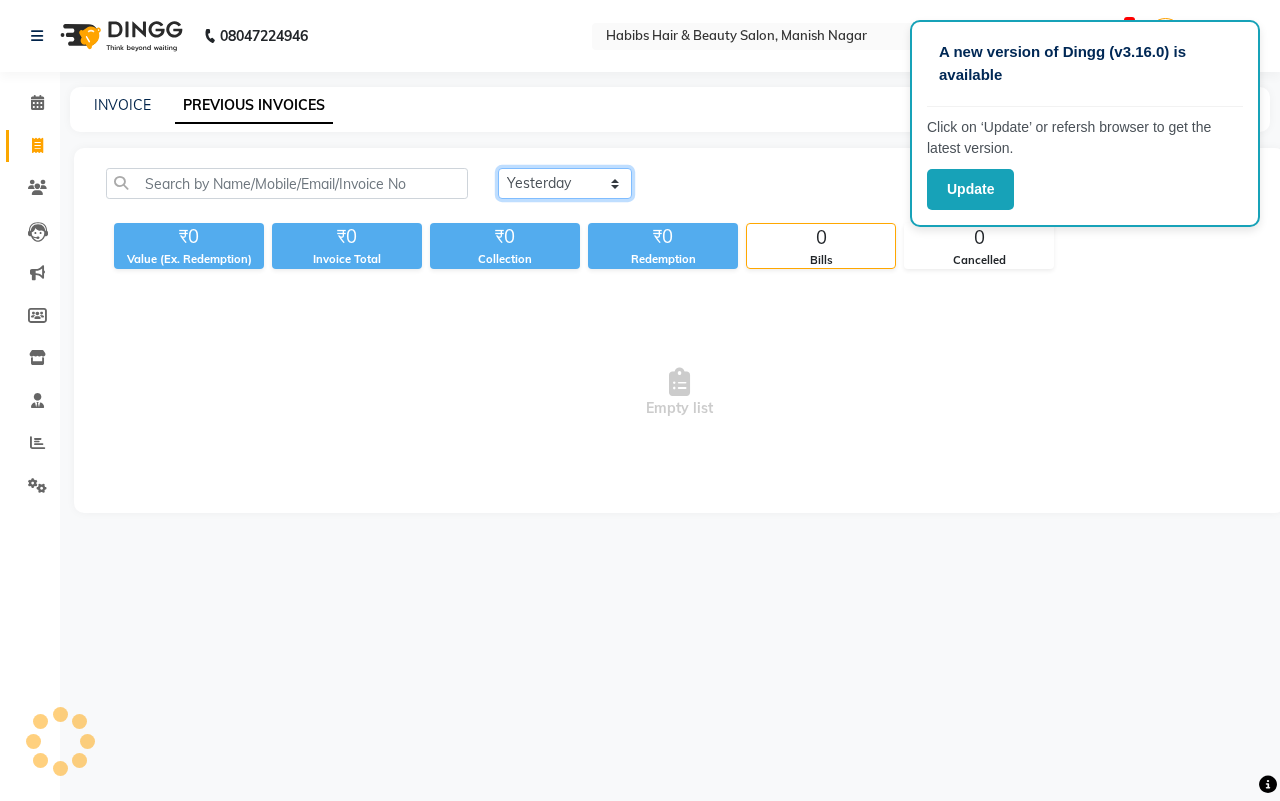 click on "Today Yesterday Custom Range" 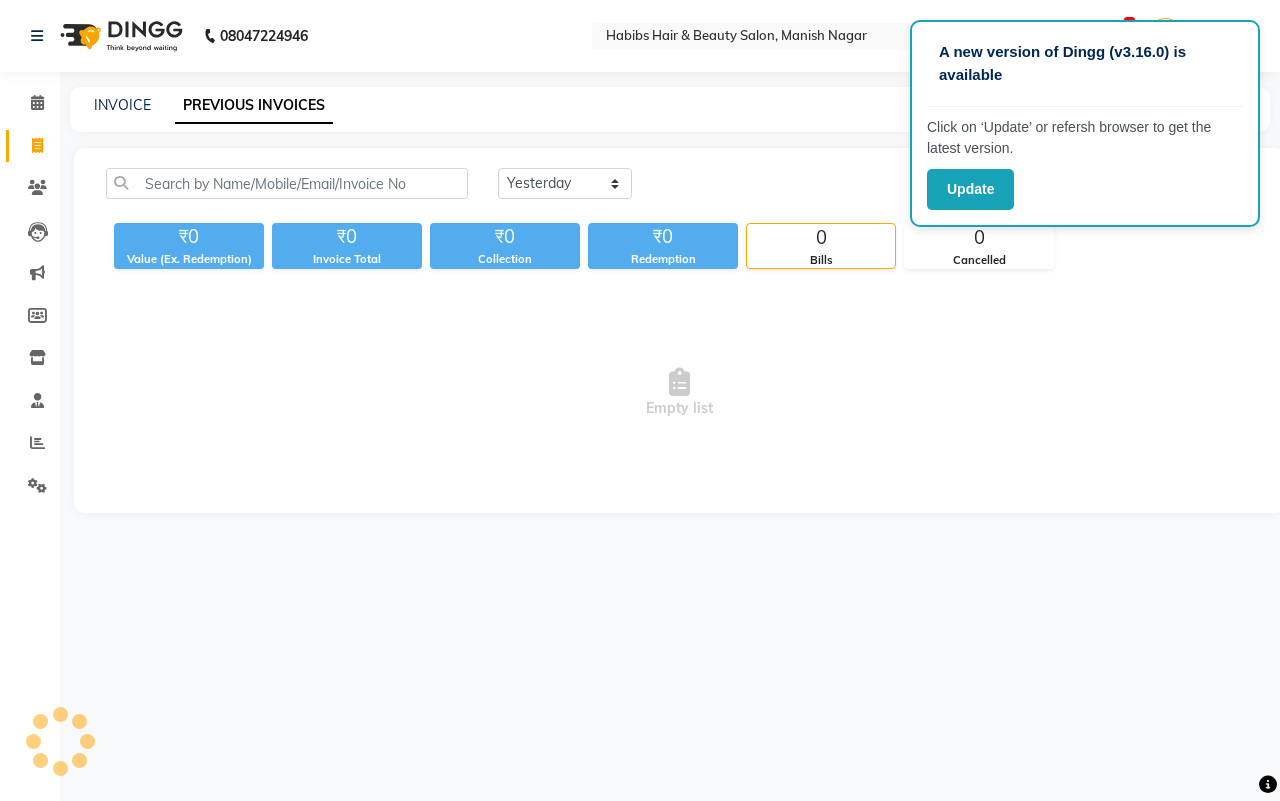 drag, startPoint x: 546, startPoint y: 197, endPoint x: 557, endPoint y: 242, distance: 46.32494 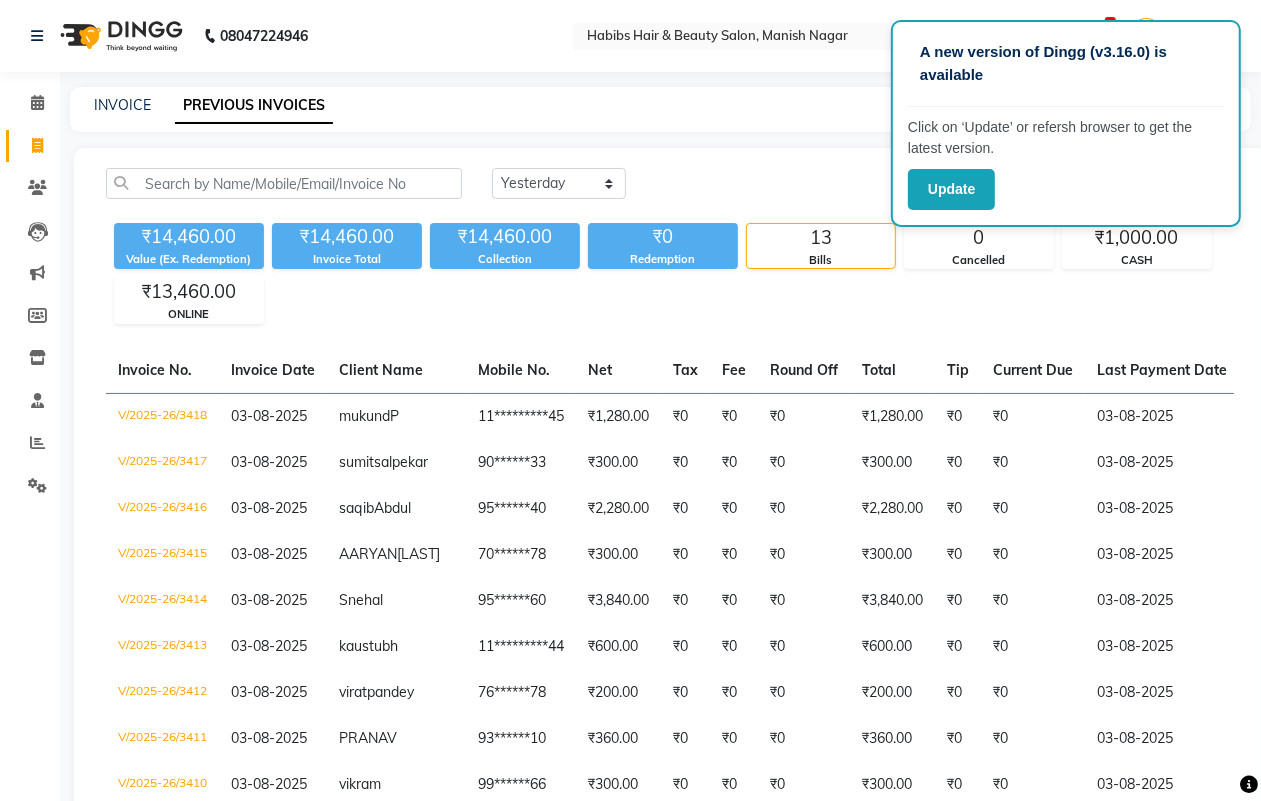 click on "₹14,460.00 Value (Ex. Redemption) ₹14,460.00 Invoice Total  ₹14,460.00 Collection ₹0 Redemption 13 Bills 0 Cancelled ₹1,000.00 CASH ₹13,460.00 ONLINE" 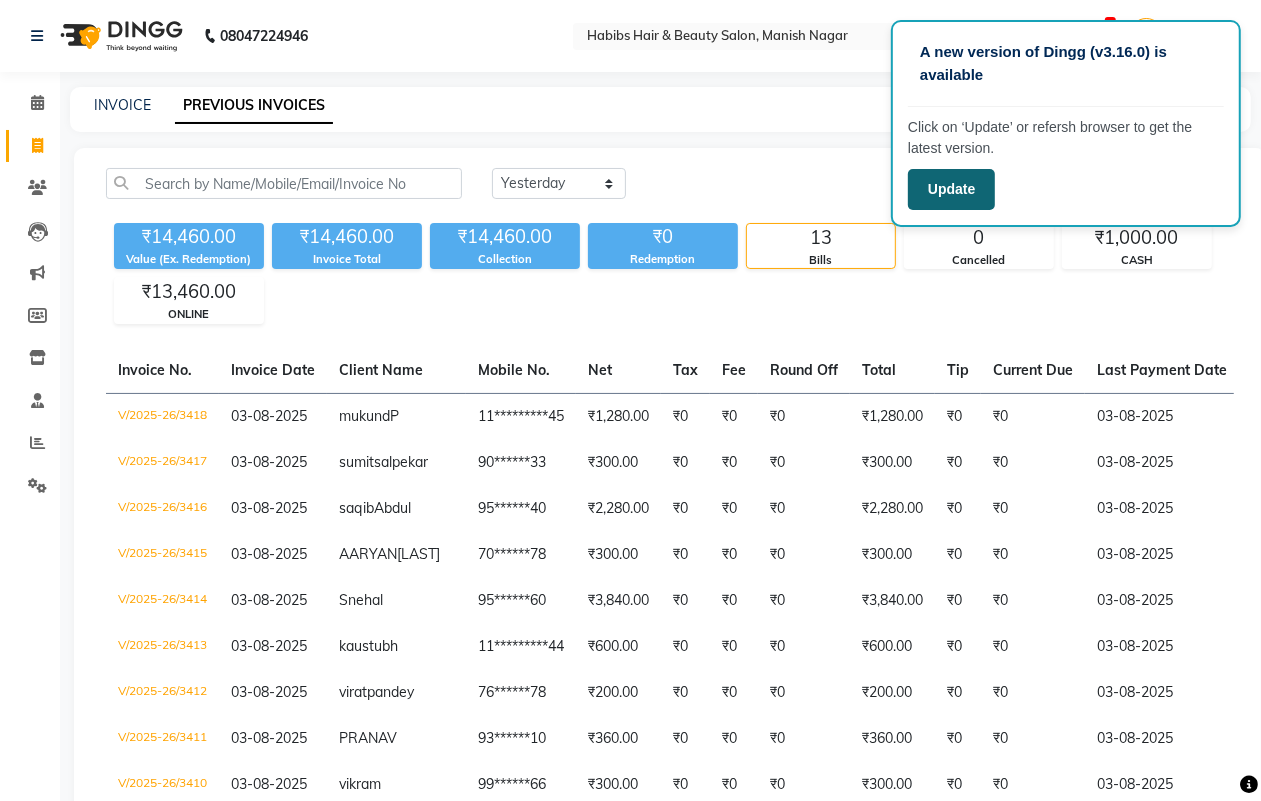 click on "Update" 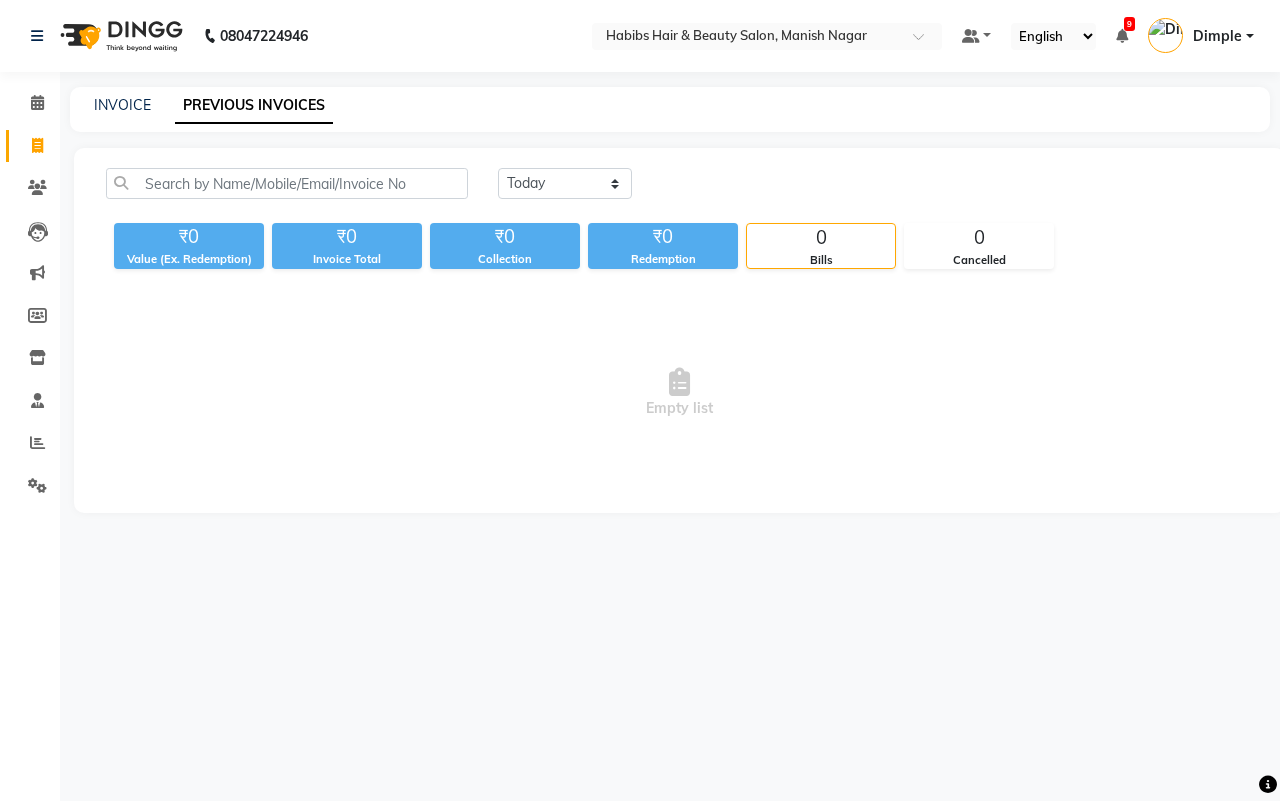 scroll, scrollTop: 0, scrollLeft: 0, axis: both 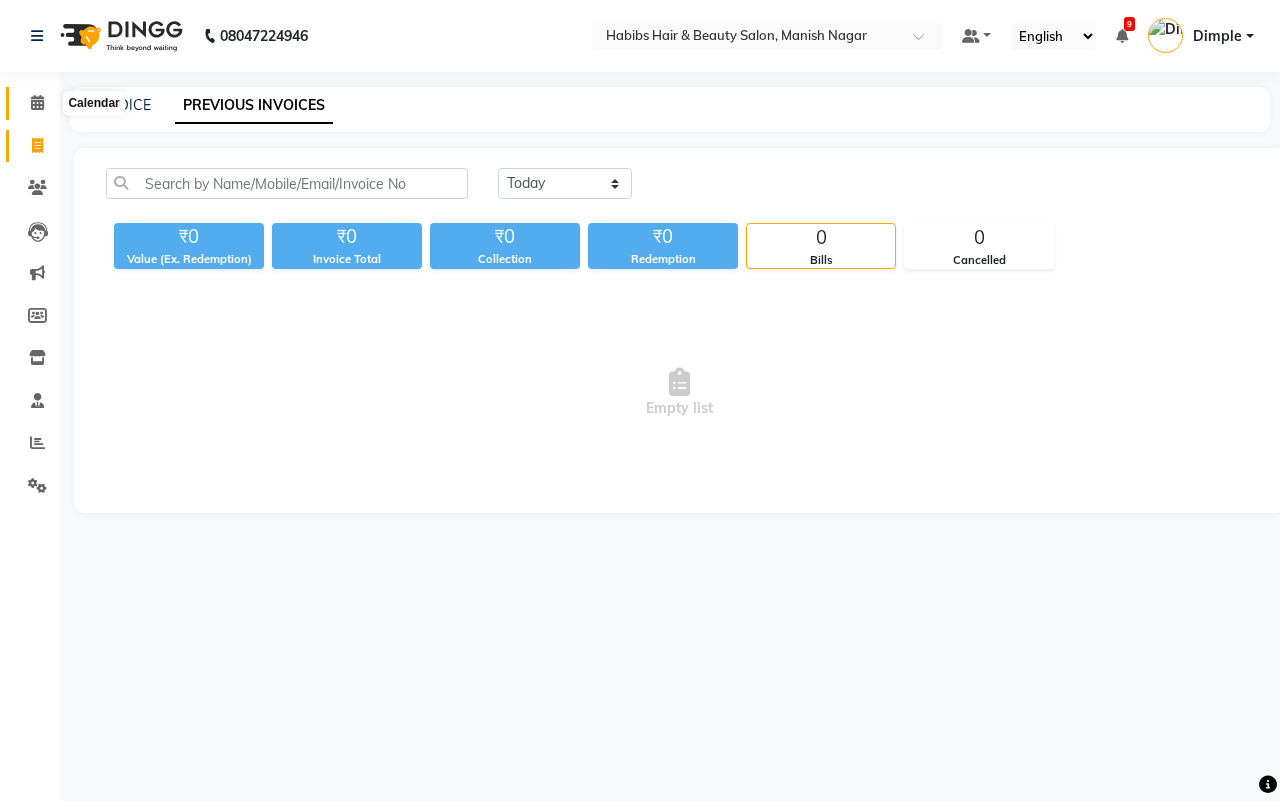 click 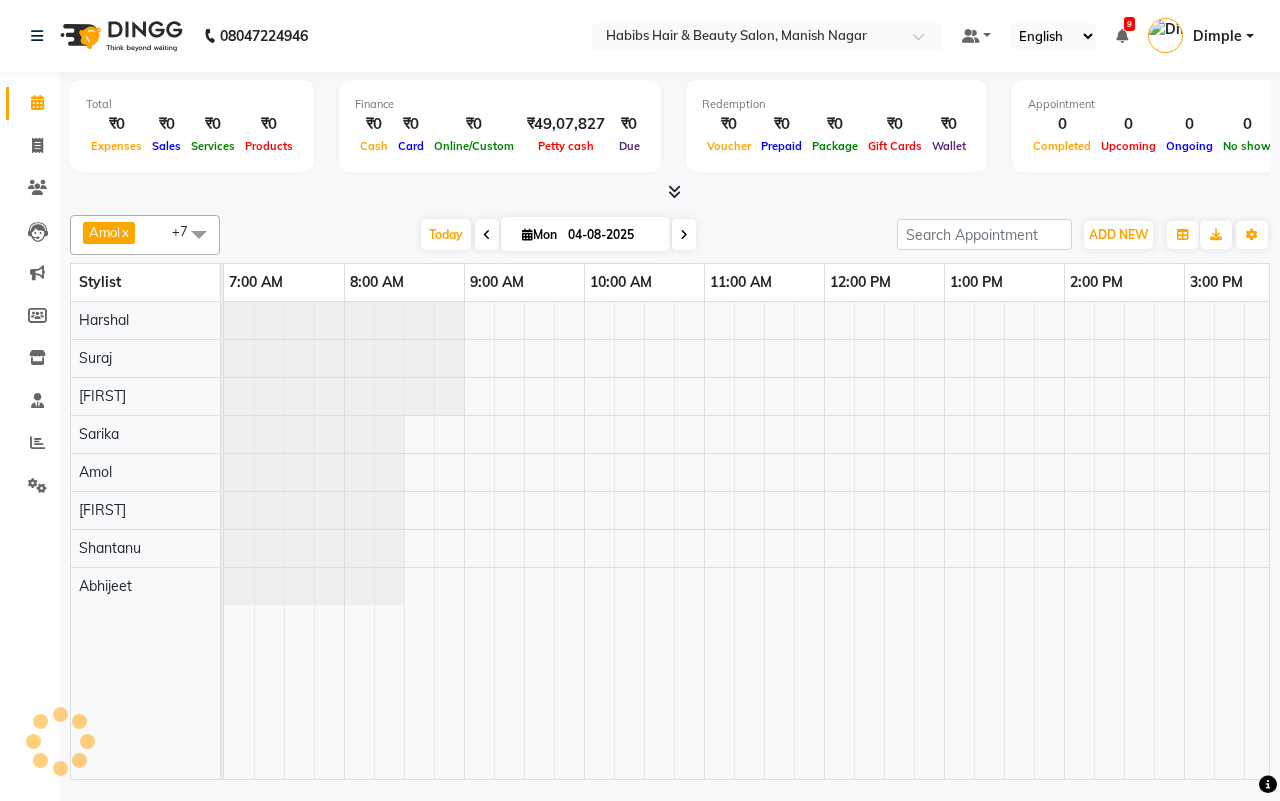 click on "Total  ₹0  Expenses ₹0  Sales ₹0  Services ₹0  Products Finance  ₹0  Cash ₹0  Card ₹0  Online/Custom ₹49,07,827 Petty cash ₹0 Due  Redemption  ₹0 Voucher ₹0 Prepaid ₹0 Package ₹0  Gift Cards ₹0  Wallet  Appointment  0 Completed 0 Upcoming 0 Ongoing 0 No show  Other sales  ₹0  Packages ₹0  Memberships ₹0  Vouchers ₹0  Prepaids ₹0  Gift Cards [FIRST]  x [FIRST]   x [FIRST]  x [FIRST]  x [FIRST]  x [FIRST]  x [FIRST]   x[FIRST]  x +7 Select All [FIRST] [LAST] [FIRST] [LAST] [FIRST] [LAST] [FIRST] [LAST] [FIRST] [LAST] [FIRST] [LAST] [FIRST] [LAST] [FIRST] [LAST] Today  Mon [DATE] Toggle Dropdown Add Appointment Add Invoice Add Expense Add Attendance Add Client Add Transaction Toggle Dropdown Add Appointment Add Invoice Add Expense Add Attendance Add Client ADD NEW Toggle Dropdown Add Appointment Add Invoice Add Expense Add Attendance Add Client Add Transaction [FIRST]  x [FIRST]   x [FIRST]  x [FIRST]  x [FIRST]  x [FIRST]  x [FIRST]   x[FIRST]  x +7 Select All [FIRST] [LAST] [FIRST] [LAST] [FIRST] [LAST] [FIRST] [LAST] [FIRST] [LAST] [FIRST] [LAST] [FIRST] [LAST]" 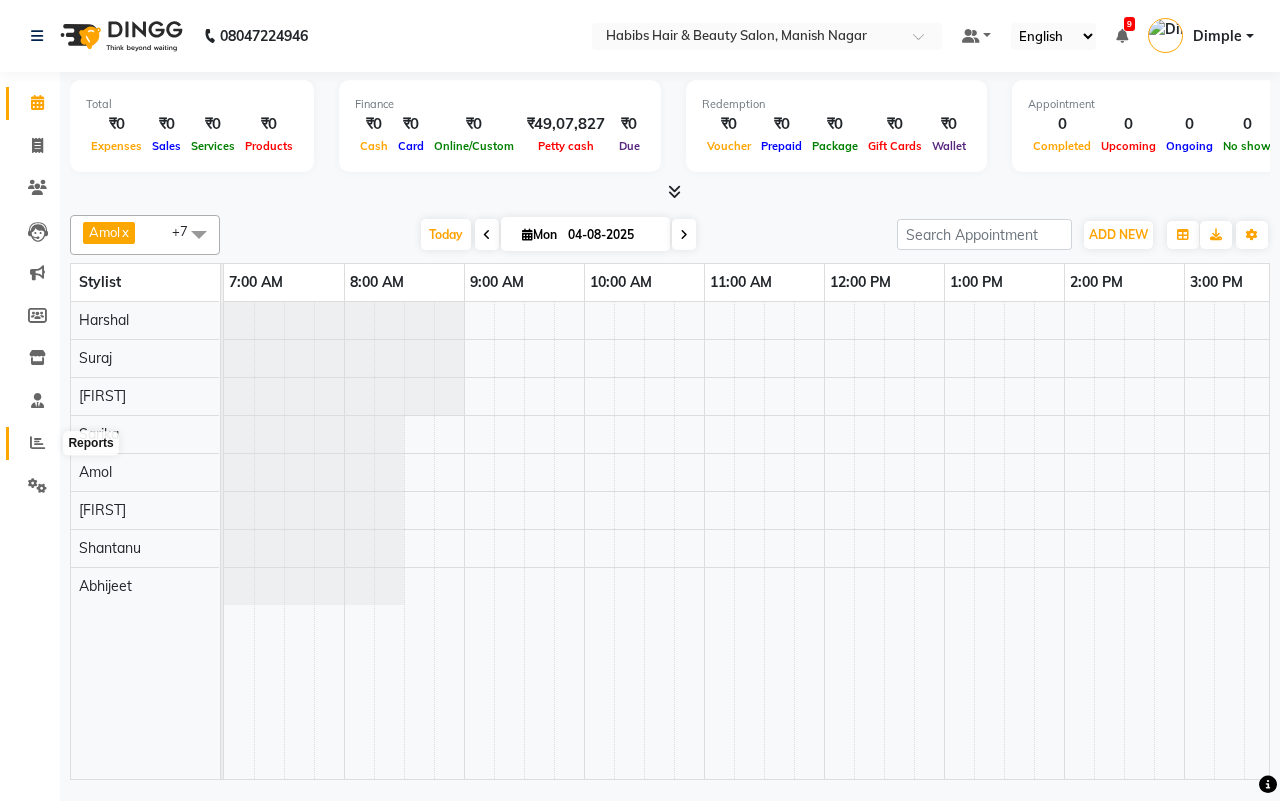 click 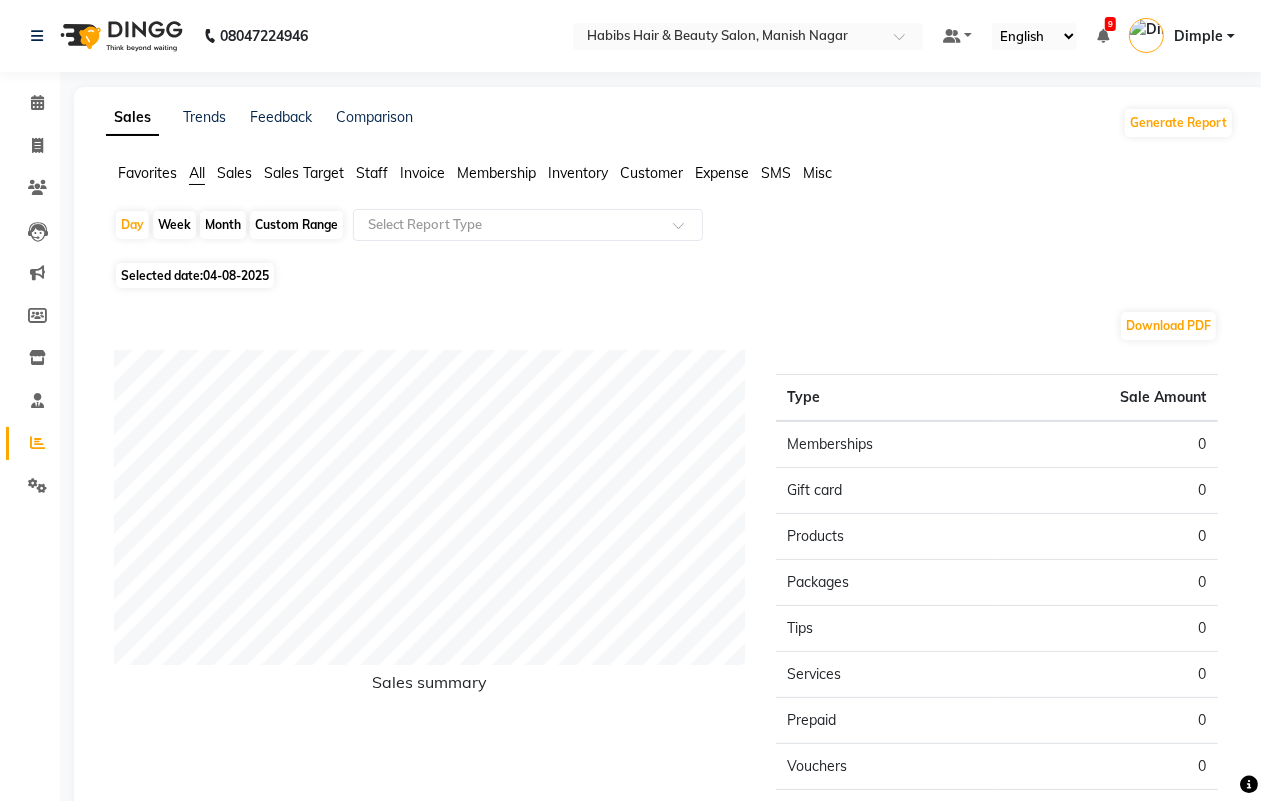 click on "Month" 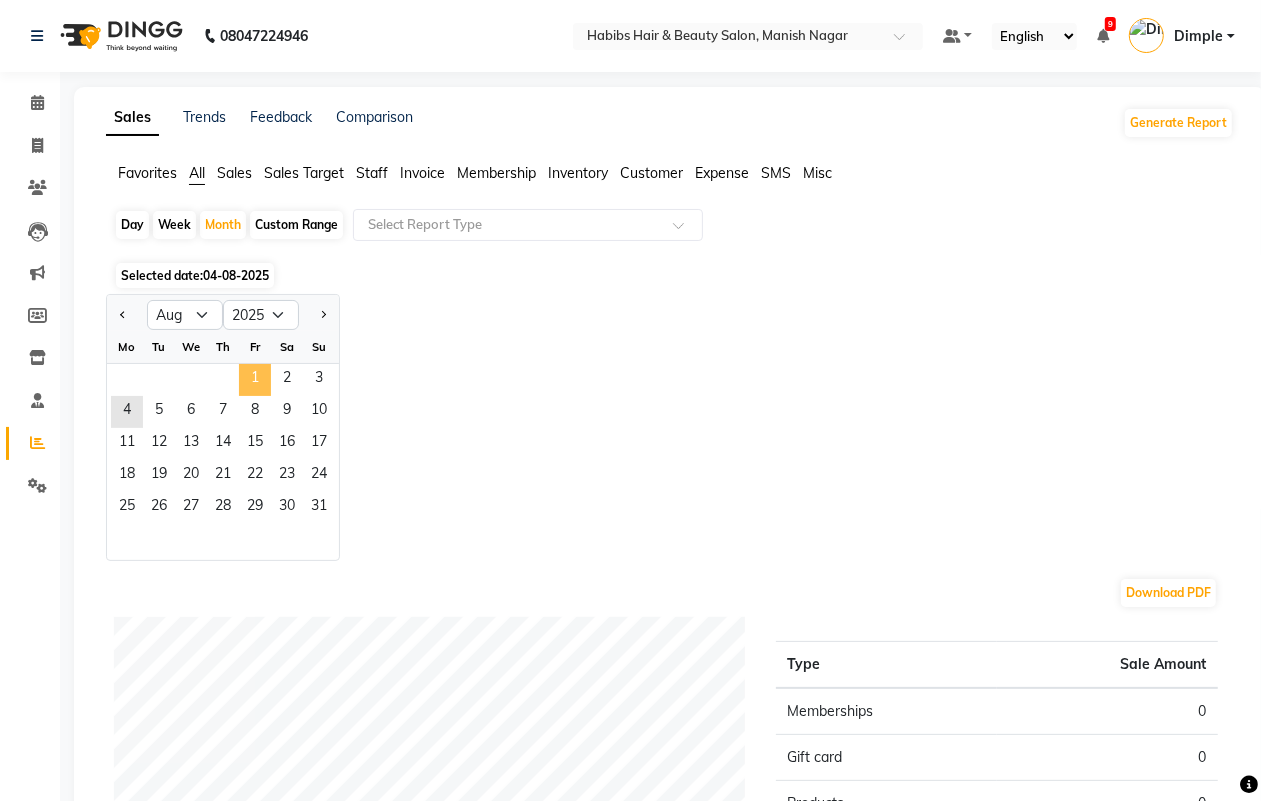 click on "1" 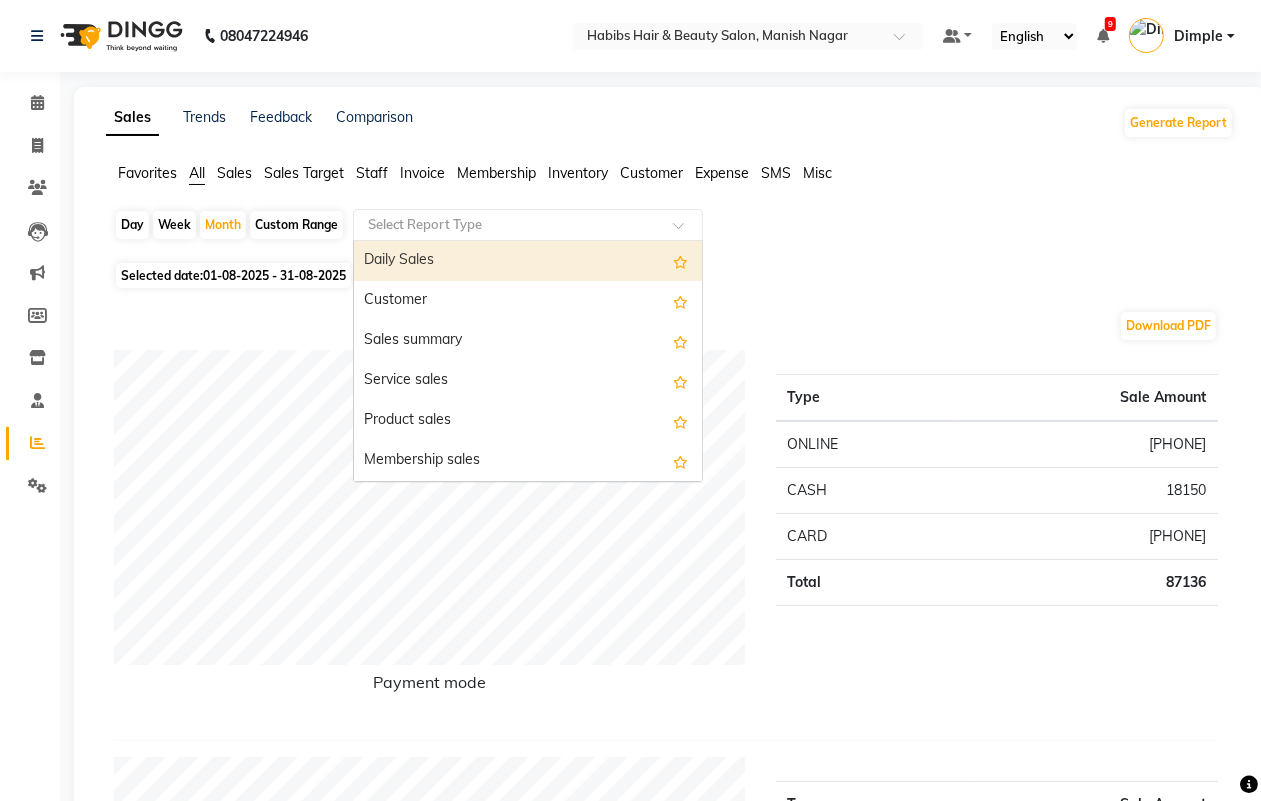 click 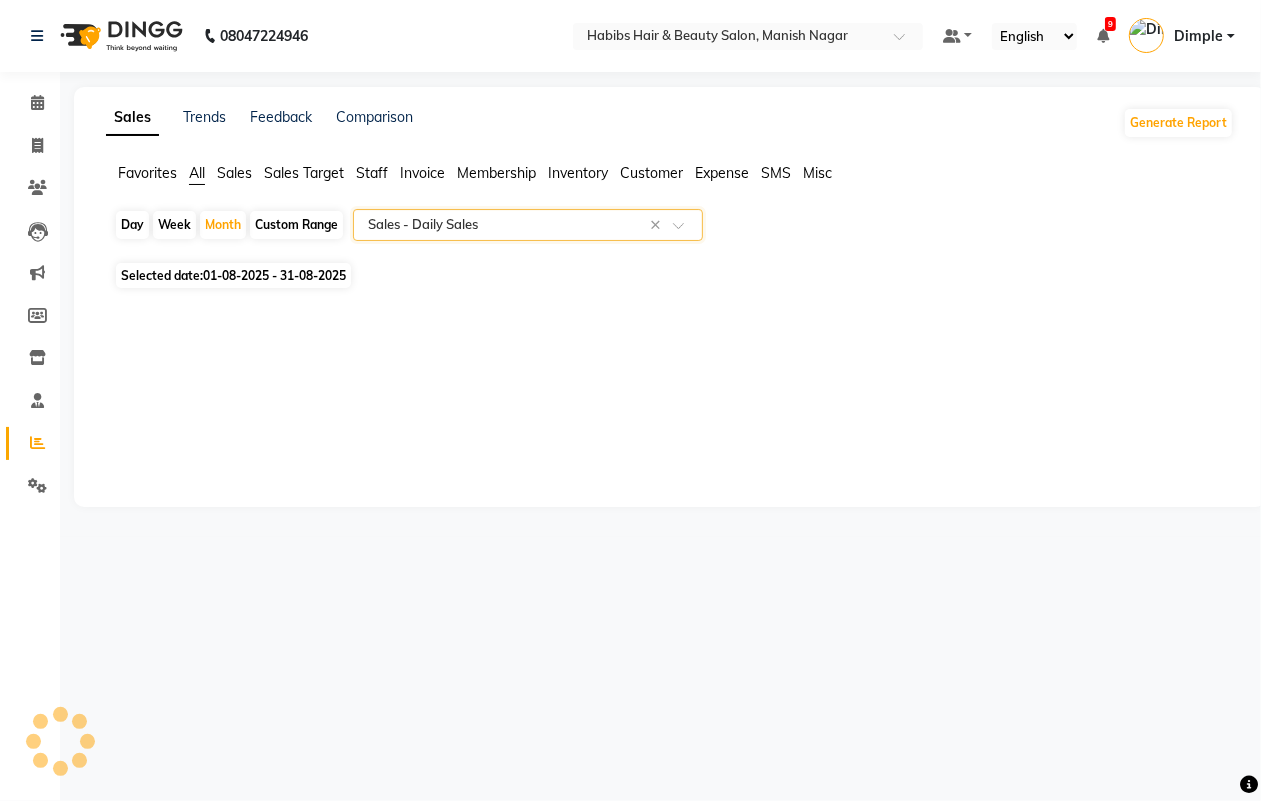 select on "full_report" 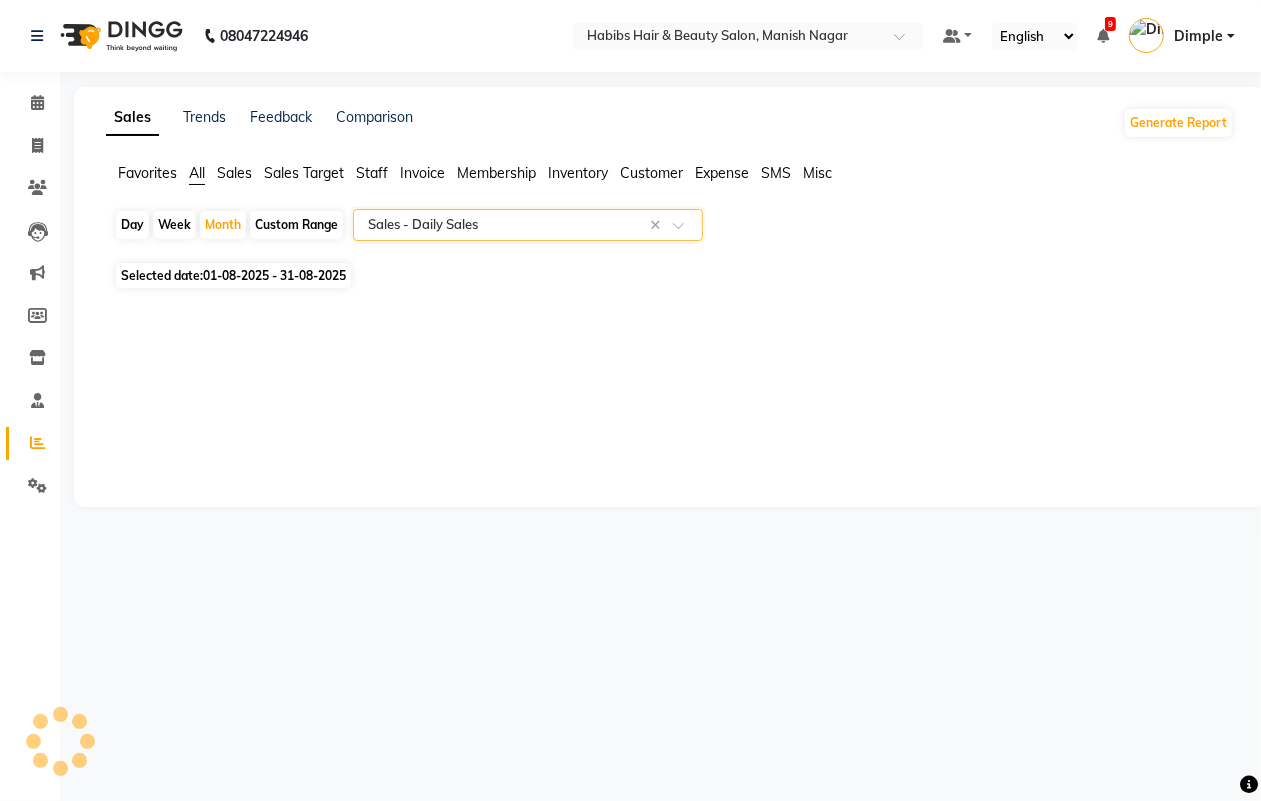 select on "csv" 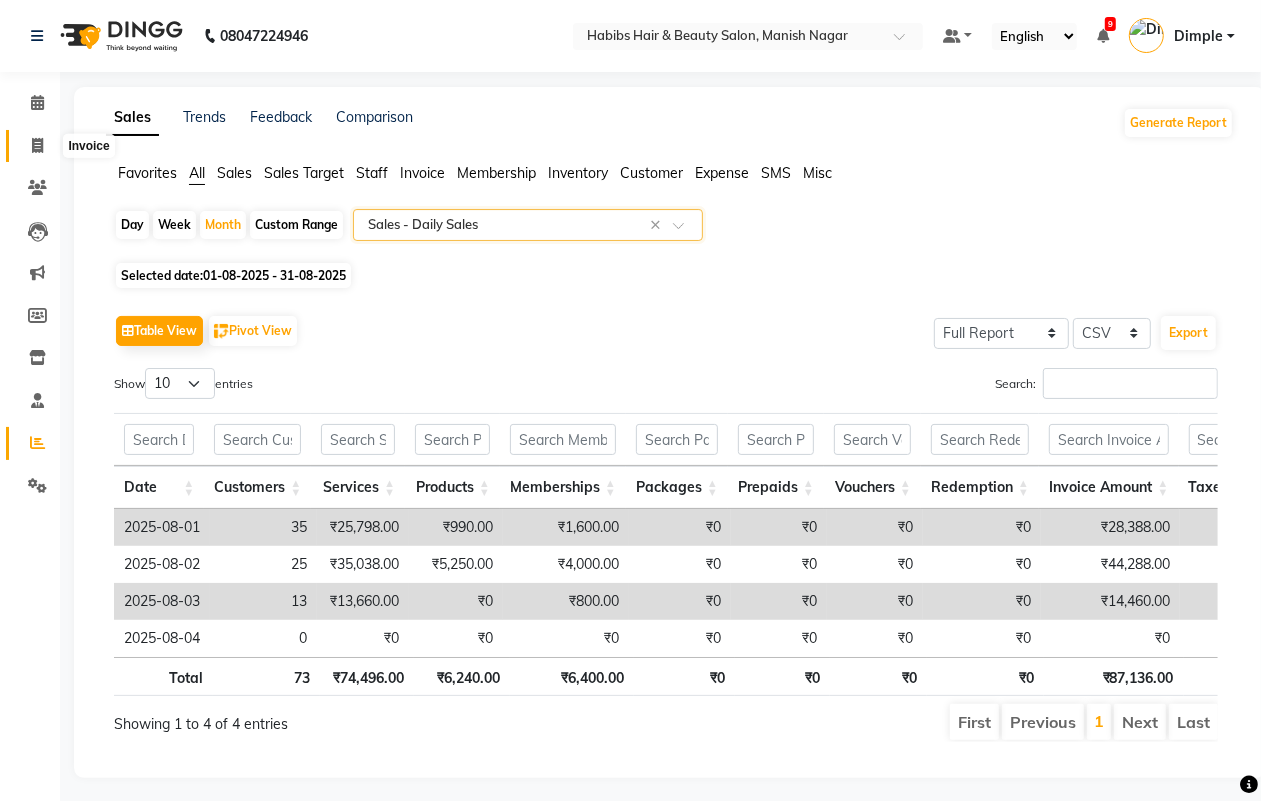click 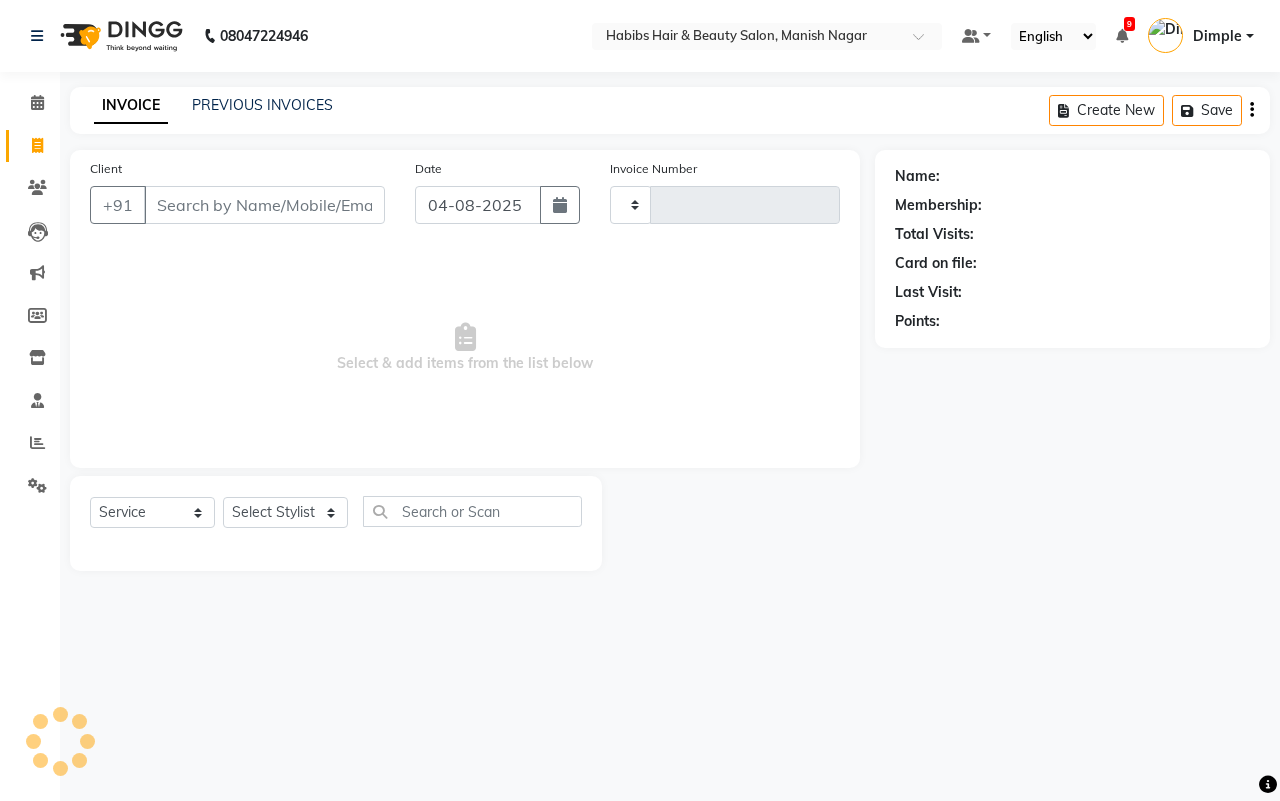 type on "3419" 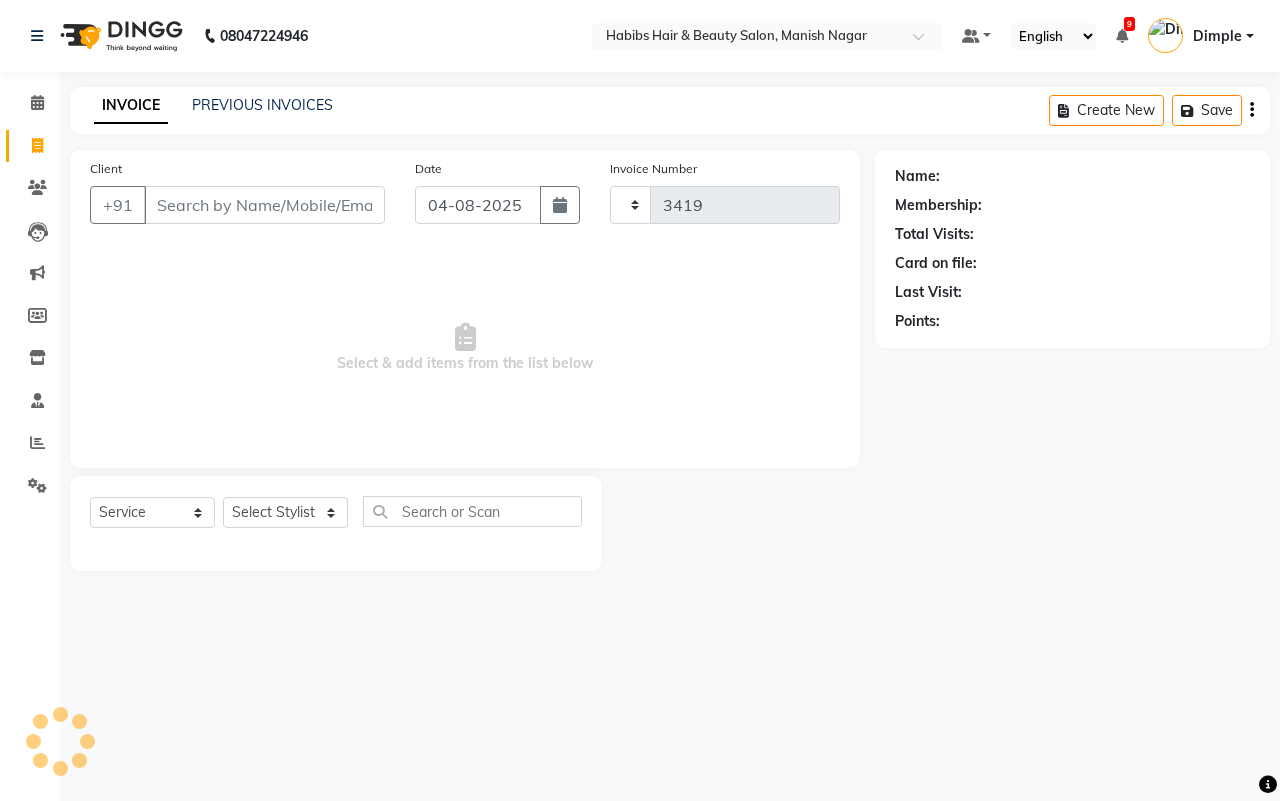 select on "3804" 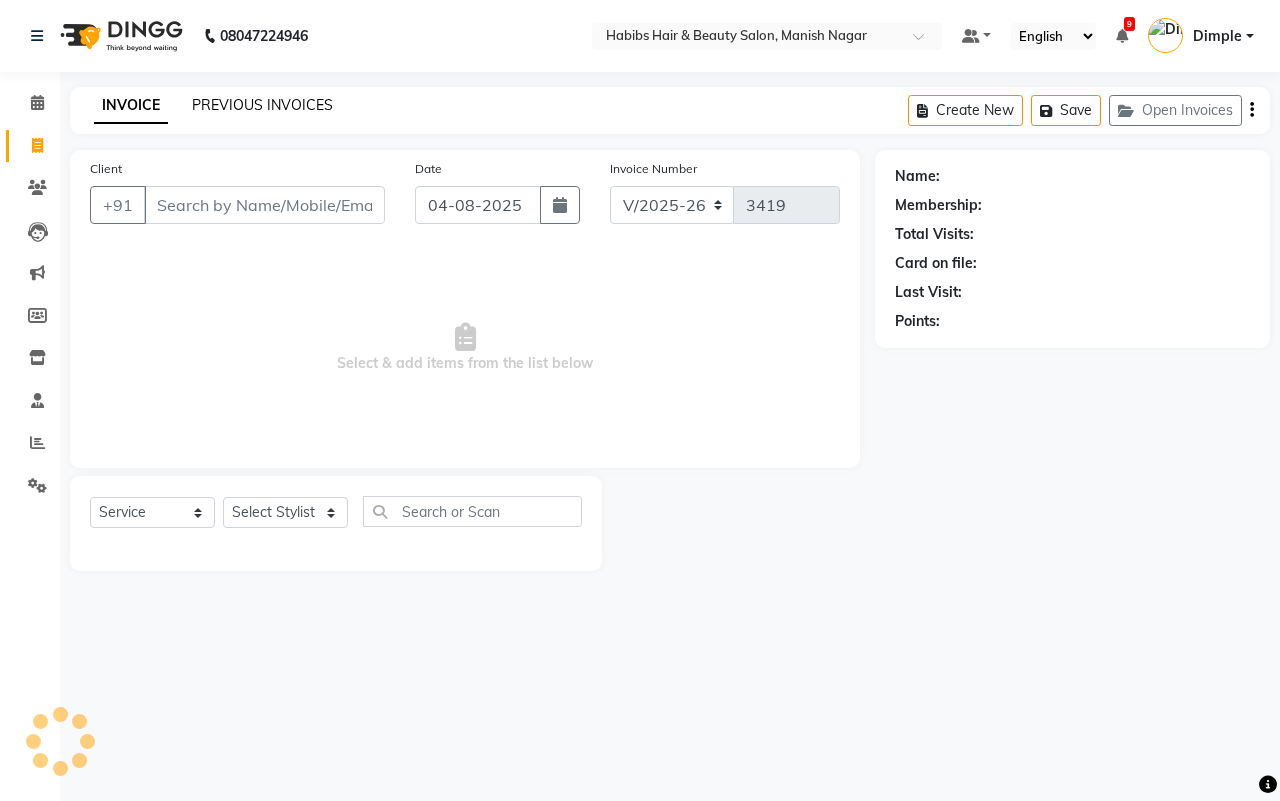 click on "PREVIOUS INVOICES" 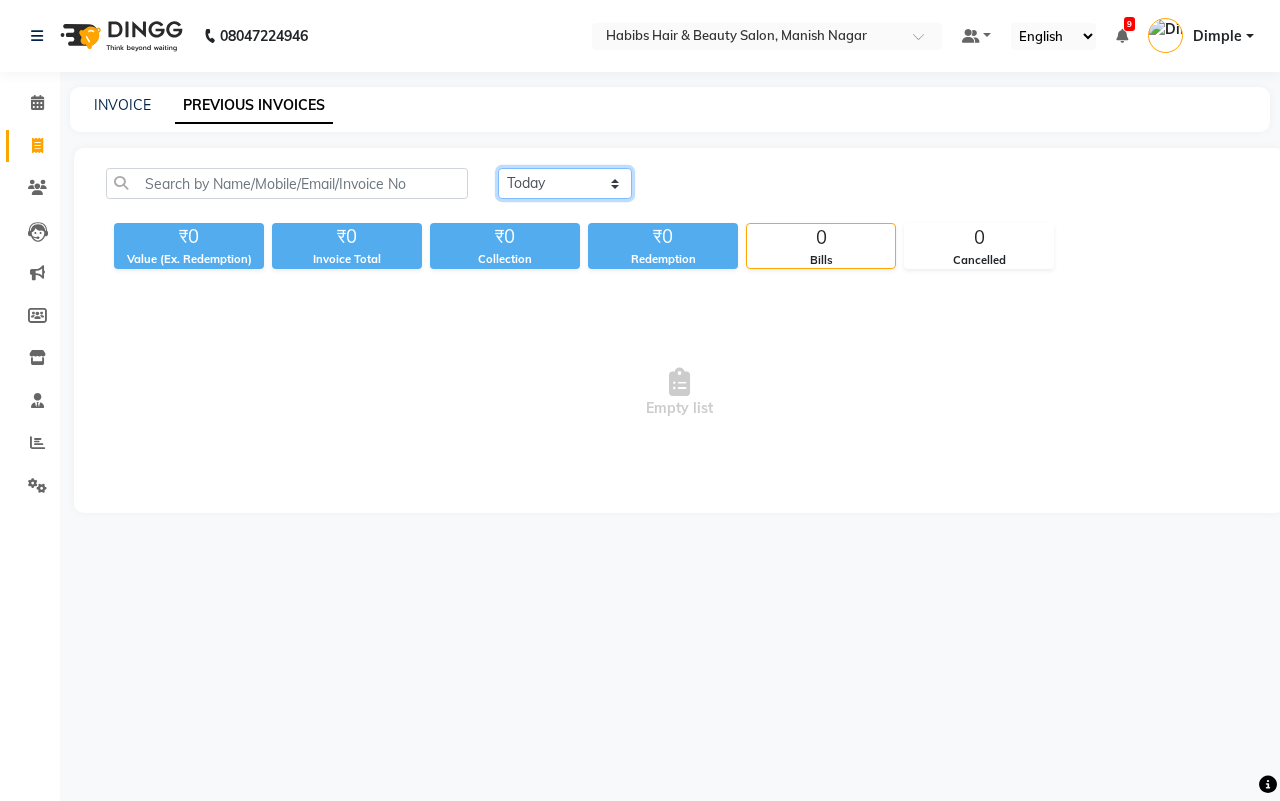 click on "Today Yesterday Custom Range" 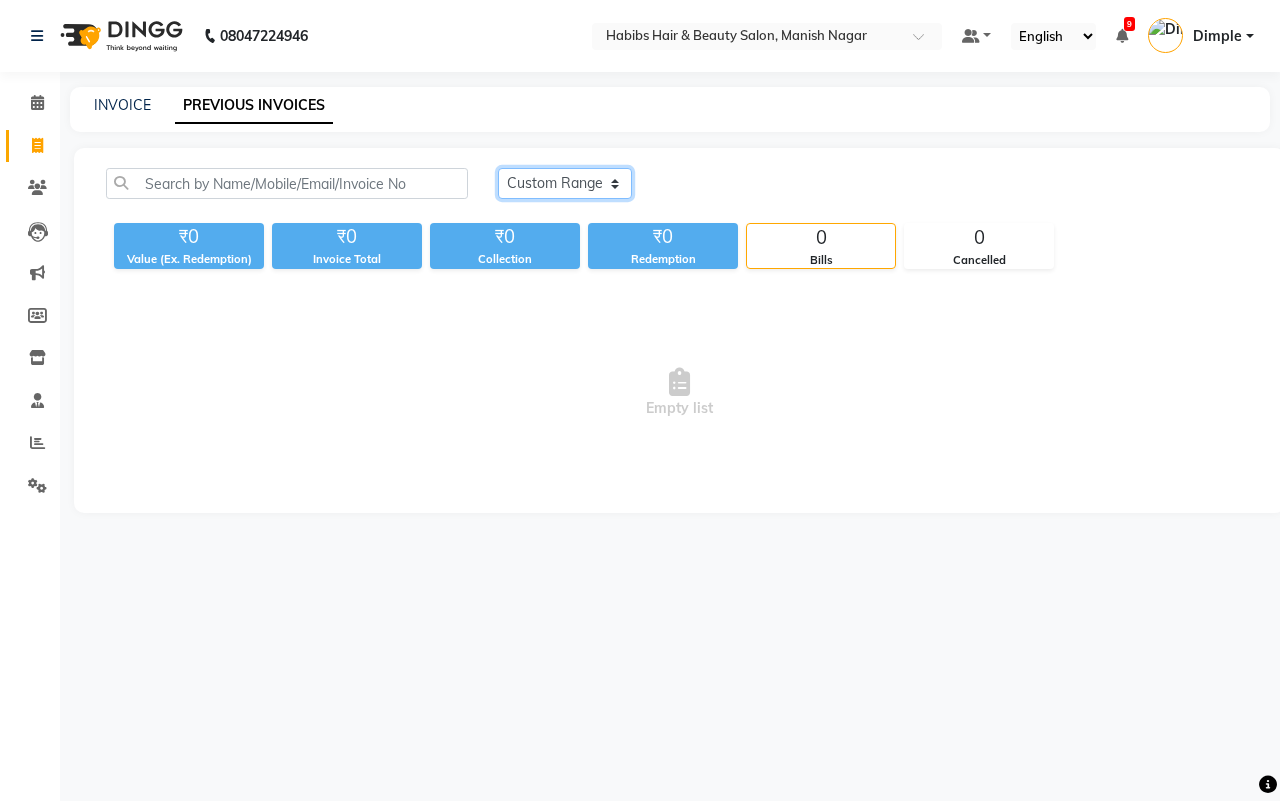 click on "Today Yesterday Custom Range" 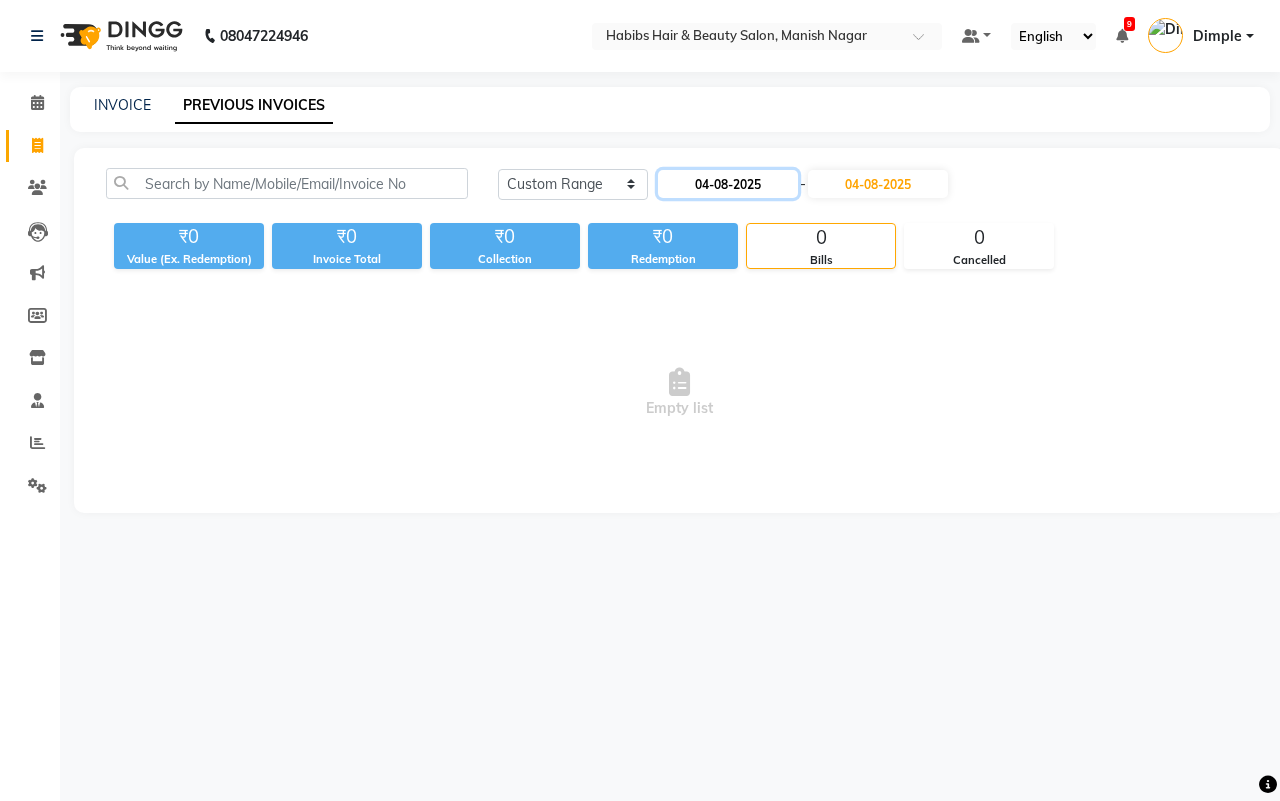 click on "04-08-2025" 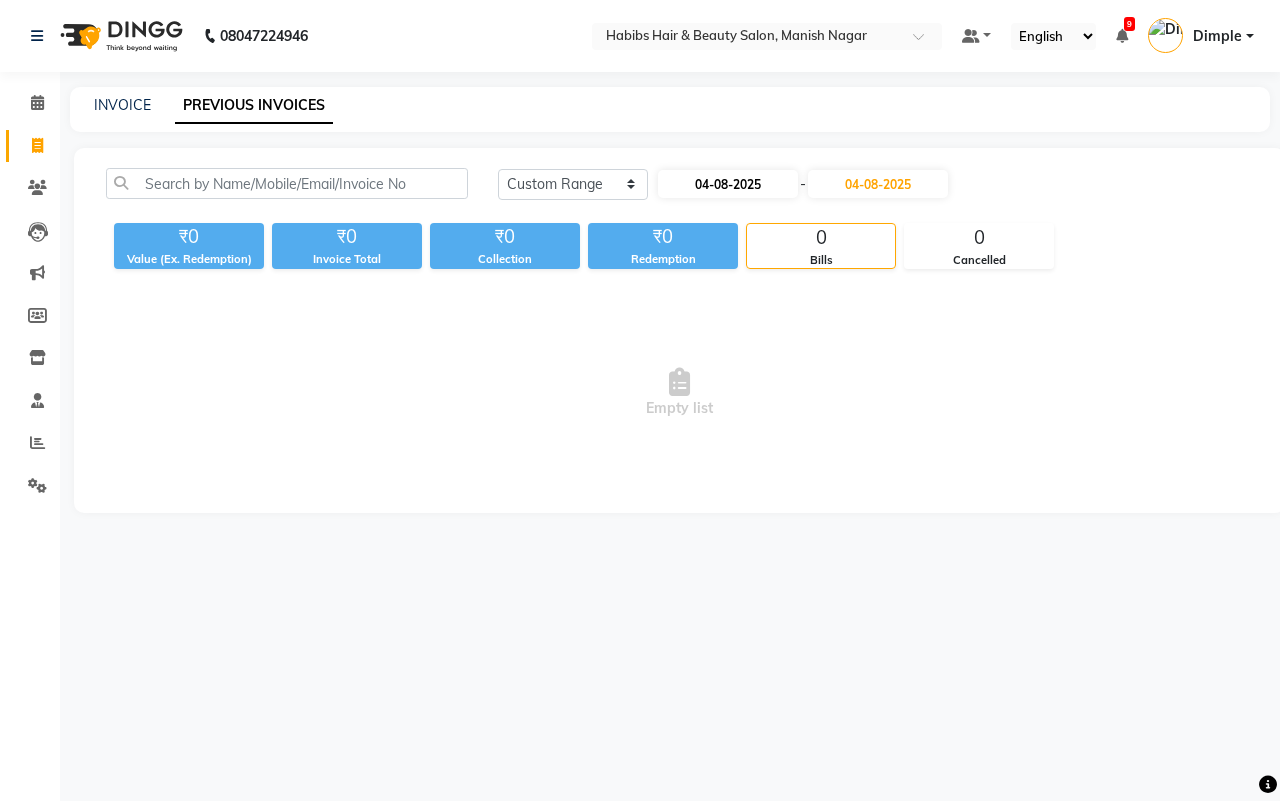 select on "8" 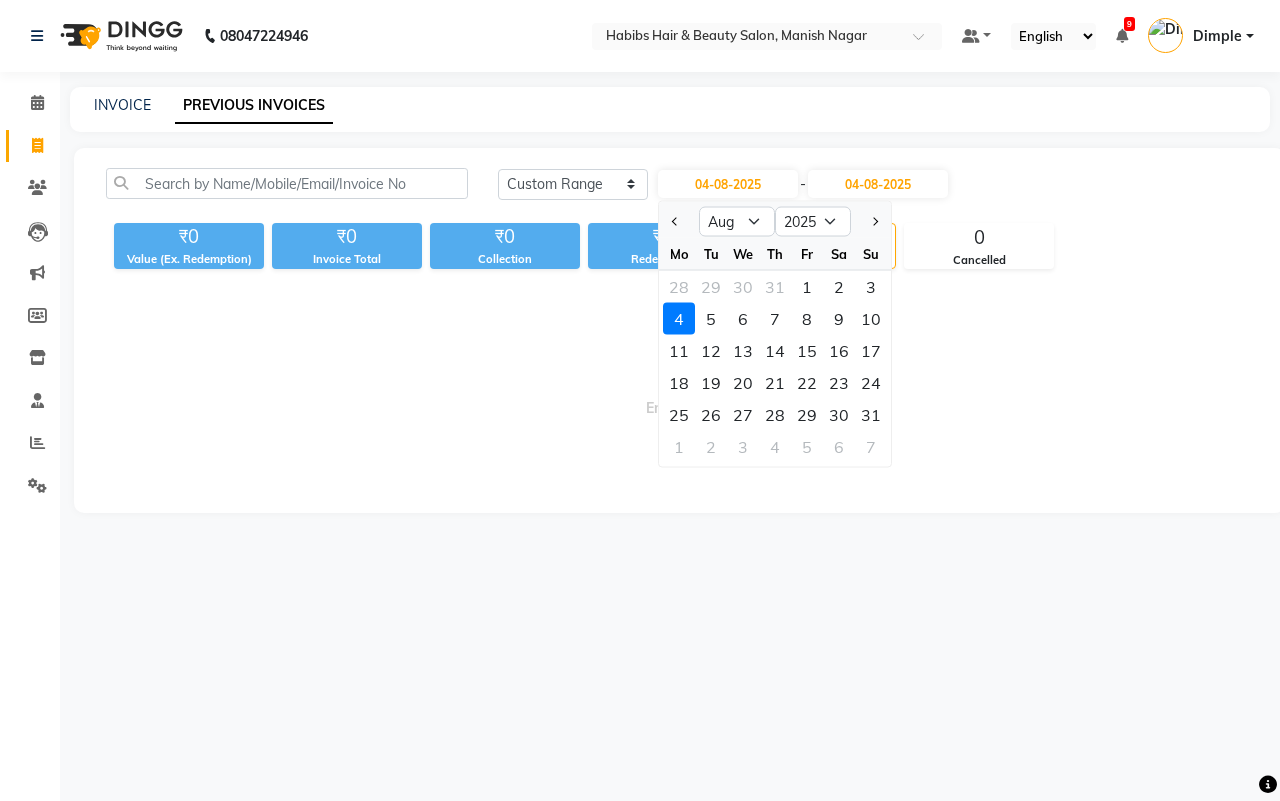 click on "31" 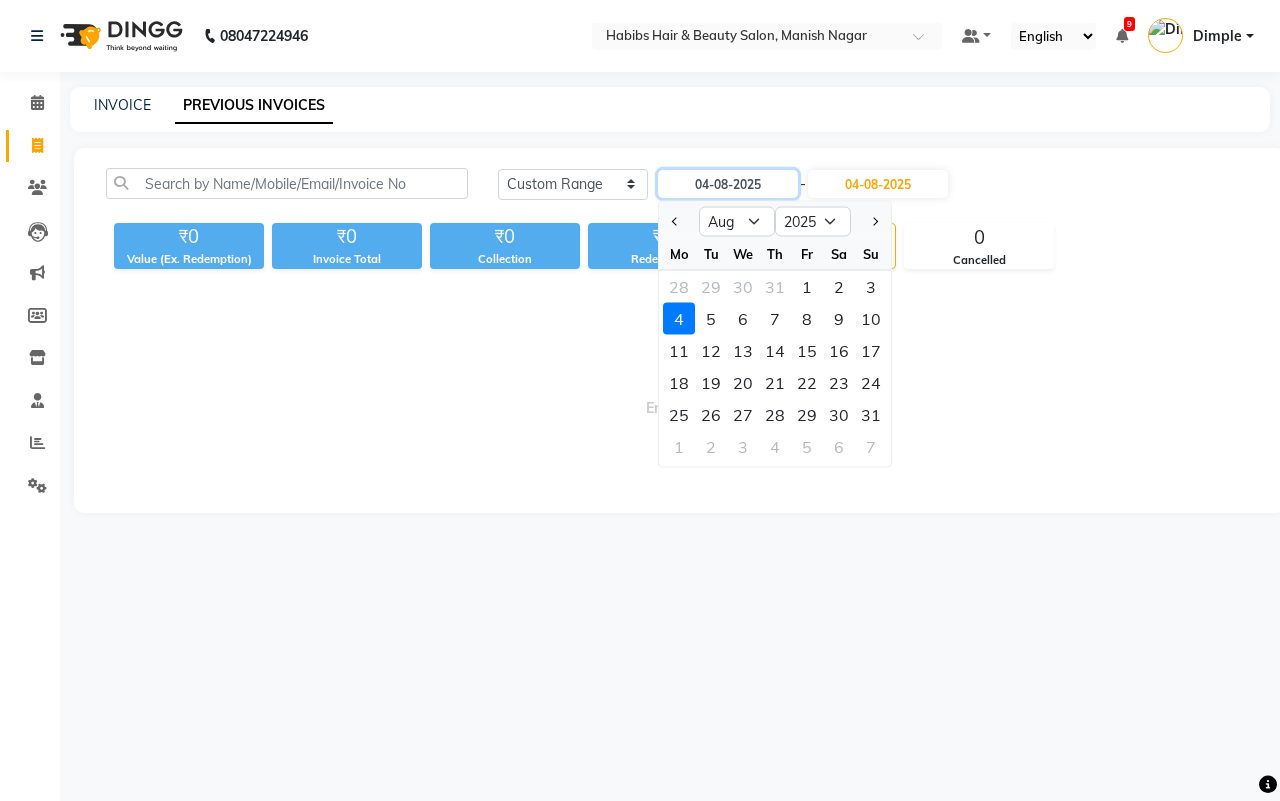 type on "31-07-2025" 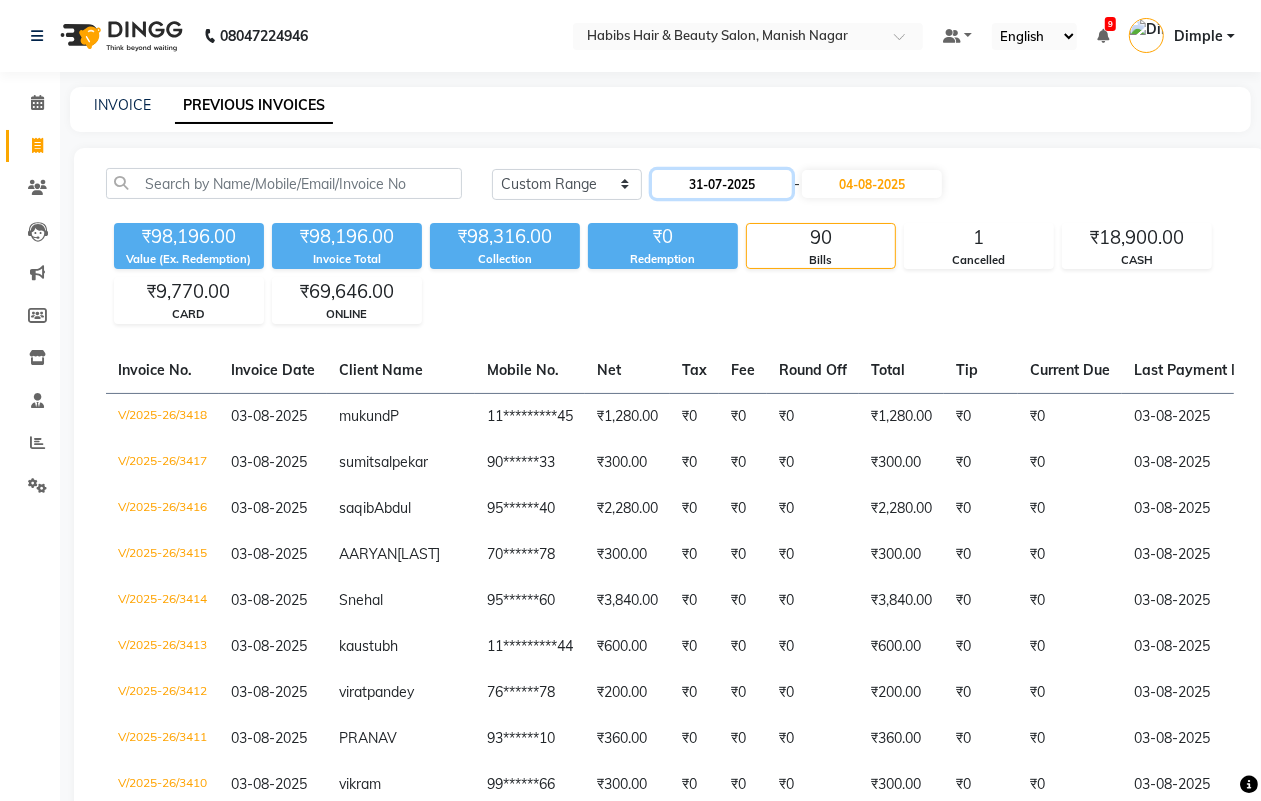 click on "31-07-2025" 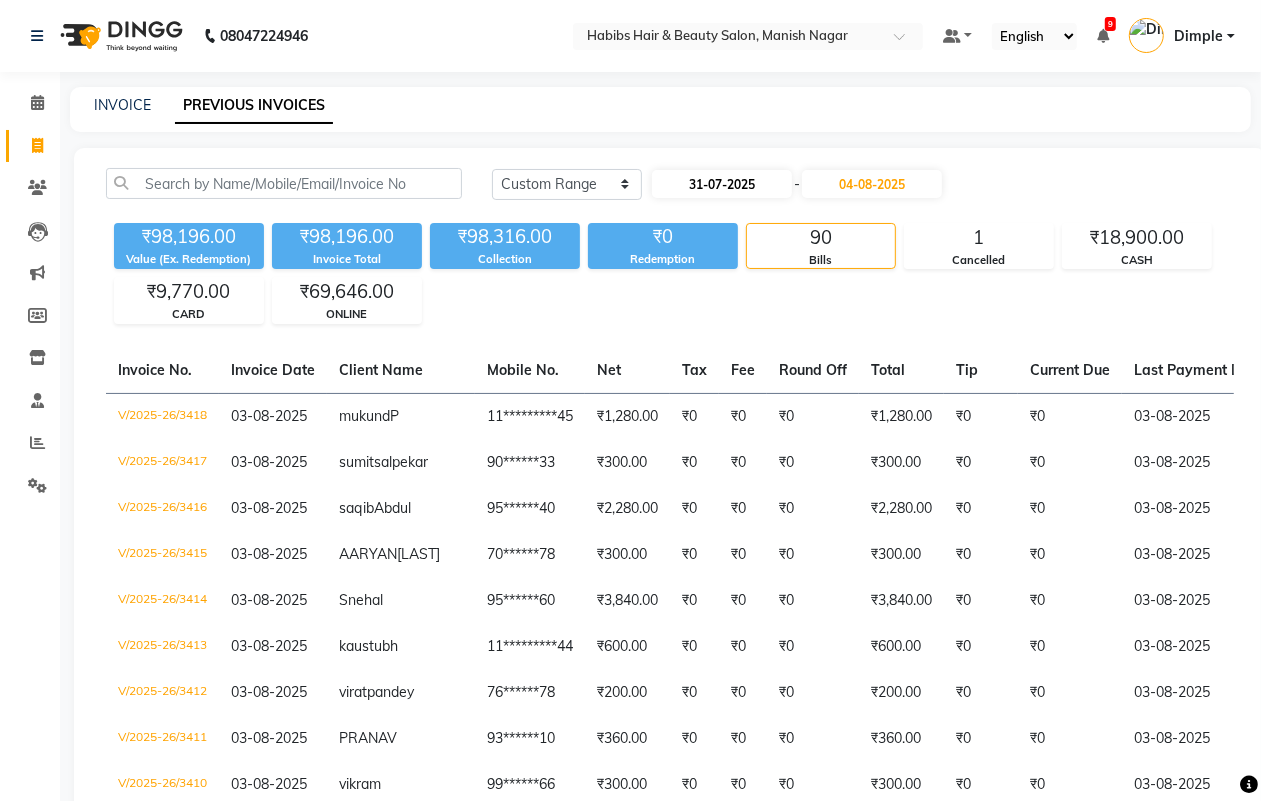 select on "7" 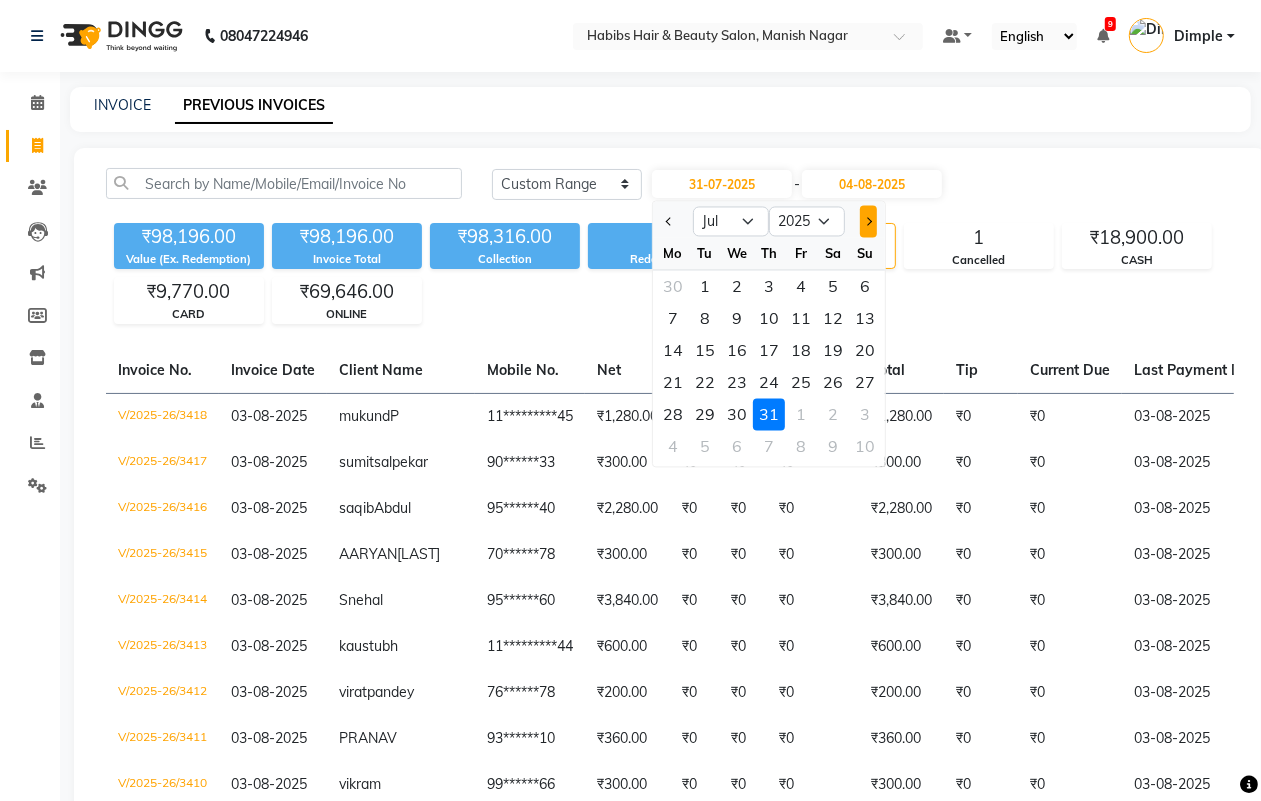 click 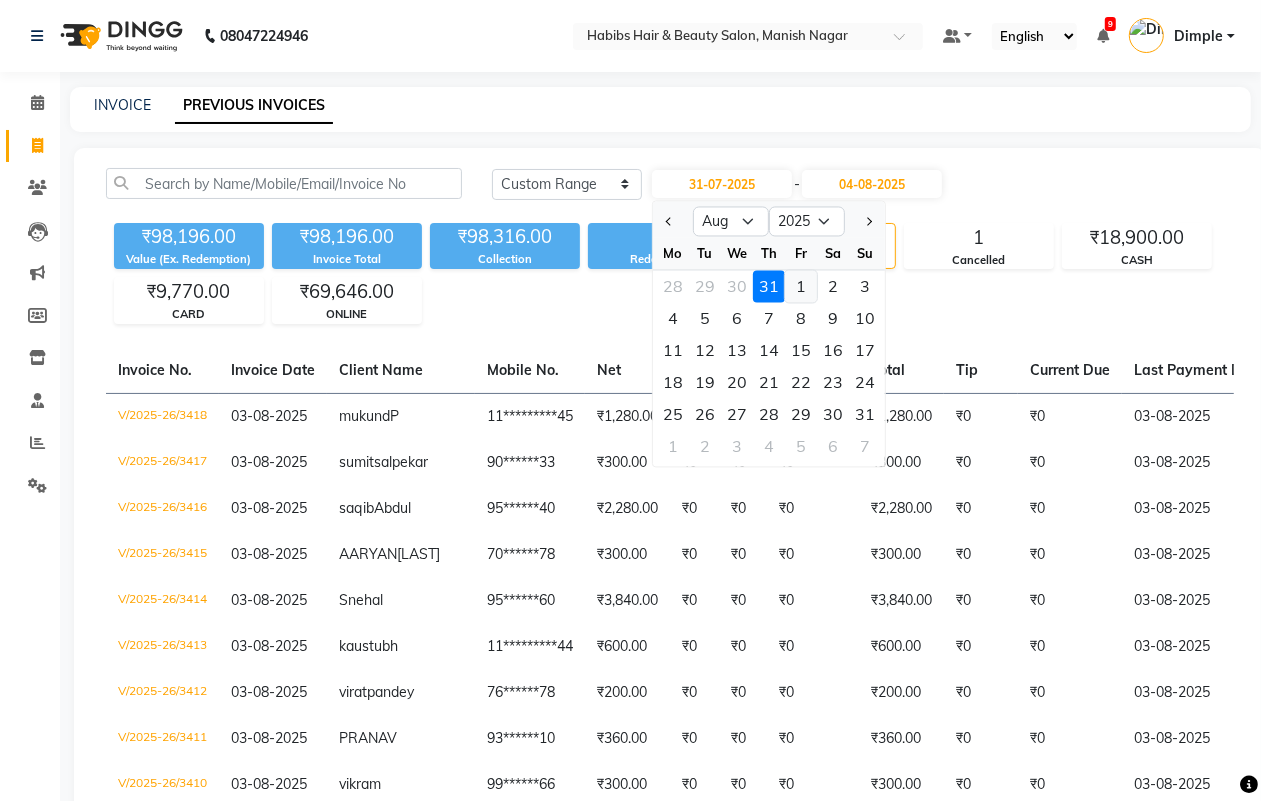 click on "1" 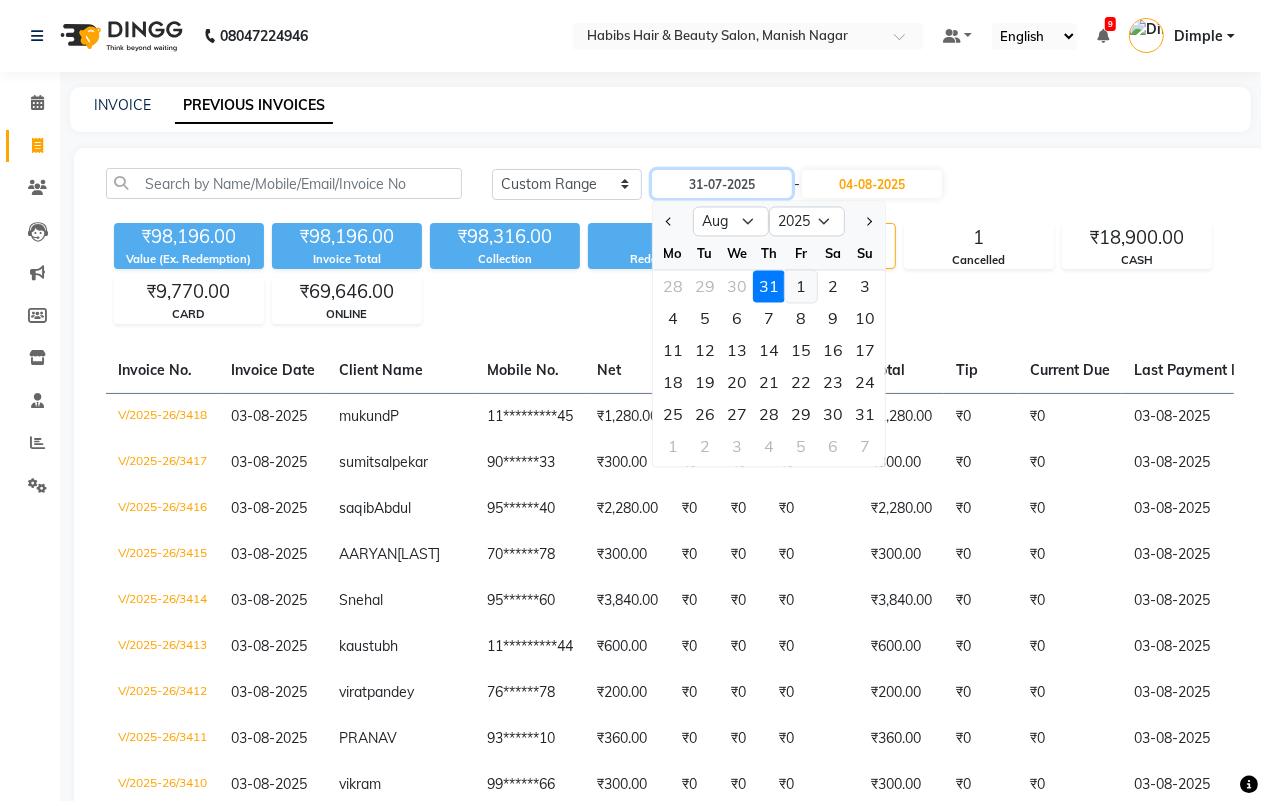 type on "01-08-2025" 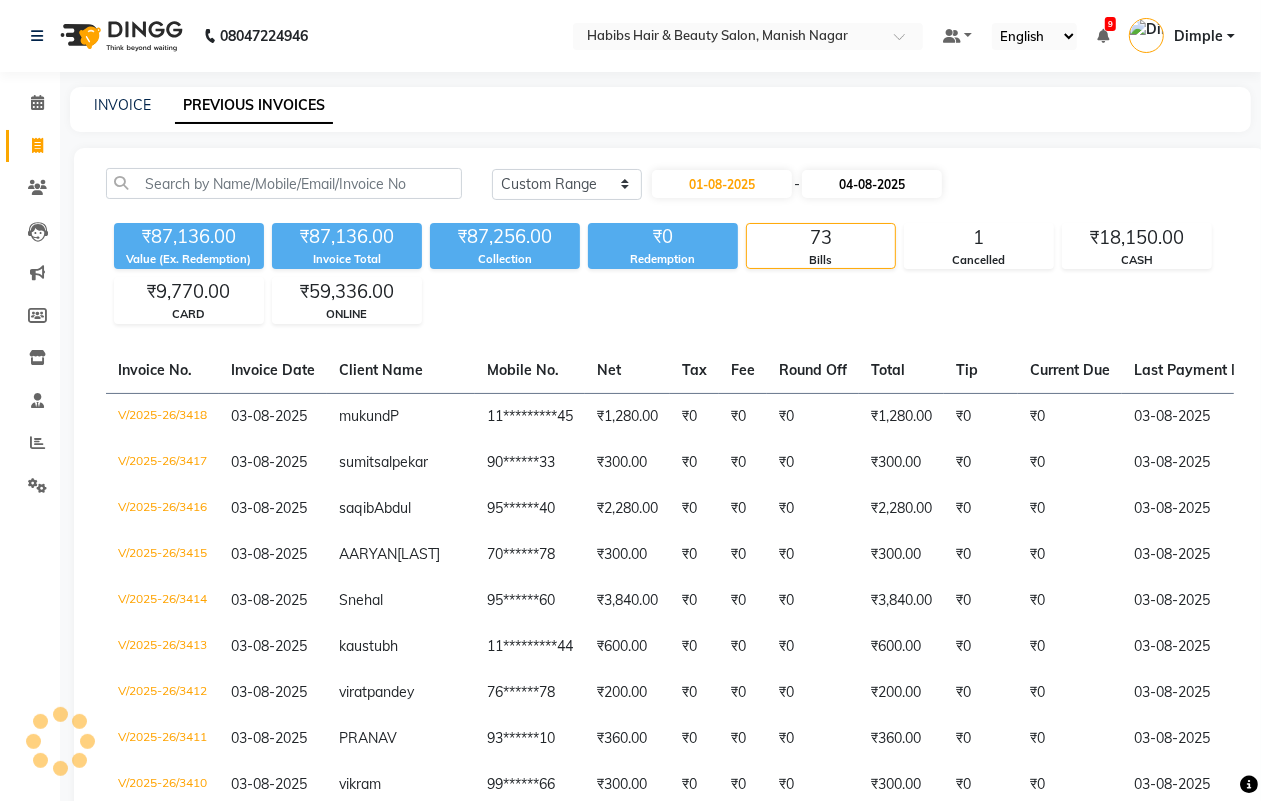 drag, startPoint x: 876, startPoint y: 165, endPoint x: 878, endPoint y: 175, distance: 10.198039 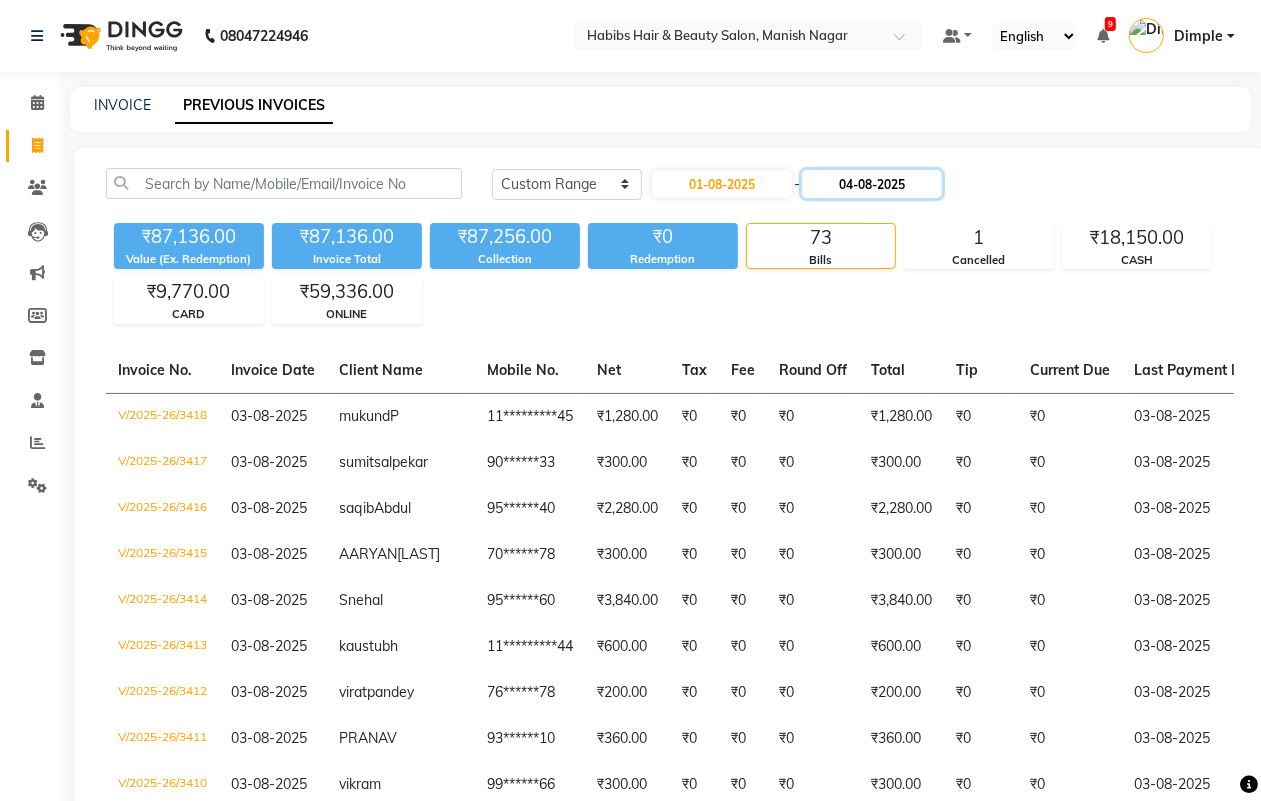 click on "04-08-2025" 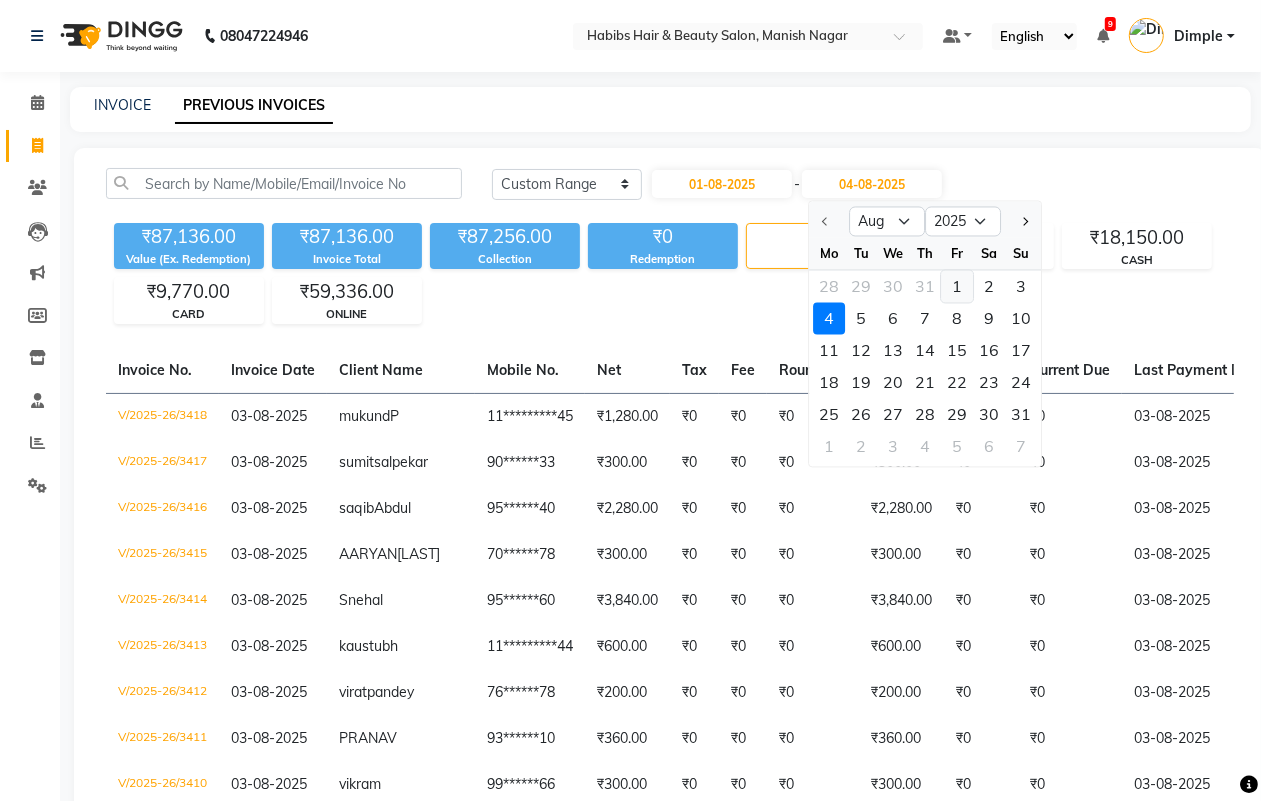 click on "1" 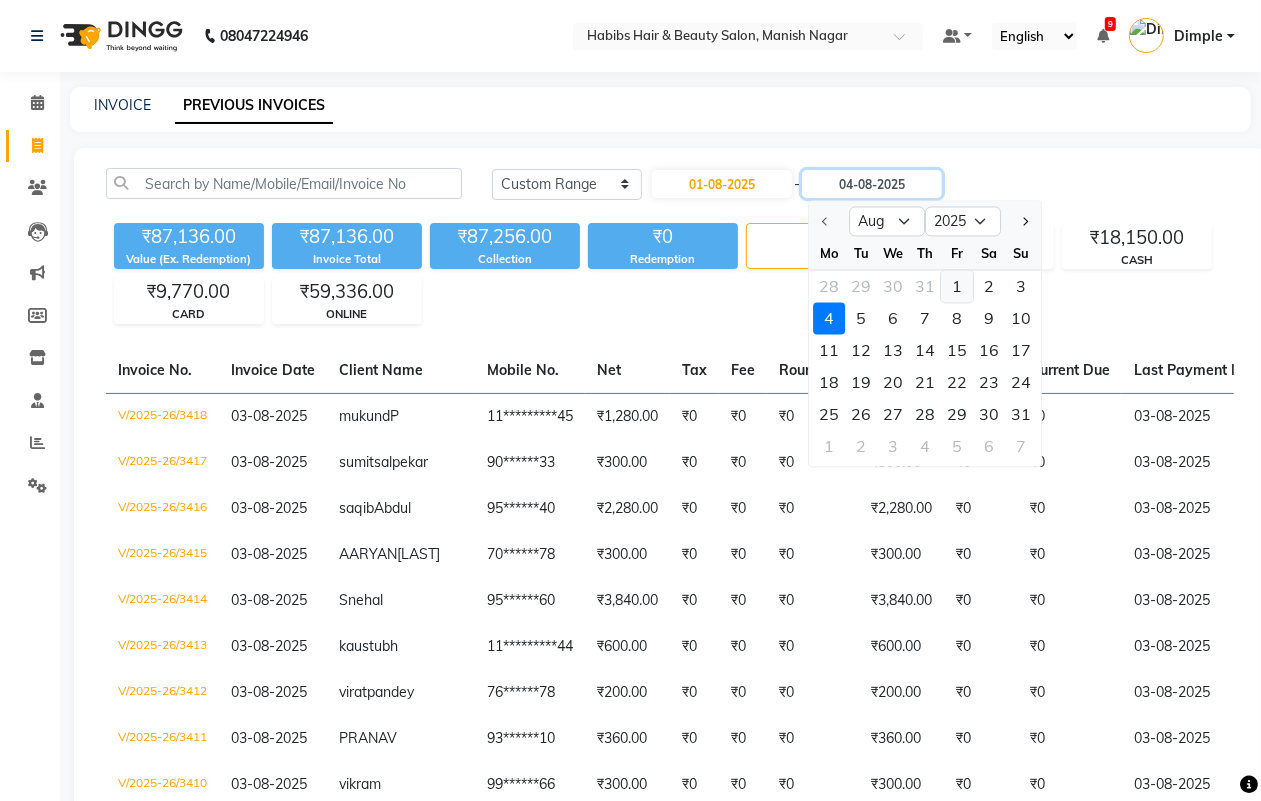 type on "01-08-2025" 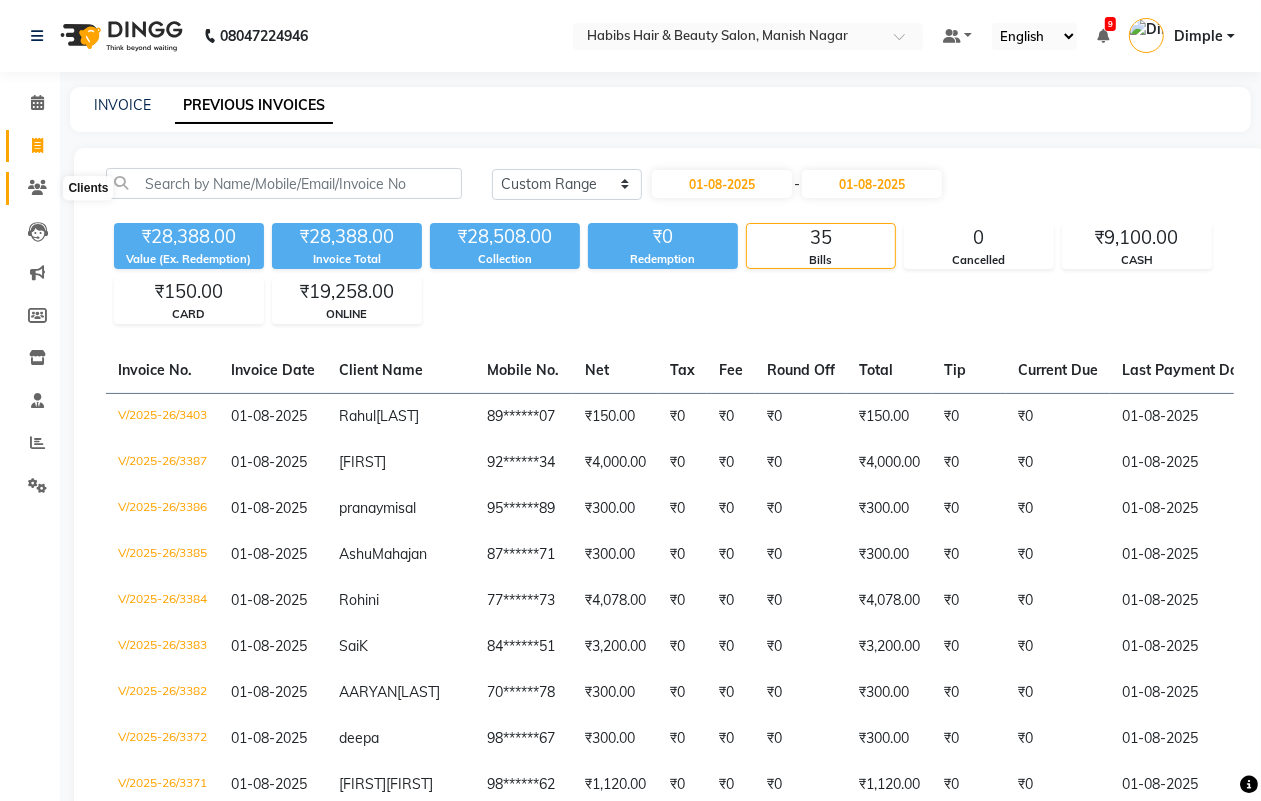 click 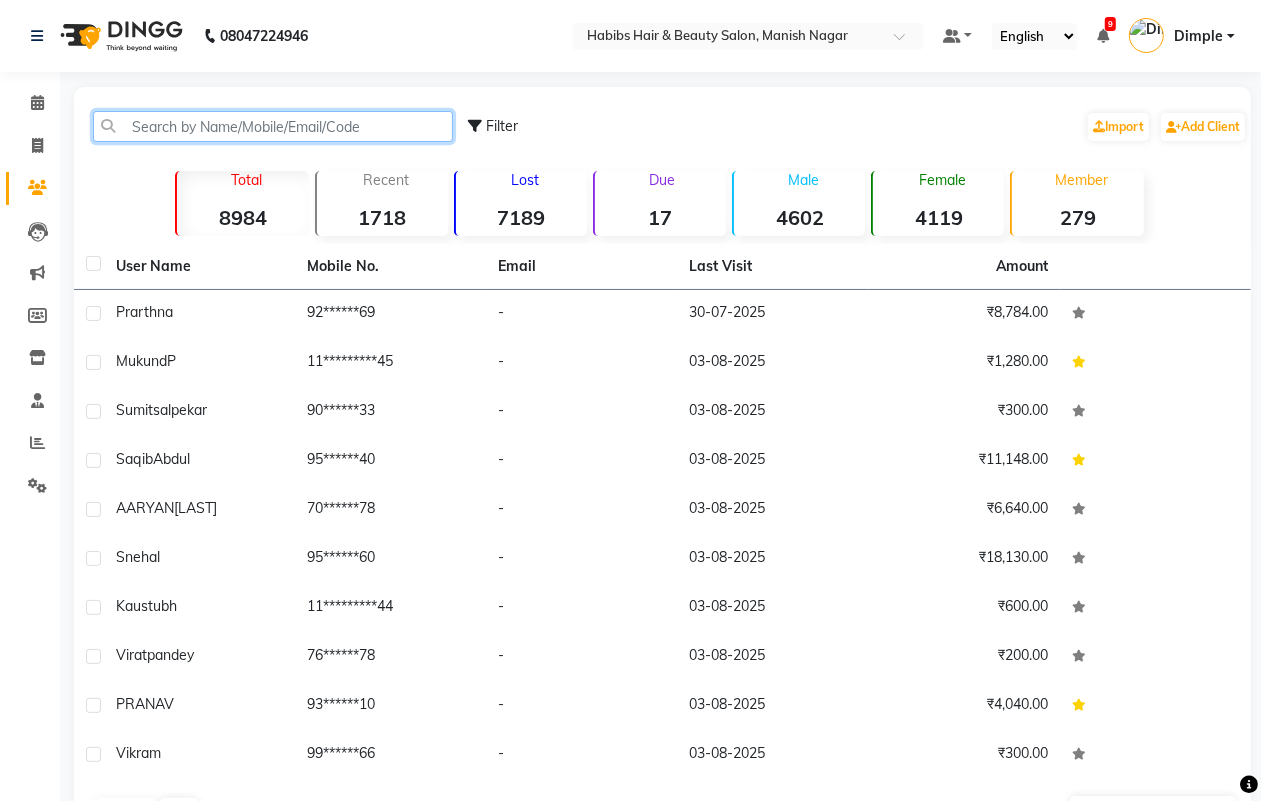 click 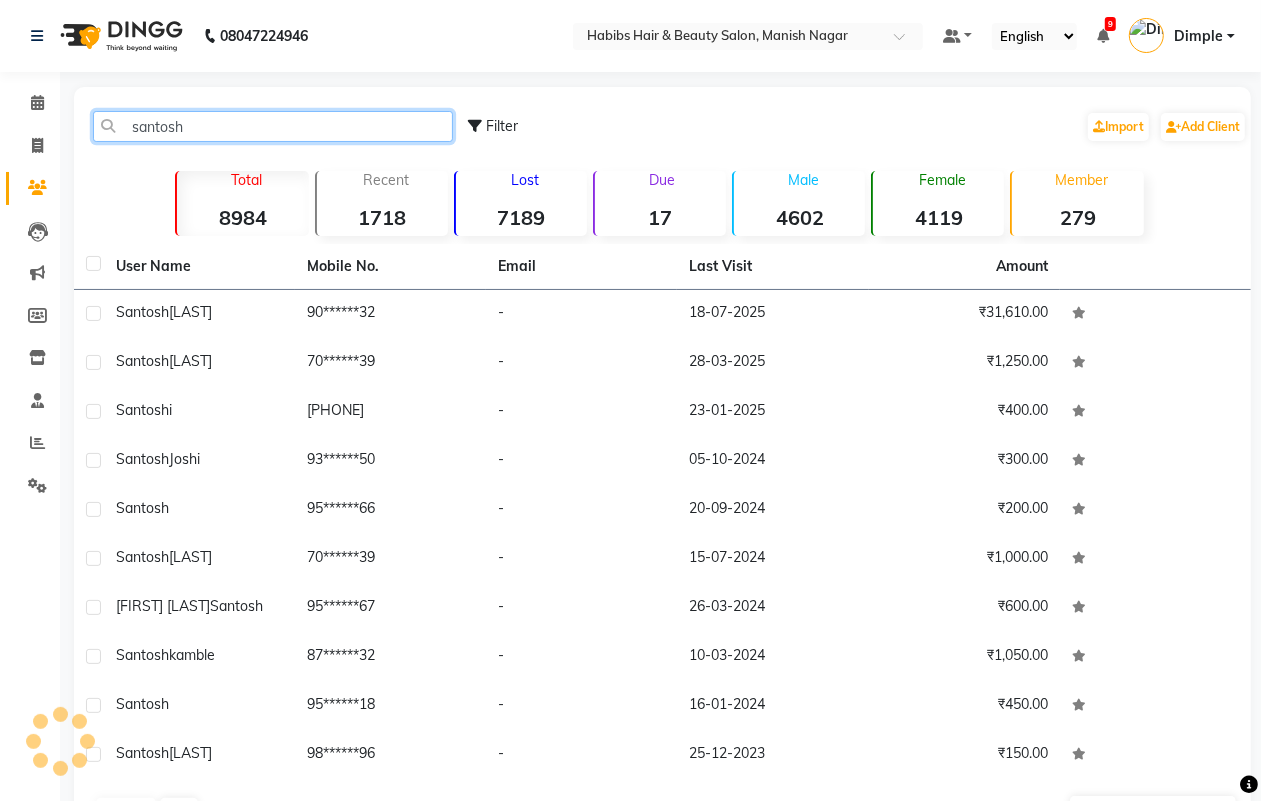 click on "santosh" 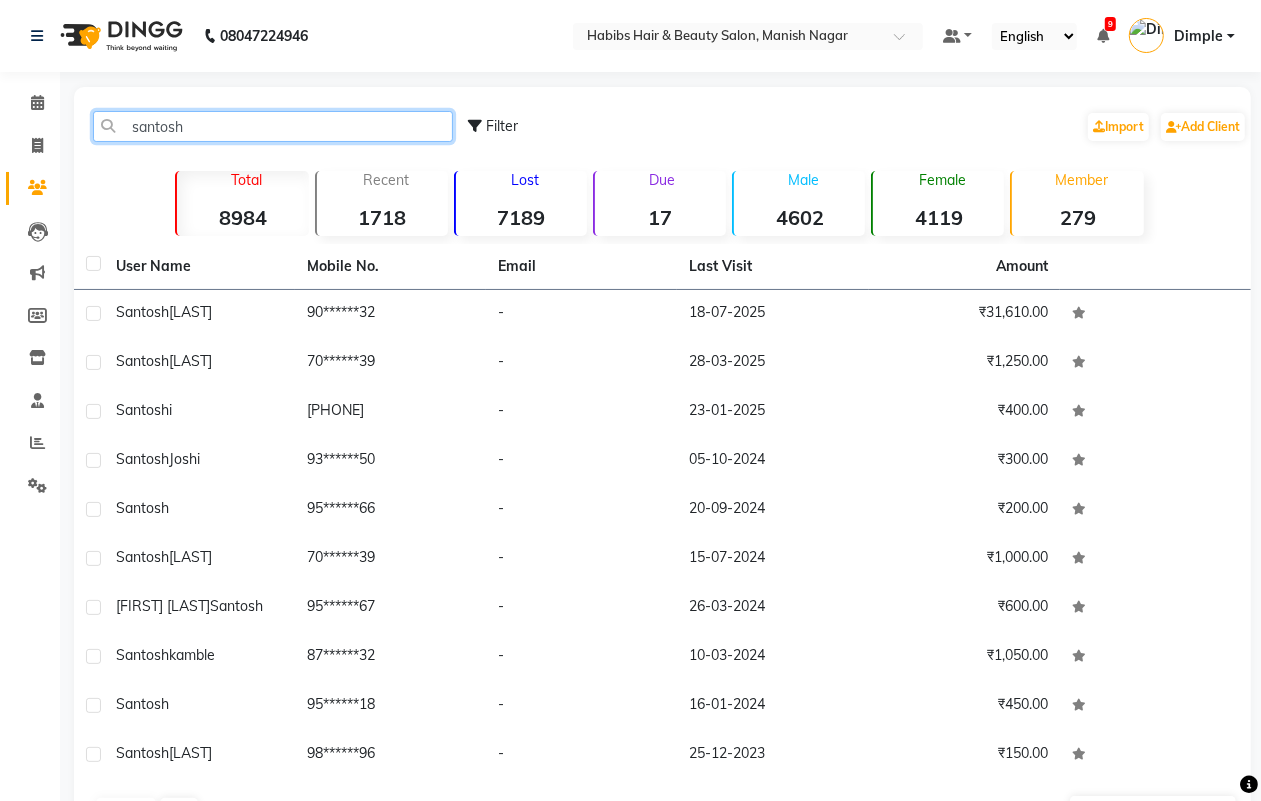 click on "santosh" 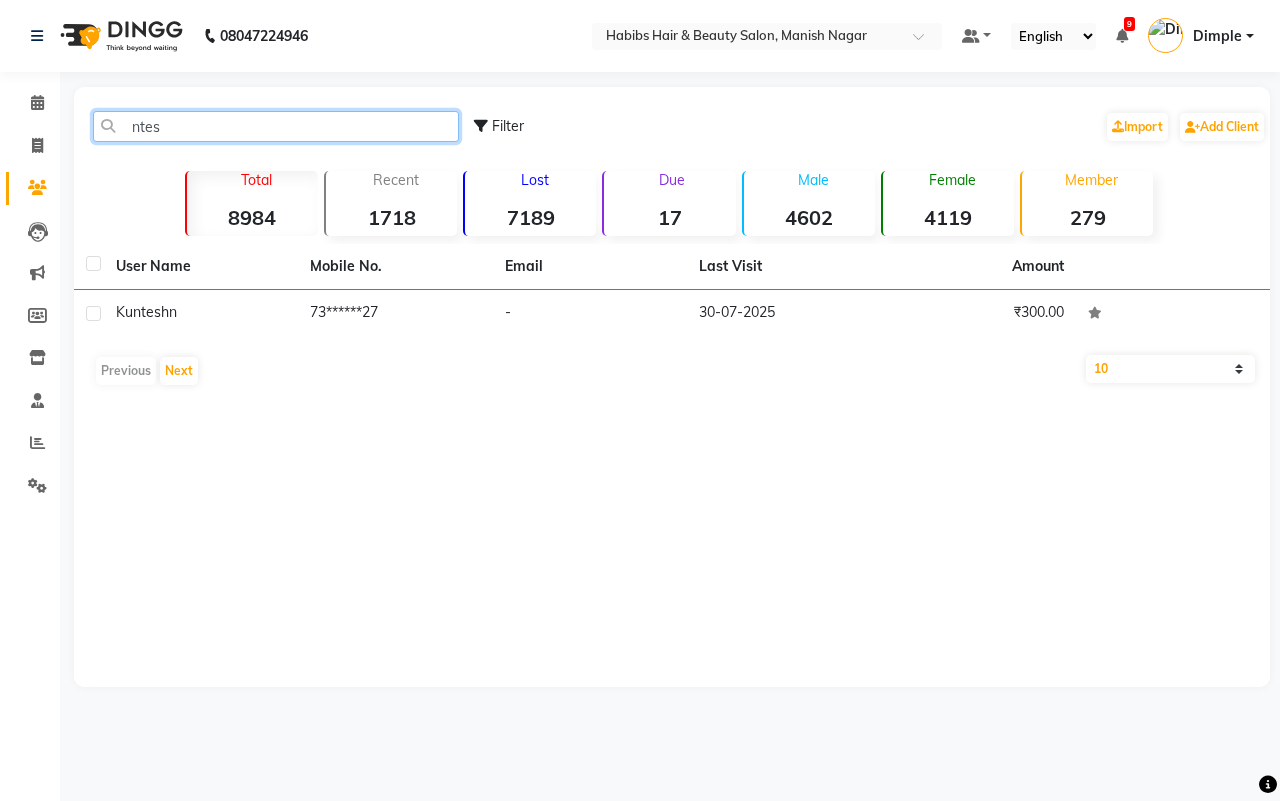 click on "ntes" 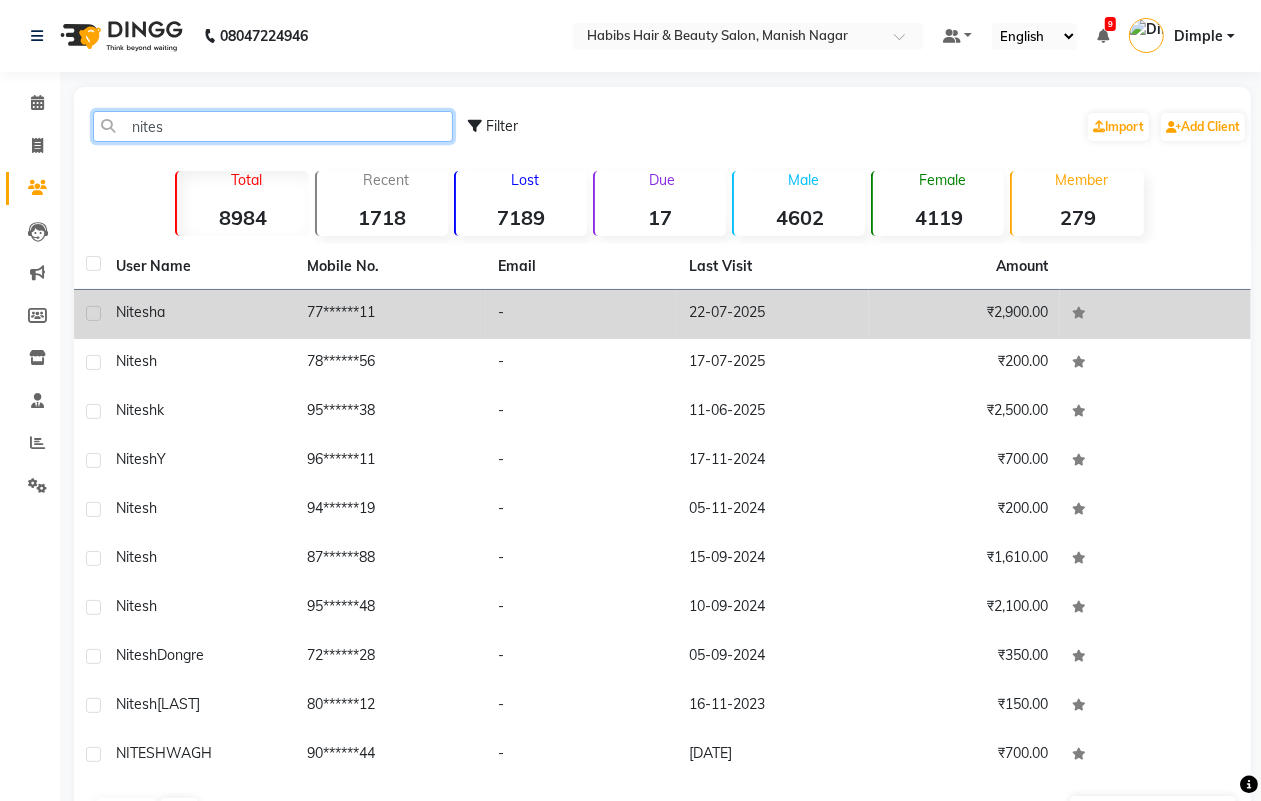 type on "nites" 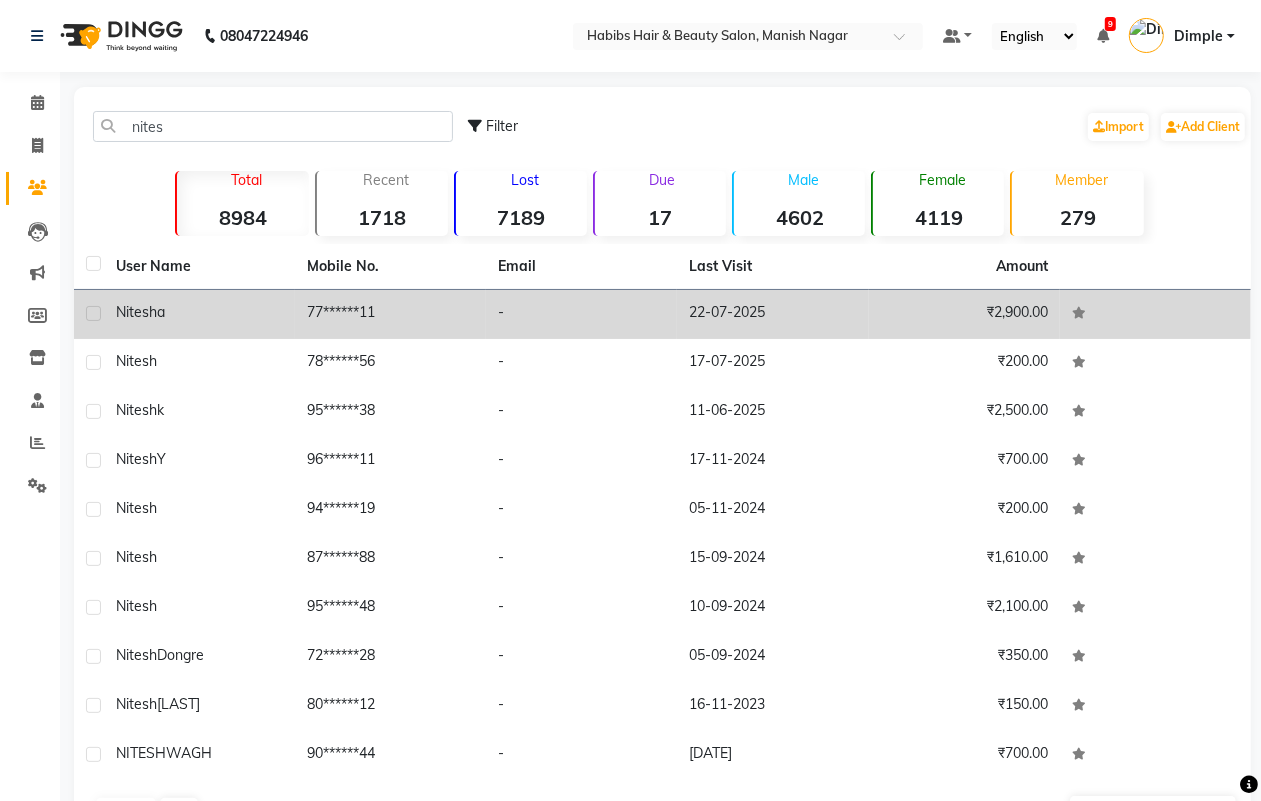 click on "nitesh  a" 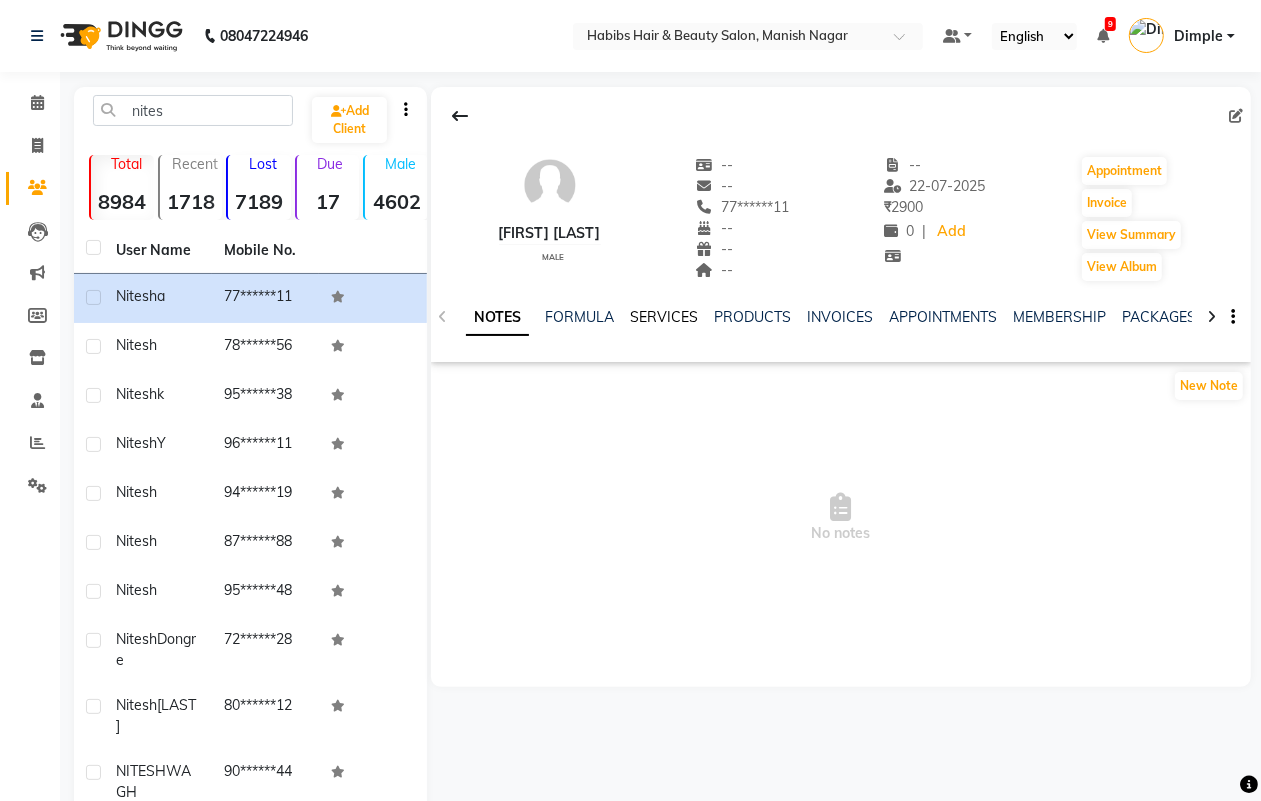 click on "SERVICES" 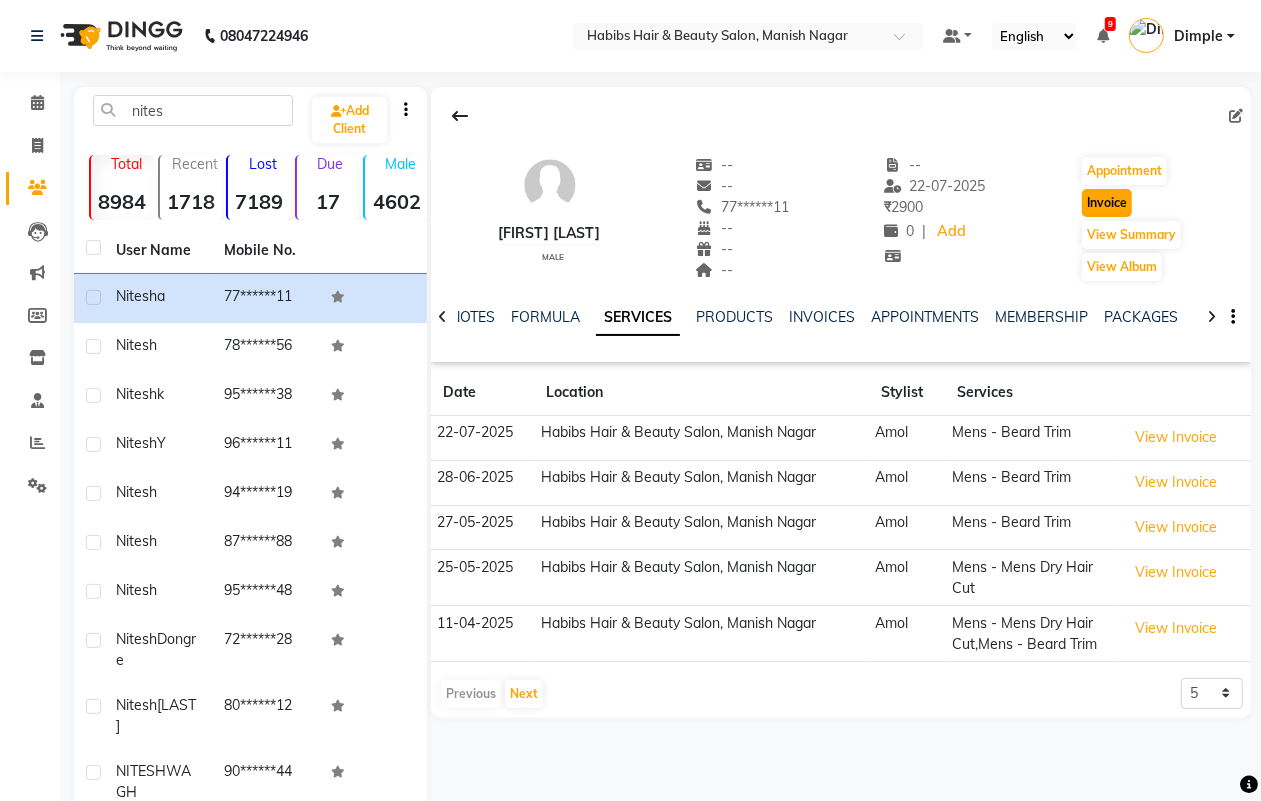click on "Invoice" 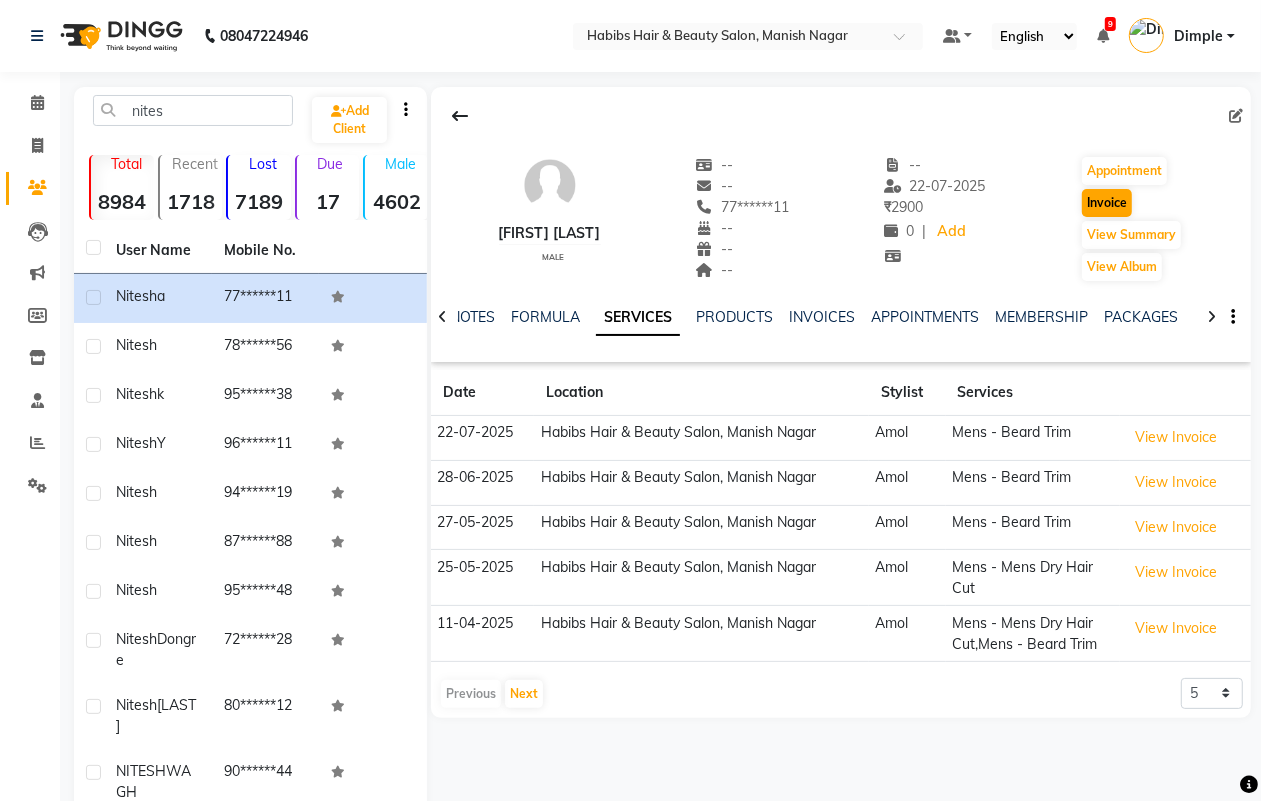 select on "service" 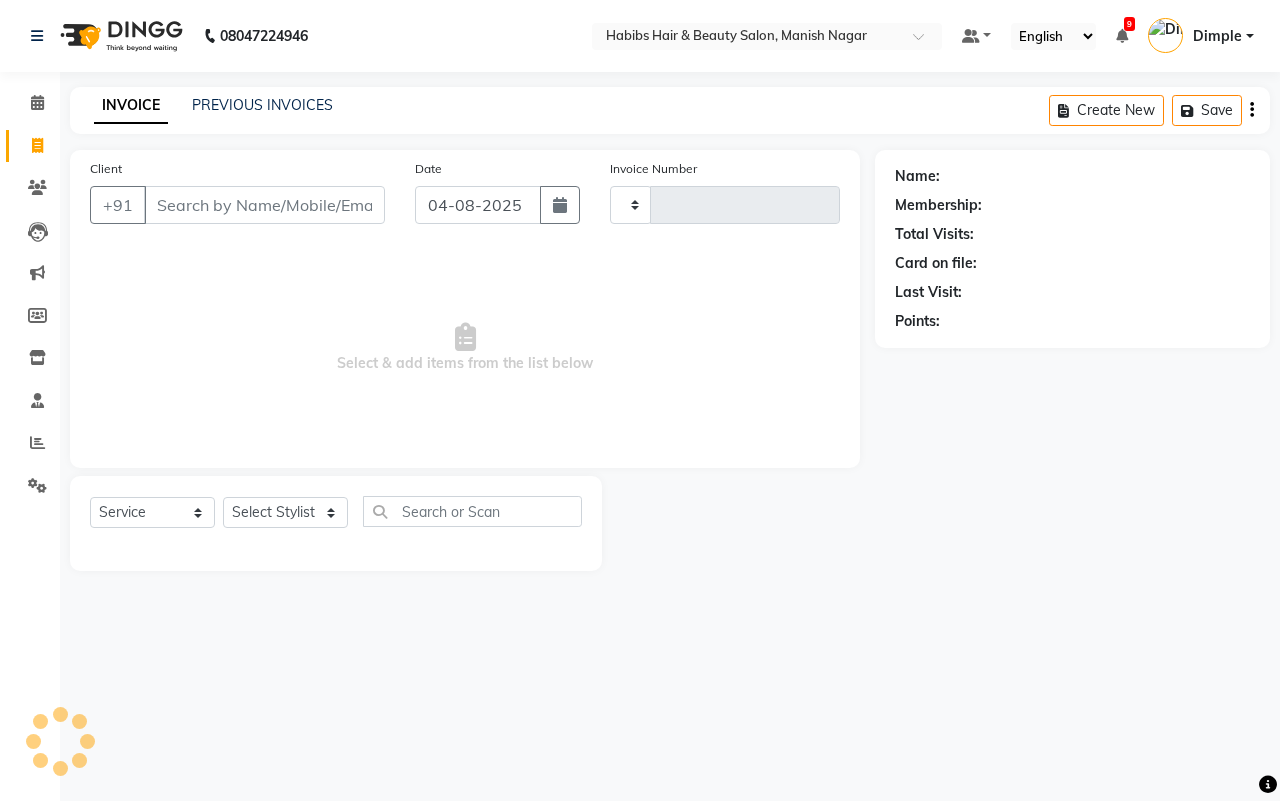 type on "3419" 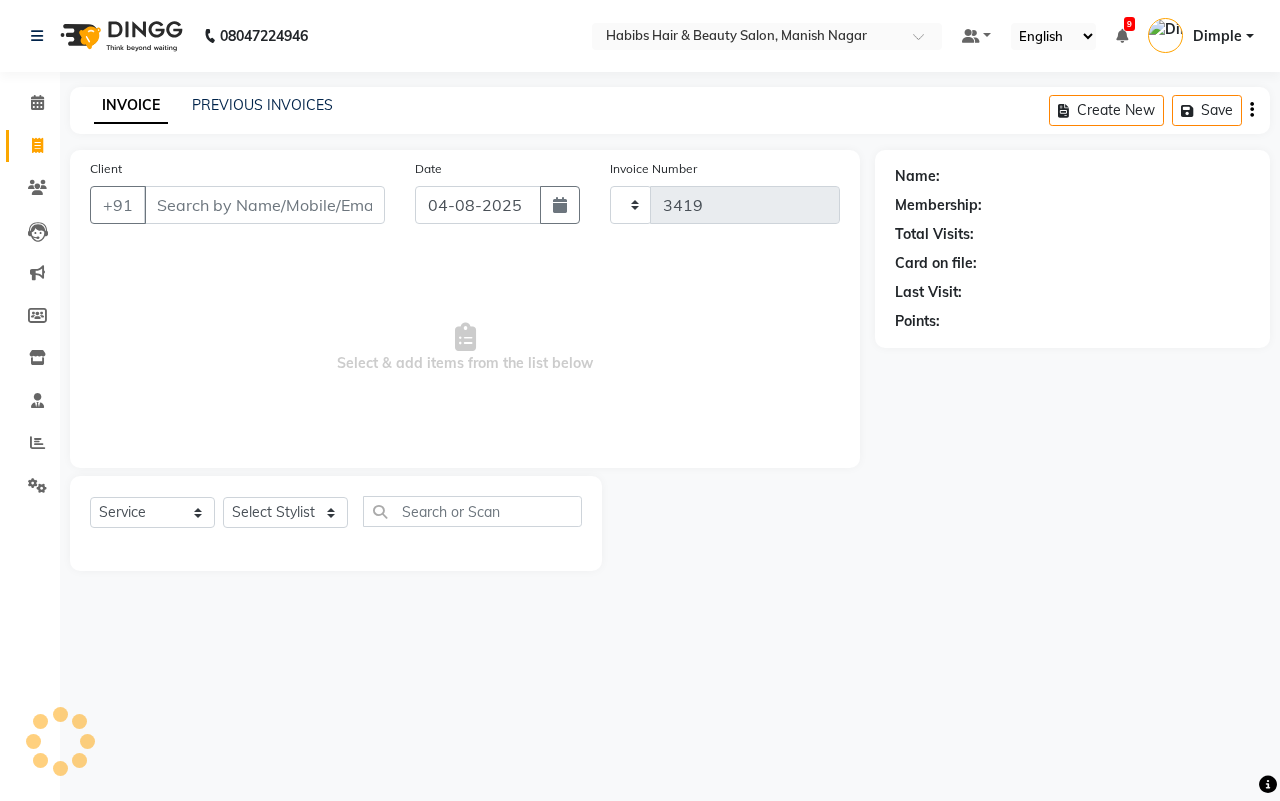 select on "3804" 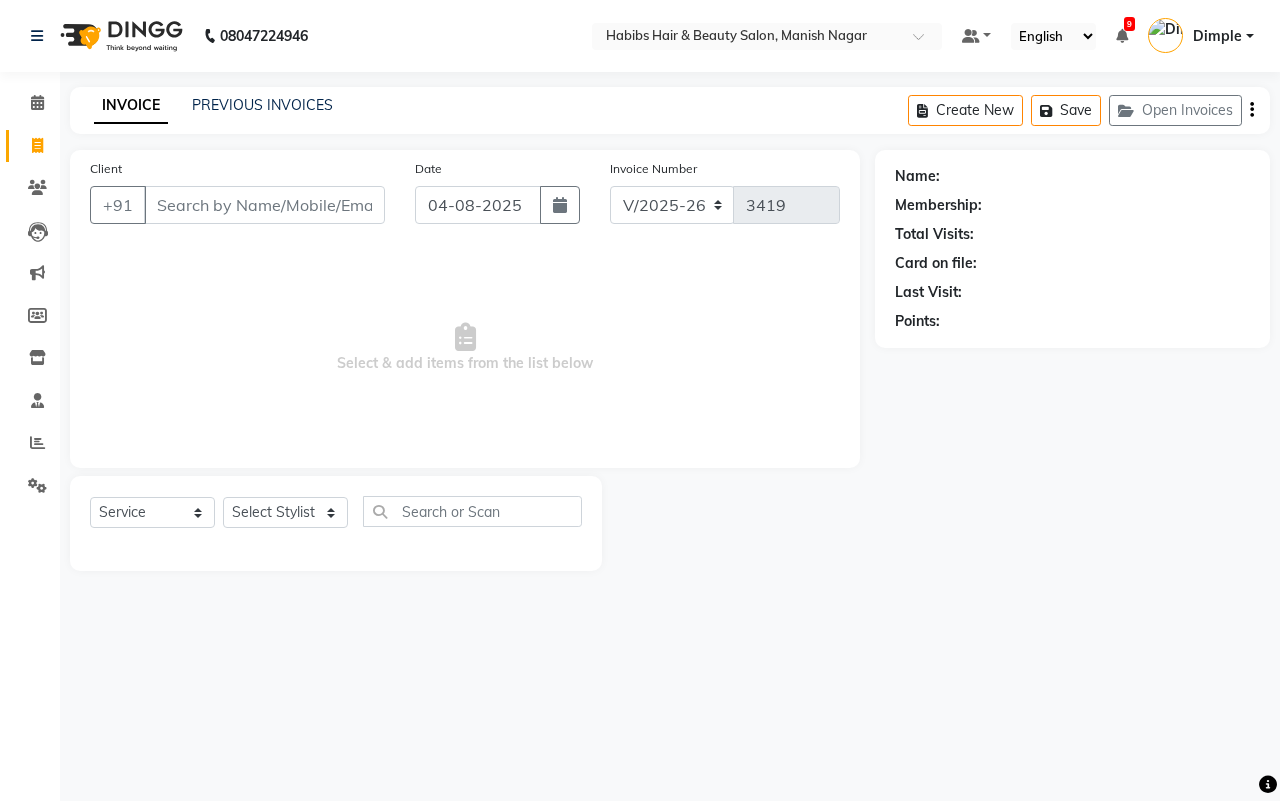 type on "77******11" 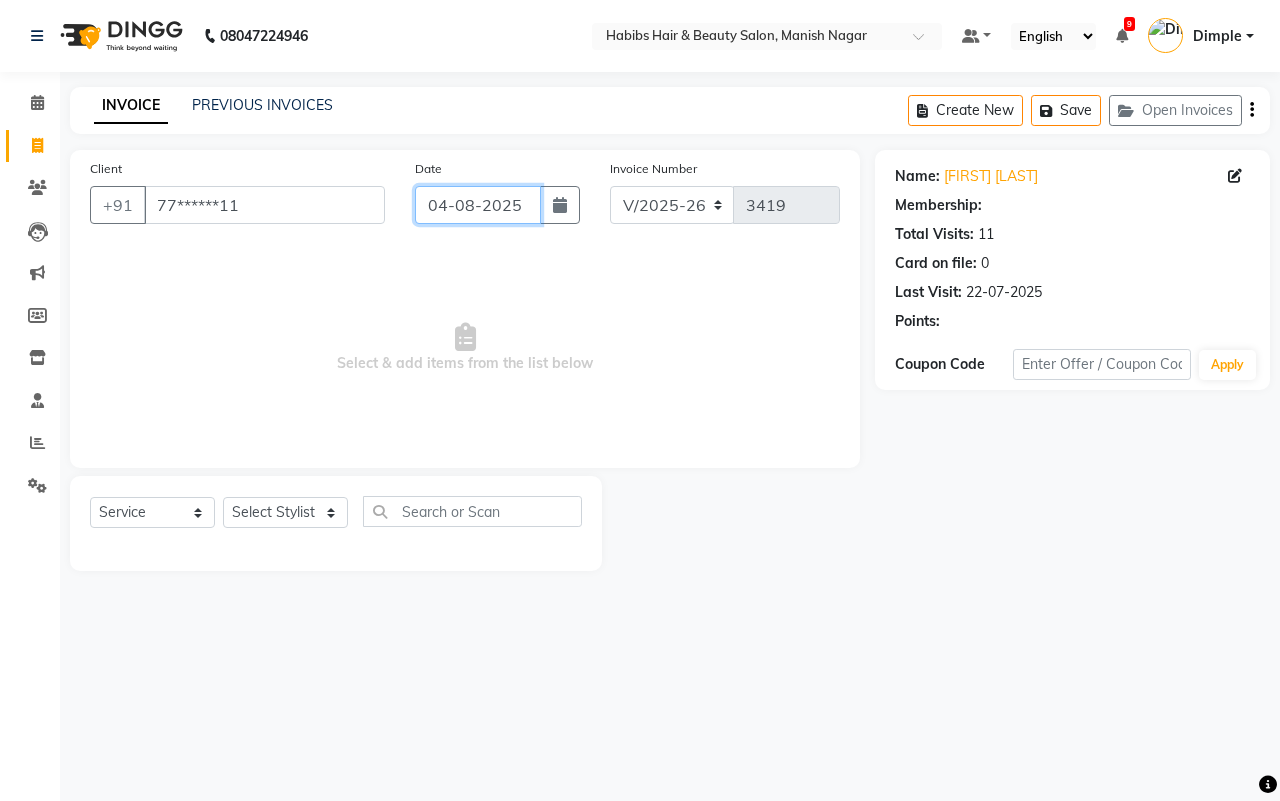 click on "04-08-2025" 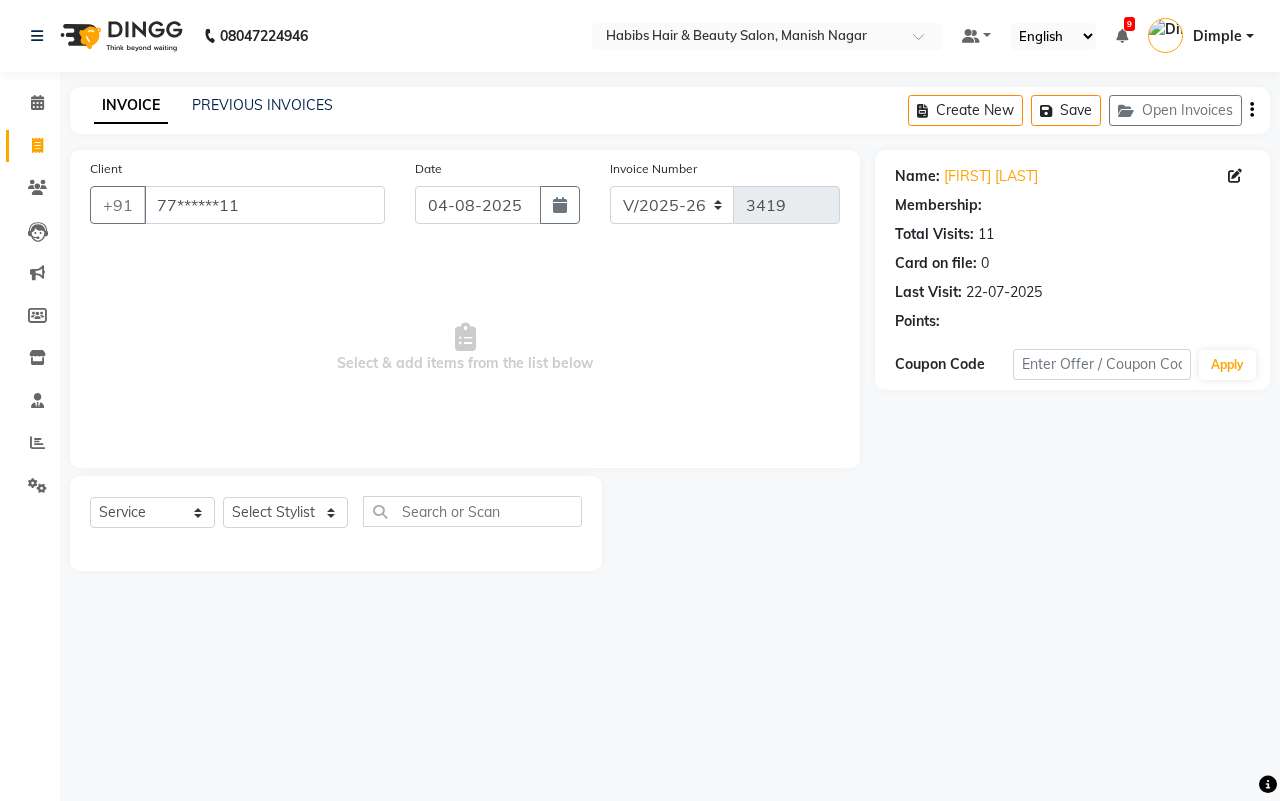 select on "8" 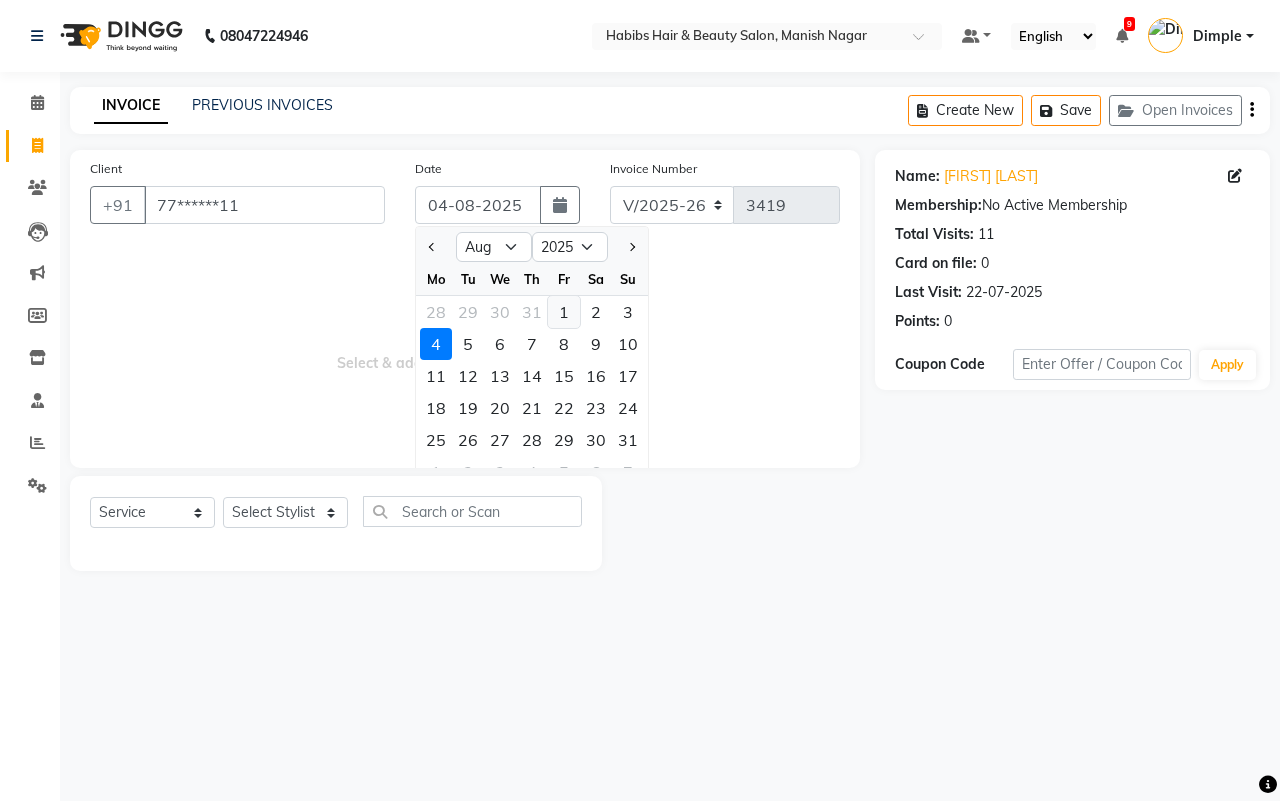 click on "1" 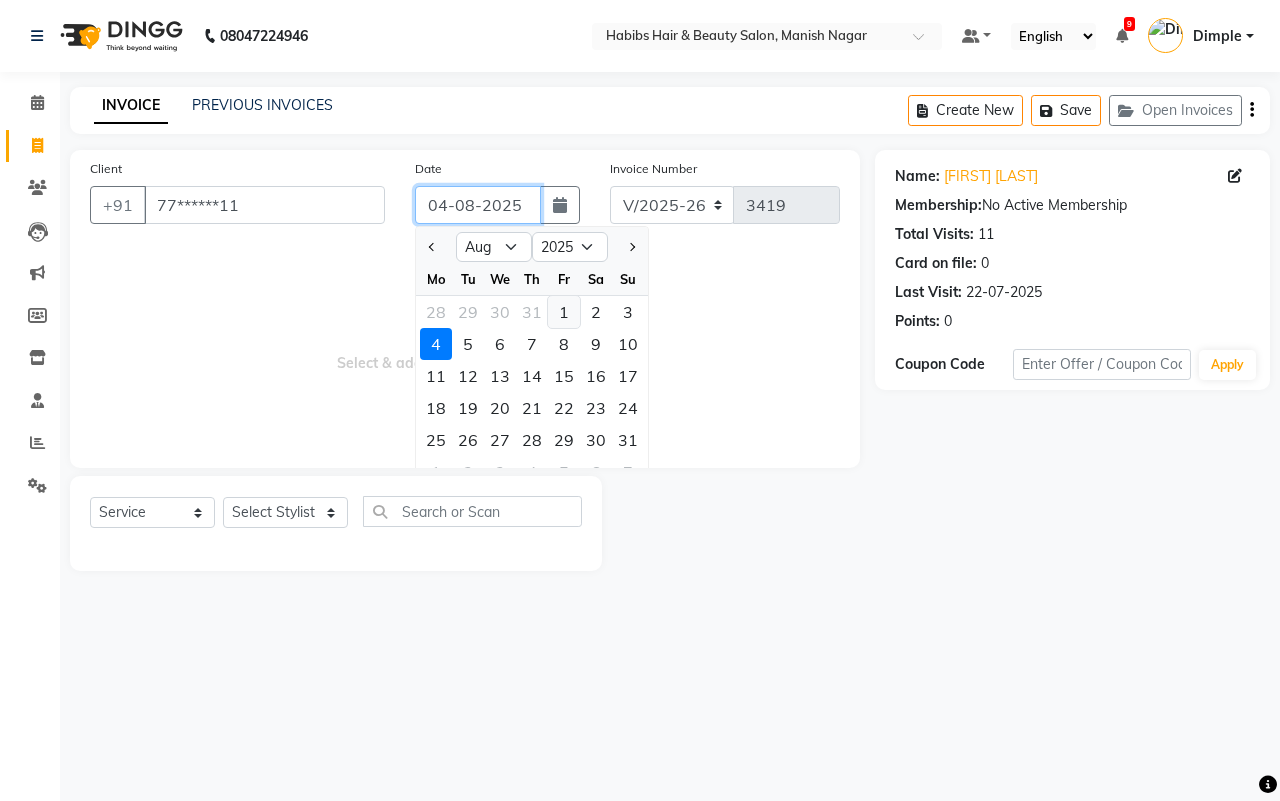 type on "01-08-2025" 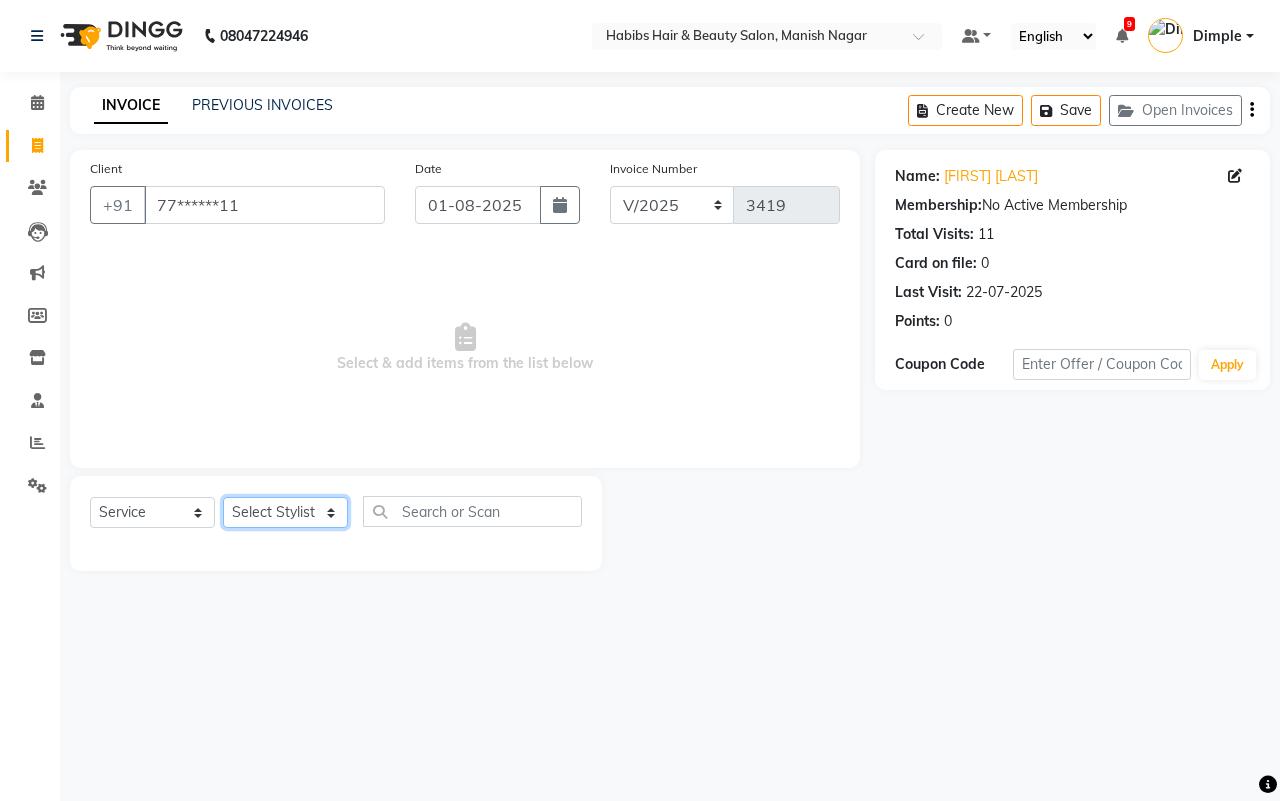 click on "Select Stylist [FIRST] [LAST] [FIRST] [LAST] [FIRST] [LAST] [FIRST] [LAST] [FIRST] [LAST] [FIRST] [LAST] [FIRST] [LAST] [FIRST] [LAST] [FIRST] [LAST] [FIRST] [LAST]" 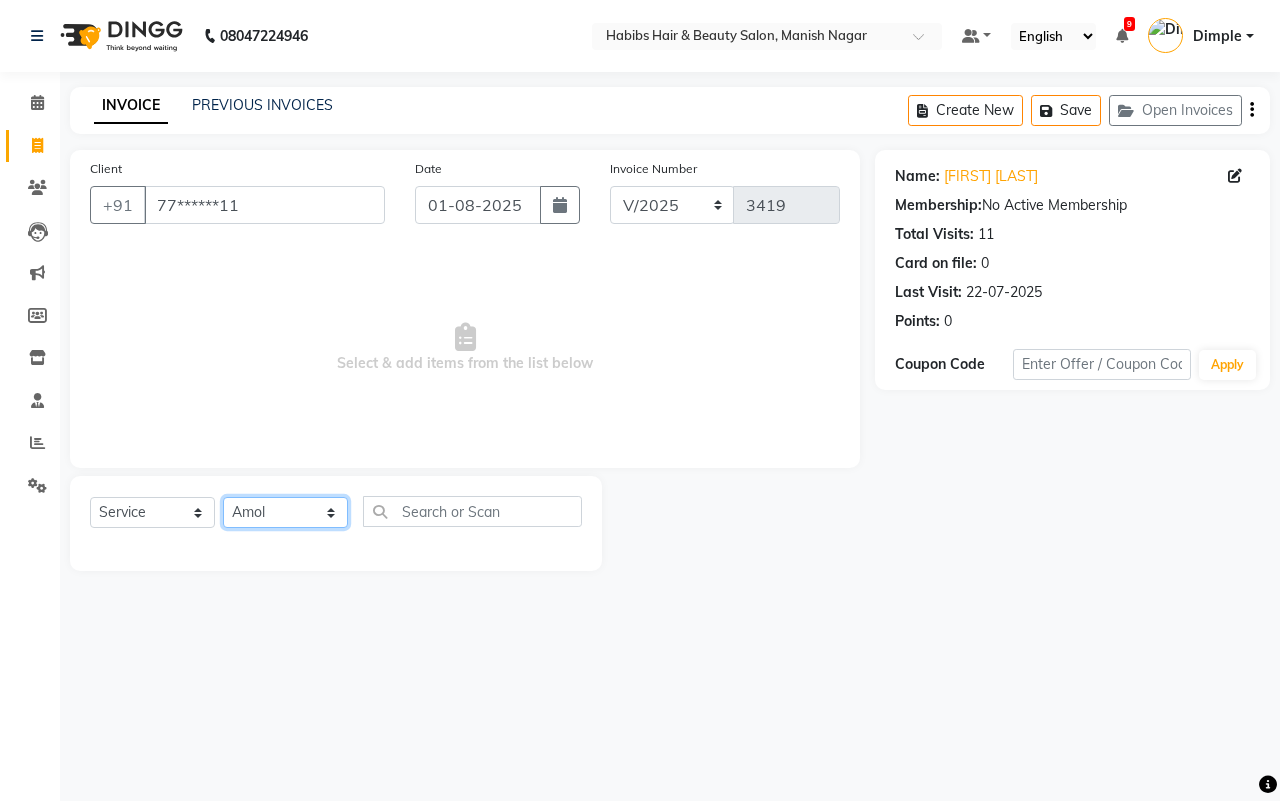 click on "Select Stylist [FIRST] [LAST] [FIRST] [LAST] [FIRST] [LAST] [FIRST] [LAST] [FIRST] [LAST] [FIRST] [LAST] [FIRST] [LAST] [FIRST] [LAST] [FIRST] [LAST] [FIRST] [LAST]" 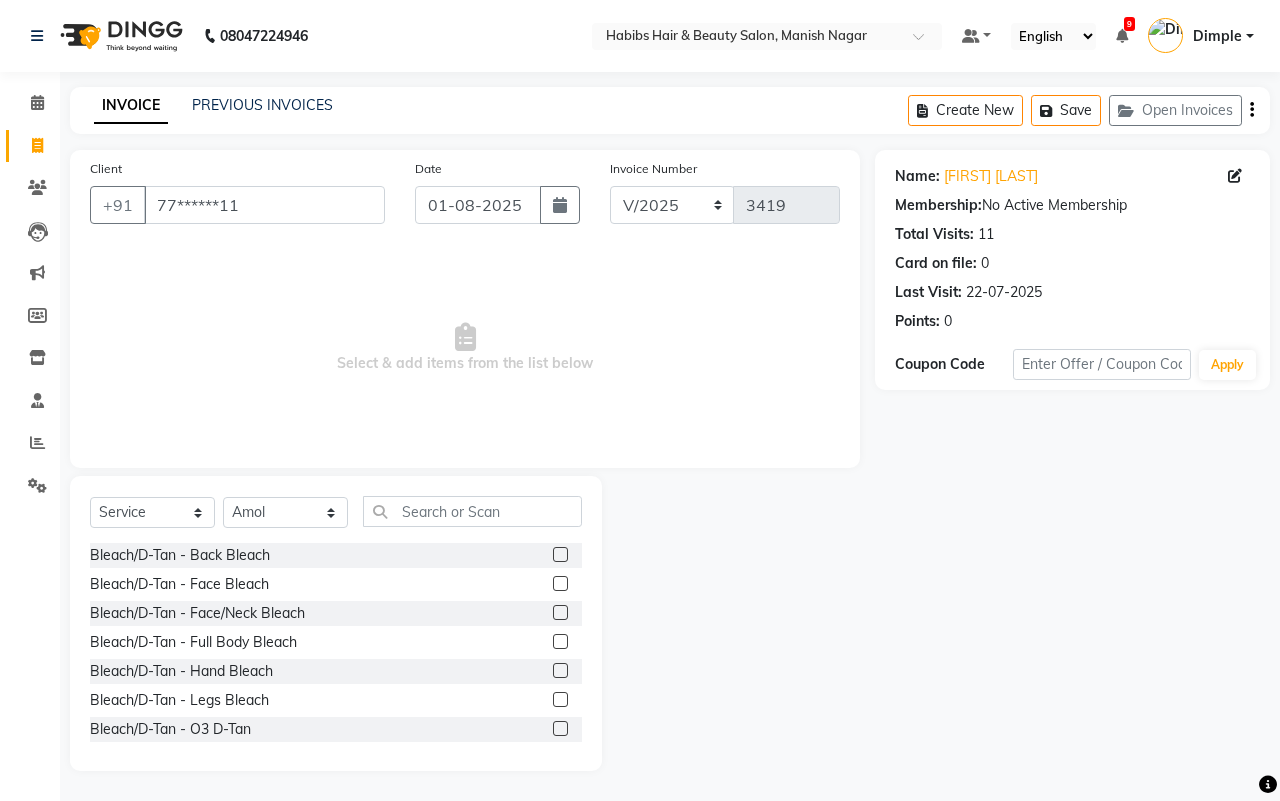 click on "Select  Service  Product  Membership  Package Voucher Prepaid Gift Card  Select Stylist [FIRST] [FIRST] [FIRST] [FIRST] [FIRST] [FIRST] [FIRST] [FIRST]  [FIRST]" 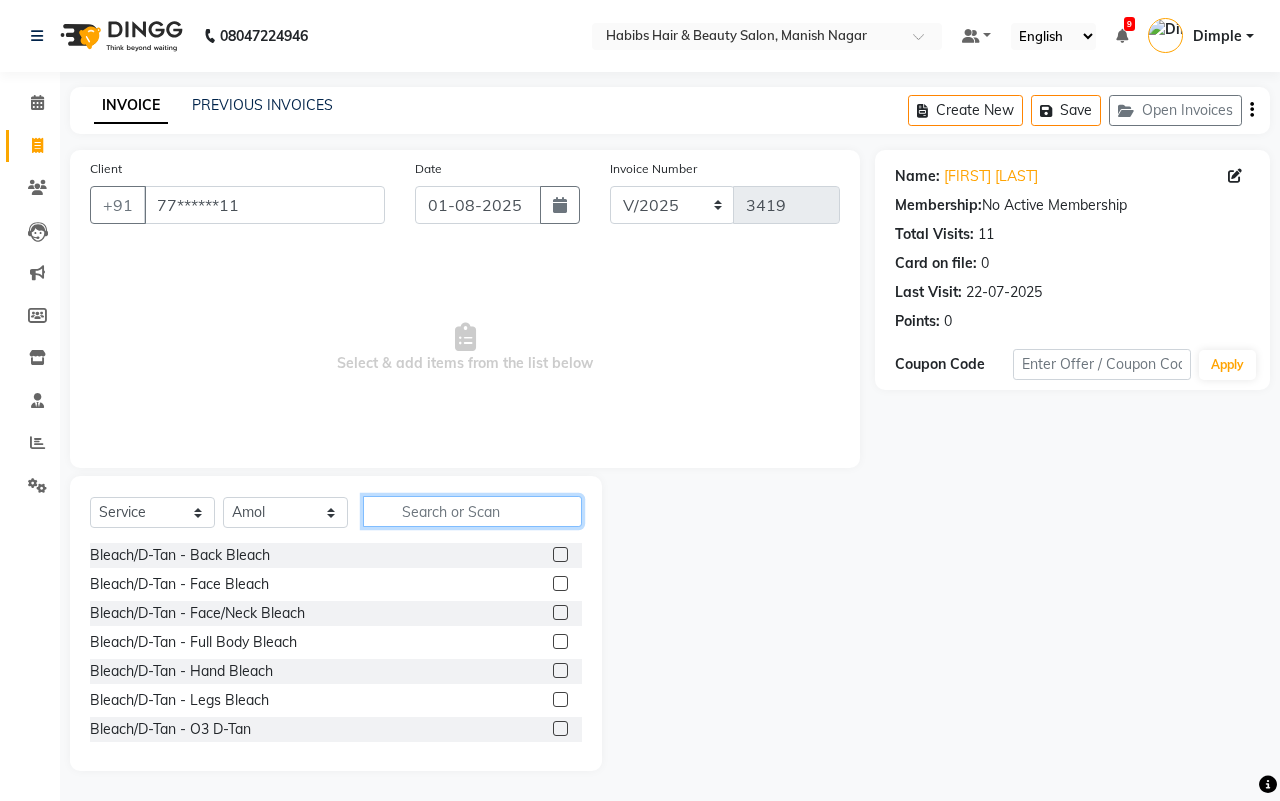 click 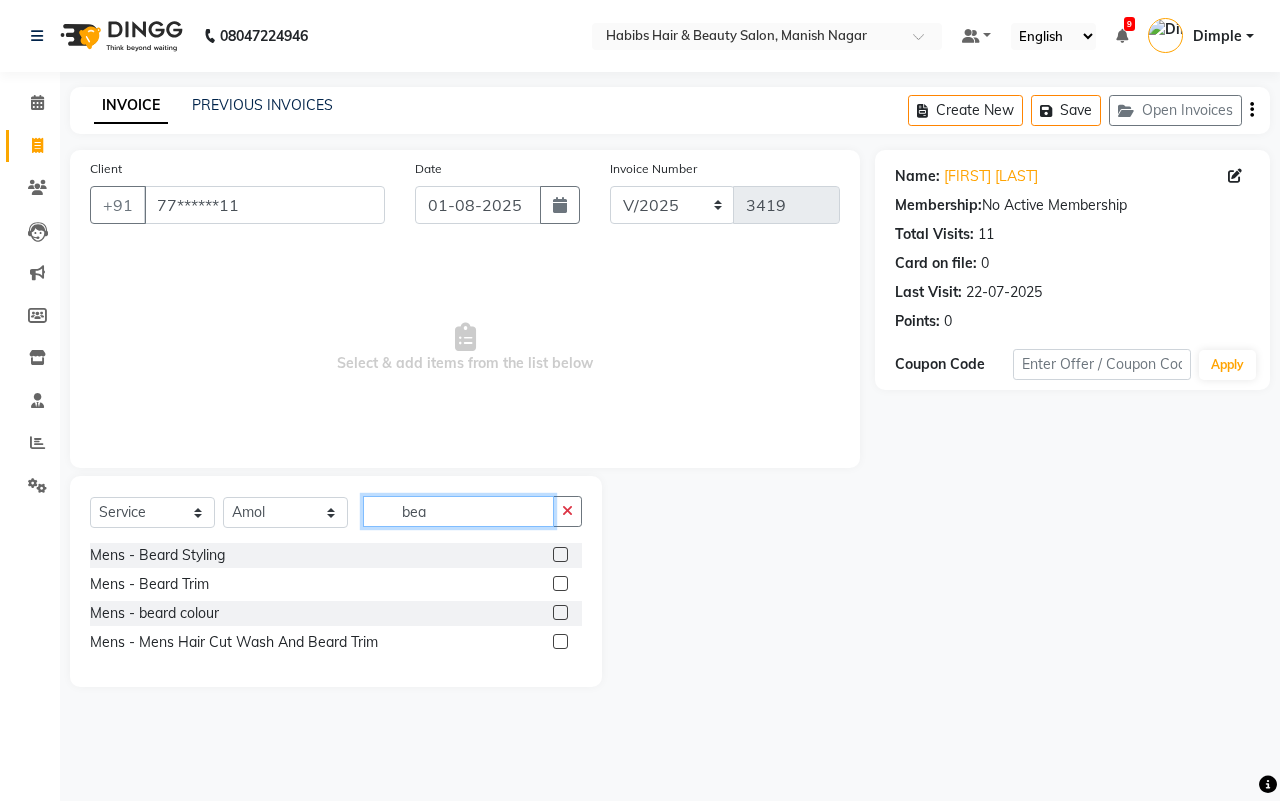 type on "bea" 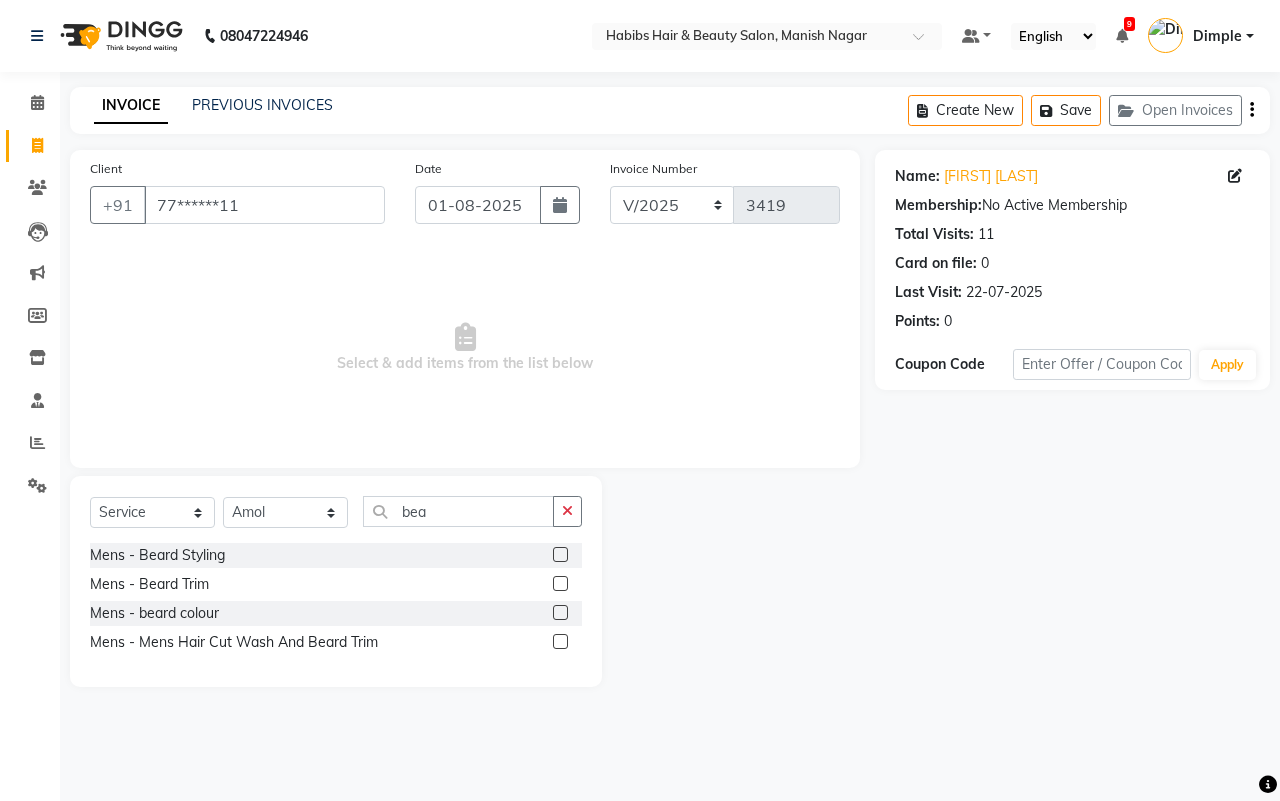 click on "Mens - Beard Trim" 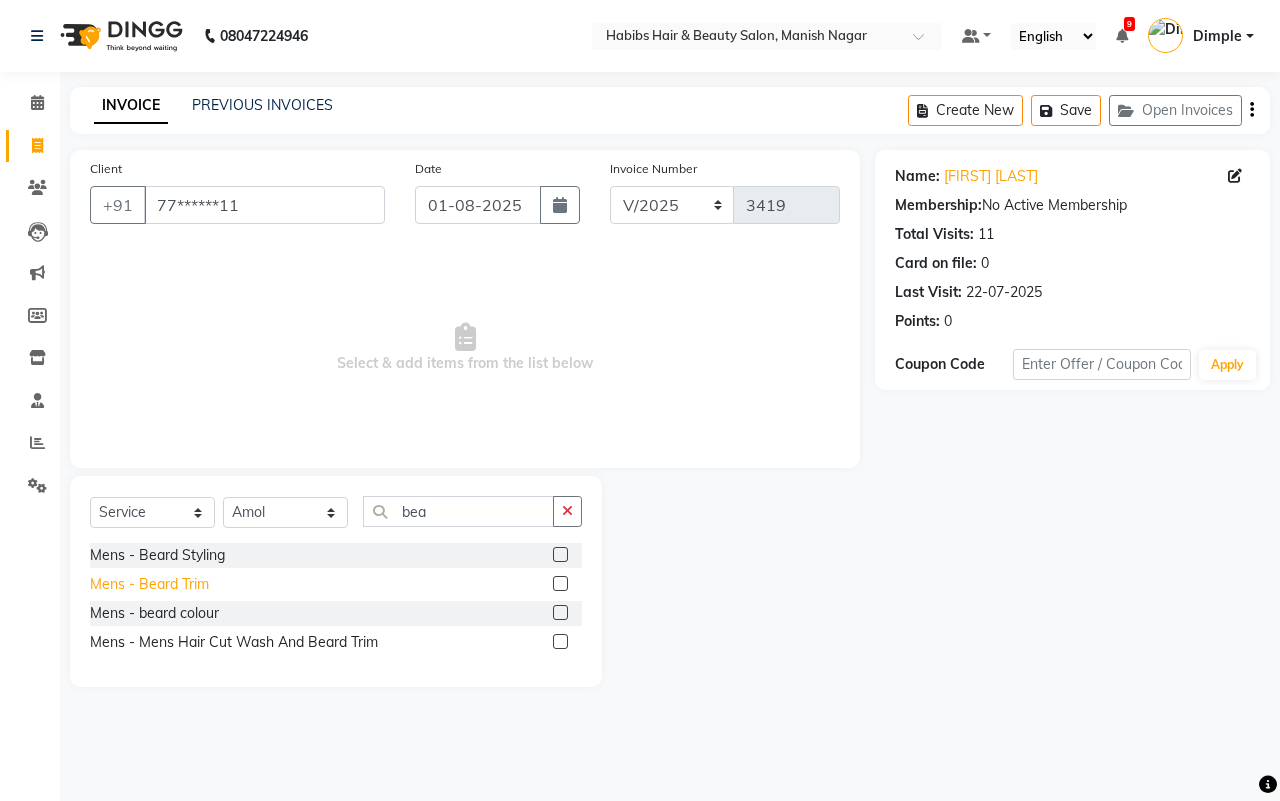 click on "Mens - Beard Trim" 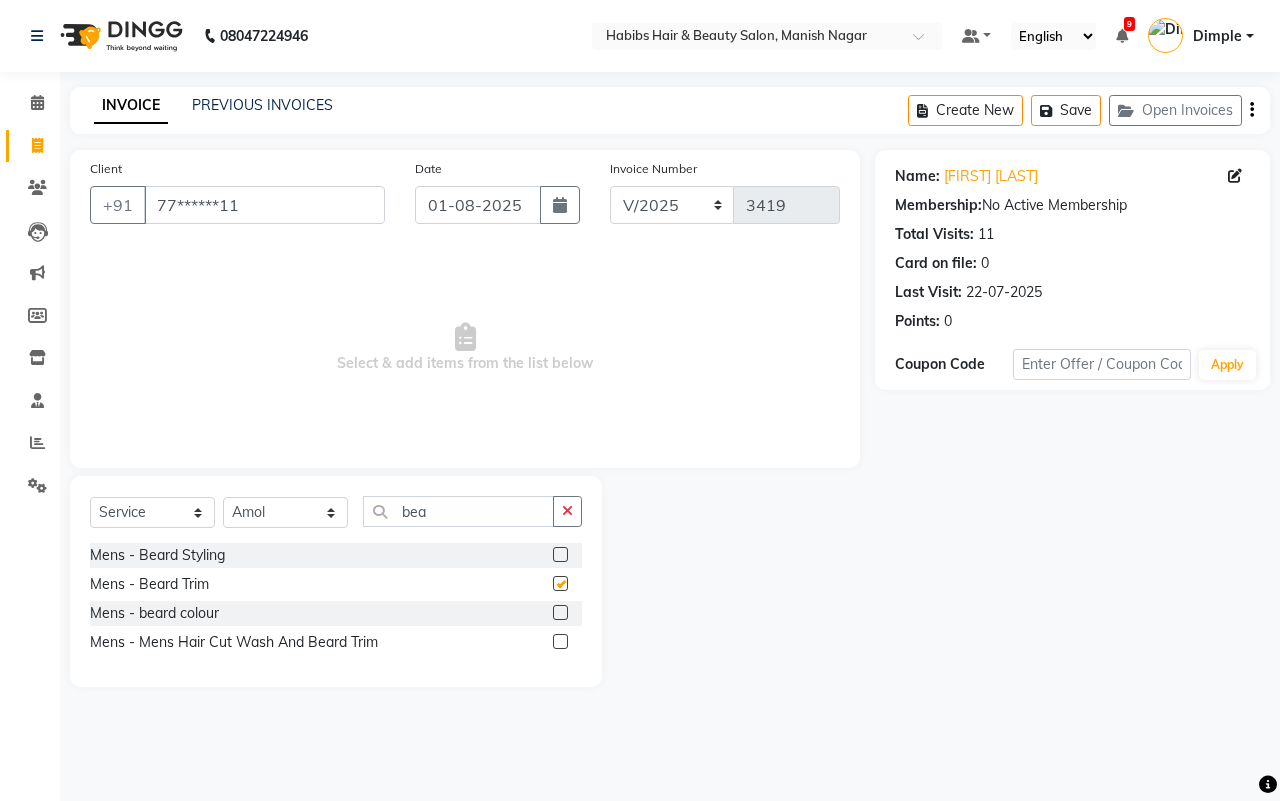 checkbox on "false" 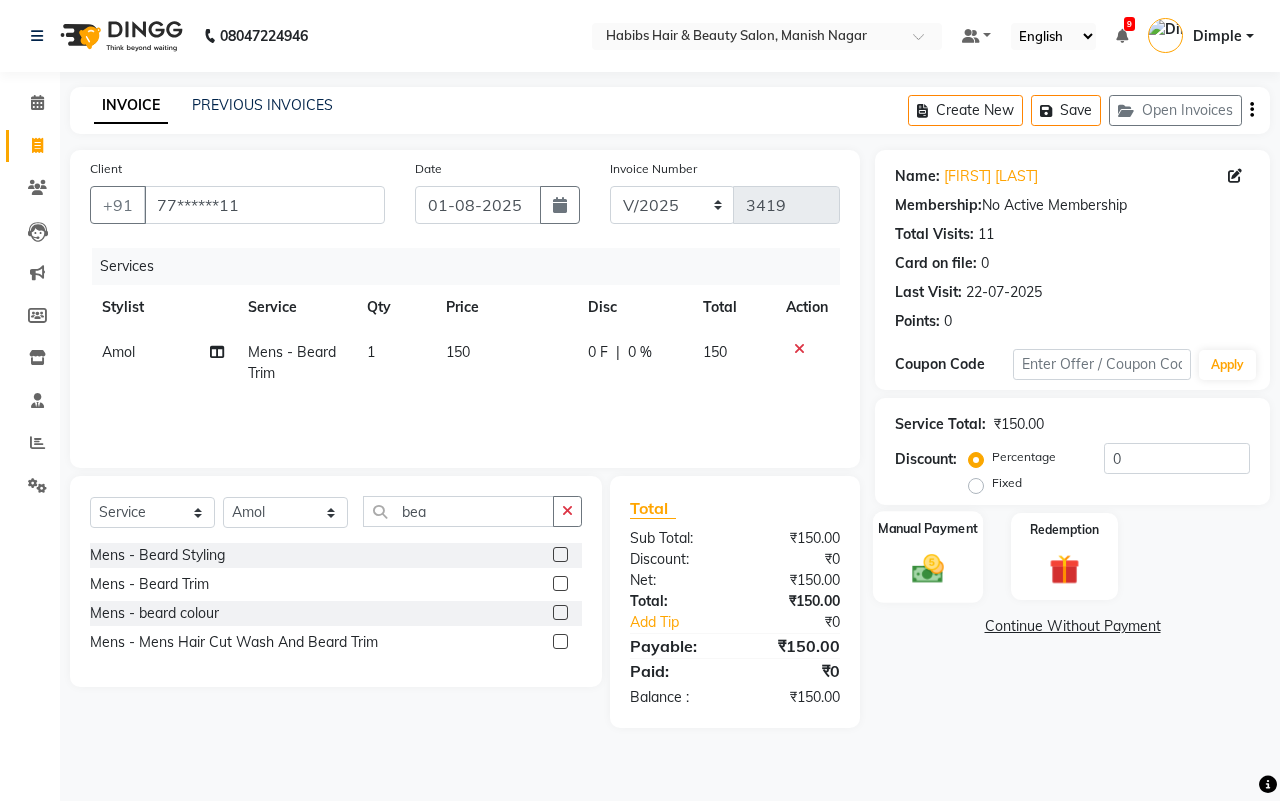 click 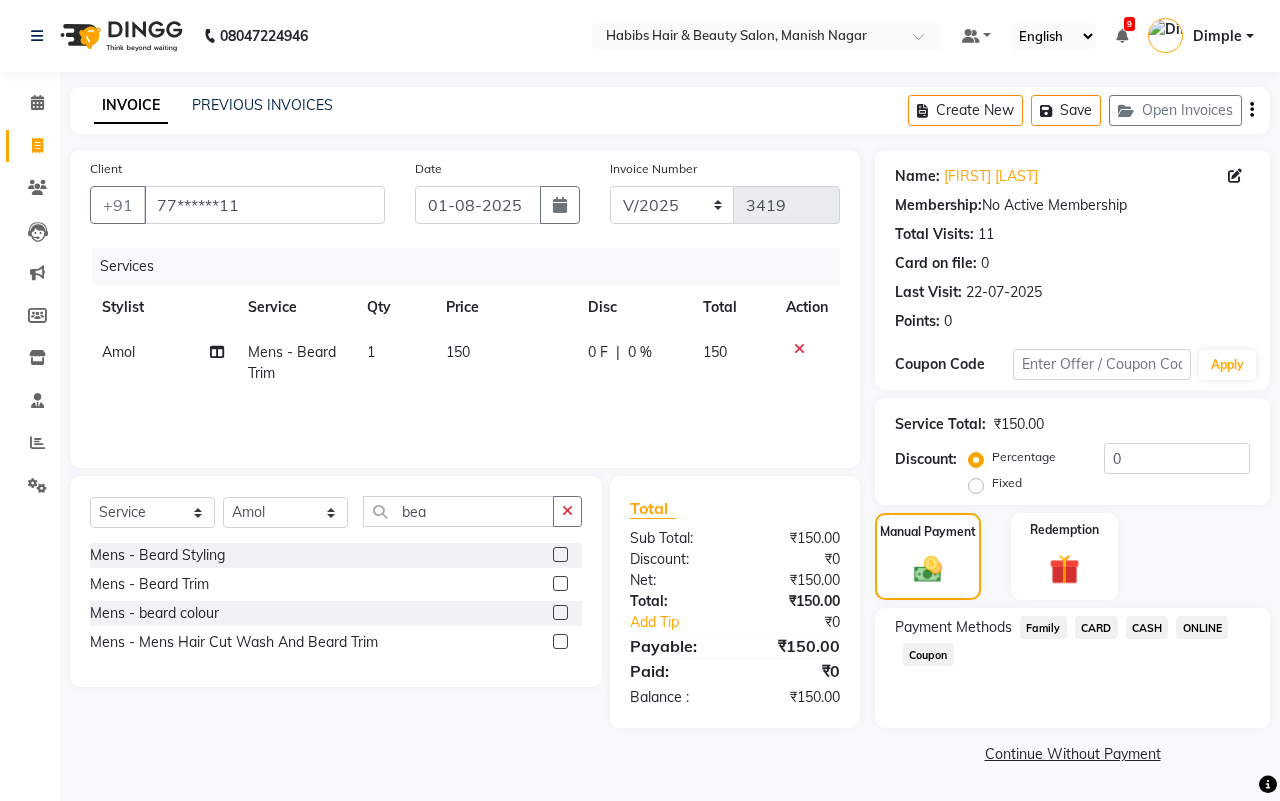 click on "ONLINE" 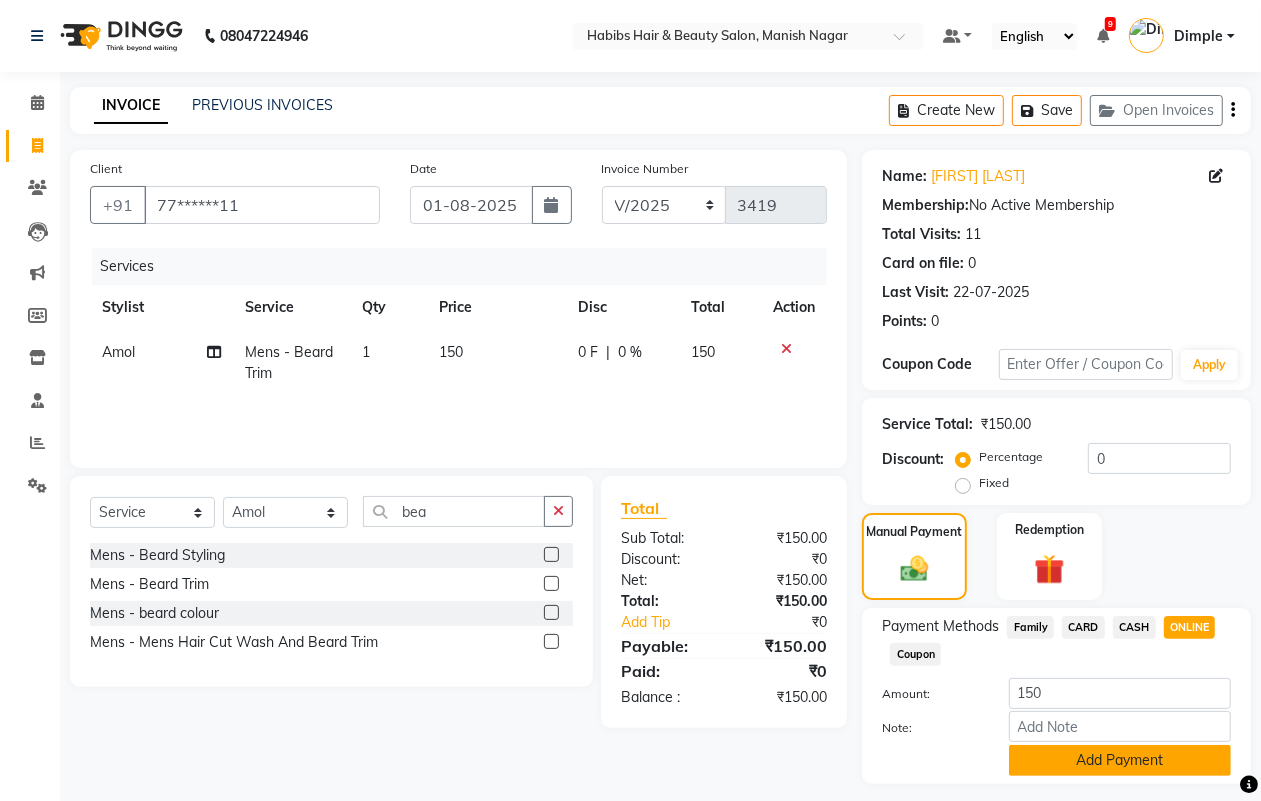 click on "Add Payment" 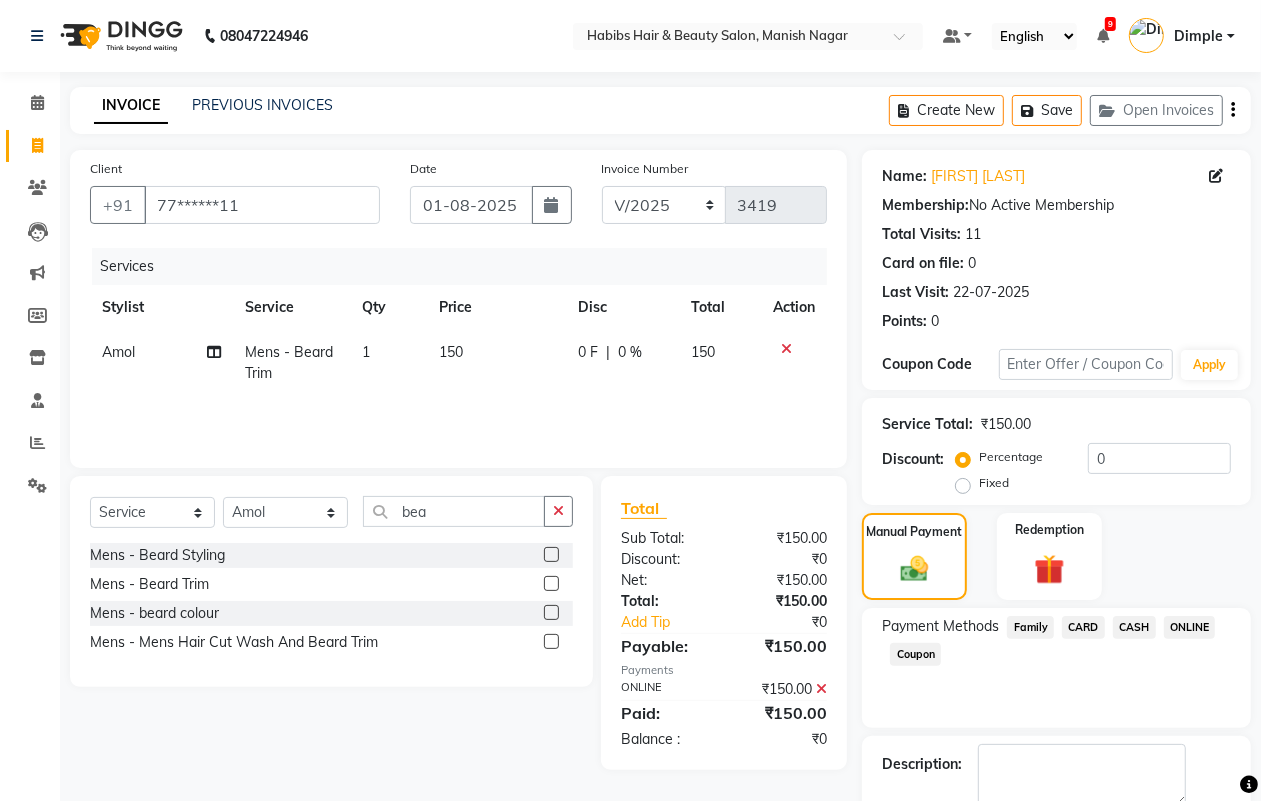 scroll, scrollTop: 111, scrollLeft: 0, axis: vertical 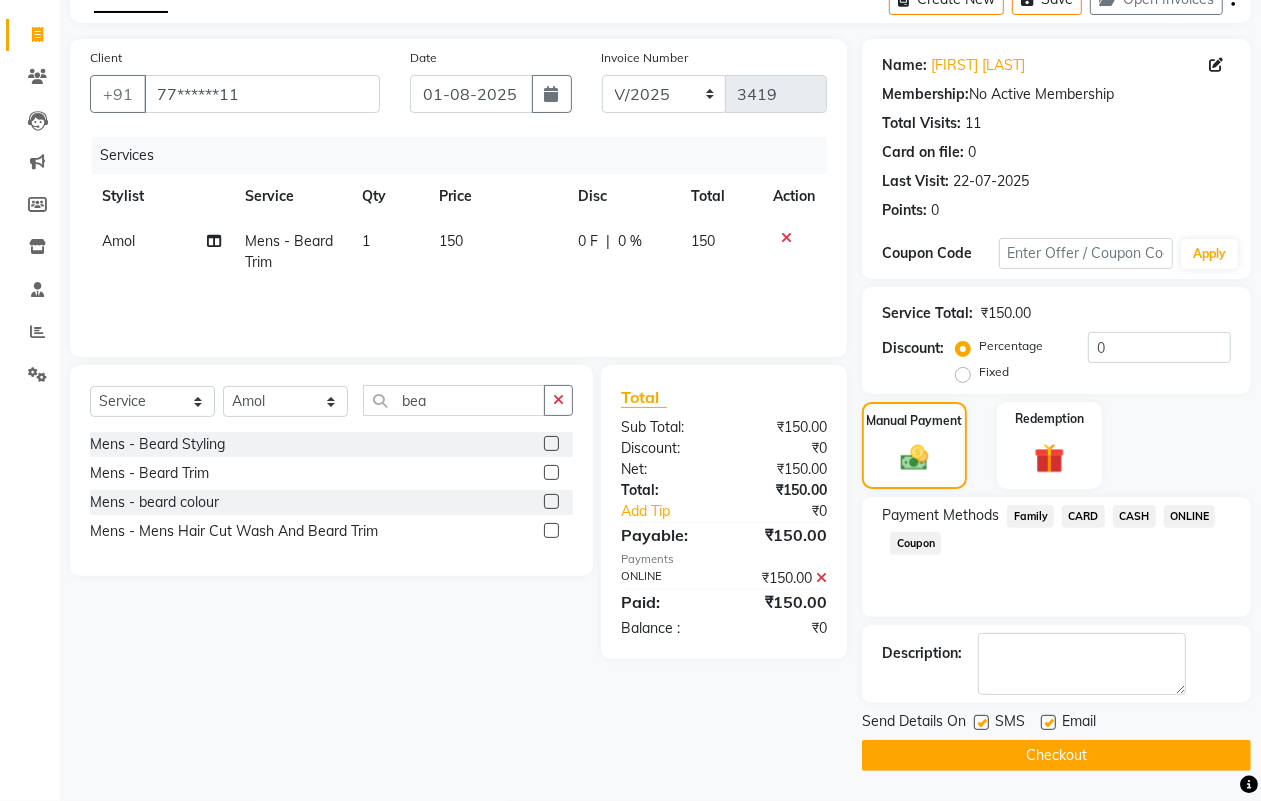 click 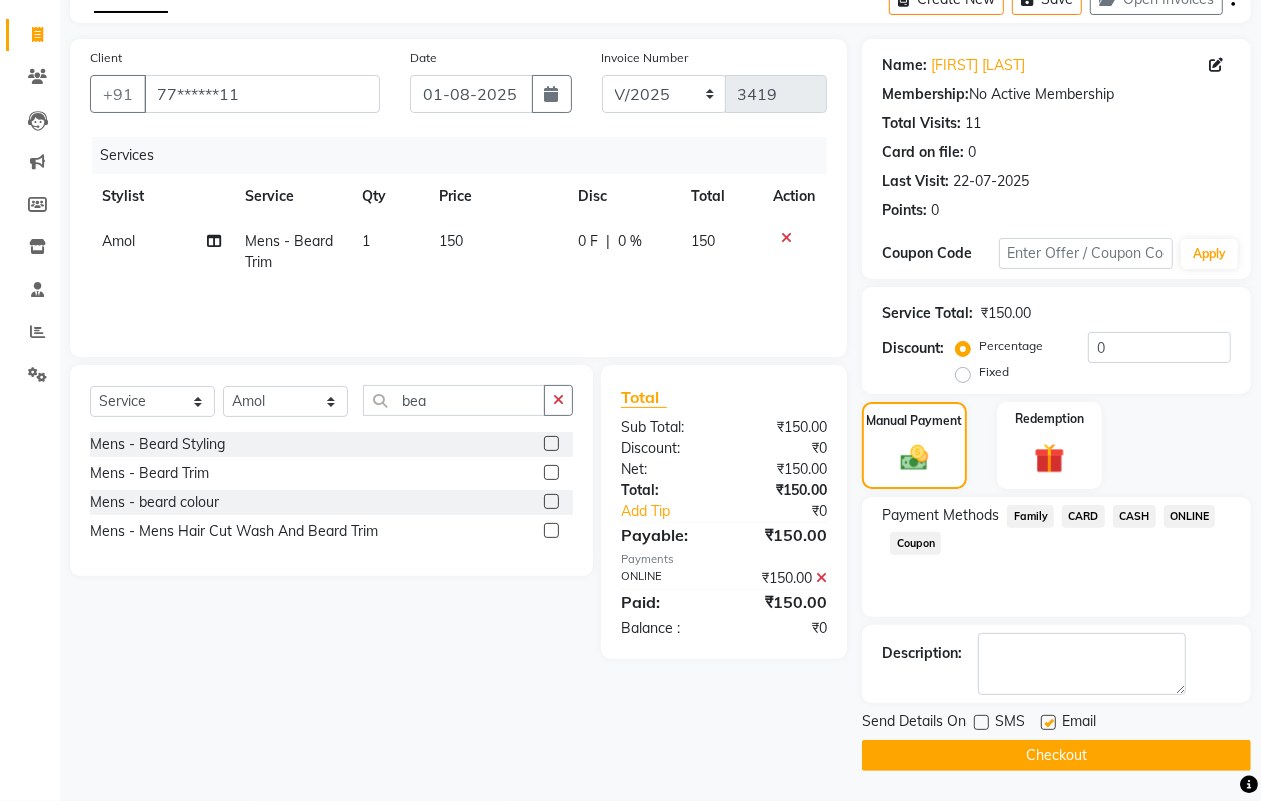 click on "Checkout" 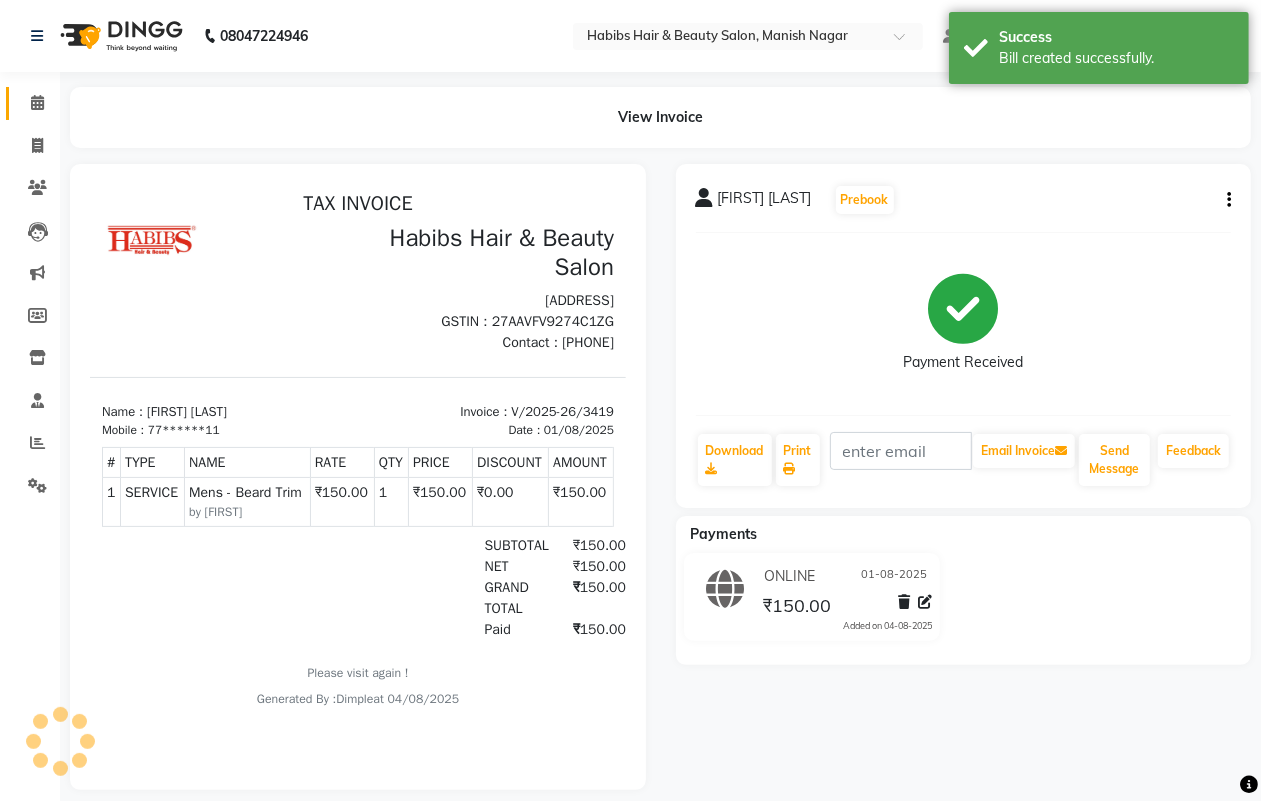 scroll, scrollTop: 0, scrollLeft: 0, axis: both 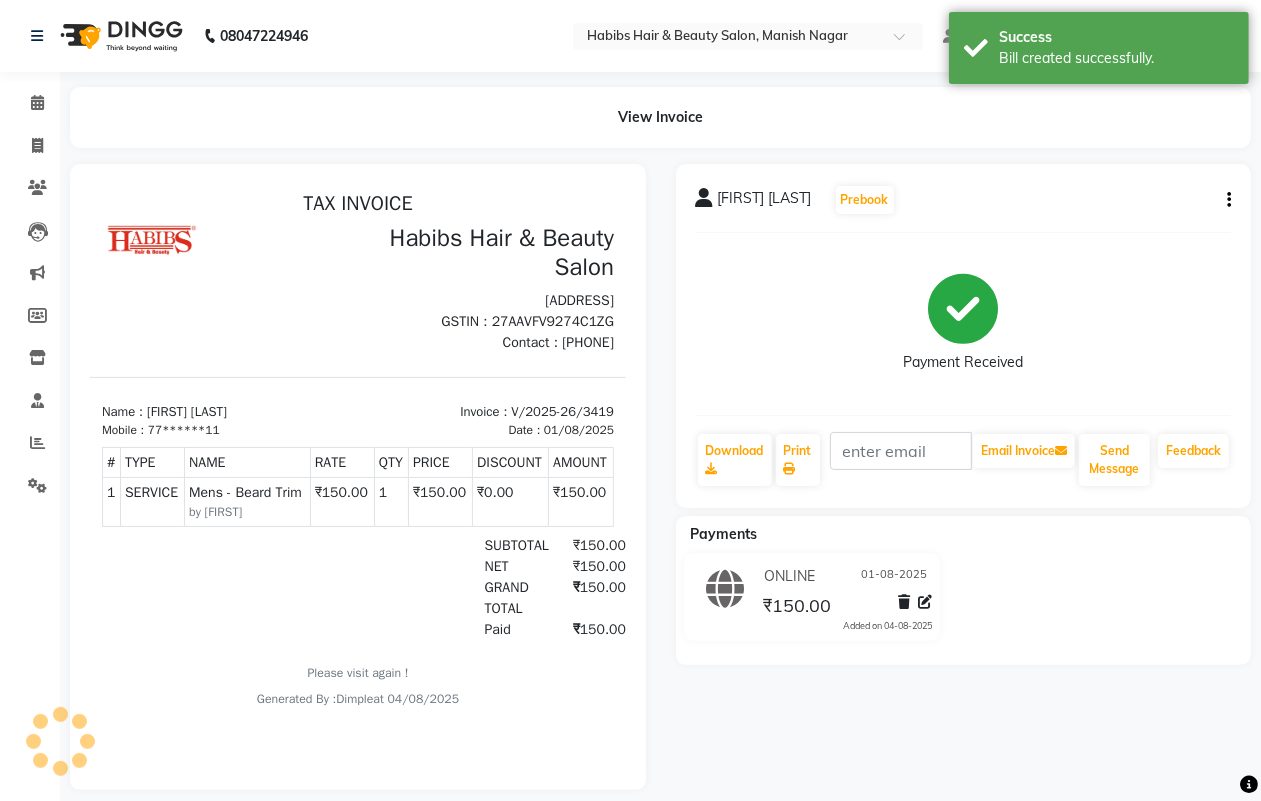select on "service" 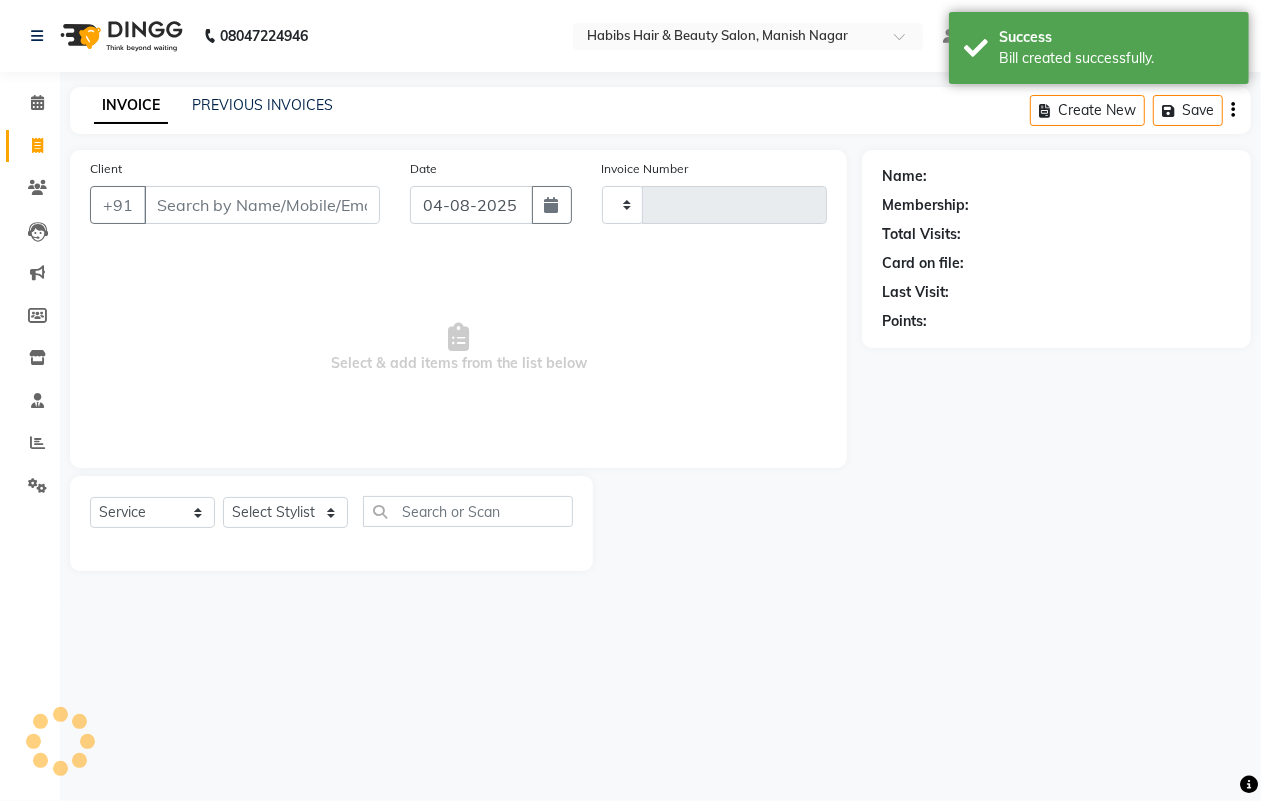 type on "3420" 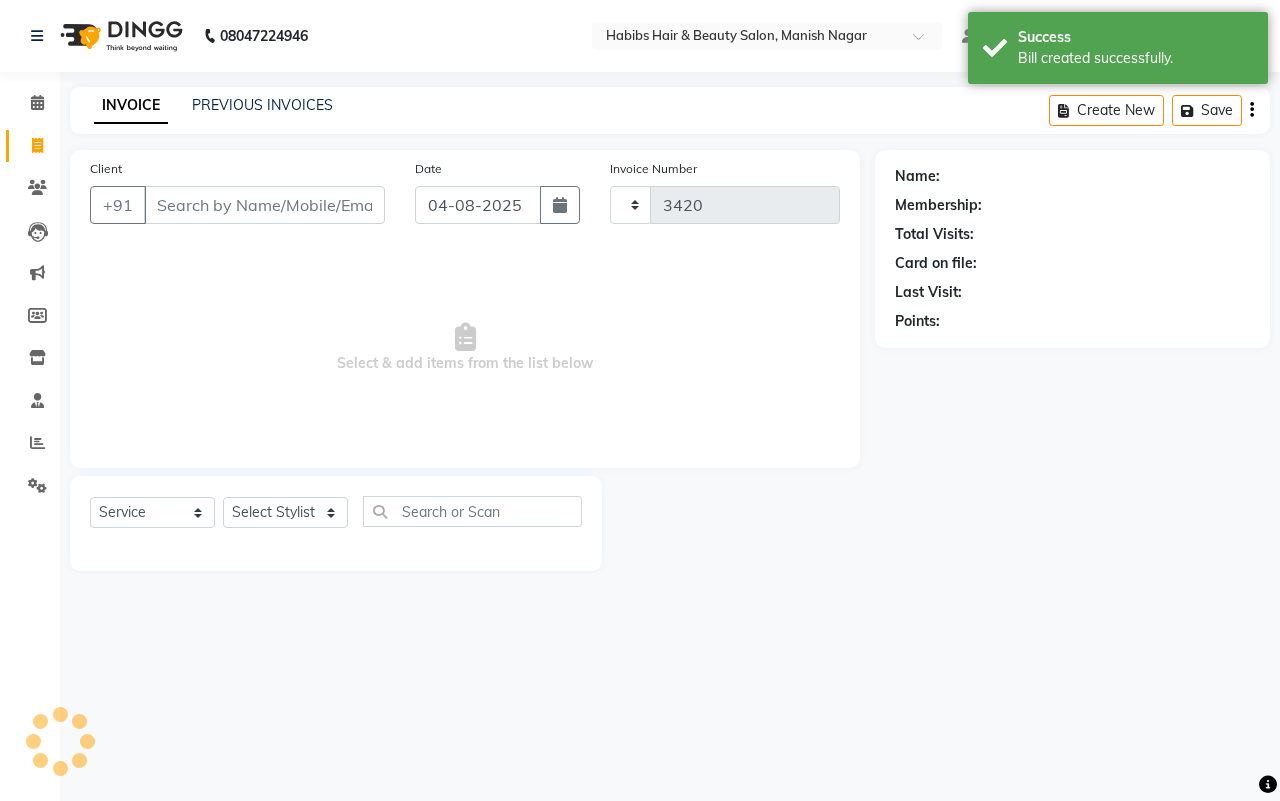 select on "3804" 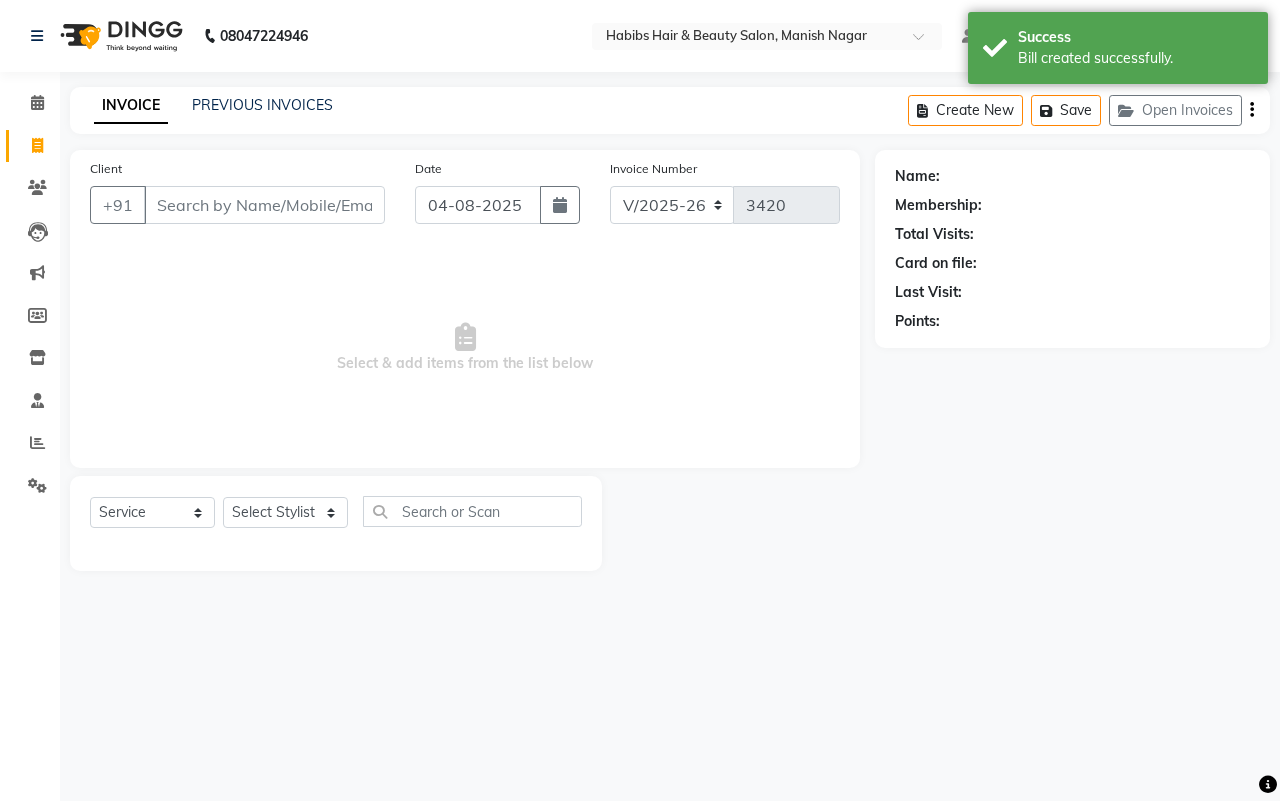 type on "77******11" 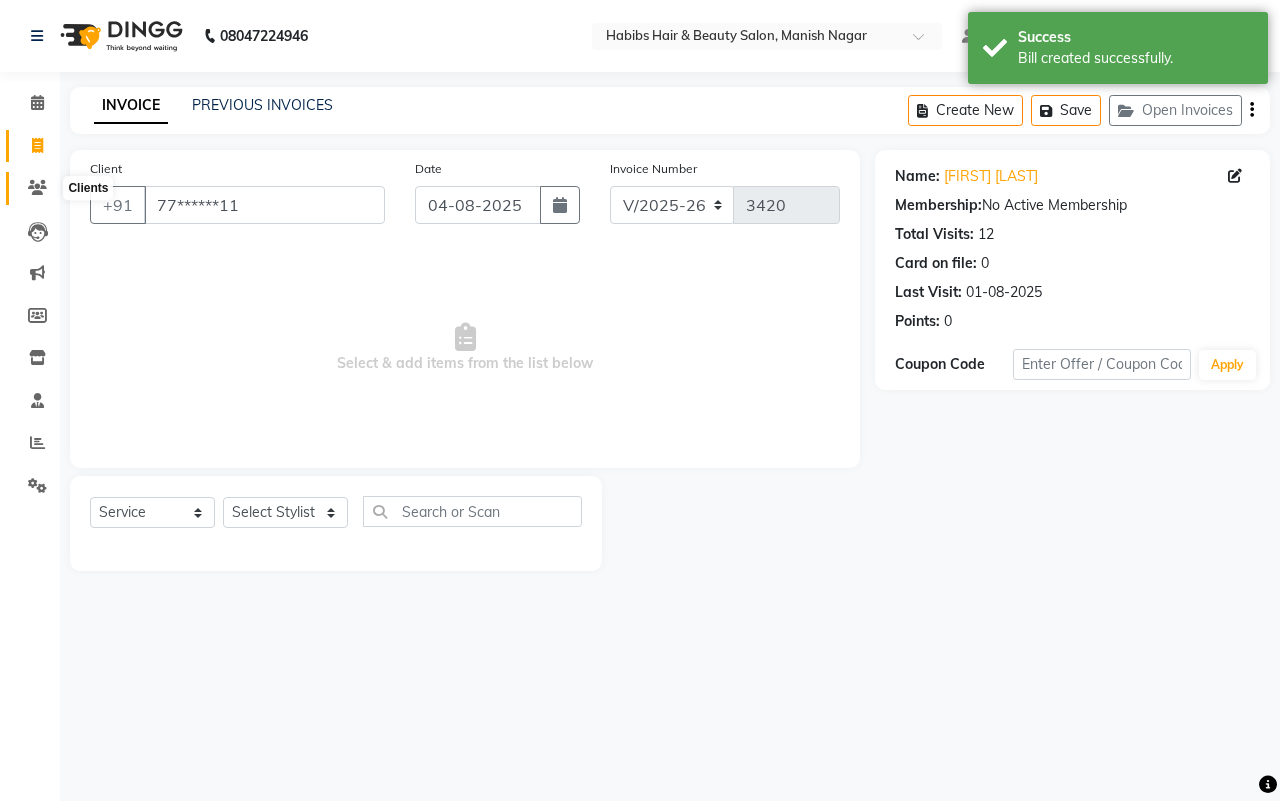 click 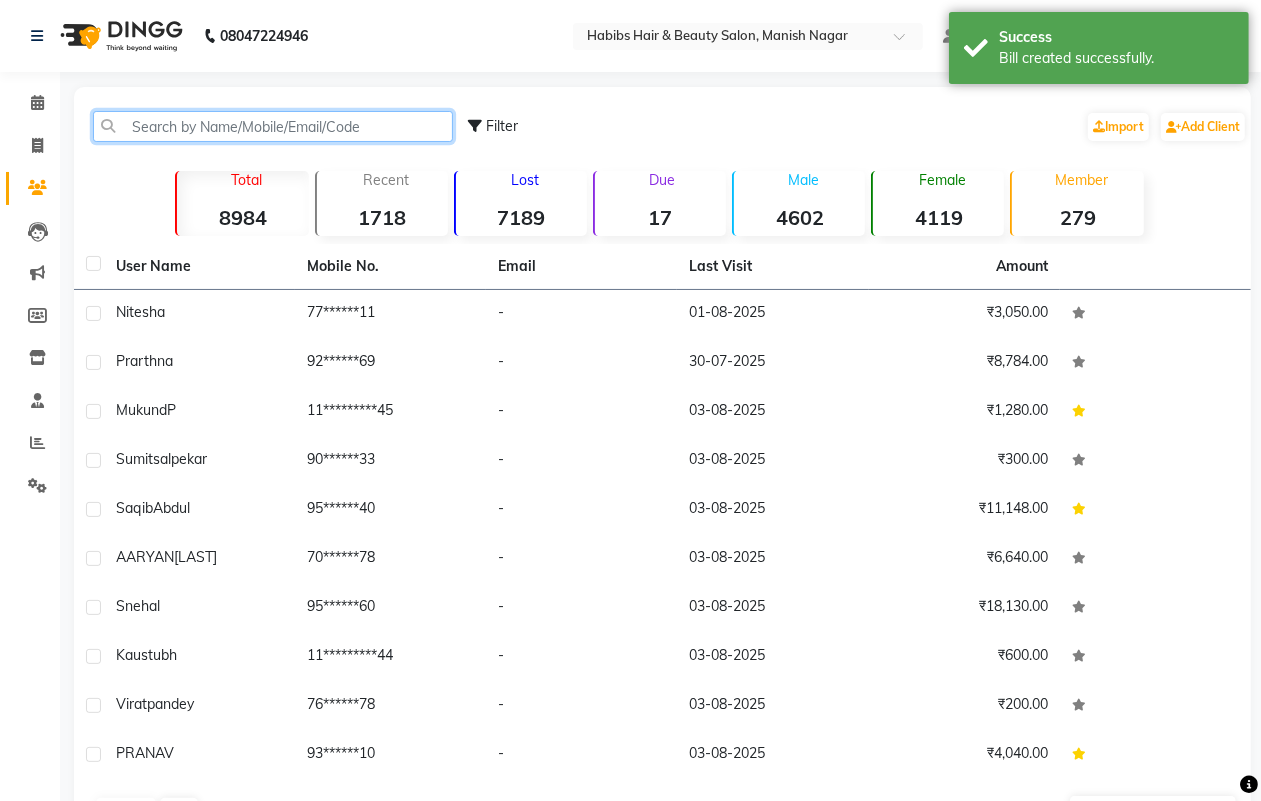 click 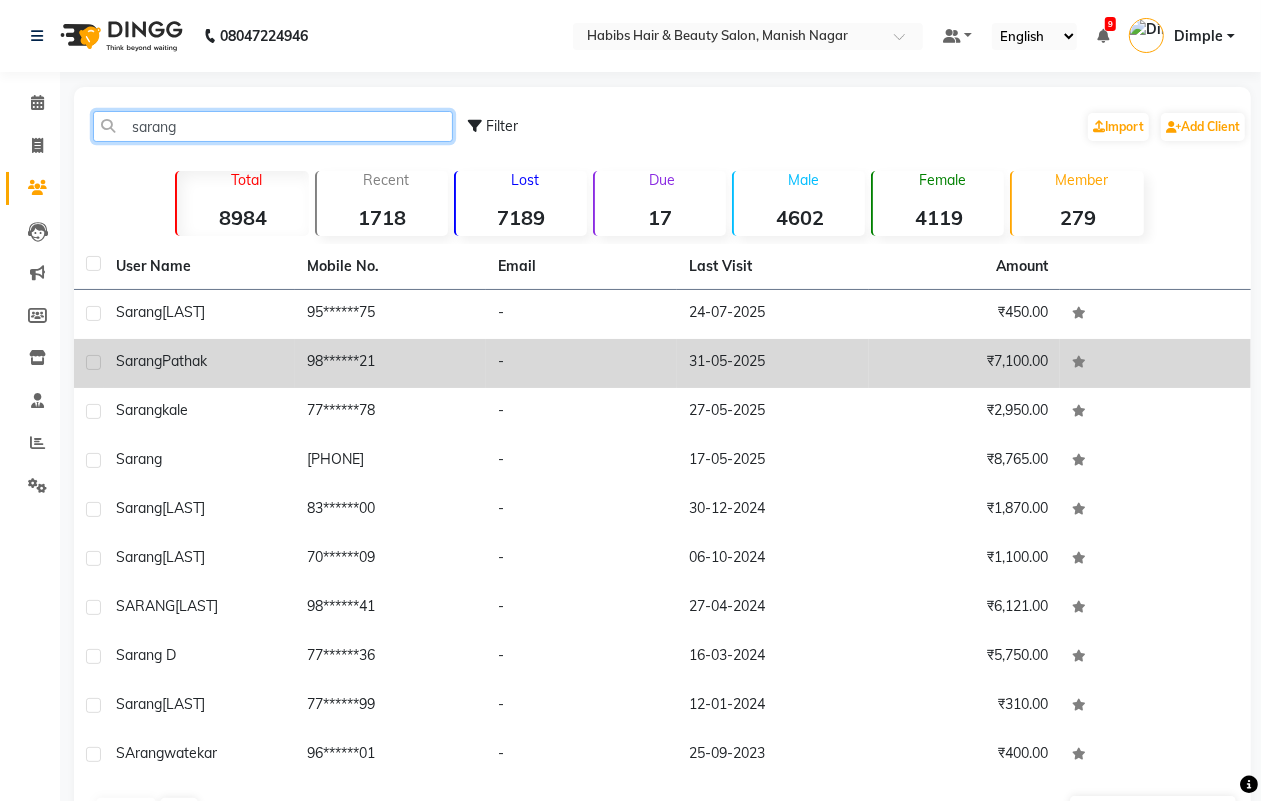 type on "sarang" 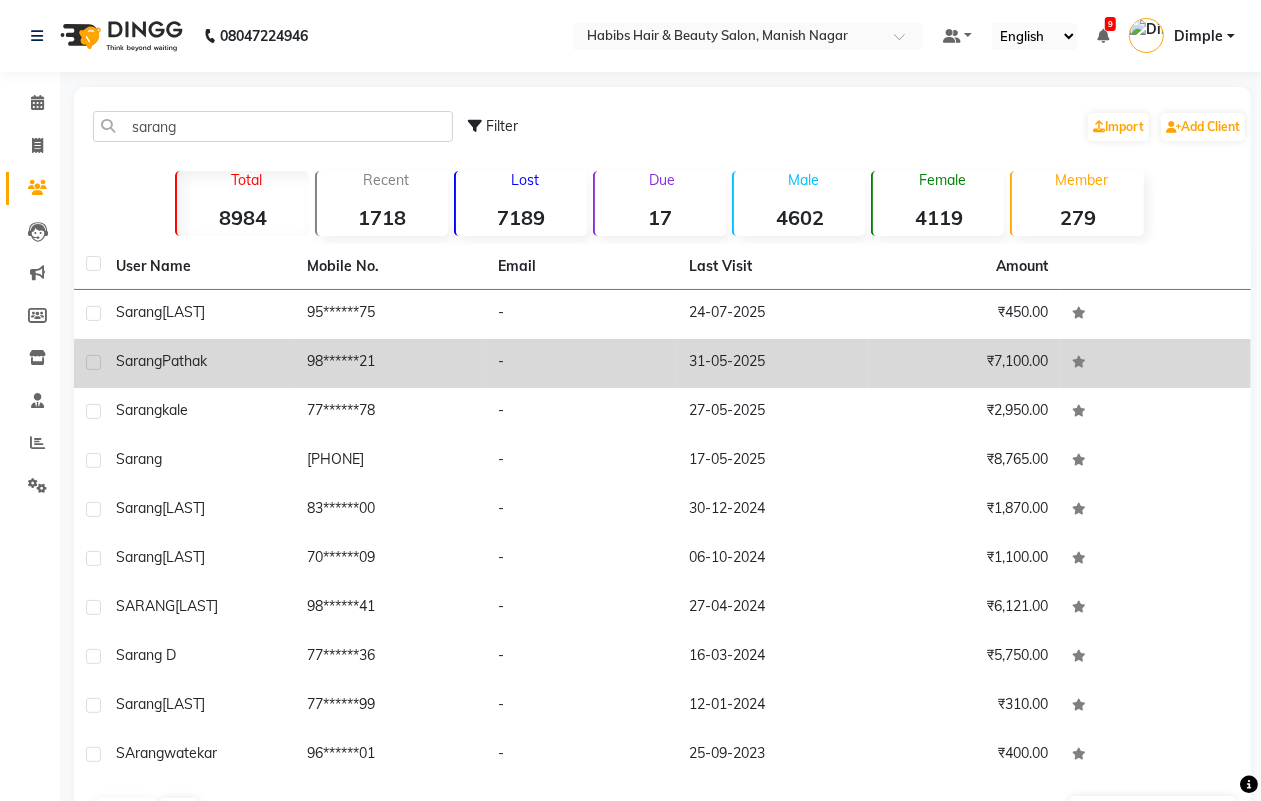 click on "98******21" 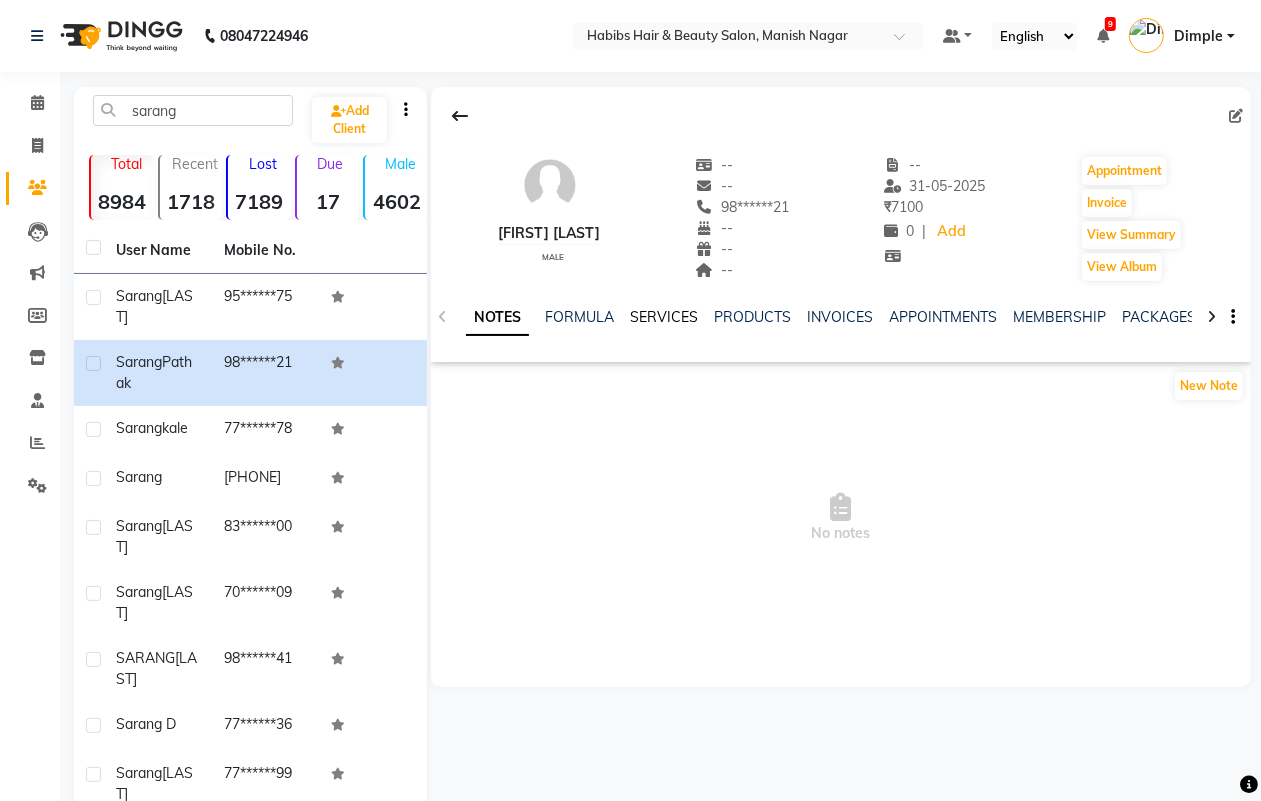 click on "SERVICES" 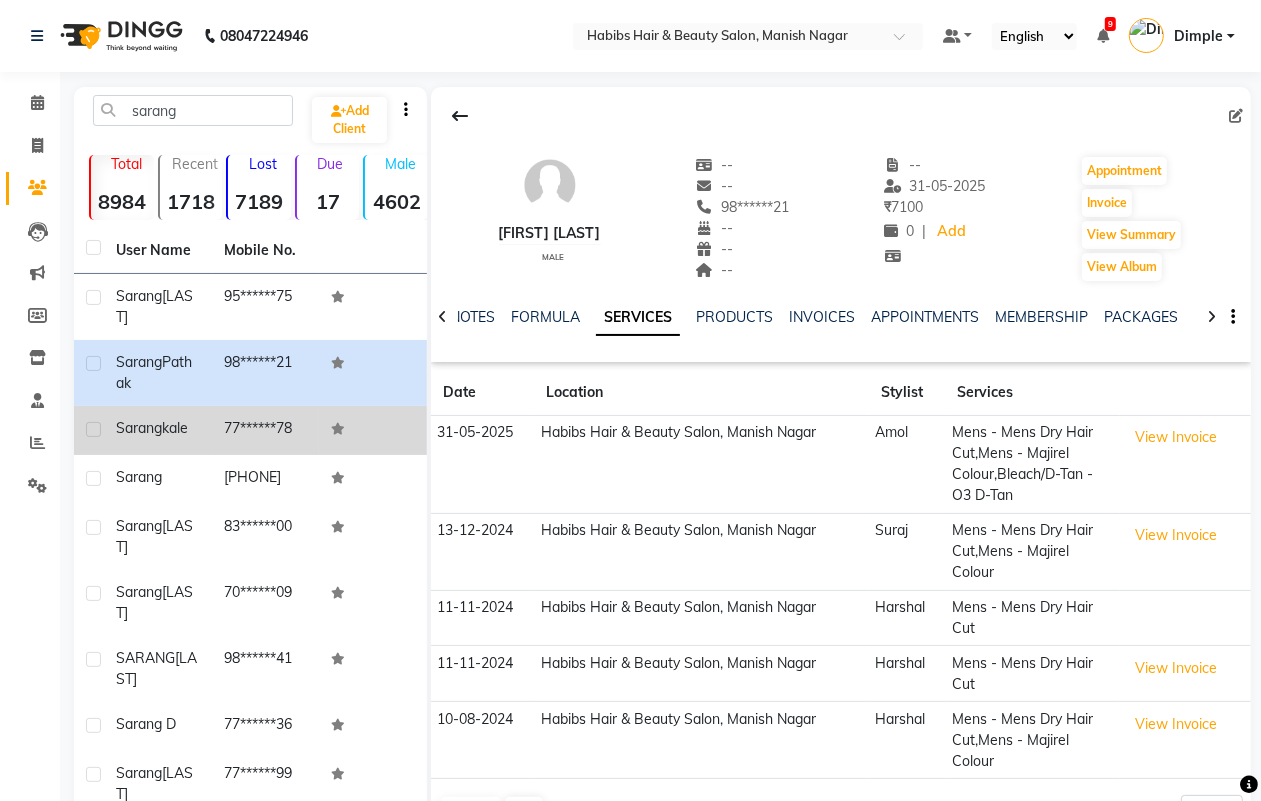 drag, startPoint x: 235, startPoint y: 481, endPoint x: 375, endPoint y: 448, distance: 143.83672 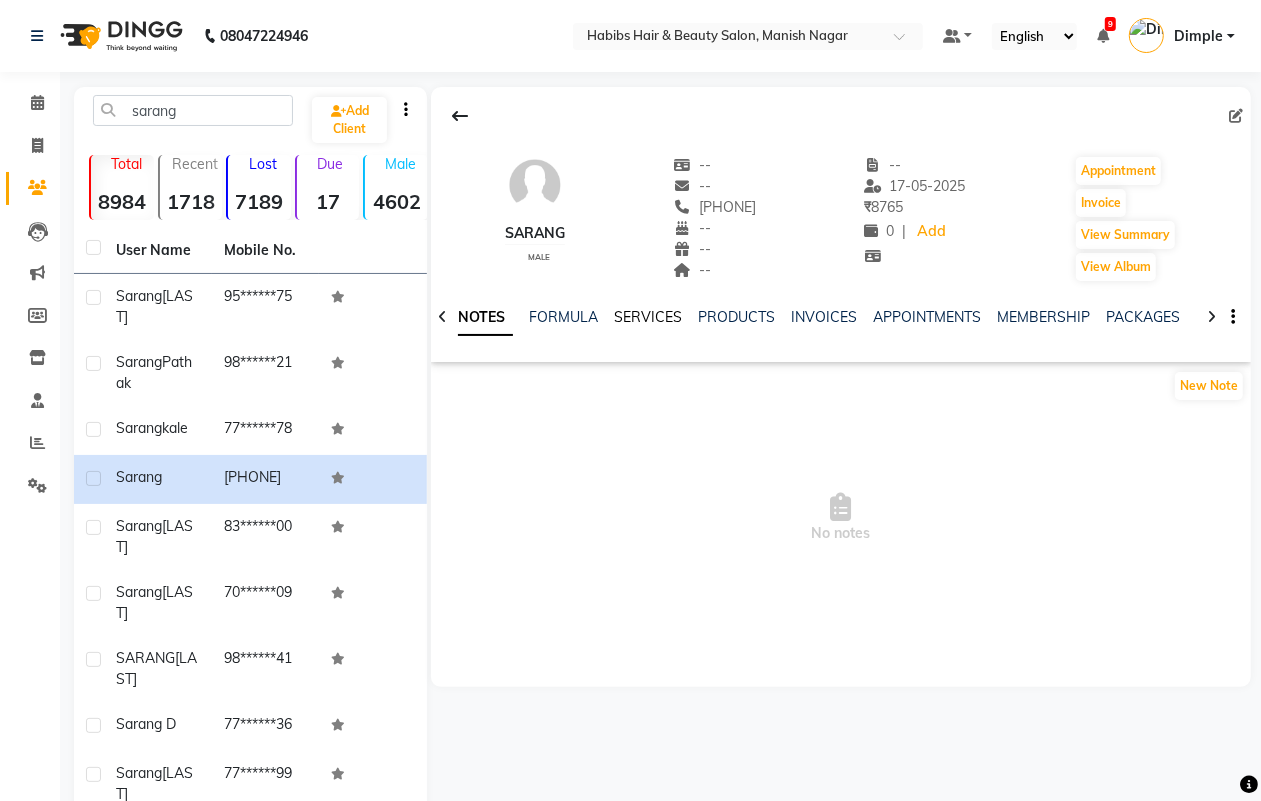 click on "SERVICES" 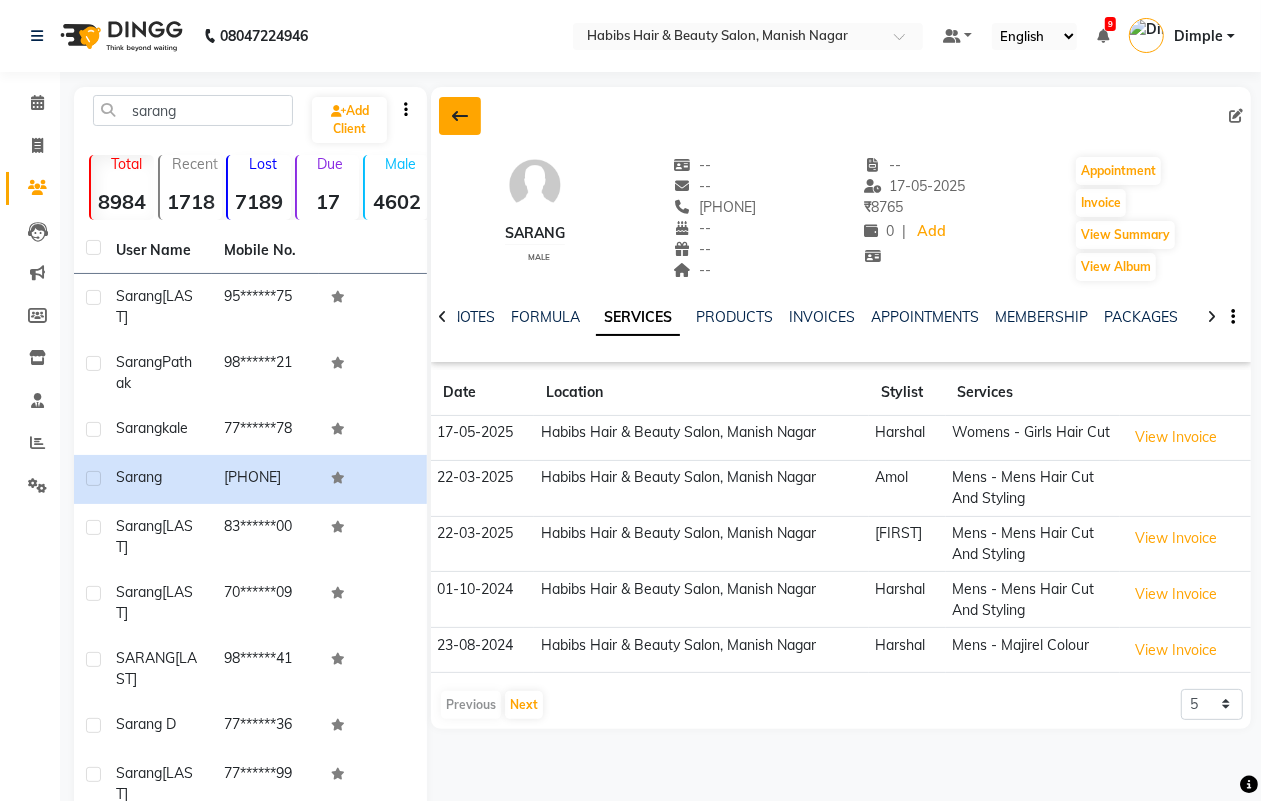 click 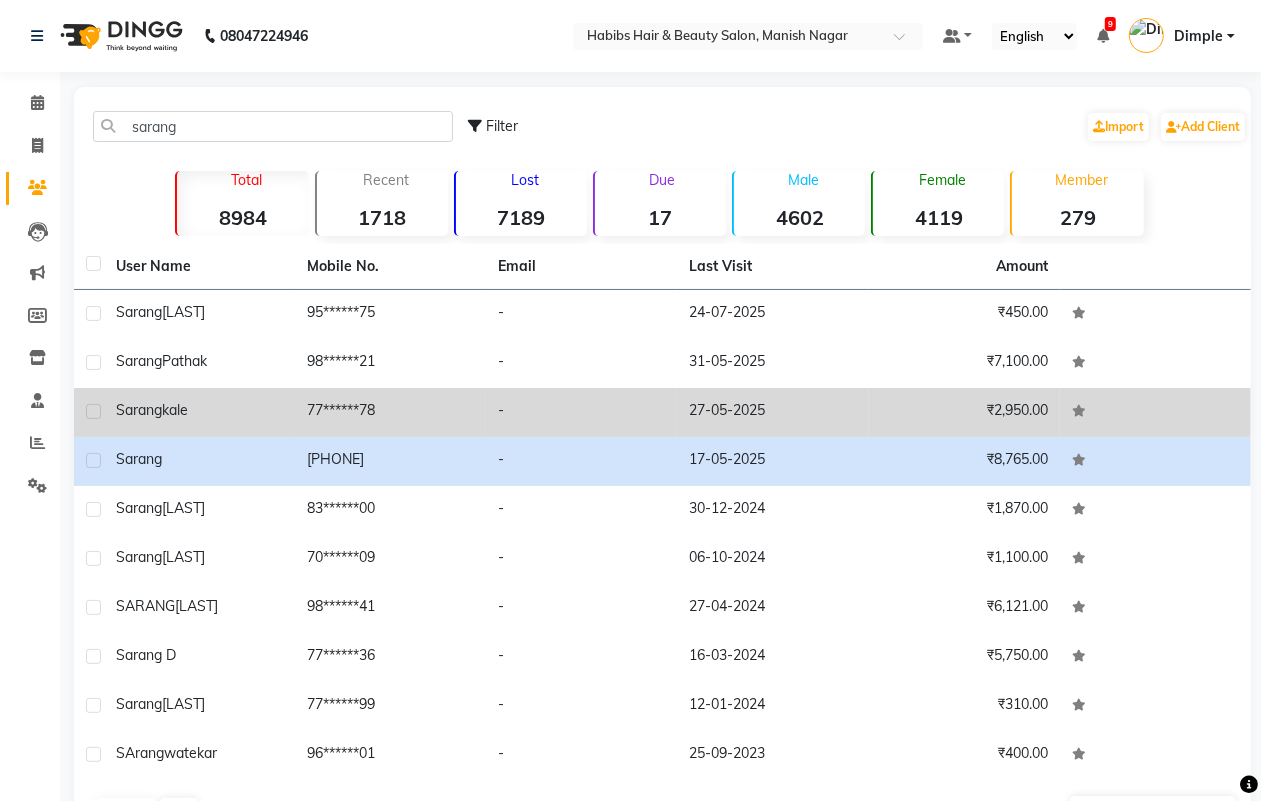 click on "77******78" 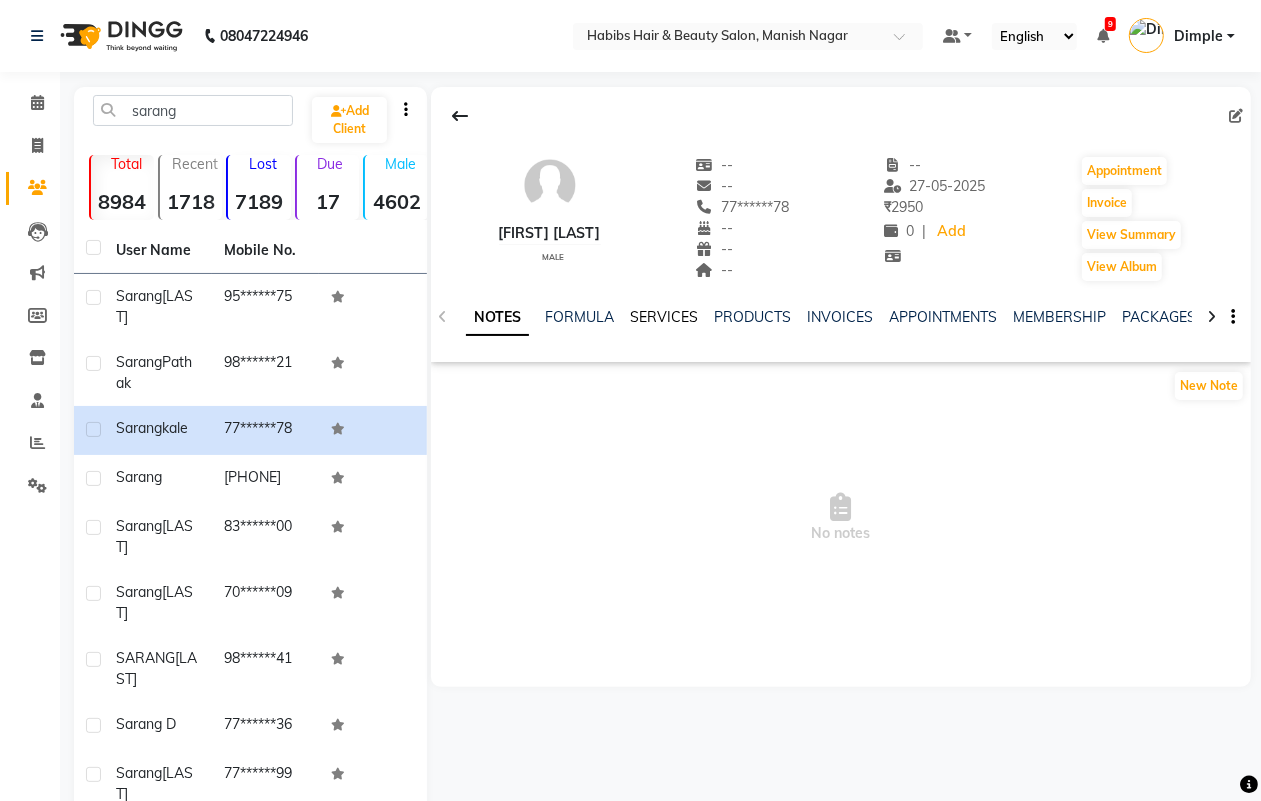 click on "SERVICES" 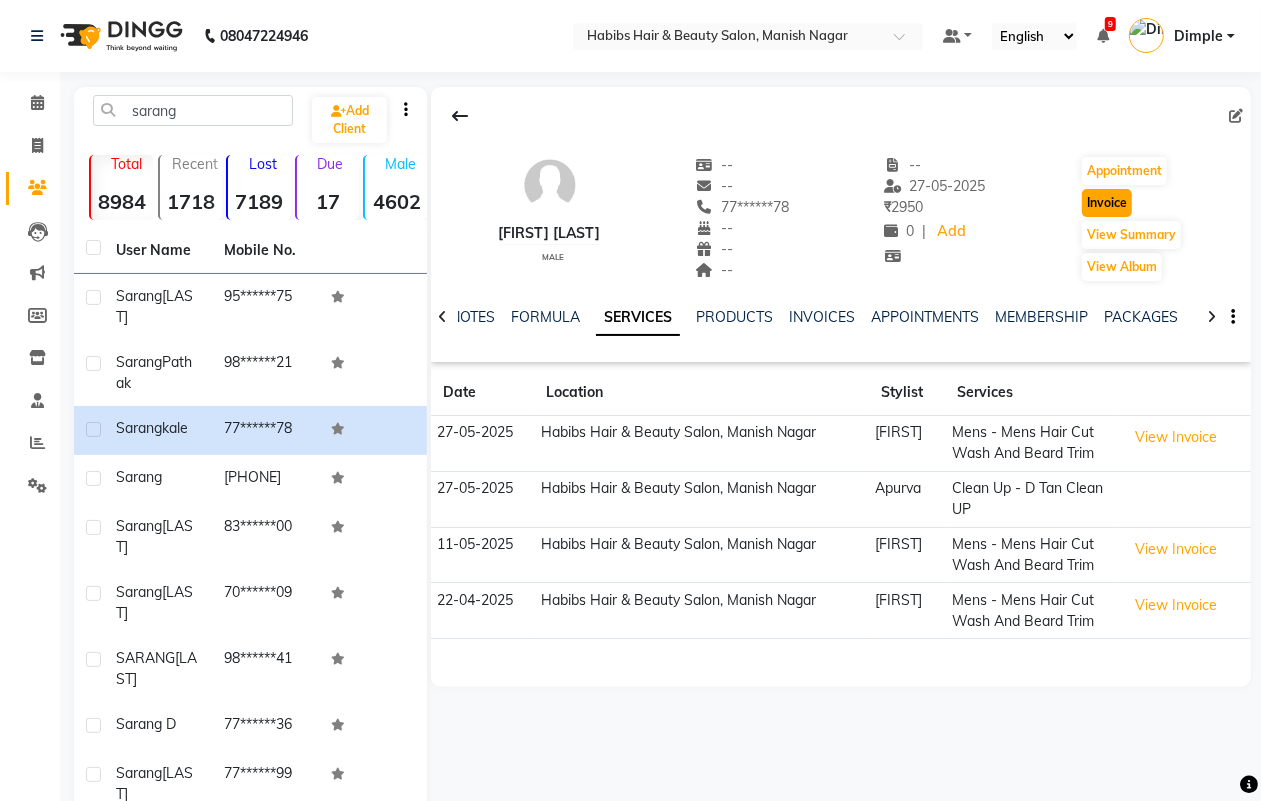 click on "Invoice" 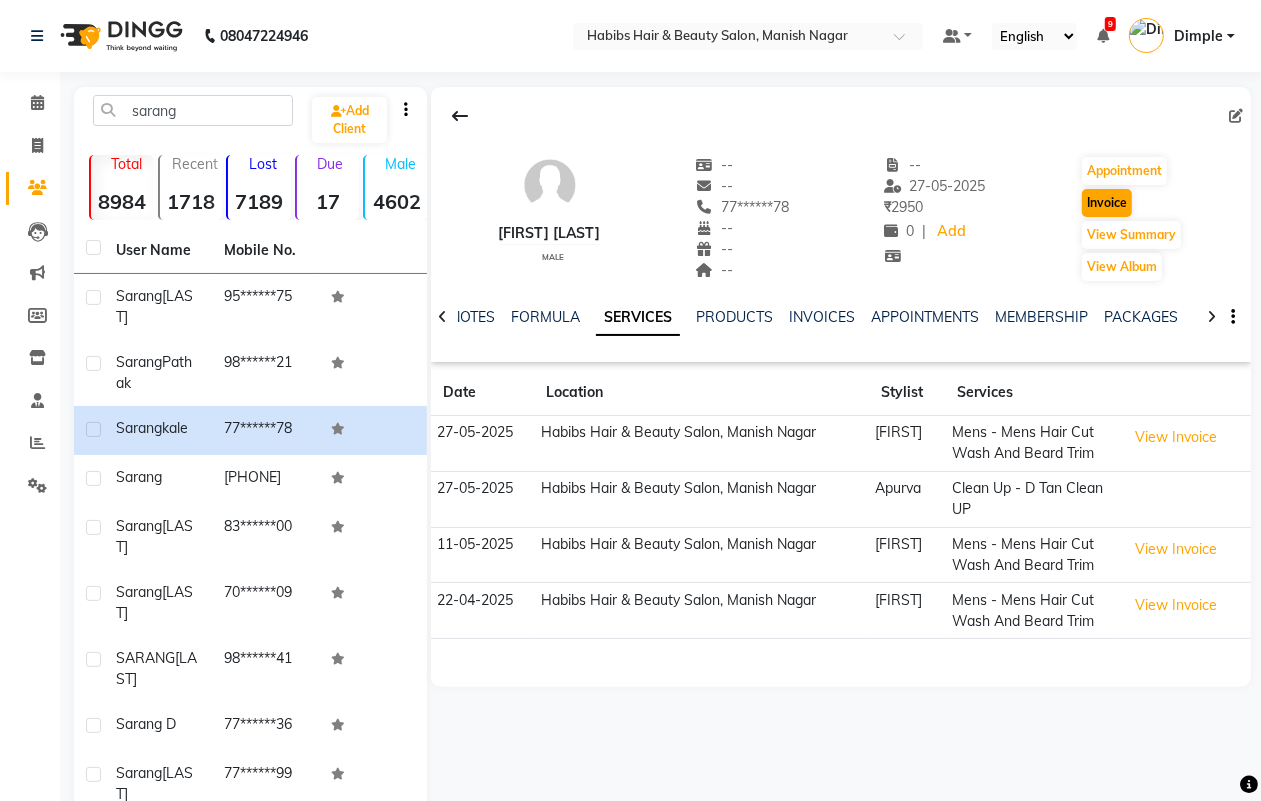 select on "service" 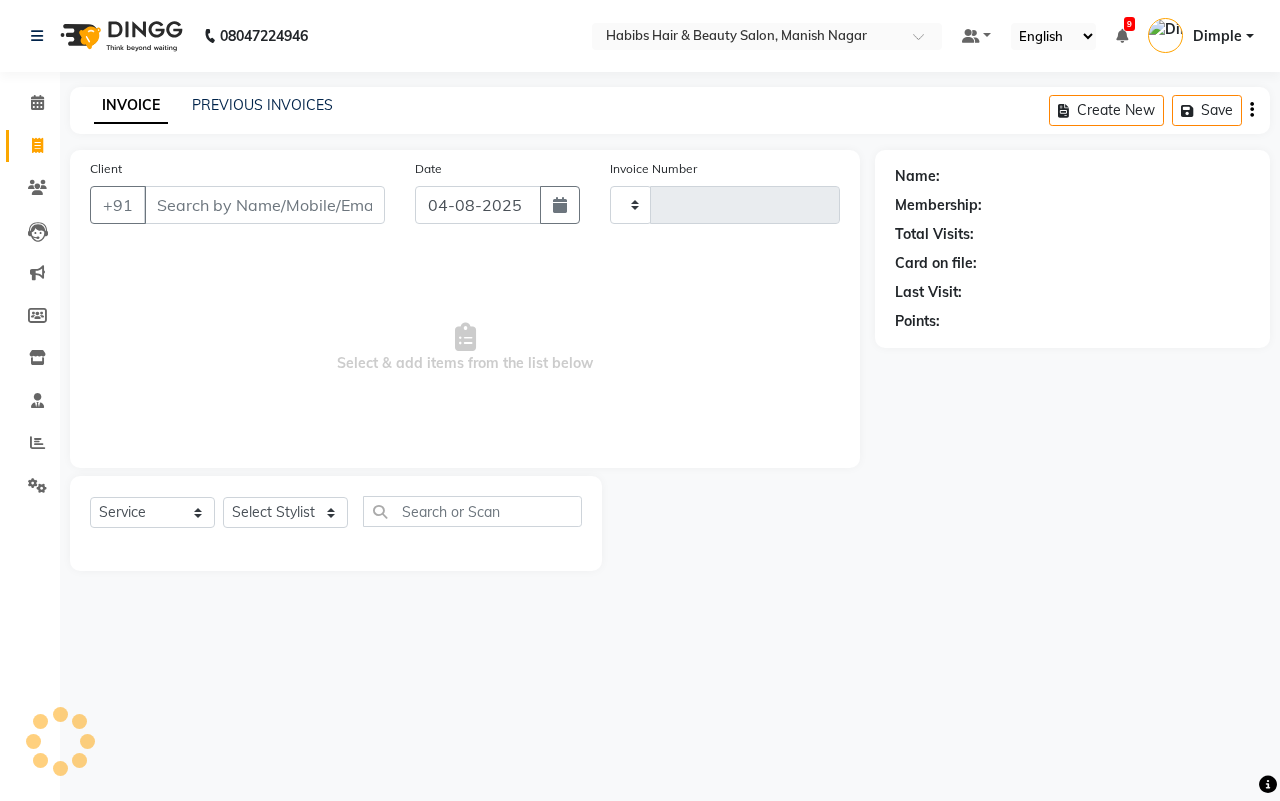 type on "3420" 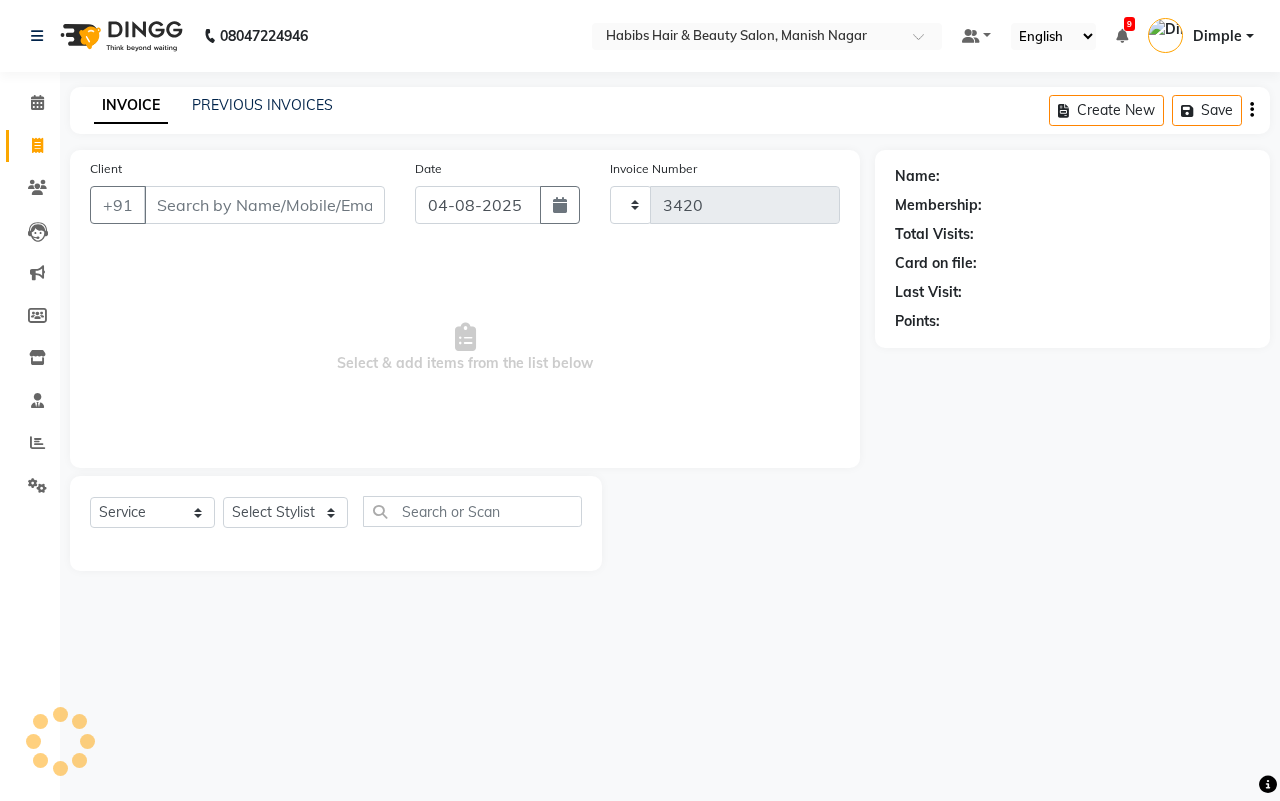 select on "3804" 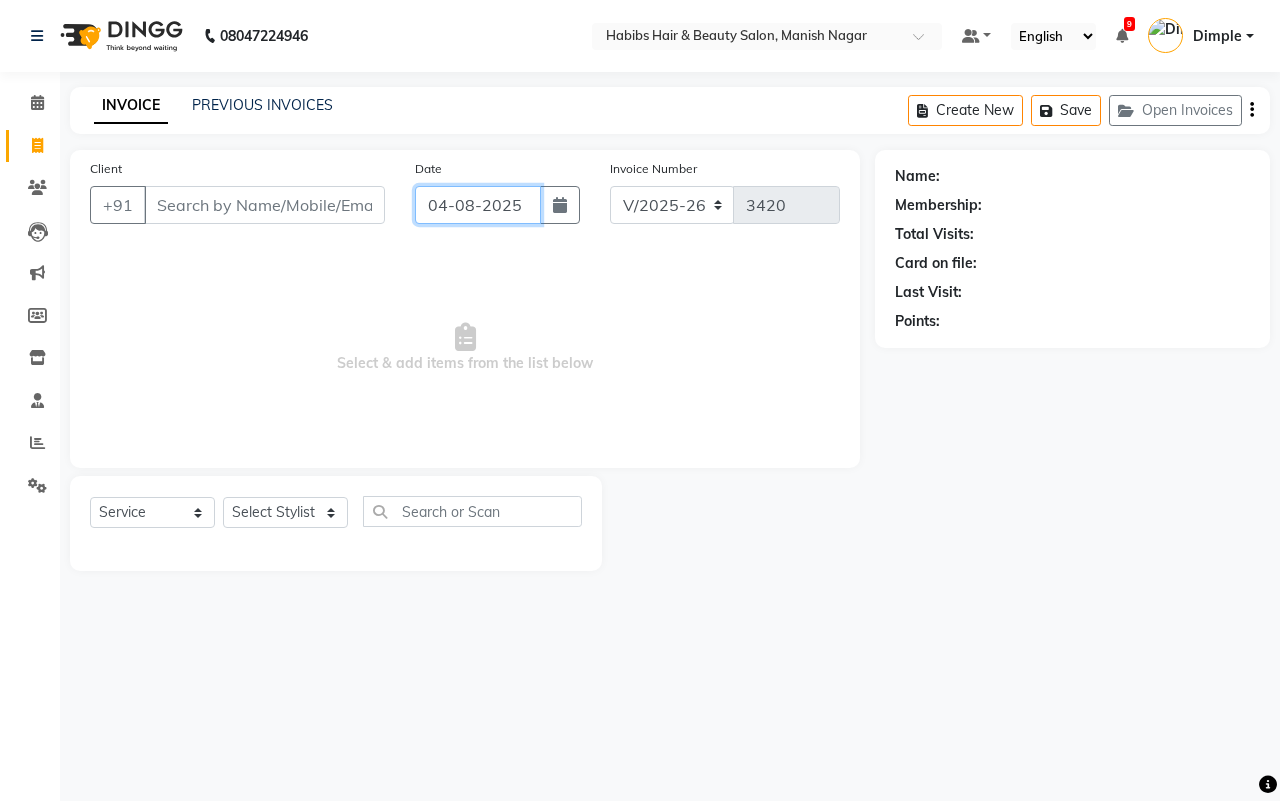 click on "04-08-2025" 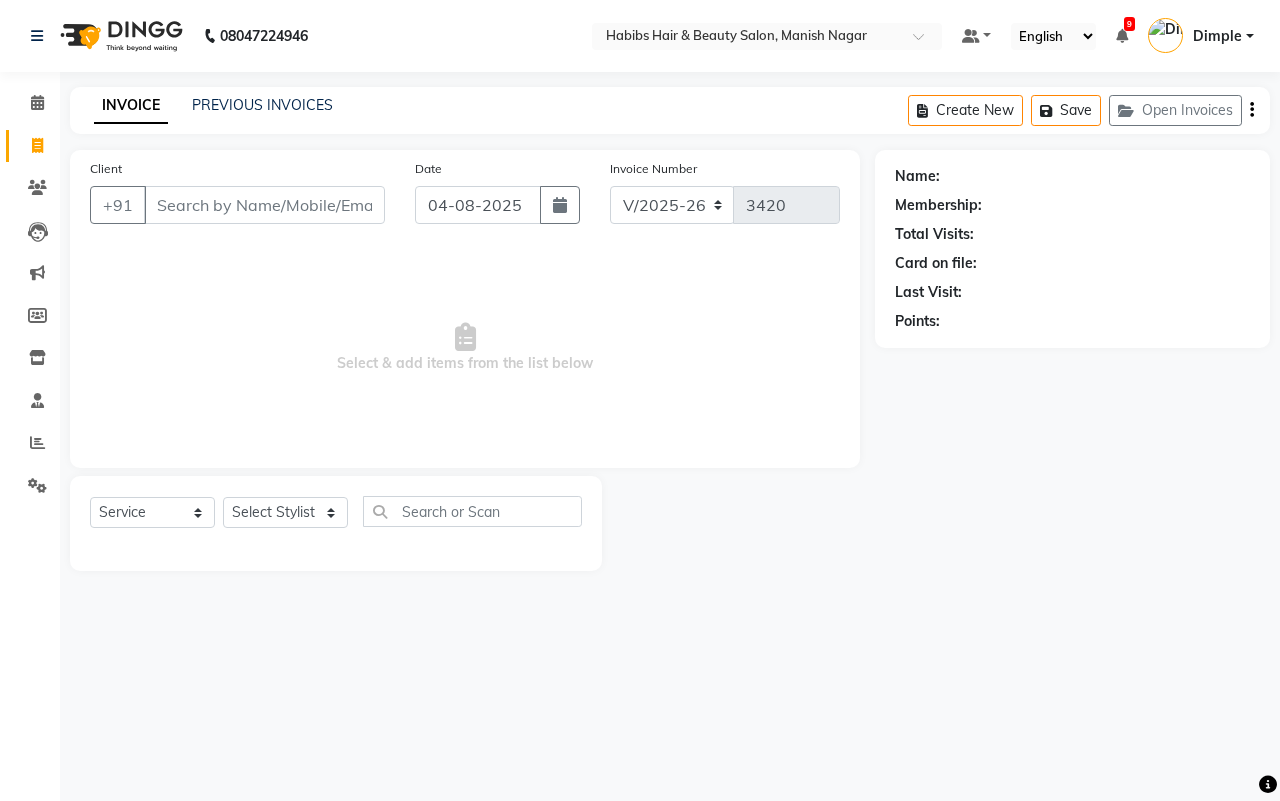 select on "8" 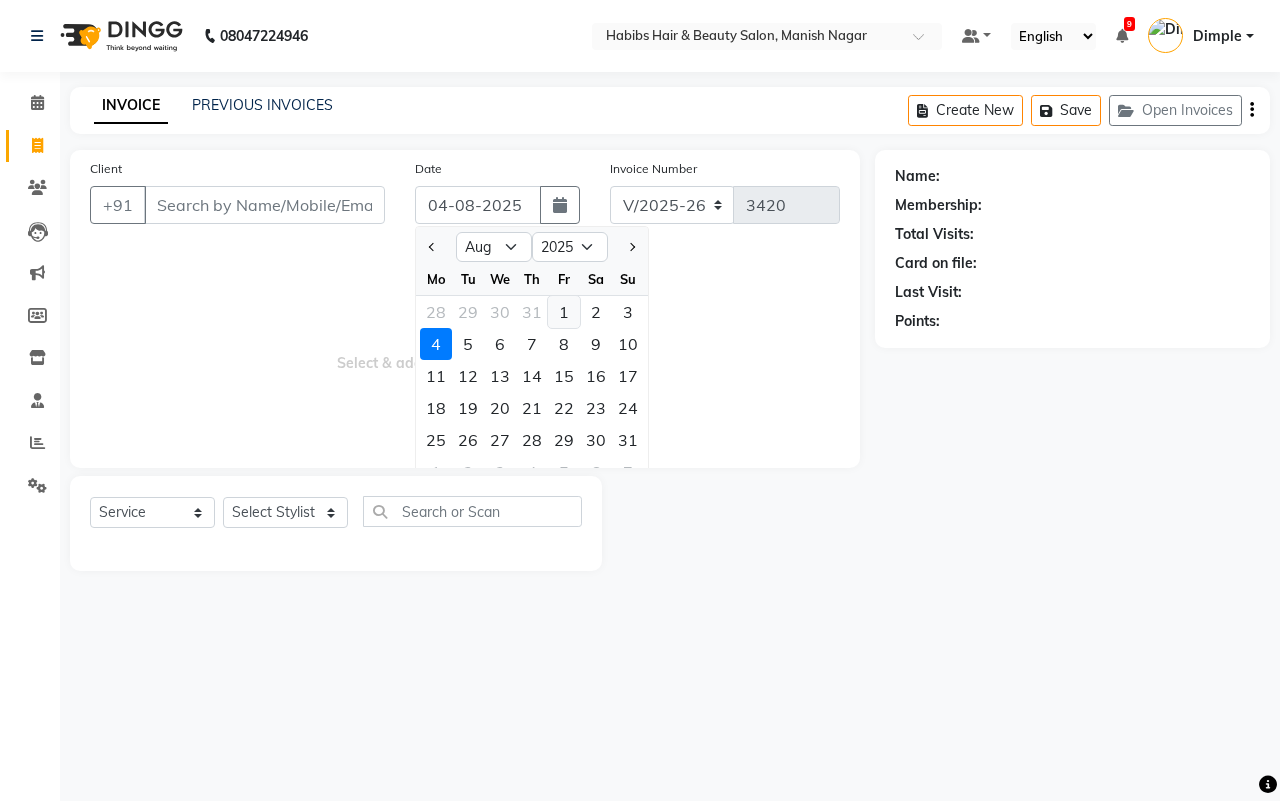 type on "77******78" 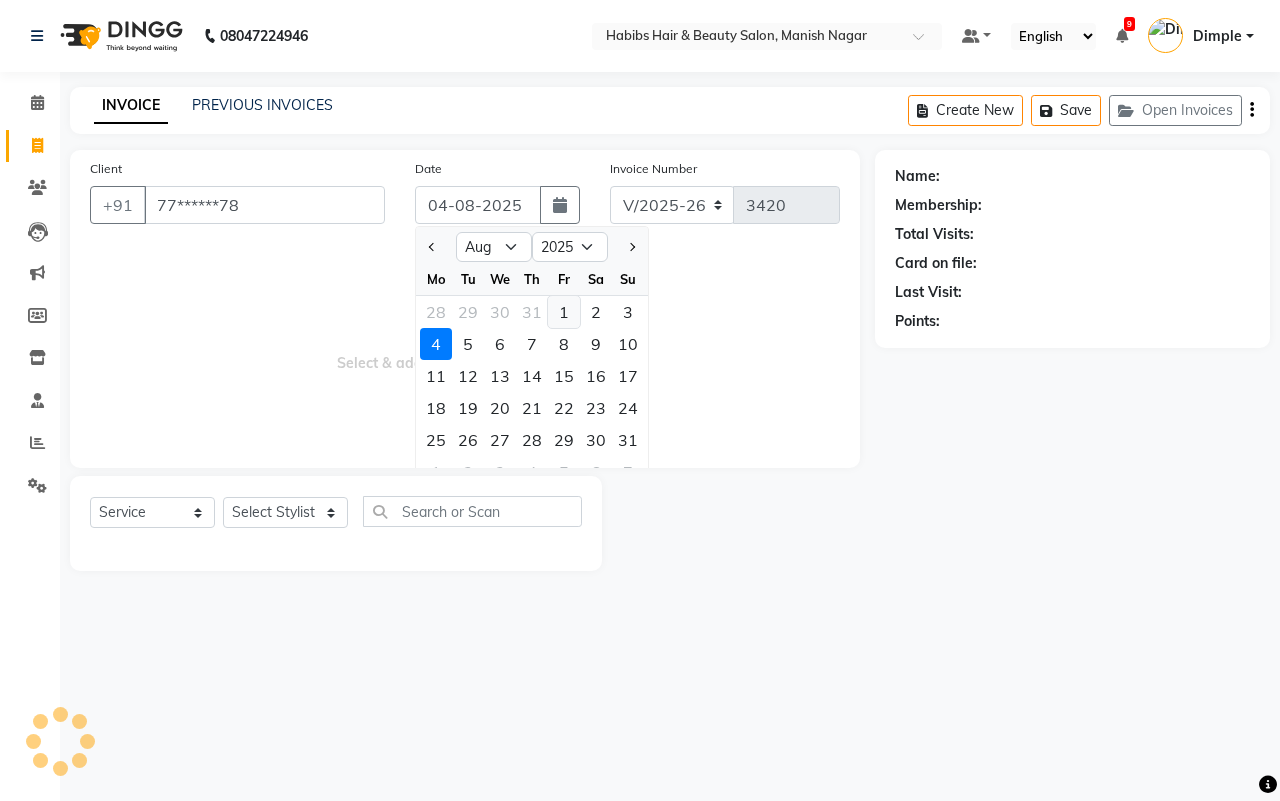 click on "1" 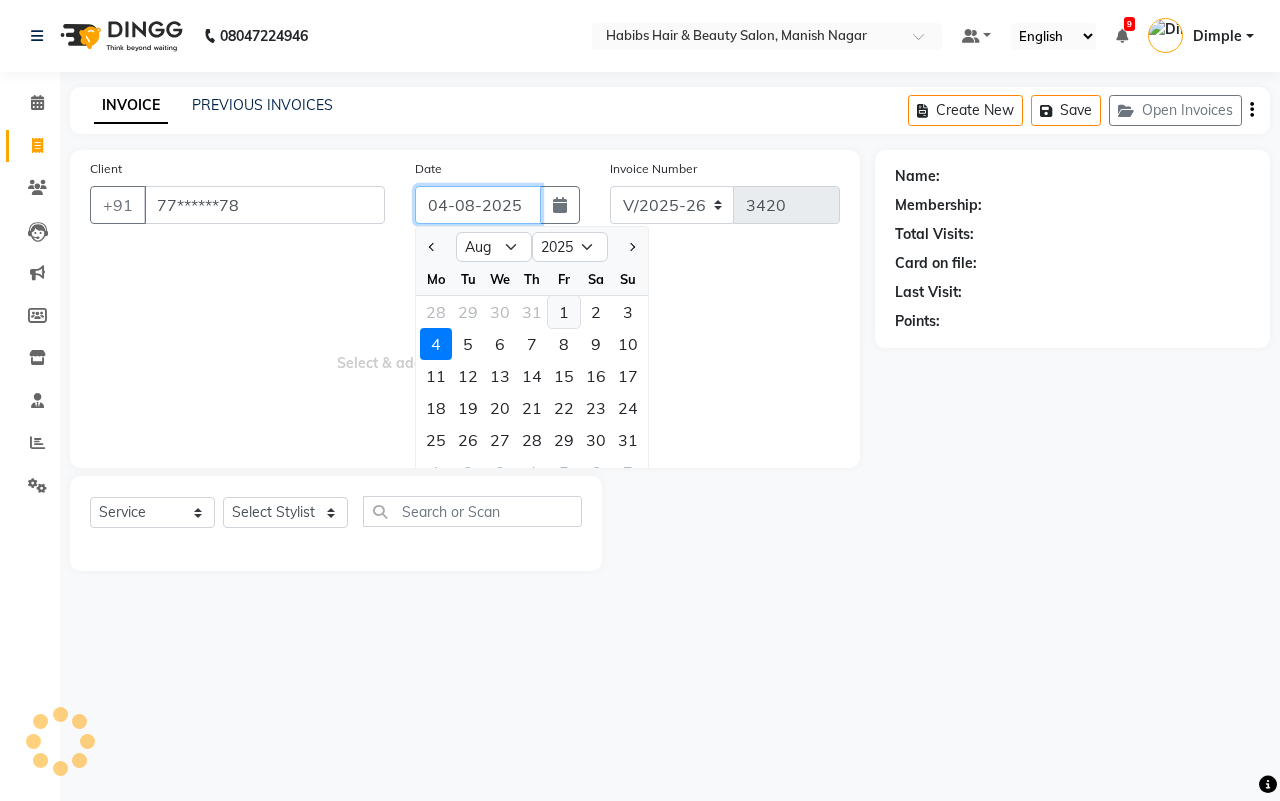 type on "01-08-2025" 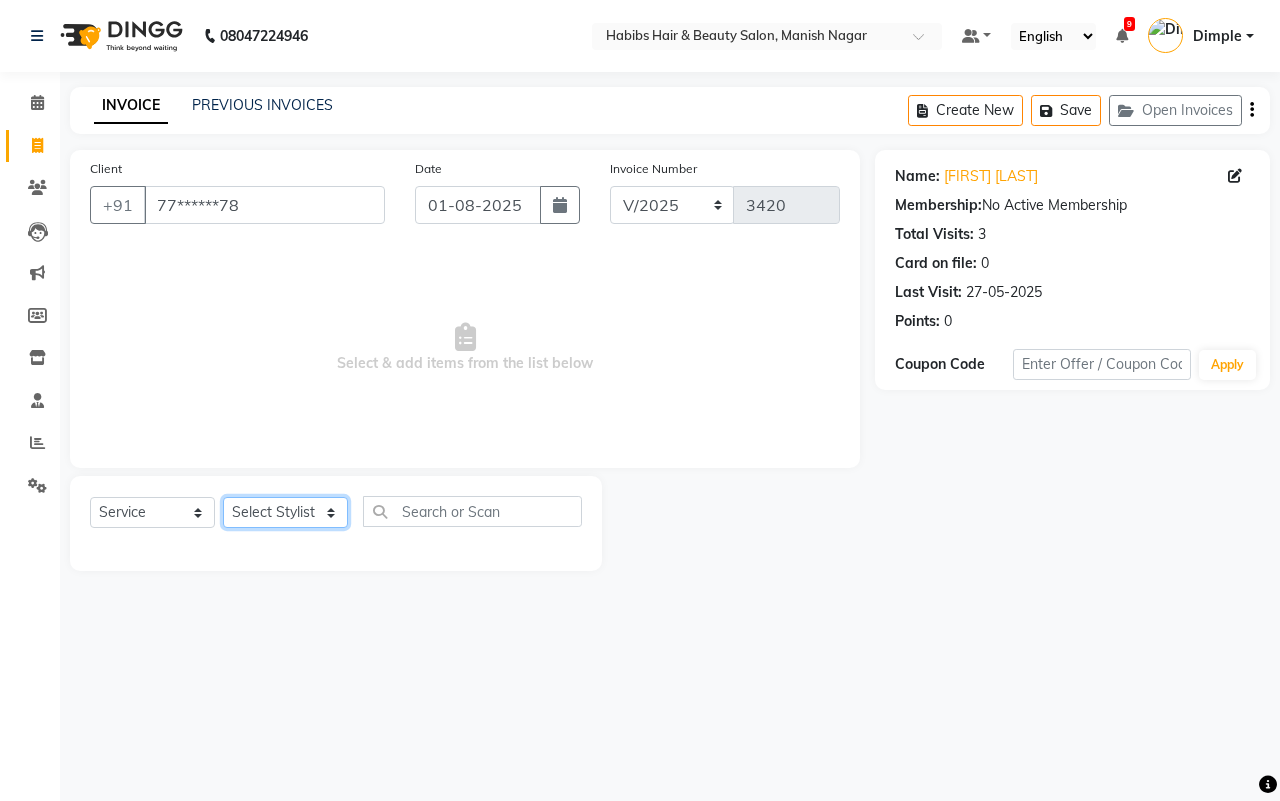click on "Select Stylist [FIRST] [LAST] [FIRST] [LAST] [FIRST] [LAST] [FIRST] [LAST] [FIRST] [LAST] [FIRST] [LAST] [FIRST] [LAST] [FIRST] [LAST] [FIRST] [LAST] [FIRST] [LAST]" 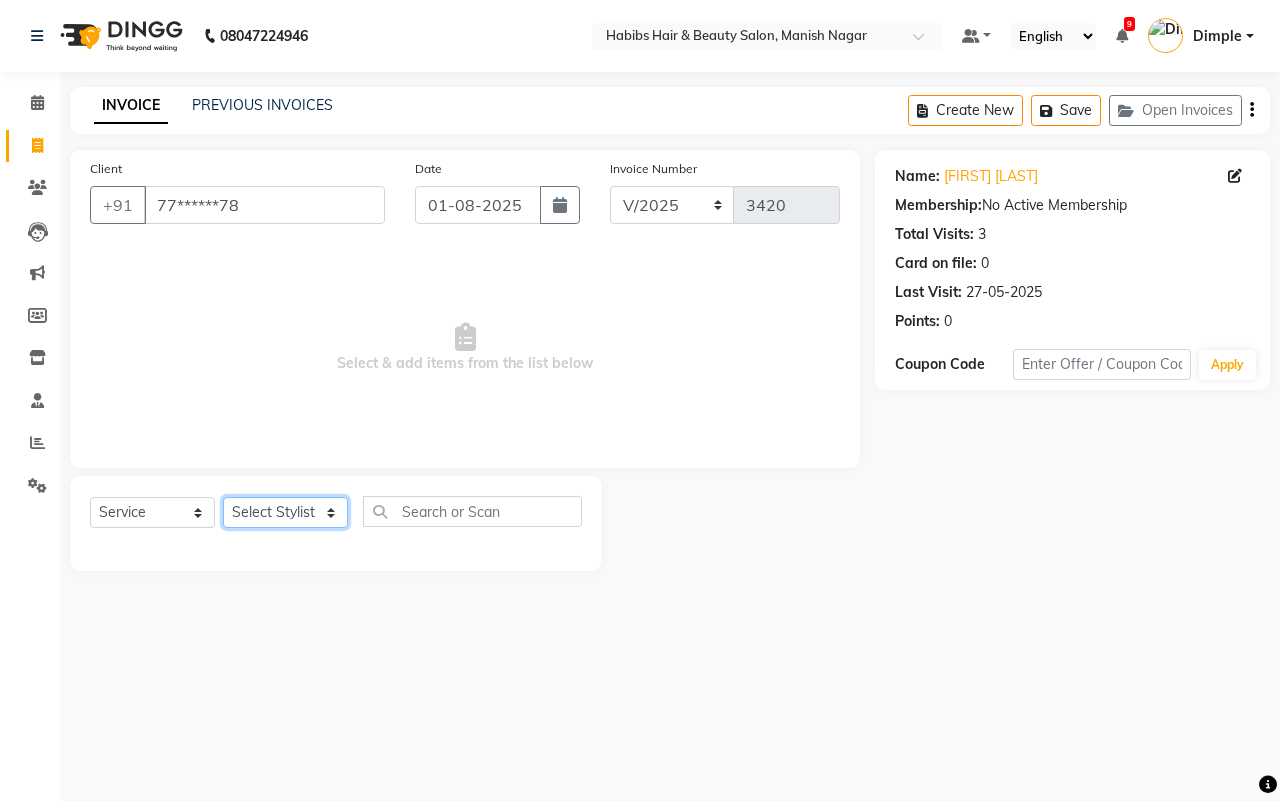 select on "30681" 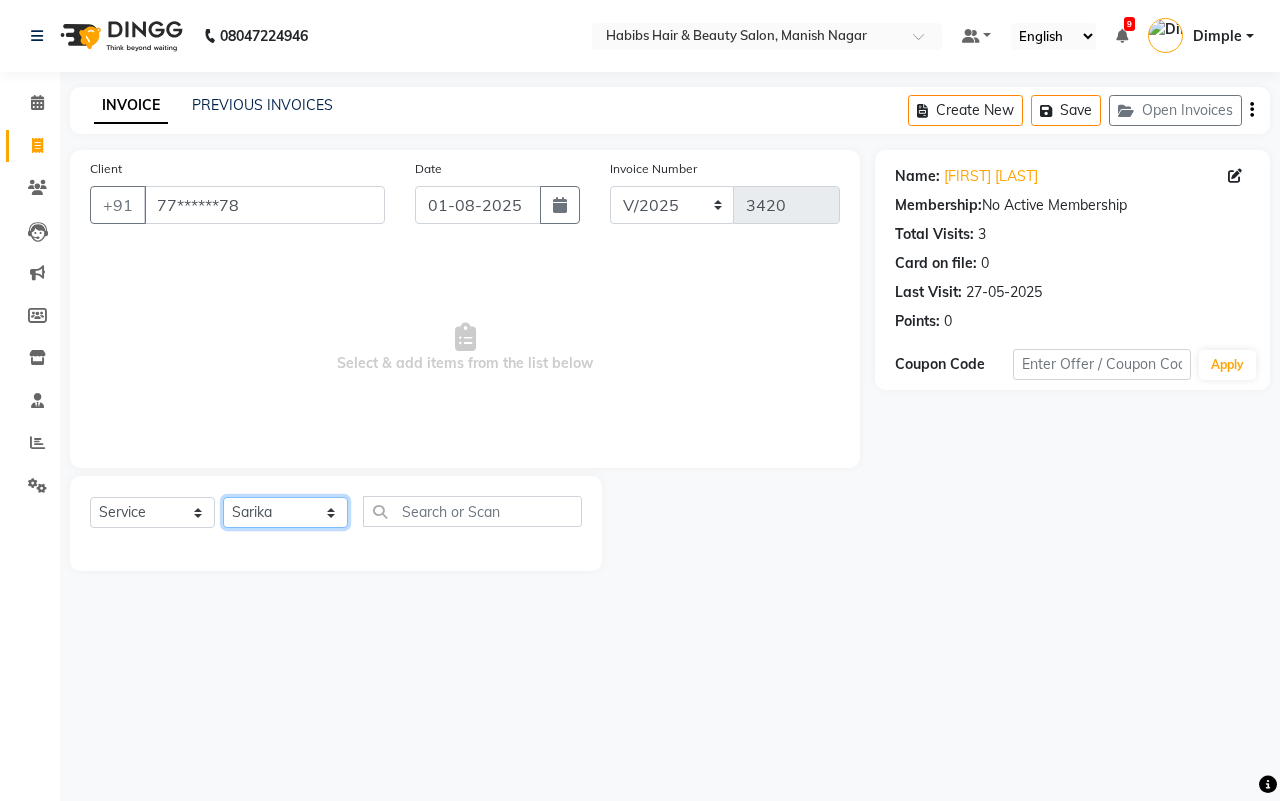 click on "Select Stylist [FIRST] [LAST] [FIRST] [LAST] [FIRST] [LAST] [FIRST] [LAST] [FIRST] [LAST] [FIRST] [LAST] [FIRST] [LAST] [FIRST] [LAST] [FIRST] [LAST] [FIRST] [LAST]" 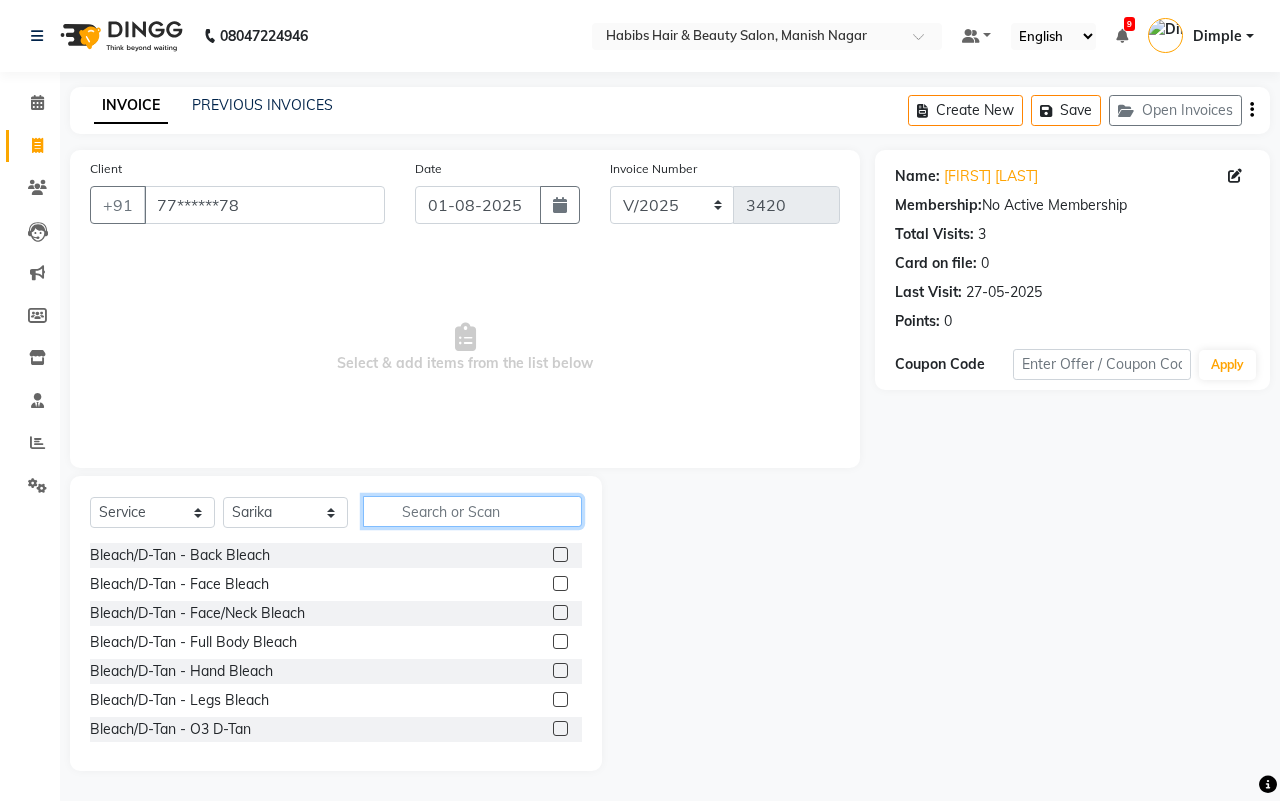 click 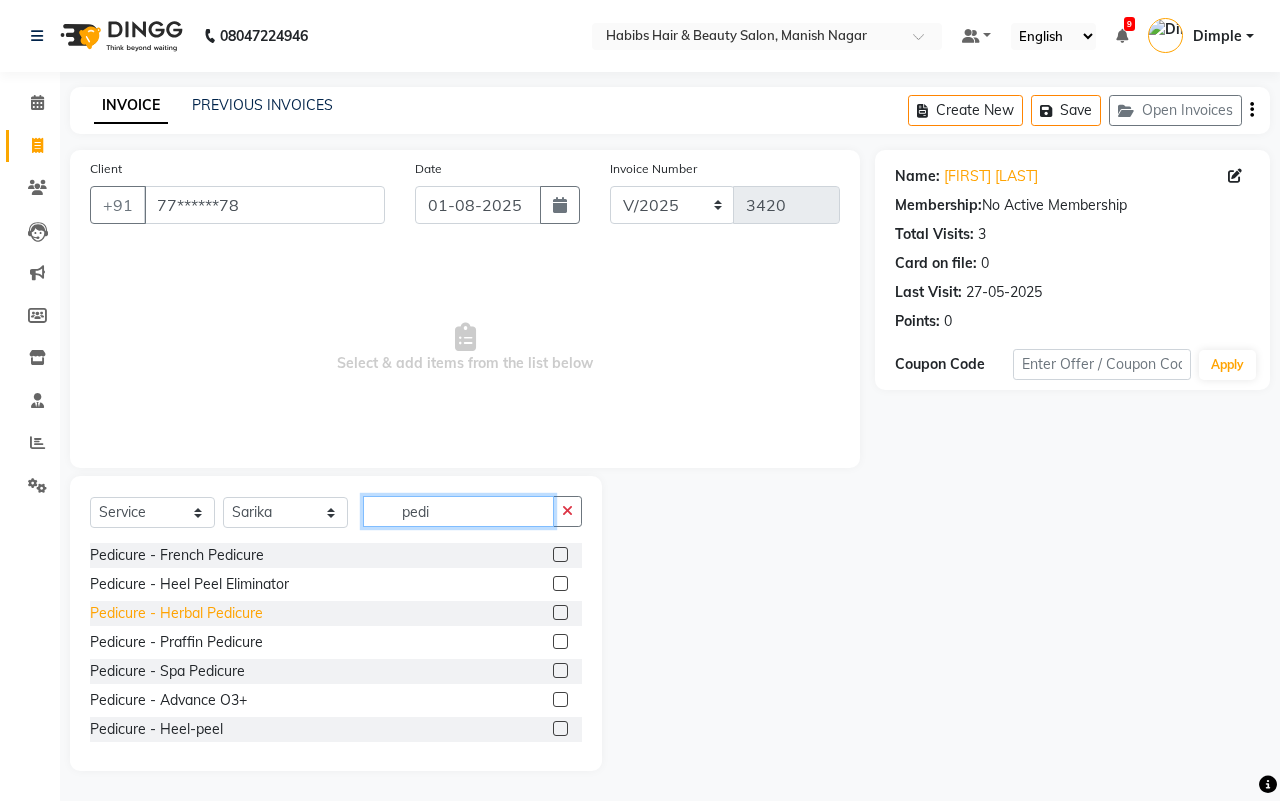 type on "pedi" 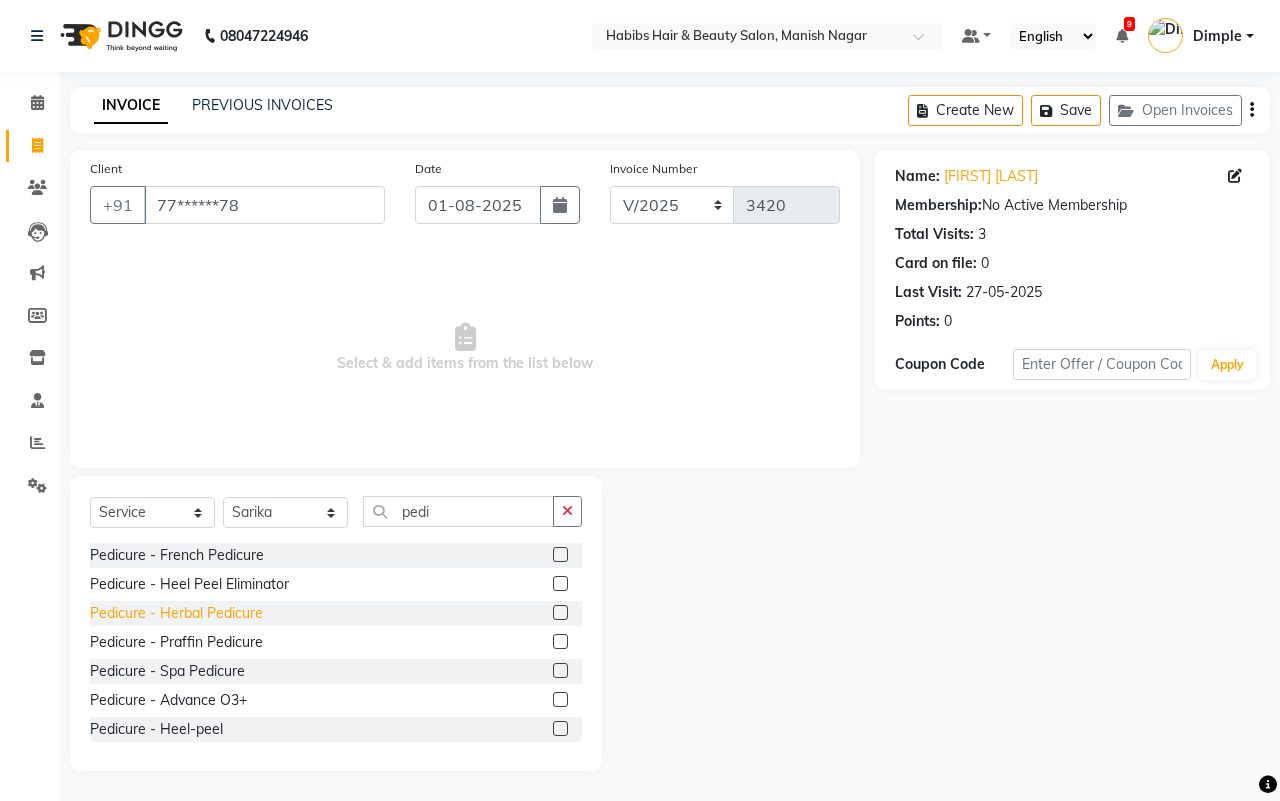 click on "Pedicure - Herbal Pedicure" 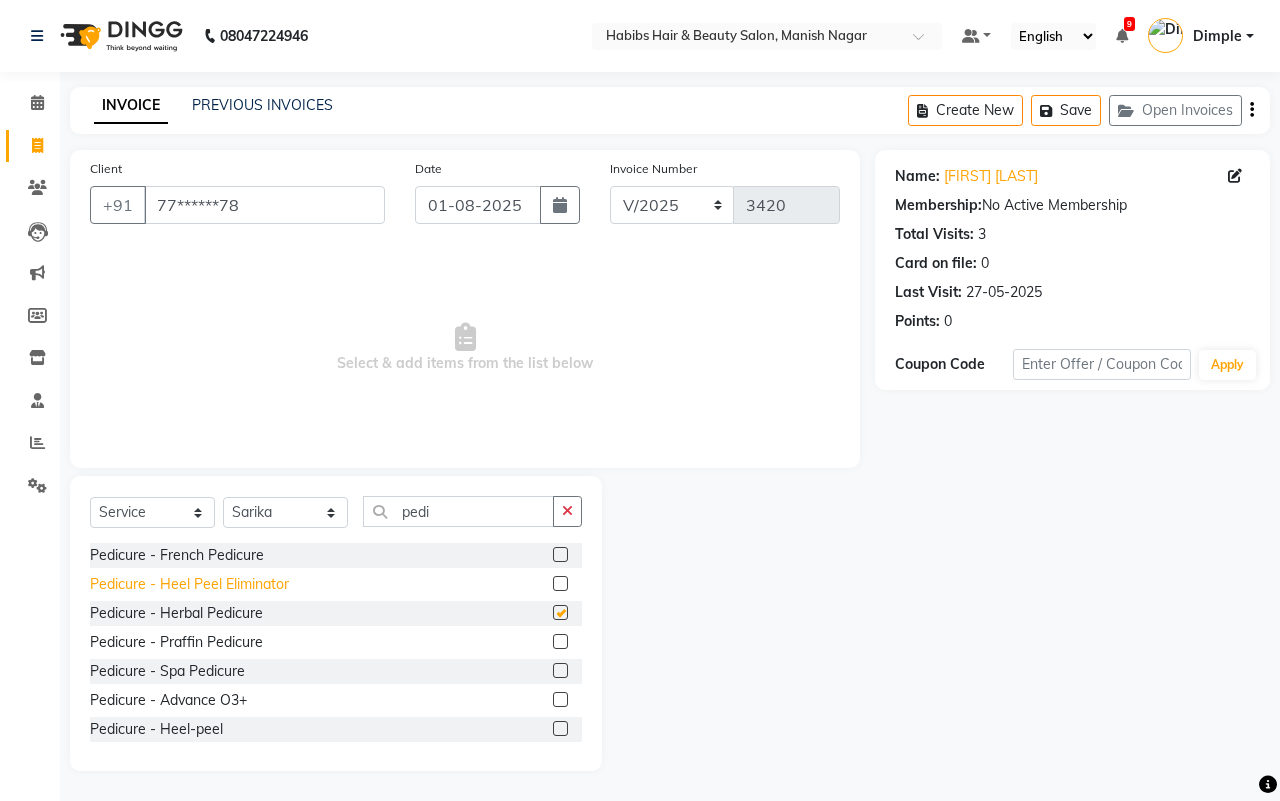 checkbox on "false" 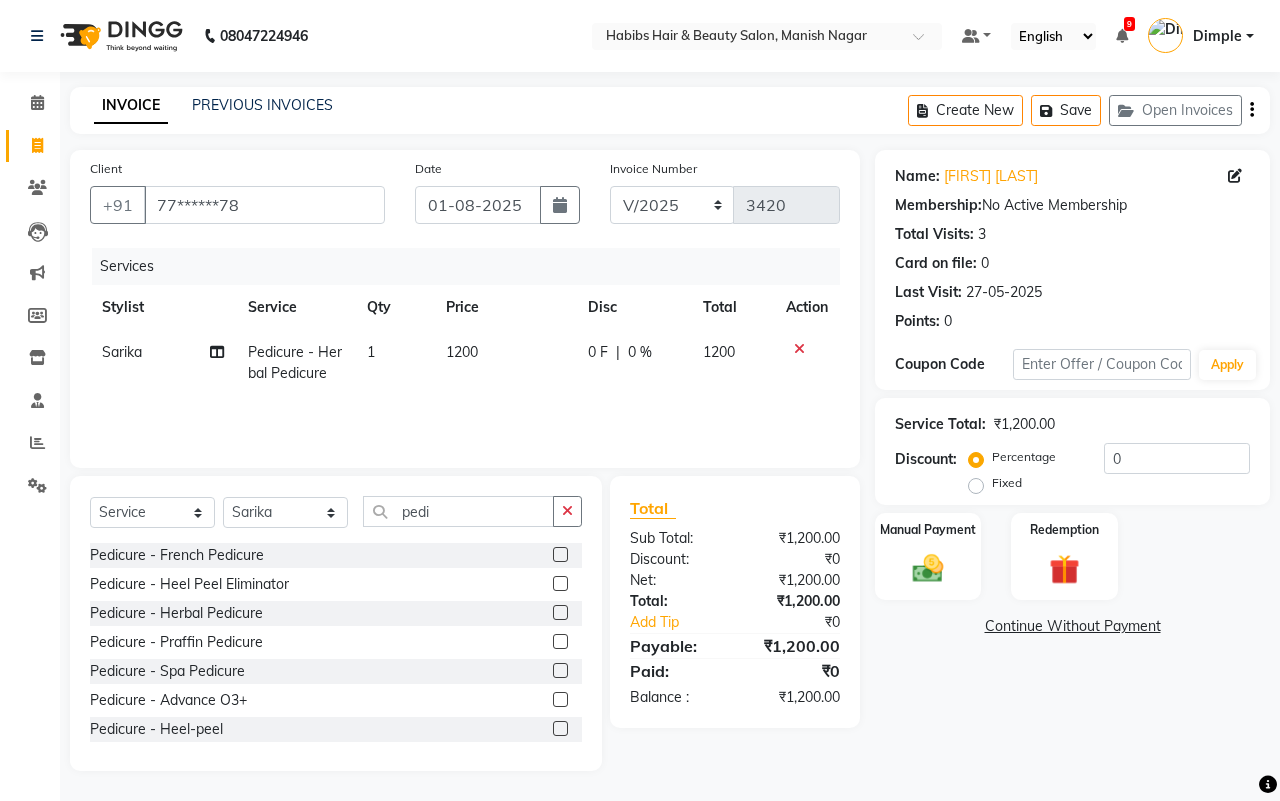 click on "Select  Service  Product  Membership  Package Voucher Prepaid Gift Card  Select Stylist [FIRST] [FIRST] [FIRST] [FIRST] [FIRST] [FIRST] [FIRST] [FIRST]  [FIRST]  pedi" 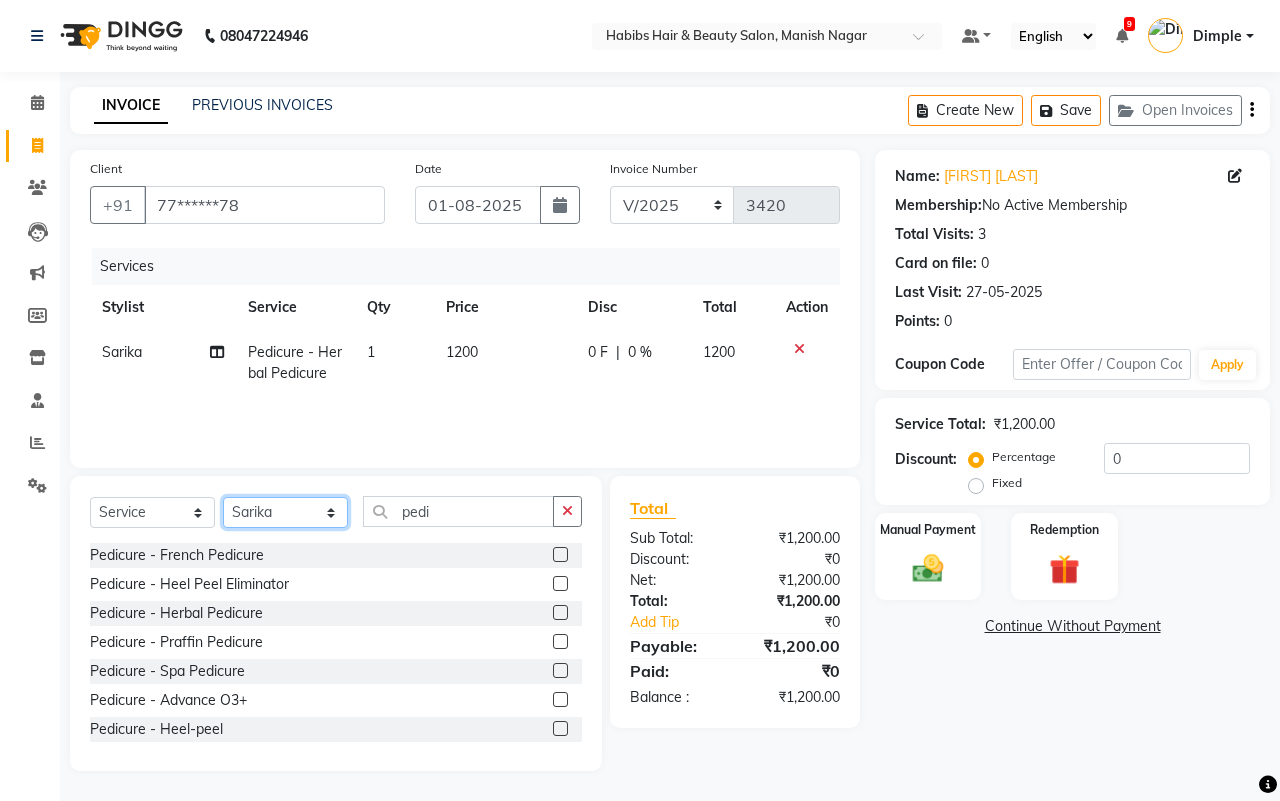 click on "Select Stylist [FIRST] [LAST] [FIRST] [LAST] [FIRST] [LAST] [FIRST] [LAST] [FIRST] [LAST] [FIRST] [LAST] [FIRST] [LAST] [FIRST] [LAST] [FIRST] [LAST] [FIRST] [LAST]" 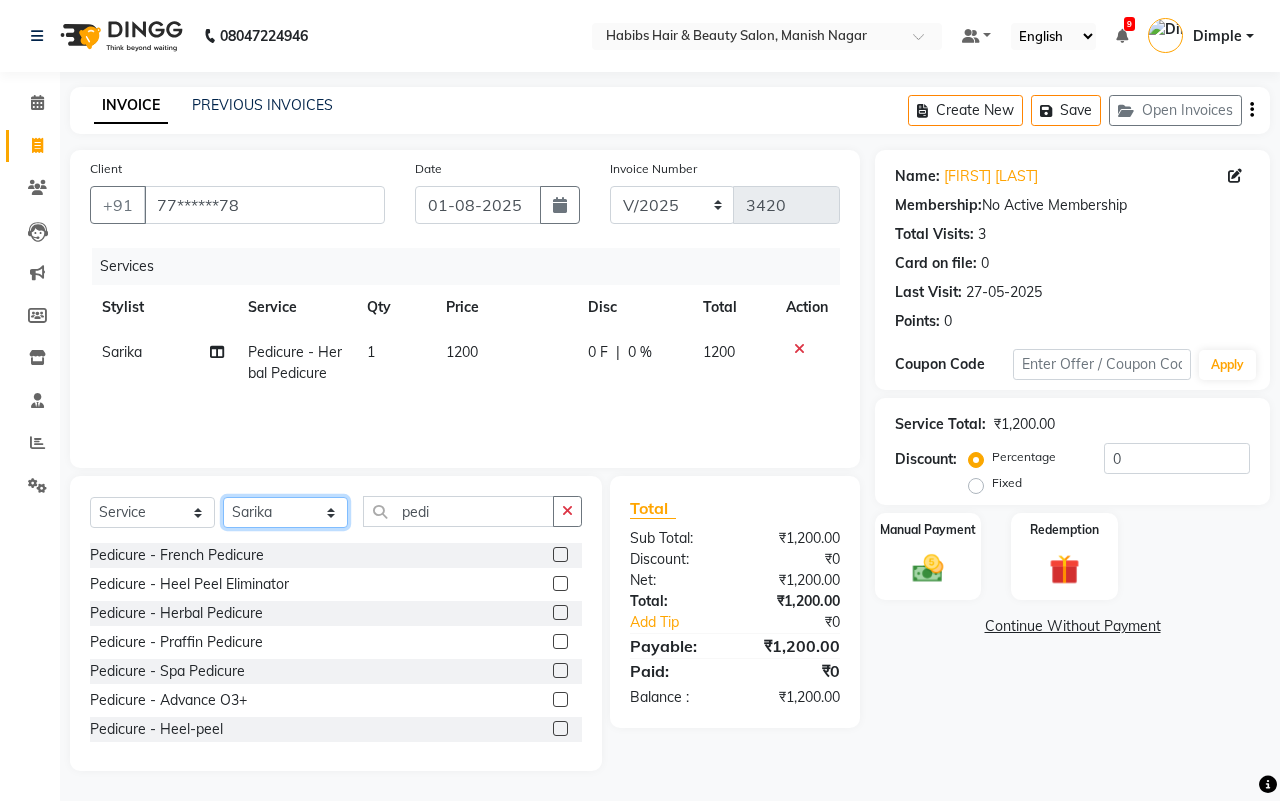 select on "47216" 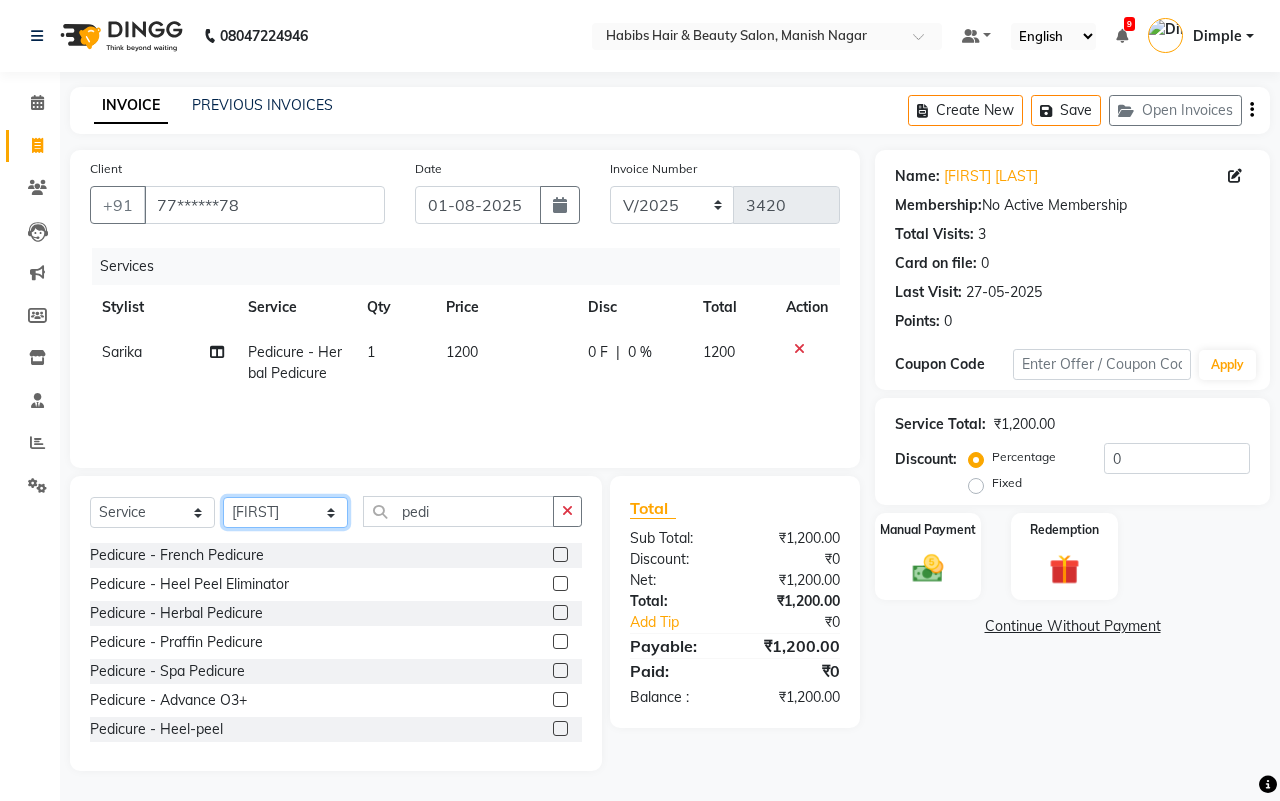 click on "Select Stylist [FIRST] [LAST] [FIRST] [LAST] [FIRST] [LAST] [FIRST] [LAST] [FIRST] [LAST] [FIRST] [LAST] [FIRST] [LAST] [FIRST] [LAST] [FIRST] [LAST] [FIRST] [LAST]" 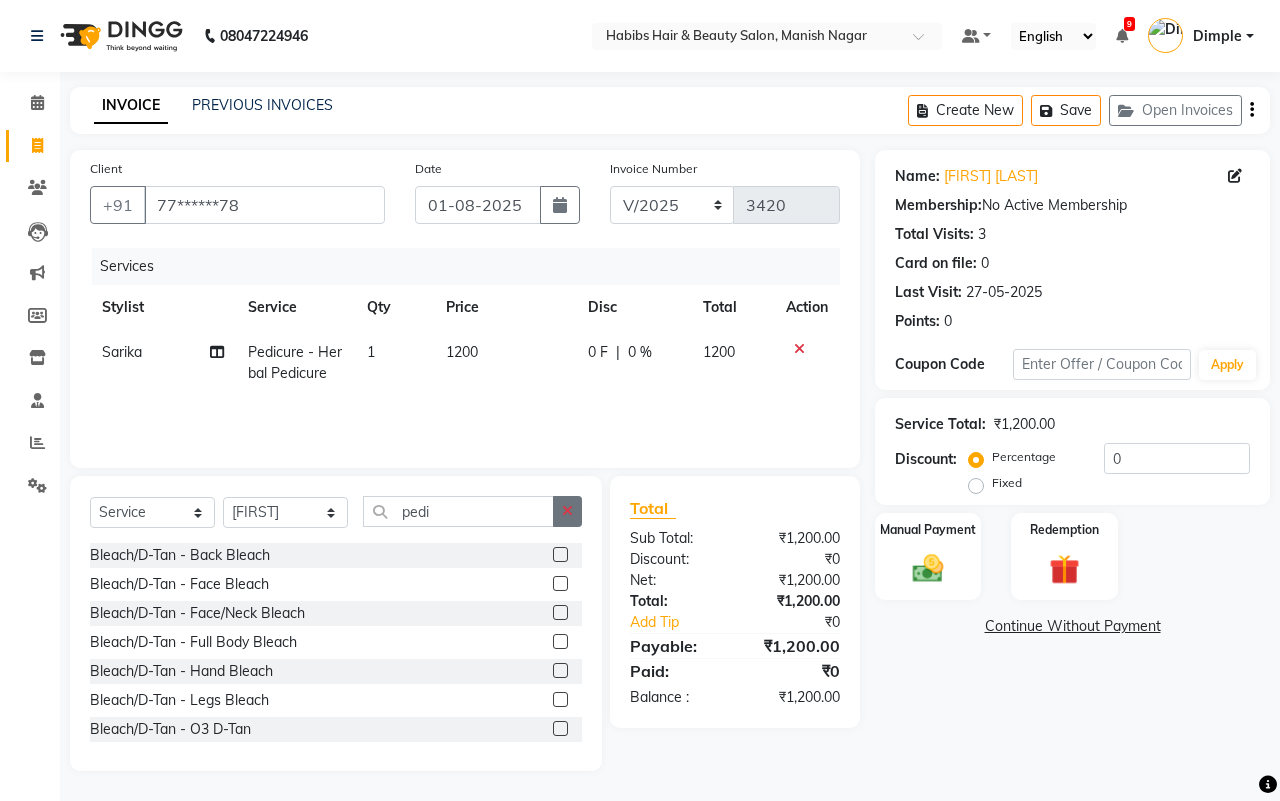 click 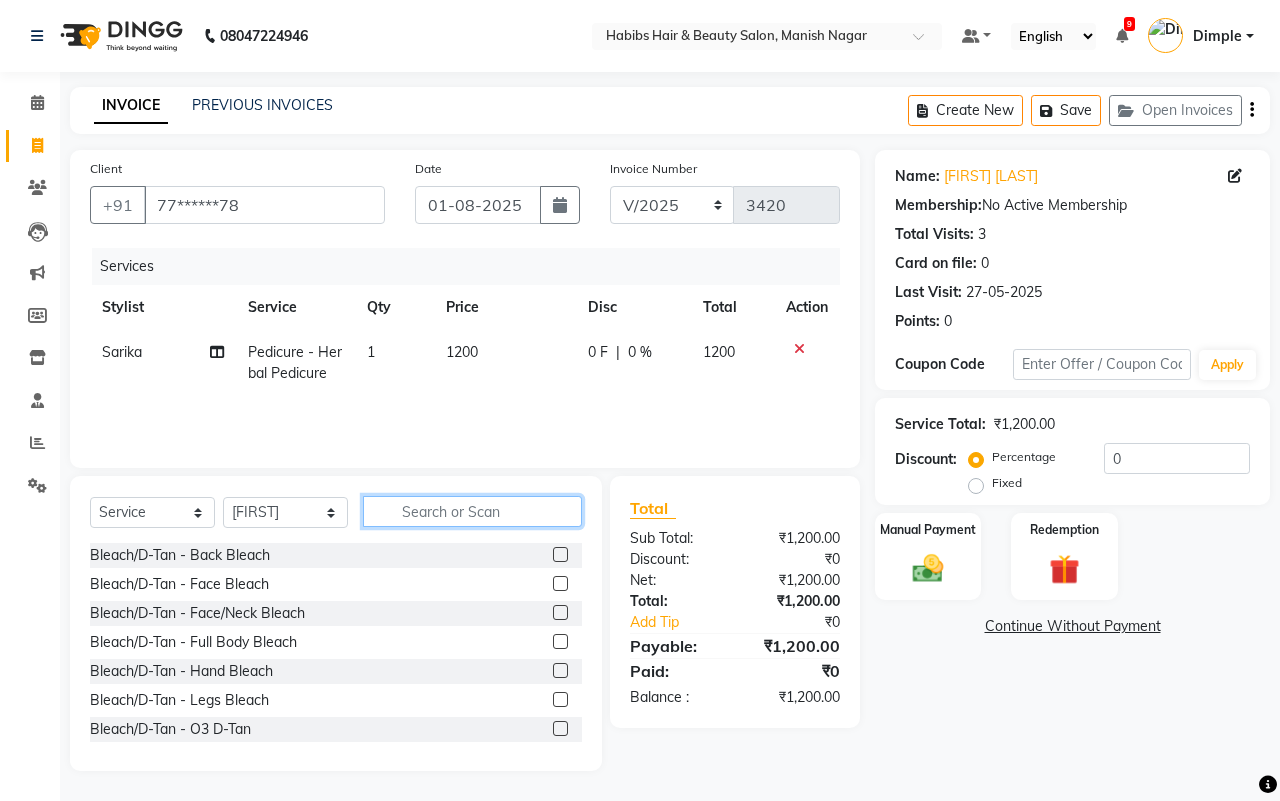 click 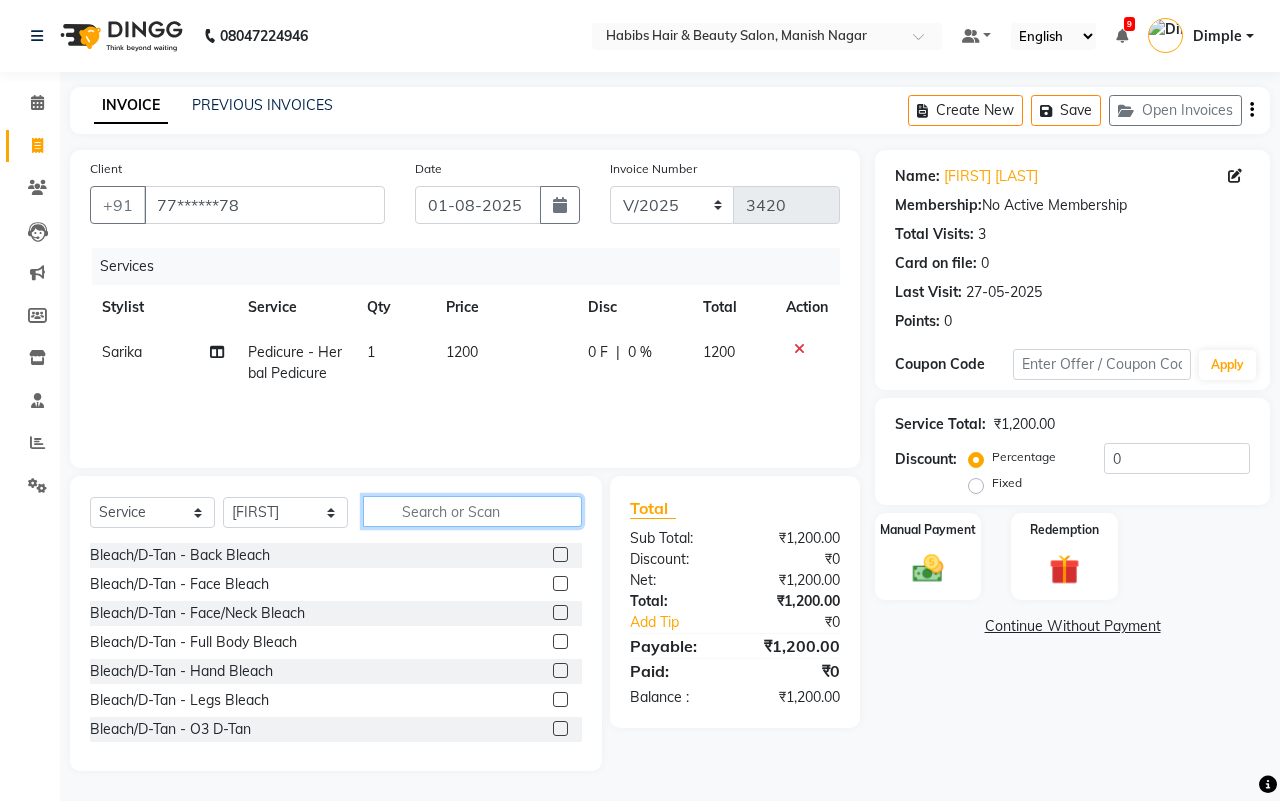 click 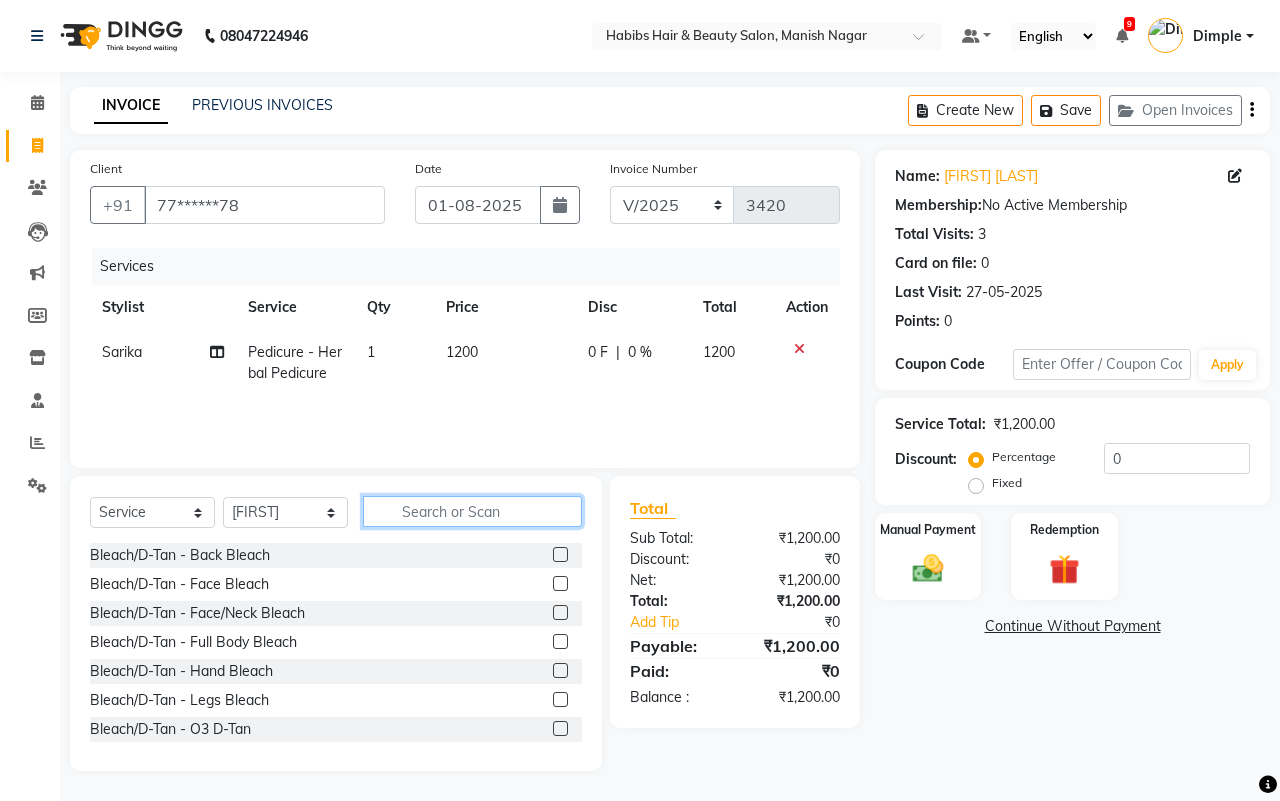 click 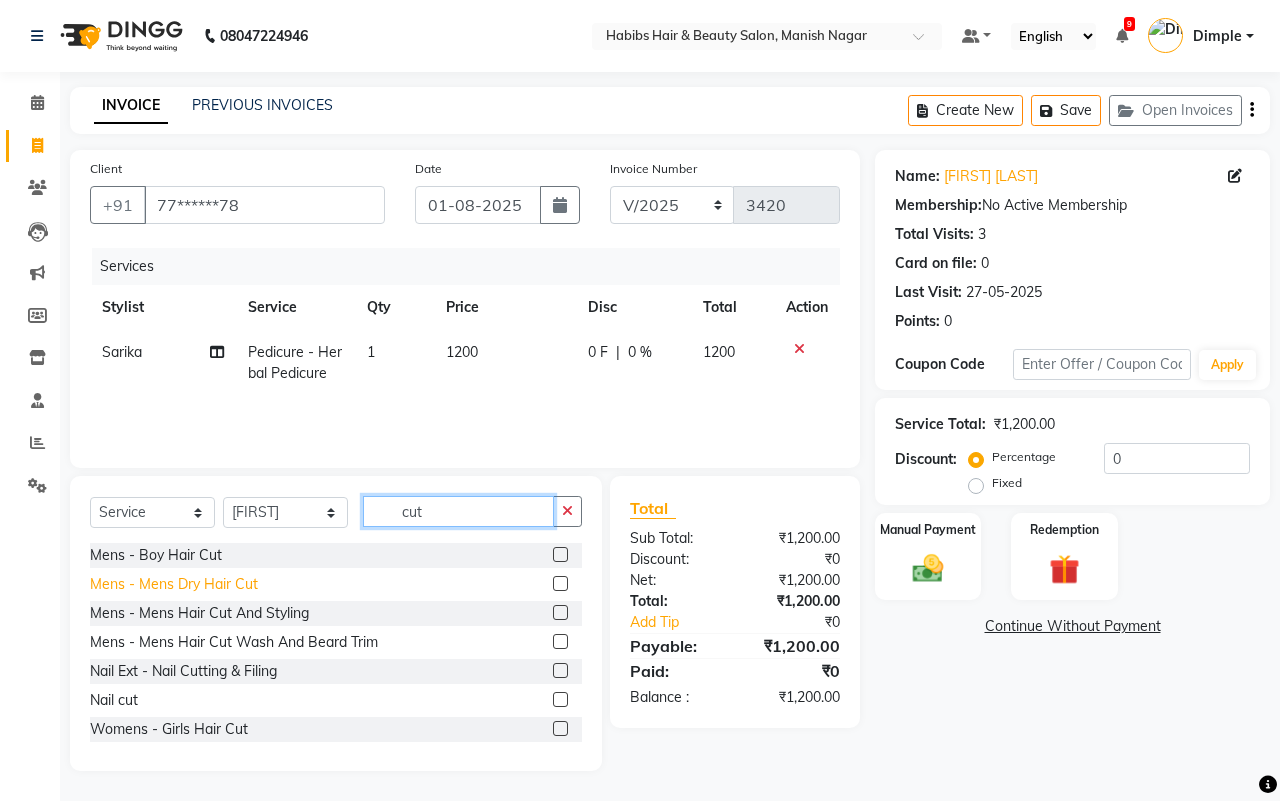 type on "cut" 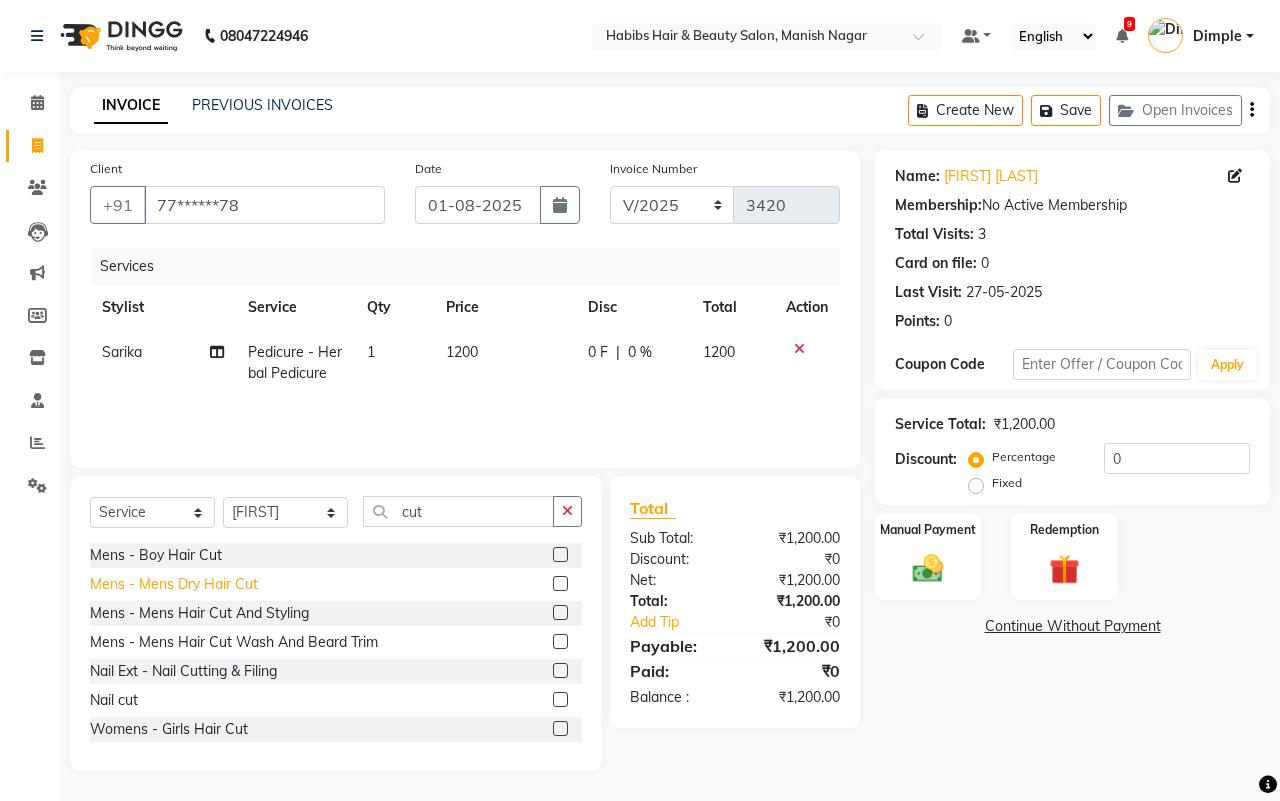click on "Mens - Mens Dry Hair Cut" 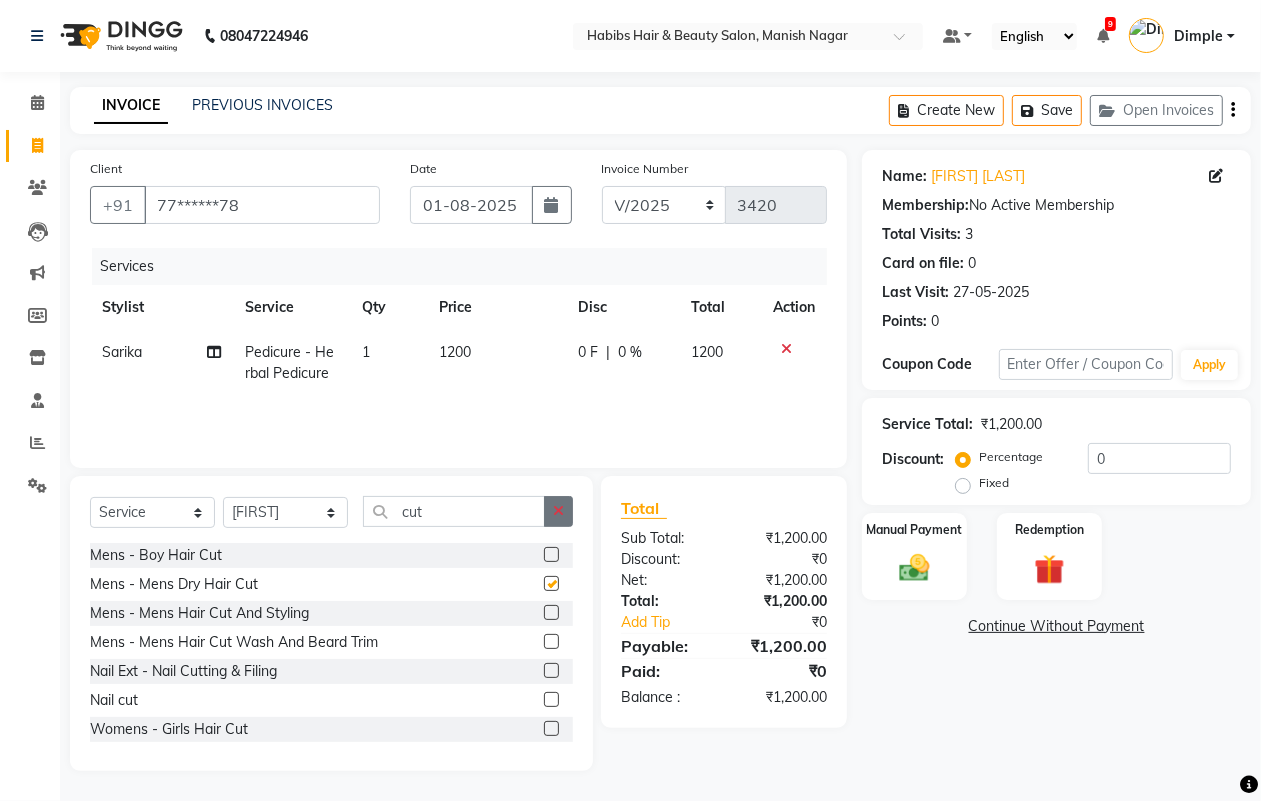 checkbox on "false" 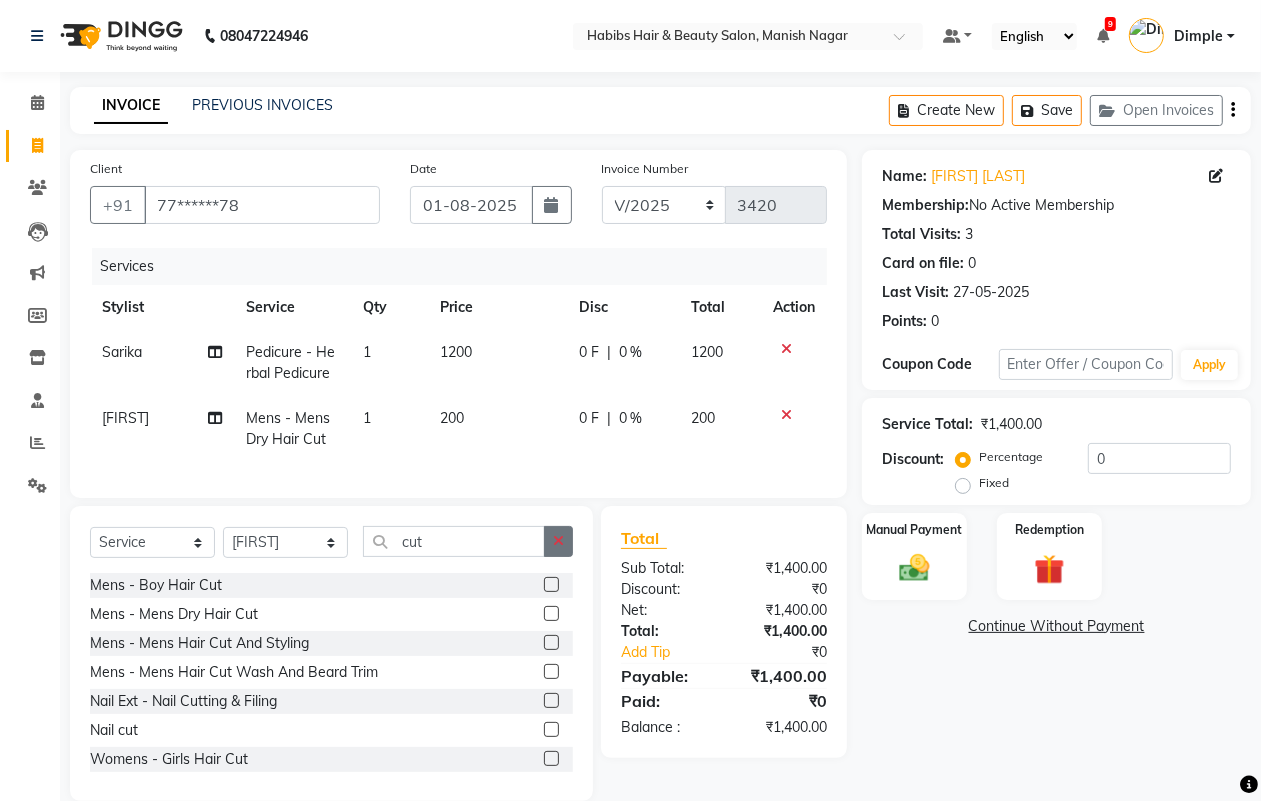 click 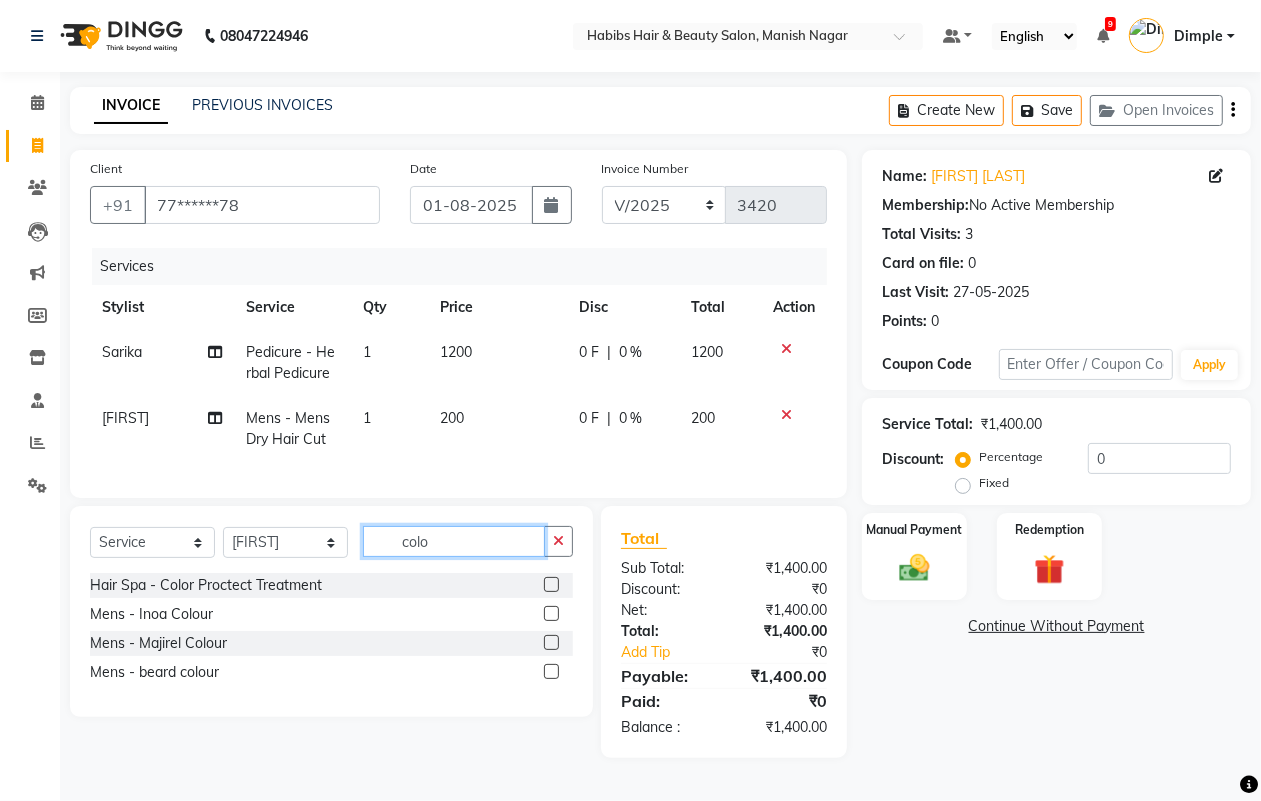 type on "colo" 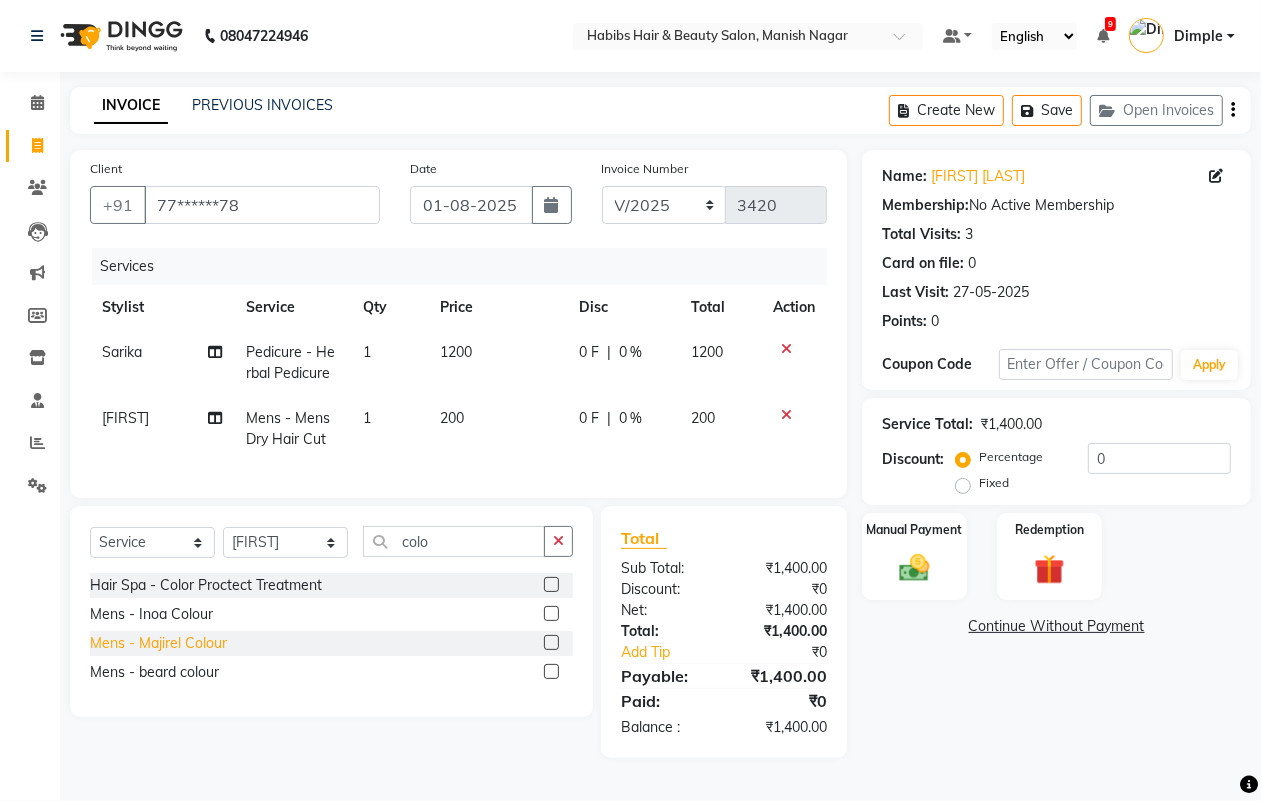 drag, startPoint x: 185, startPoint y: 645, endPoint x: 191, endPoint y: 655, distance: 11.661903 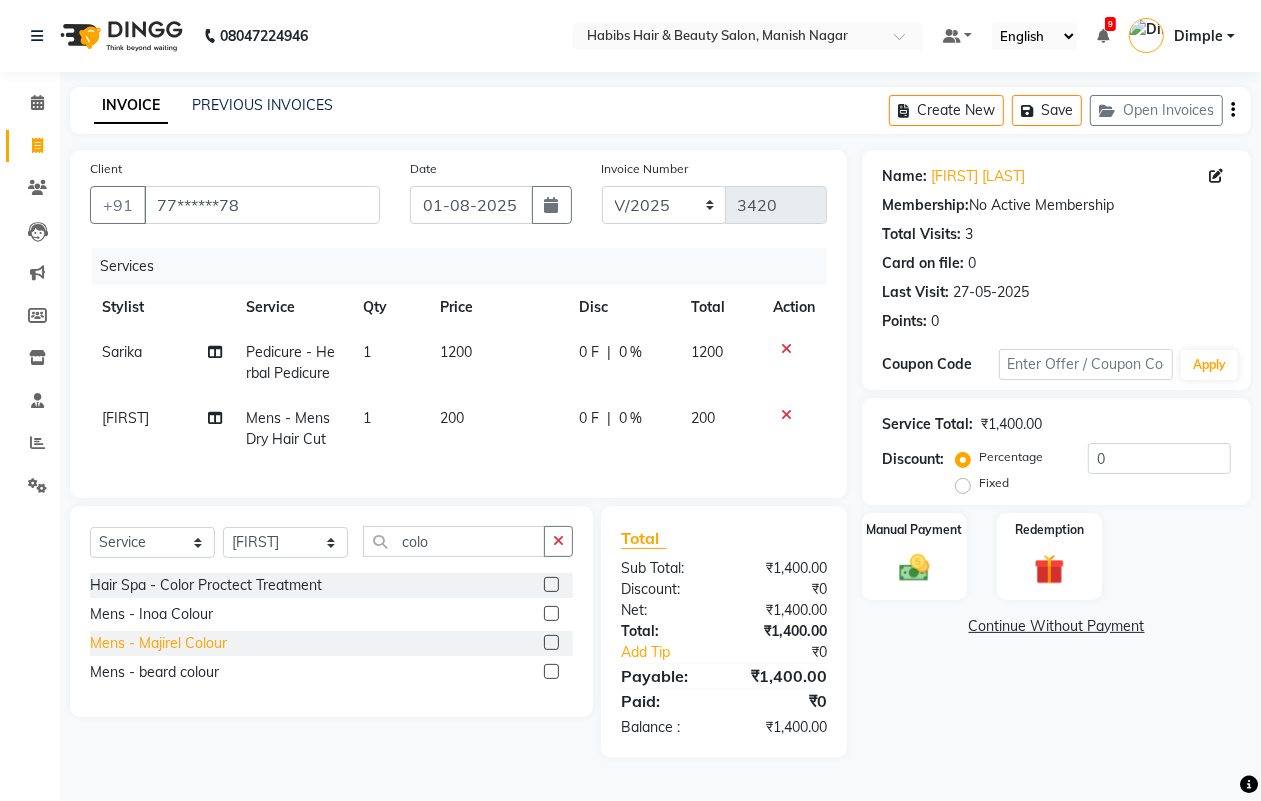 click on "Hair Spa - Color Proctect Treatment  Mens - Inoa Colour  Mens - Majirel Colour  Mens - beard colour" 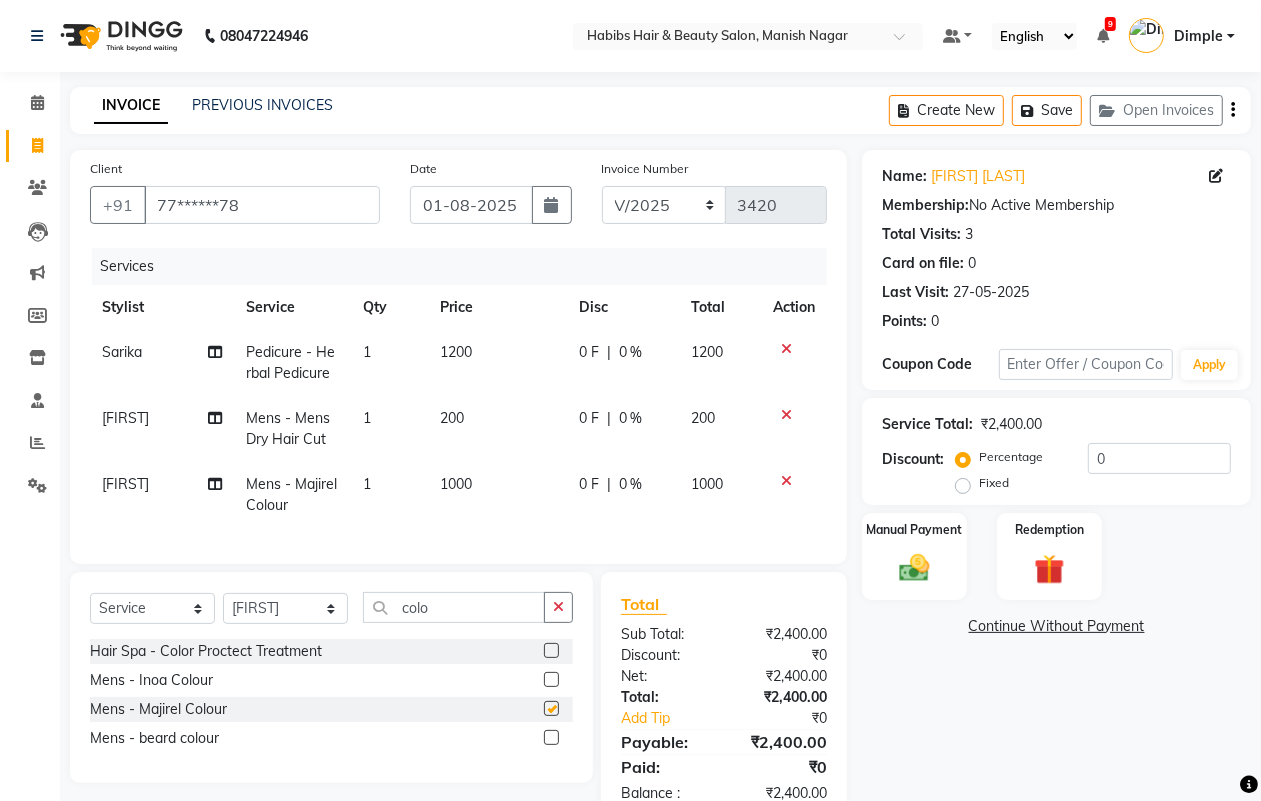 checkbox on "false" 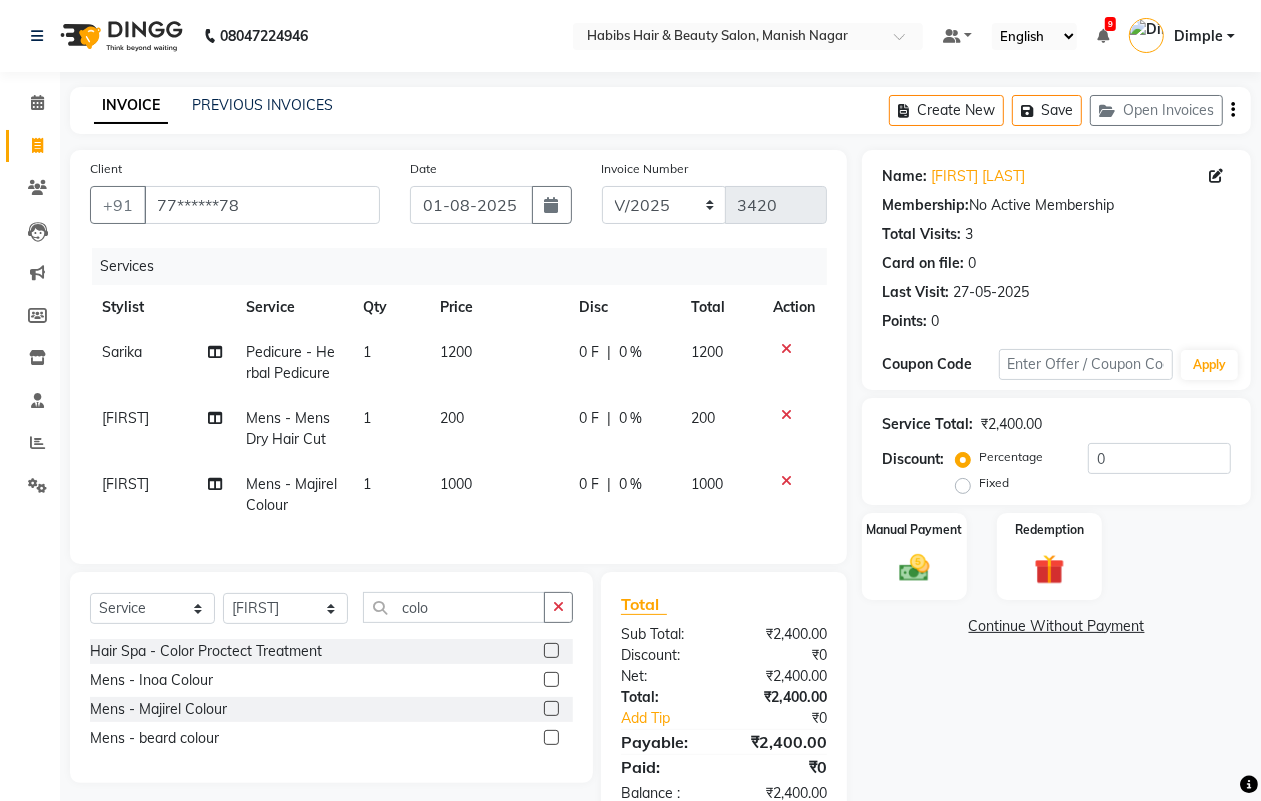 click on "1000" 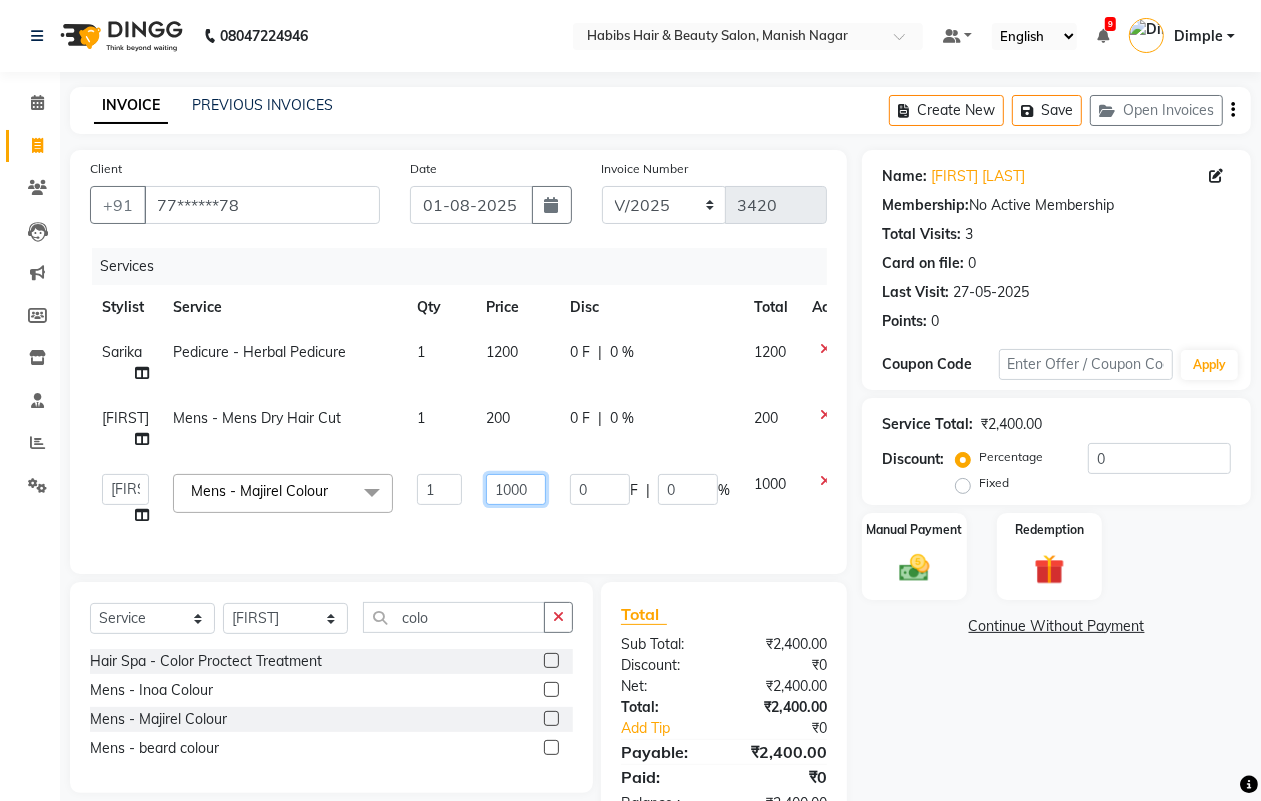 click on "1000" 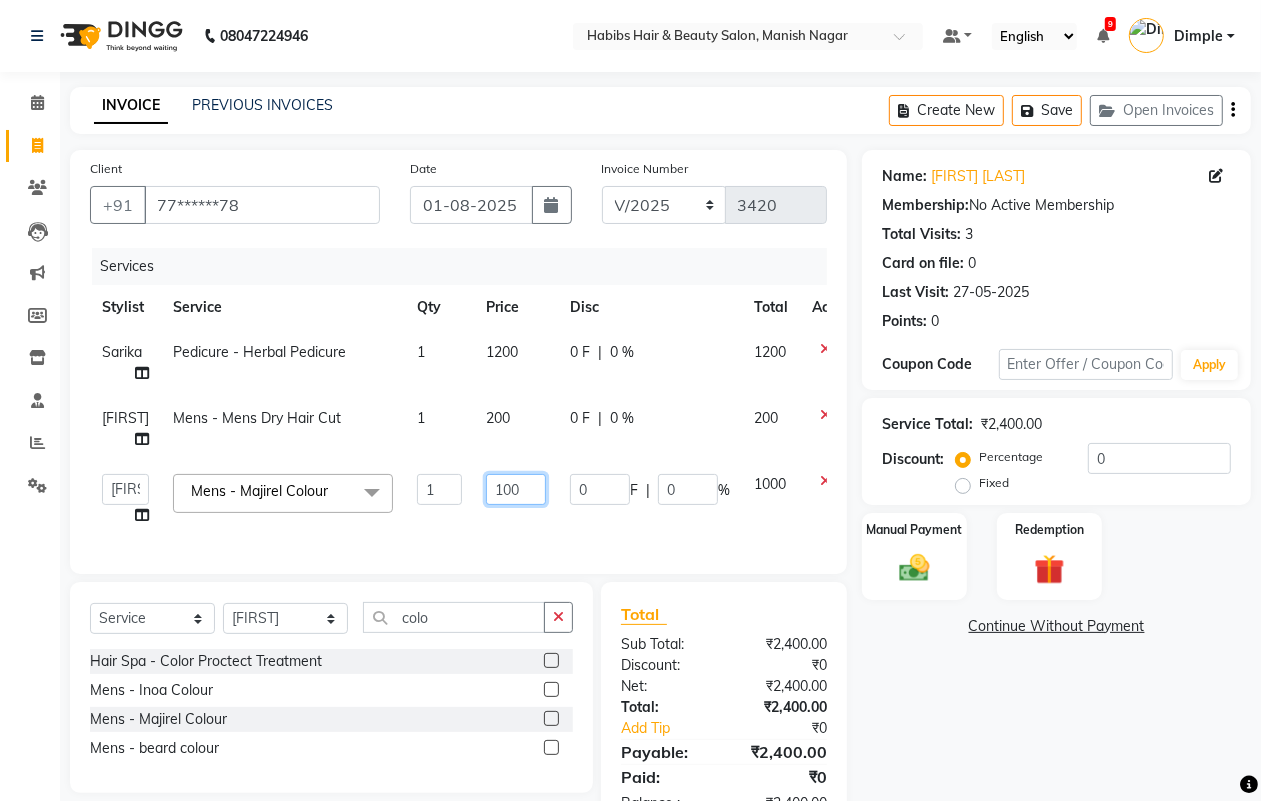 type on "1200" 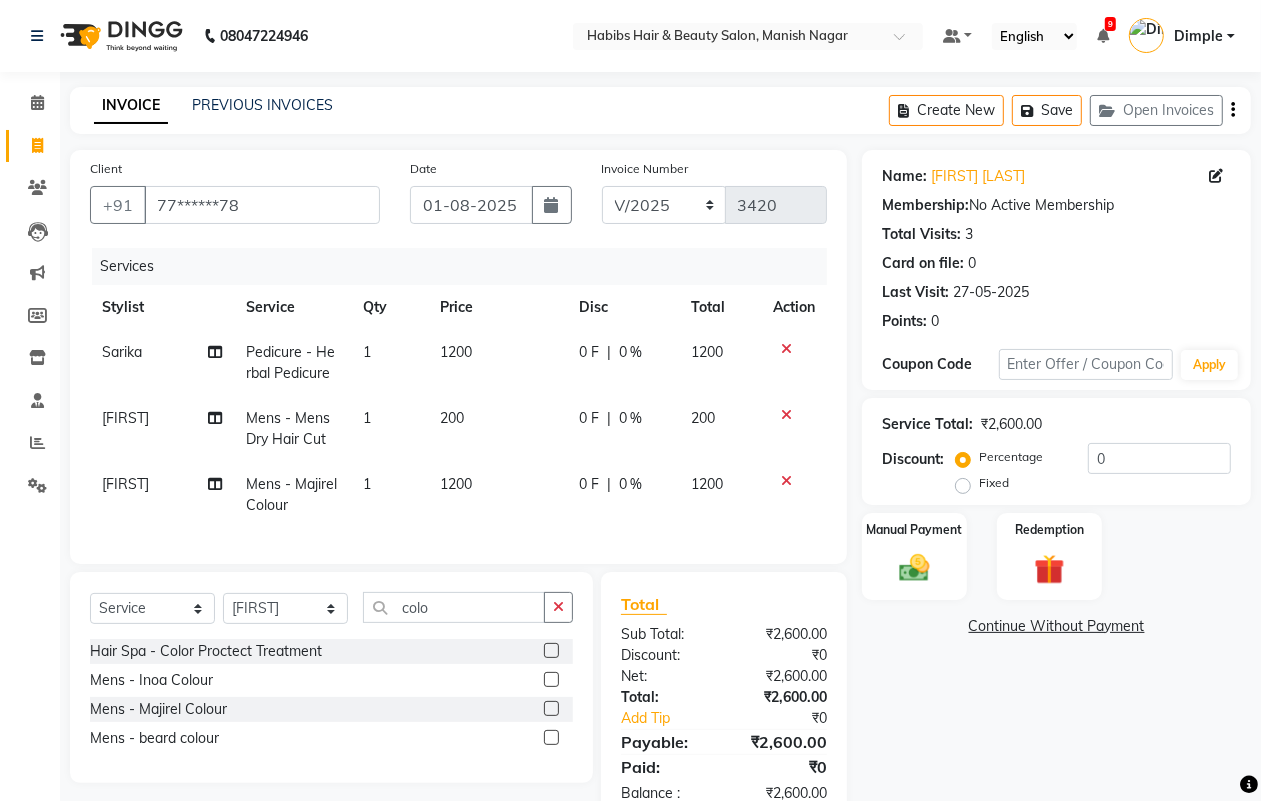 click on "Name: [FIRST] [LAST] Membership:  No Active Membership  Total Visits:  3 Card on file:  0 Last Visit:   [DATE] Points:   0  Coupon Code Apply Service Total:  ₹2,600.00  Discount:  Percentage   Fixed  0 Manual Payment Redemption  Continue Without Payment" 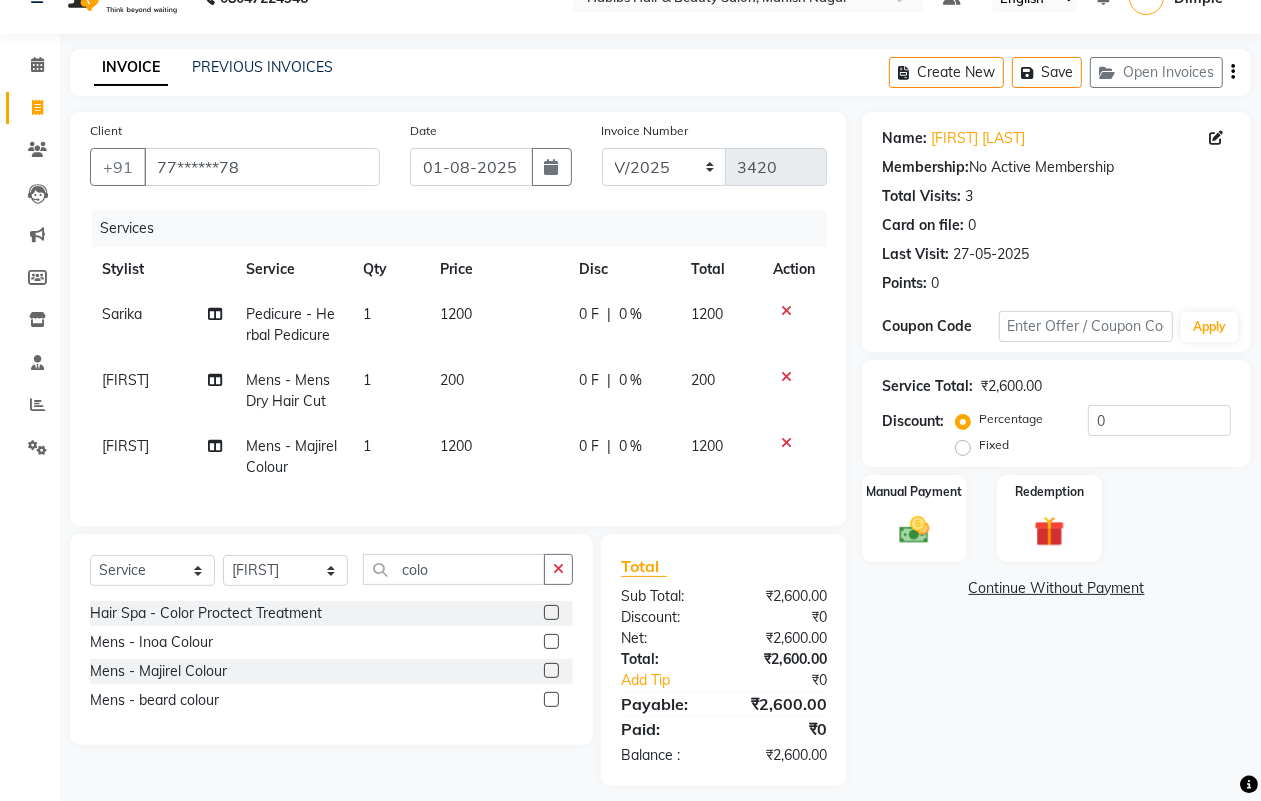 scroll, scrollTop: 71, scrollLeft: 0, axis: vertical 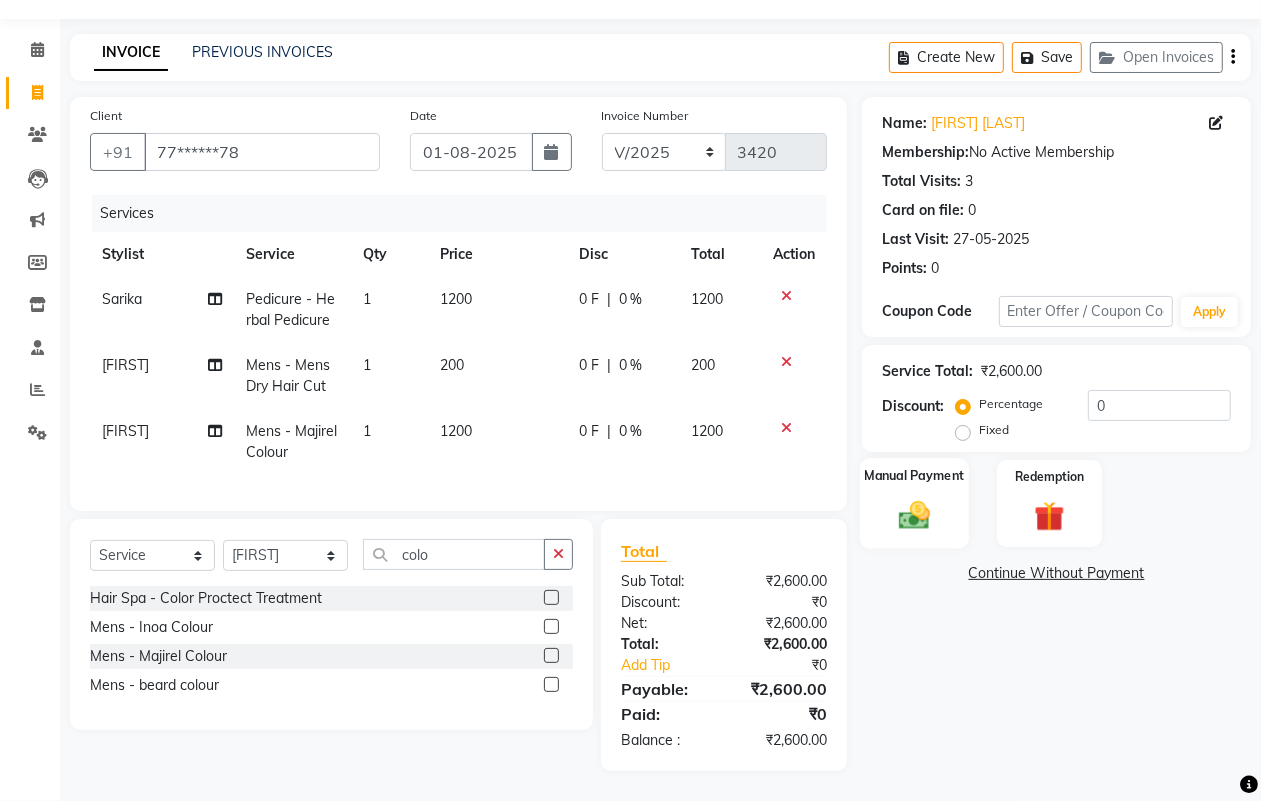 click 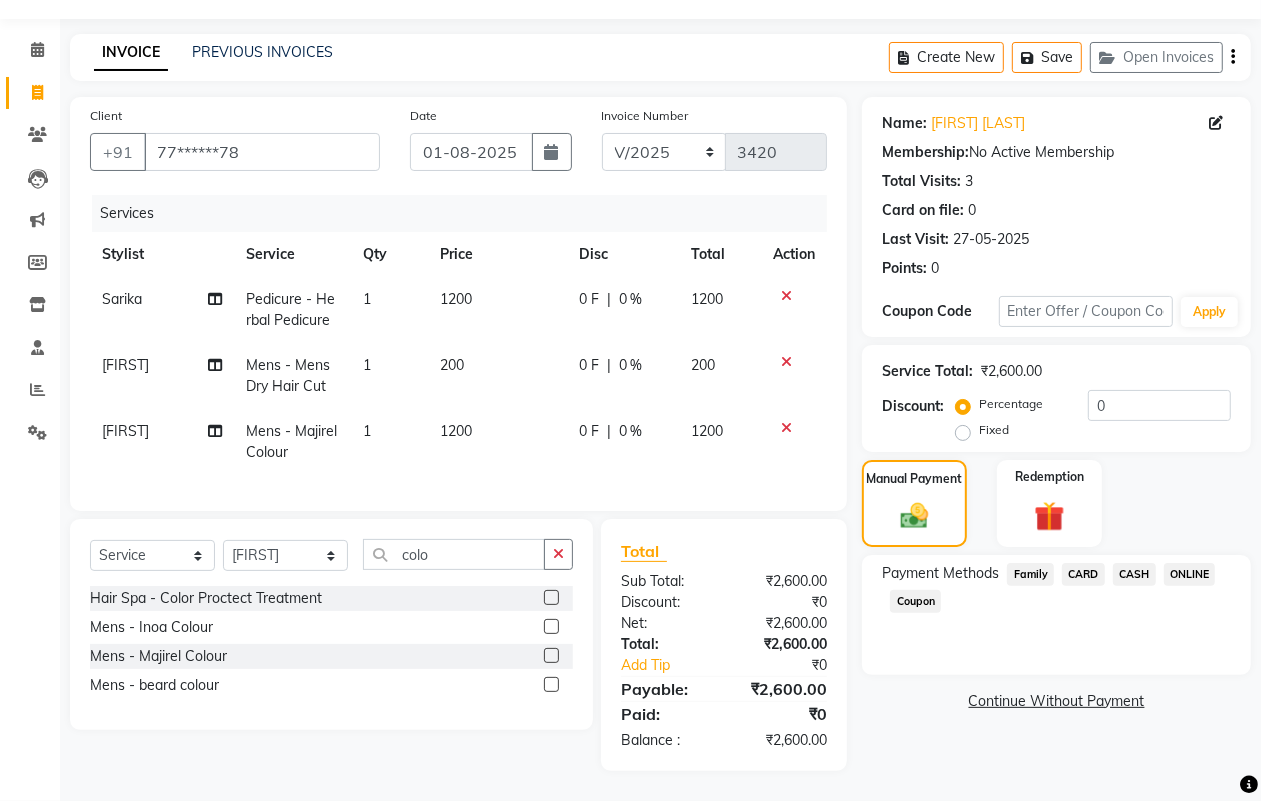 click on "CASH" 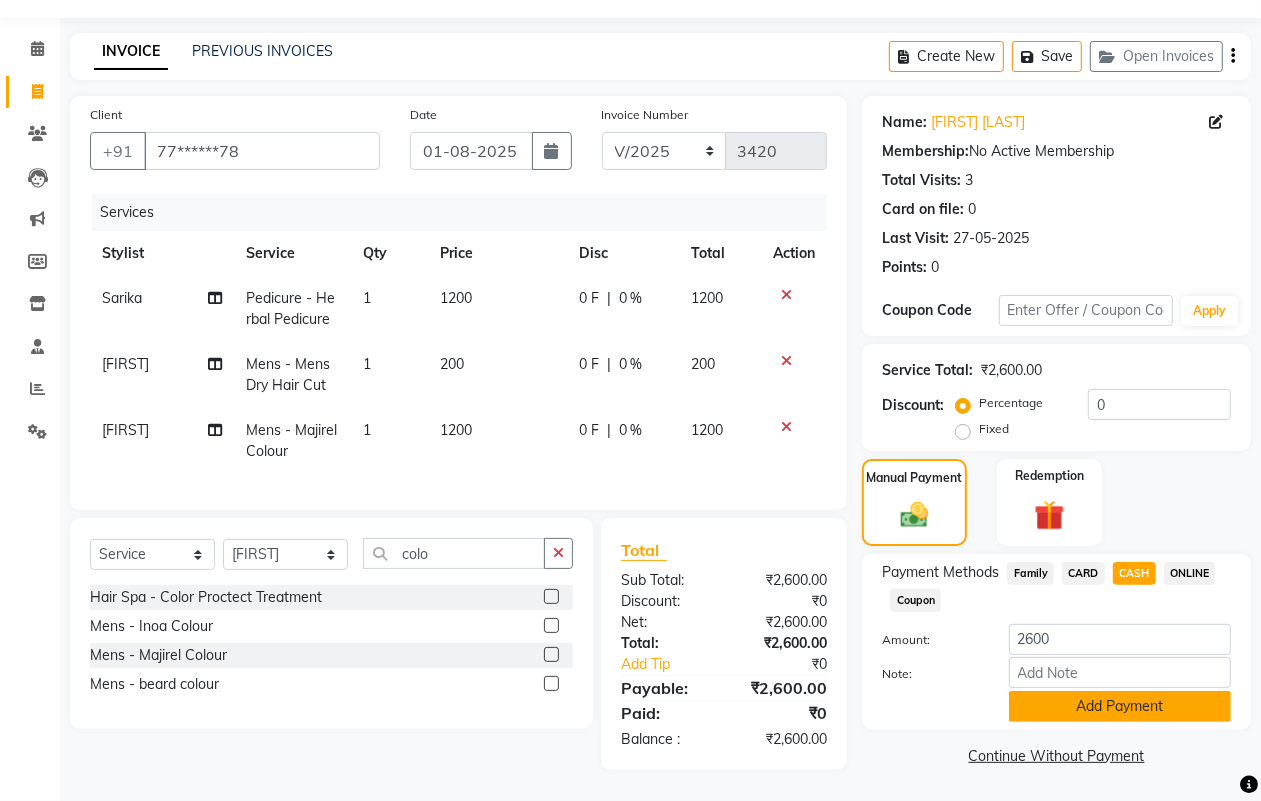 click on "Add Payment" 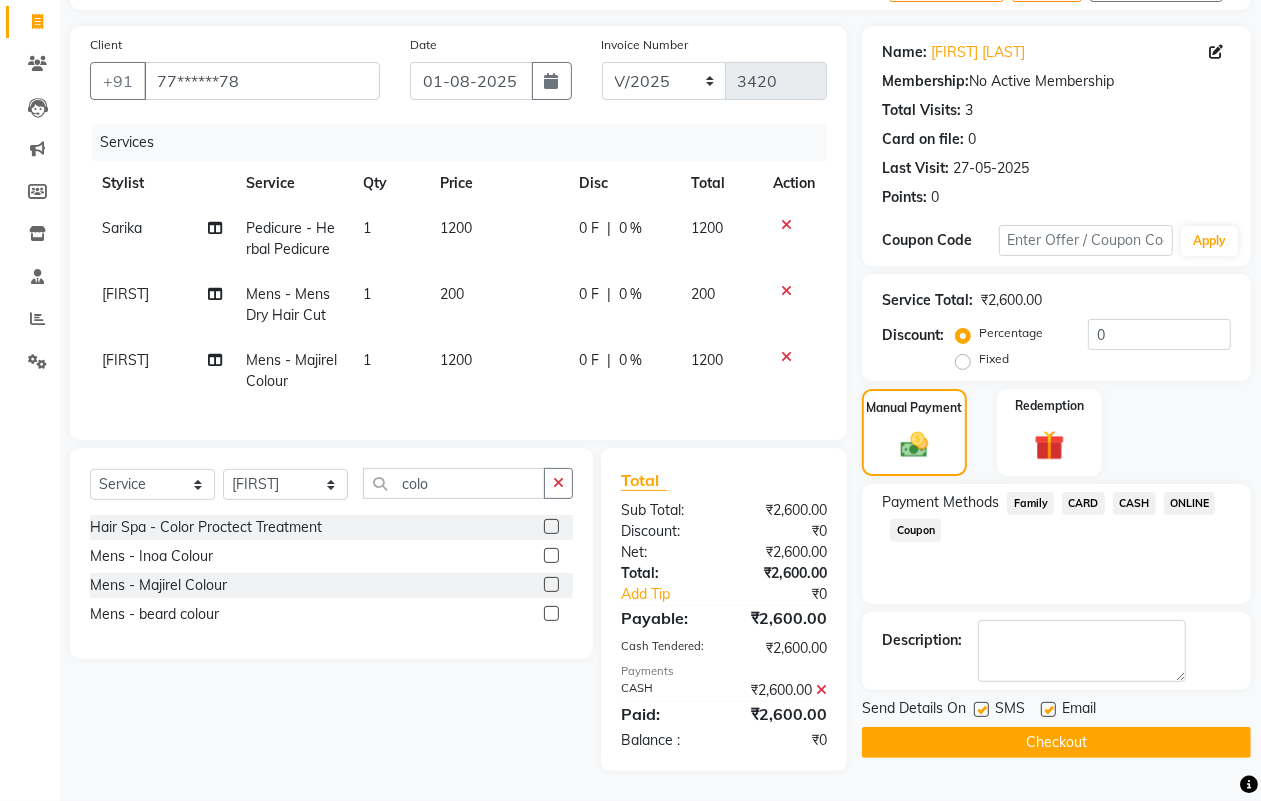 scroll, scrollTop: 142, scrollLeft: 0, axis: vertical 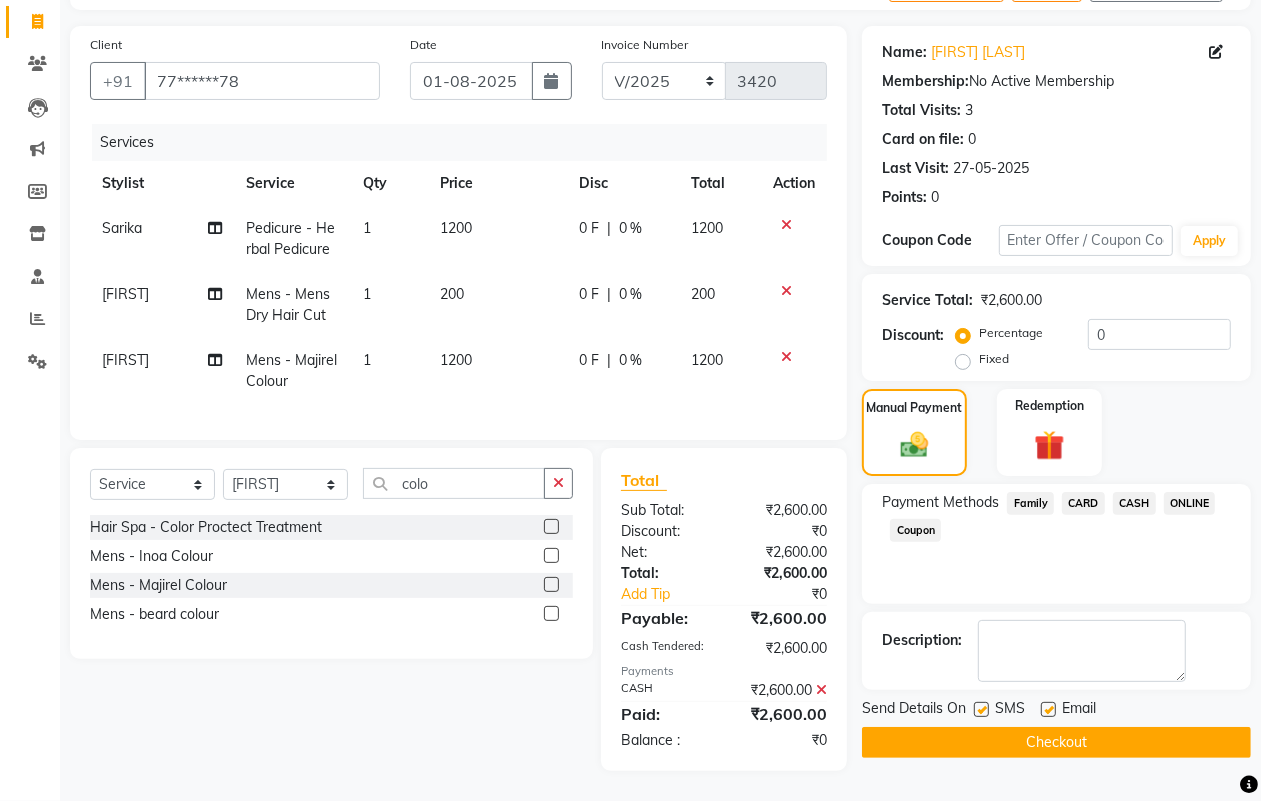 drag, startPoint x: 983, startPoint y: 692, endPoint x: 983, endPoint y: 707, distance: 15 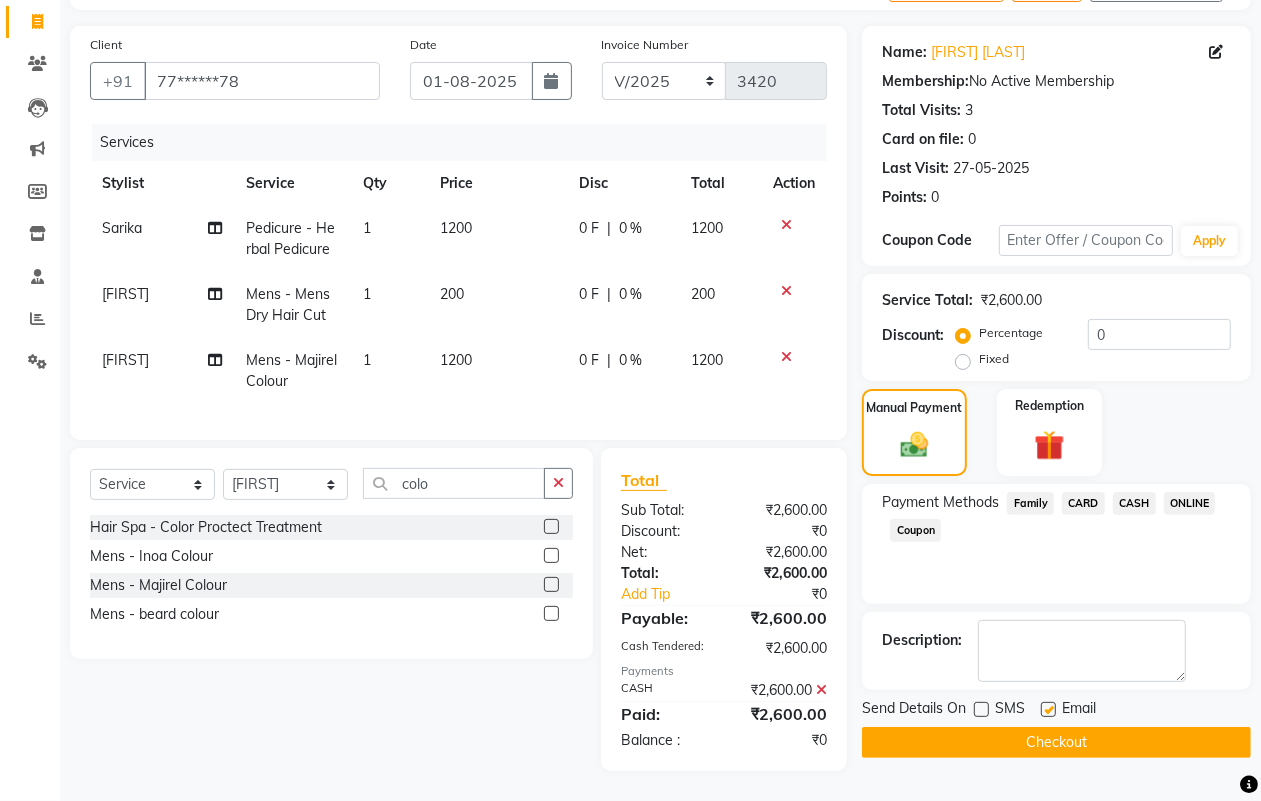 click on "Checkout" 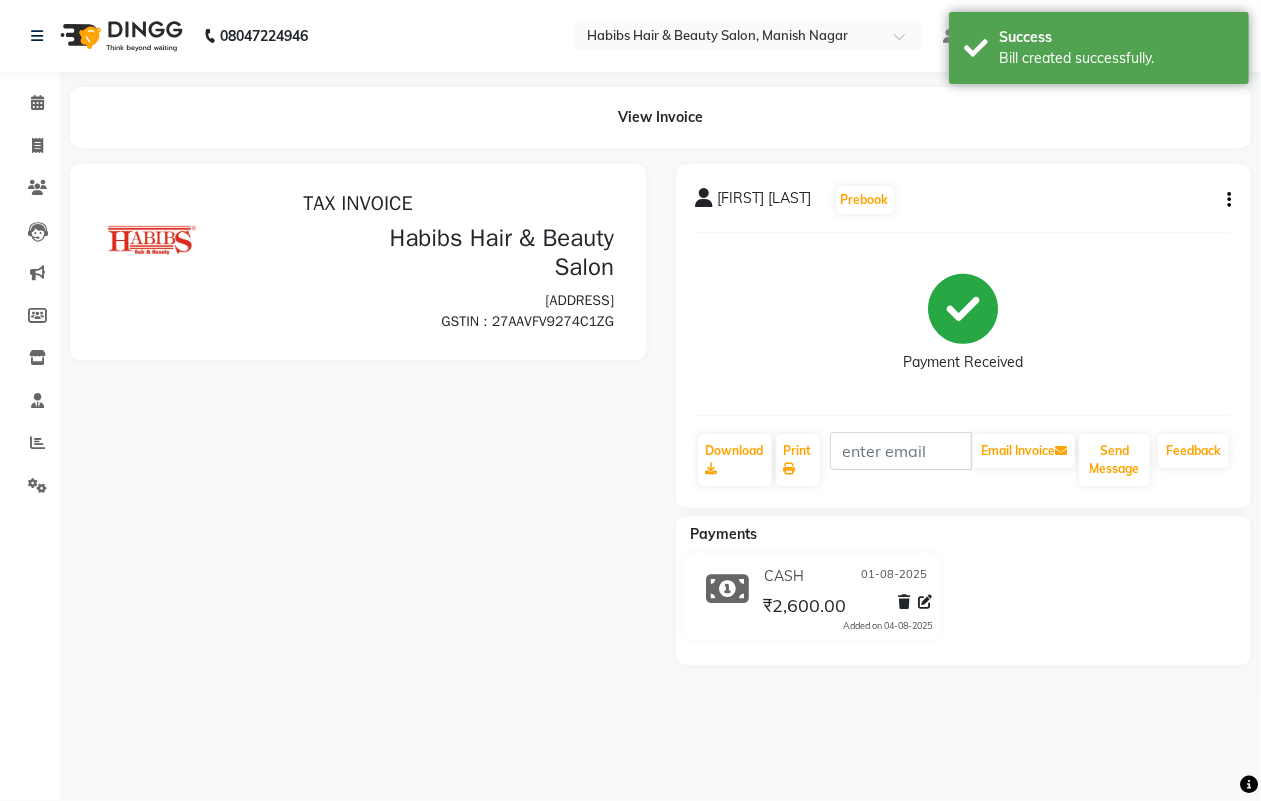 scroll, scrollTop: 0, scrollLeft: 0, axis: both 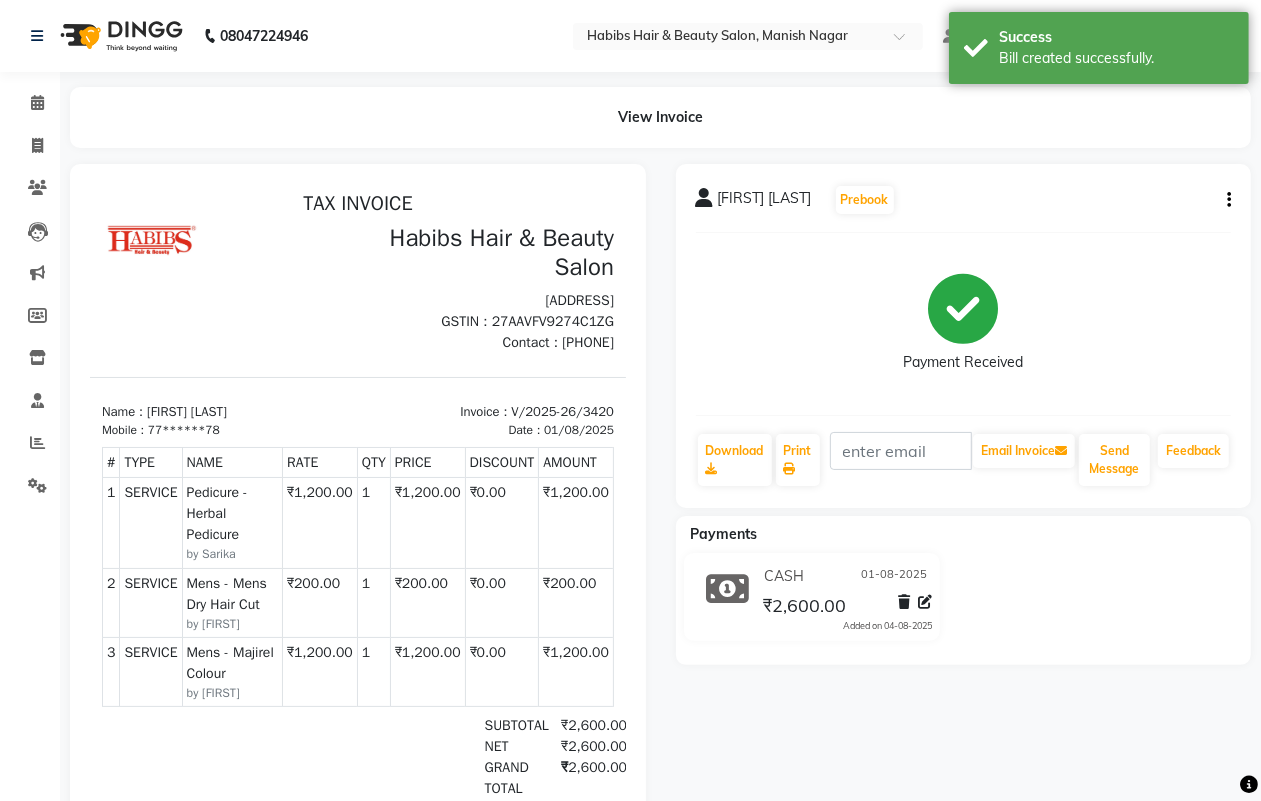 select on "3804" 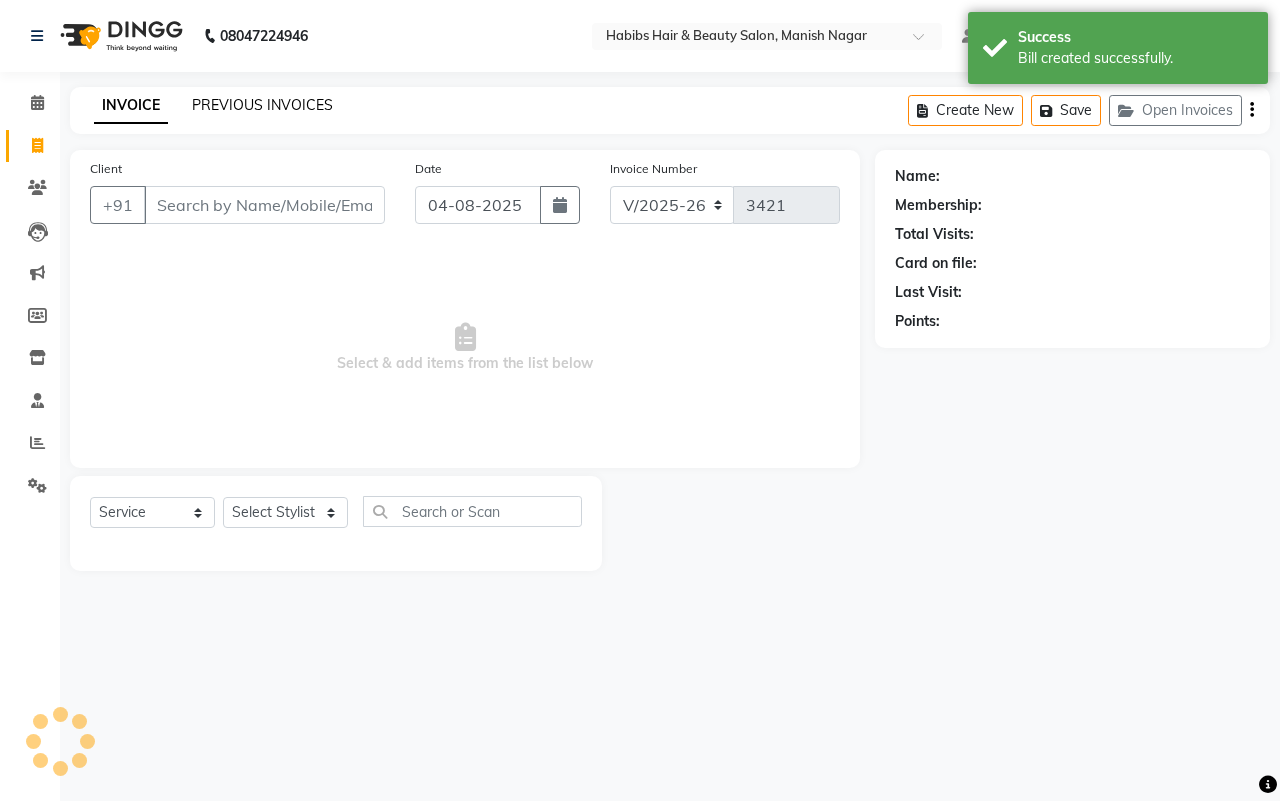 type on "77******78" 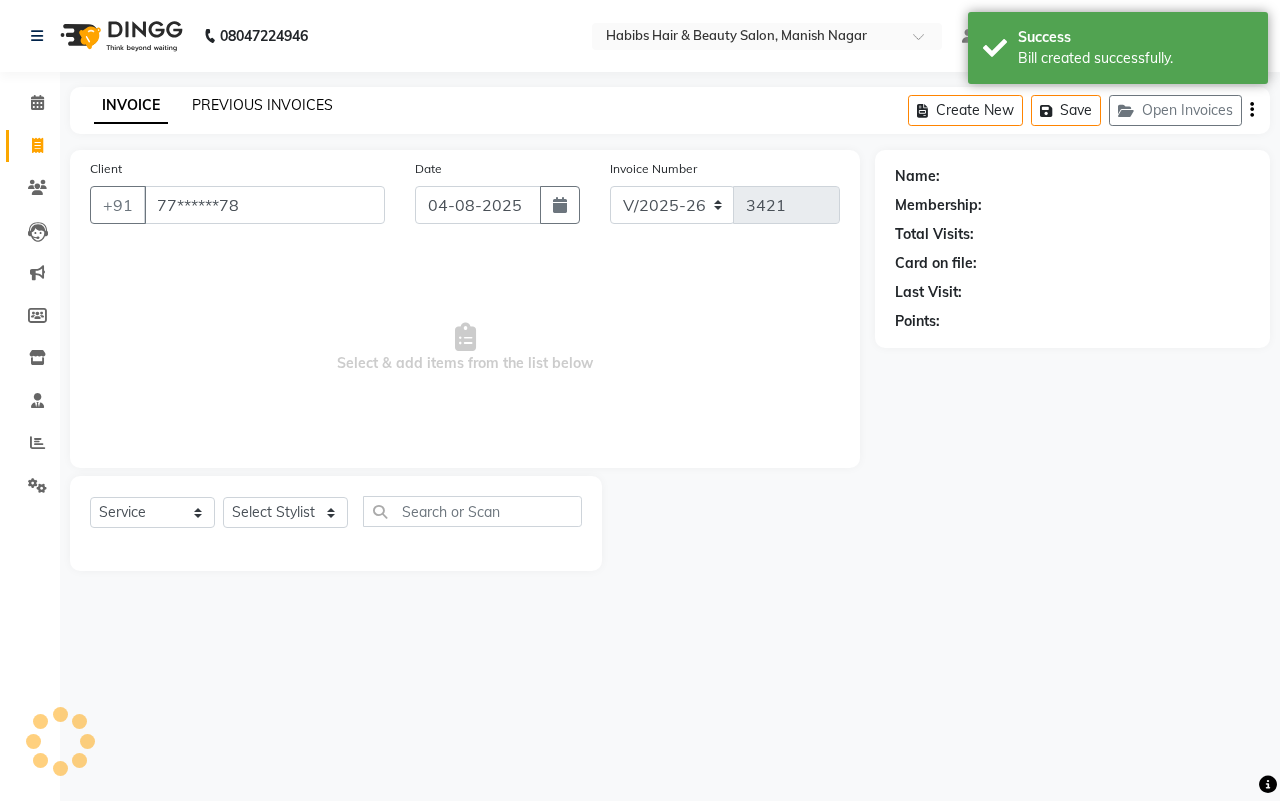 click on "PREVIOUS INVOICES" 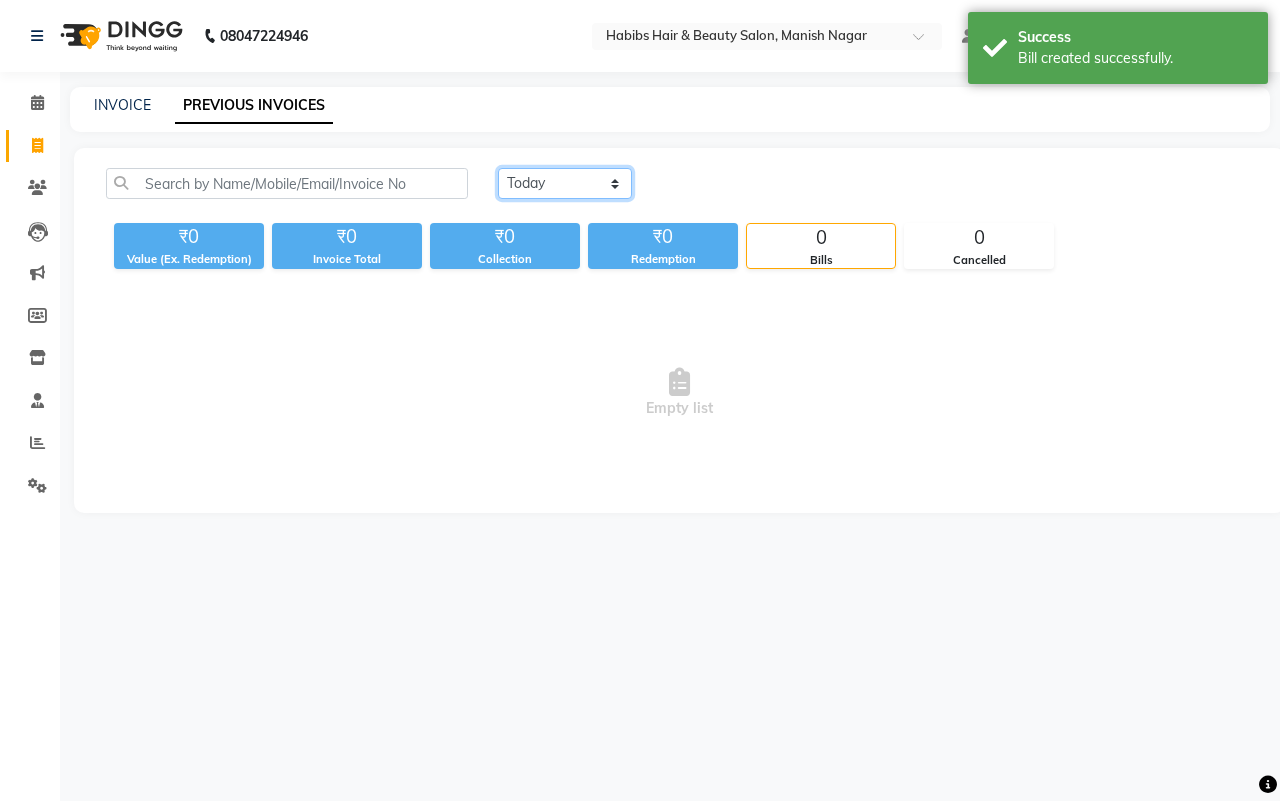 click on "Today Yesterday Custom Range" 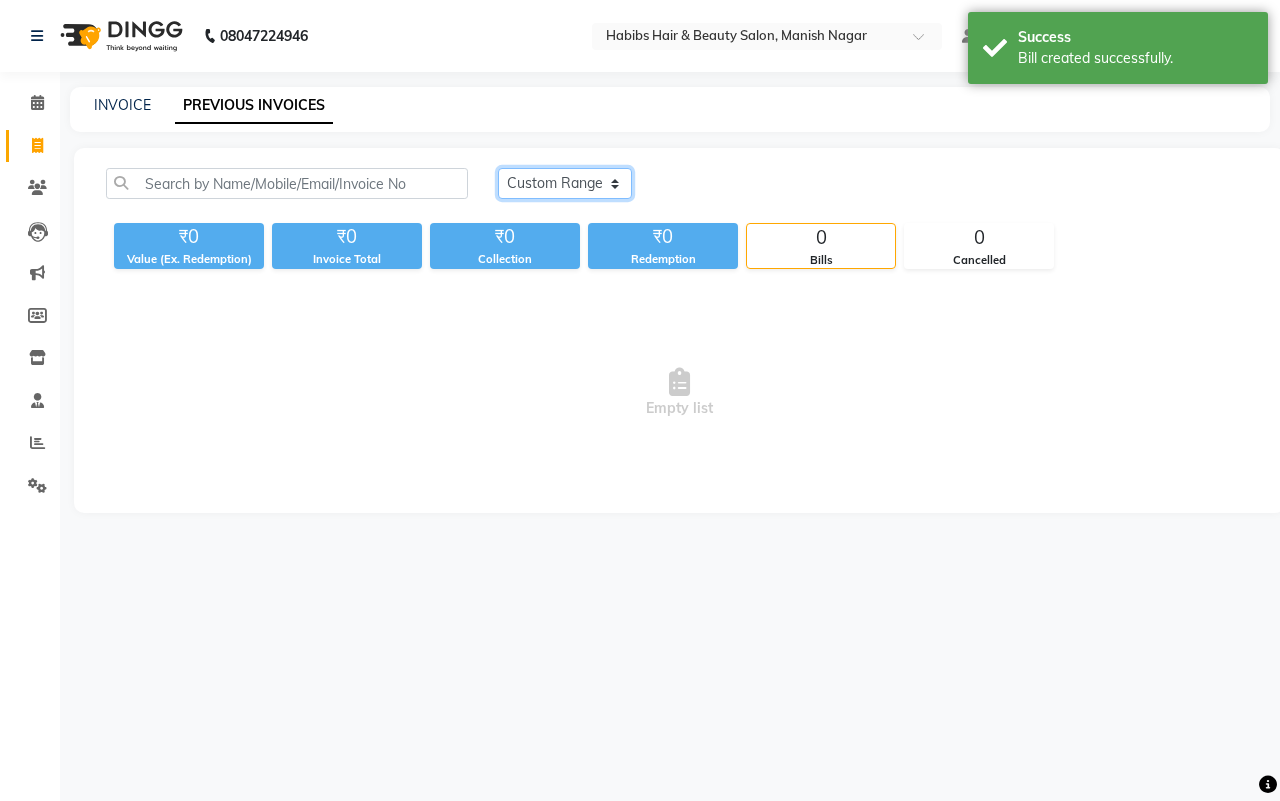 click on "Today Yesterday Custom Range" 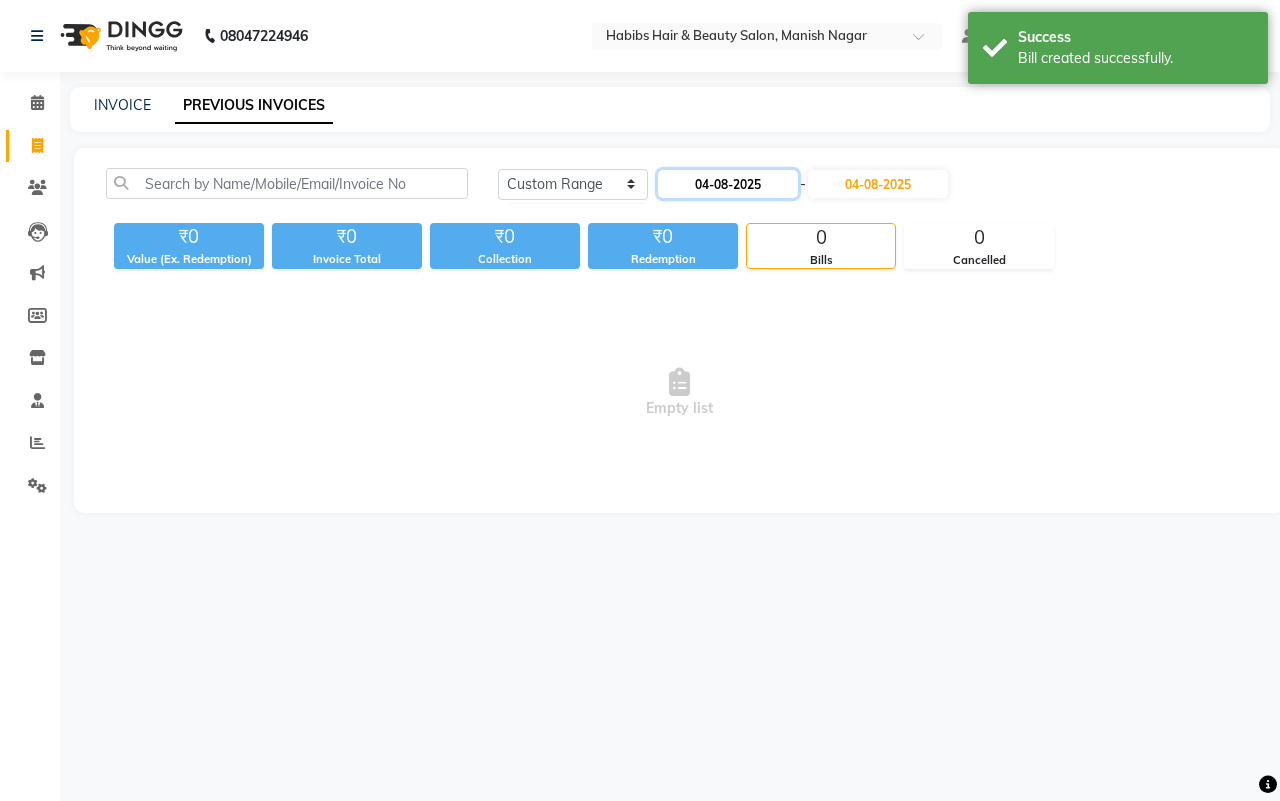 click on "04-08-2025" 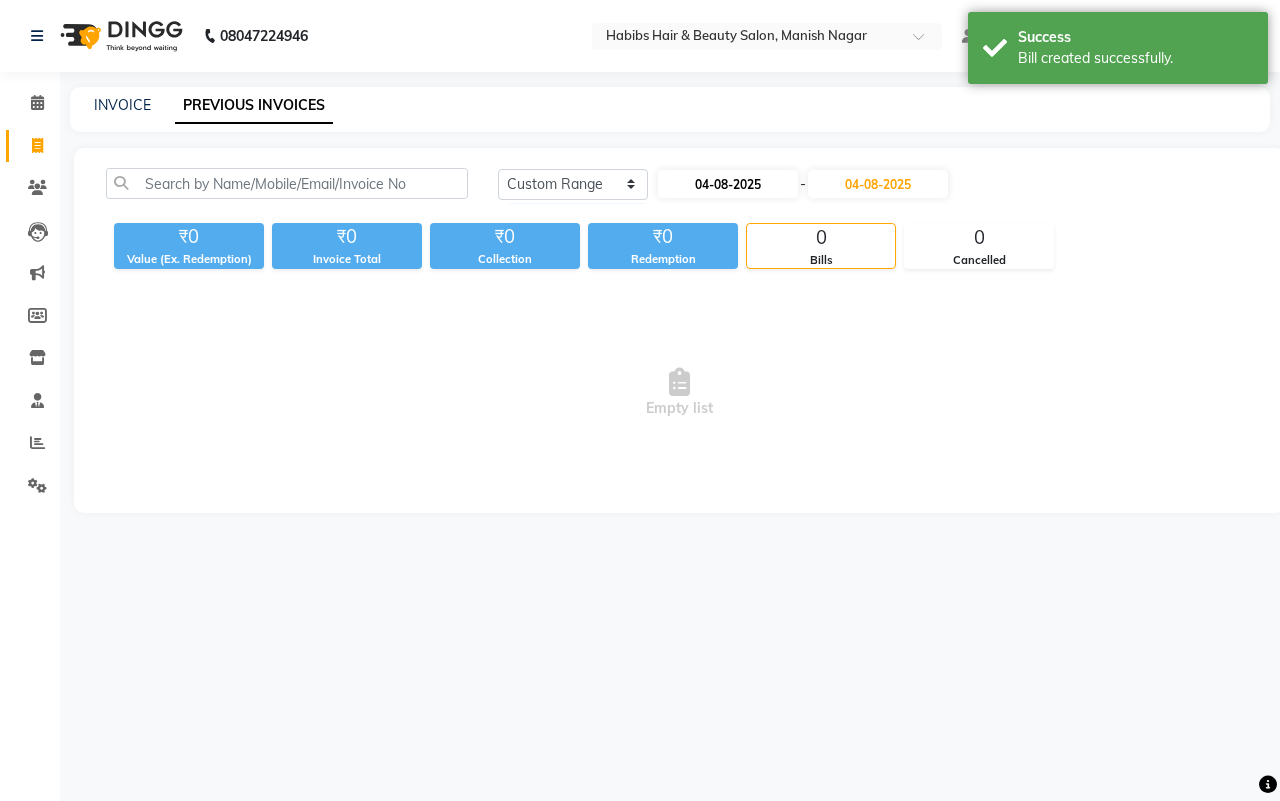 select on "8" 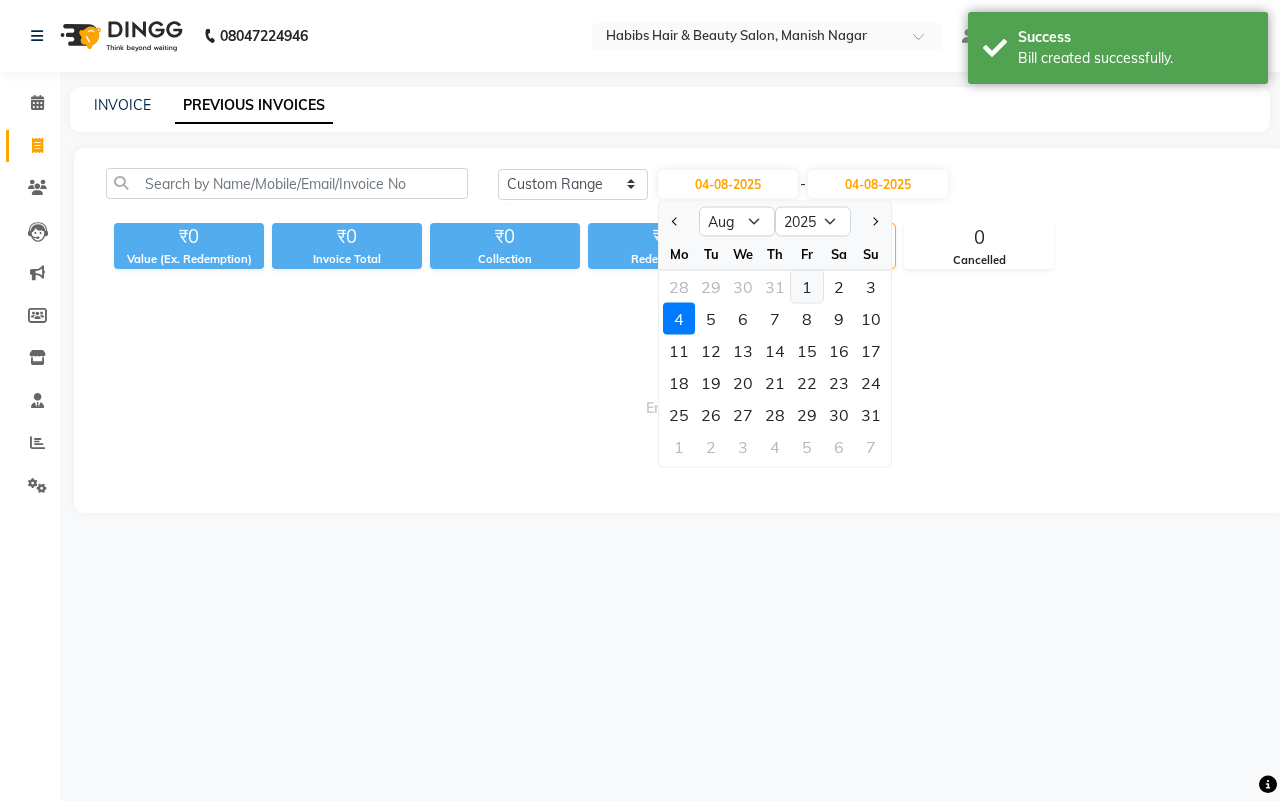 click on "1" 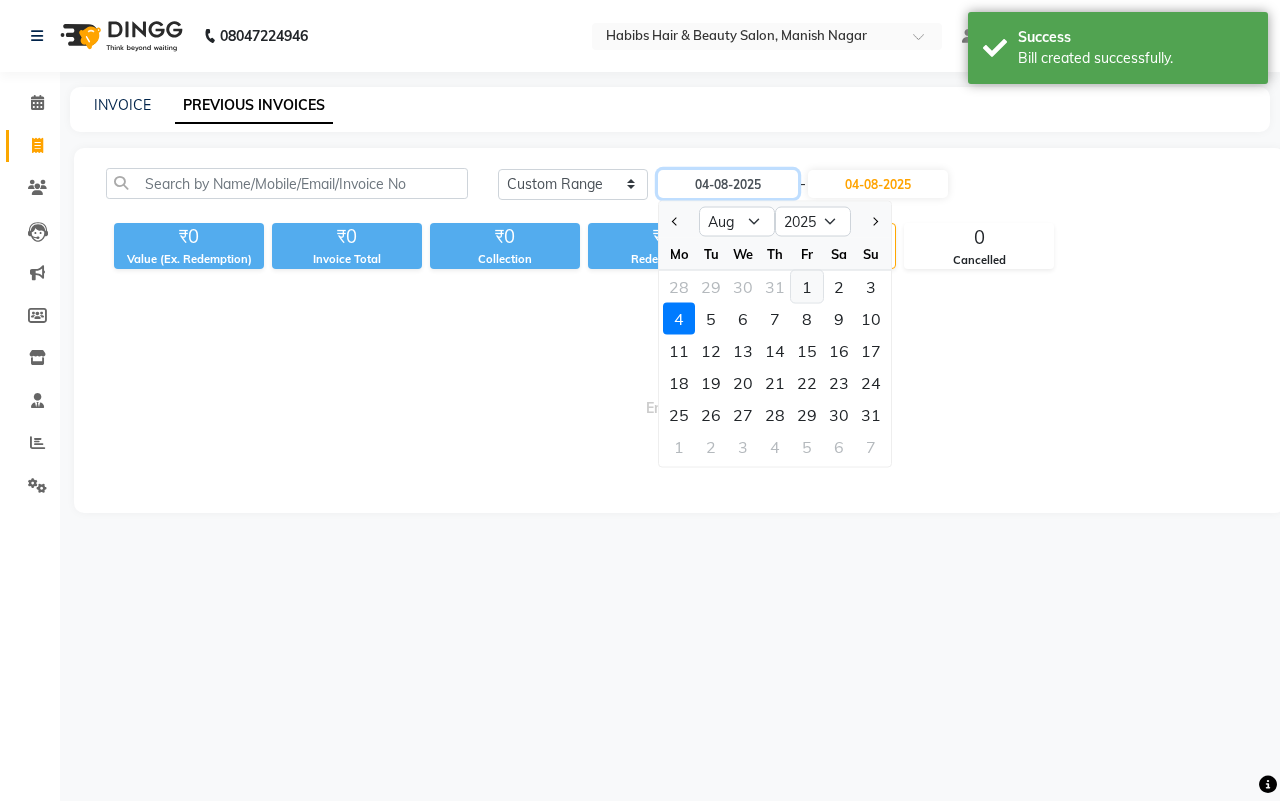 type on "01-08-2025" 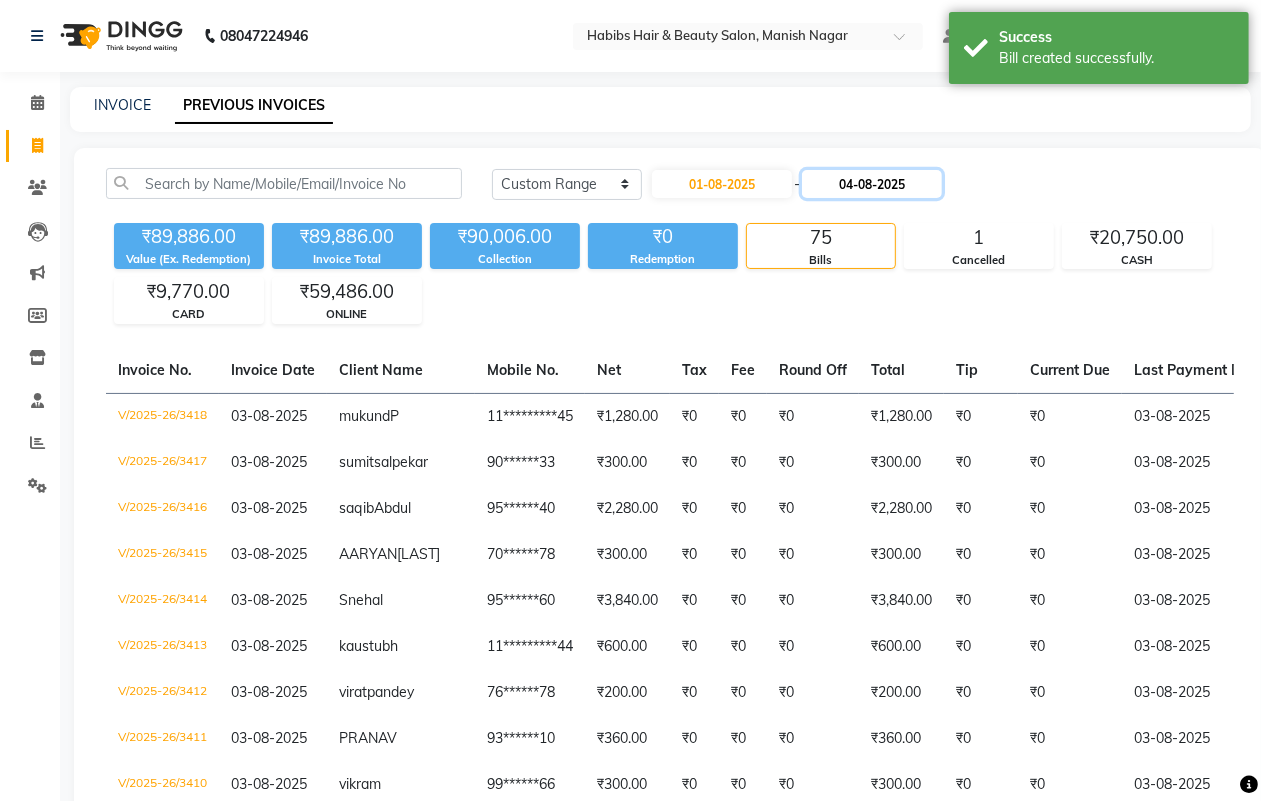 click on "04-08-2025" 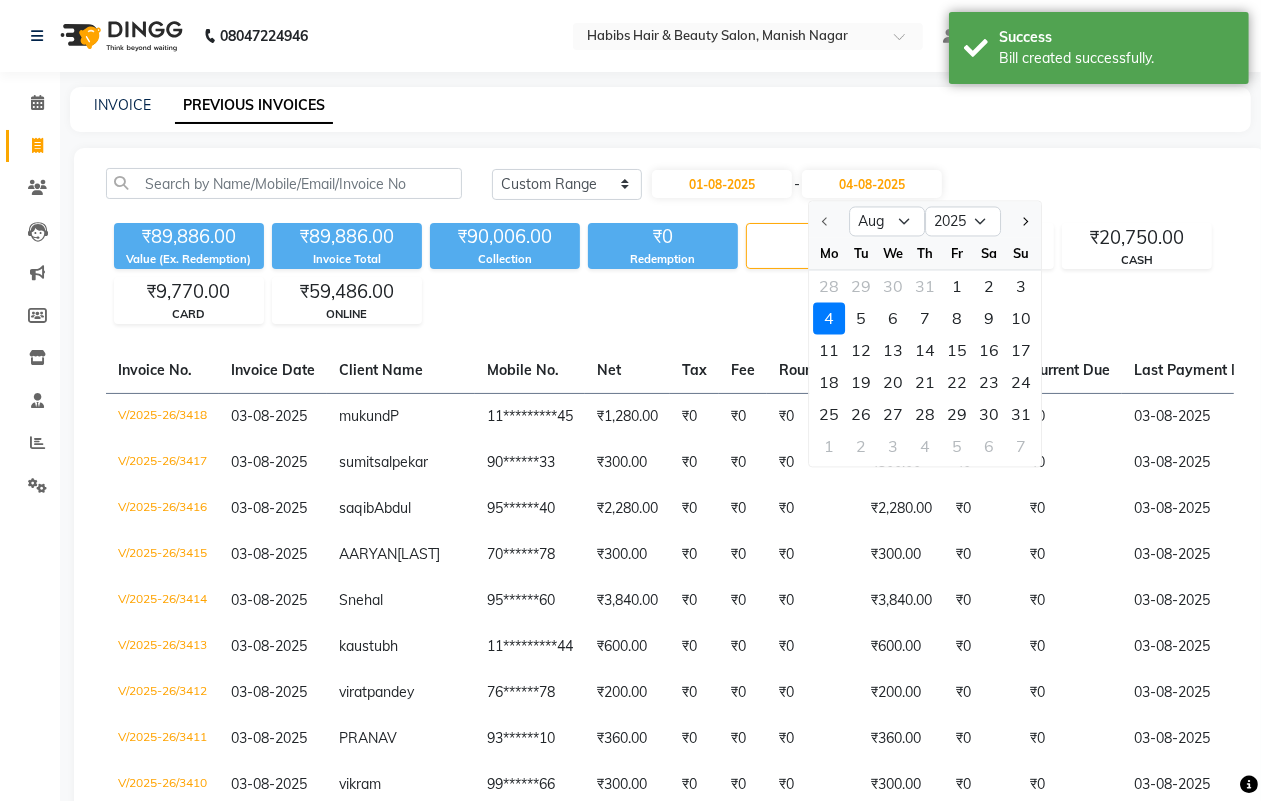 click on "1" 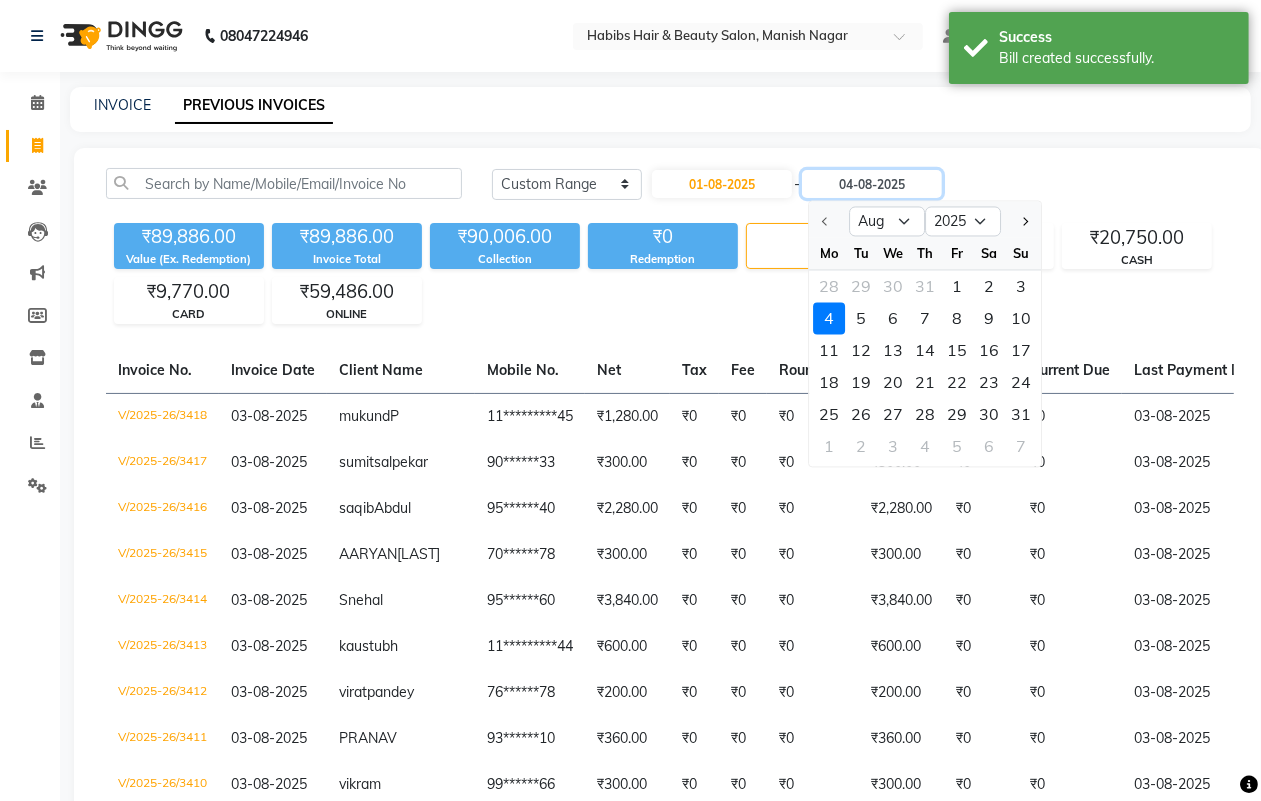 type on "01-08-2025" 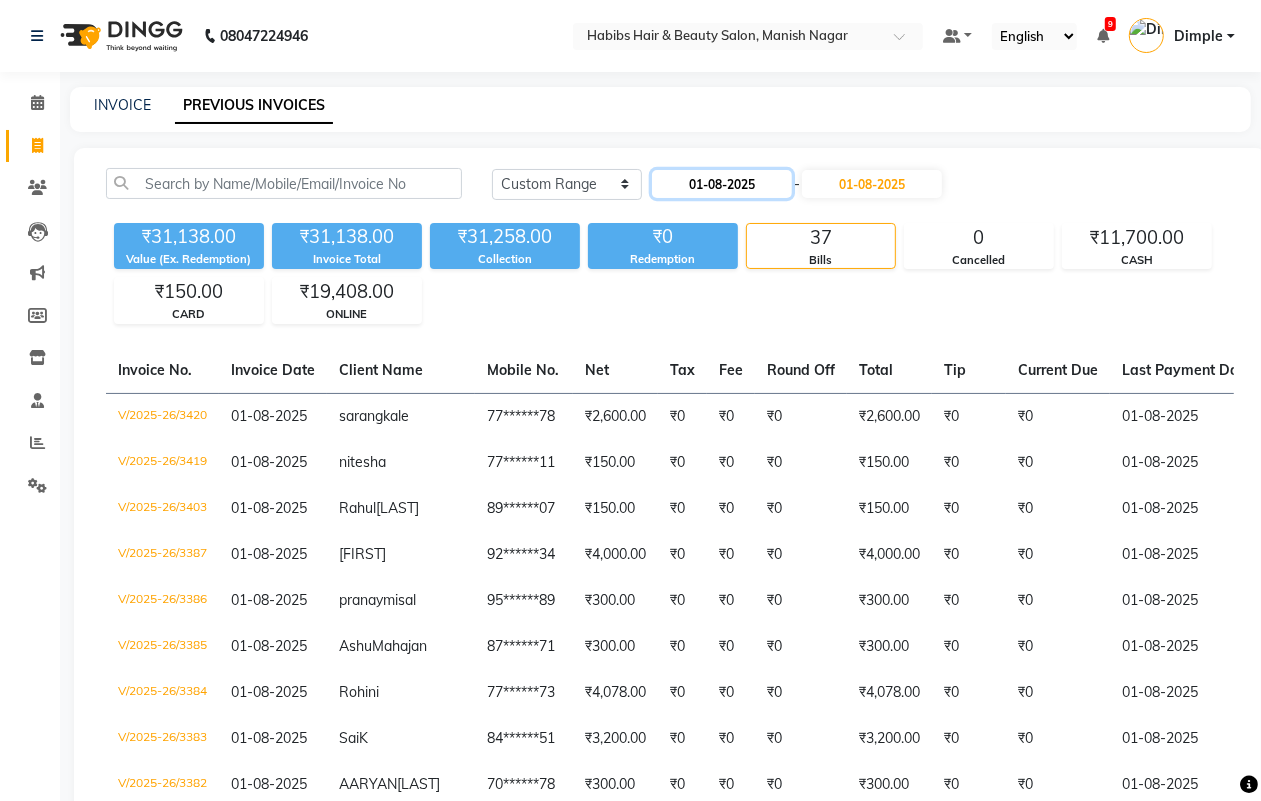 click on "01-08-2025" 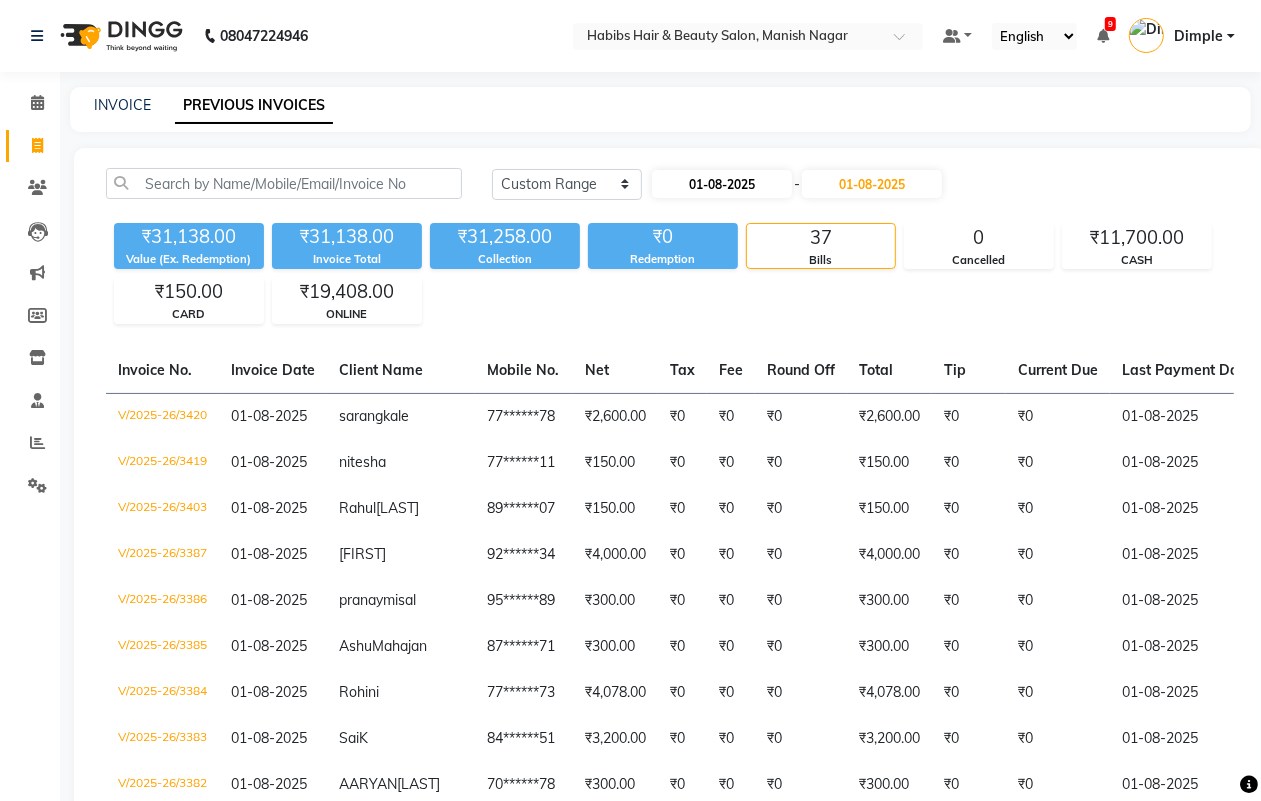 select on "8" 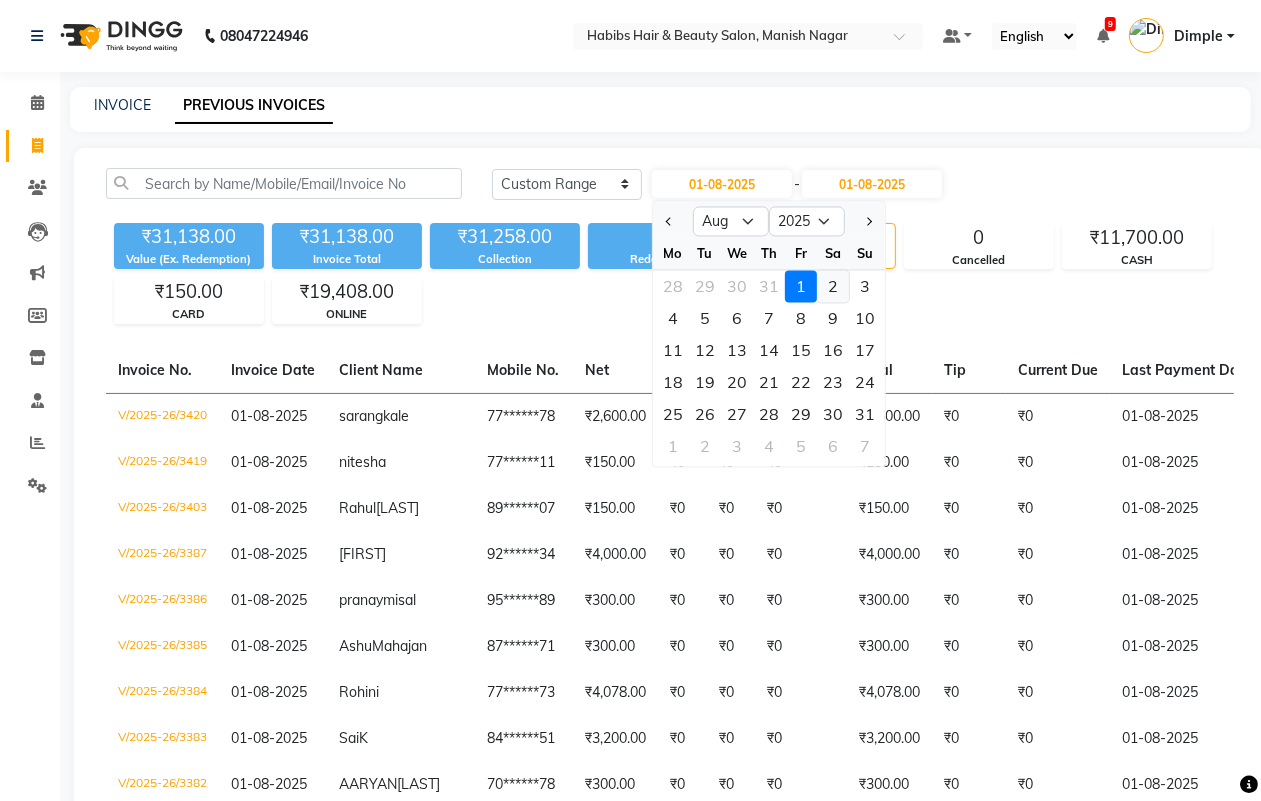 click on "2" 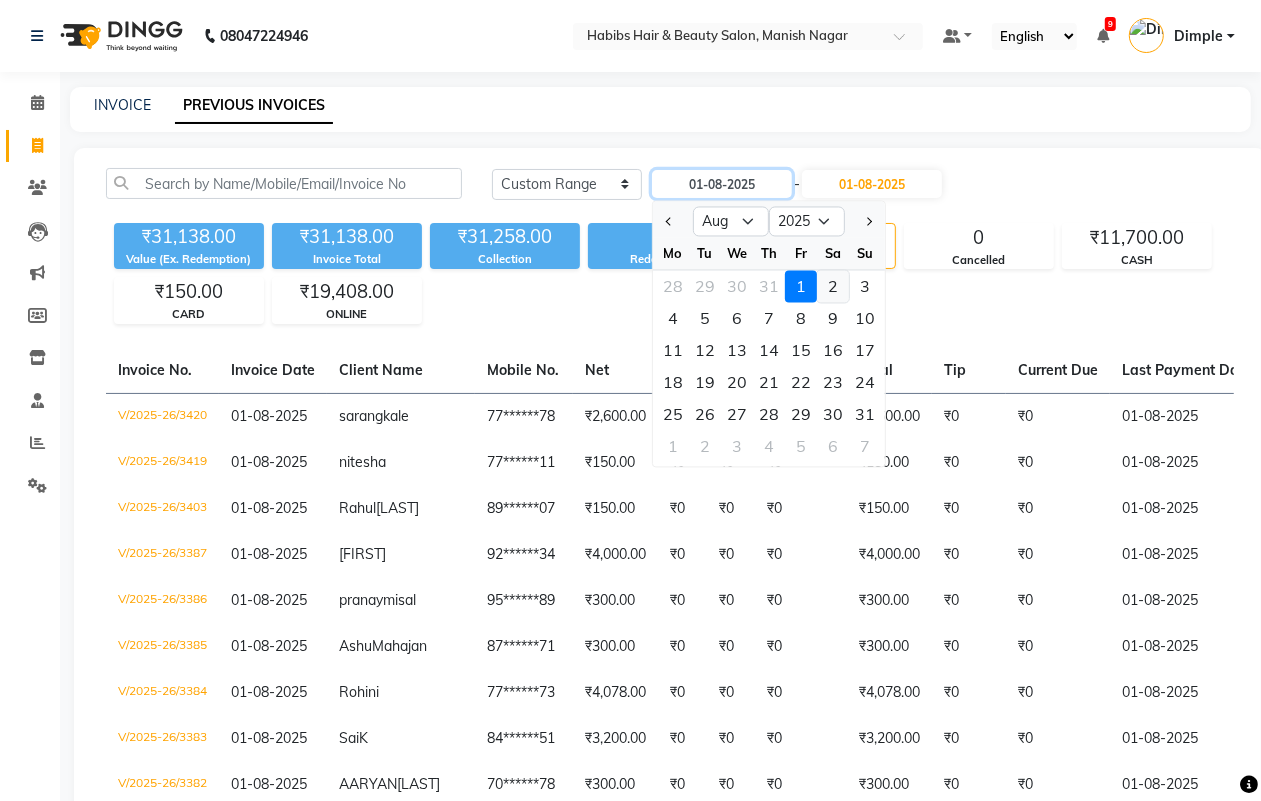 type on "02-08-2025" 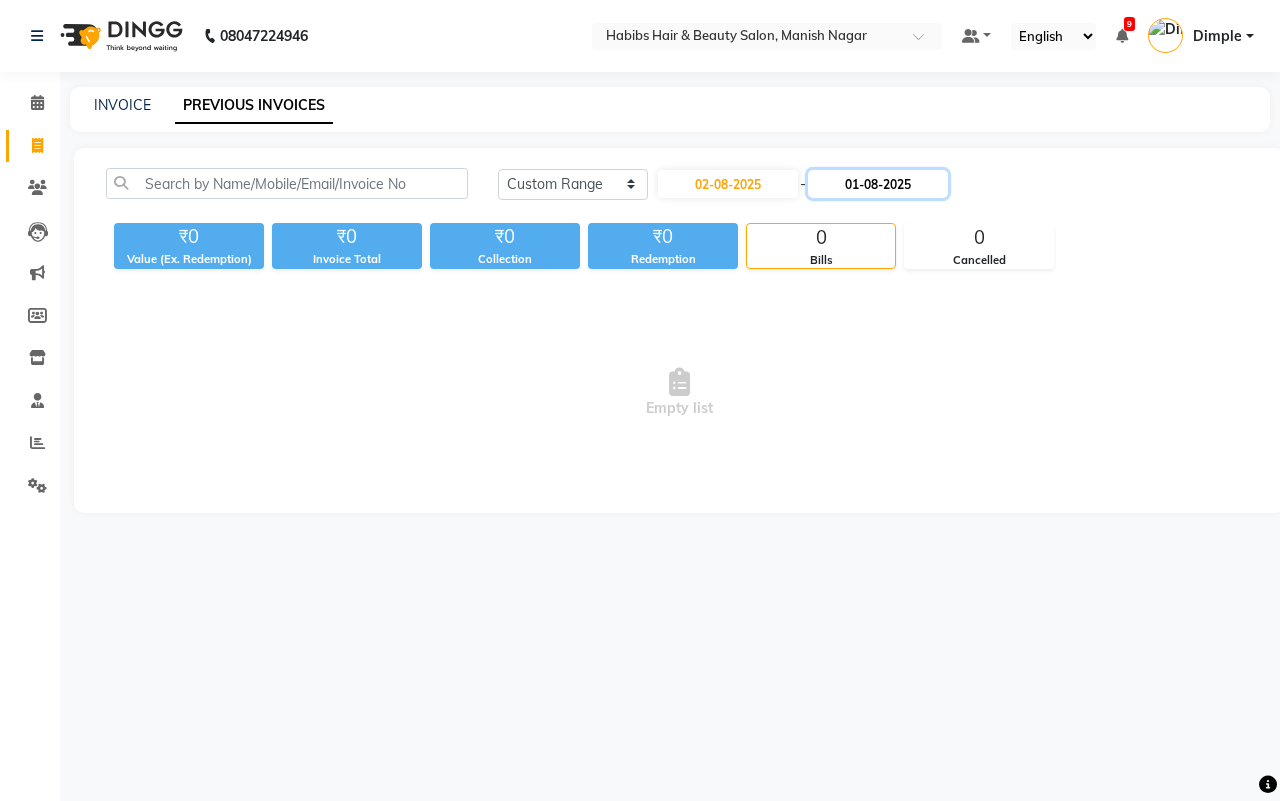 click on "01-08-2025" 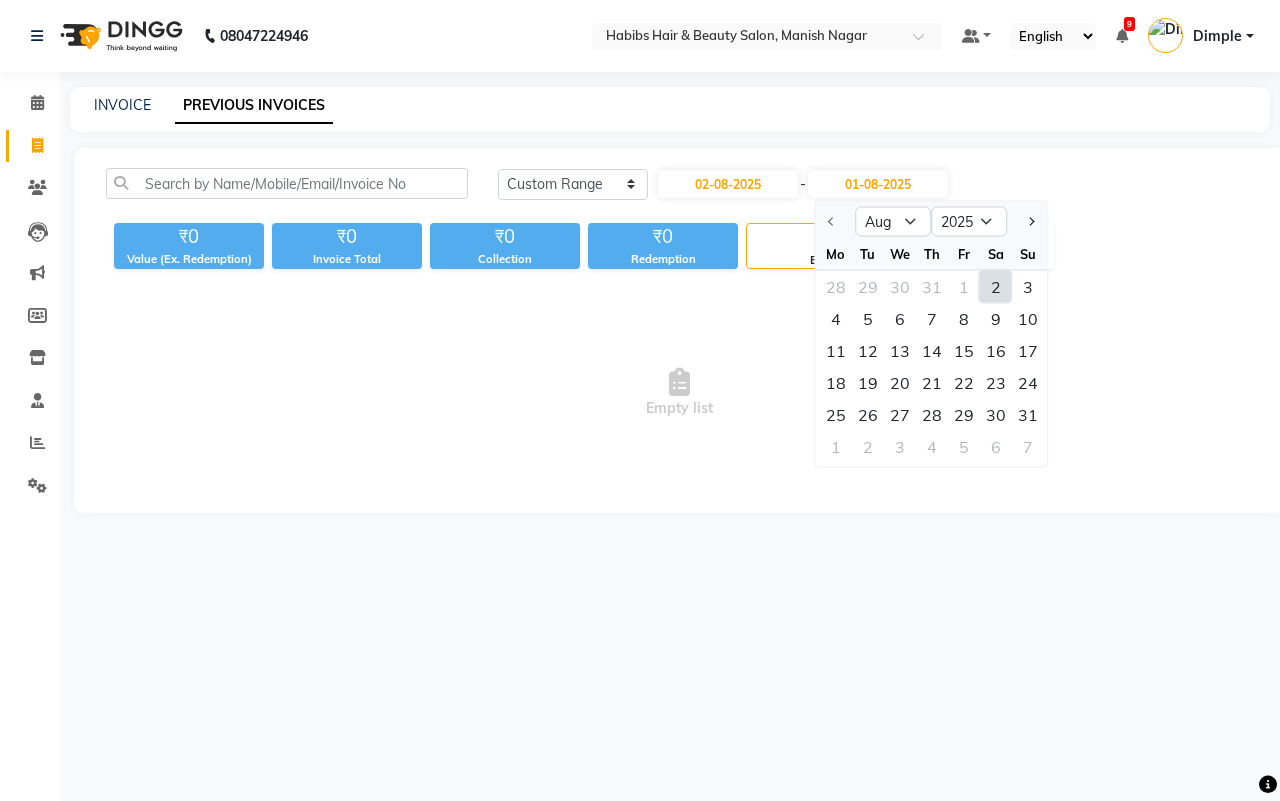 click on "2" 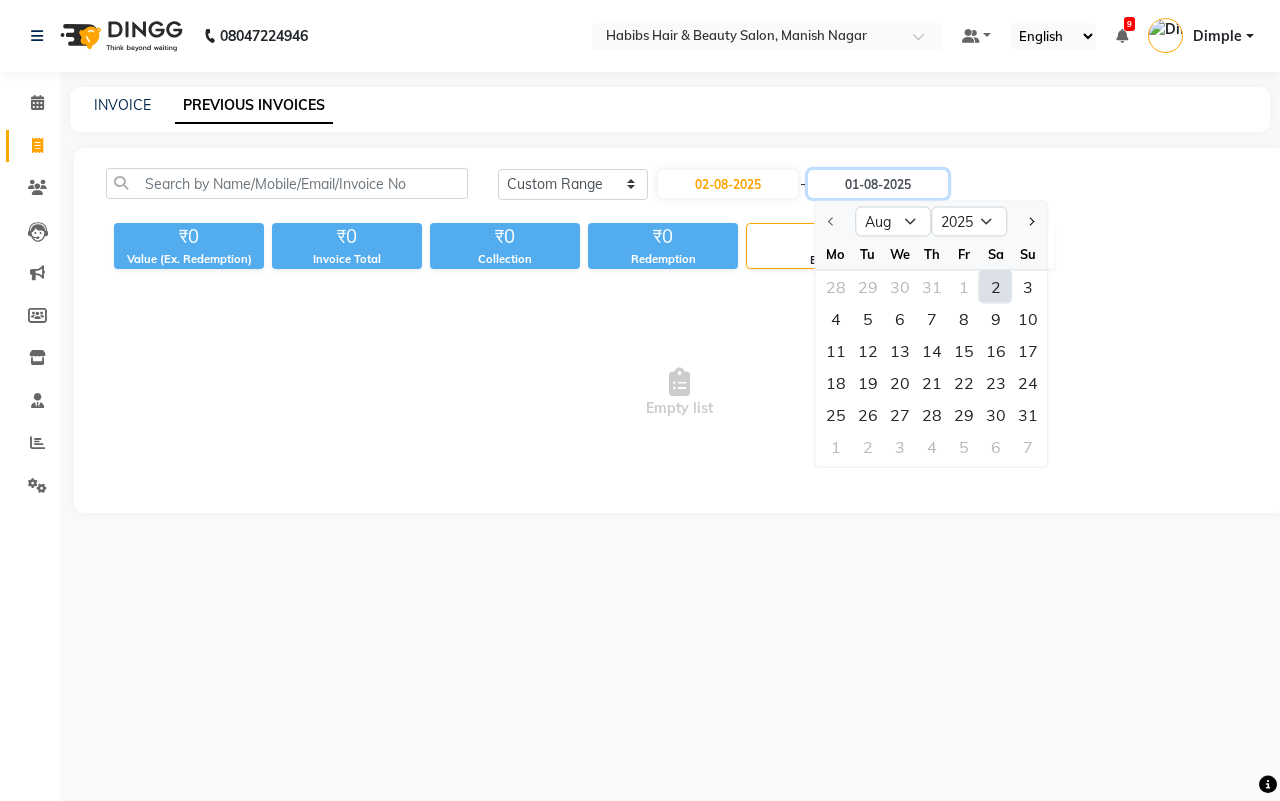 type on "02-08-2025" 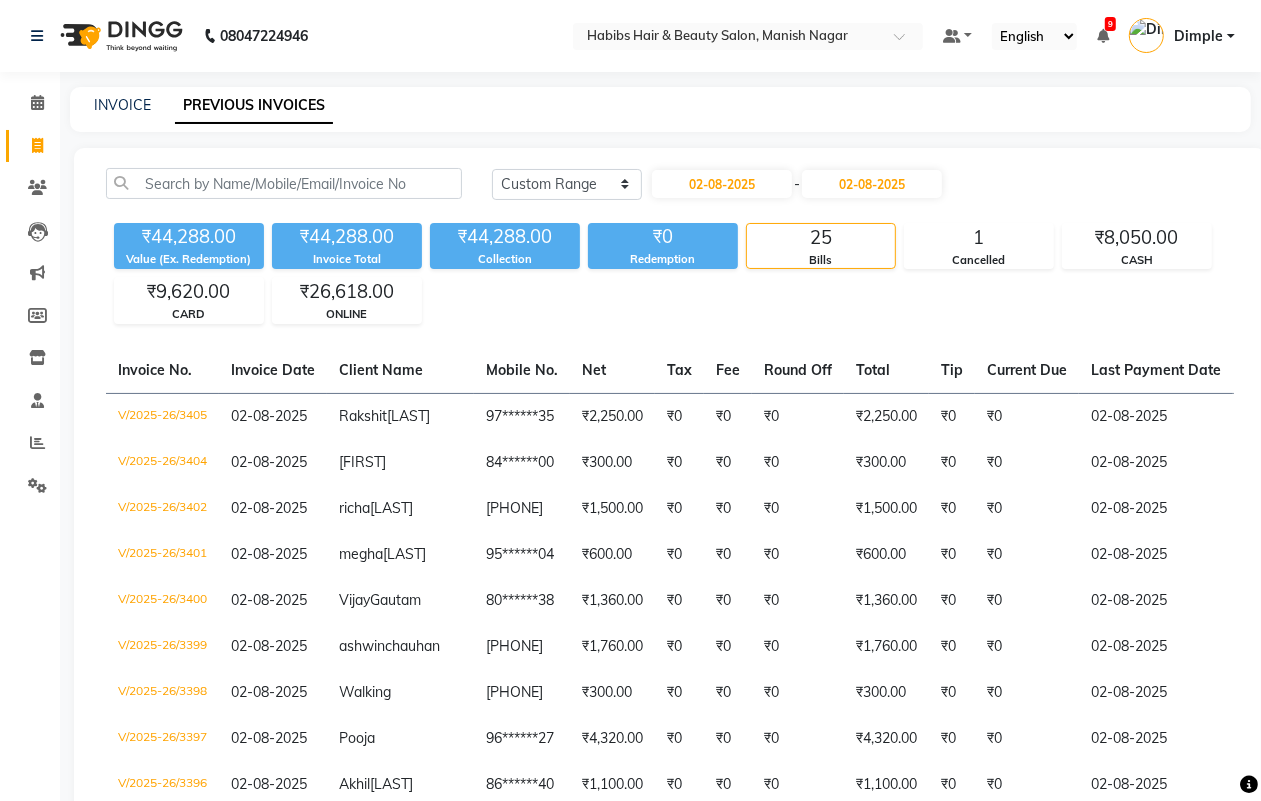 click on "₹44,288.00 Value (Ex. Redemption) ₹44,288.00 Invoice Total  ₹44,288.00 Collection ₹0 Redemption 25 Bills 1 Cancelled ₹8,050.00 CASH ₹9,620.00 CARD ₹26,618.00 ONLINE" 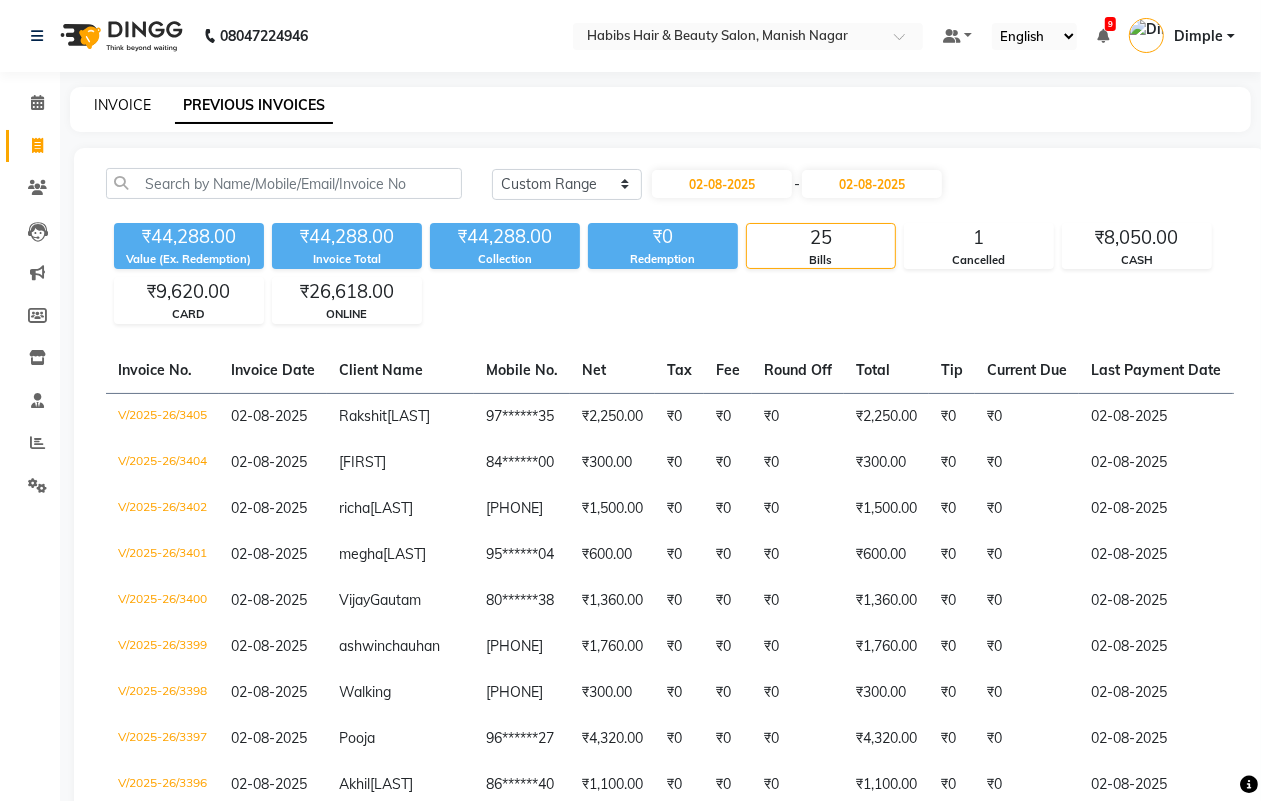 click on "INVOICE" 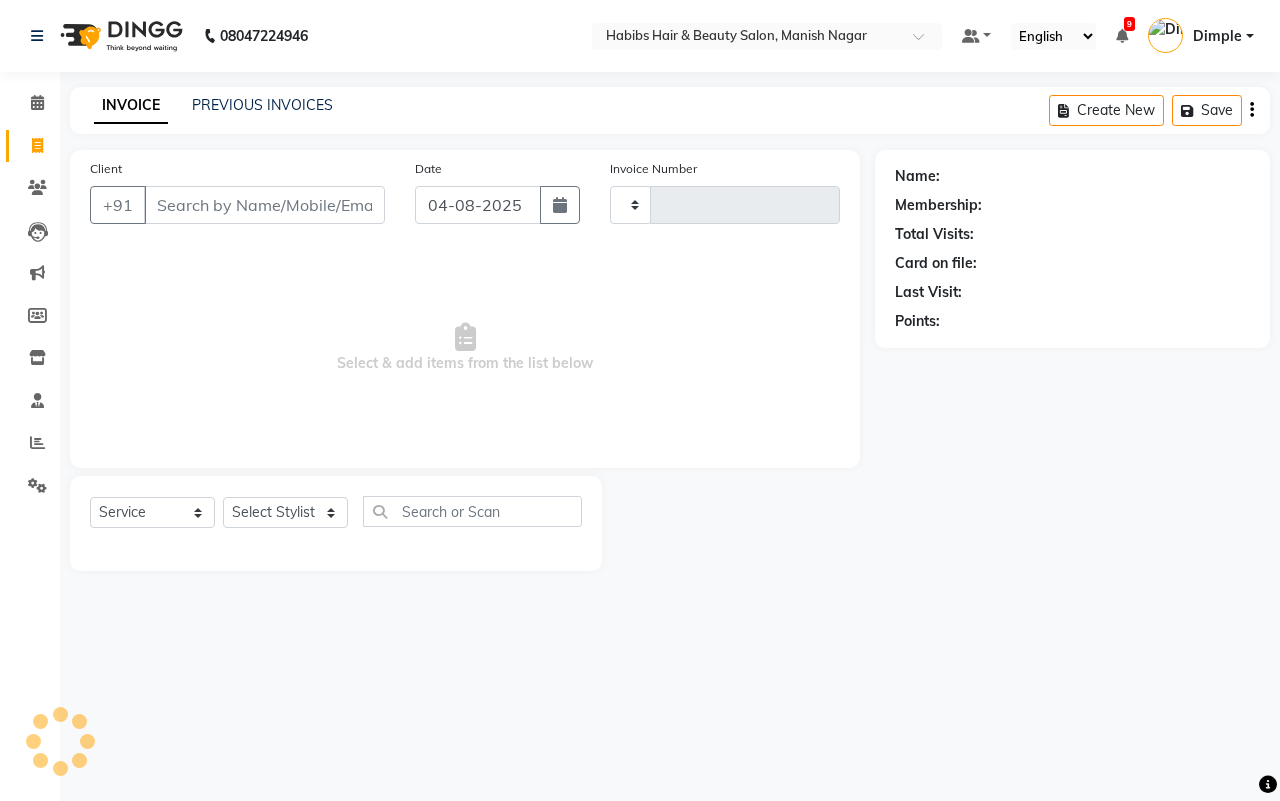 type on "3421" 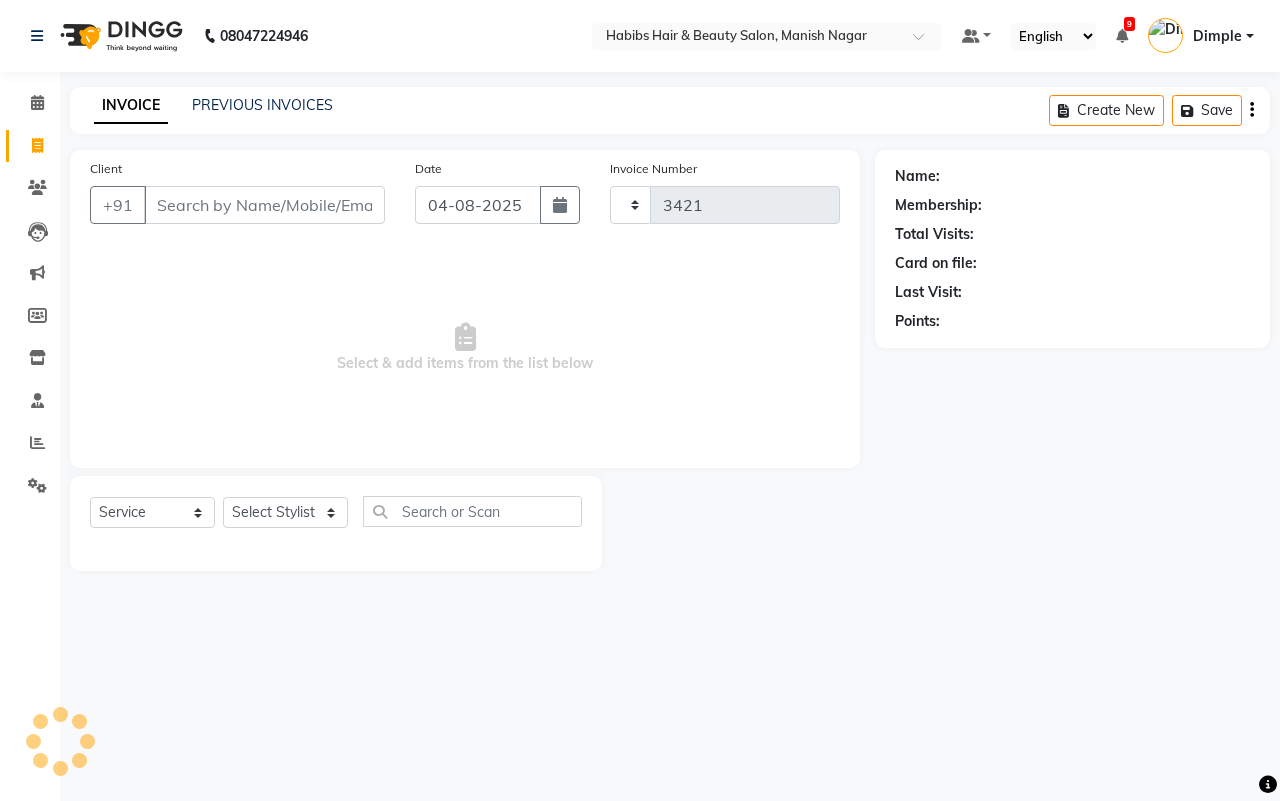 select on "3804" 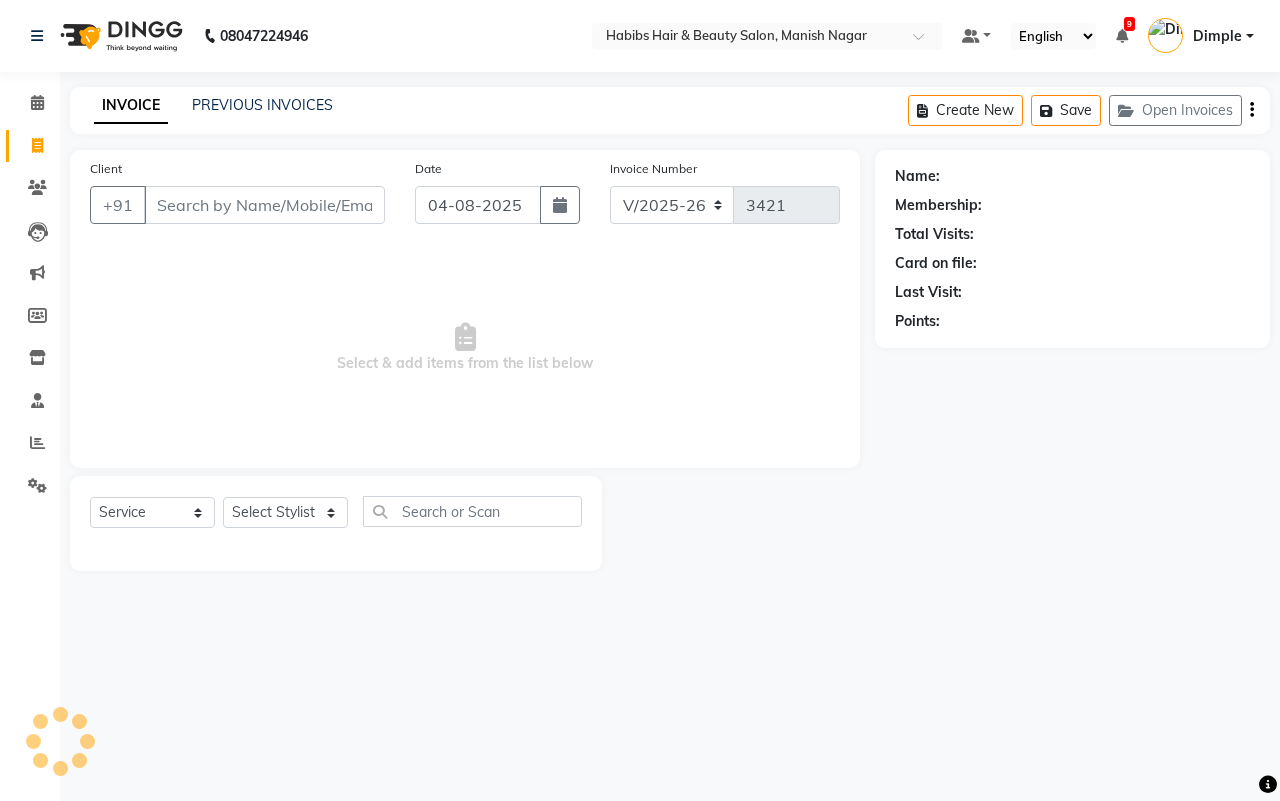 click on "Client" at bounding box center (264, 205) 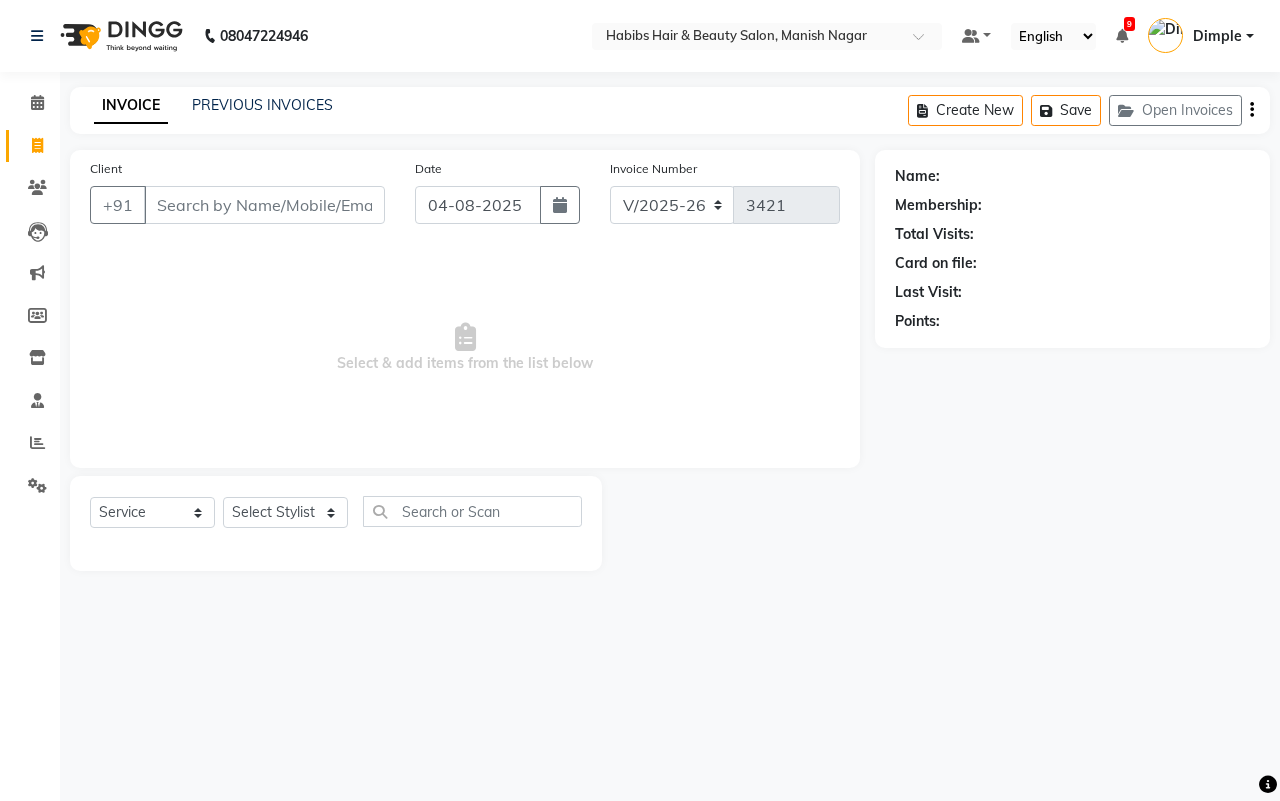 click on "Client" at bounding box center [264, 205] 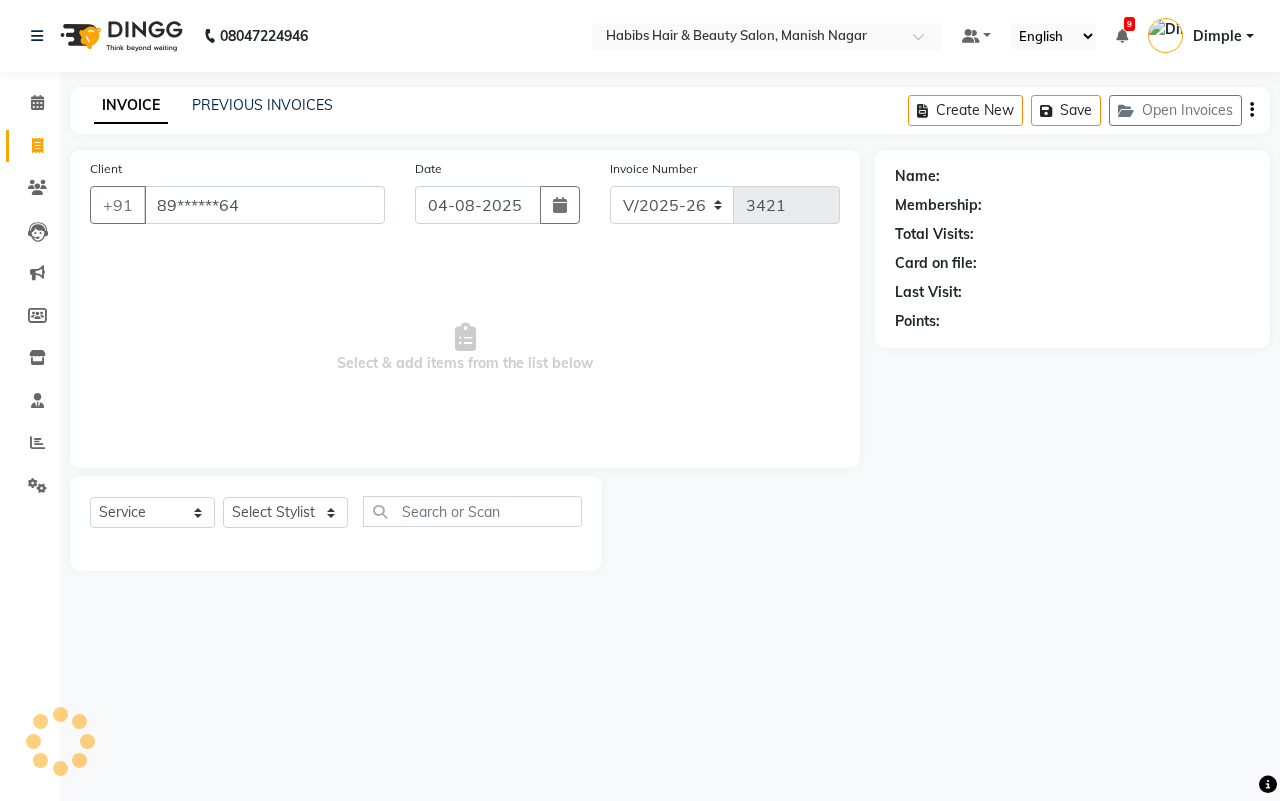 type on "89******64" 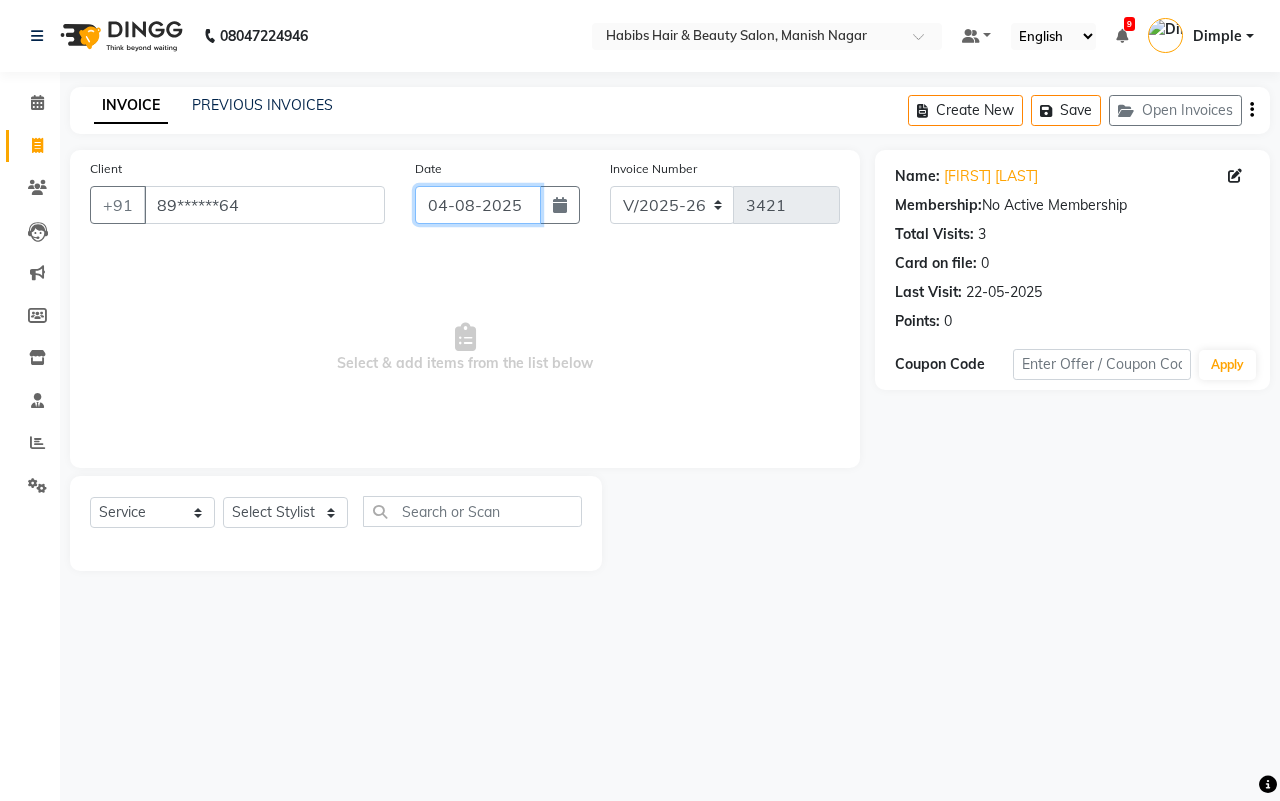 click on "04-08-2025" 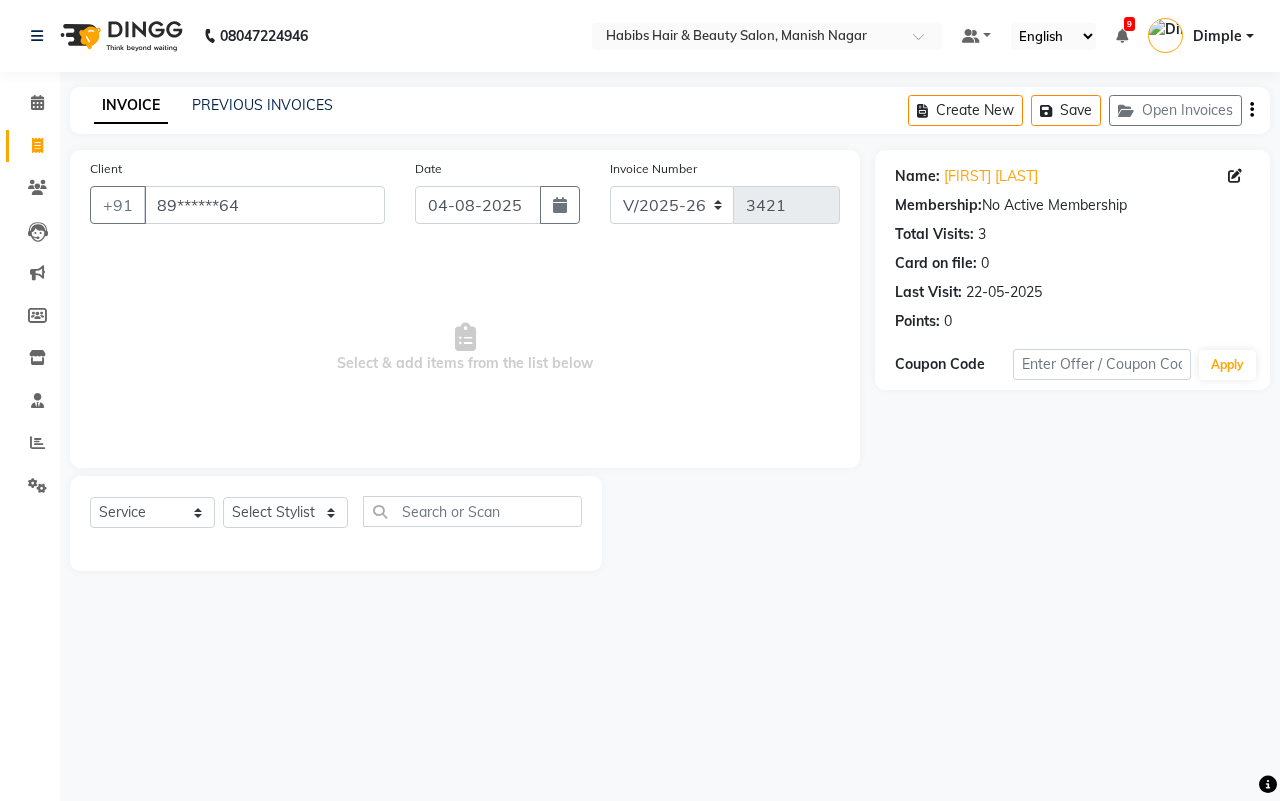 select on "8" 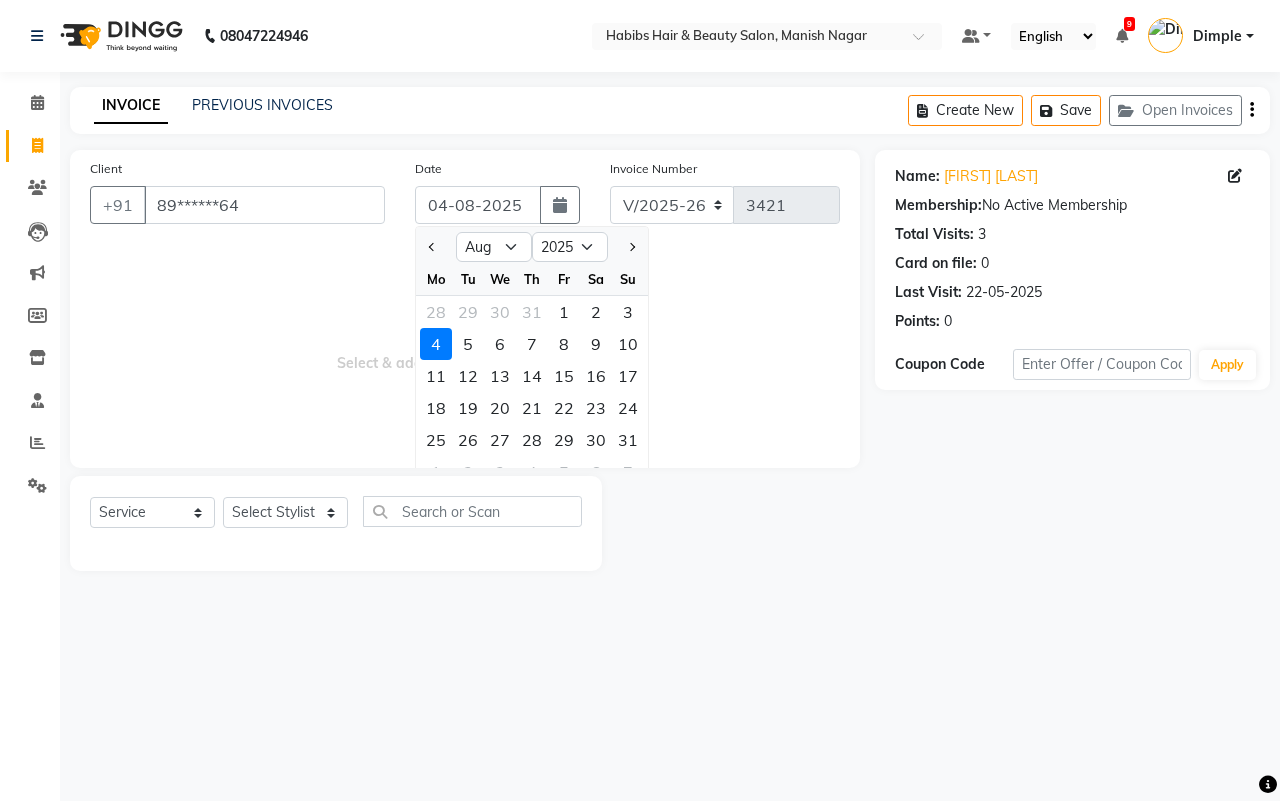 drag, startPoint x: 603, startPoint y: 308, endPoint x: 590, endPoint y: 322, distance: 19.104973 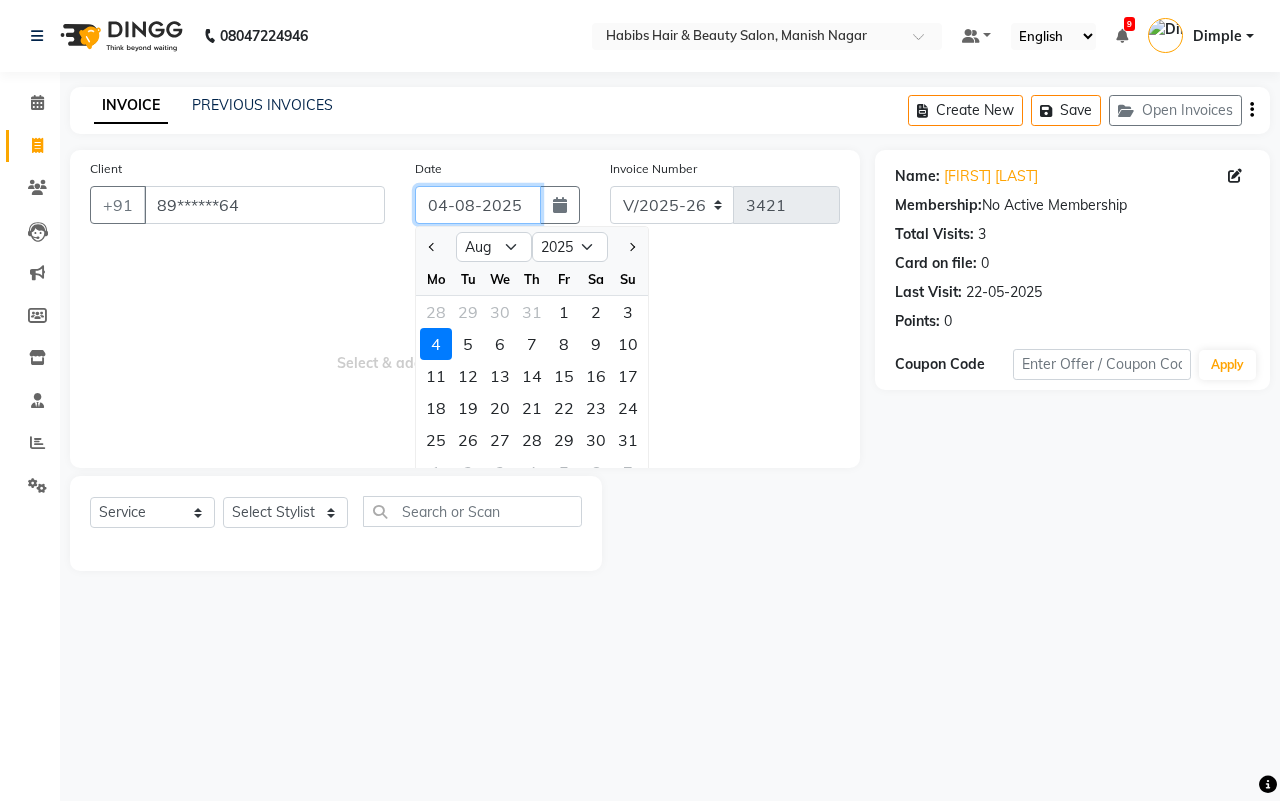 type on "02-08-2025" 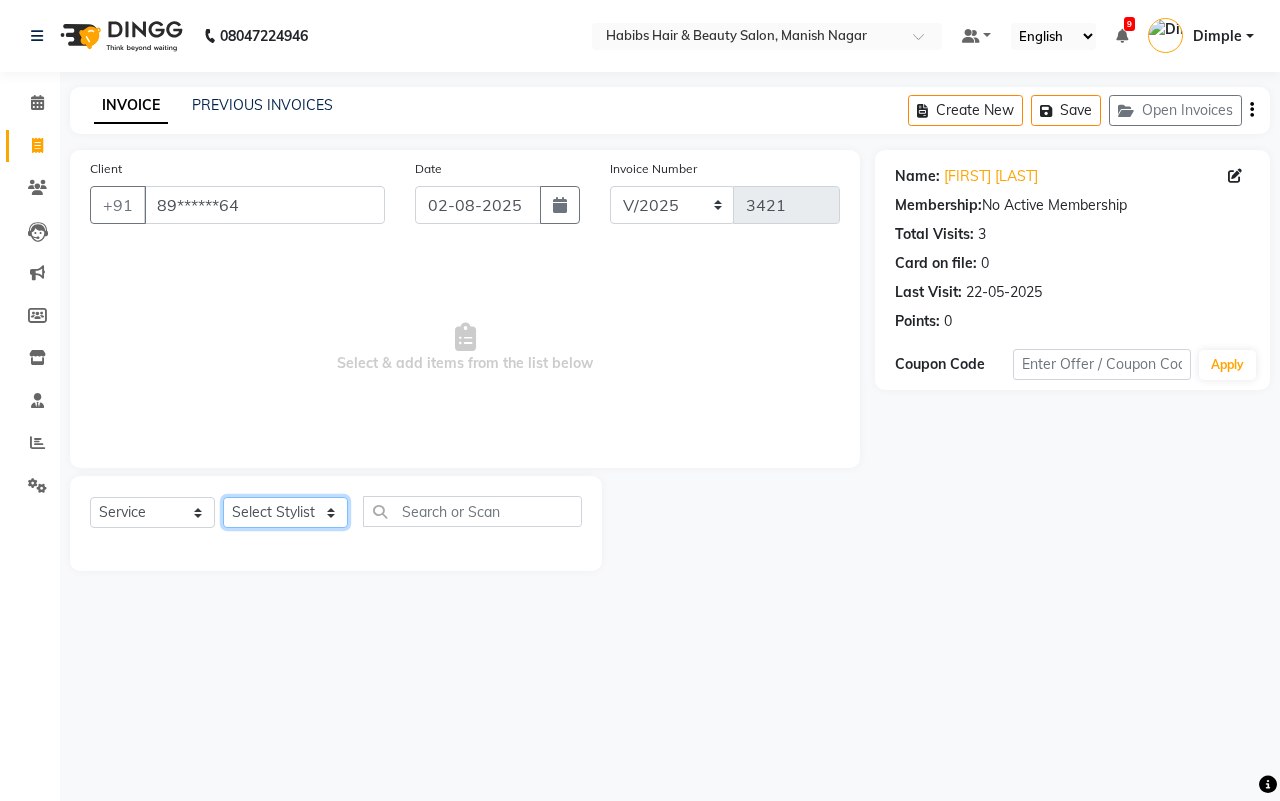 click on "Select Stylist [FIRST] [LAST] [FIRST] [LAST] [FIRST] [LAST] [FIRST] [LAST] [FIRST] [LAST] [FIRST] [LAST] [FIRST] [LAST] [FIRST] [LAST] [FIRST] [LAST] [FIRST] [LAST]" 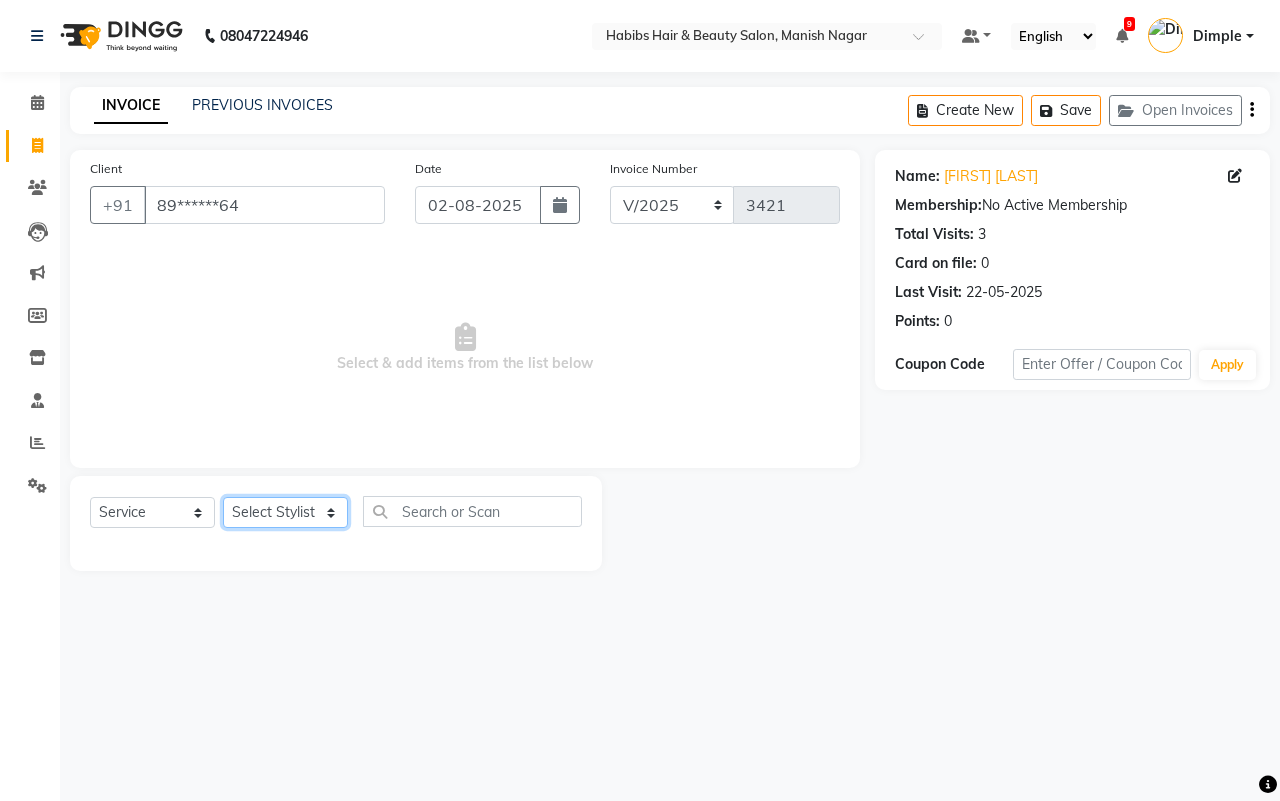 select on "34633" 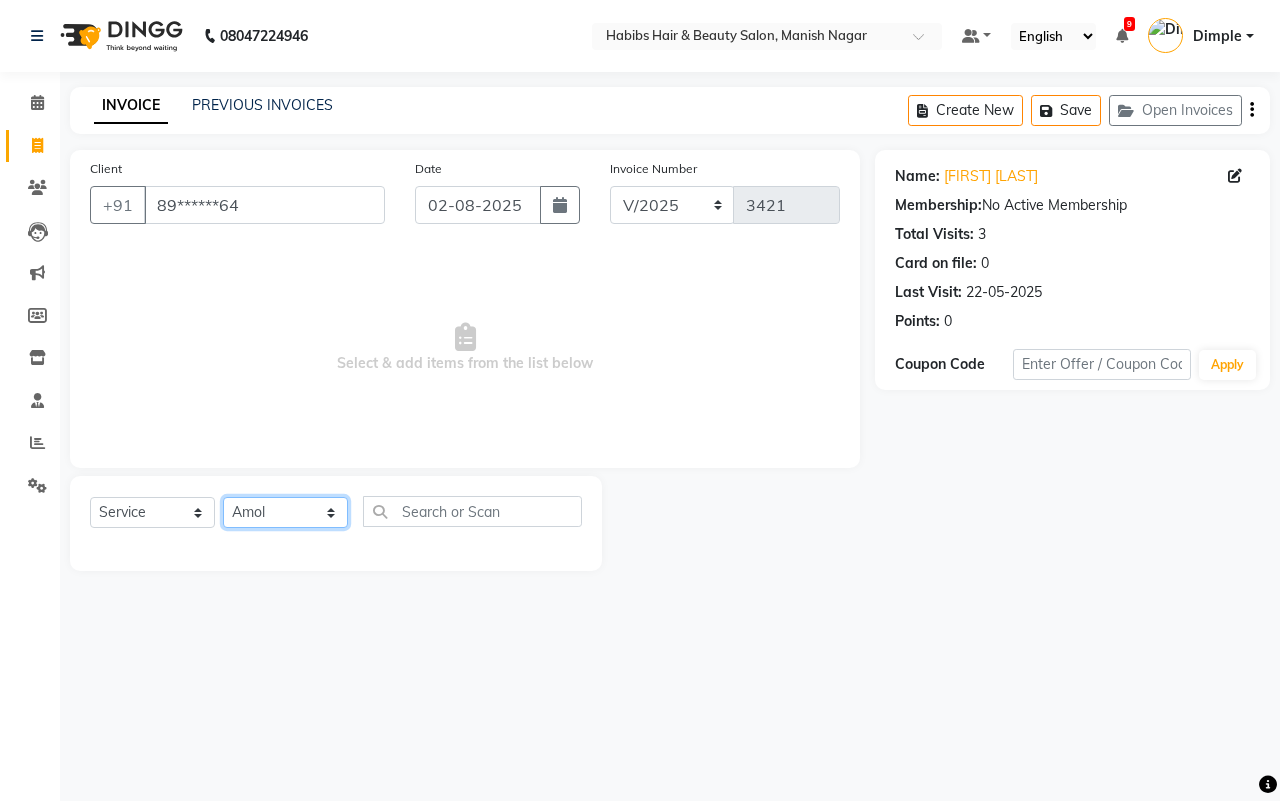 click on "Select Stylist [FIRST] [LAST] [FIRST] [LAST] [FIRST] [LAST] [FIRST] [LAST] [FIRST] [LAST] [FIRST] [LAST] [FIRST] [LAST] [FIRST] [LAST] [FIRST] [LAST] [FIRST] [LAST]" 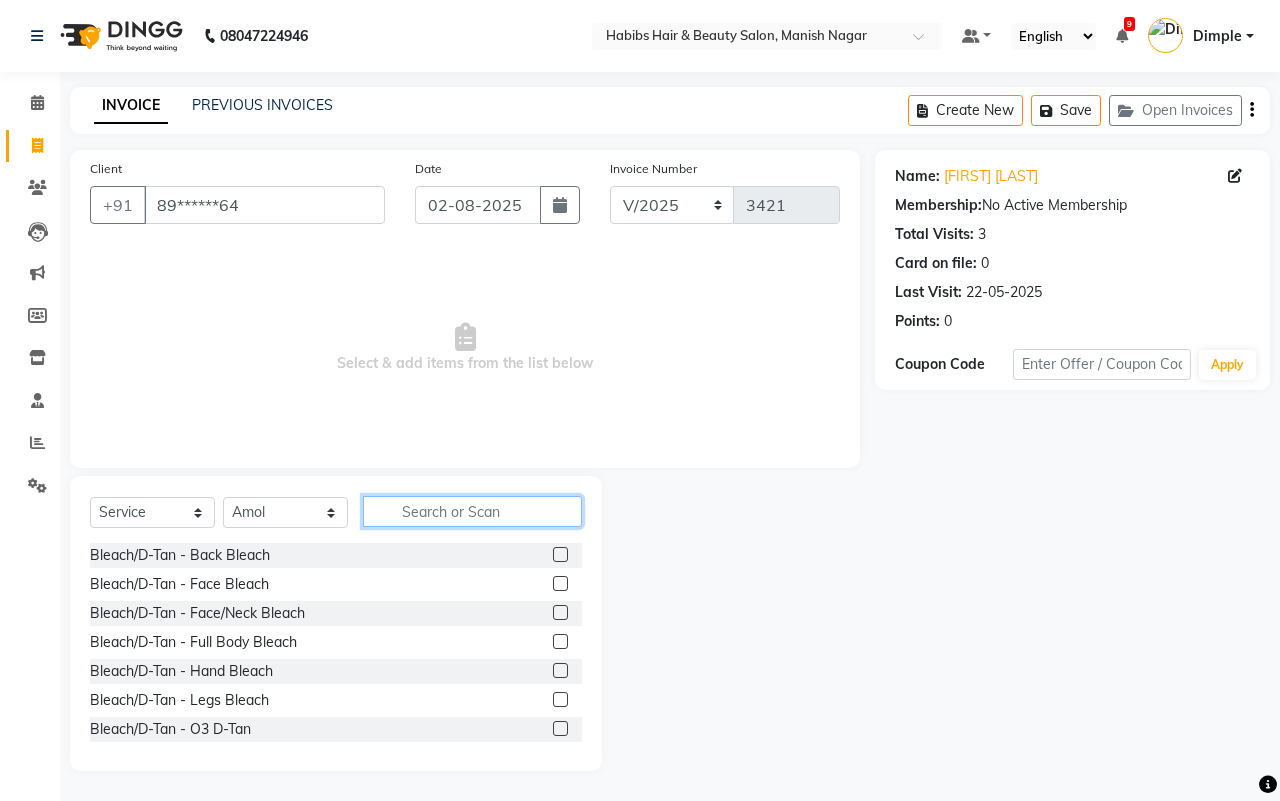 click 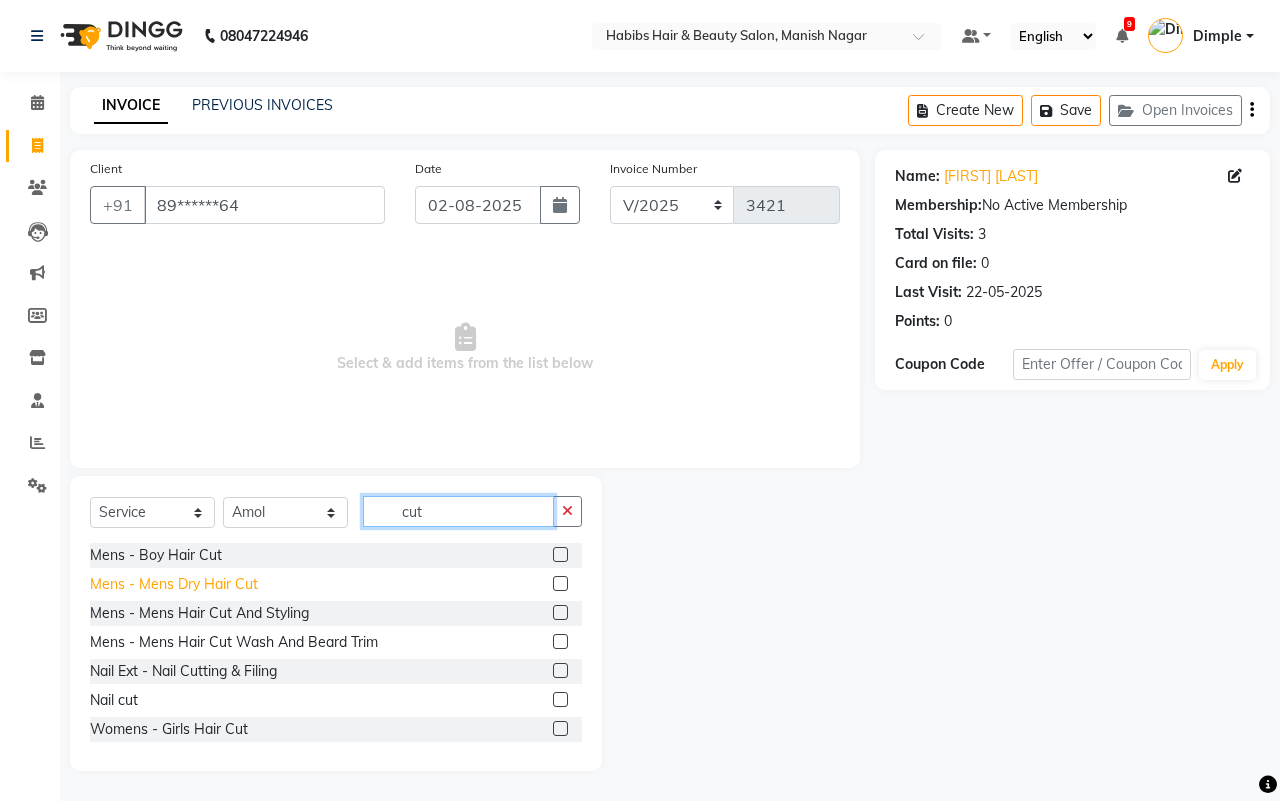 type on "cut" 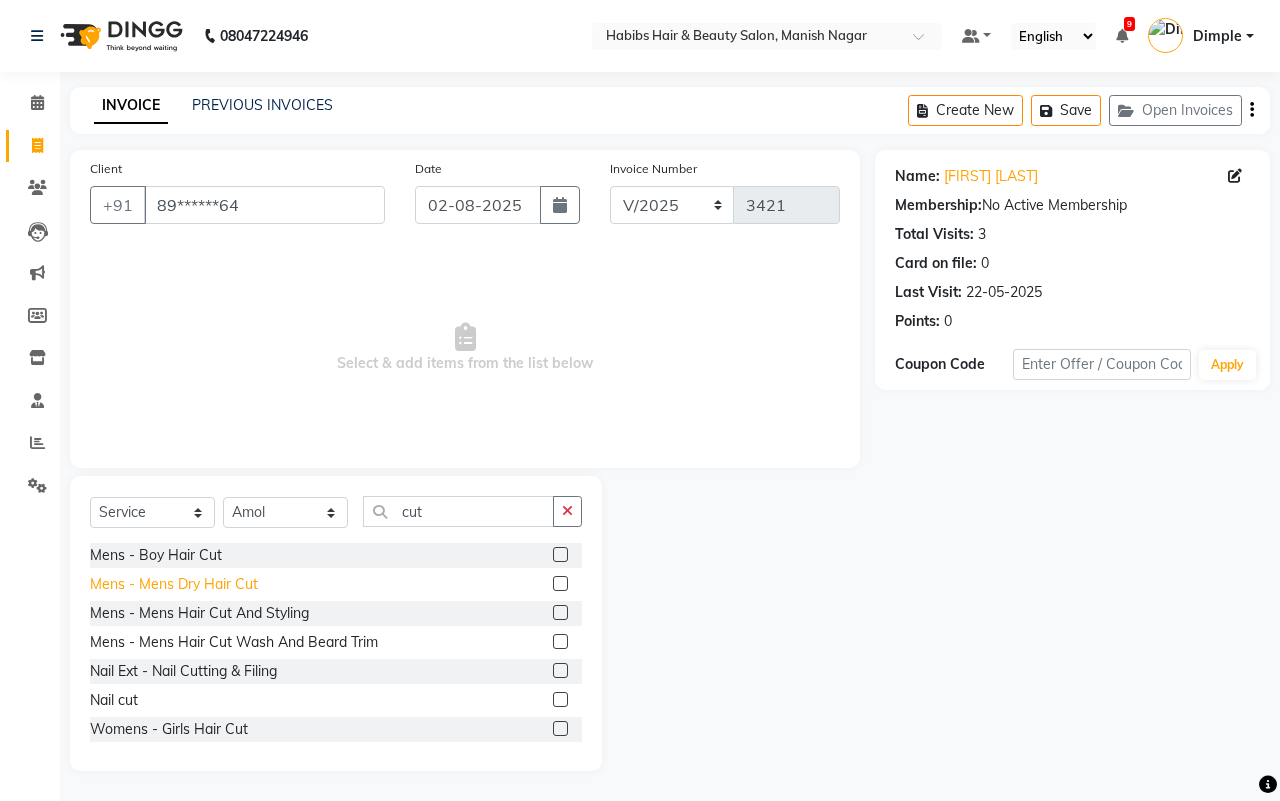 drag, startPoint x: 222, startPoint y: 581, endPoint x: 232, endPoint y: 582, distance: 10.049875 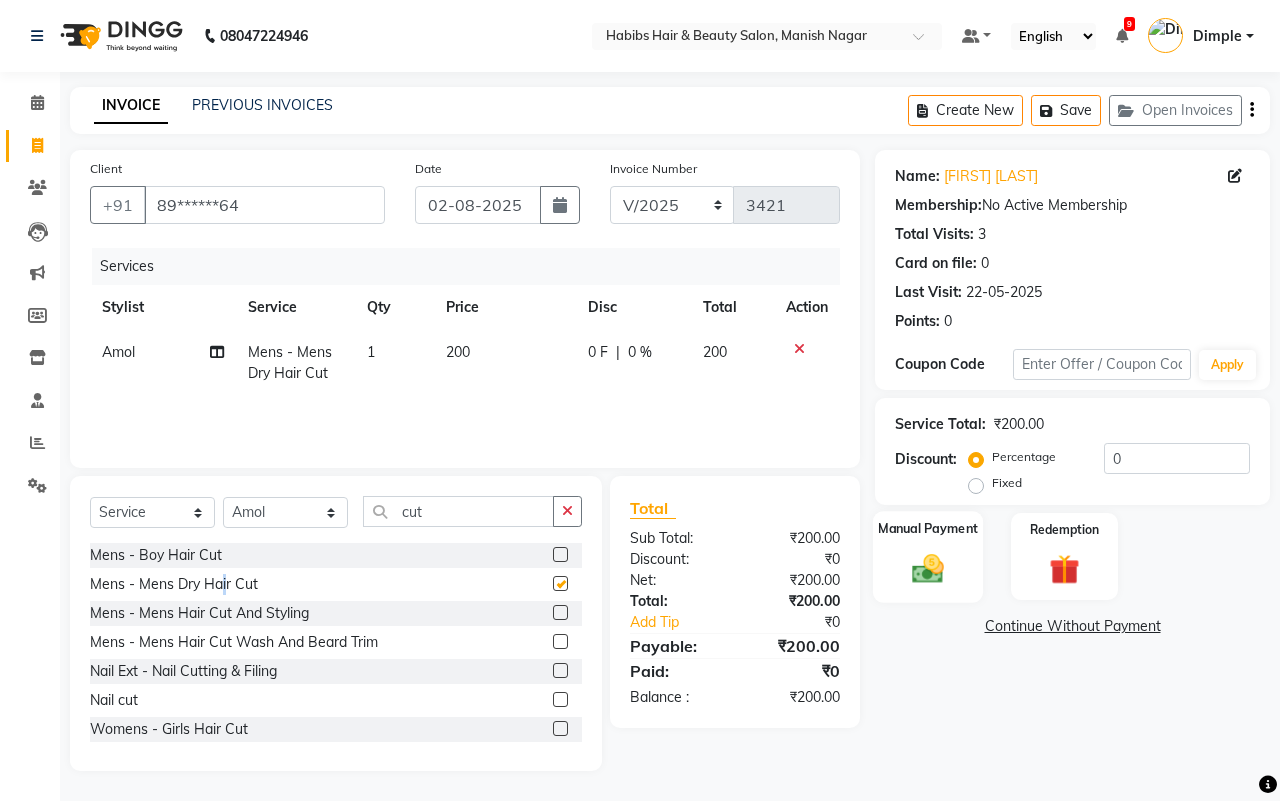 checkbox on "false" 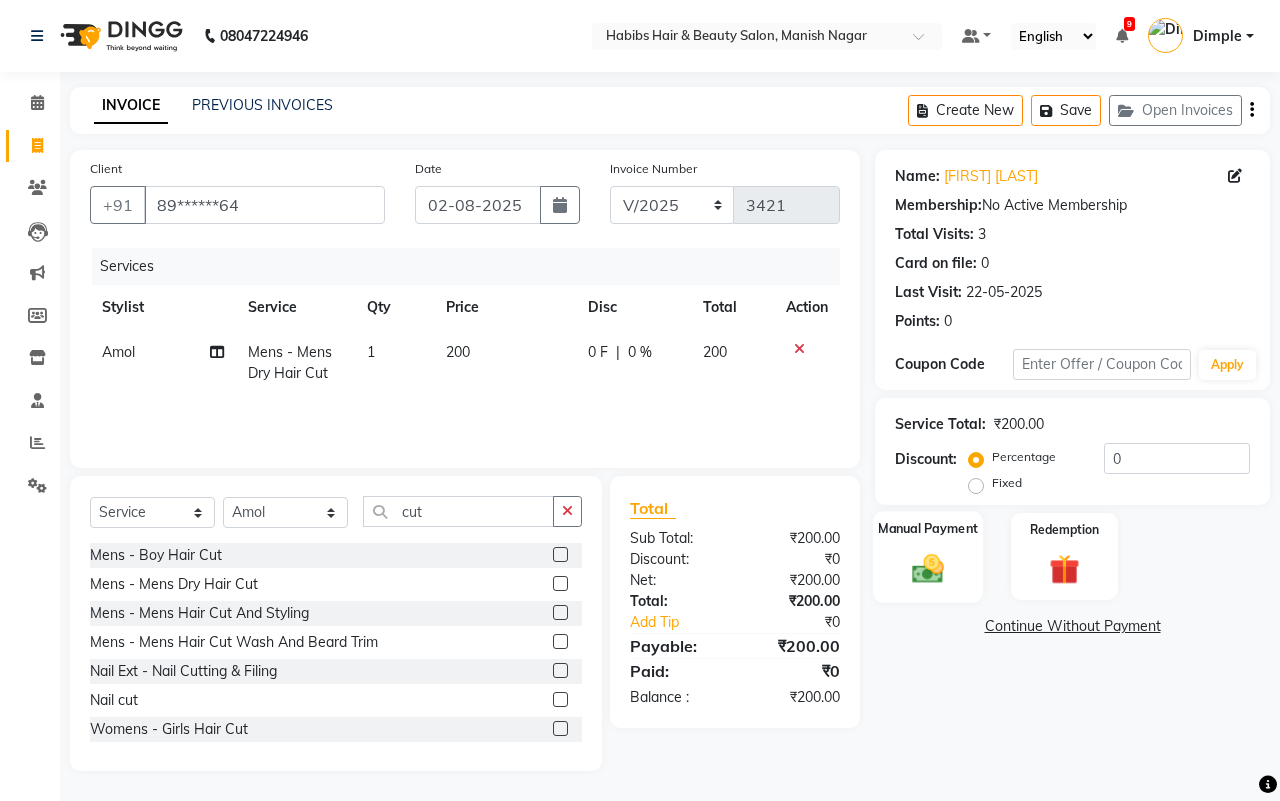 click on "Manual Payment" 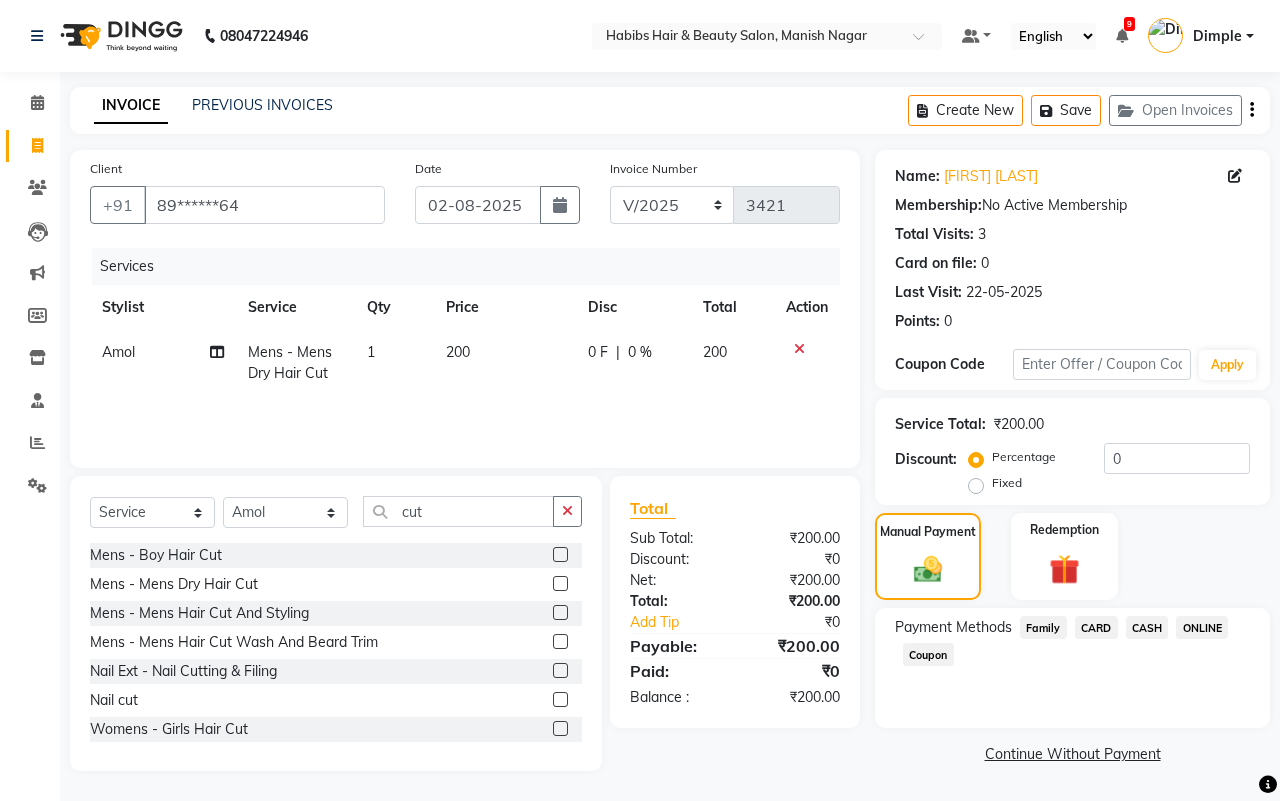 click on "CASH" 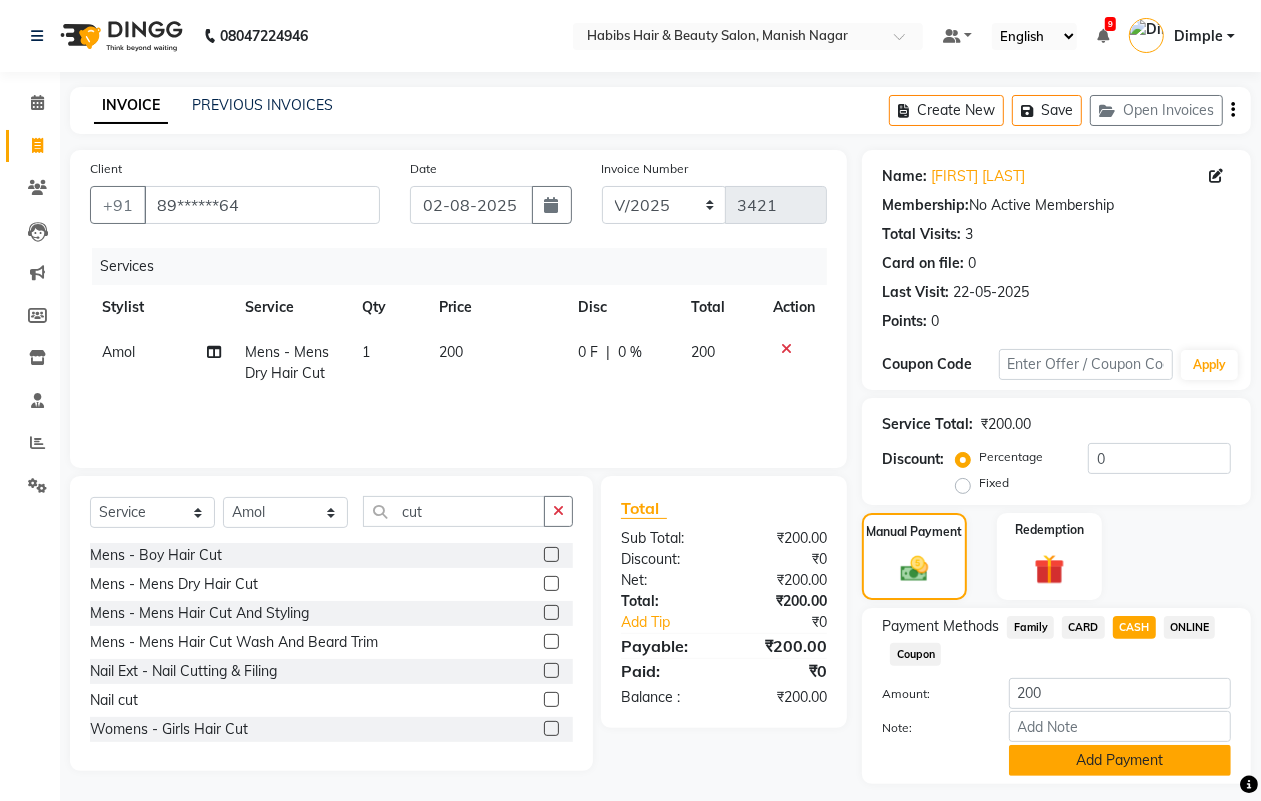 click on "Add Payment" 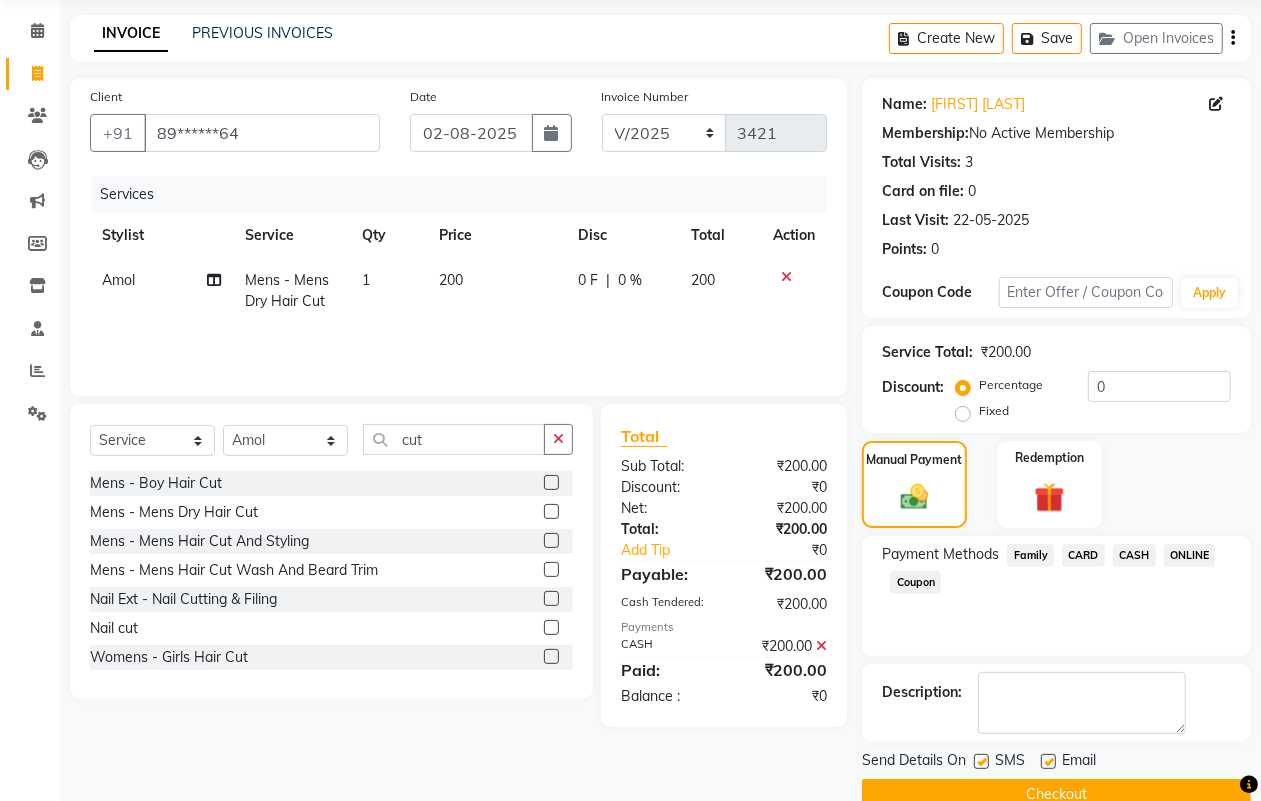 scroll, scrollTop: 111, scrollLeft: 0, axis: vertical 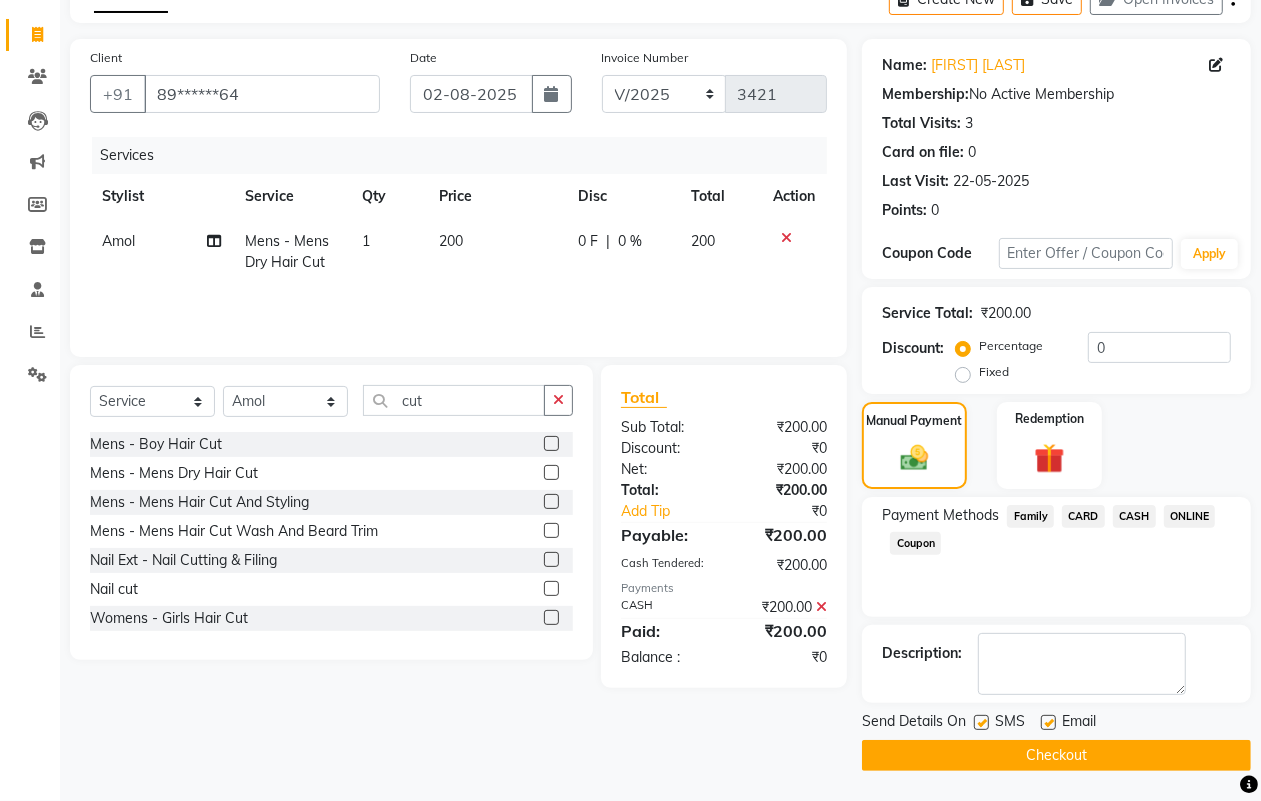 click on "Checkout" 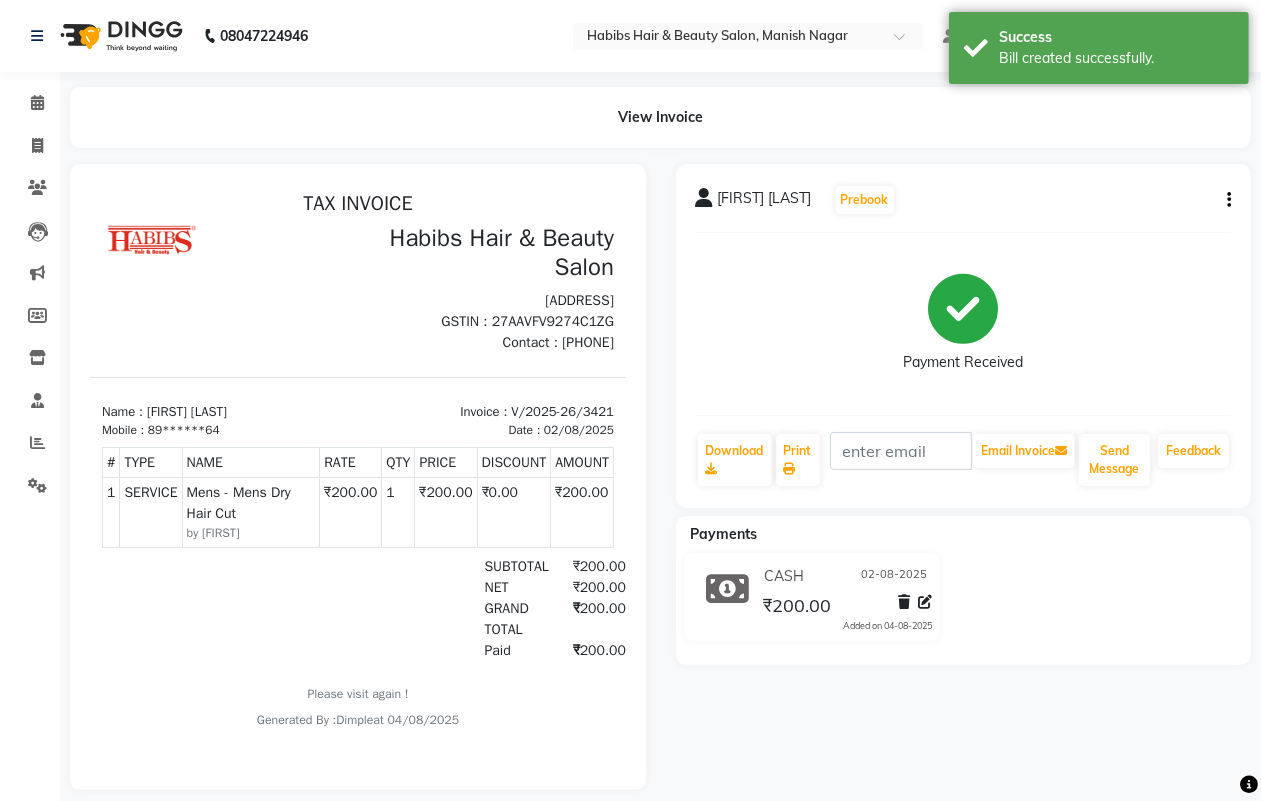scroll, scrollTop: 0, scrollLeft: 0, axis: both 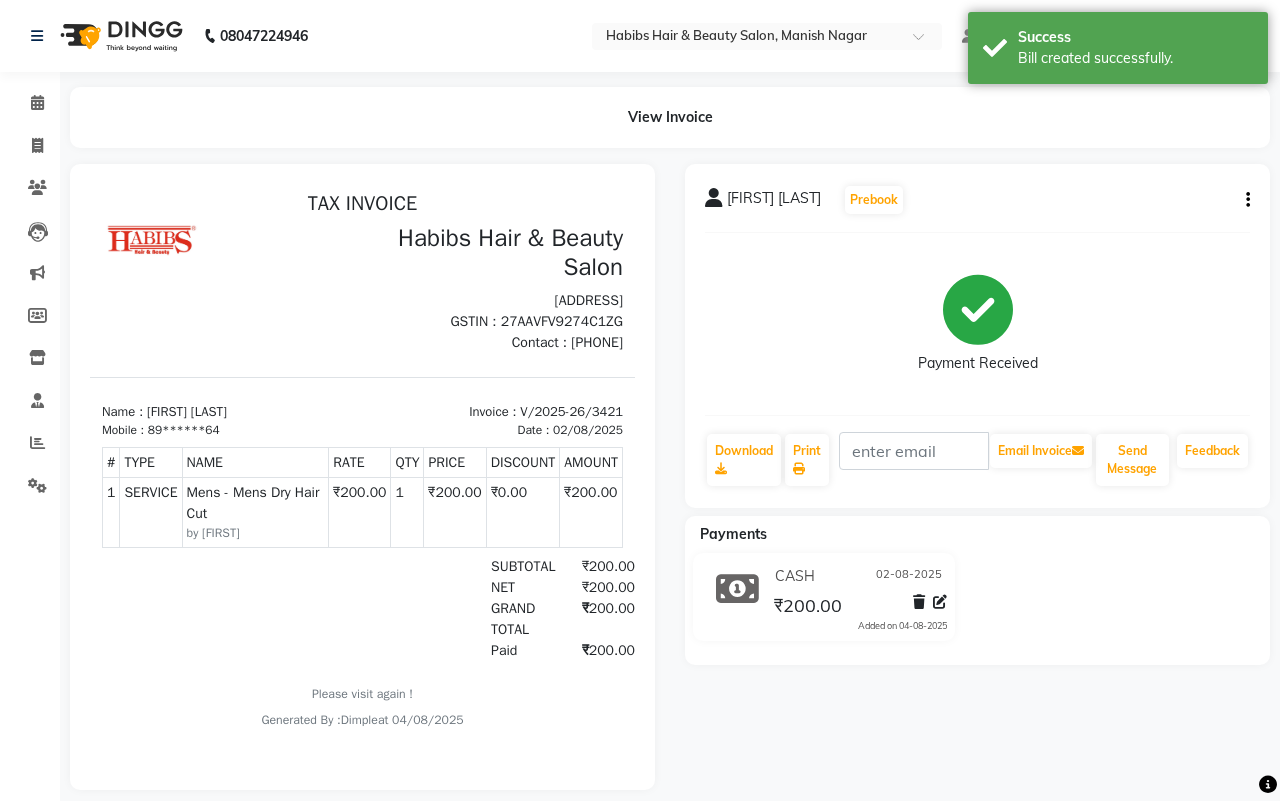 select on "3804" 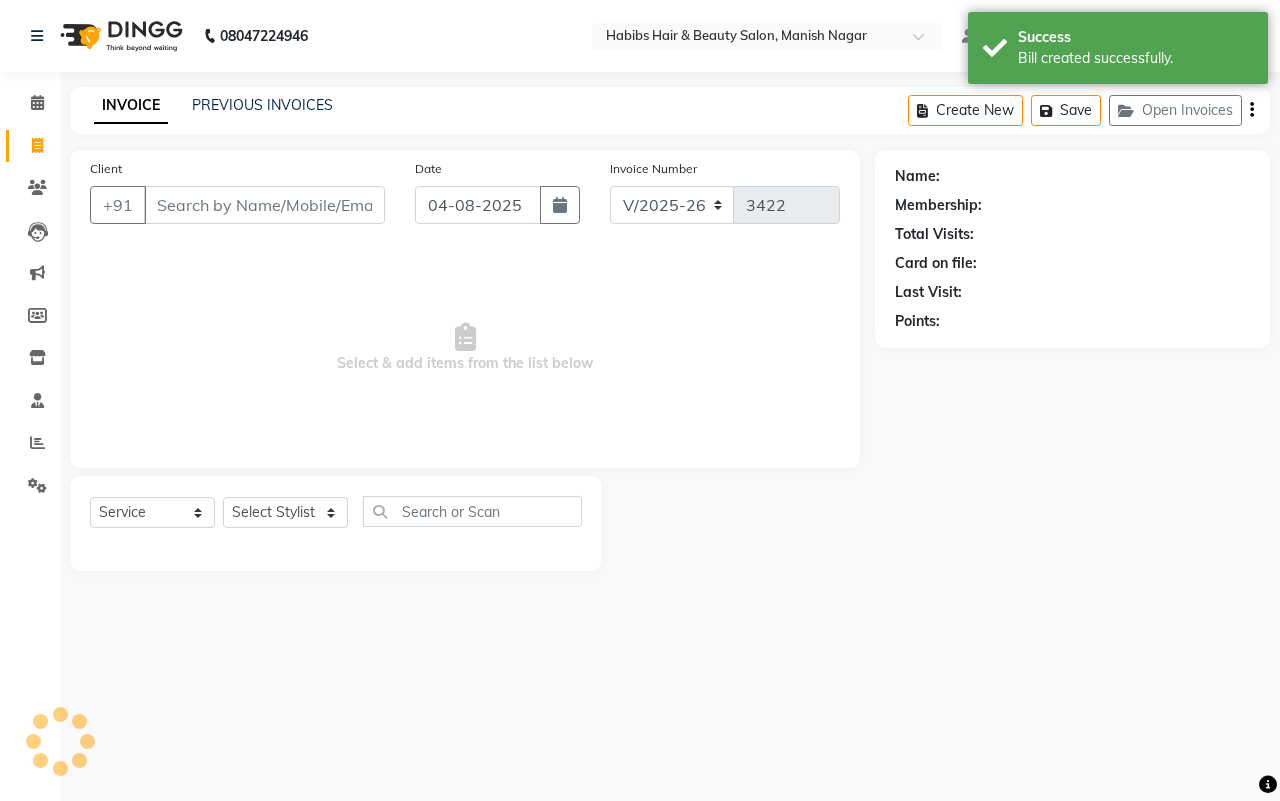 click on "Client" at bounding box center (264, 205) 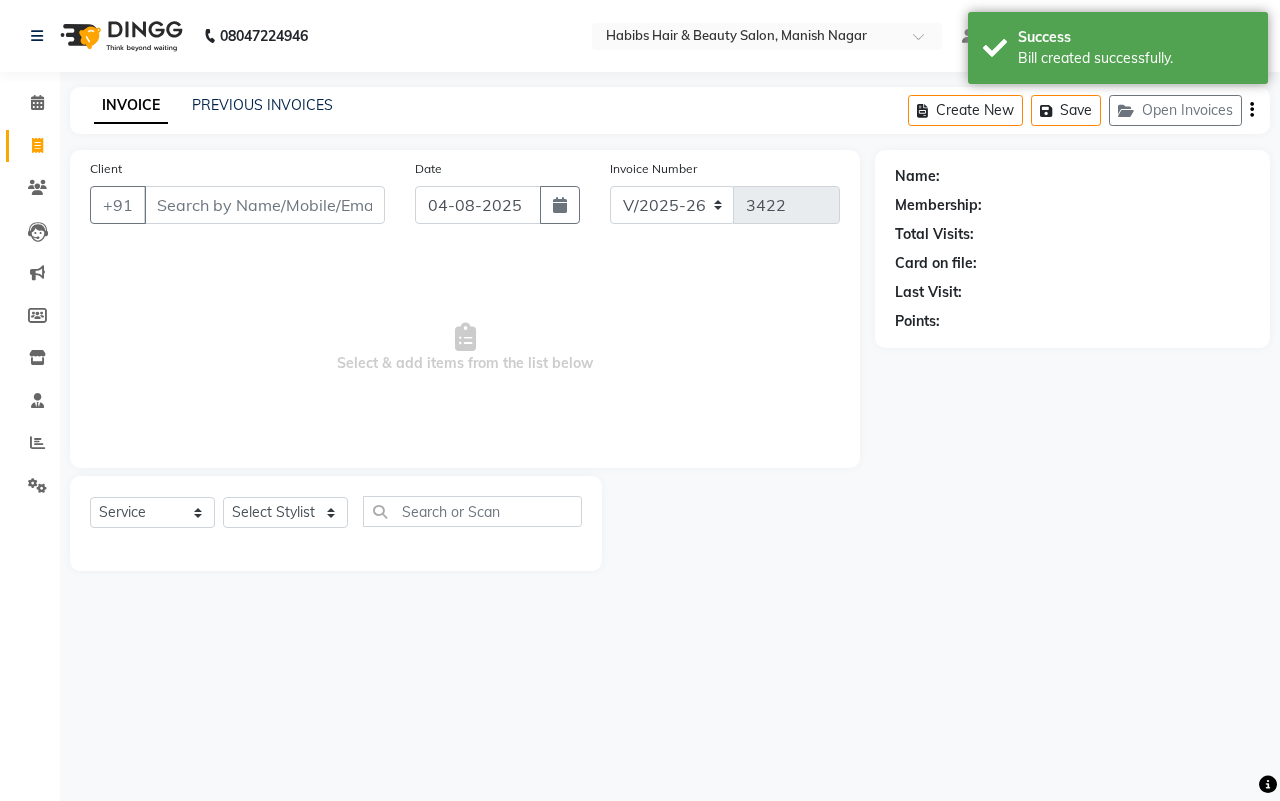 click on "Client" at bounding box center (264, 205) 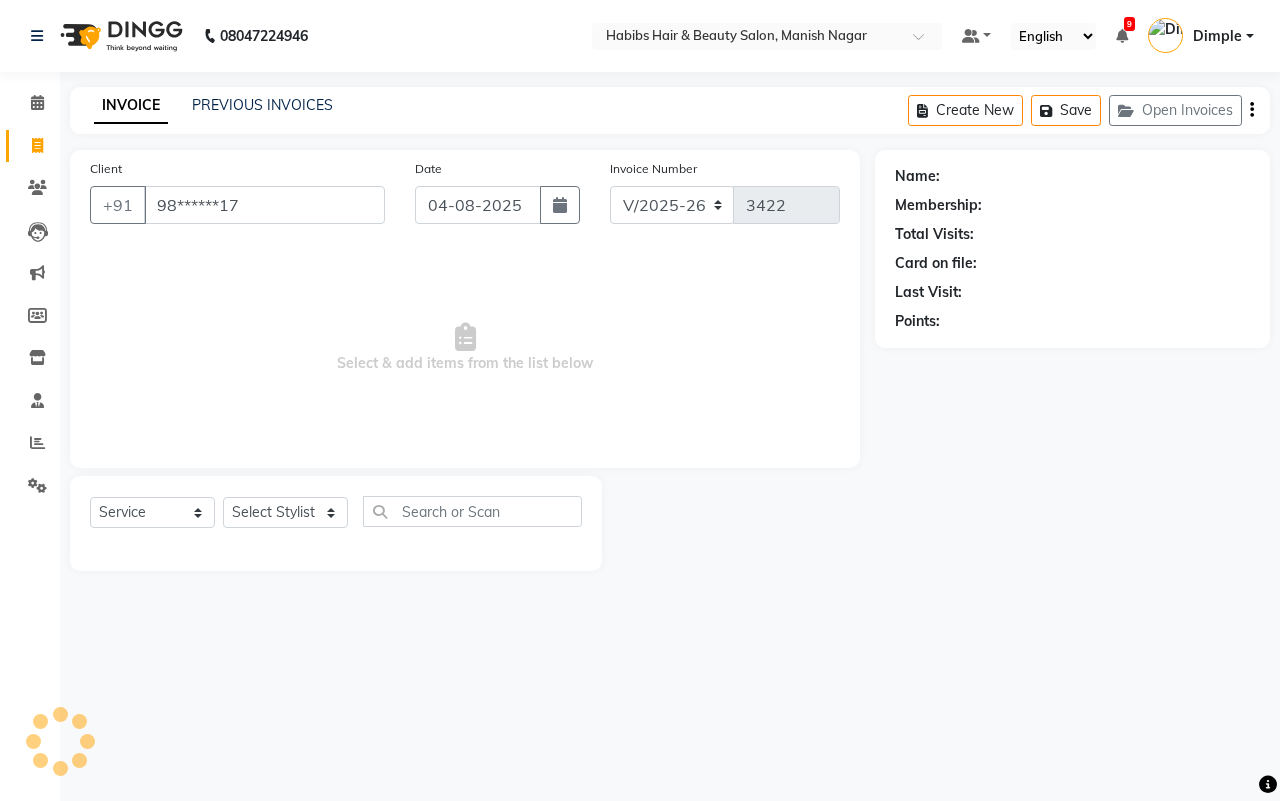 type on "98******17" 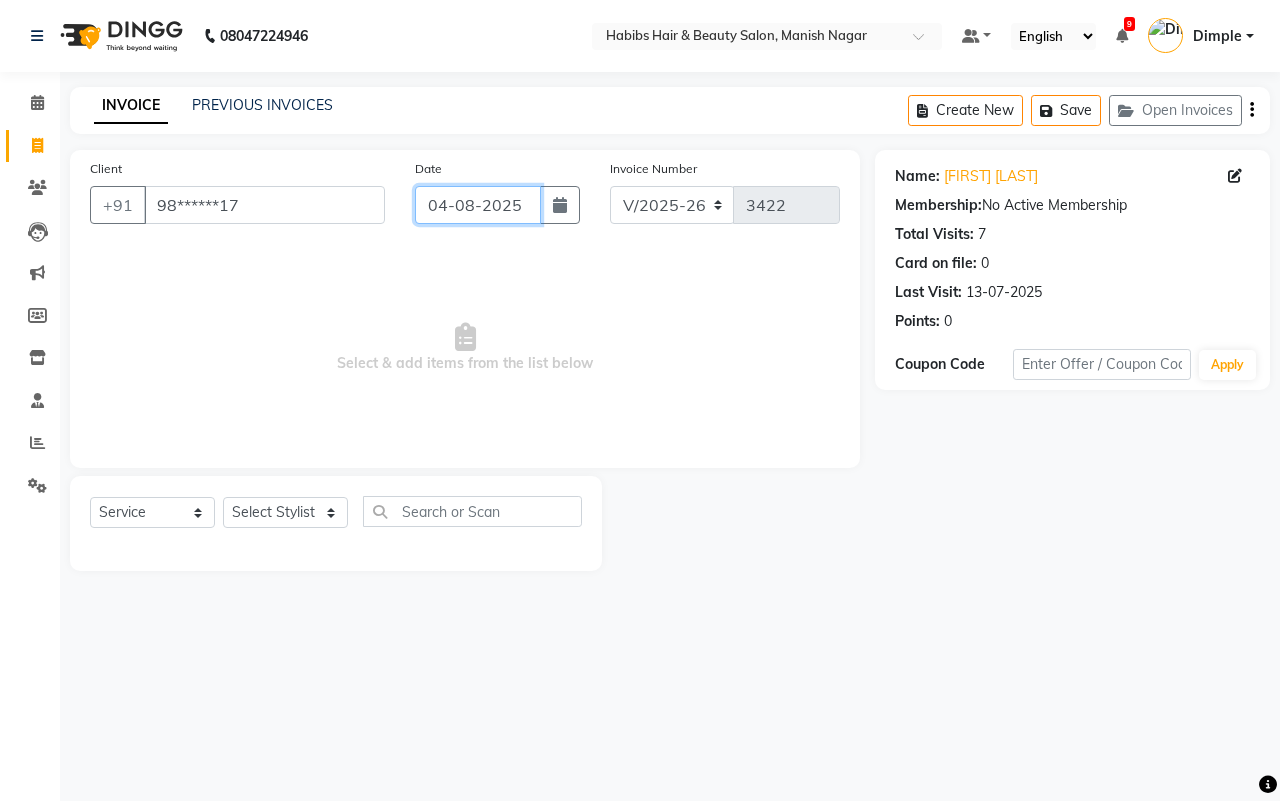 click on "04-08-2025" 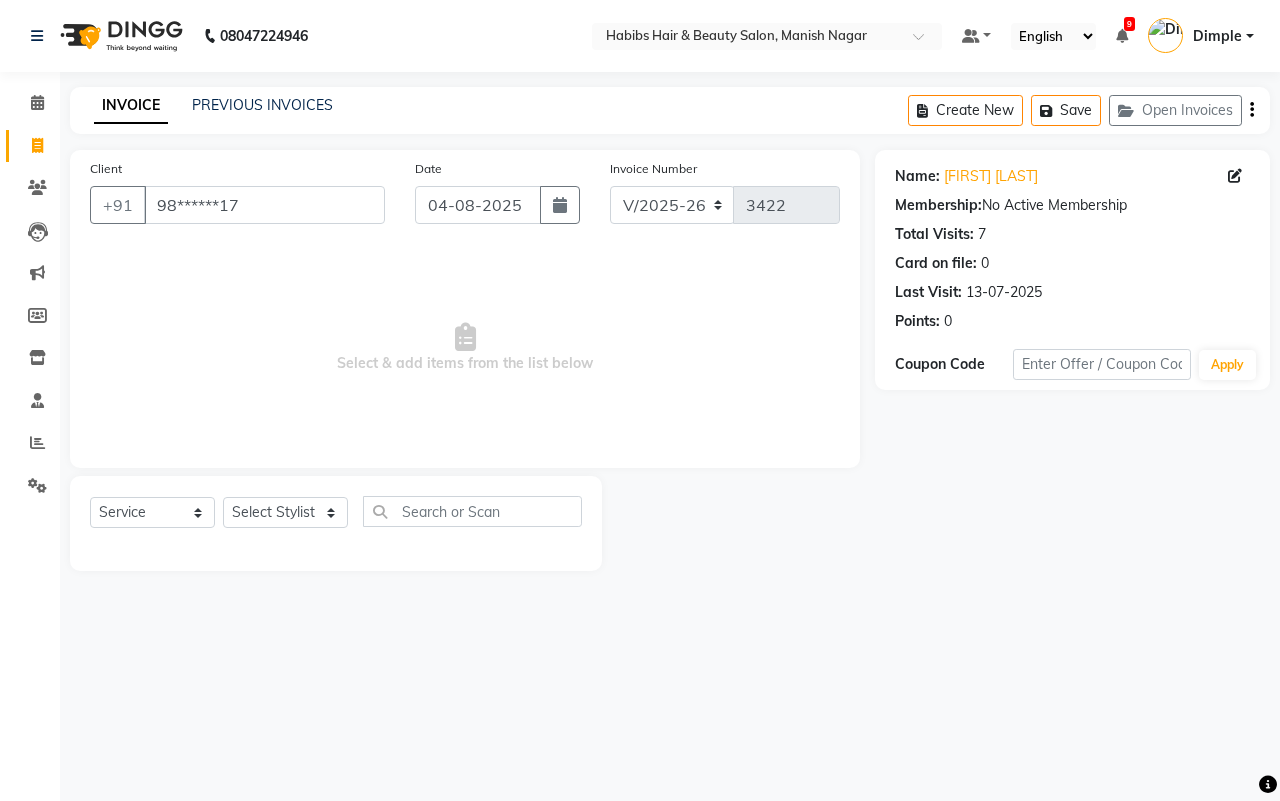 select on "8" 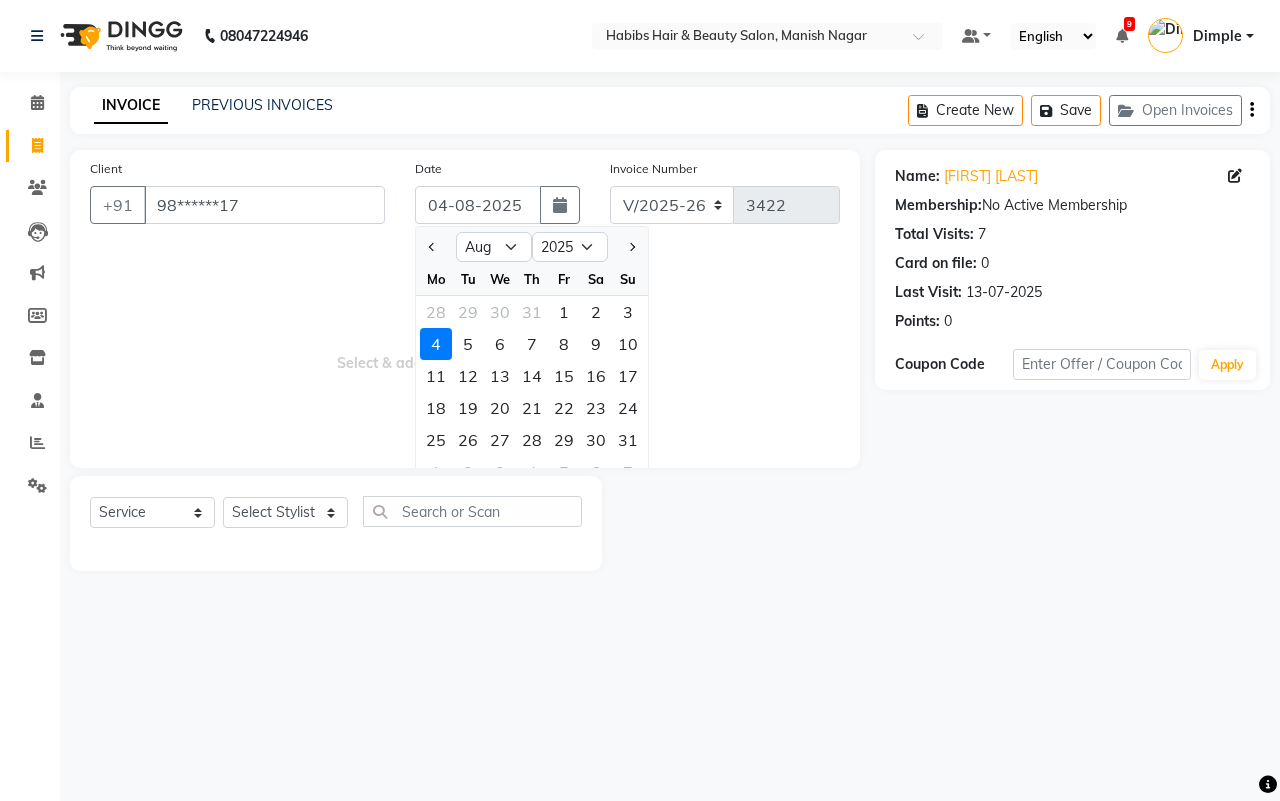 click on "2" 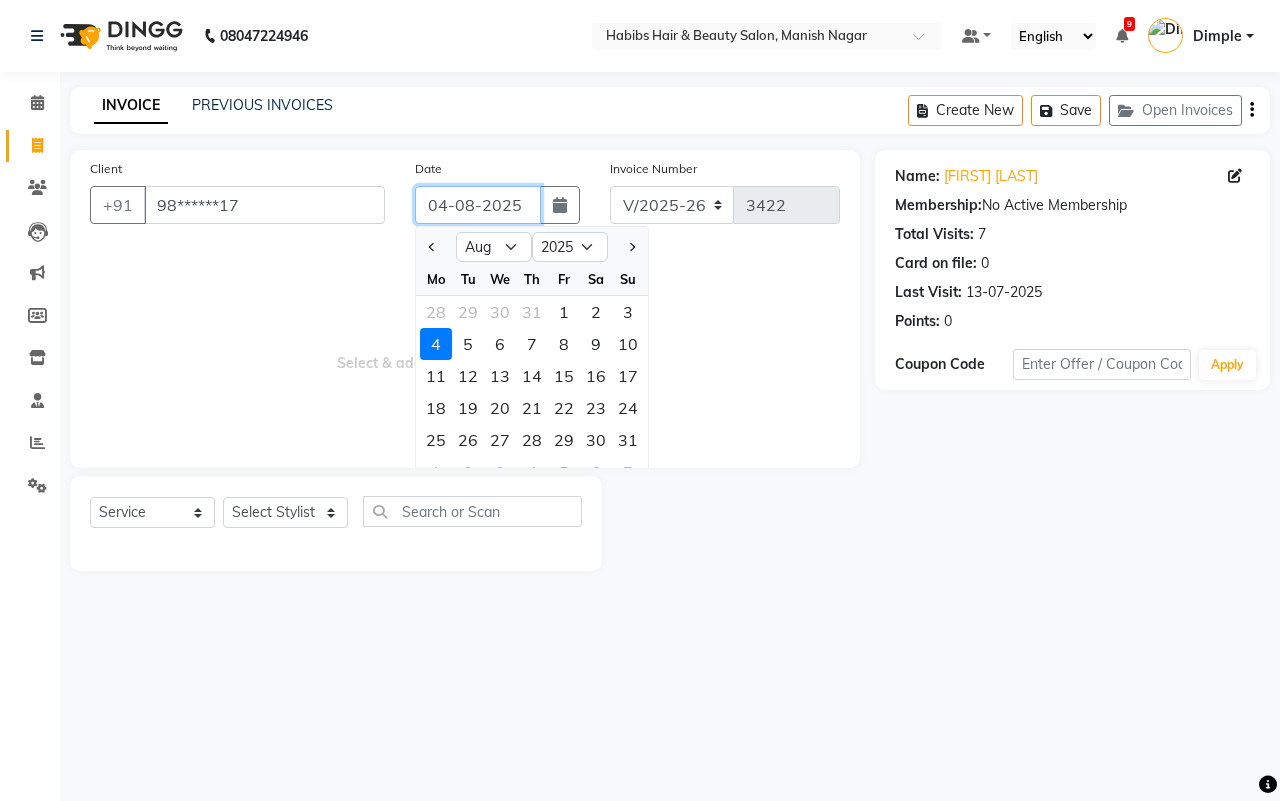 type on "02-08-2025" 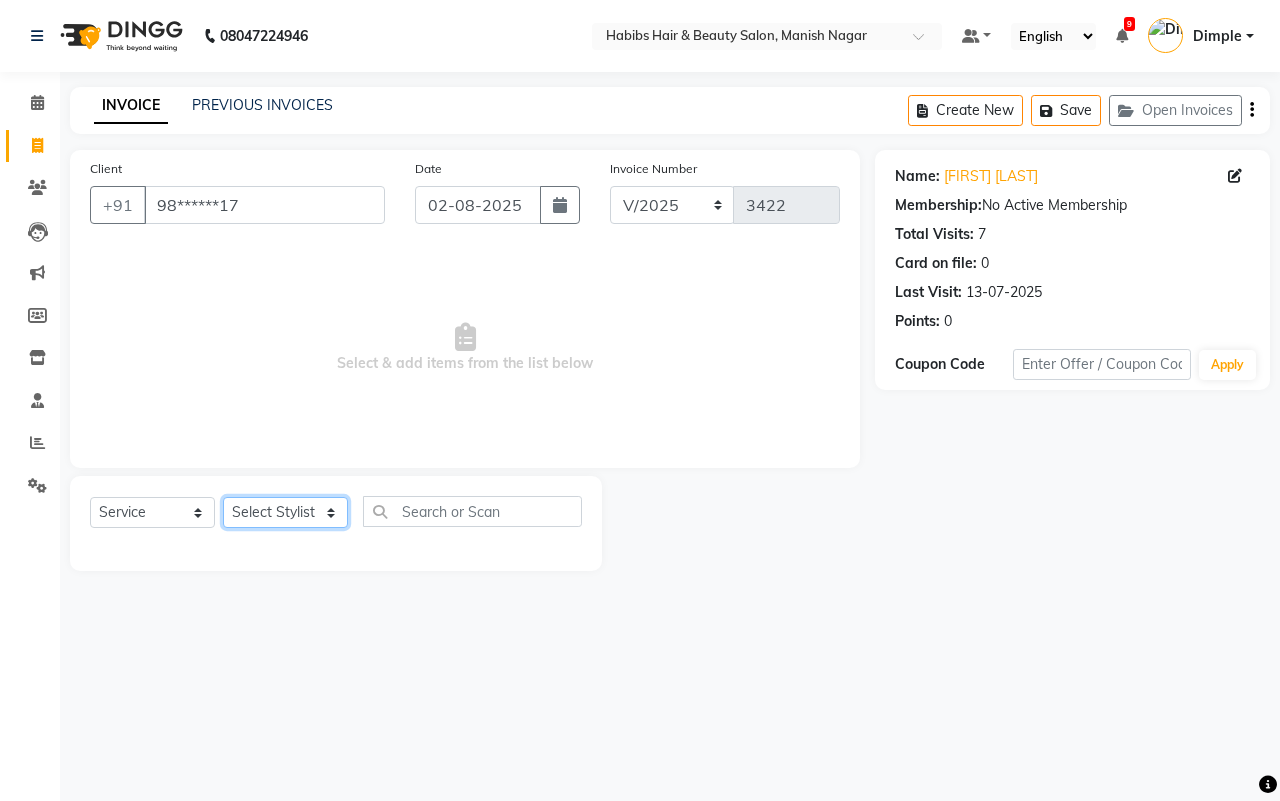 click on "Select Stylist [FIRST] [LAST] [FIRST] [LAST] [FIRST] [LAST] [FIRST] [LAST] [FIRST] [LAST] [FIRST] [LAST] [FIRST] [LAST] [FIRST] [LAST] [FIRST] [LAST] [FIRST] [LAST]" 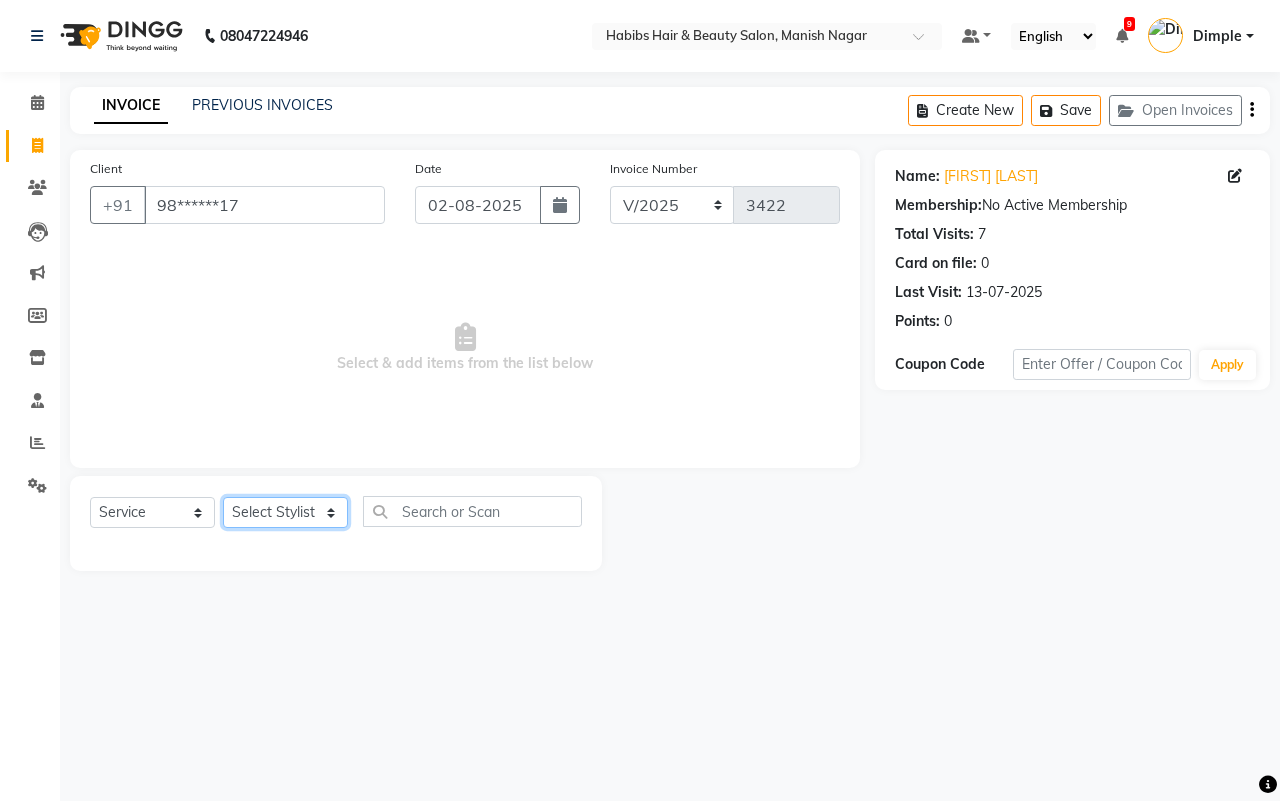 select on "18779" 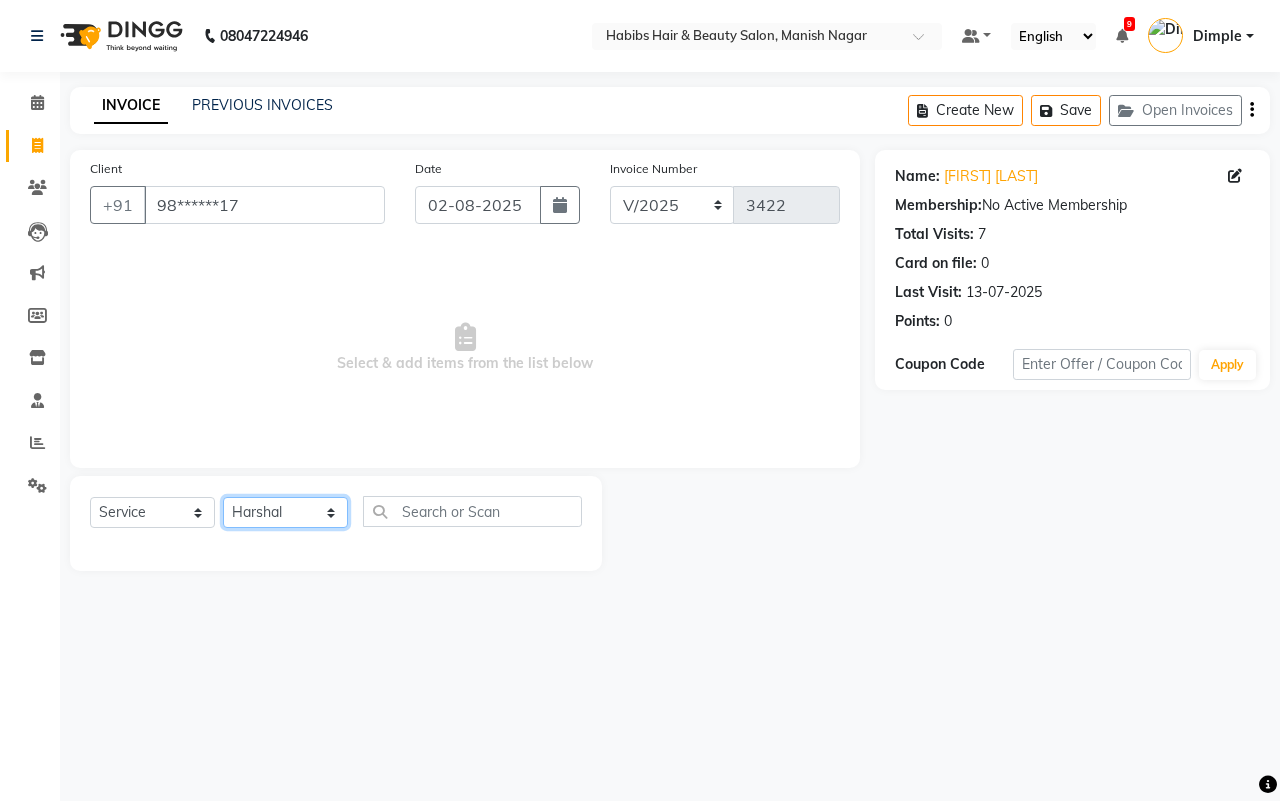click on "Select Stylist [FIRST] [LAST] [FIRST] [LAST] [FIRST] [LAST] [FIRST] [LAST] [FIRST] [LAST] [FIRST] [LAST] [FIRST] [LAST] [FIRST] [LAST] [FIRST] [LAST] [FIRST] [LAST]" 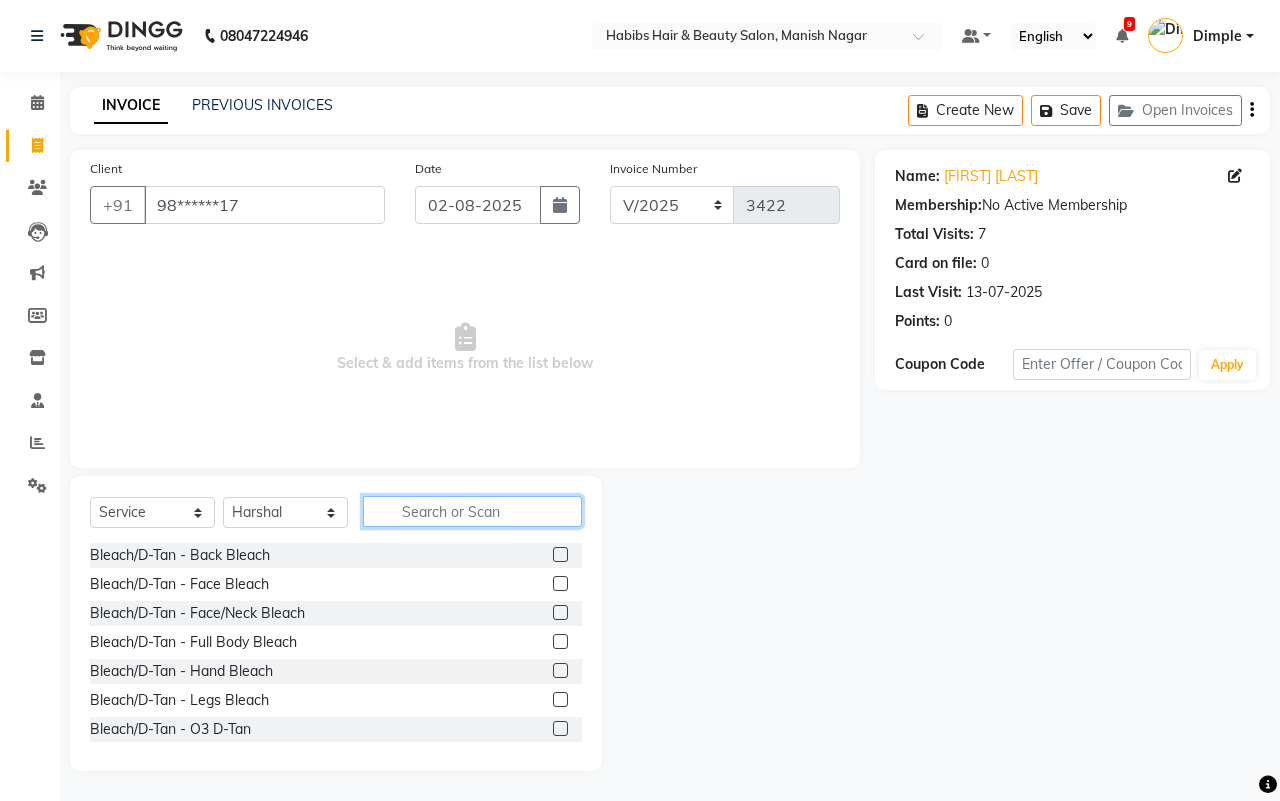 click 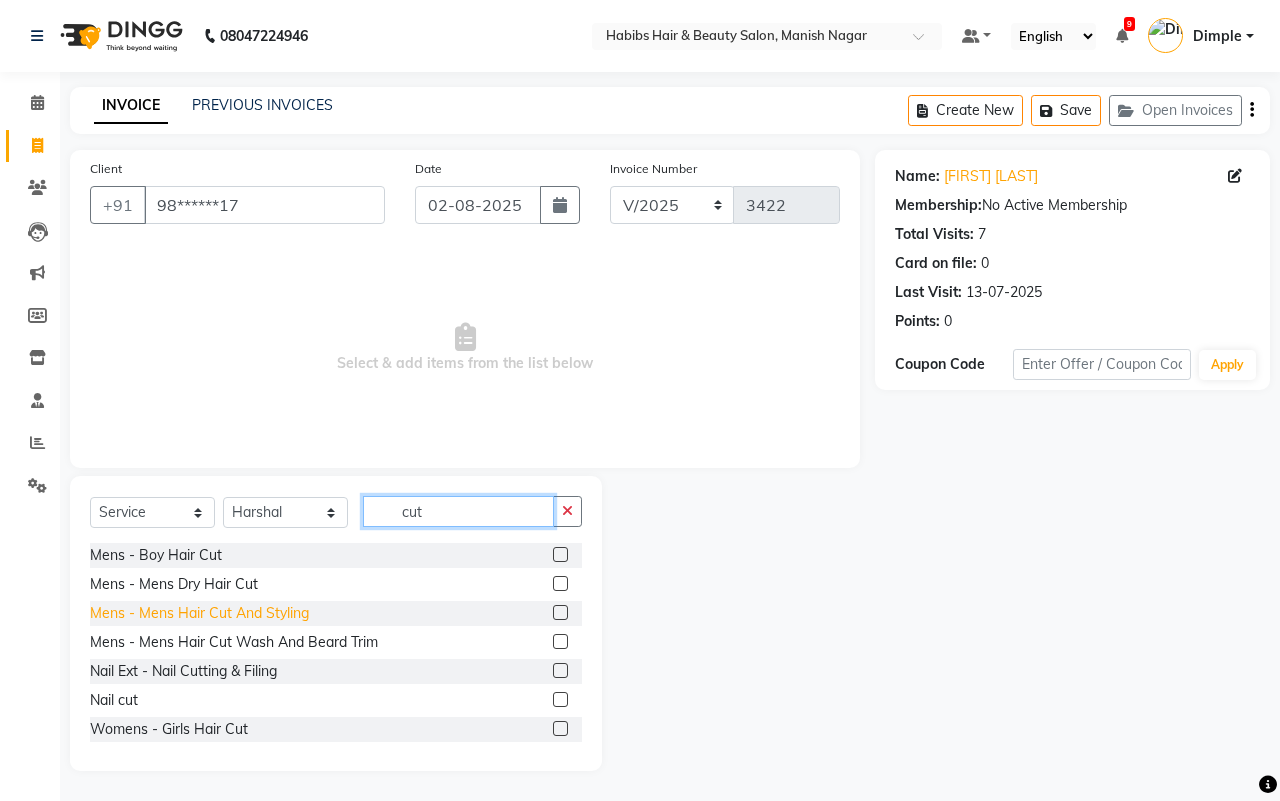 type on "cut" 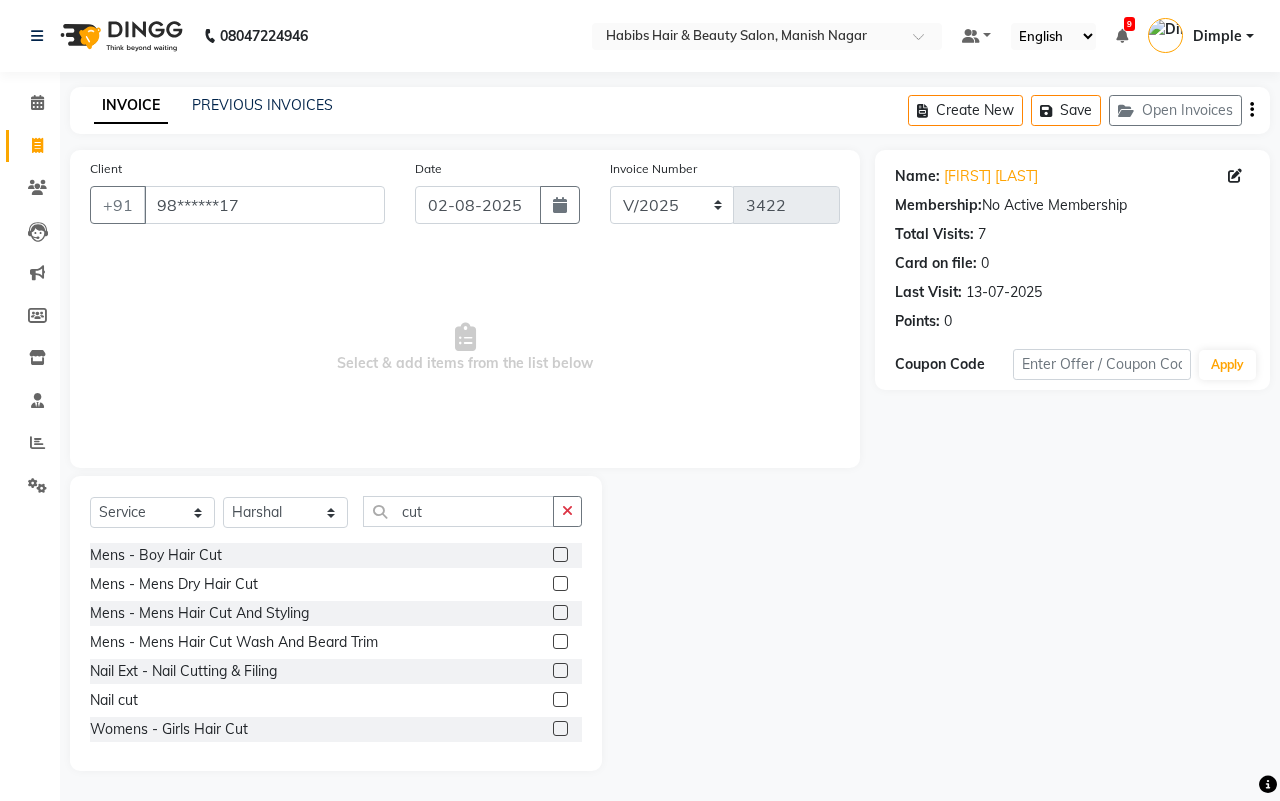 drag, startPoint x: 303, startPoint y: 610, endPoint x: 307, endPoint y: 598, distance: 12.649111 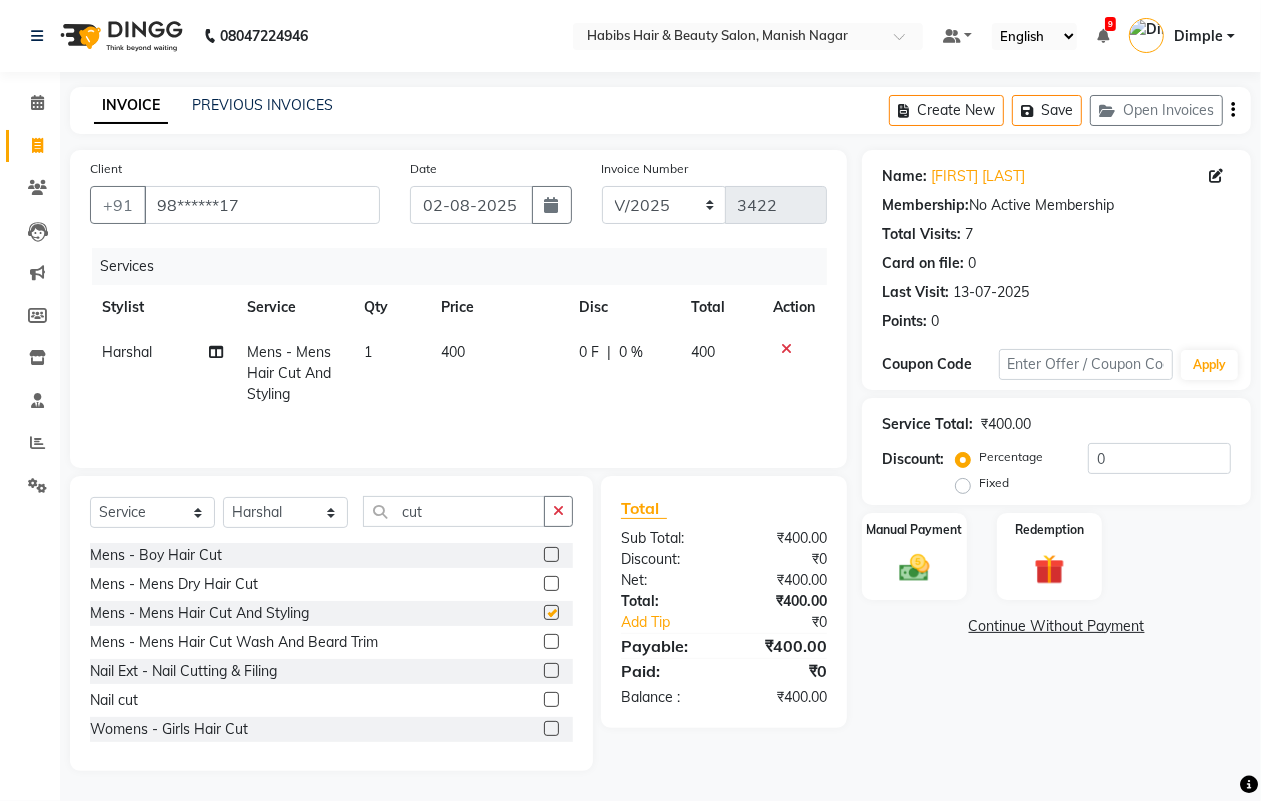 checkbox on "false" 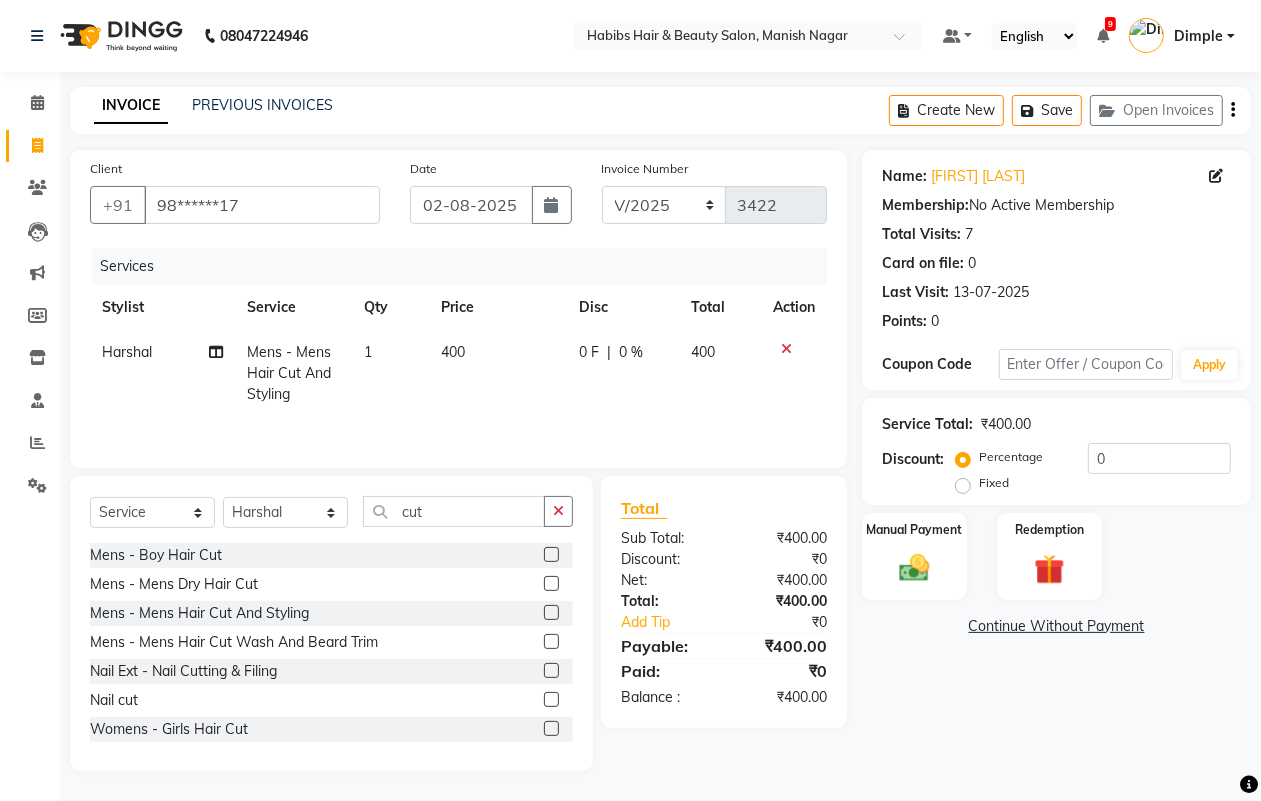 click on "400" 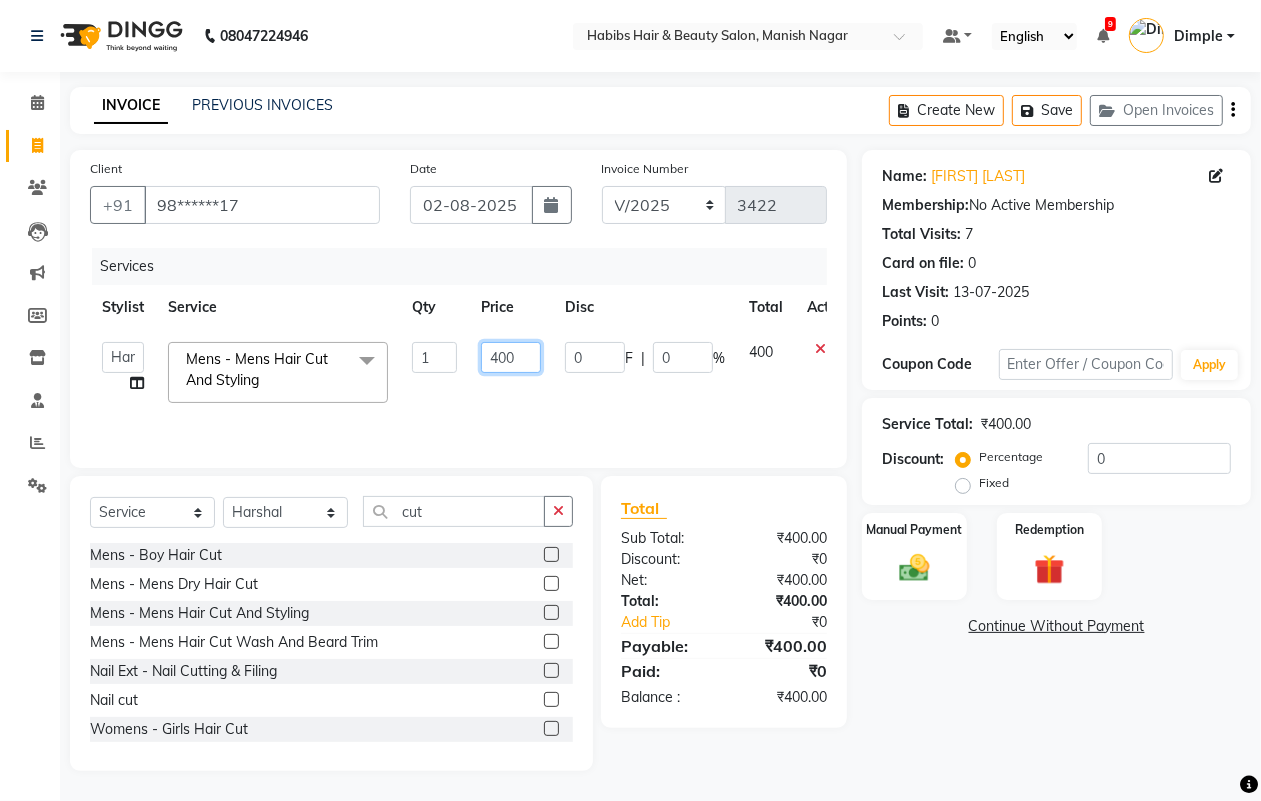 click on "400" 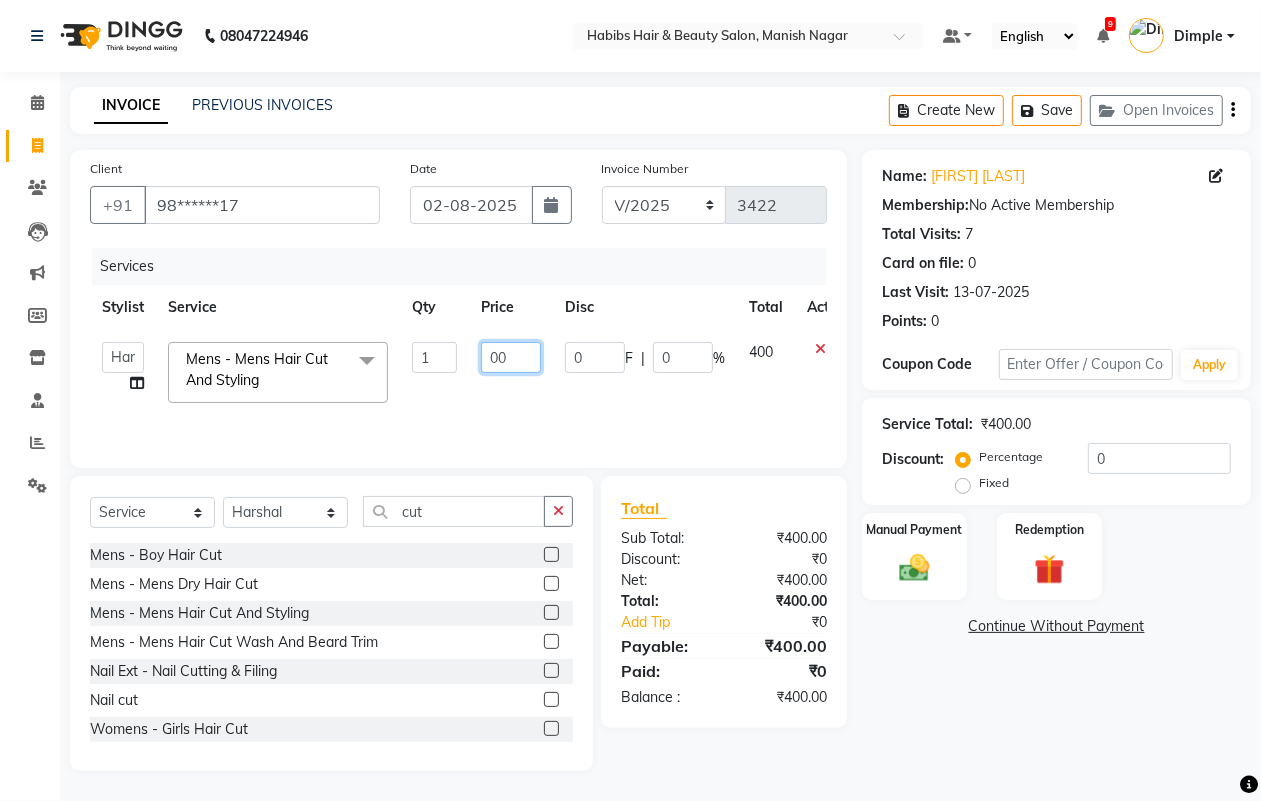type on "300" 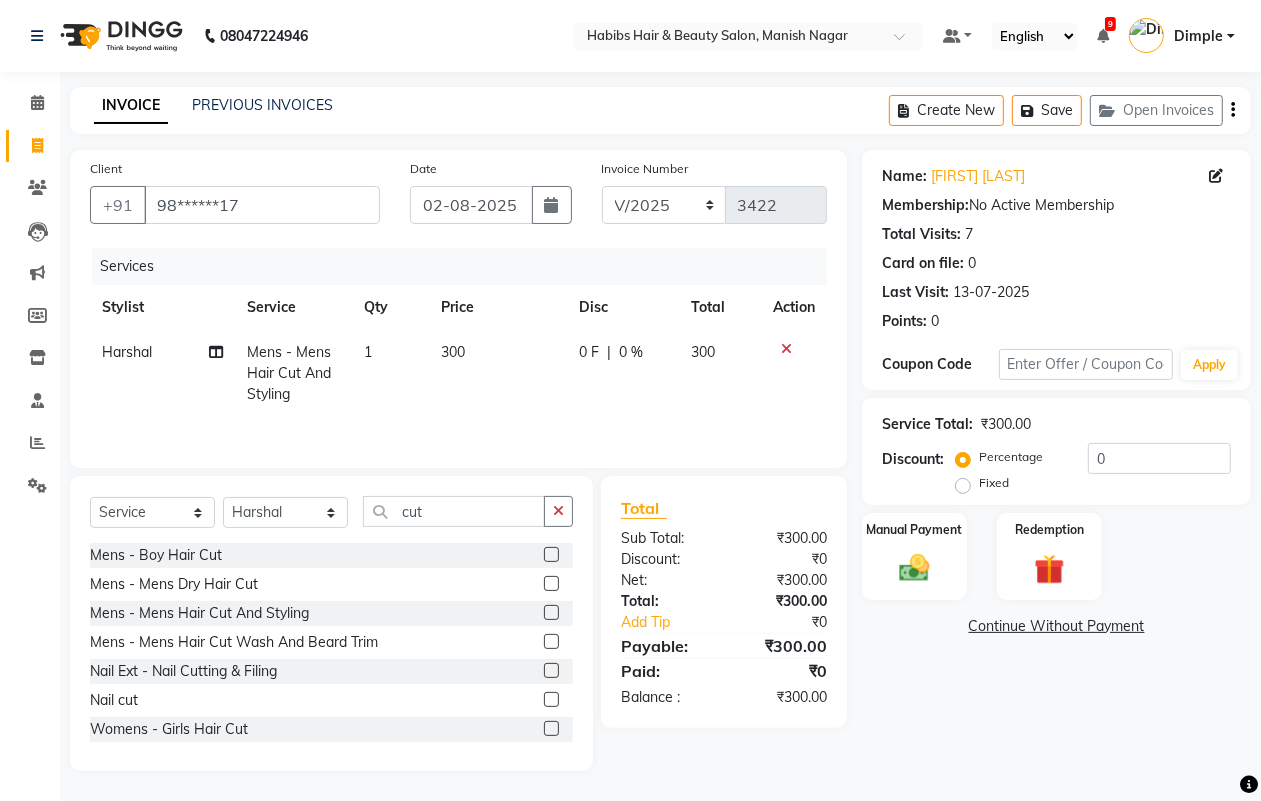 drag, startPoint x: 920, startPoint y: 572, endPoint x: 975, endPoint y: 595, distance: 59.615433 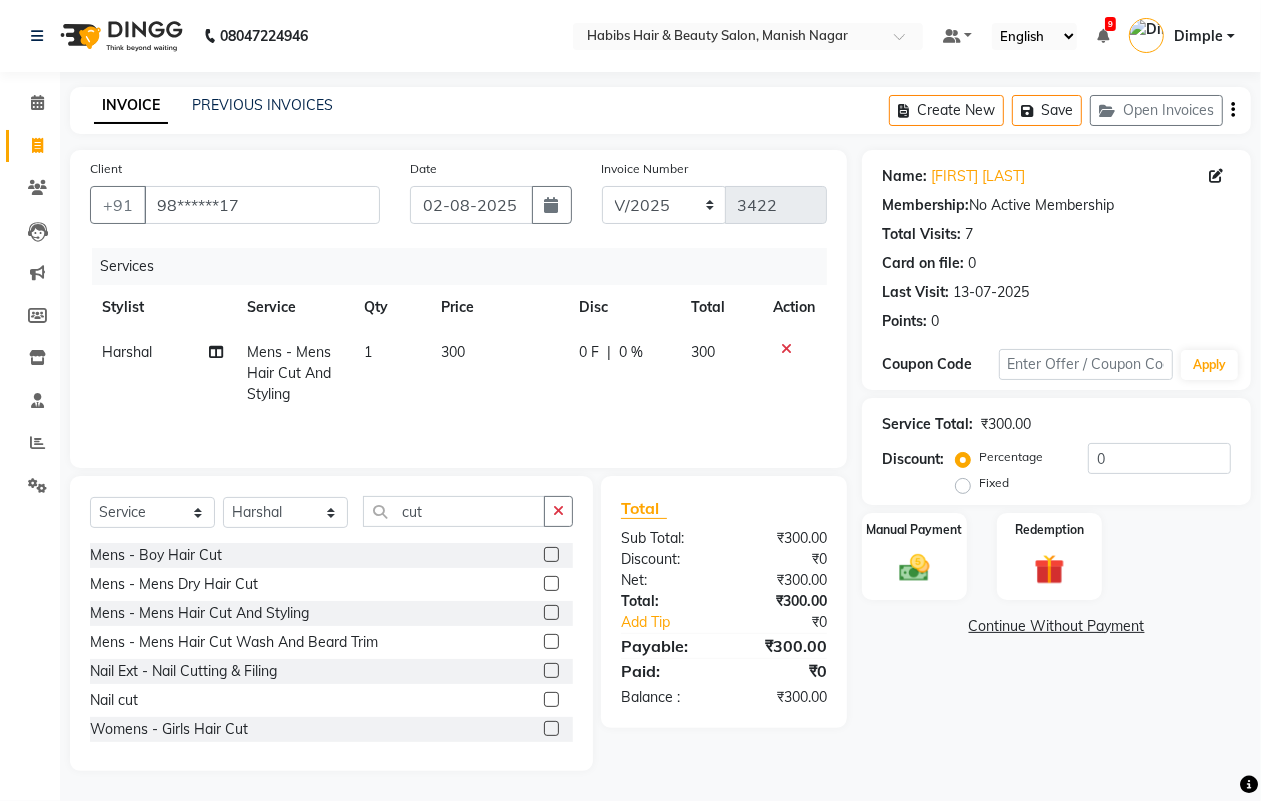 click 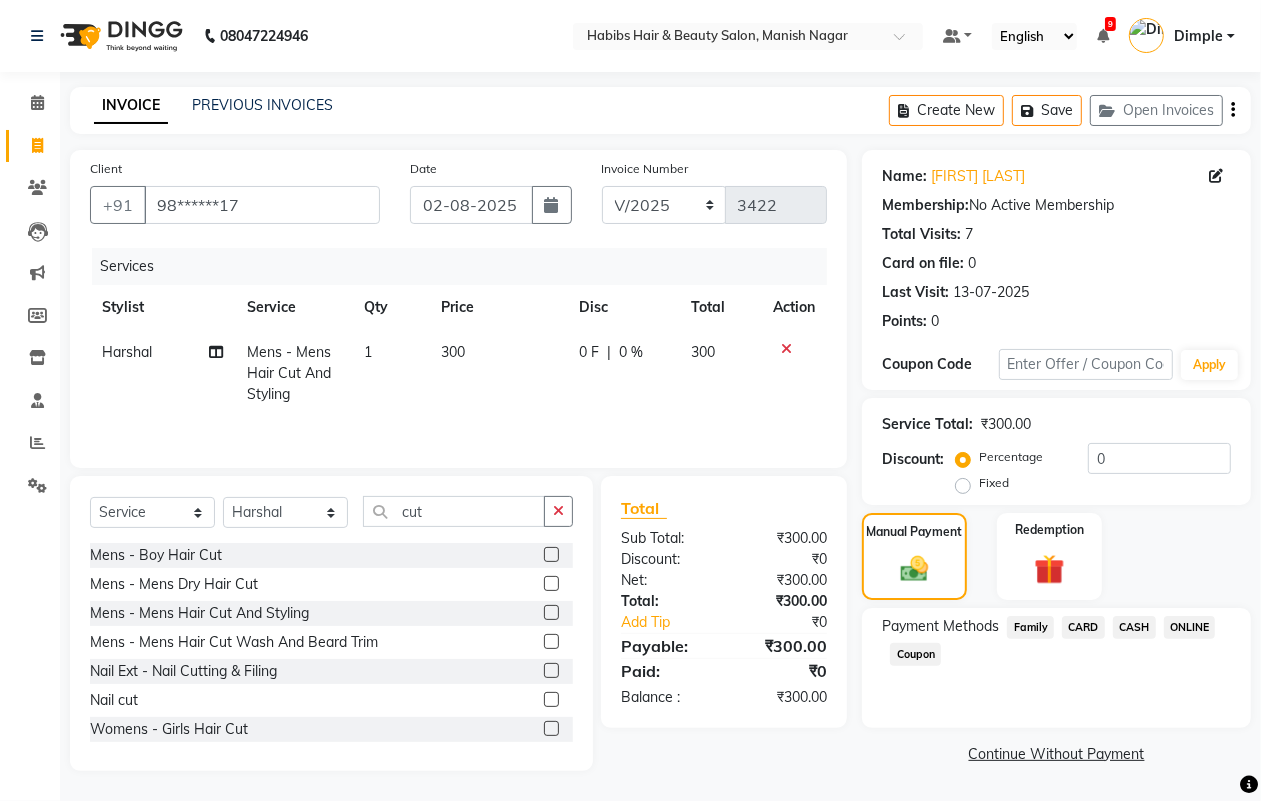 click on "ONLINE" 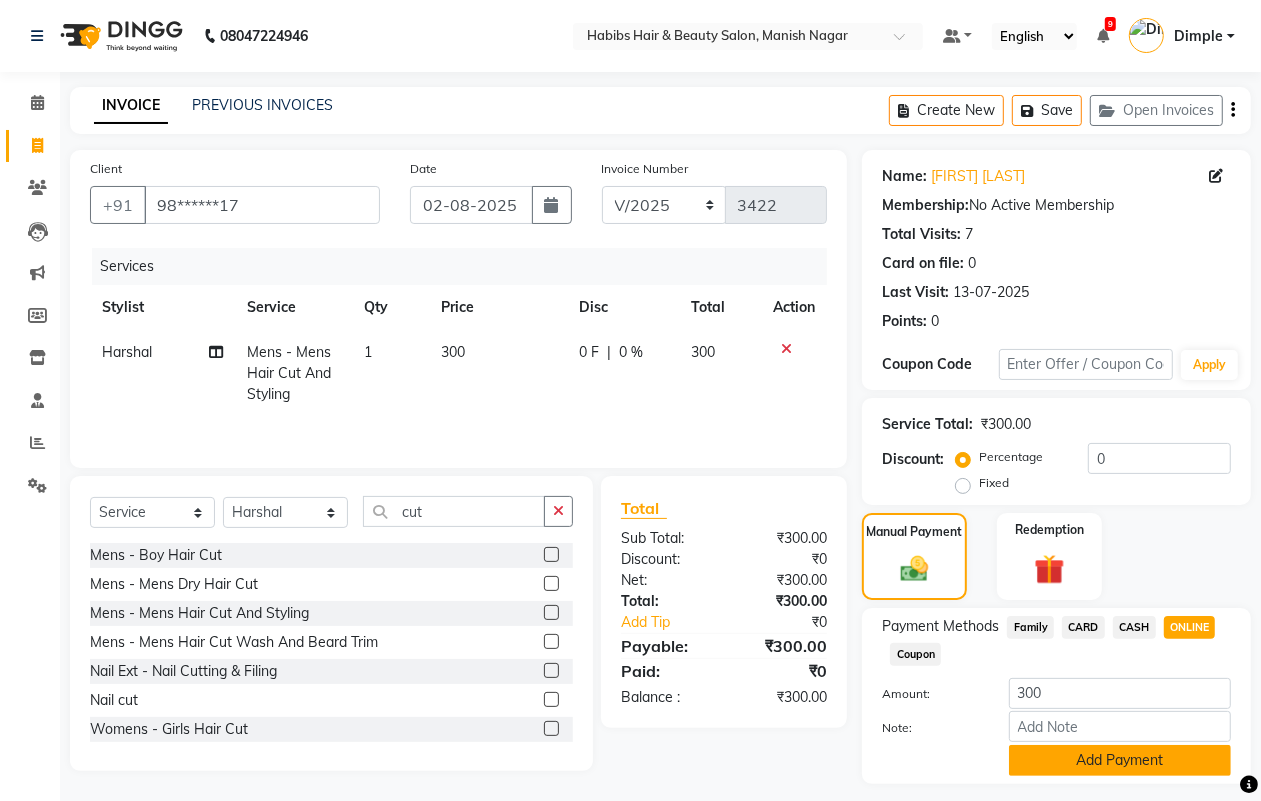 click on "Add Payment" 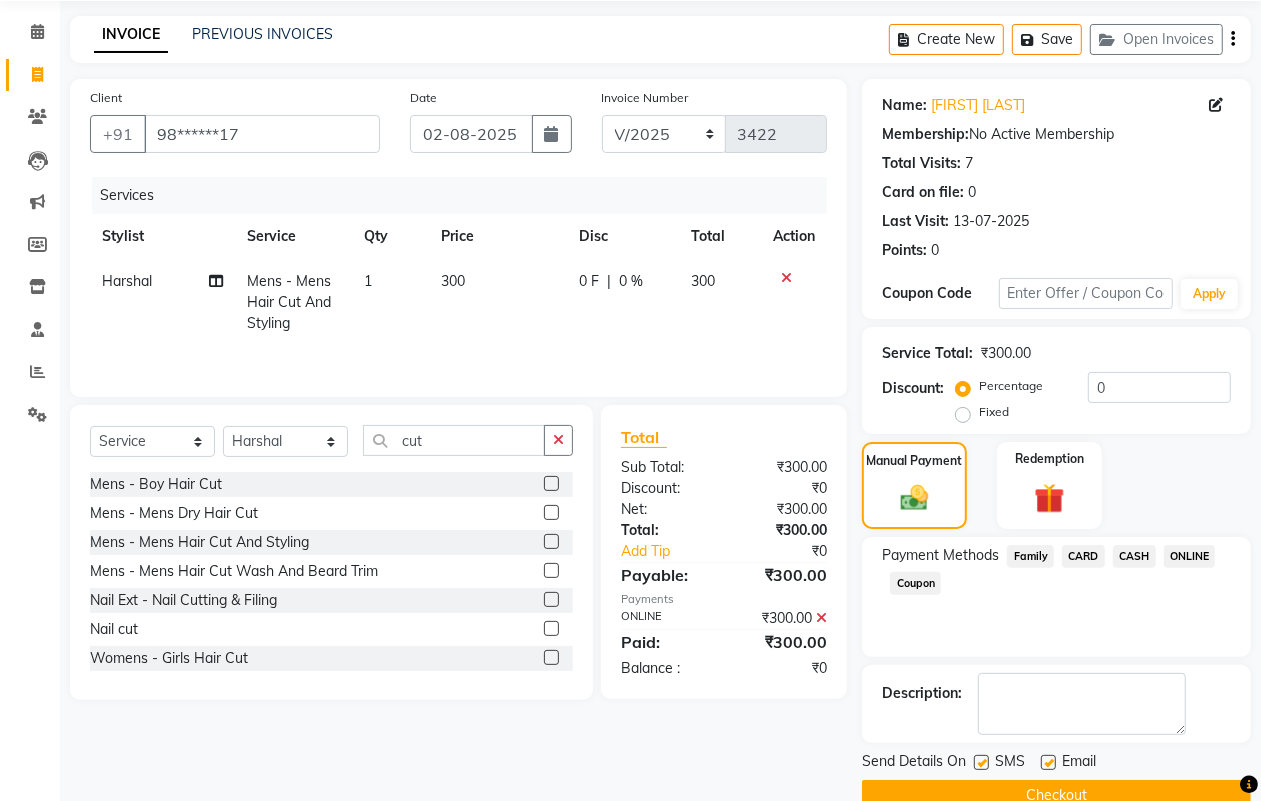 scroll, scrollTop: 111, scrollLeft: 0, axis: vertical 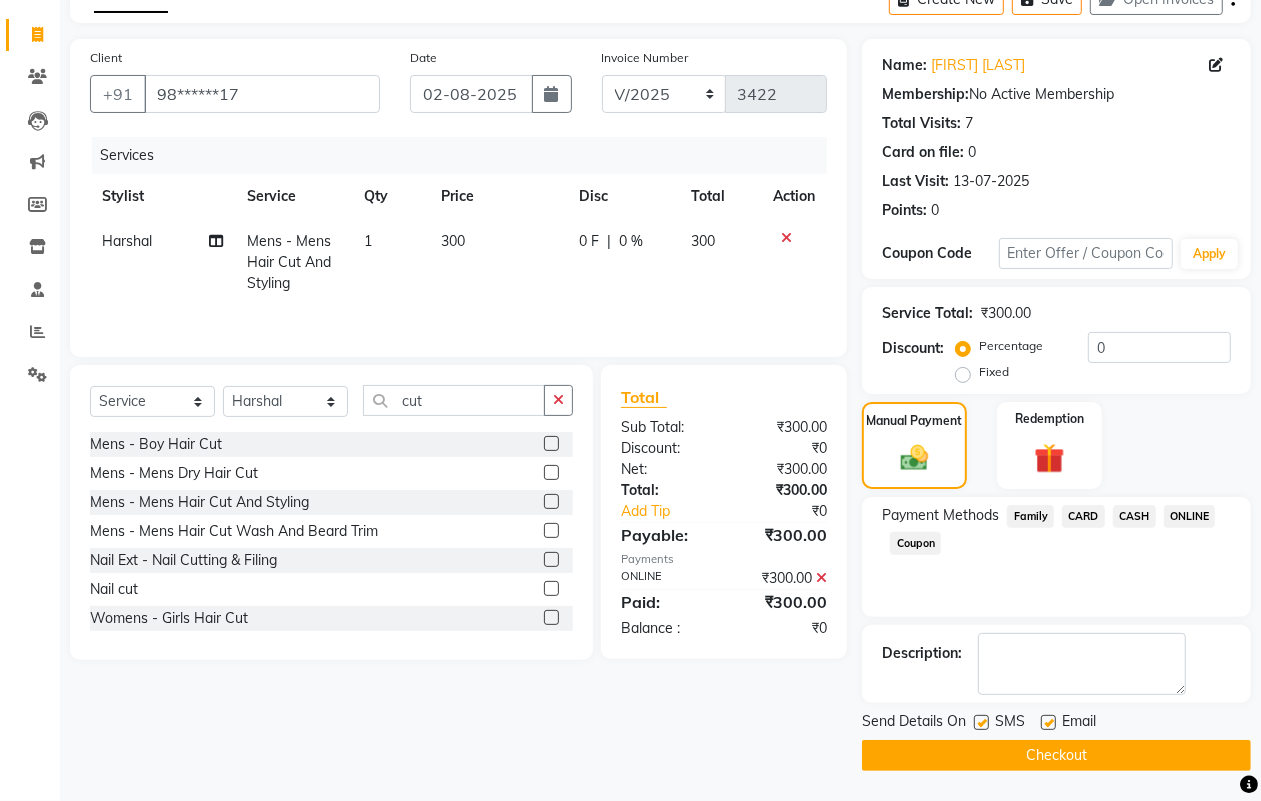 click on "Checkout" 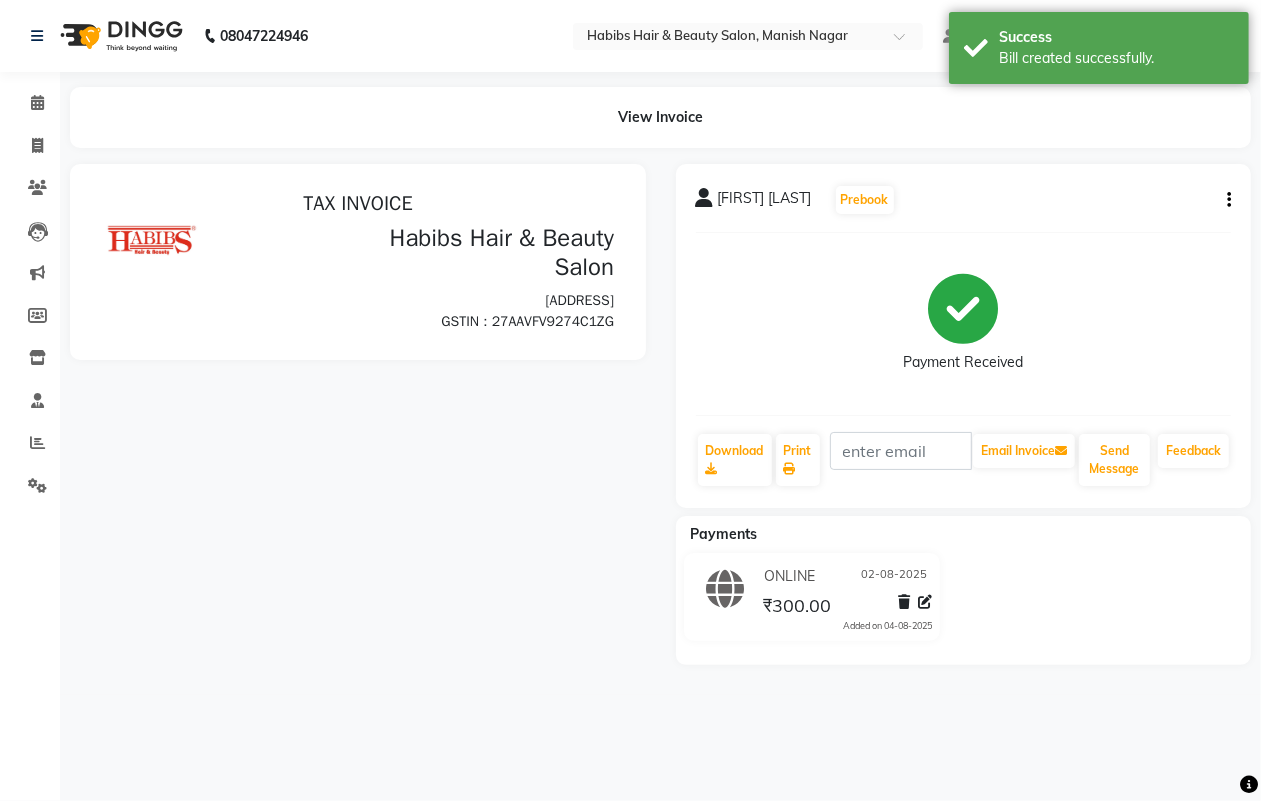 scroll, scrollTop: 0, scrollLeft: 0, axis: both 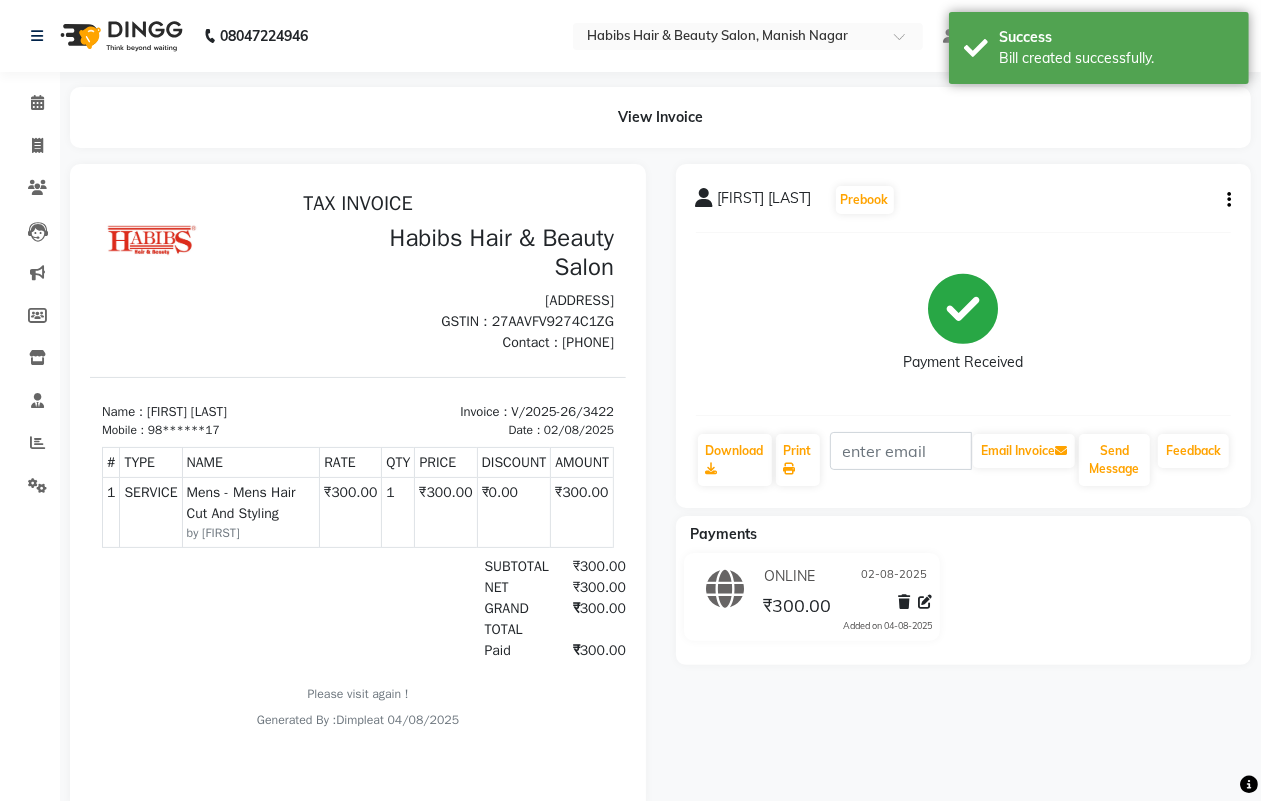 select on "3804" 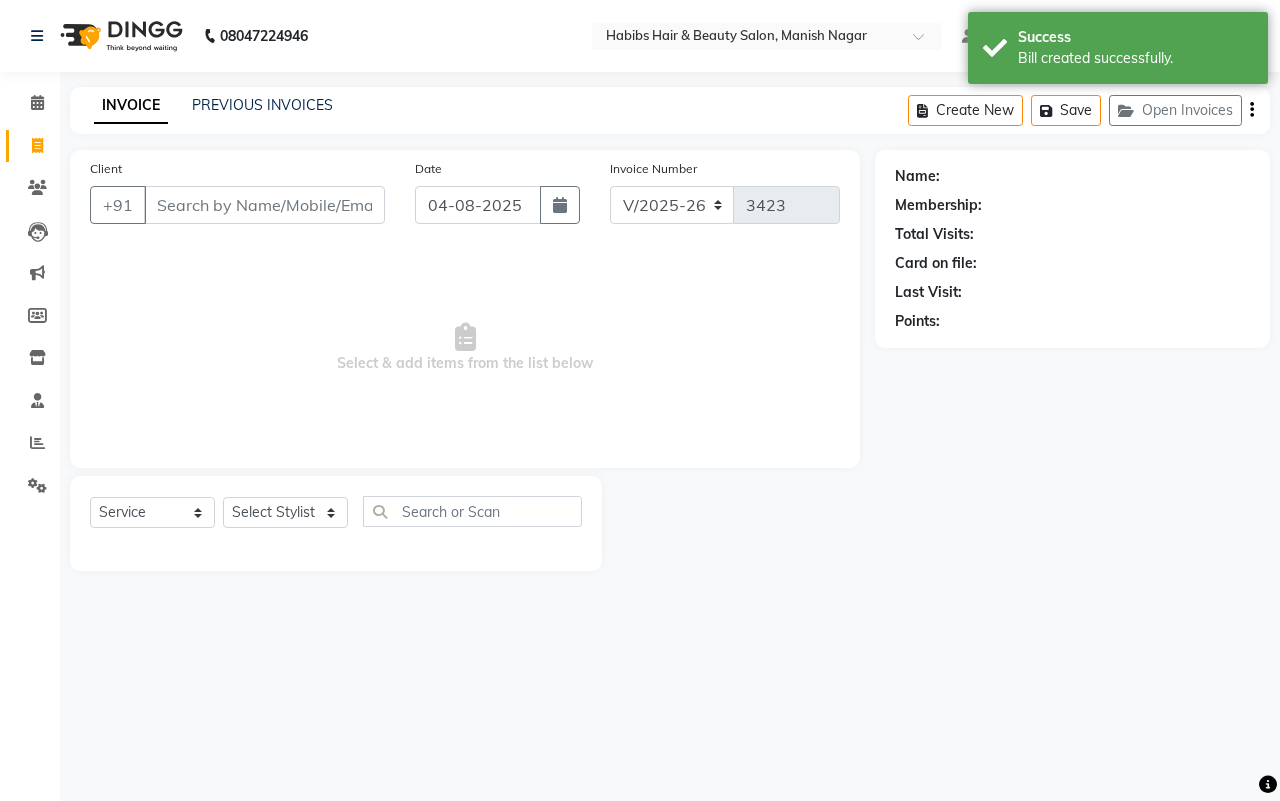 click on "Client" at bounding box center [264, 205] 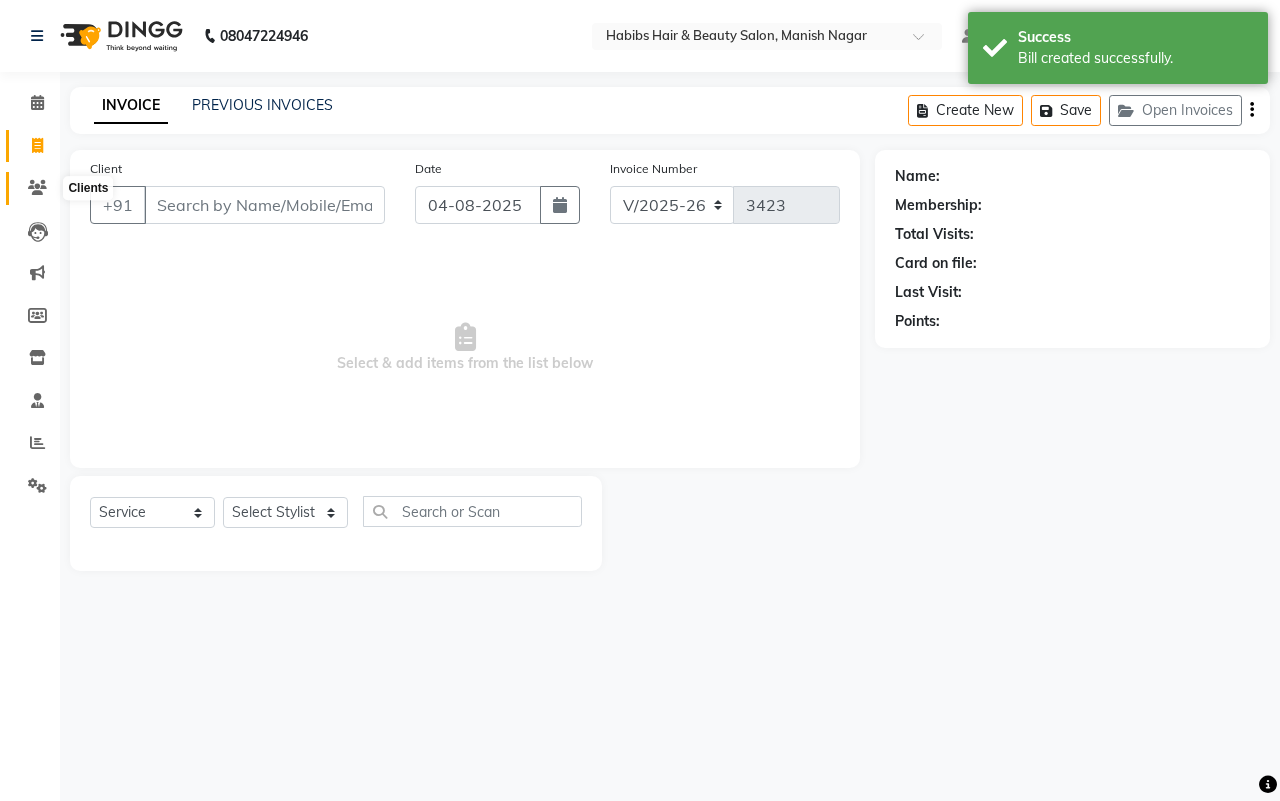 click on "Clients" 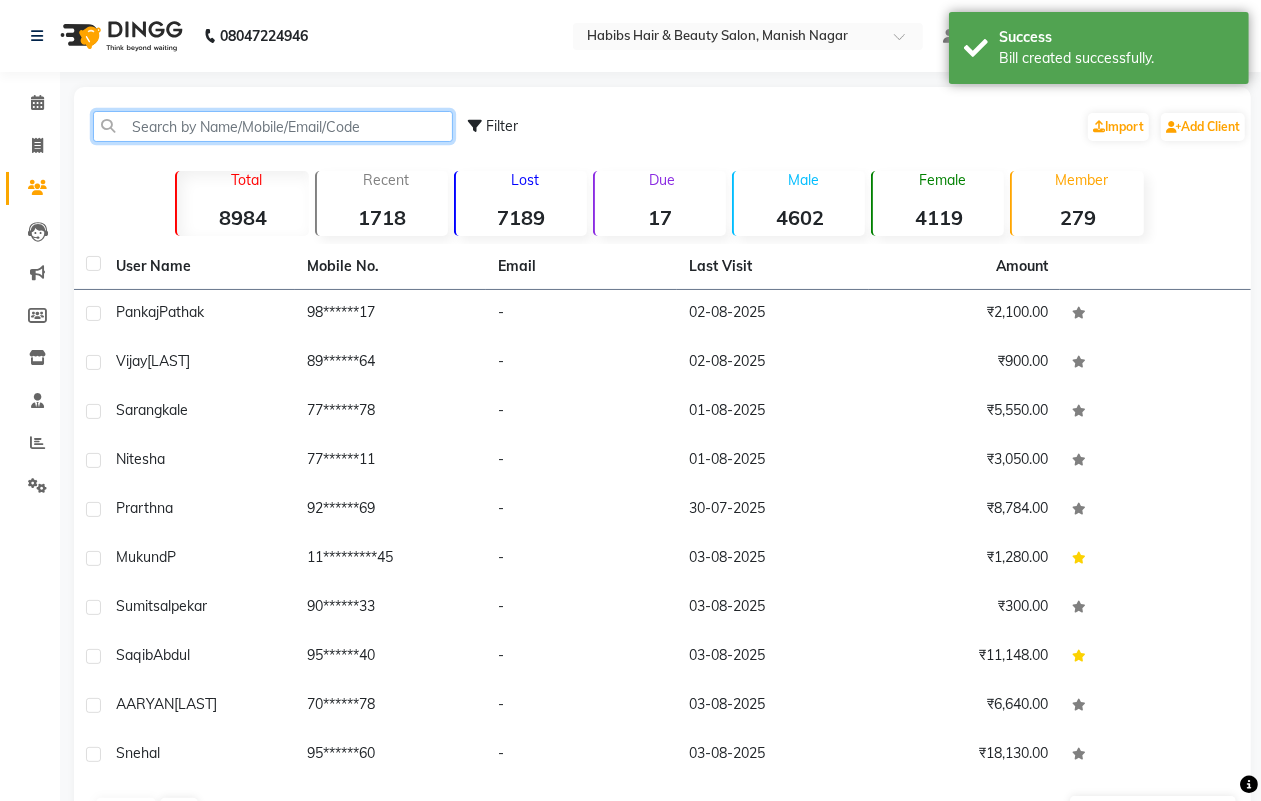 click 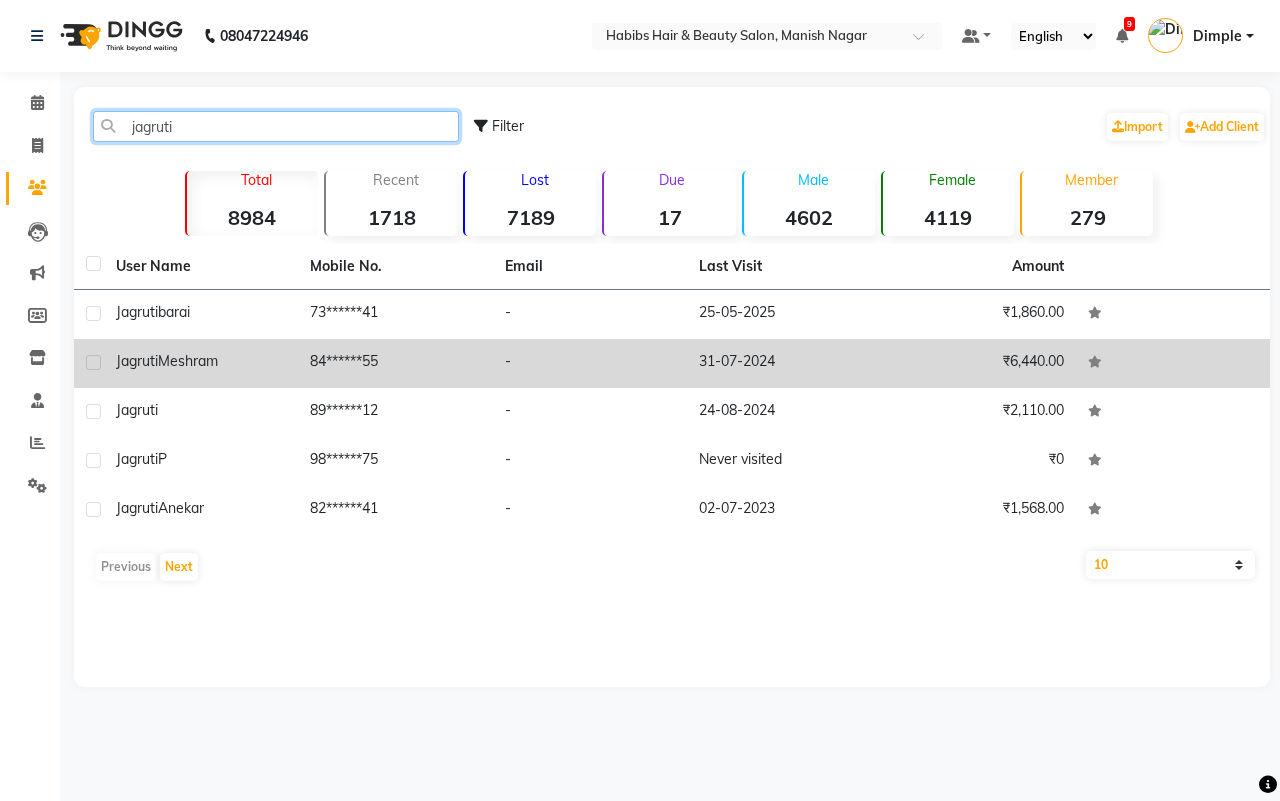 type on "jagruti" 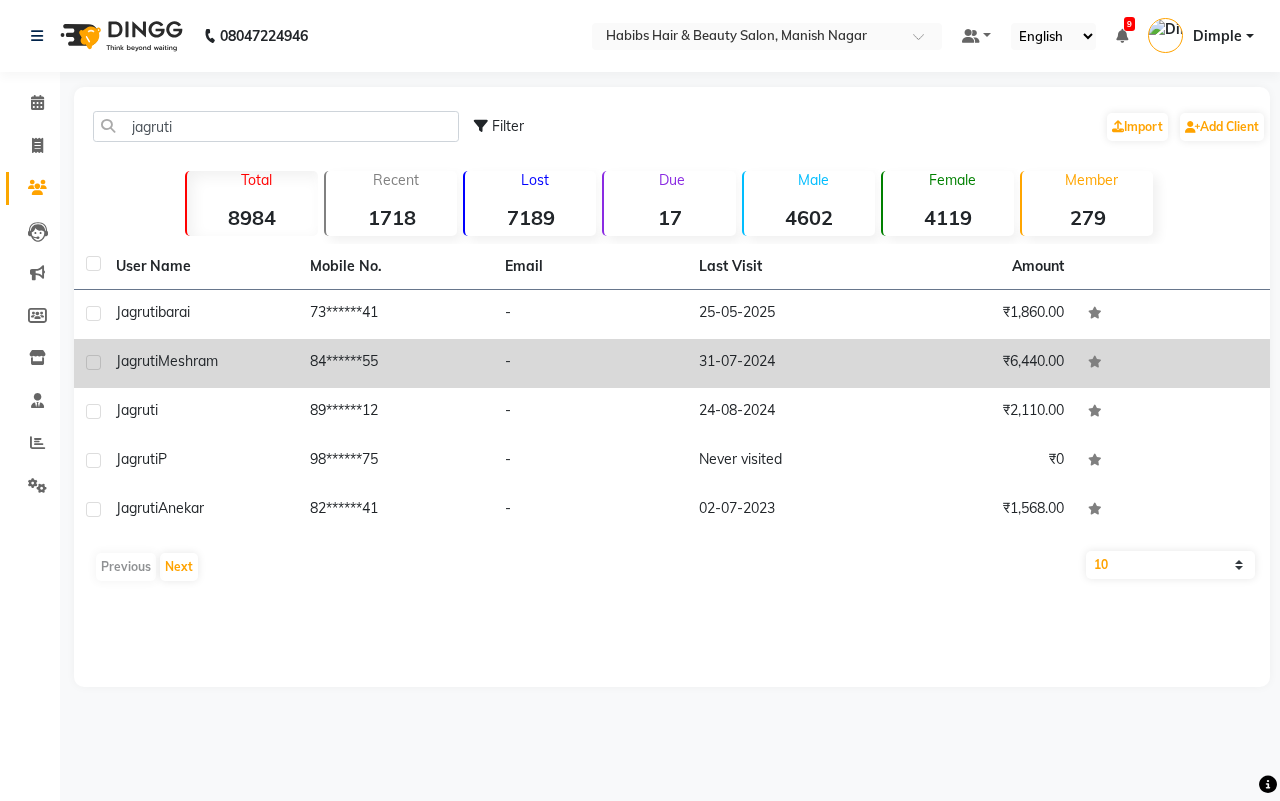 click on "[FIRST] [LAST]" 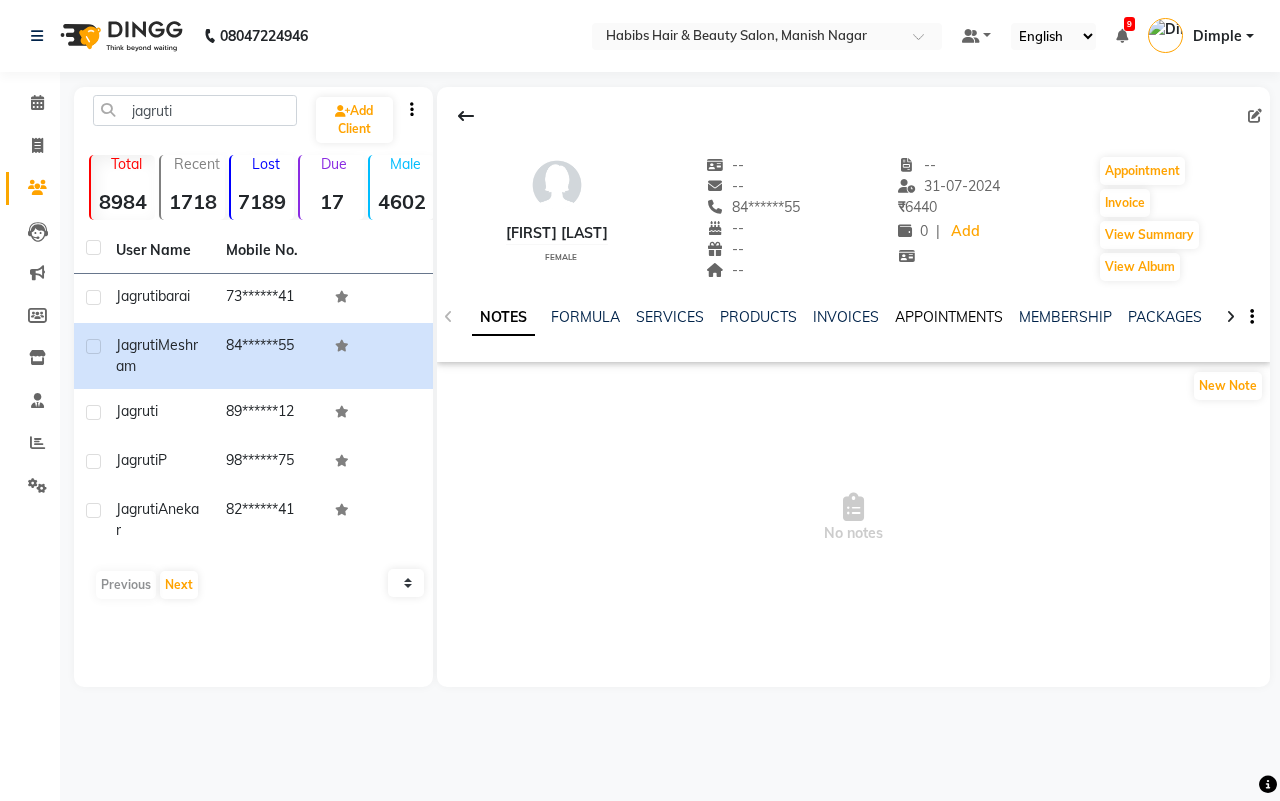 click on "APPOINTMENTS" 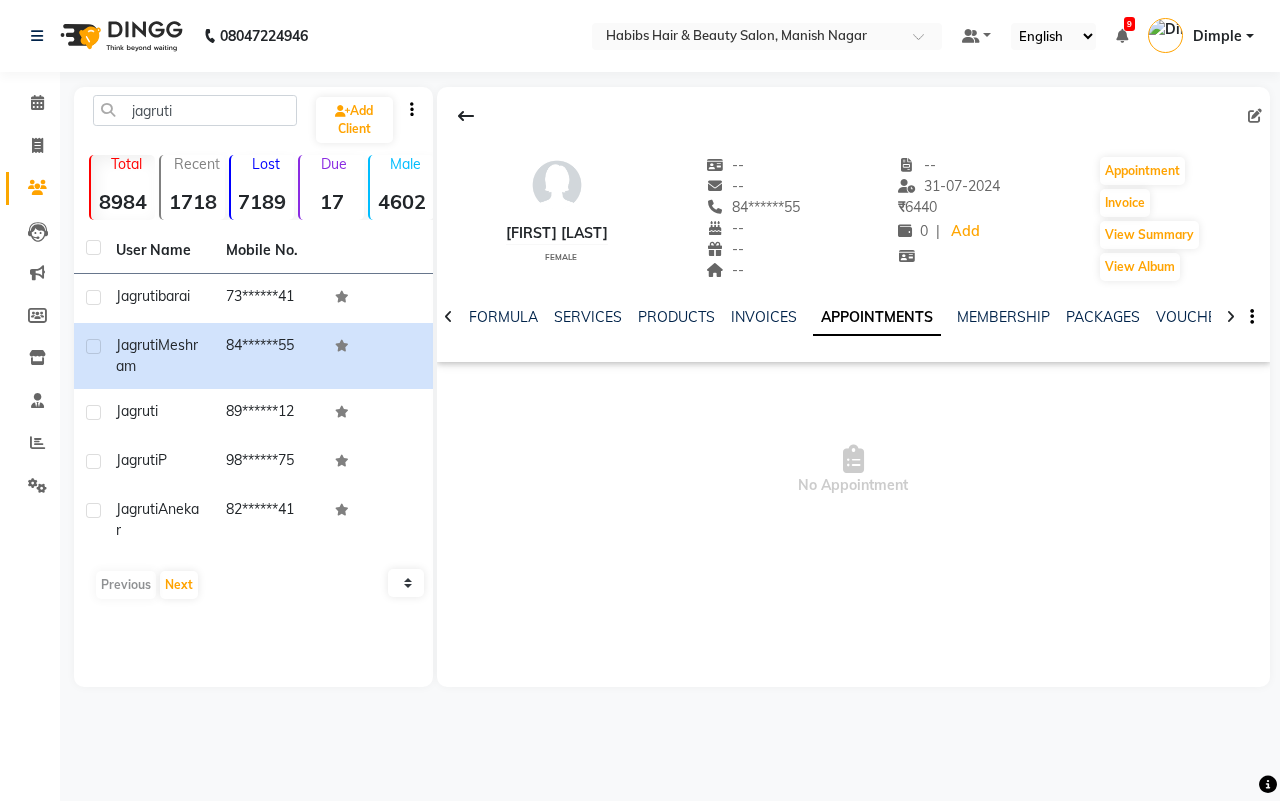 click on "MEMBERSHIP" 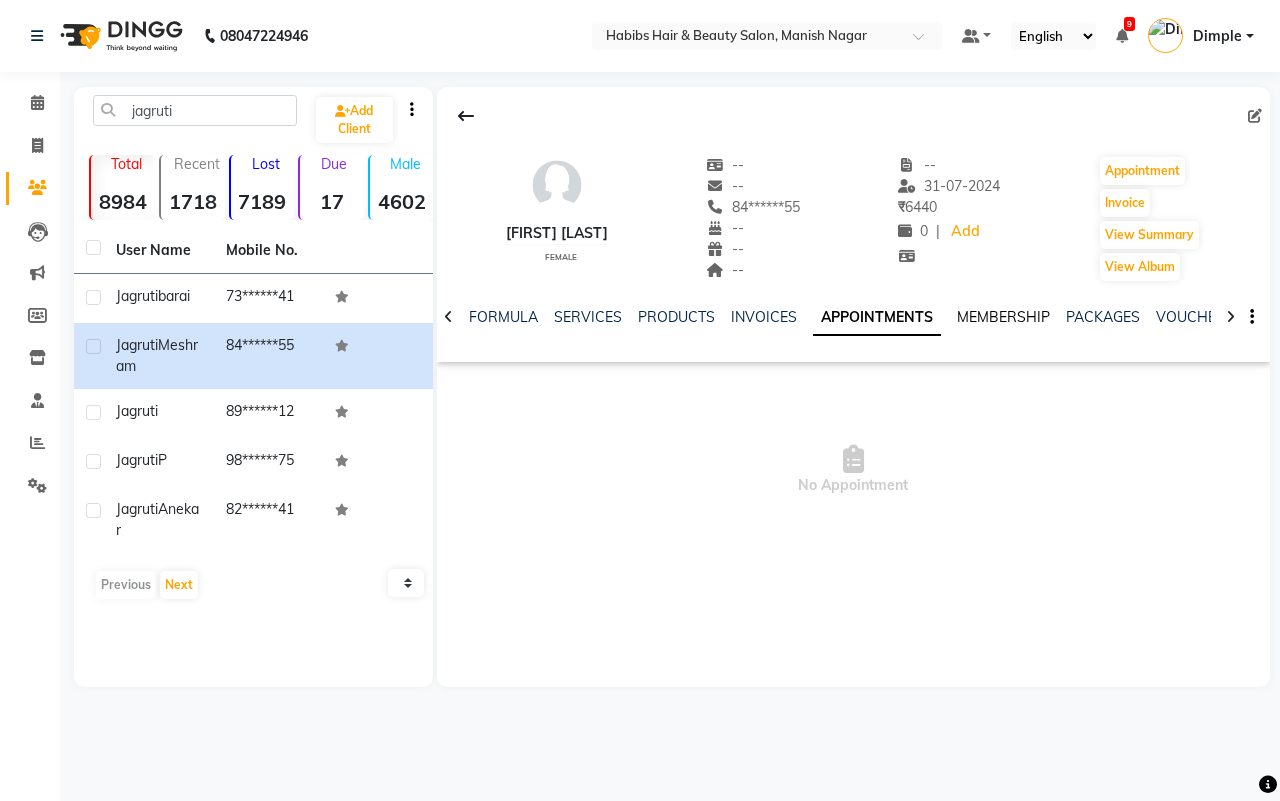 click on "MEMBERSHIP" 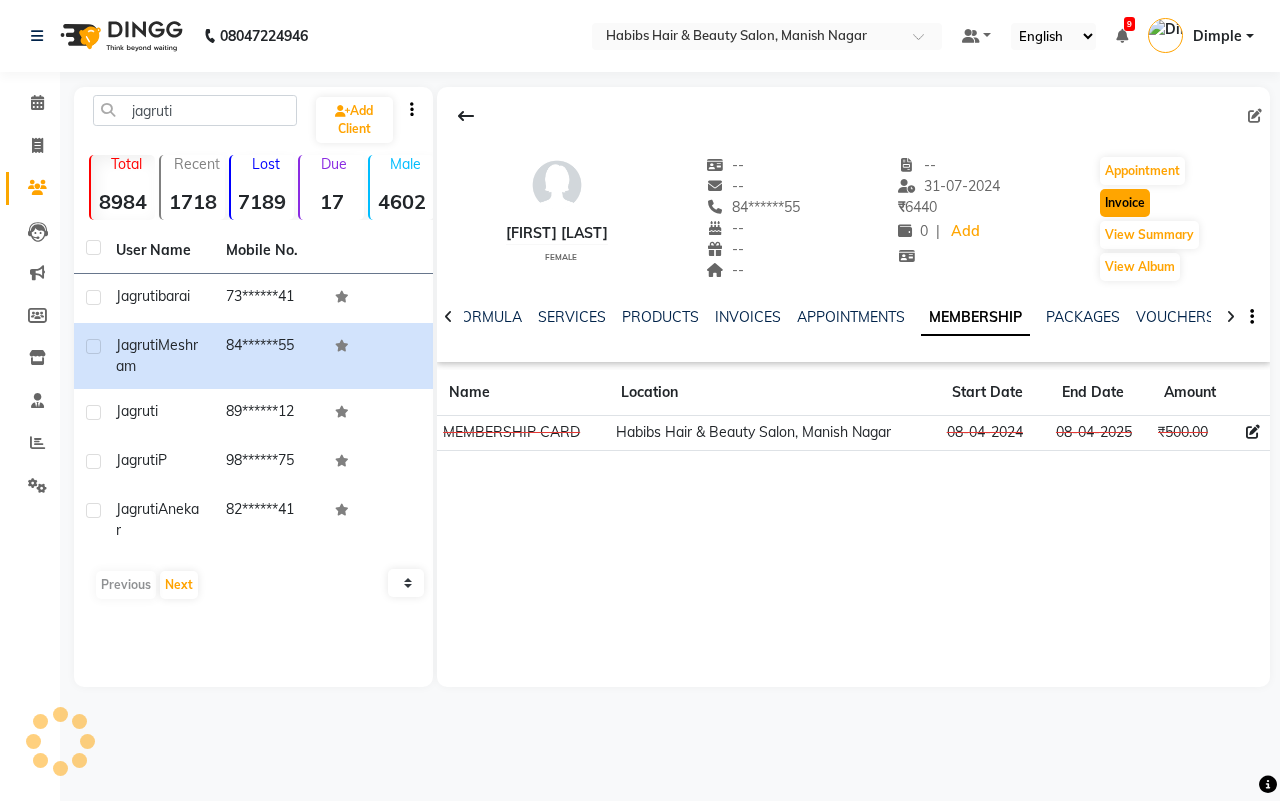 click on "Invoice" 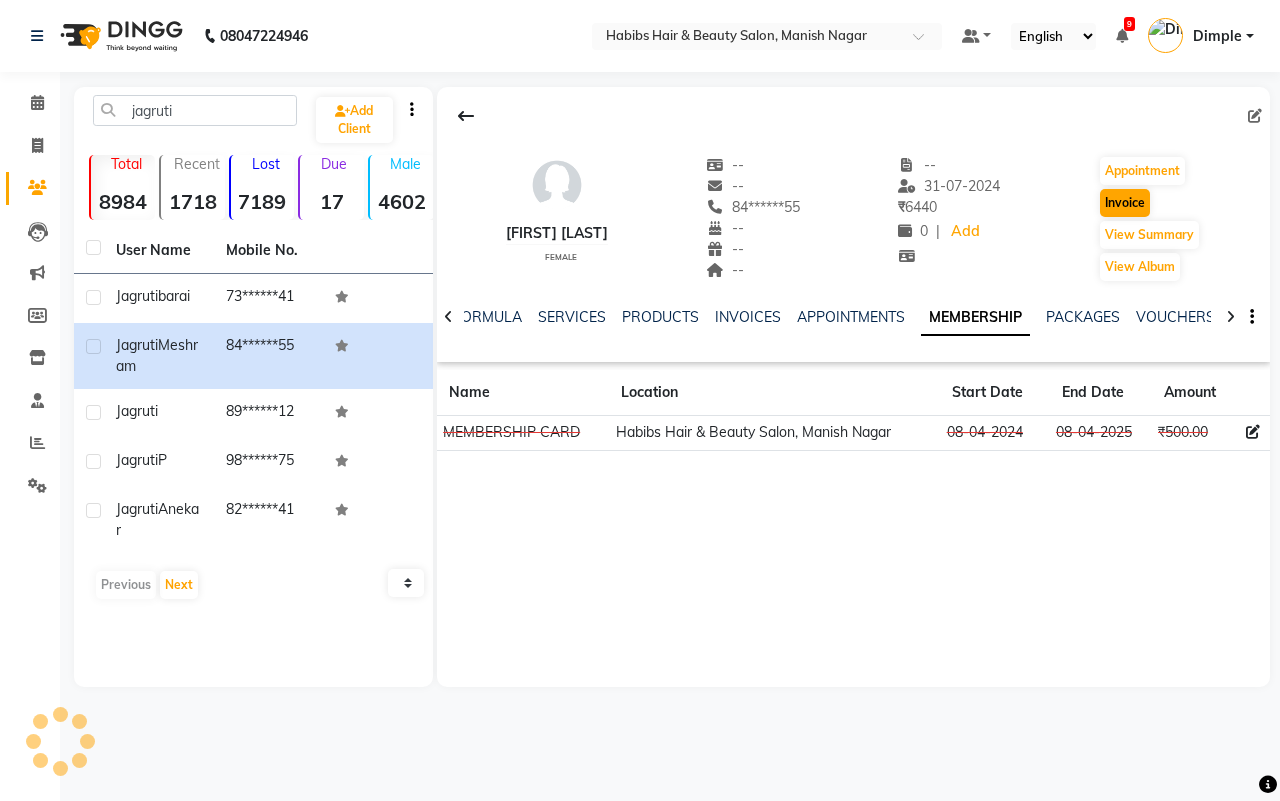 select on "3804" 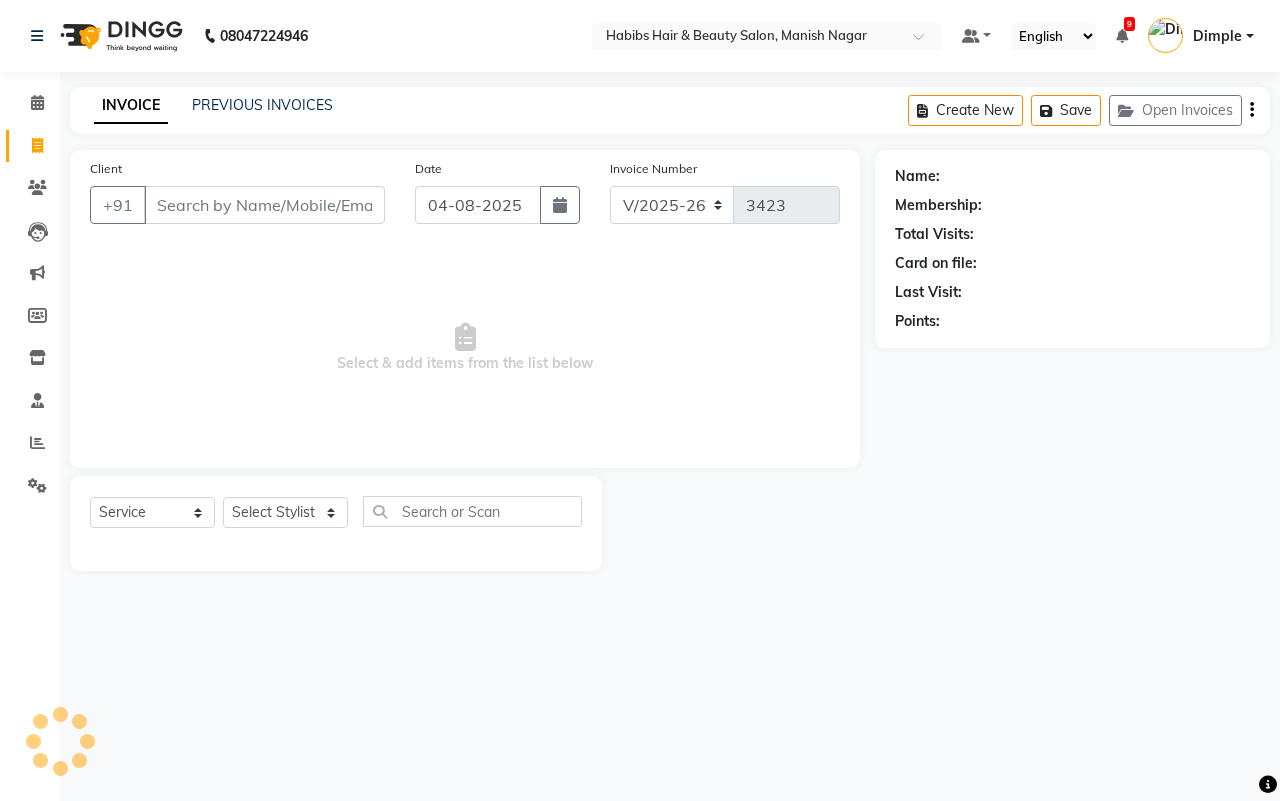 type on "84******55" 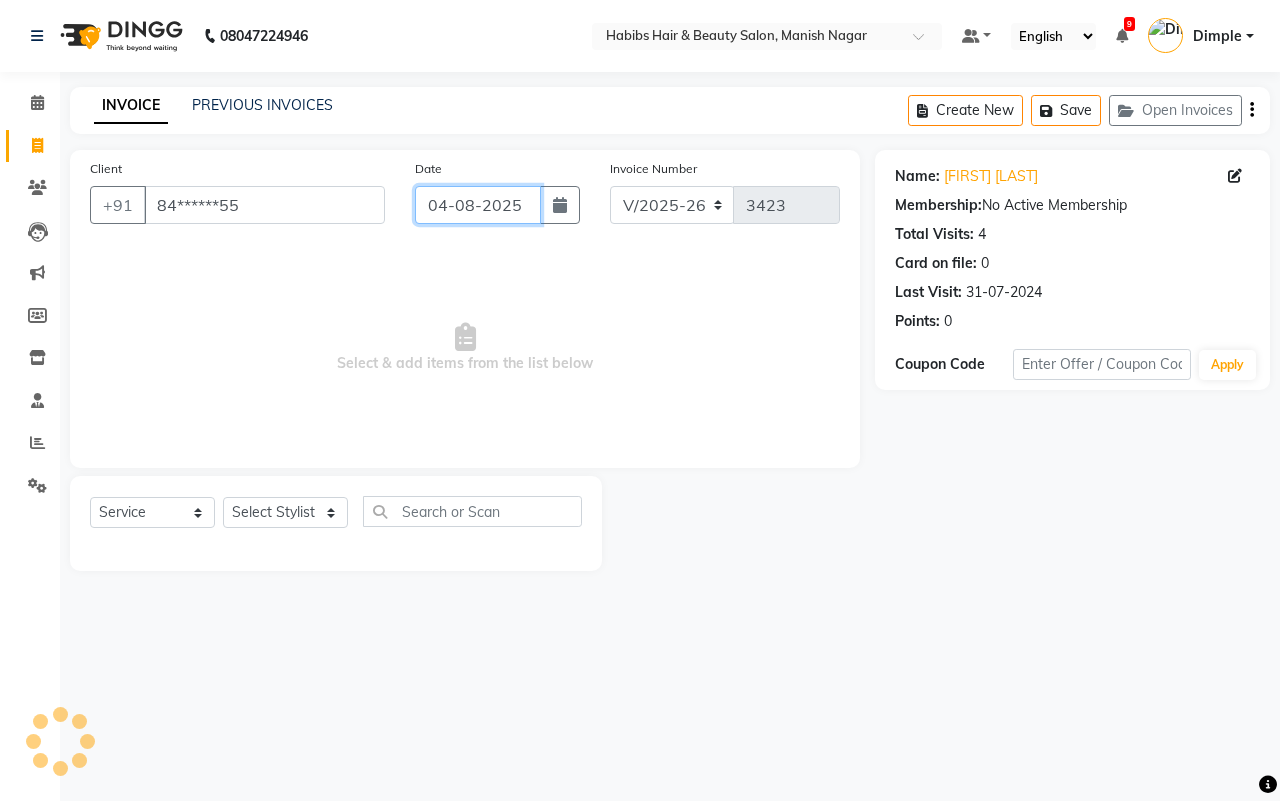 click on "04-08-2025" 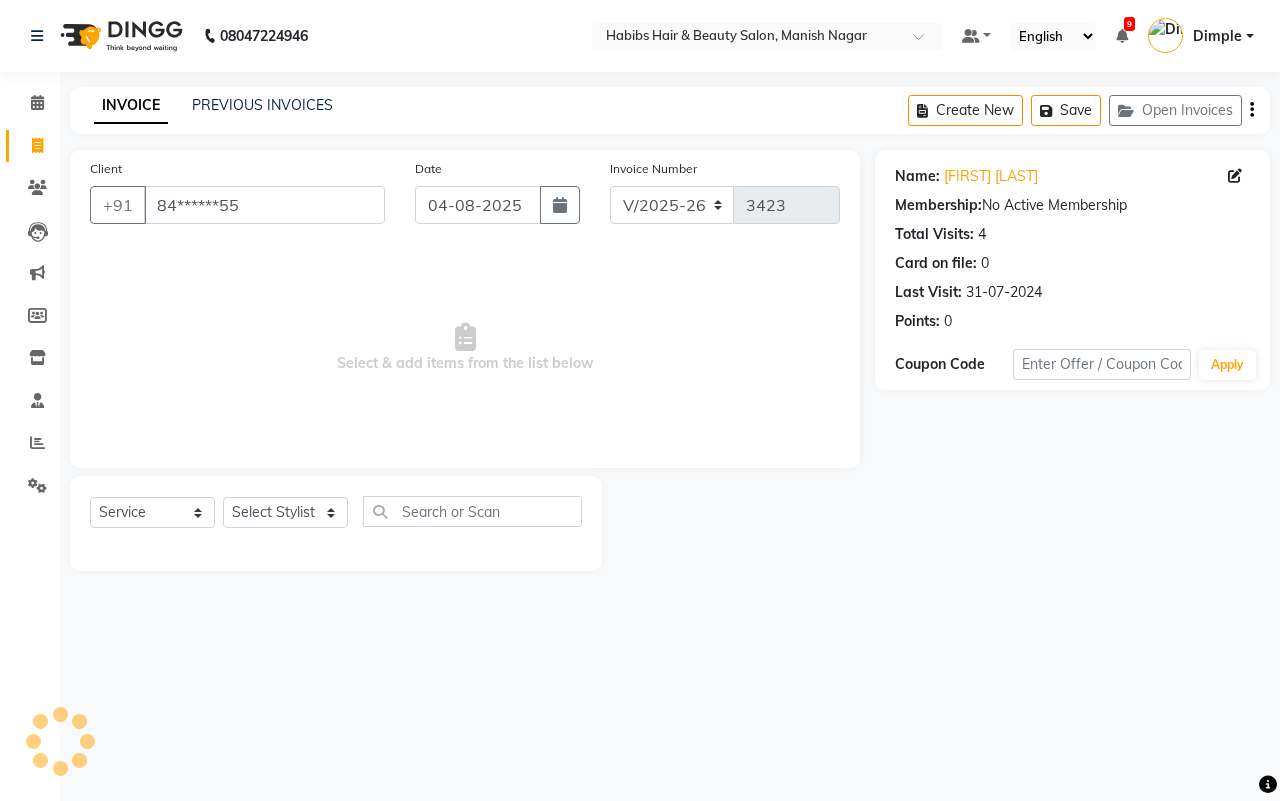 select on "8" 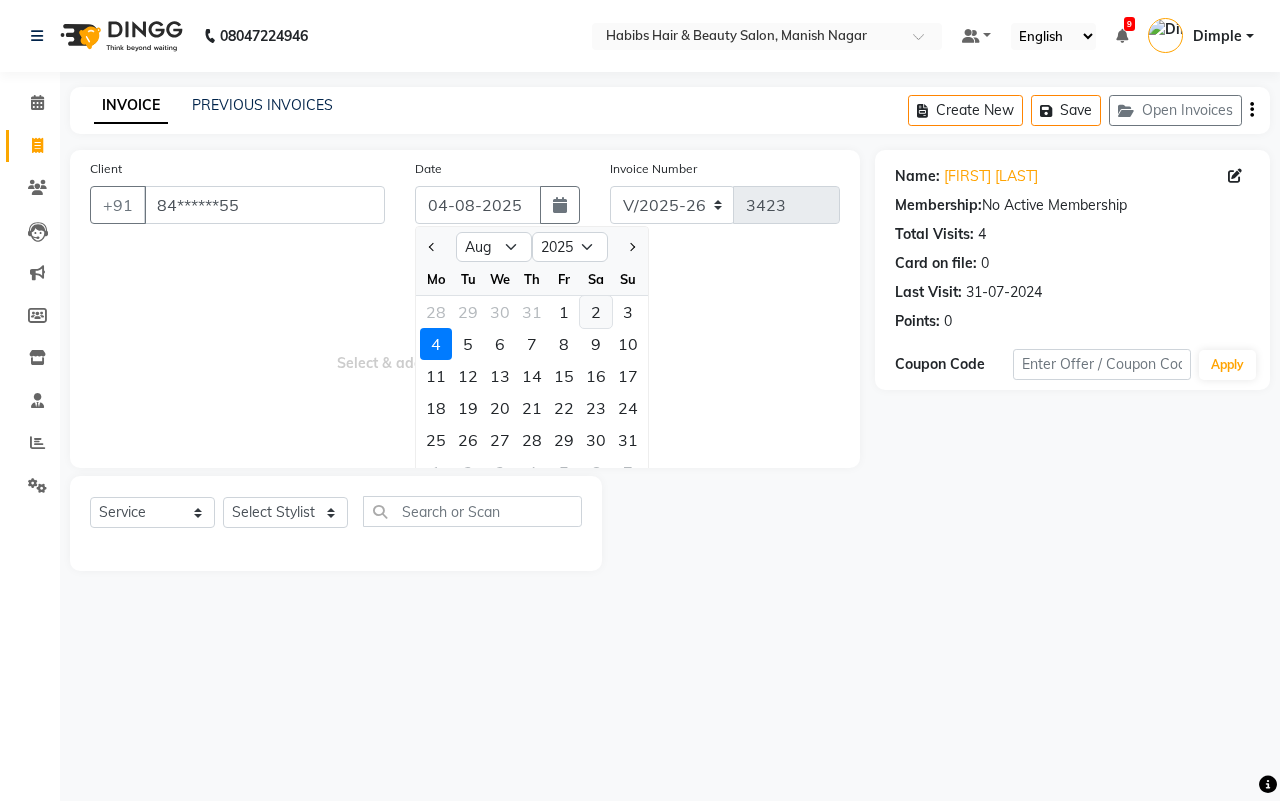 click on "2" 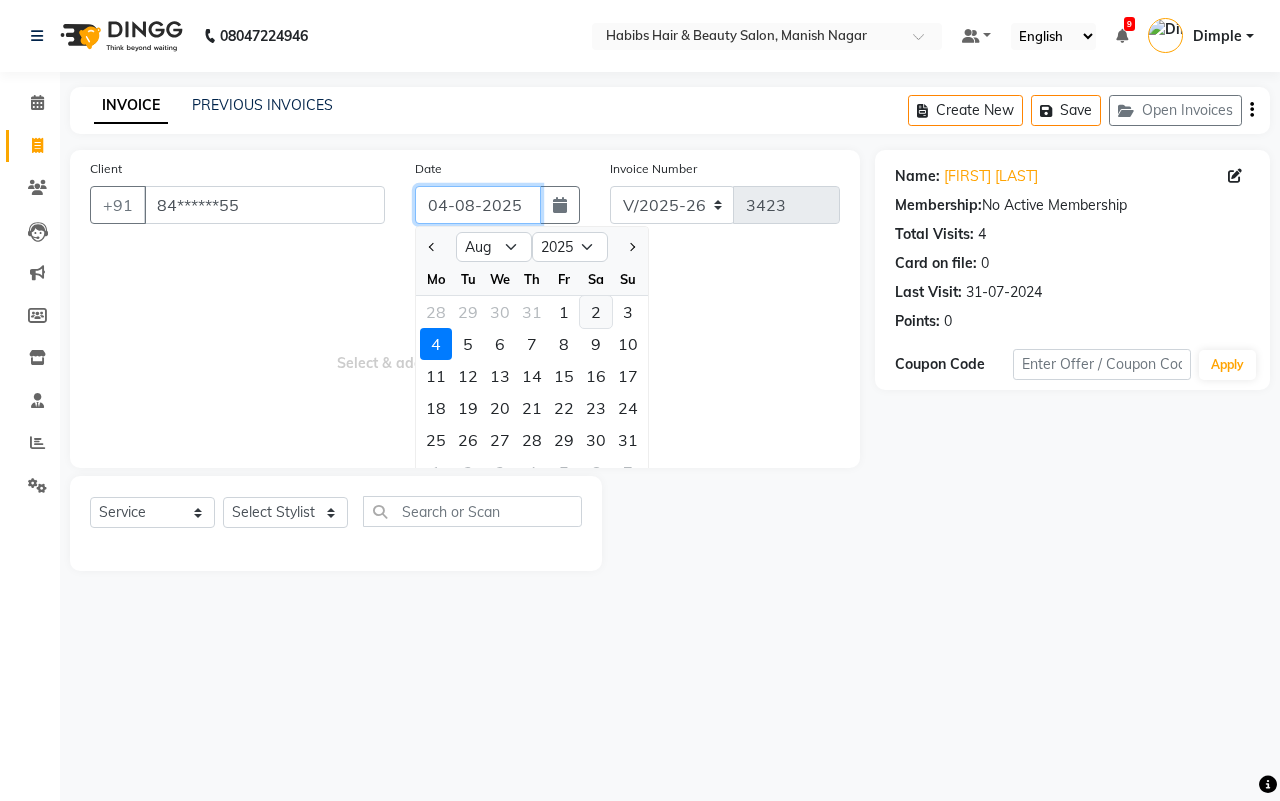 type on "02-08-2025" 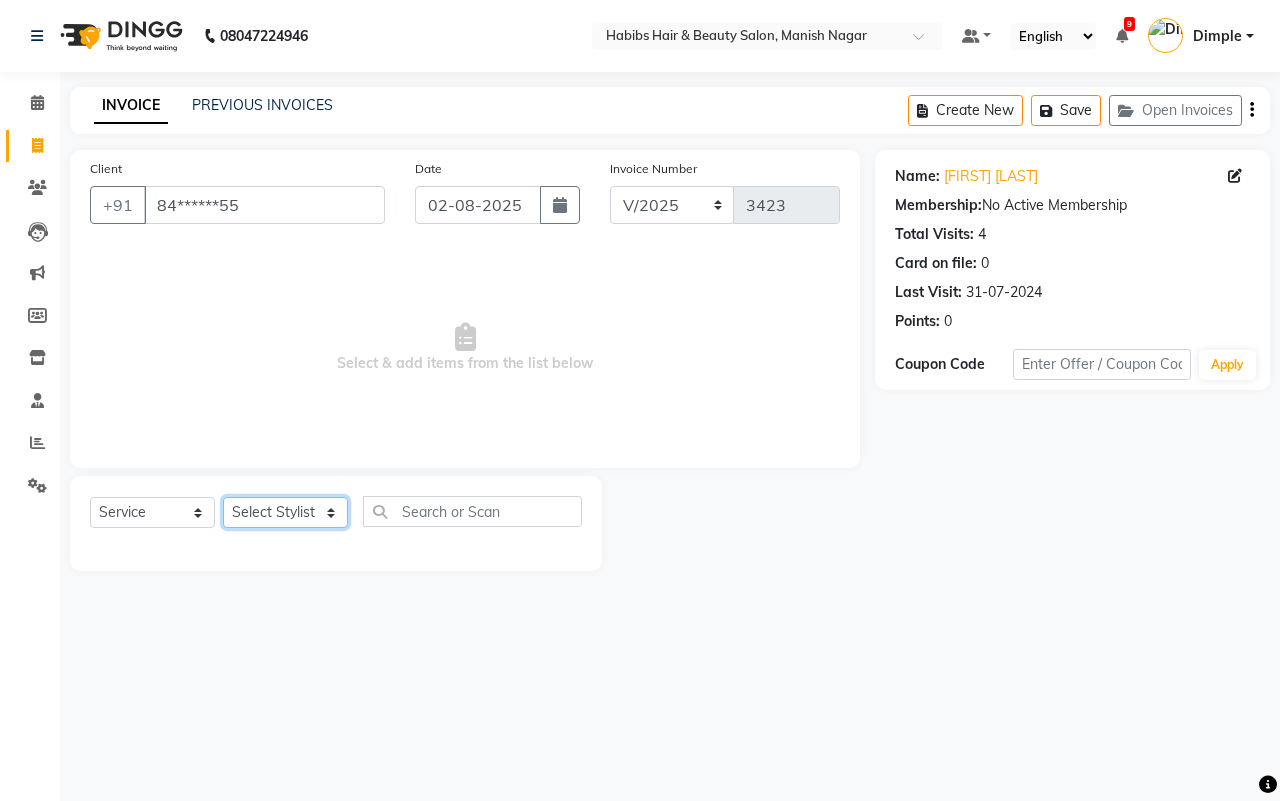 click on "Select Stylist [FIRST] [LAST] [FIRST] [LAST] [FIRST] [LAST] [FIRST] [LAST] [FIRST] [LAST] [FIRST] [LAST] [FIRST] [LAST] [FIRST] [LAST] [FIRST] [LAST] [FIRST] [LAST]" 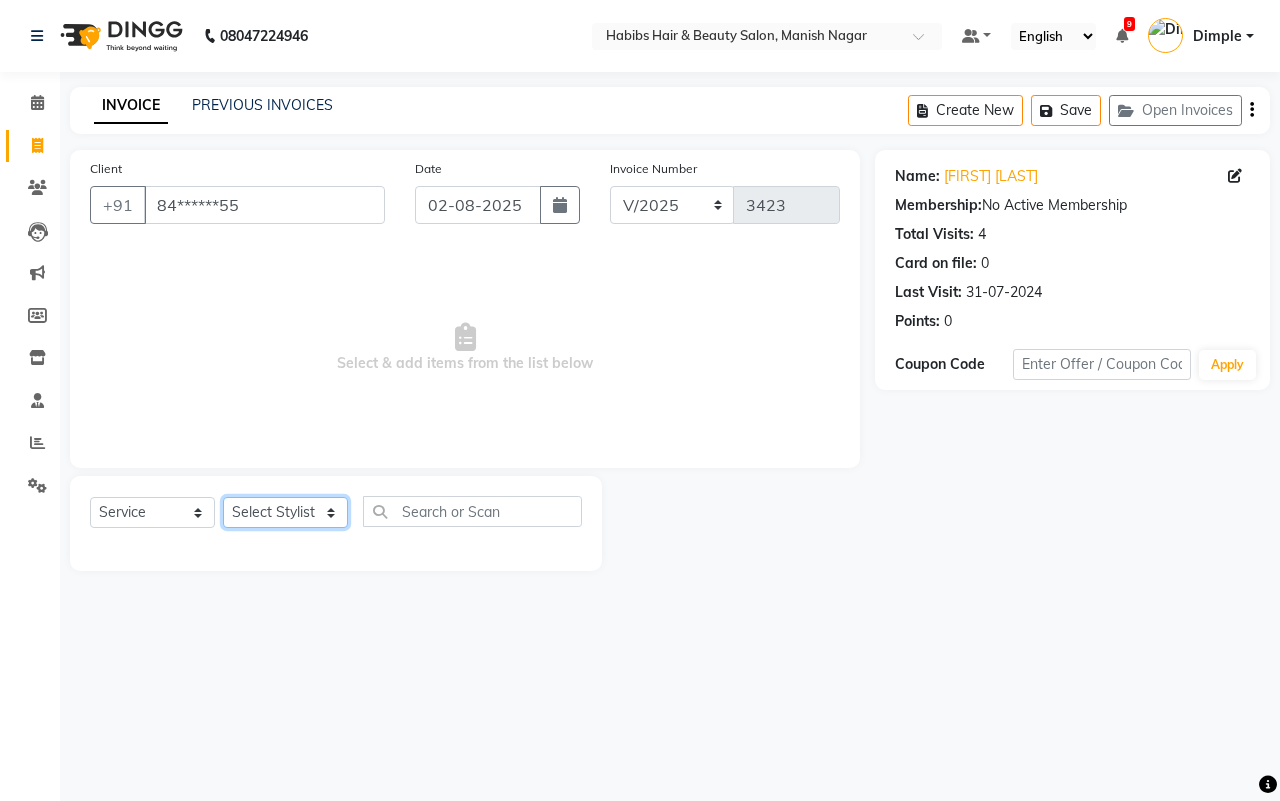 select on "30681" 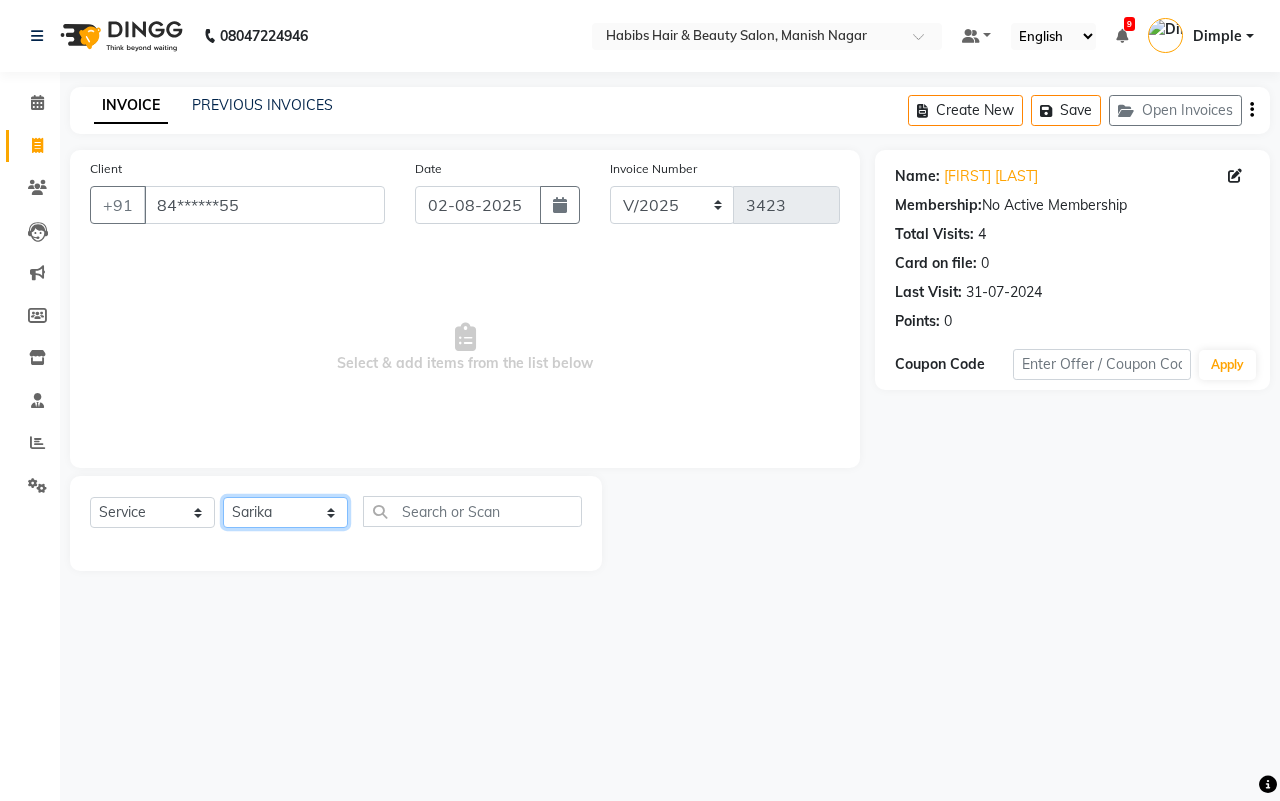 click on "Select Stylist [FIRST] [LAST] [FIRST] [LAST] [FIRST] [LAST] [FIRST] [LAST] [FIRST] [LAST] [FIRST] [LAST] [FIRST] [LAST] [FIRST] [LAST] [FIRST] [LAST] [FIRST] [LAST]" 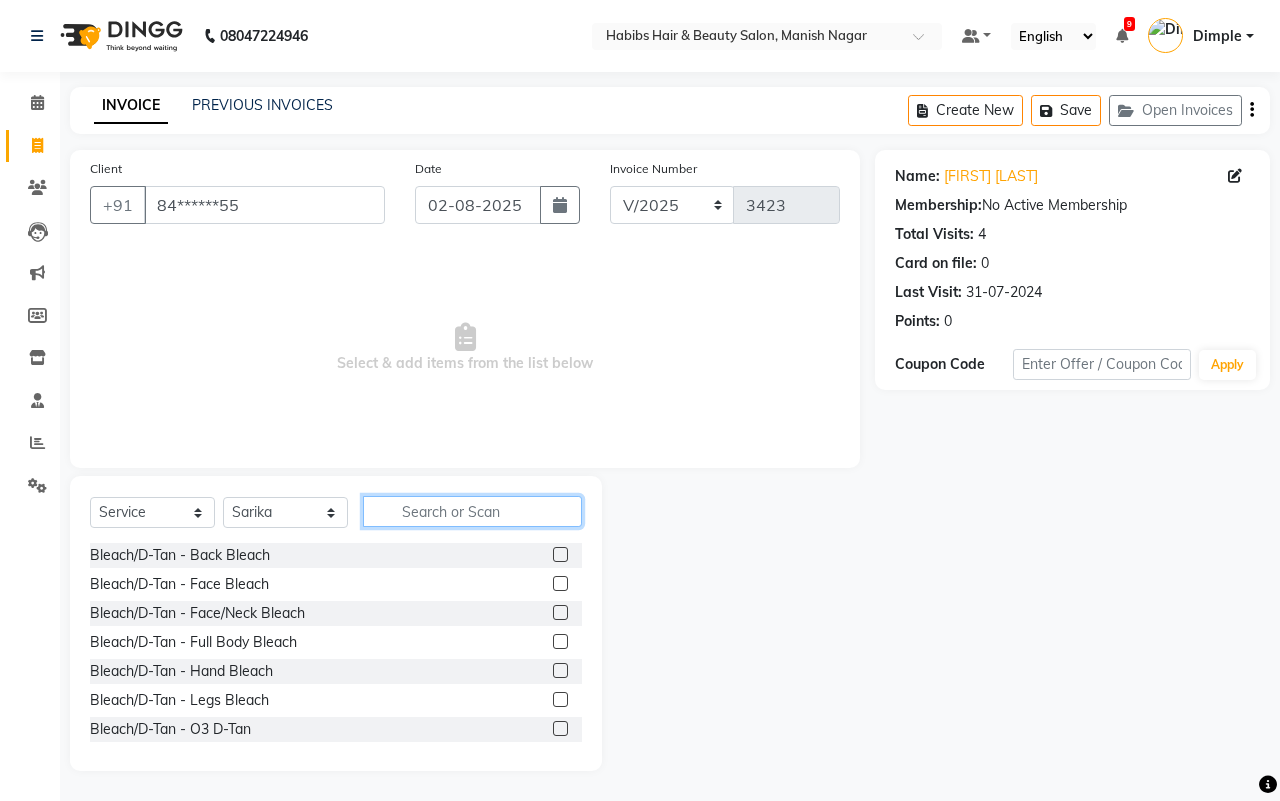 click 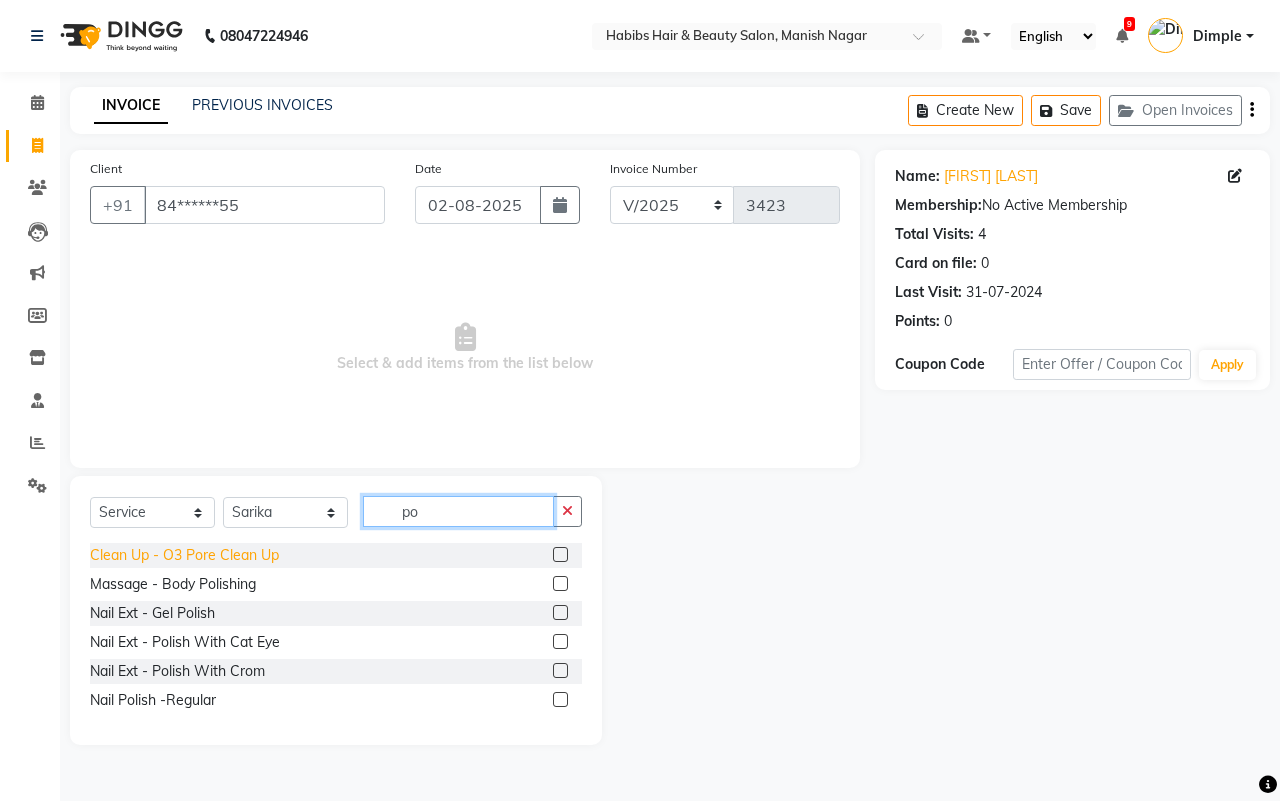 type on "po" 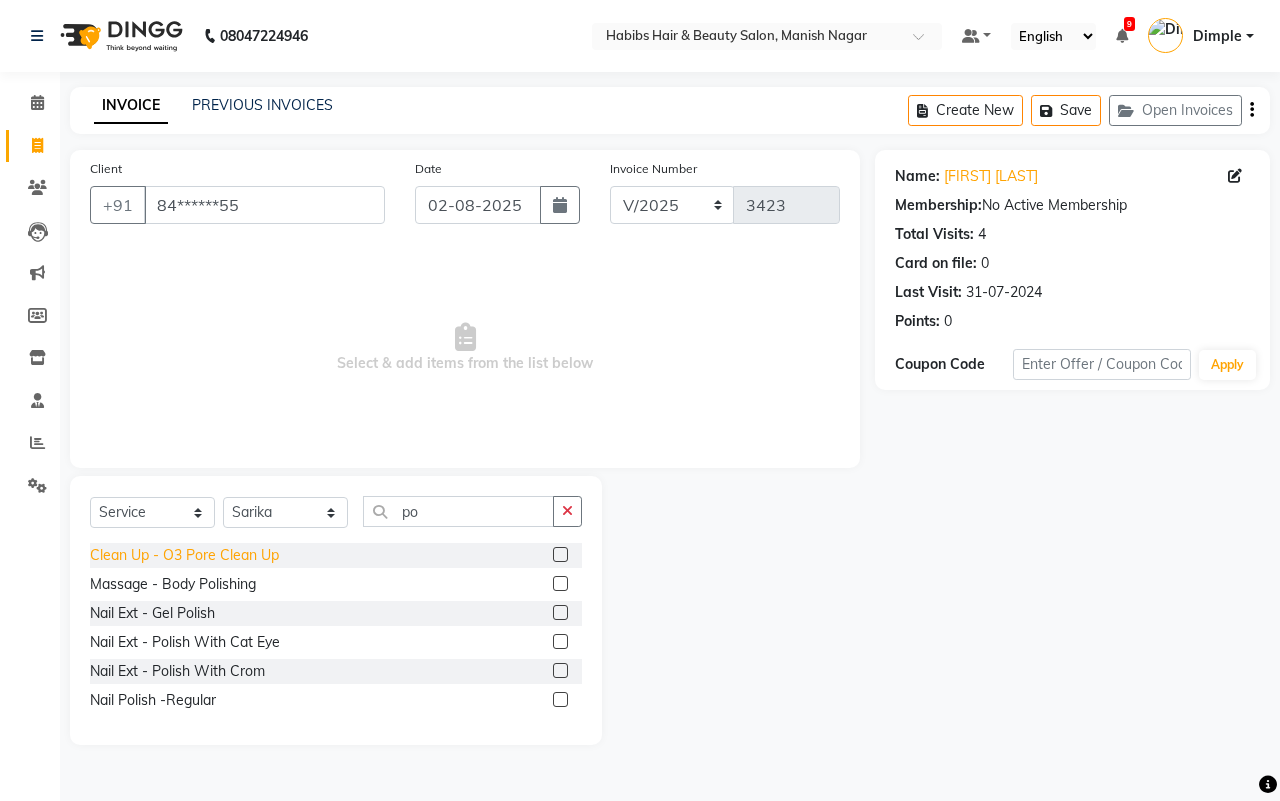 click on "Clean Up - O3 Pore Clean Up" 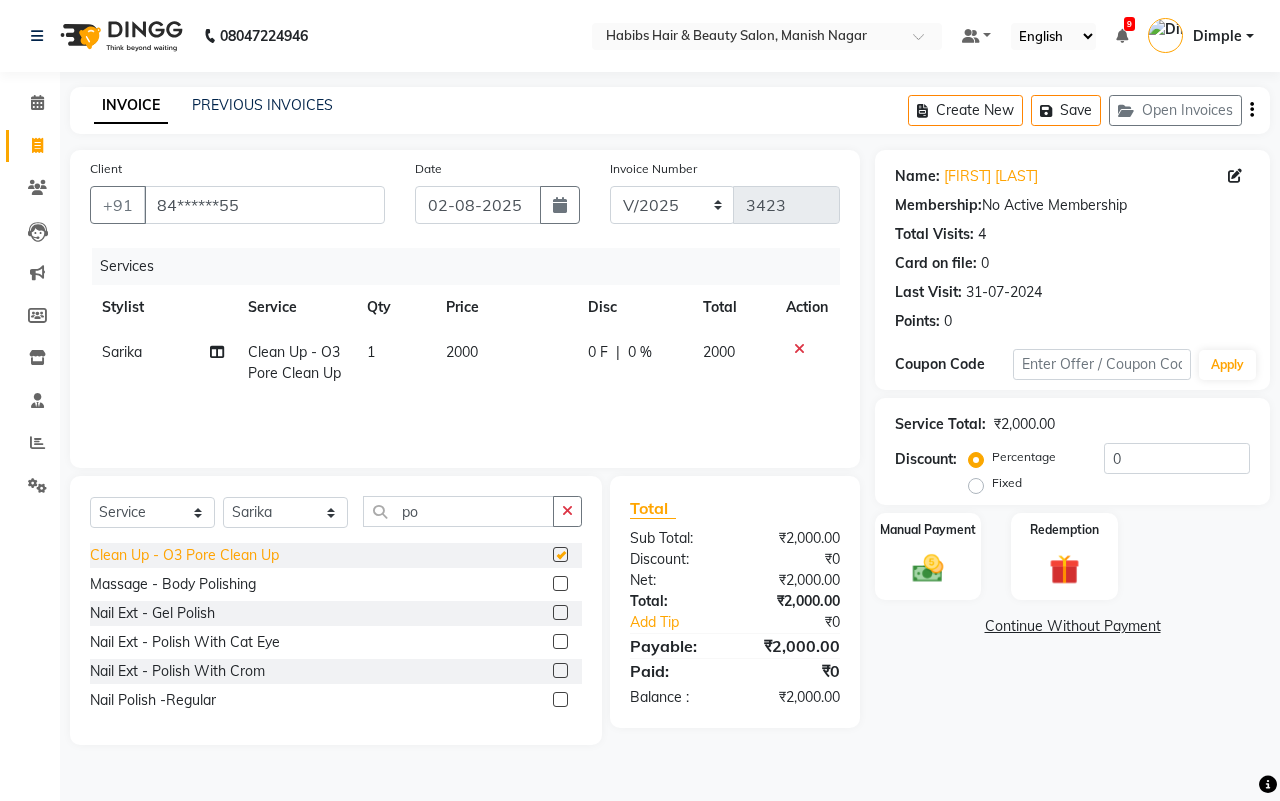 checkbox on "false" 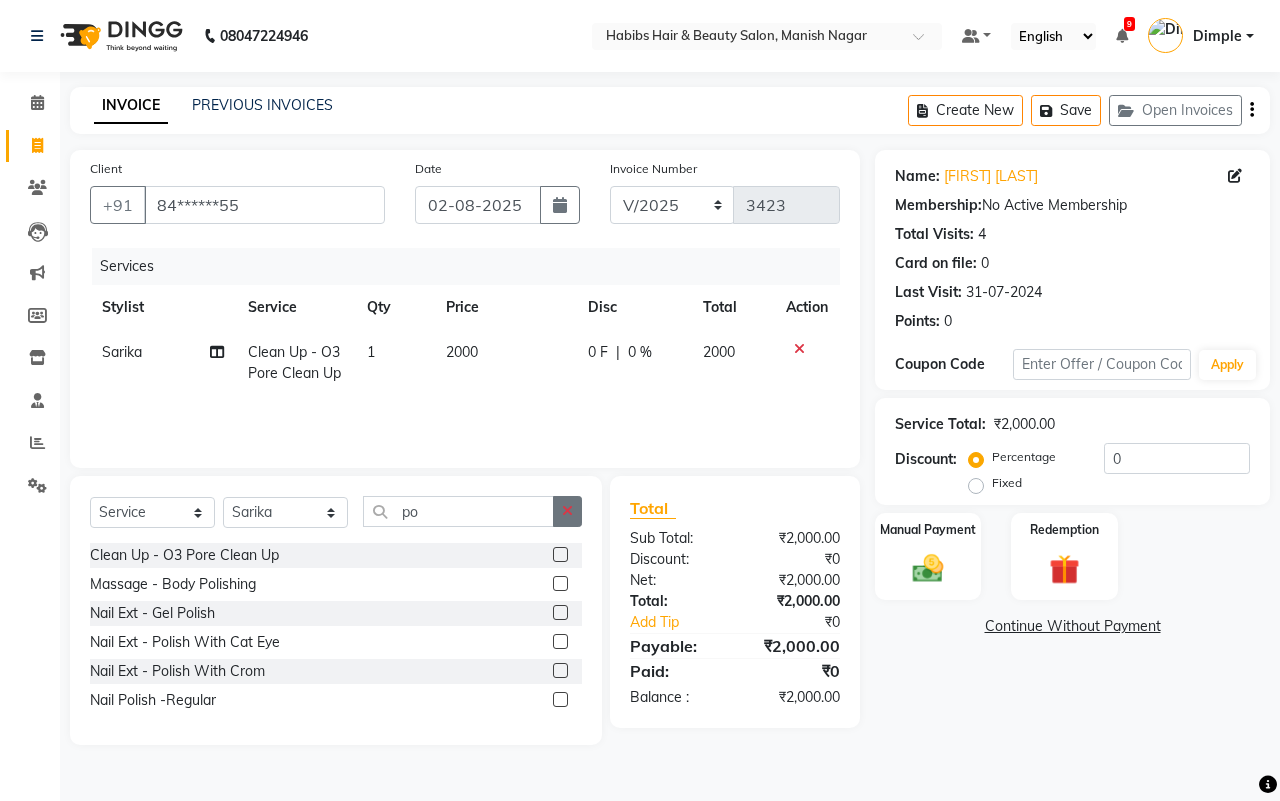 click 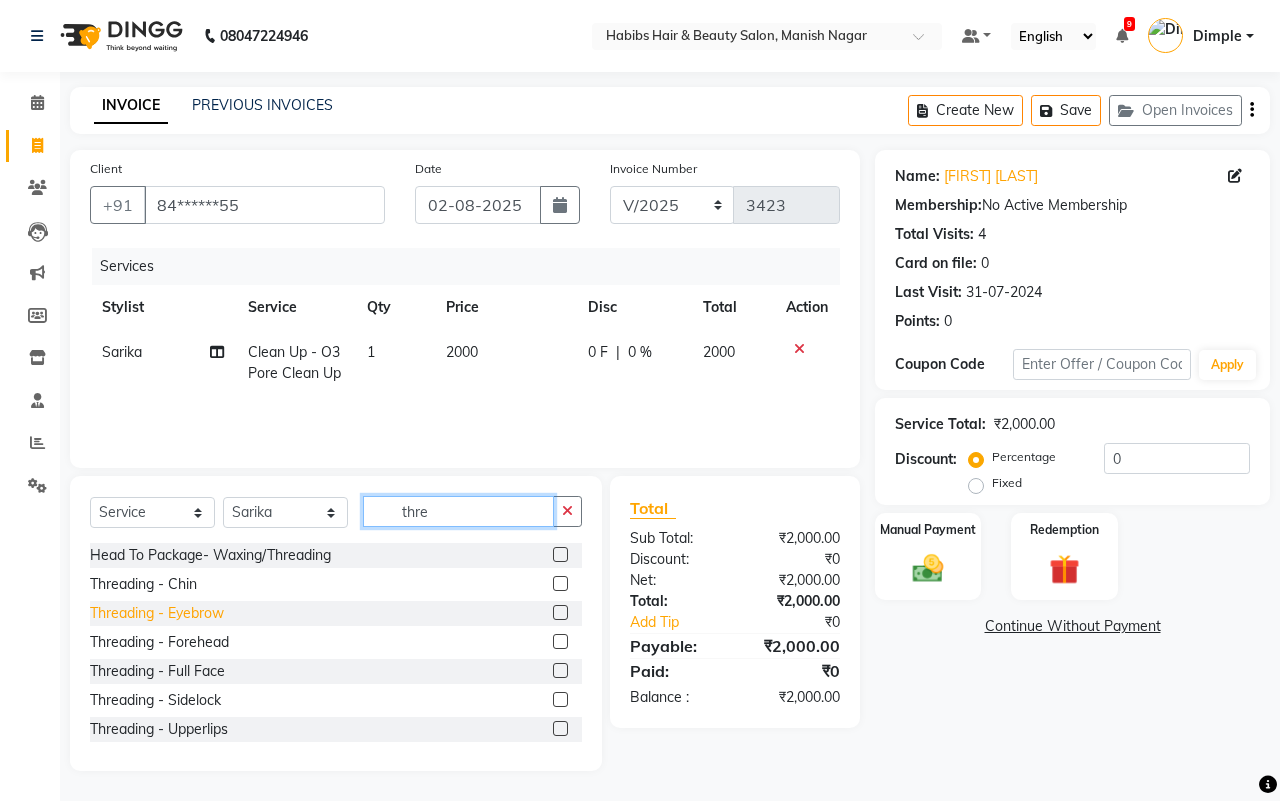 type on "thre" 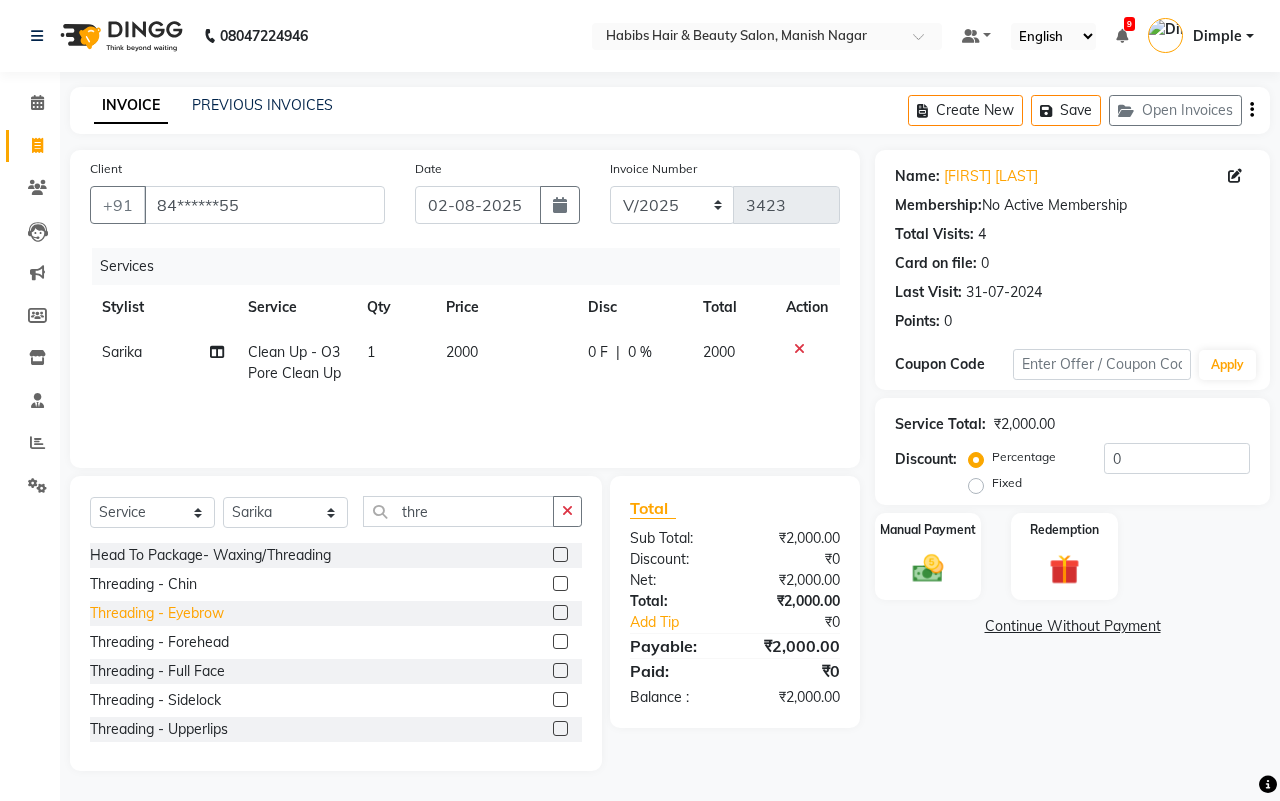 click on "Threading - Eyebrow" 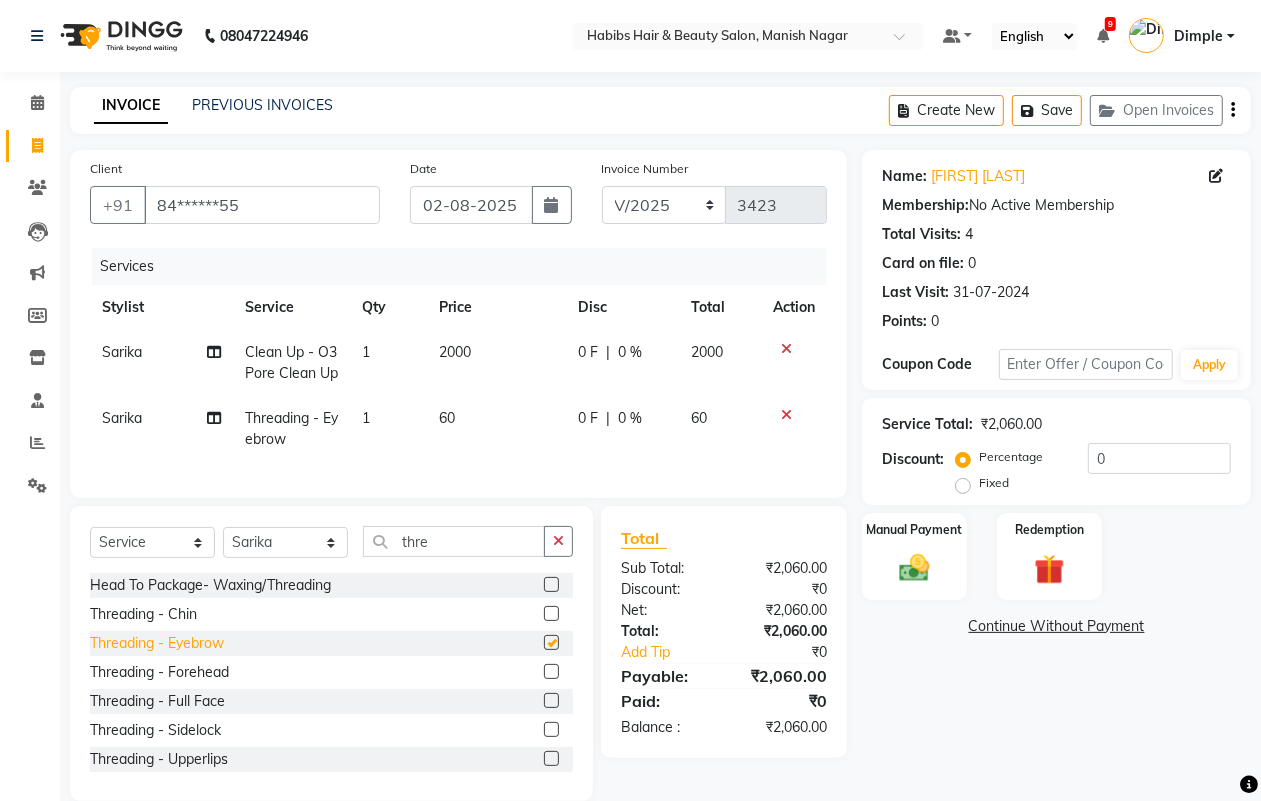checkbox on "false" 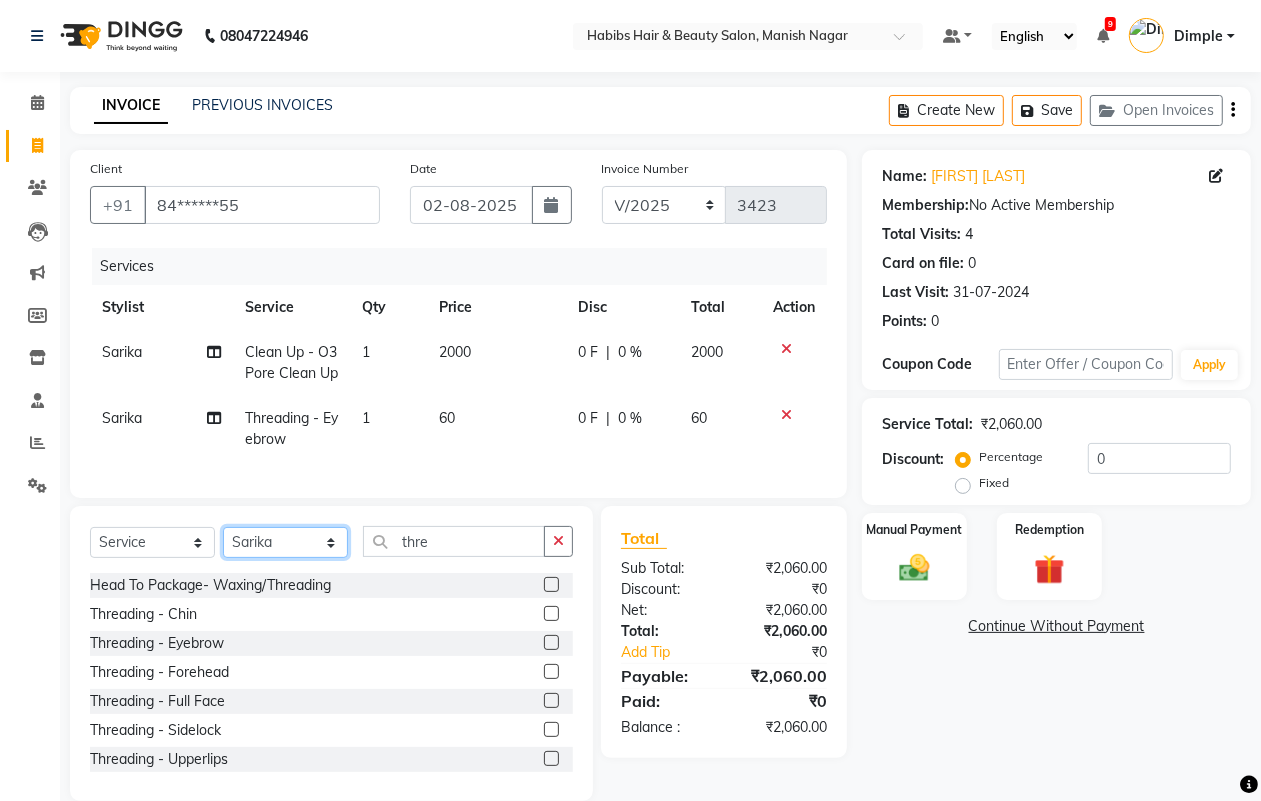 click on "Select Stylist [FIRST] [LAST] [FIRST] [LAST] [FIRST] [LAST] [FIRST] [LAST] [FIRST] [LAST] [FIRST] [LAST] [FIRST] [LAST] [FIRST] [LAST] [FIRST] [LAST] [FIRST] [LAST]" 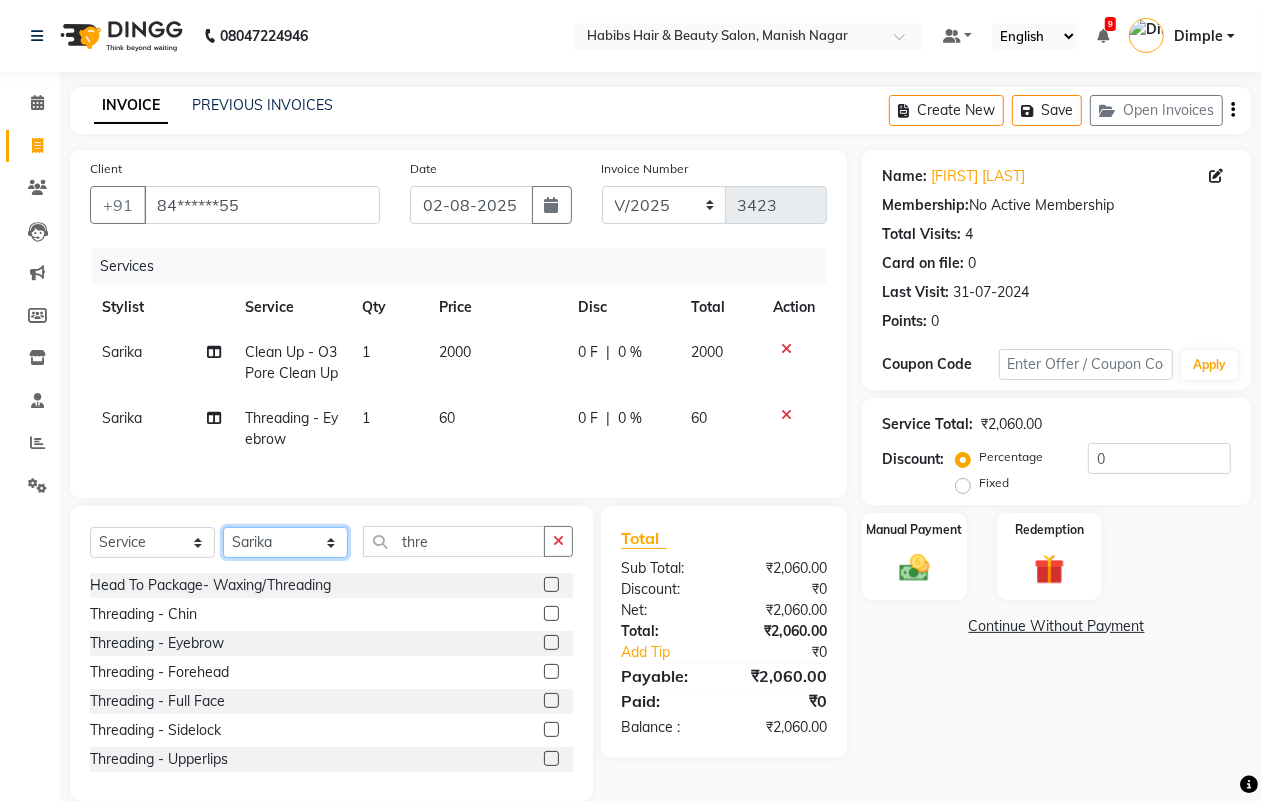 click on "Select Stylist [FIRST] [LAST] [FIRST] [LAST] [FIRST] [LAST] [FIRST] [LAST] [FIRST] [LAST] [FIRST] [LAST] [FIRST] [LAST] [FIRST] [LAST] [FIRST] [LAST] [FIRST] [LAST]" 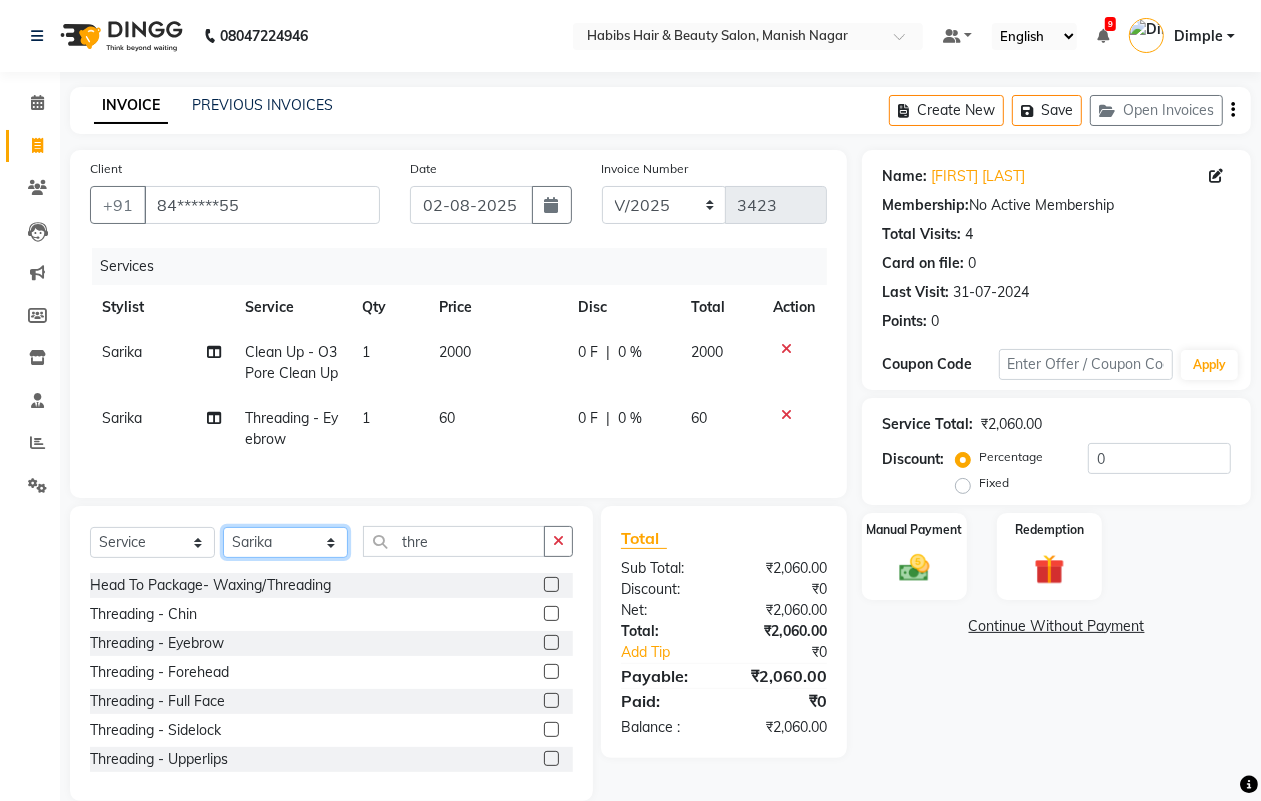 select on "62737" 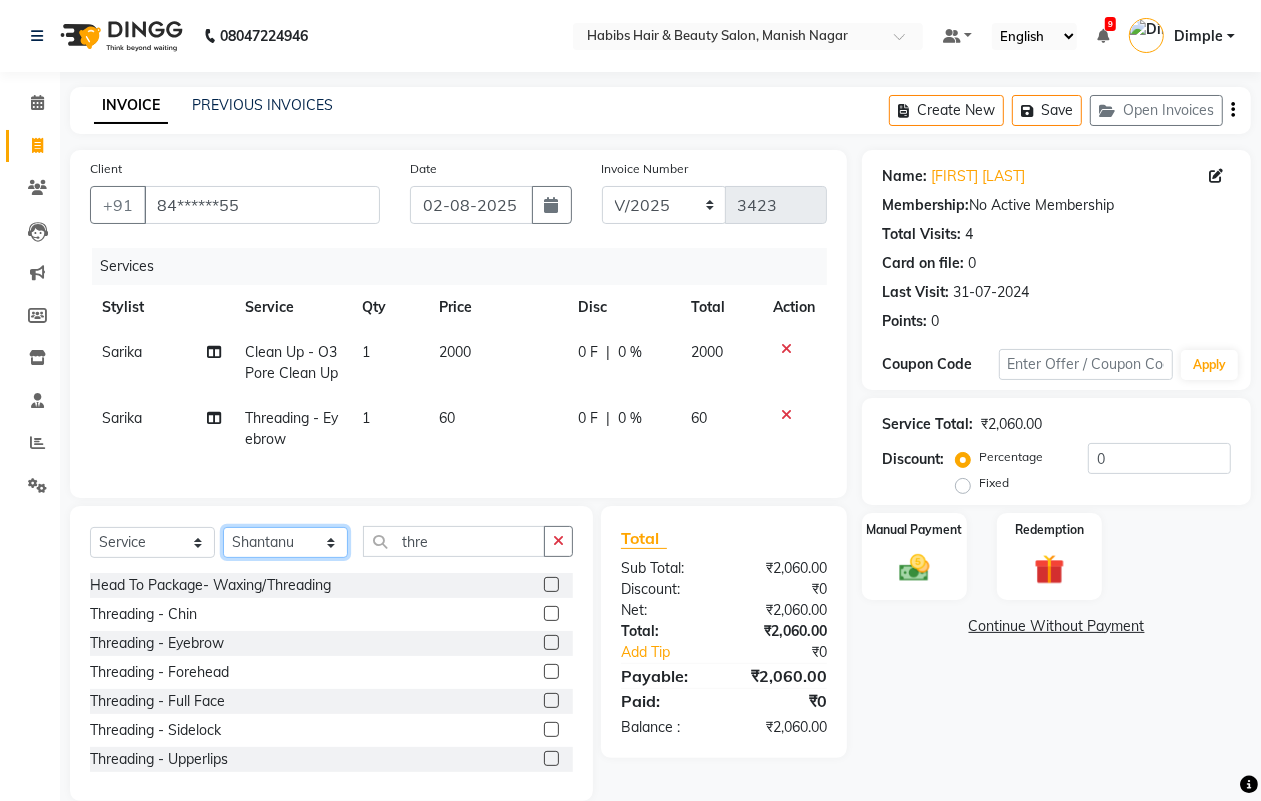 click on "Select Stylist [FIRST] [LAST] [FIRST] [LAST] [FIRST] [LAST] [FIRST] [LAST] [FIRST] [LAST] [FIRST] [LAST] [FIRST] [LAST] [FIRST] [LAST] [FIRST] [LAST] [FIRST] [LAST]" 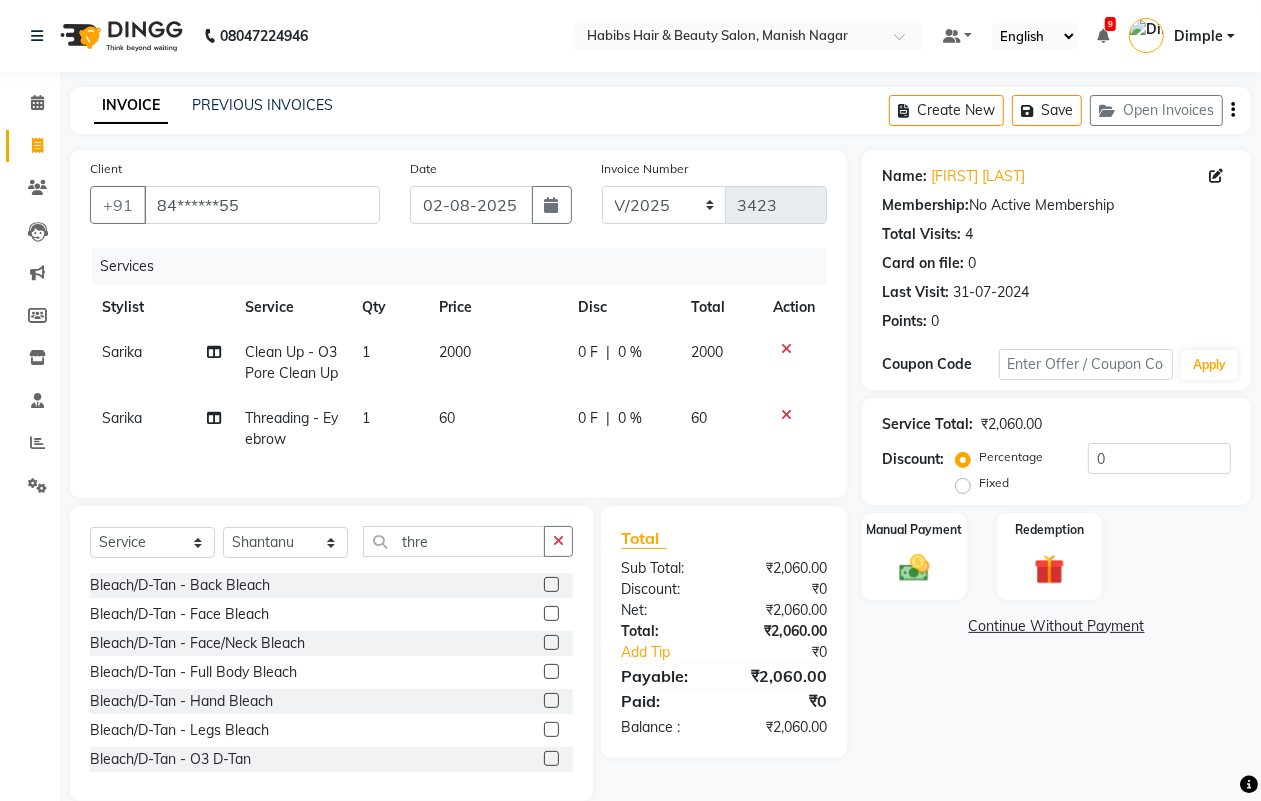 click 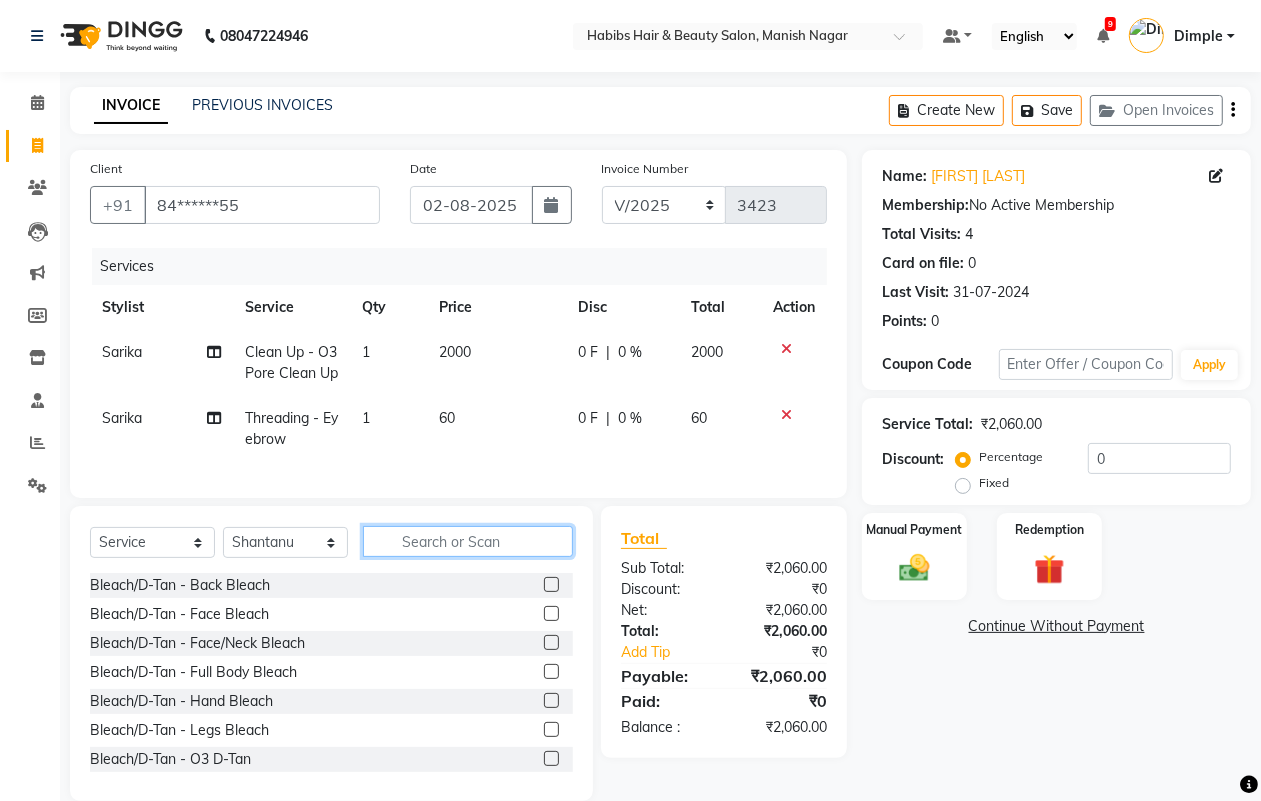 click 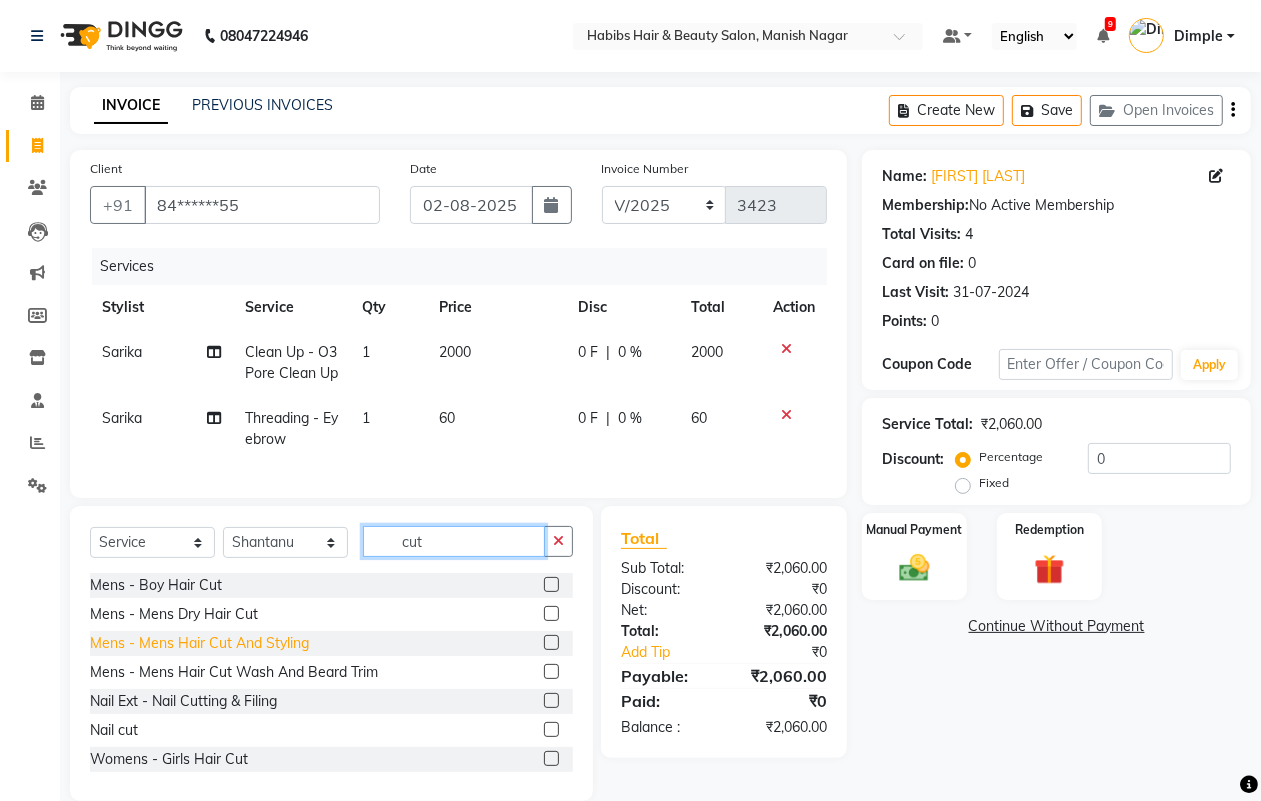 type on "cut" 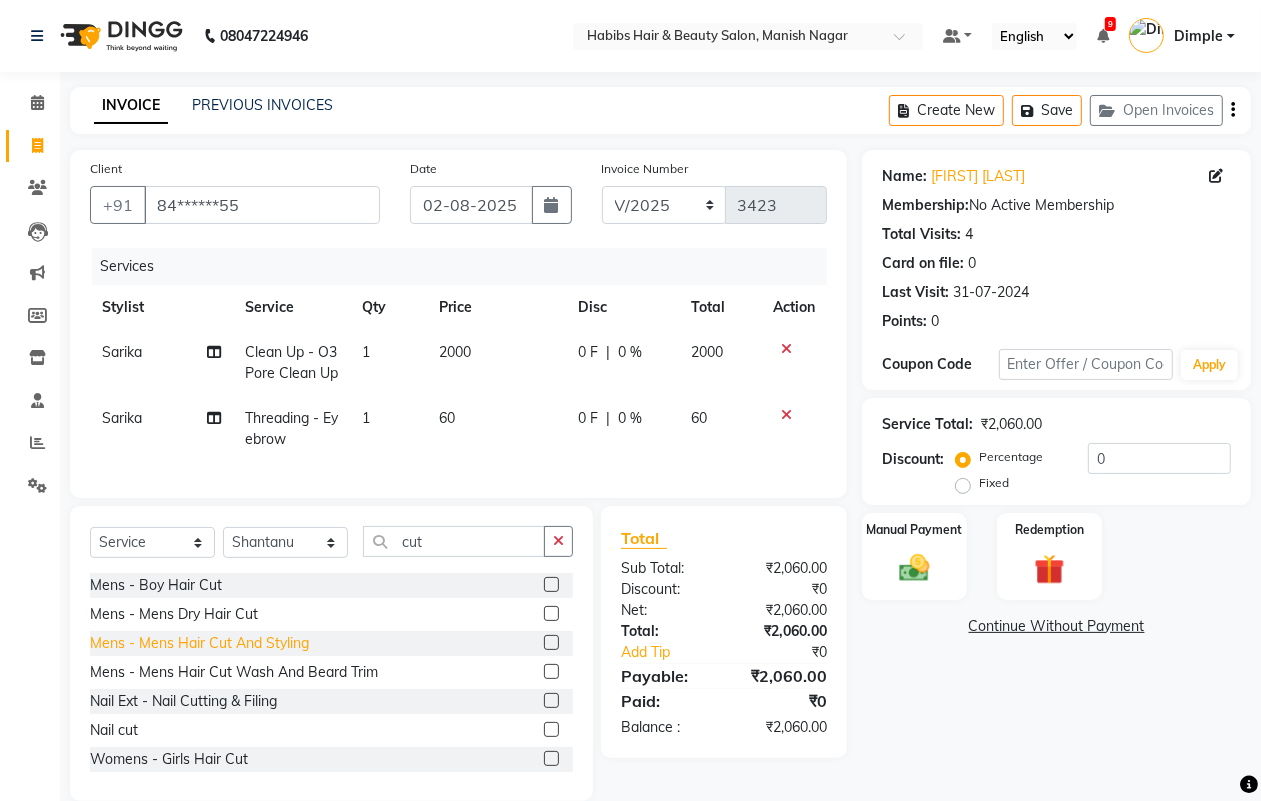 click on "Mens - Mens Hair Cut And Styling" 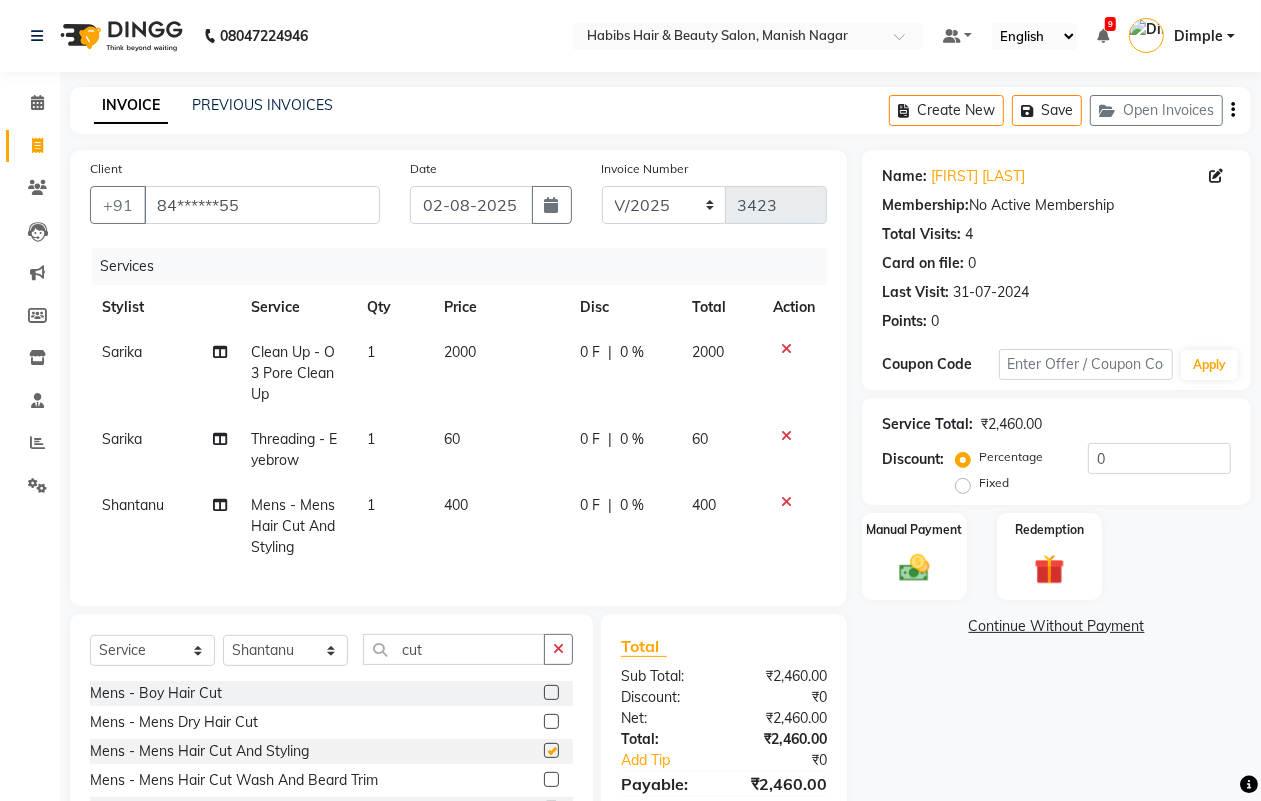 checkbox on "false" 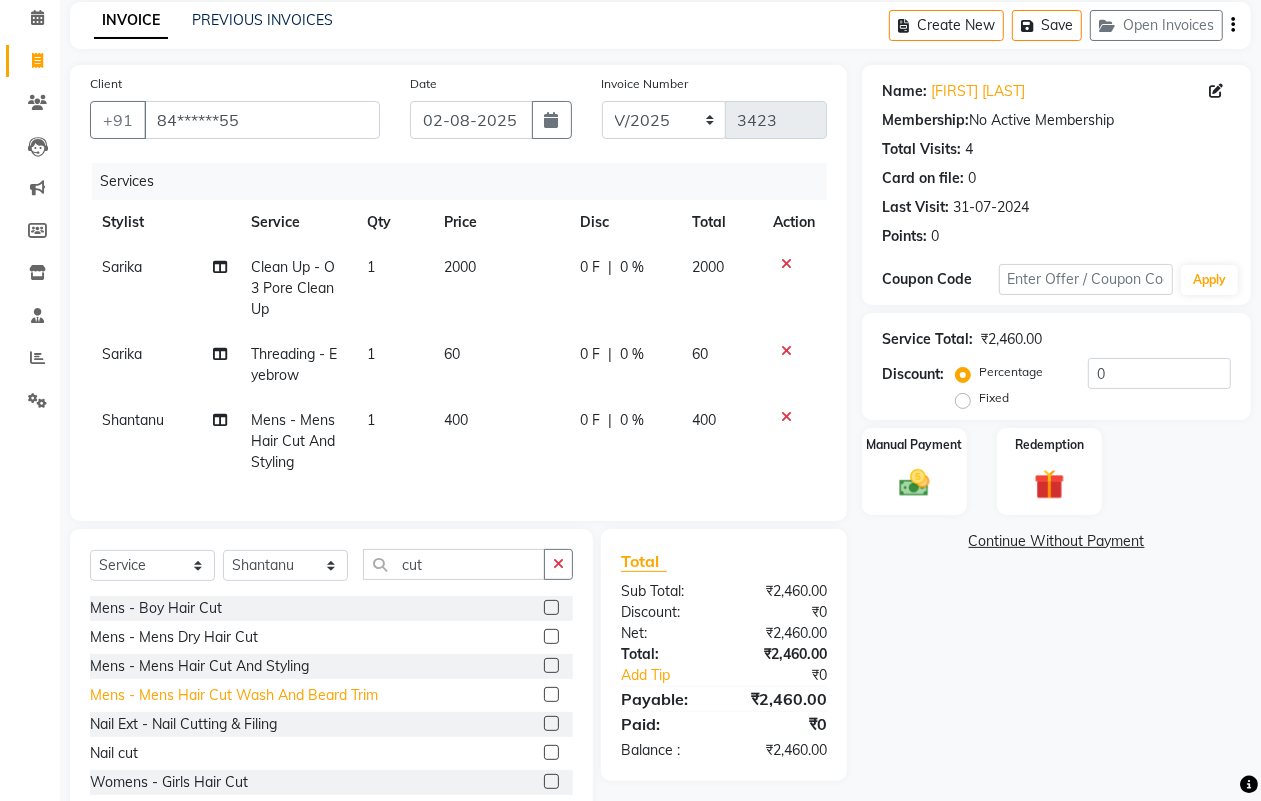 scroll, scrollTop: 156, scrollLeft: 0, axis: vertical 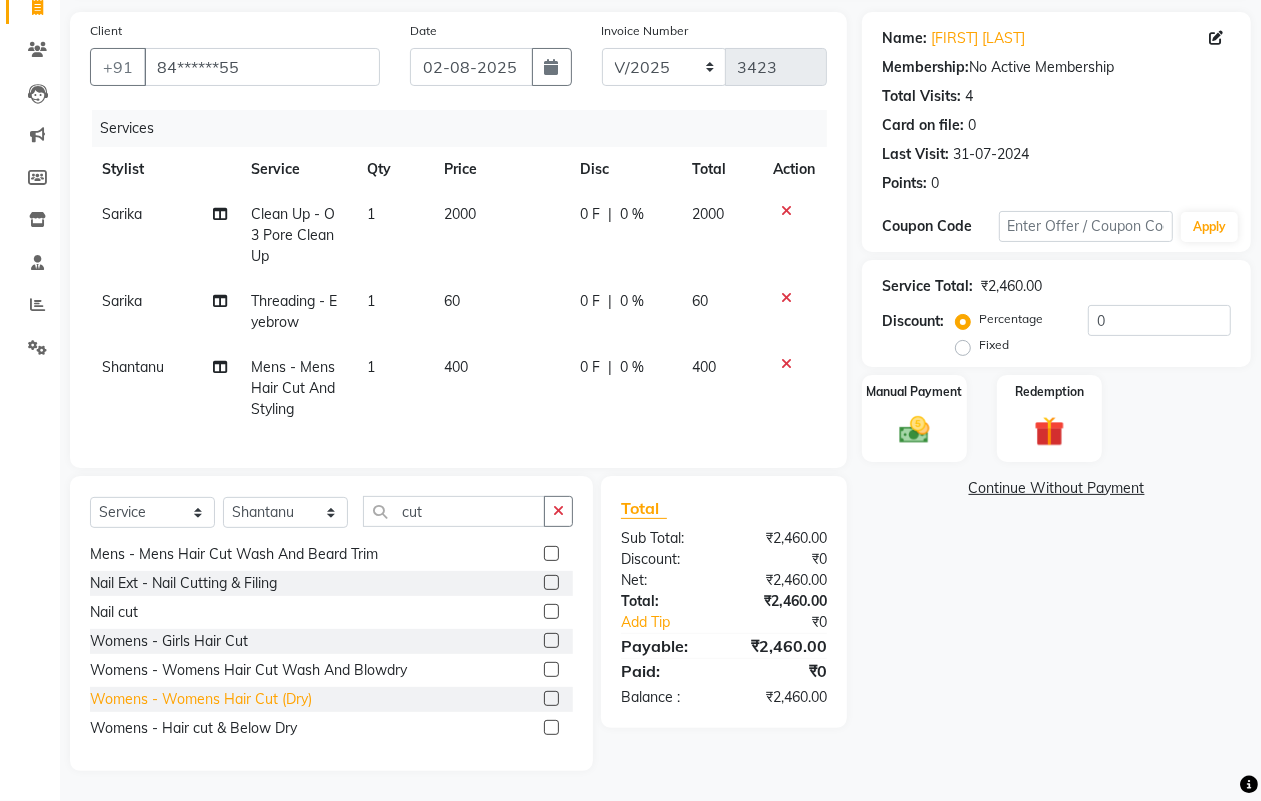 click on "Womens - Womens Hair Cut (Dry)" 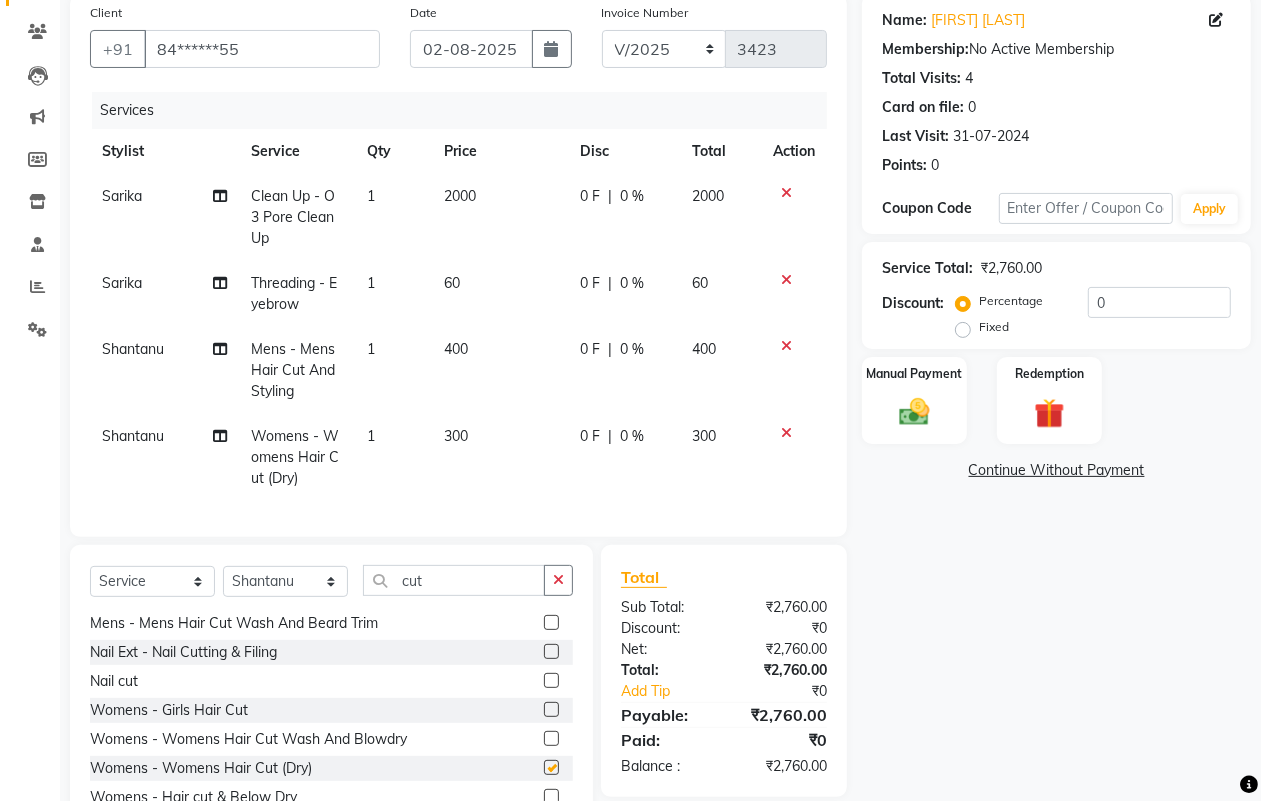 checkbox on "false" 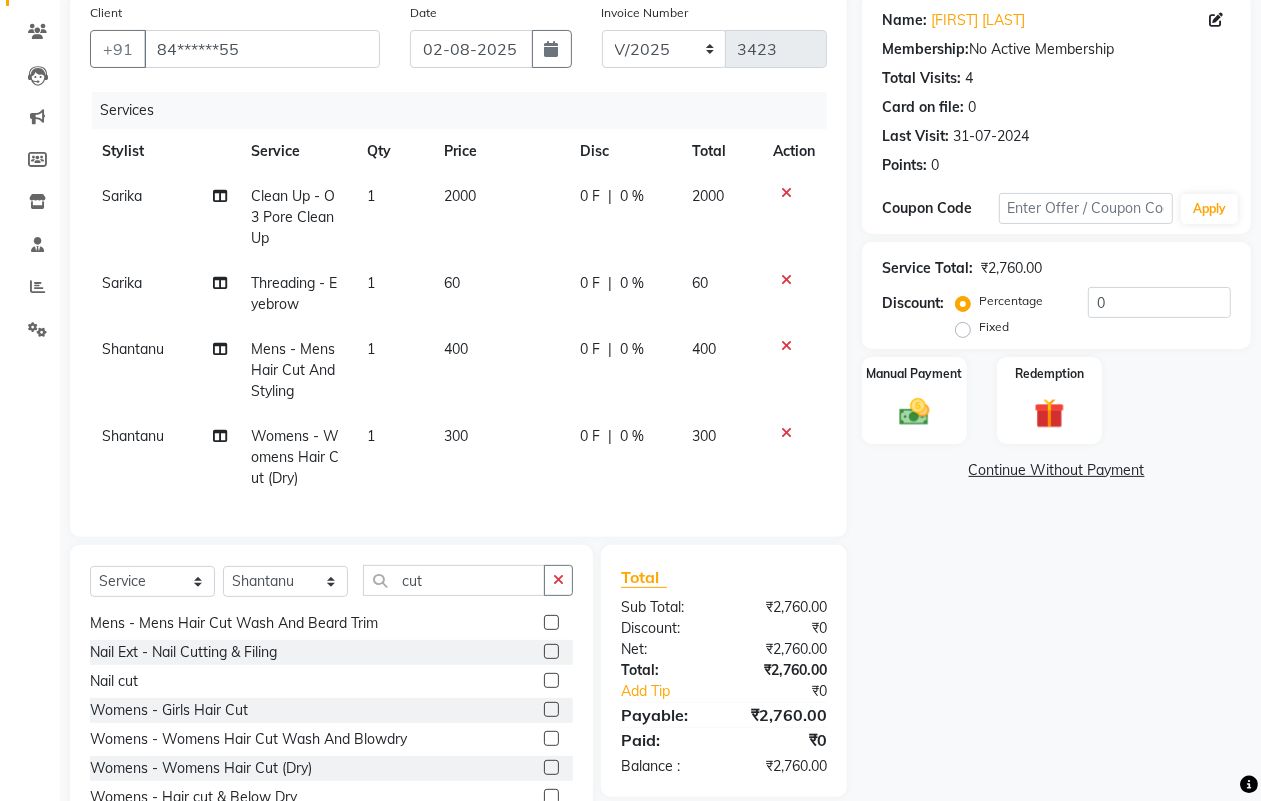 click 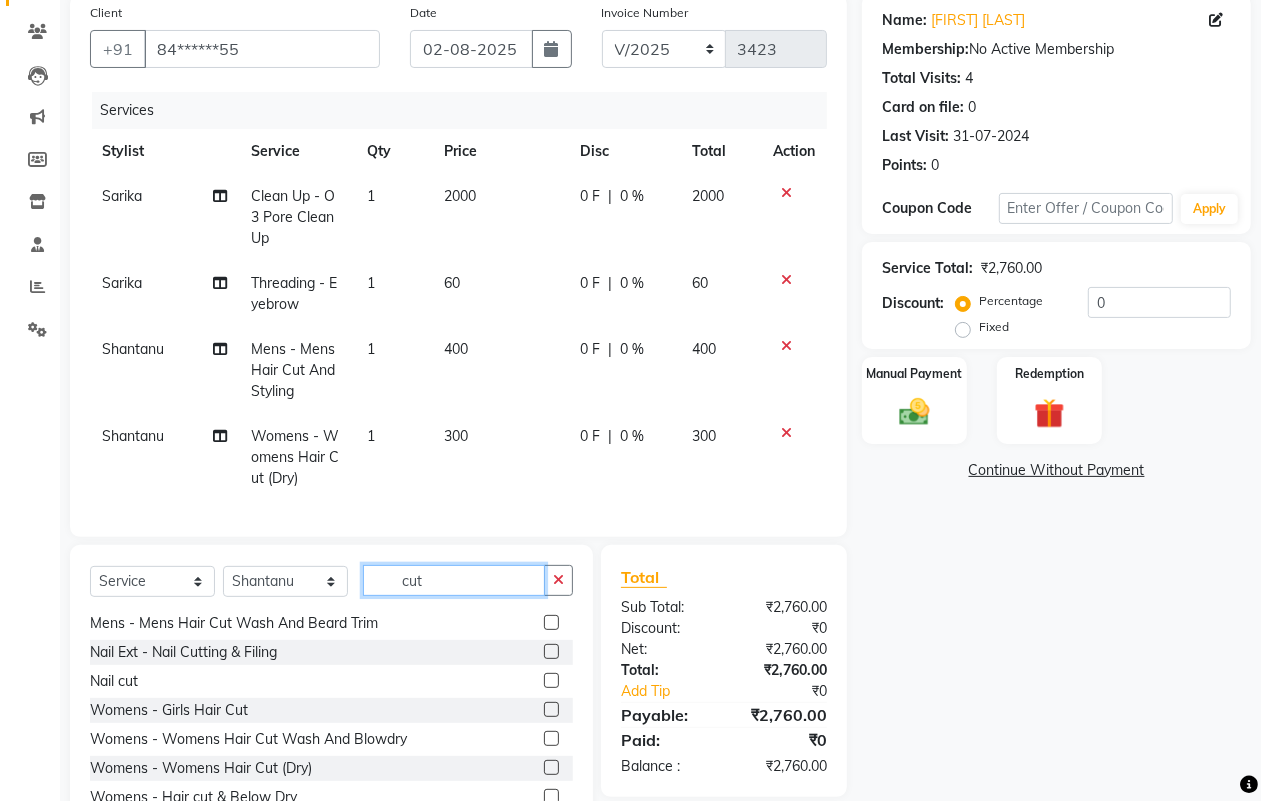 click on "cut" 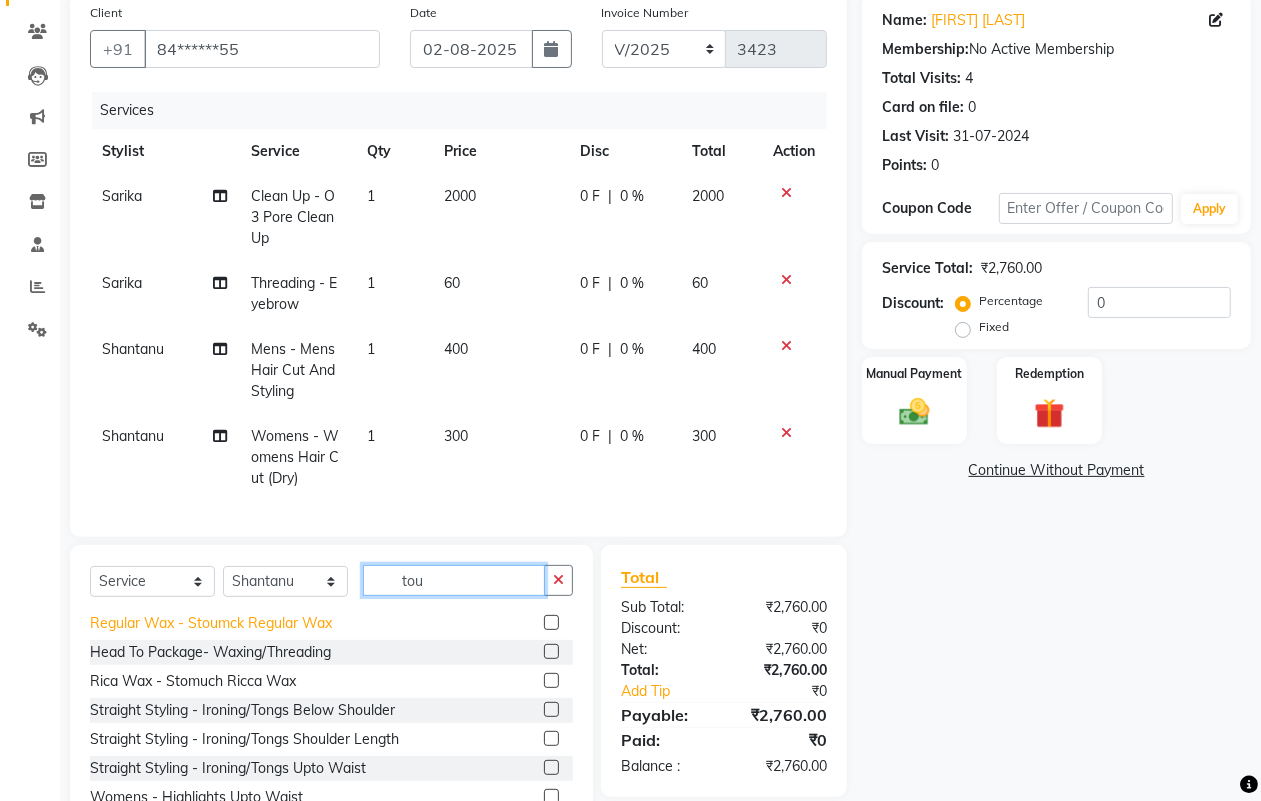 scroll, scrollTop: 0, scrollLeft: 0, axis: both 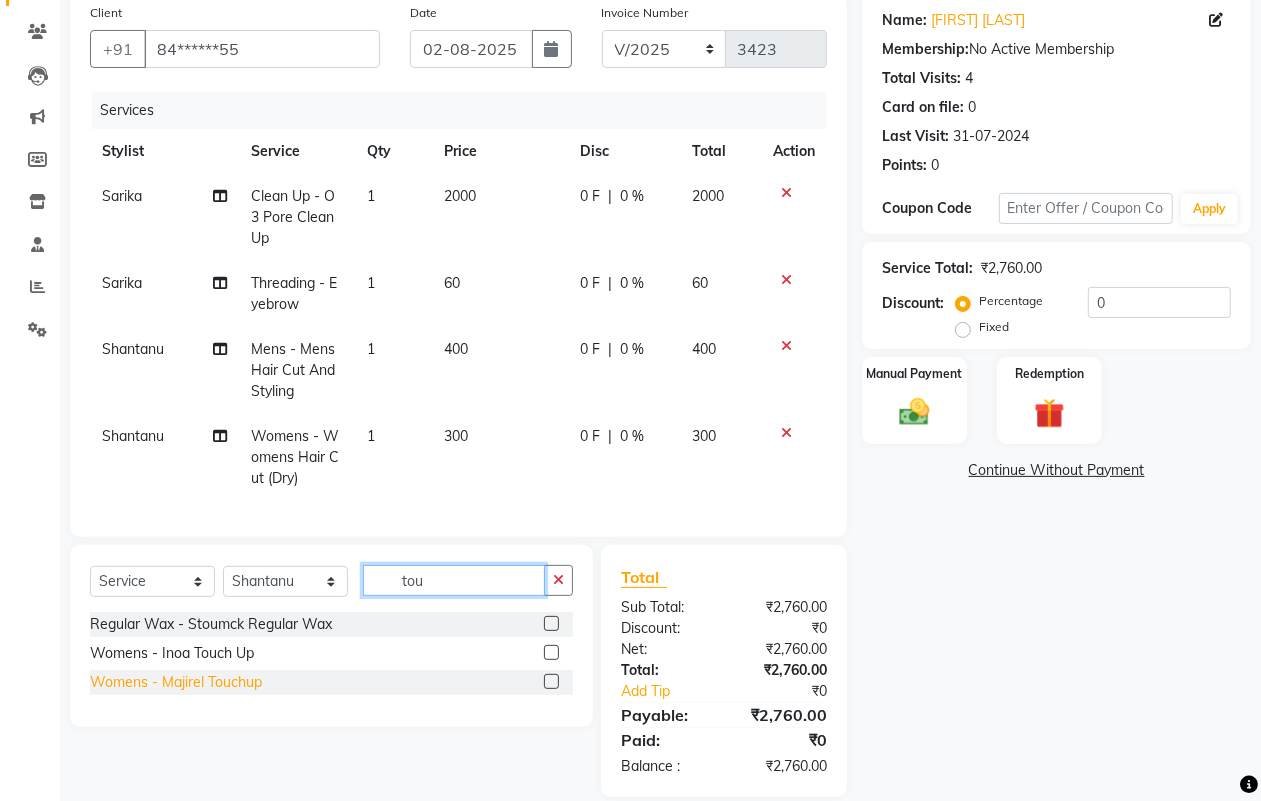 type on "tou" 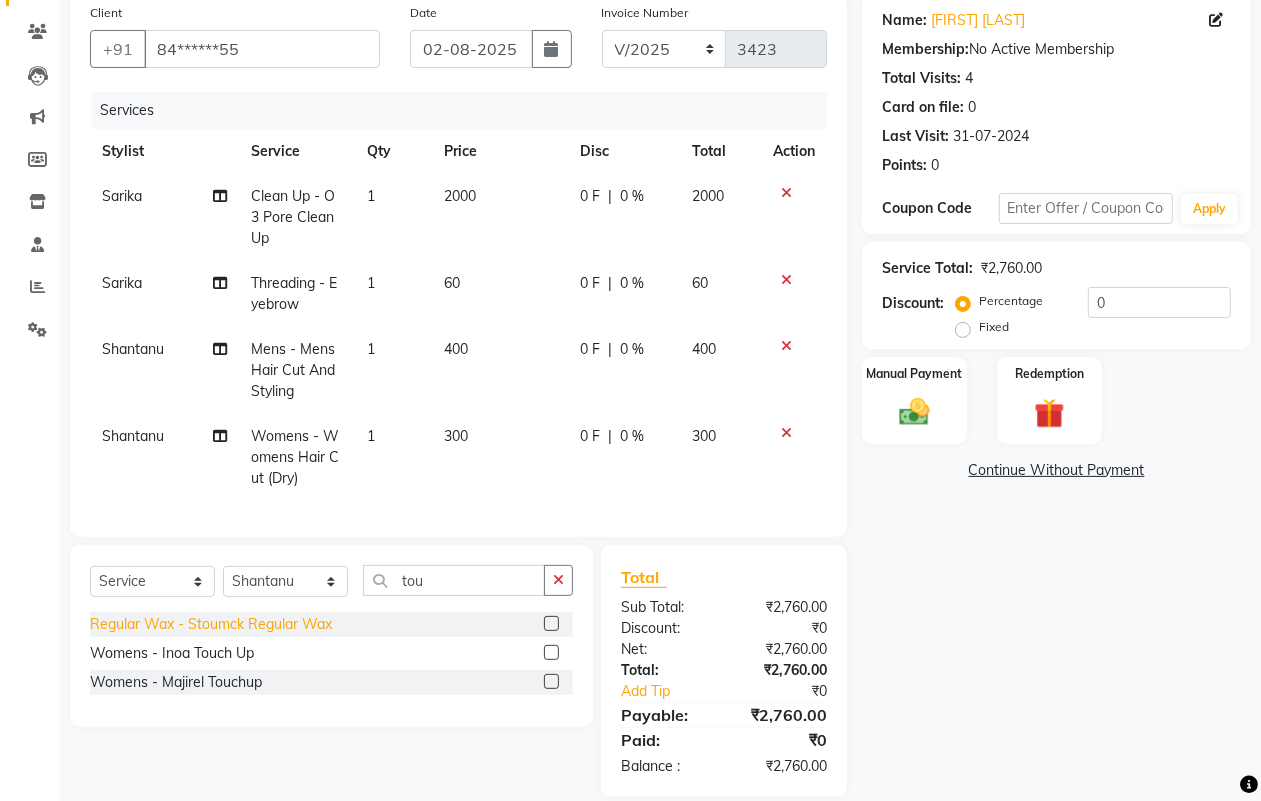 click on "Womens - Majirel Touchup" 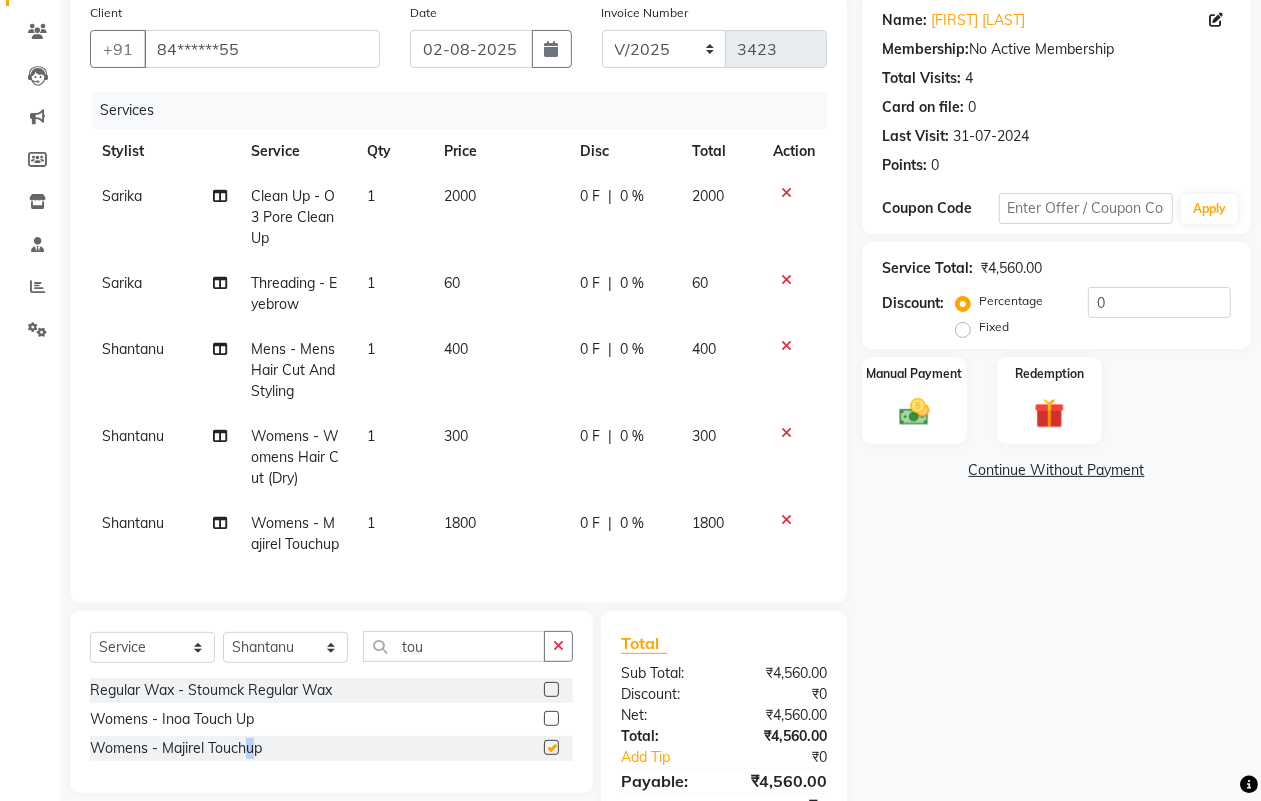checkbox on "false" 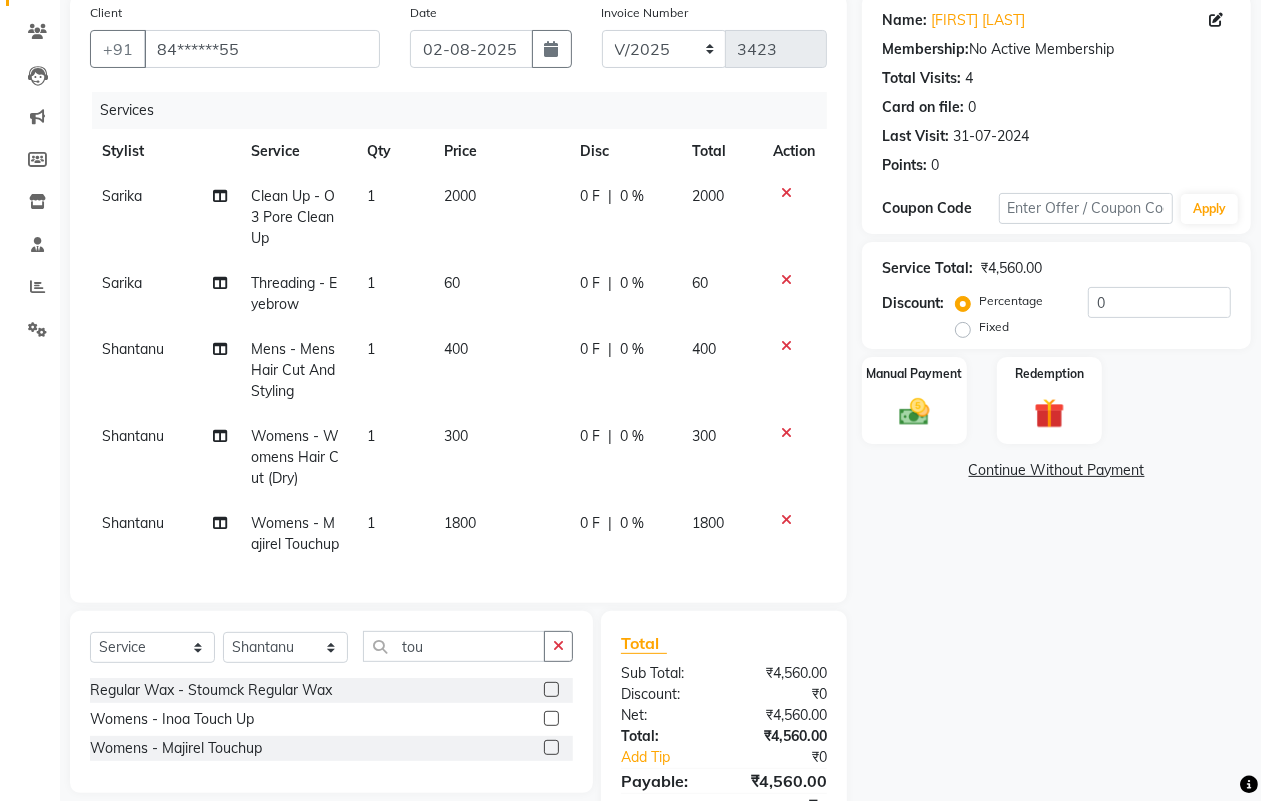 click on "400" 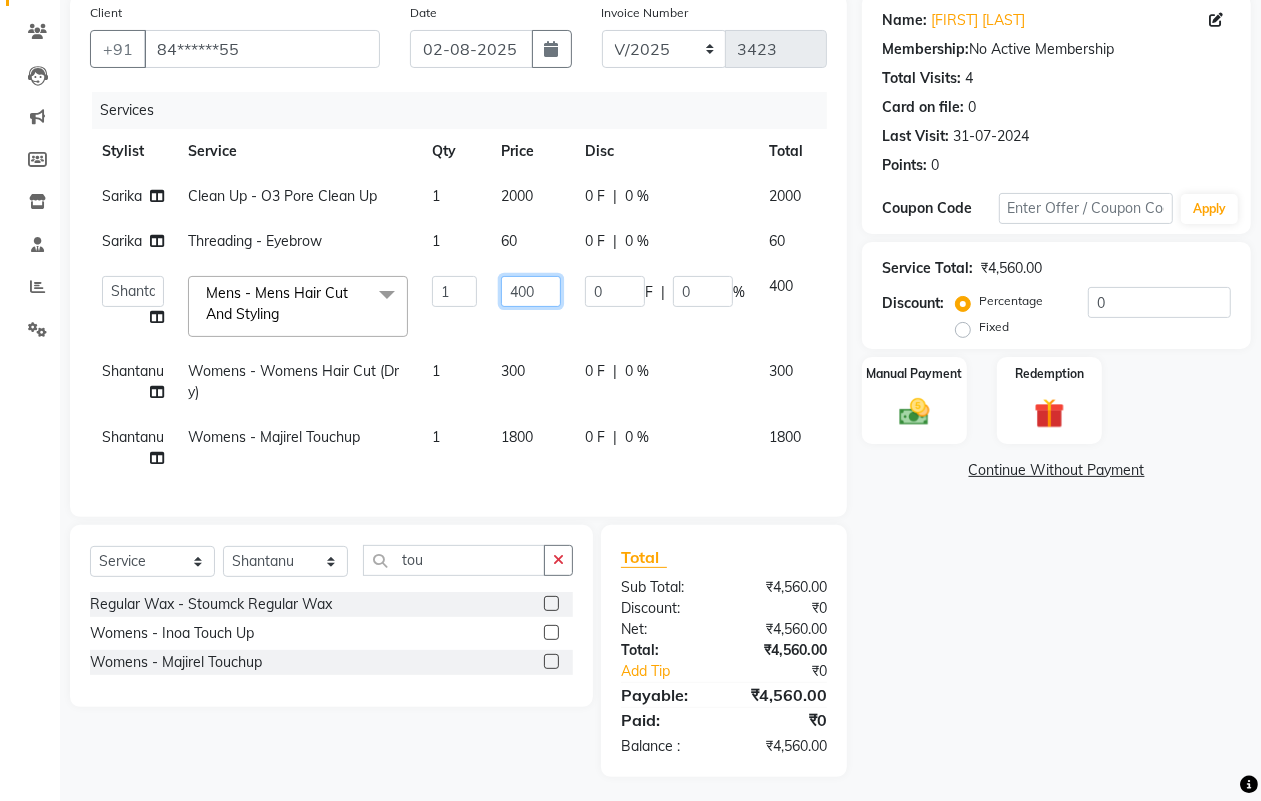 click on "400" 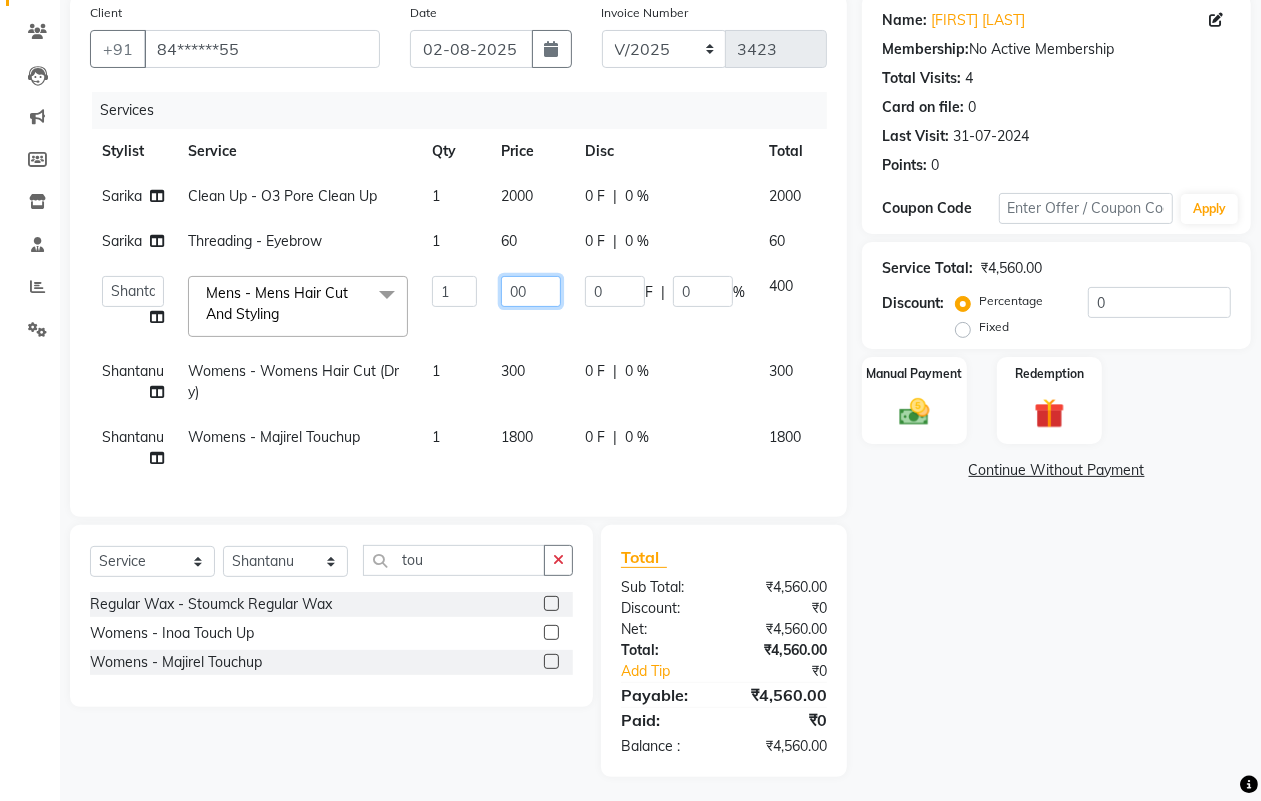 type on "300" 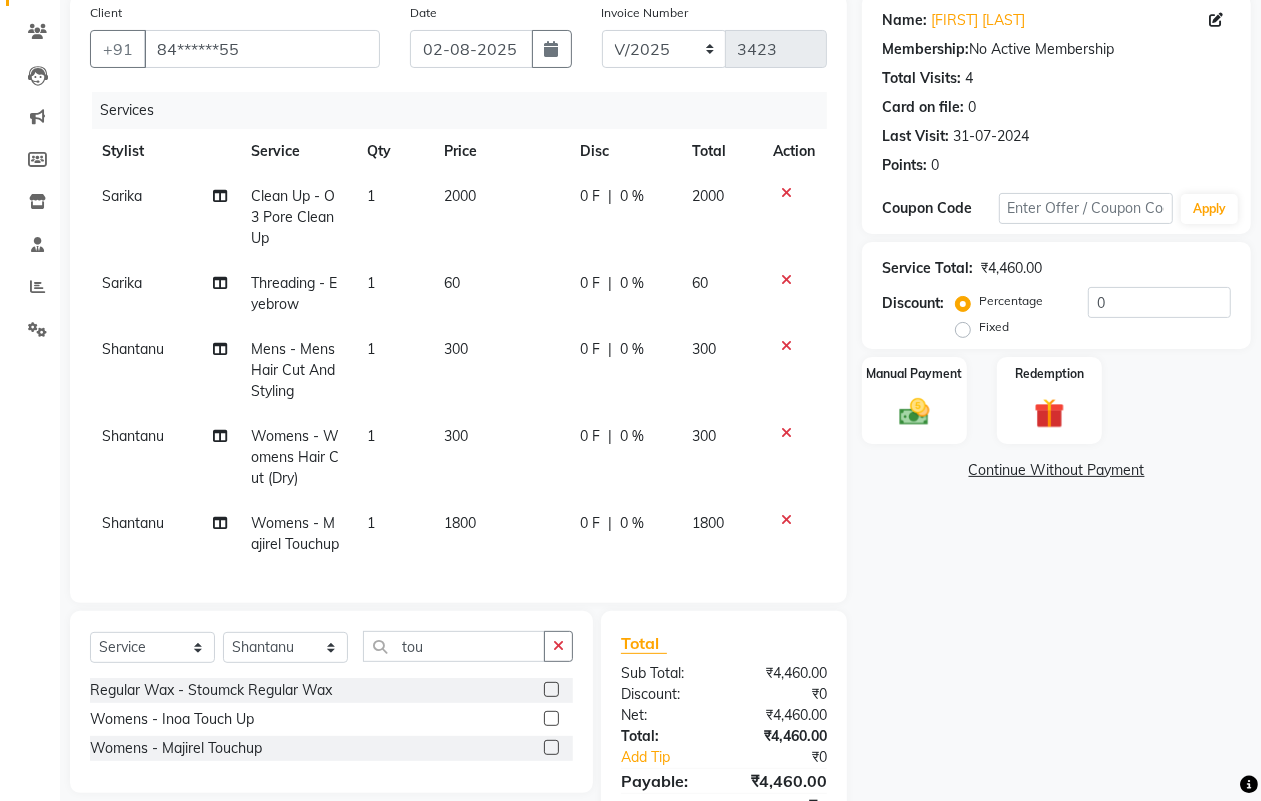 click on "Name: [FIRST] [LAST] Membership:  No Active Membership  Total Visits:  4 Card on file:  0 Last Visit:   [DATE] Points:   0  Coupon Code Apply Service Total:  ₹4,460.00  Discount:  Percentage   Fixed  0 Manual Payment Redemption  Continue Without Payment" 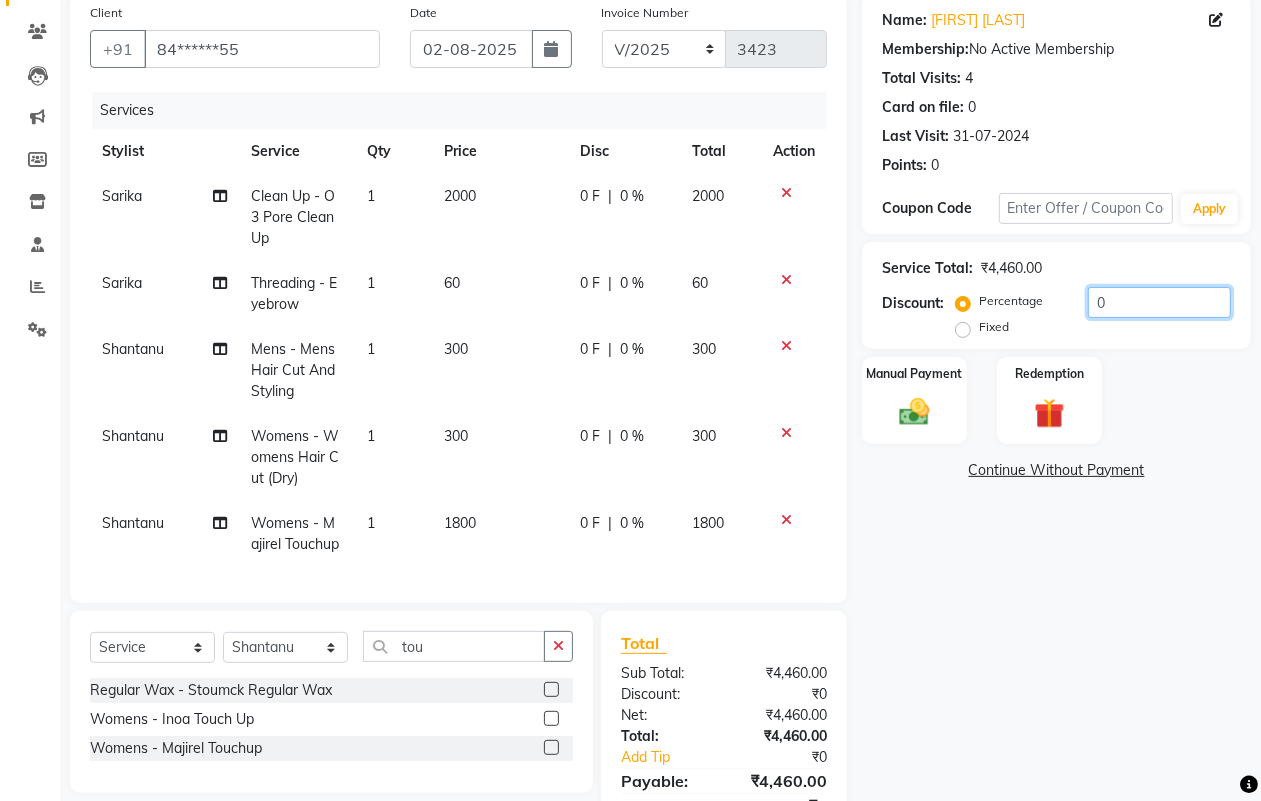 click on "0" 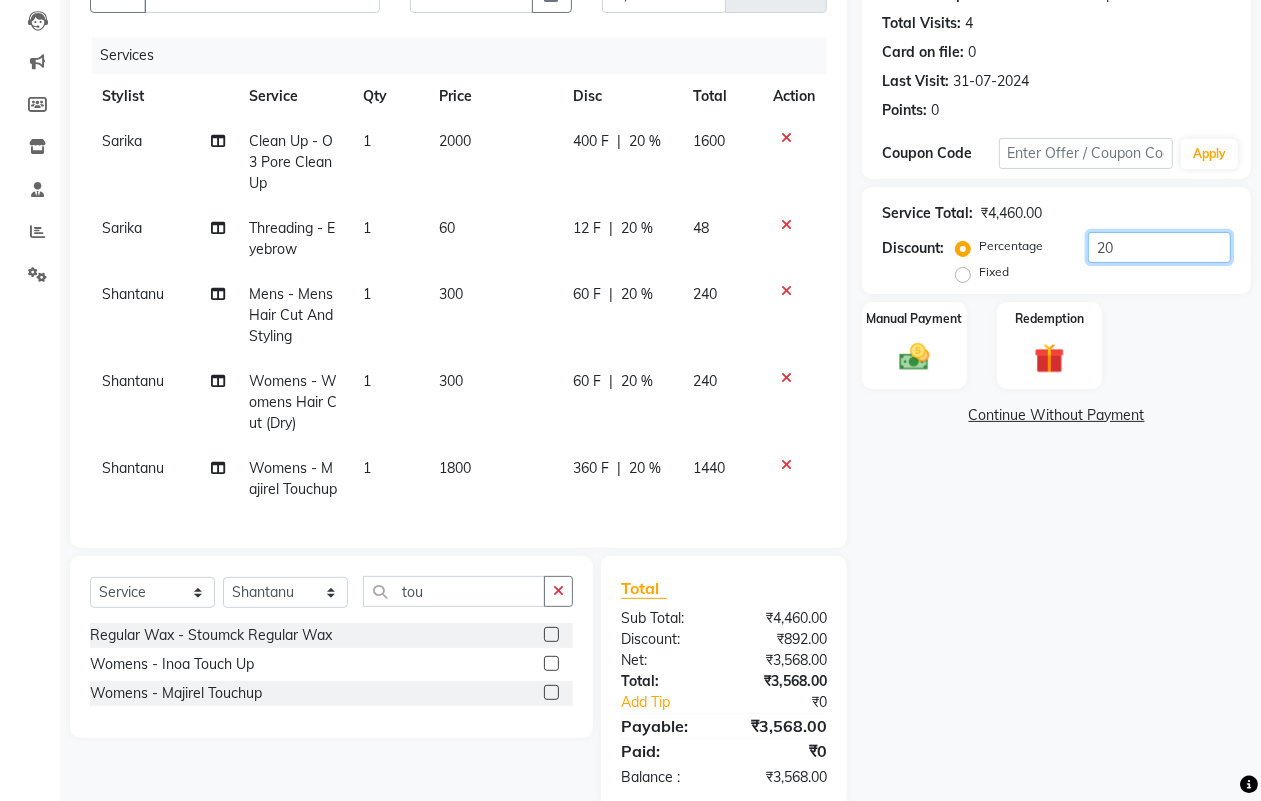 scroll, scrollTop: 256, scrollLeft: 0, axis: vertical 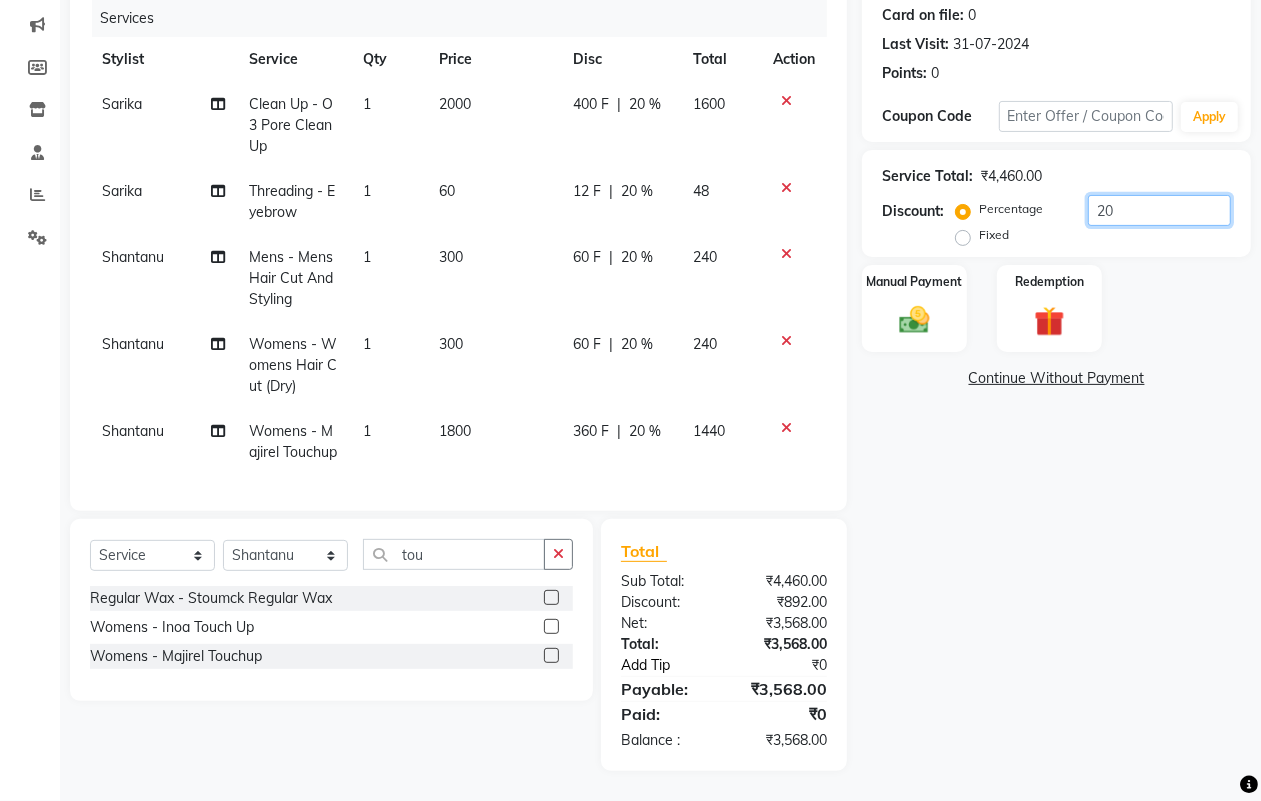 type on "20" 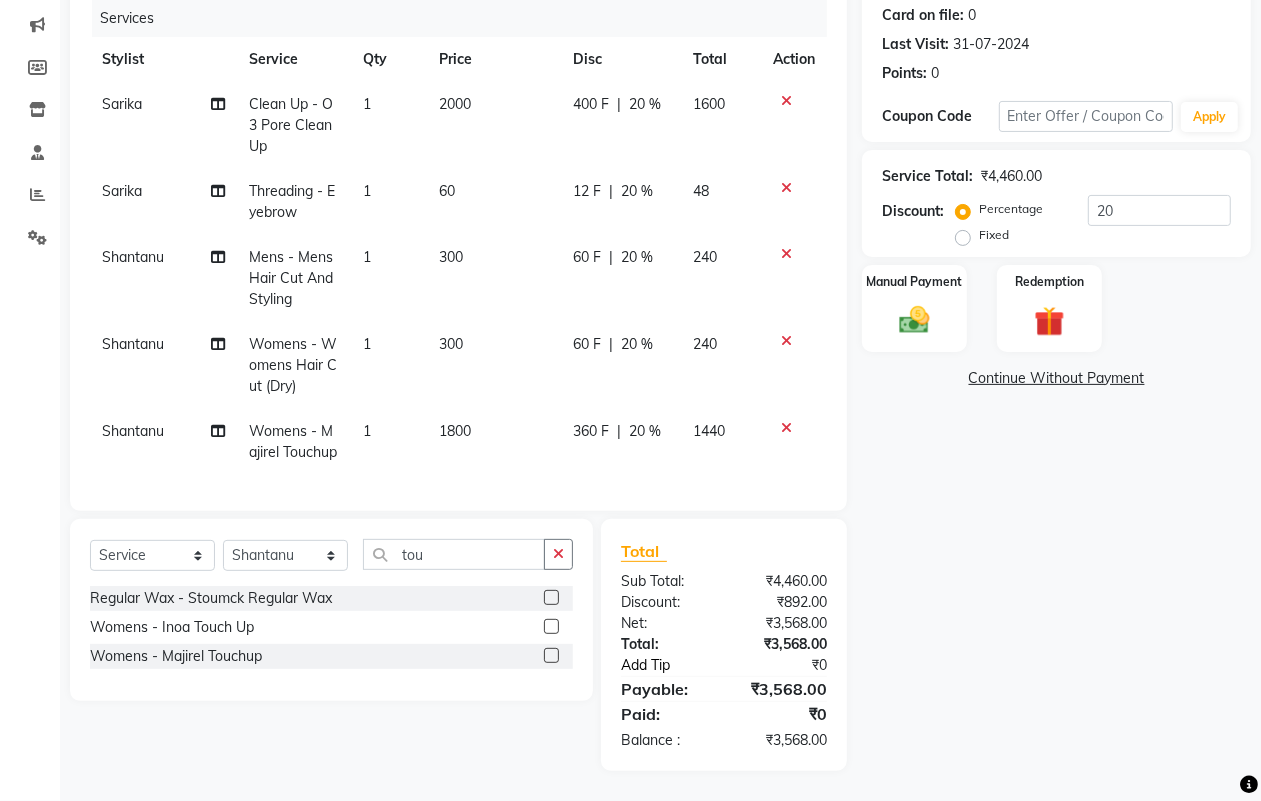 click on "Add Tip" 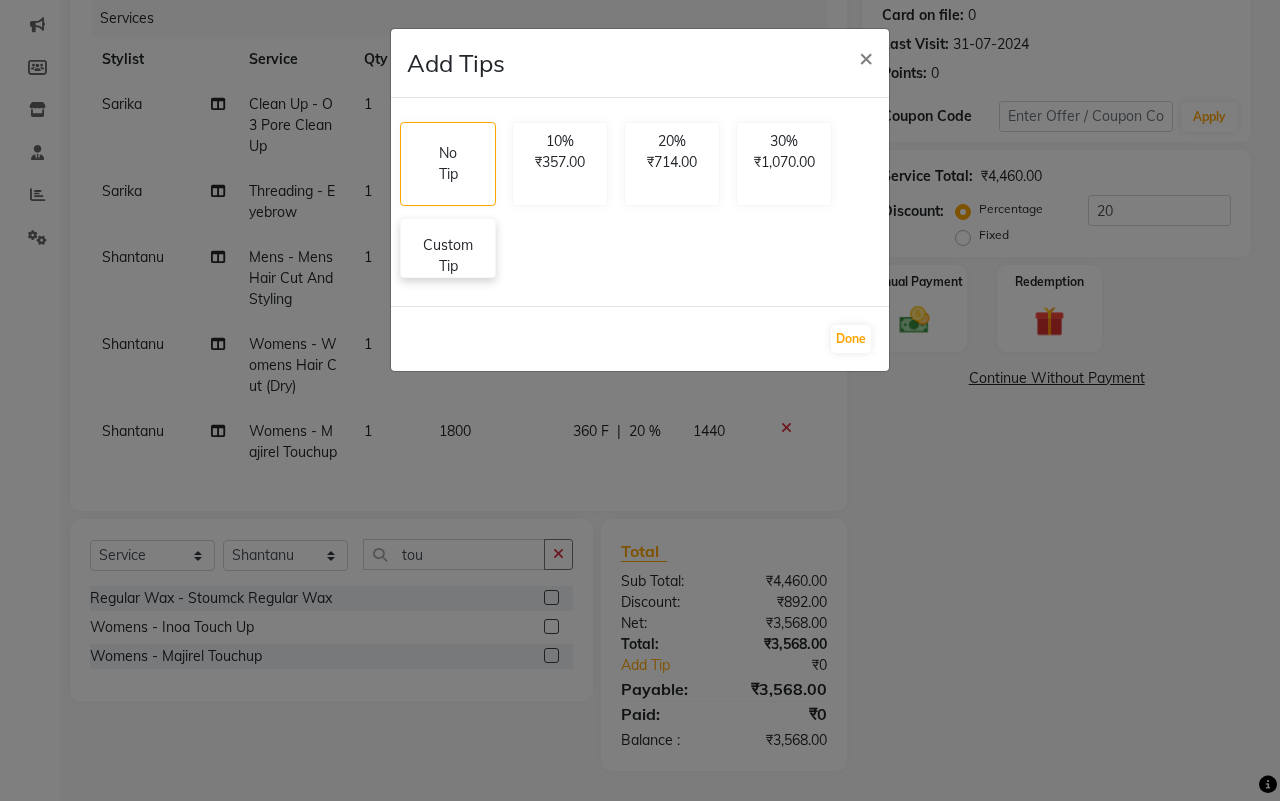 click on "Custom Tip" 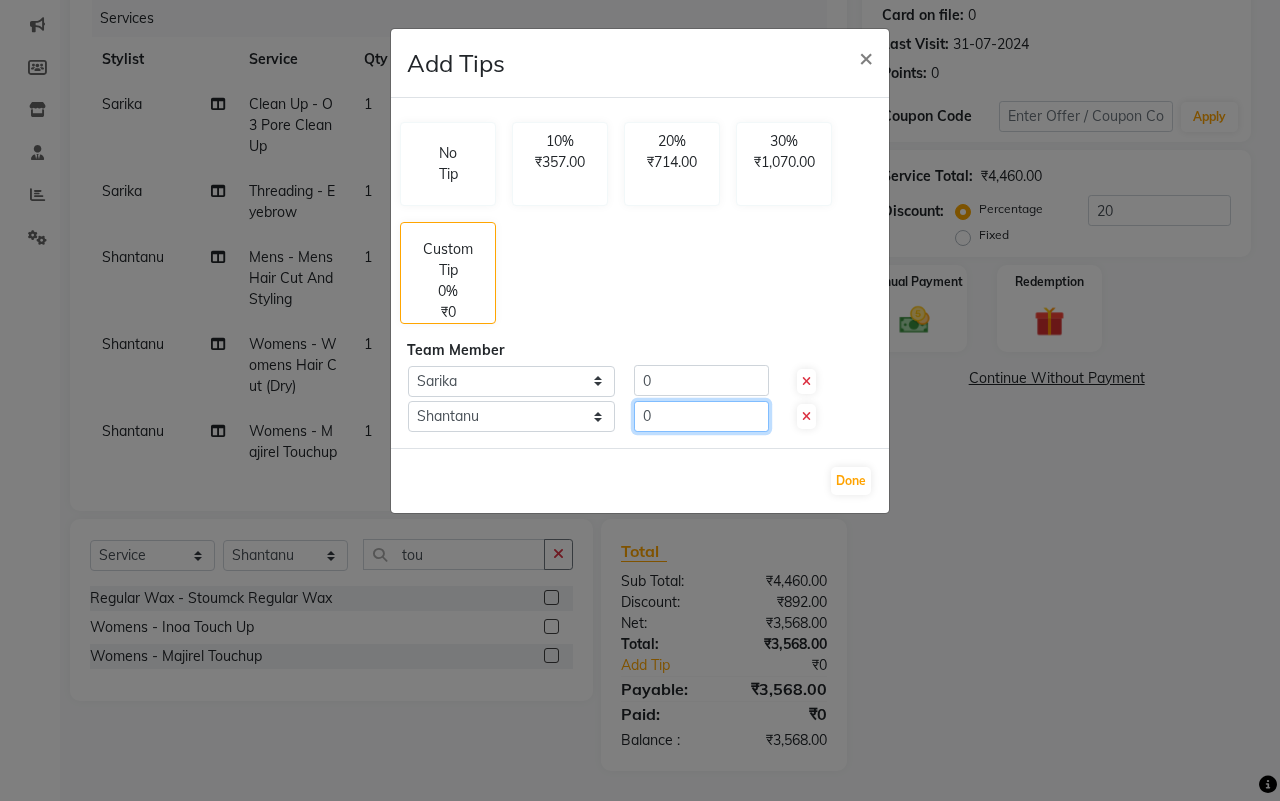 click on "0" 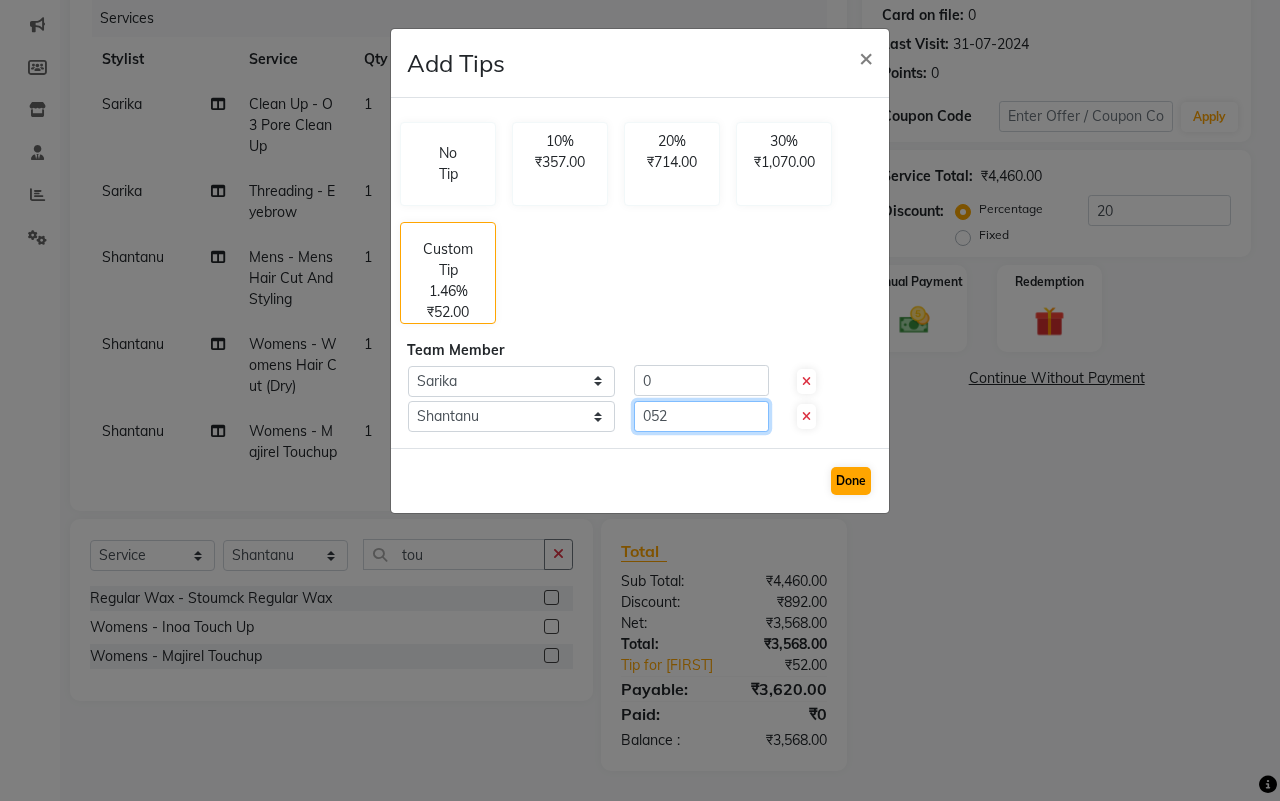 type on "052" 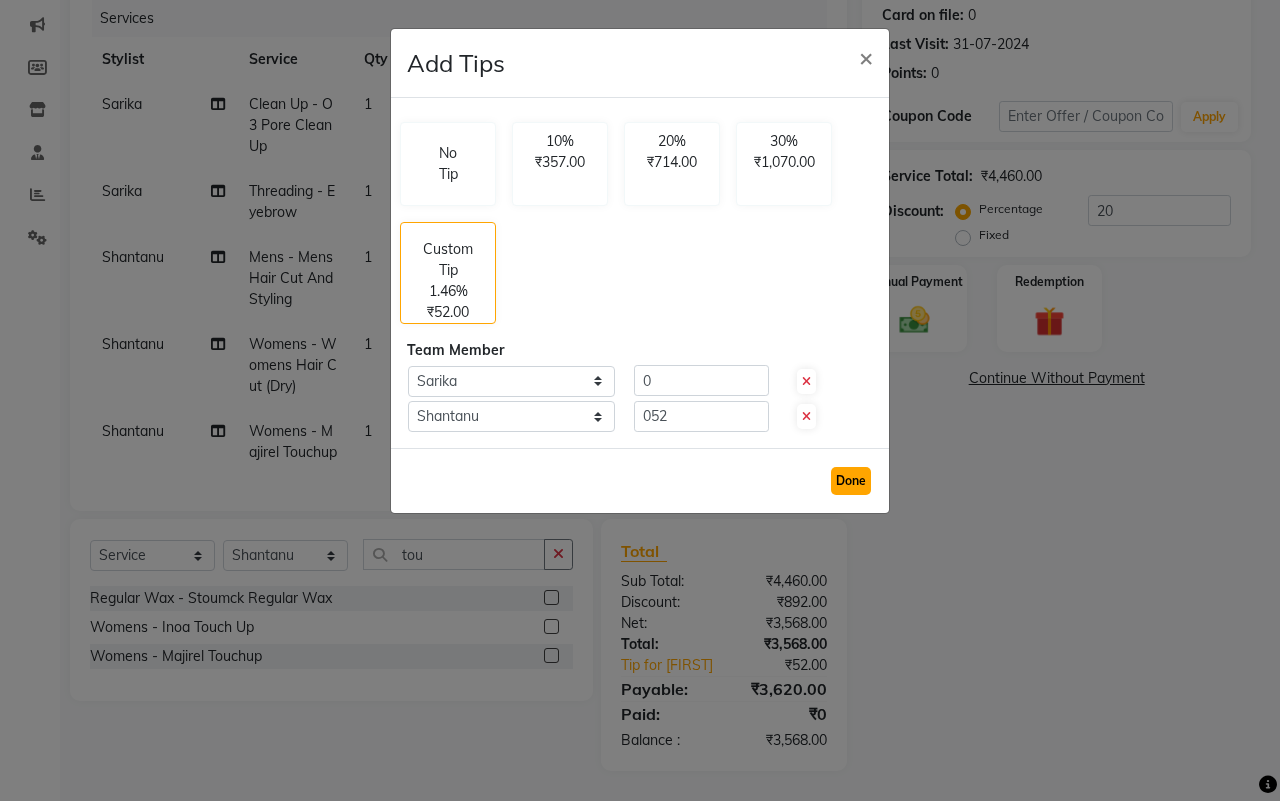 click on "Done" 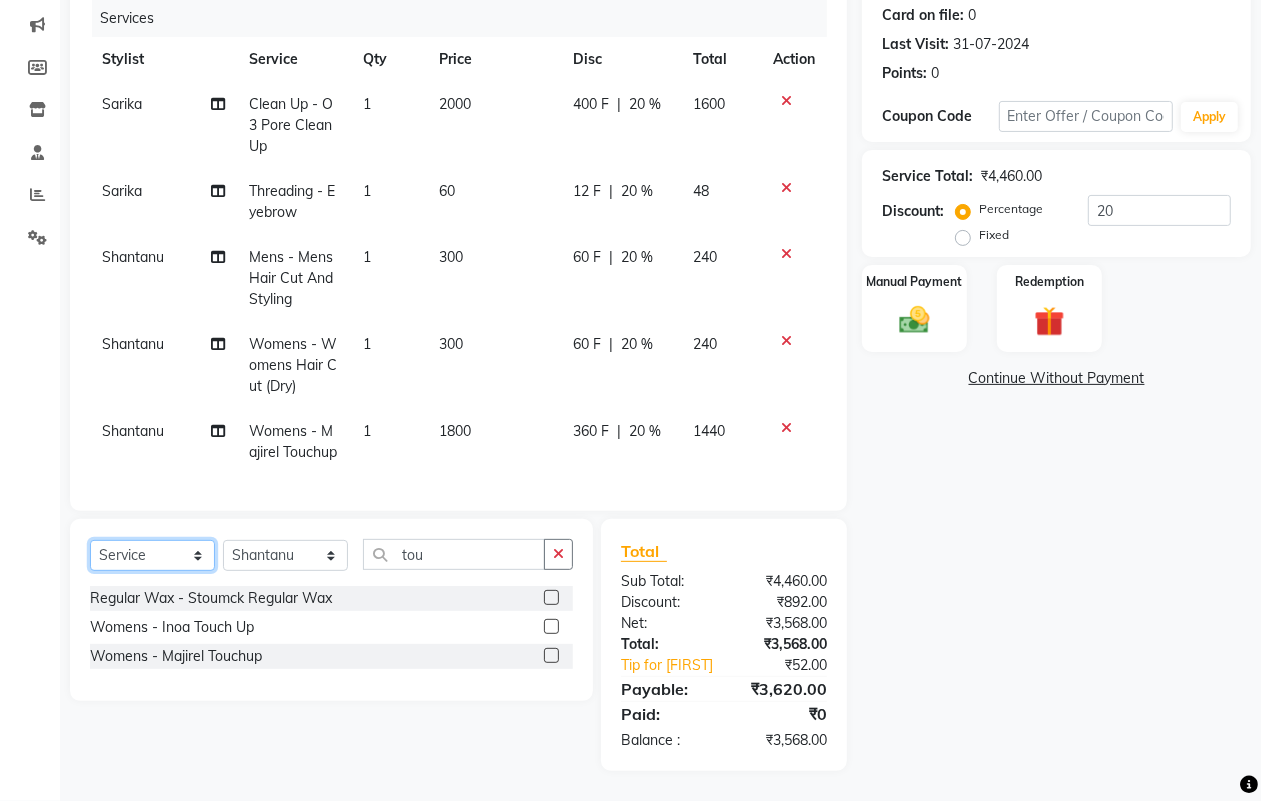 click on "Select  Service  Product  Membership  Package Voucher Prepaid Gift Card" 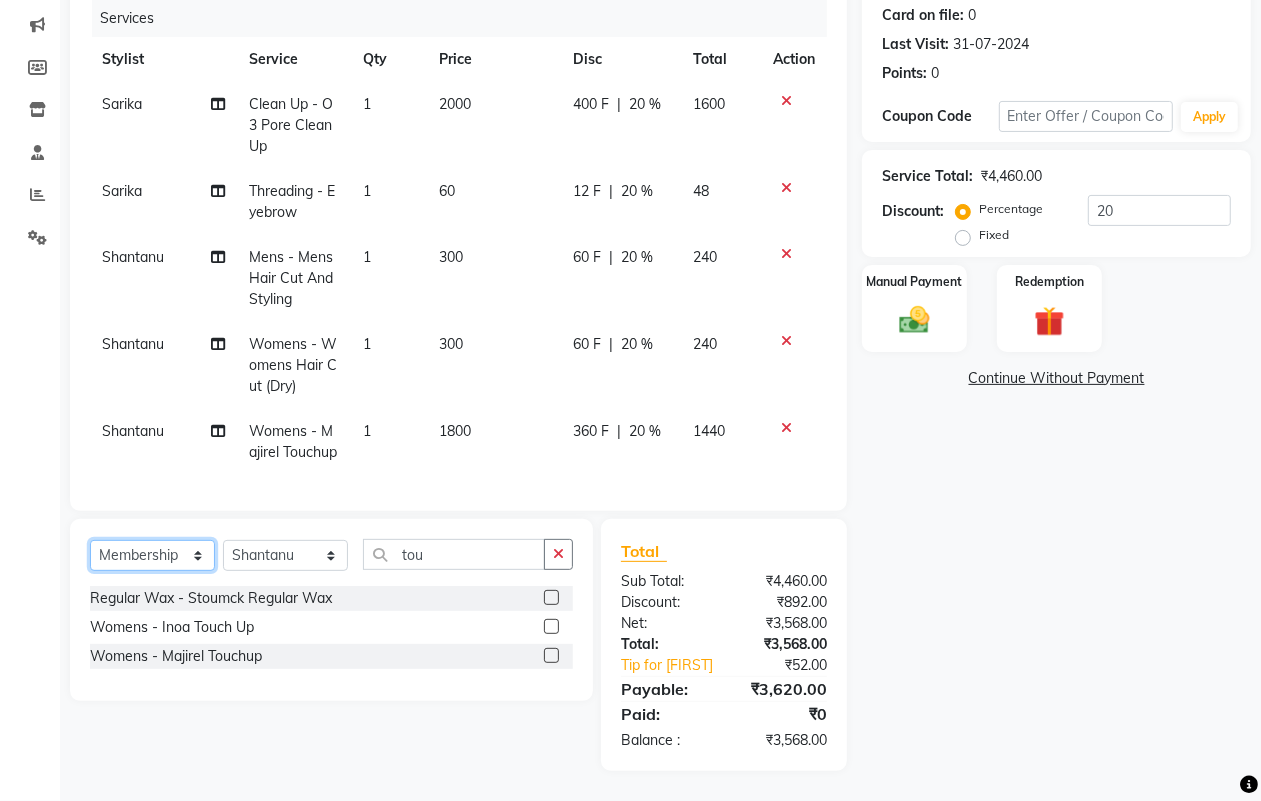 click on "Select  Service  Product  Membership  Package Voucher Prepaid Gift Card" 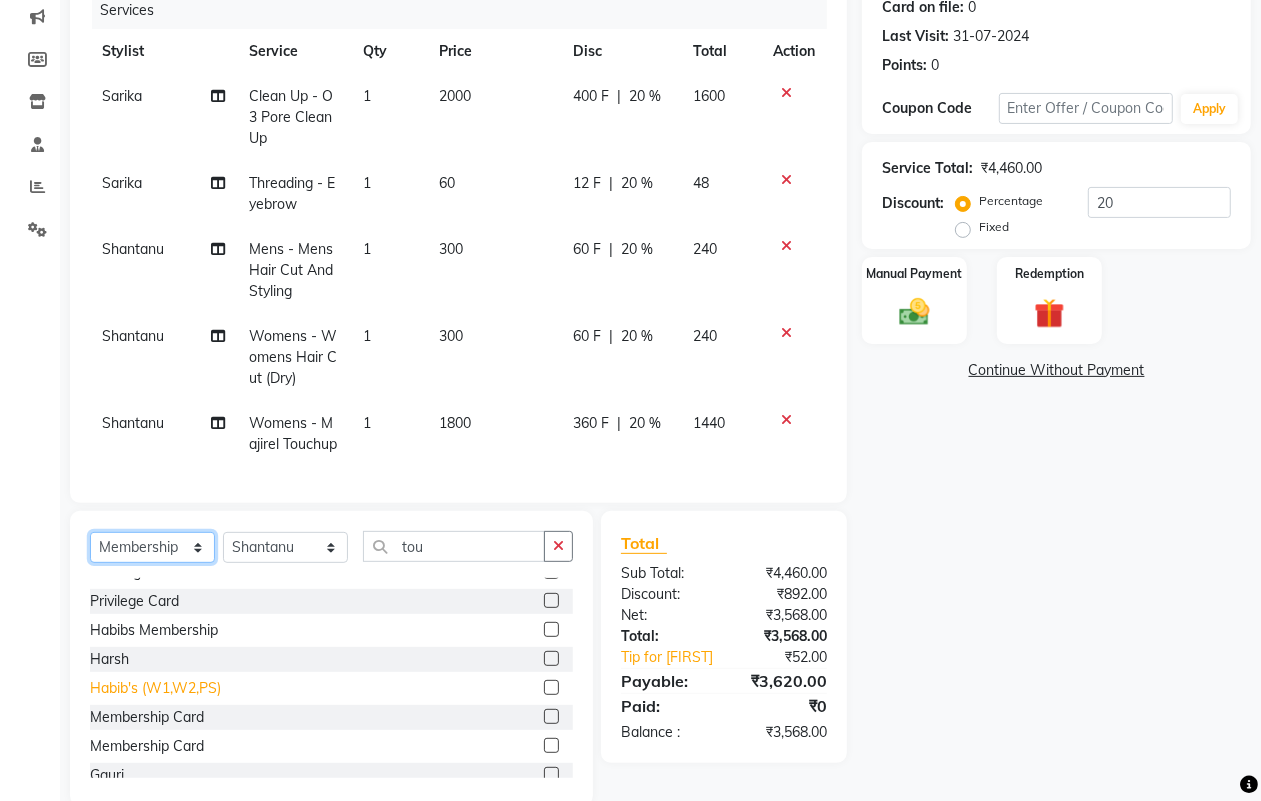 scroll, scrollTop: 176, scrollLeft: 0, axis: vertical 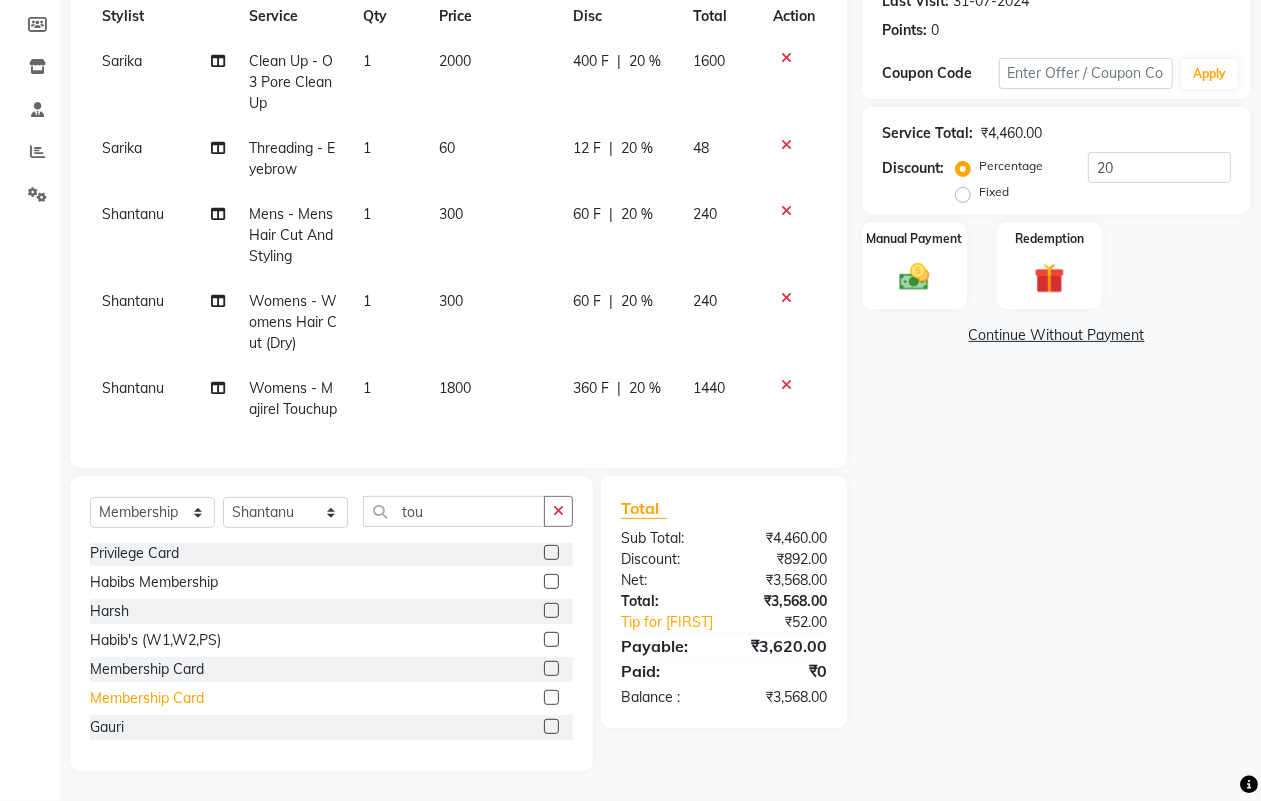 click on "Membership Card" 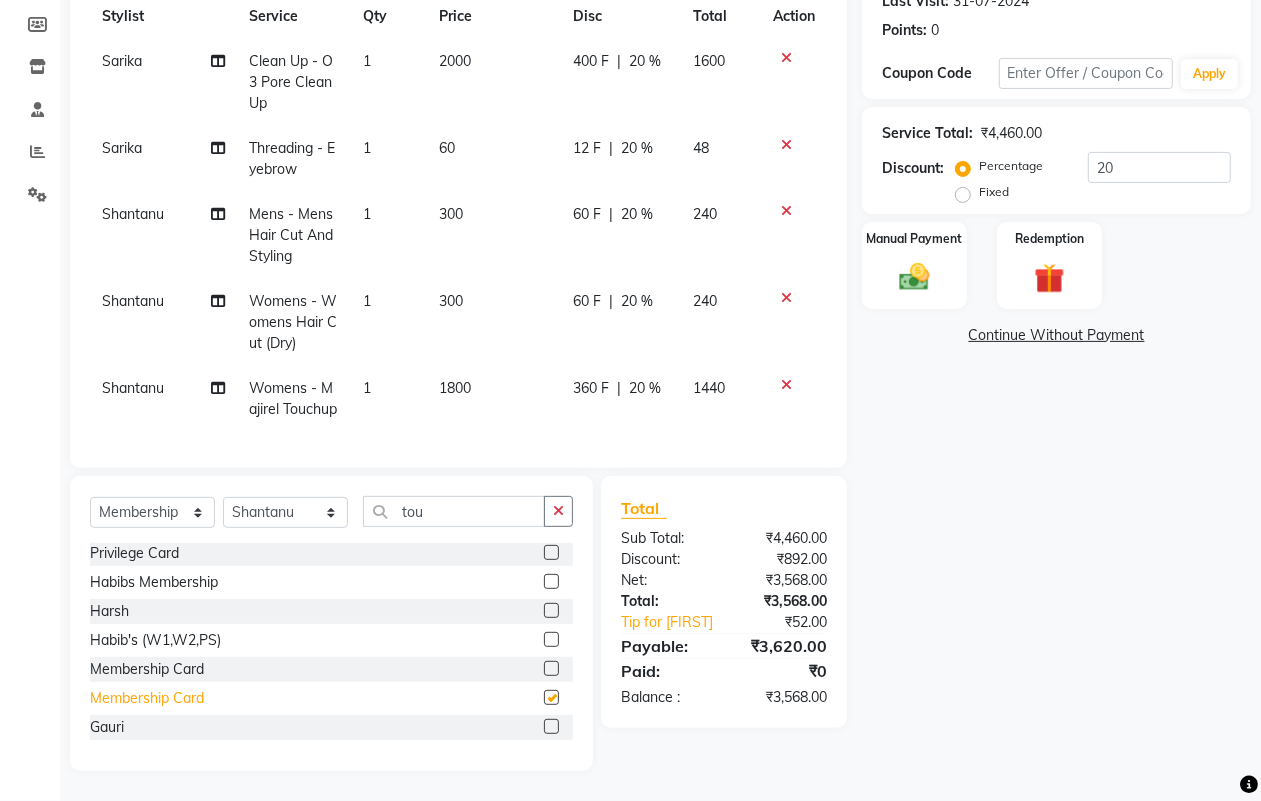select on "select" 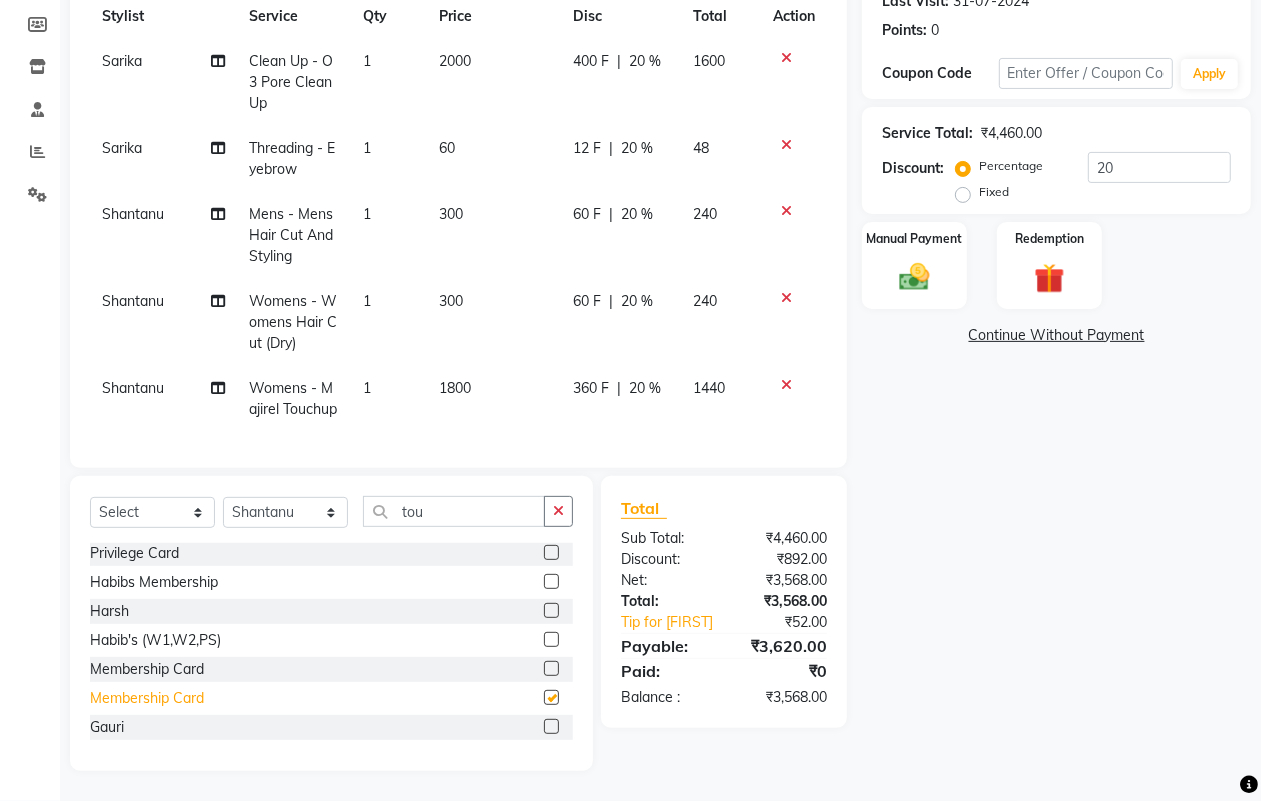 scroll, scrollTop: 0, scrollLeft: 0, axis: both 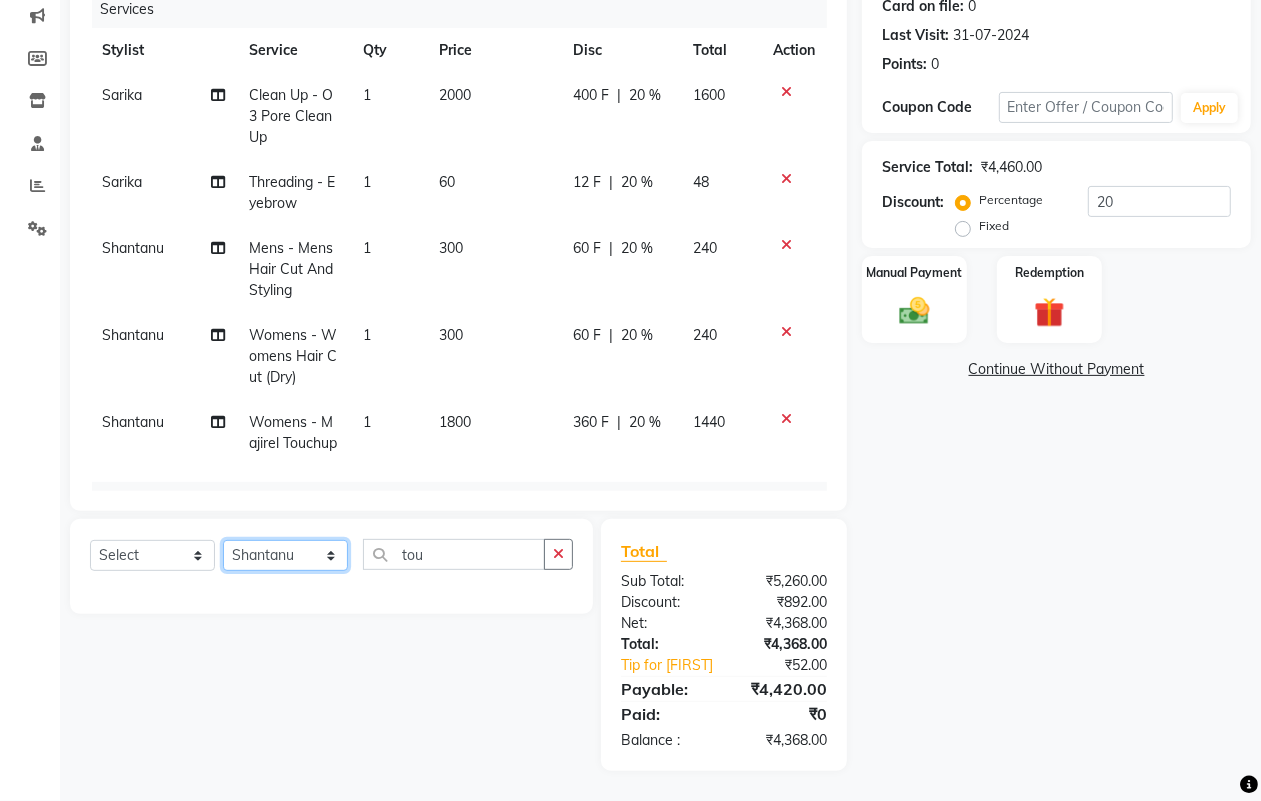 click on "Select Stylist [FIRST] [LAST] [FIRST] [LAST] [FIRST] [LAST] [FIRST] [LAST] [FIRST] [LAST] [FIRST] [LAST] [FIRST] [LAST] [FIRST] [LAST] [FIRST] [LAST] [FIRST] [LAST]" 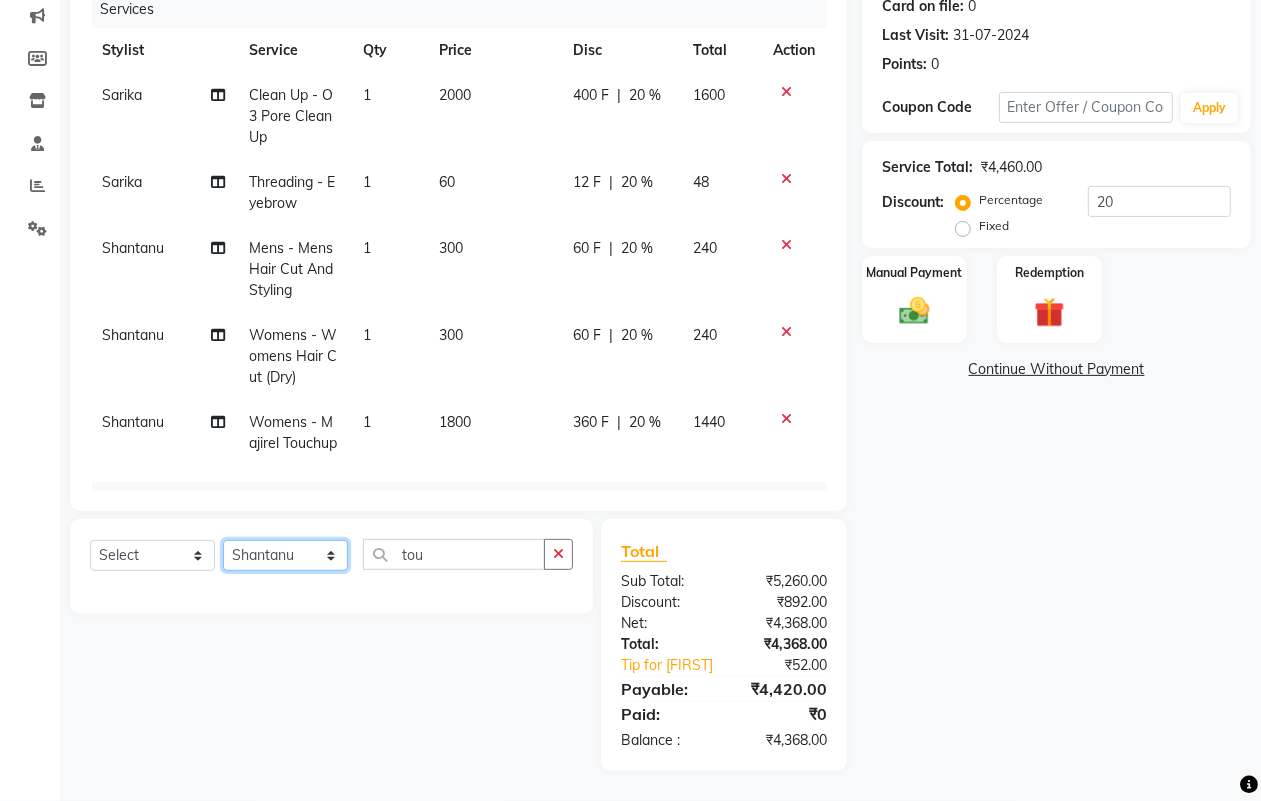 select on "30681" 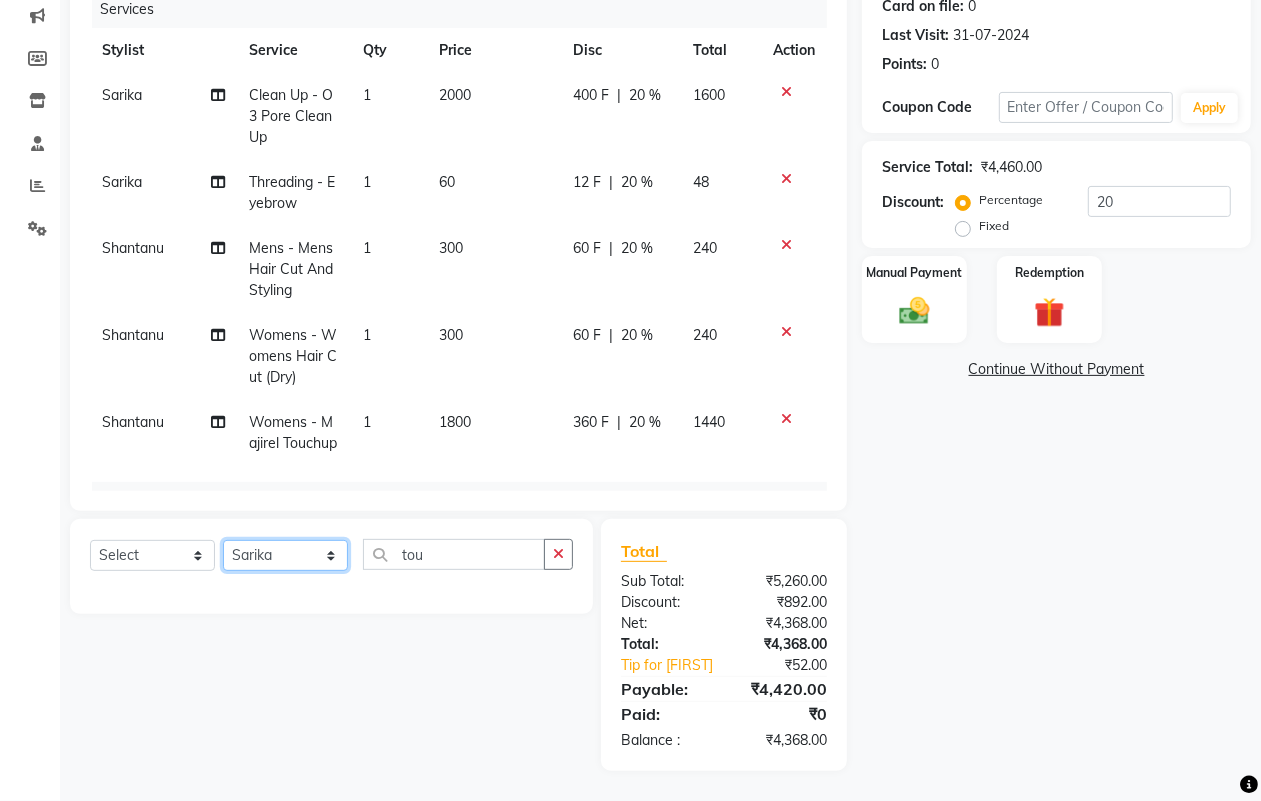 click on "Select Stylist [FIRST] [LAST] [FIRST] [LAST] [FIRST] [LAST] [FIRST] [LAST] [FIRST] [LAST] [FIRST] [LAST] [FIRST] [LAST] [FIRST] [LAST] [FIRST] [LAST] [FIRST] [LAST]" 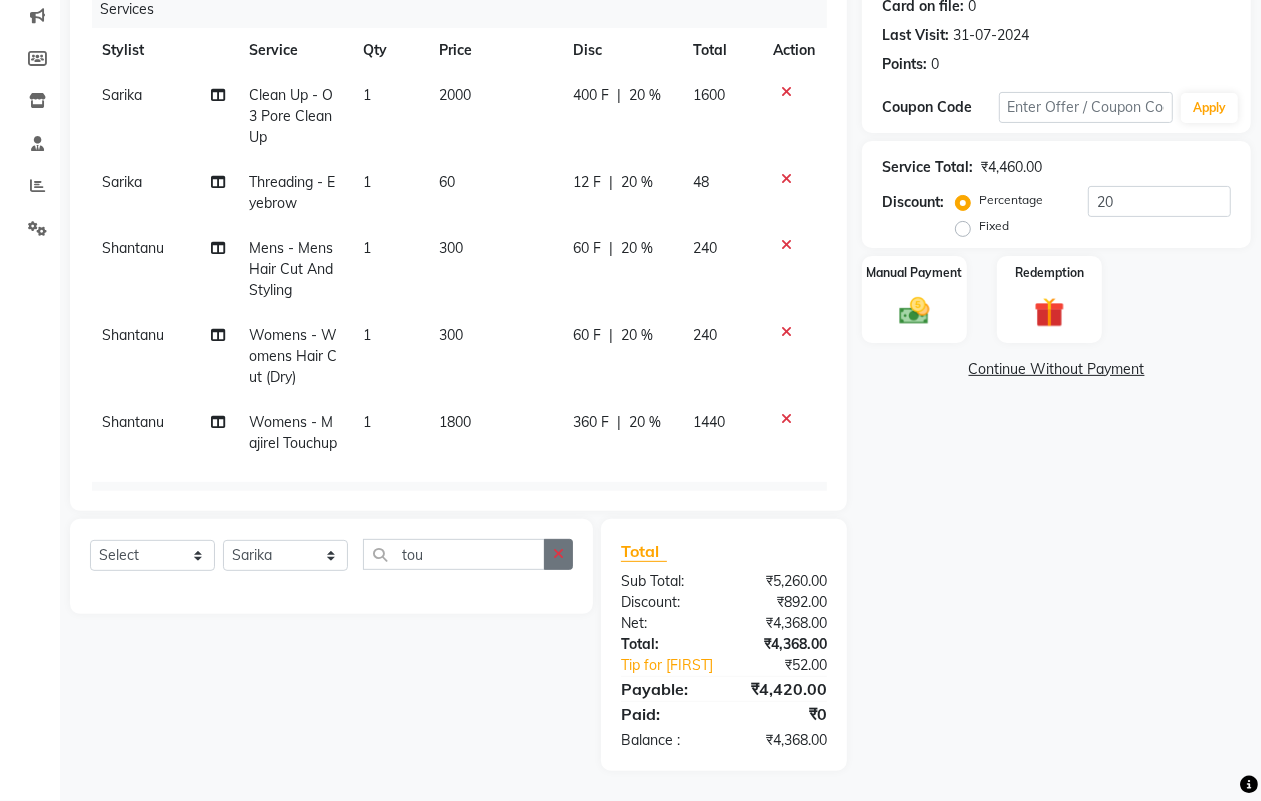click 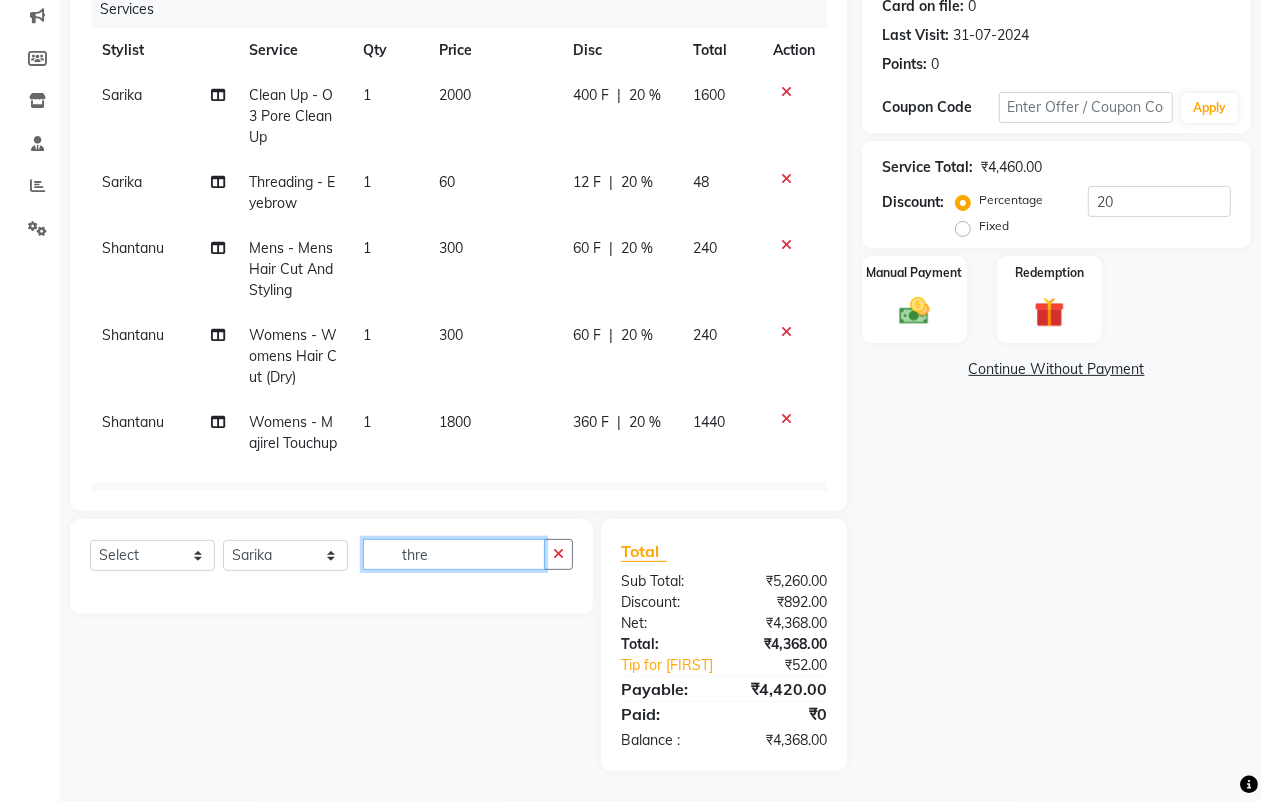 type on "thre" 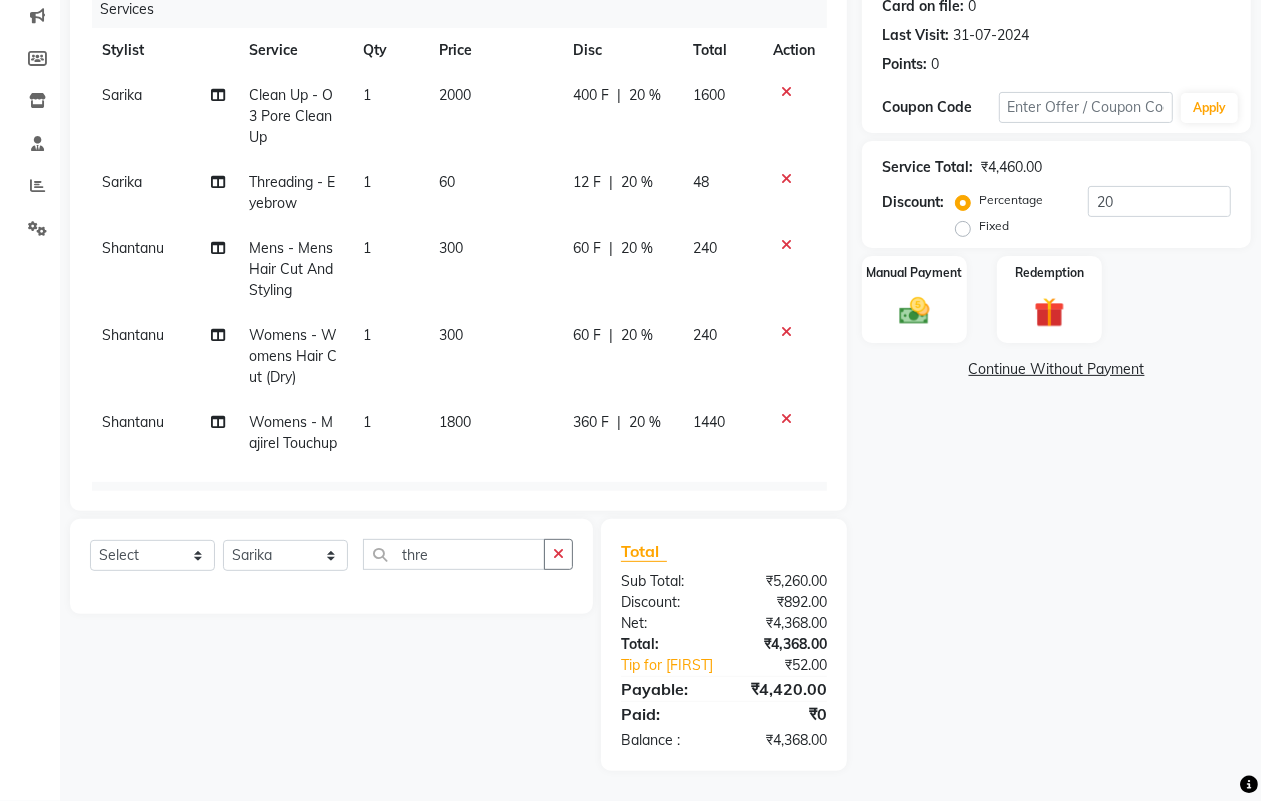 drag, startPoint x: 142, startPoint y: 553, endPoint x: 148, endPoint y: 542, distance: 12.529964 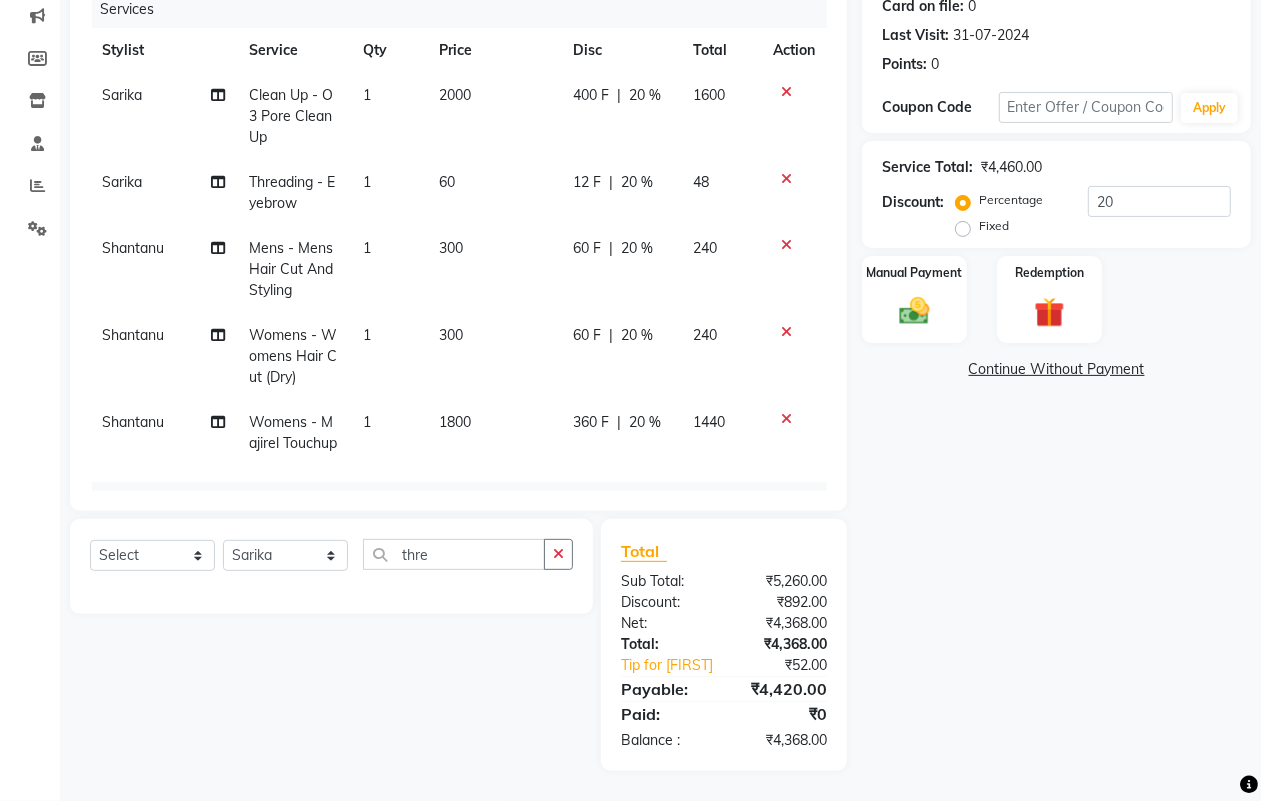 click on "Select  Service  Product  Package Voucher Prepaid Gift Card  Select Stylist [FIRST] [FIRST] [FIRST] [FIRST] [FIRST] [FIRST] [FIRST] [FIRST]  [FIRST]  thre" 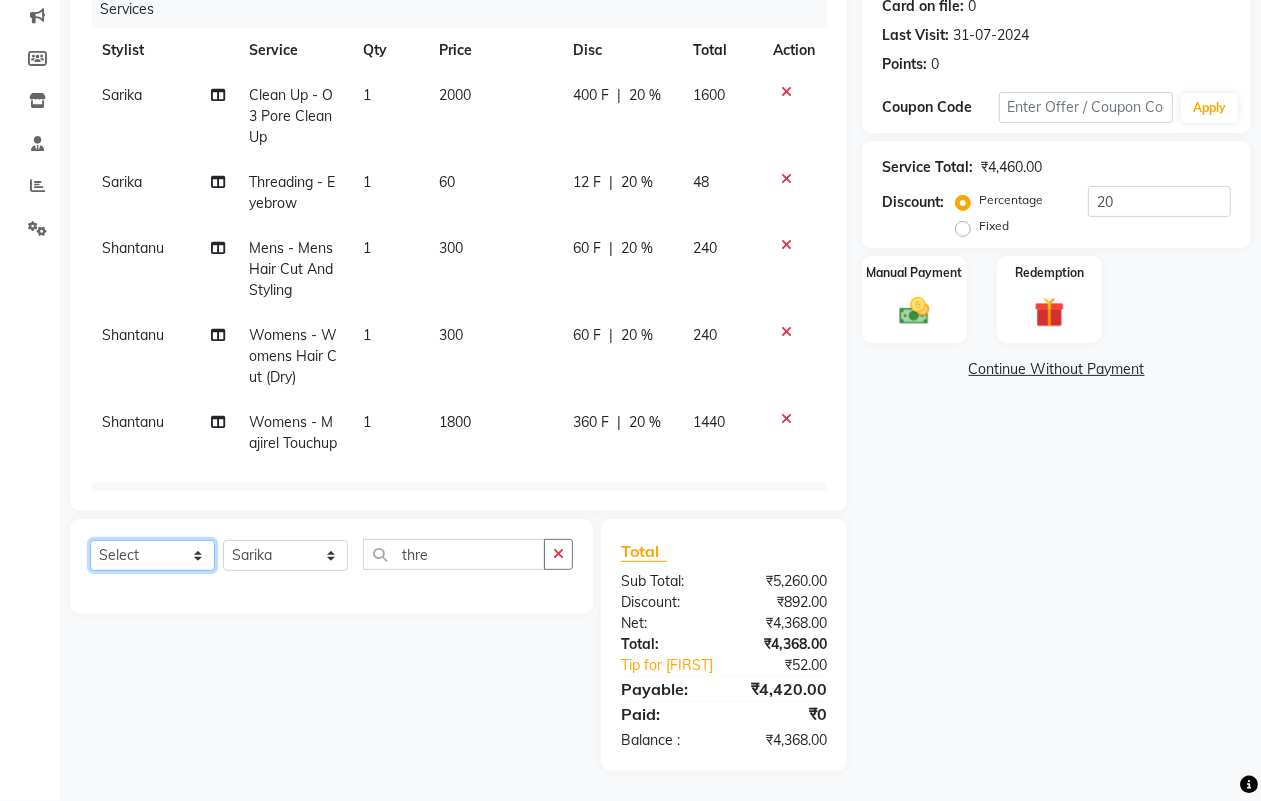 click on "Select  Service  Product  Package Voucher Prepaid Gift Card" 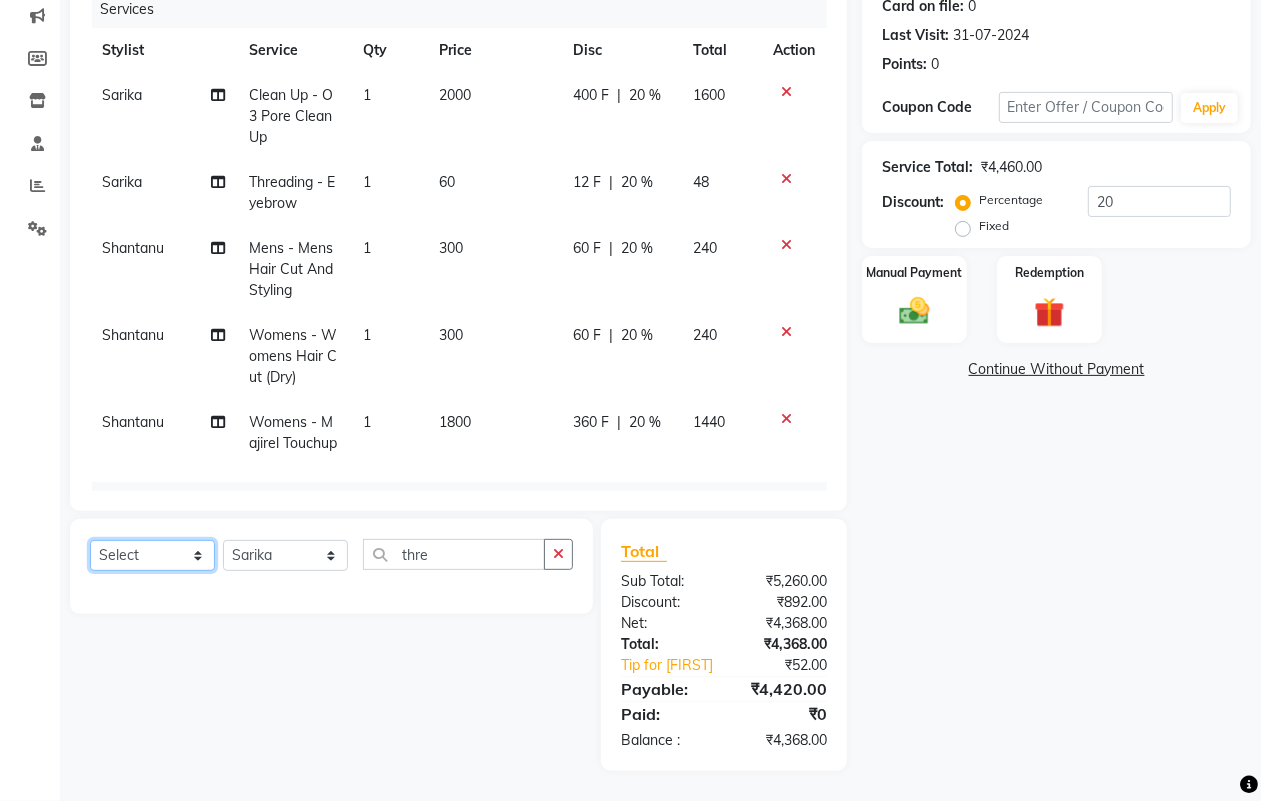 select on "service" 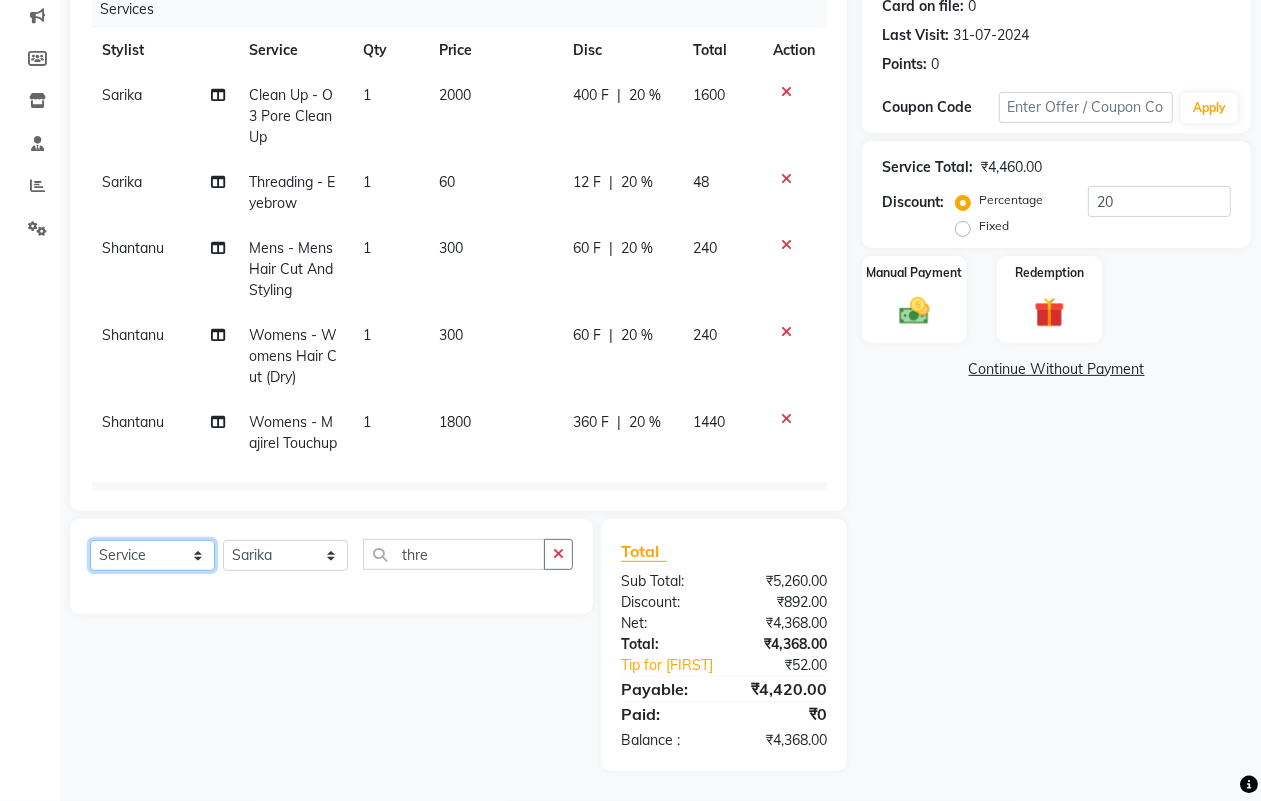 click on "Select  Service  Product  Package Voucher Prepaid Gift Card" 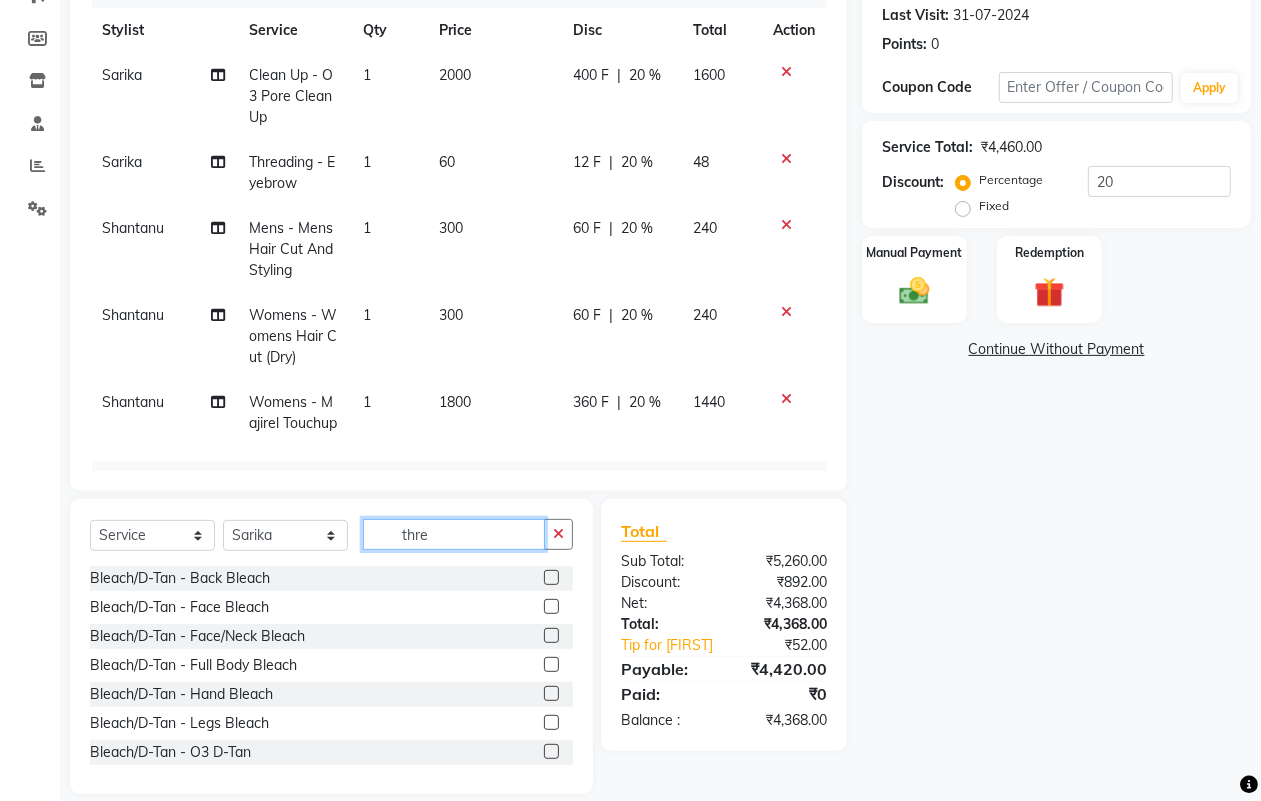 click on "thre" 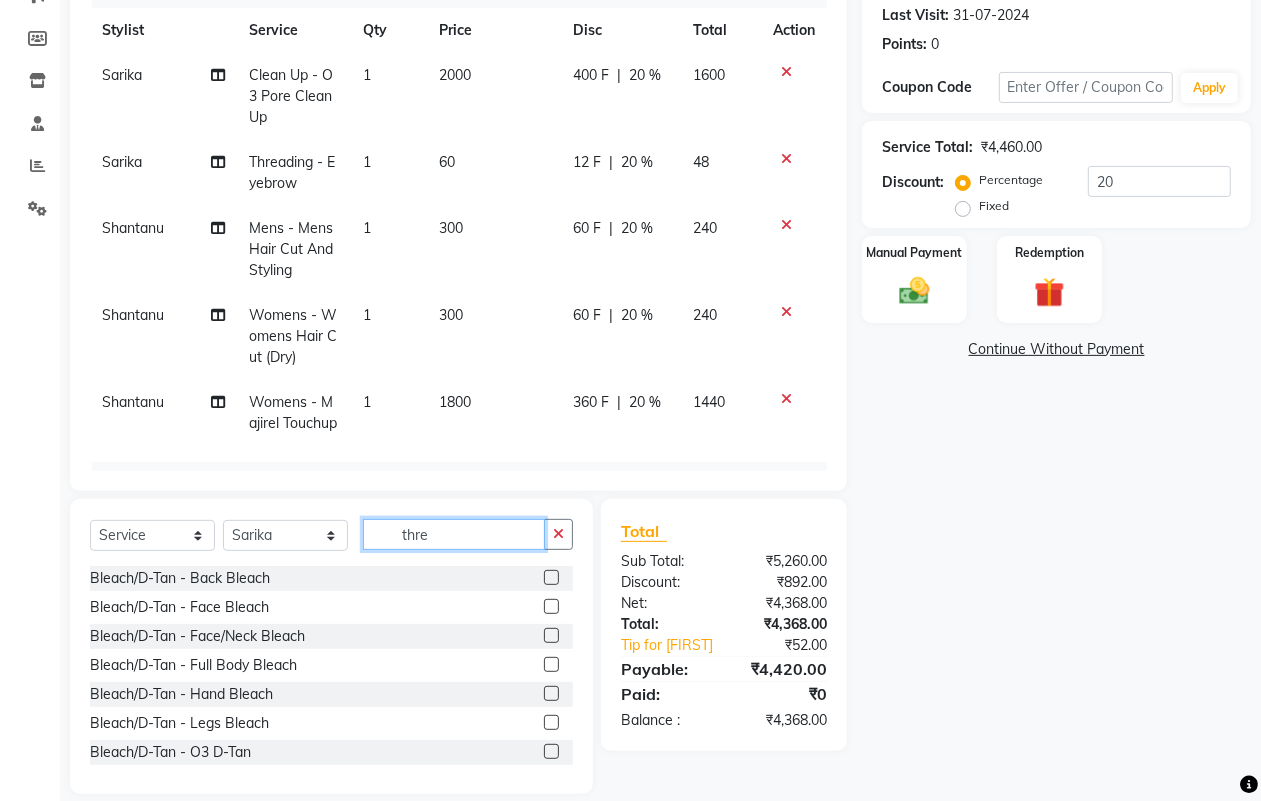 click on "thre" 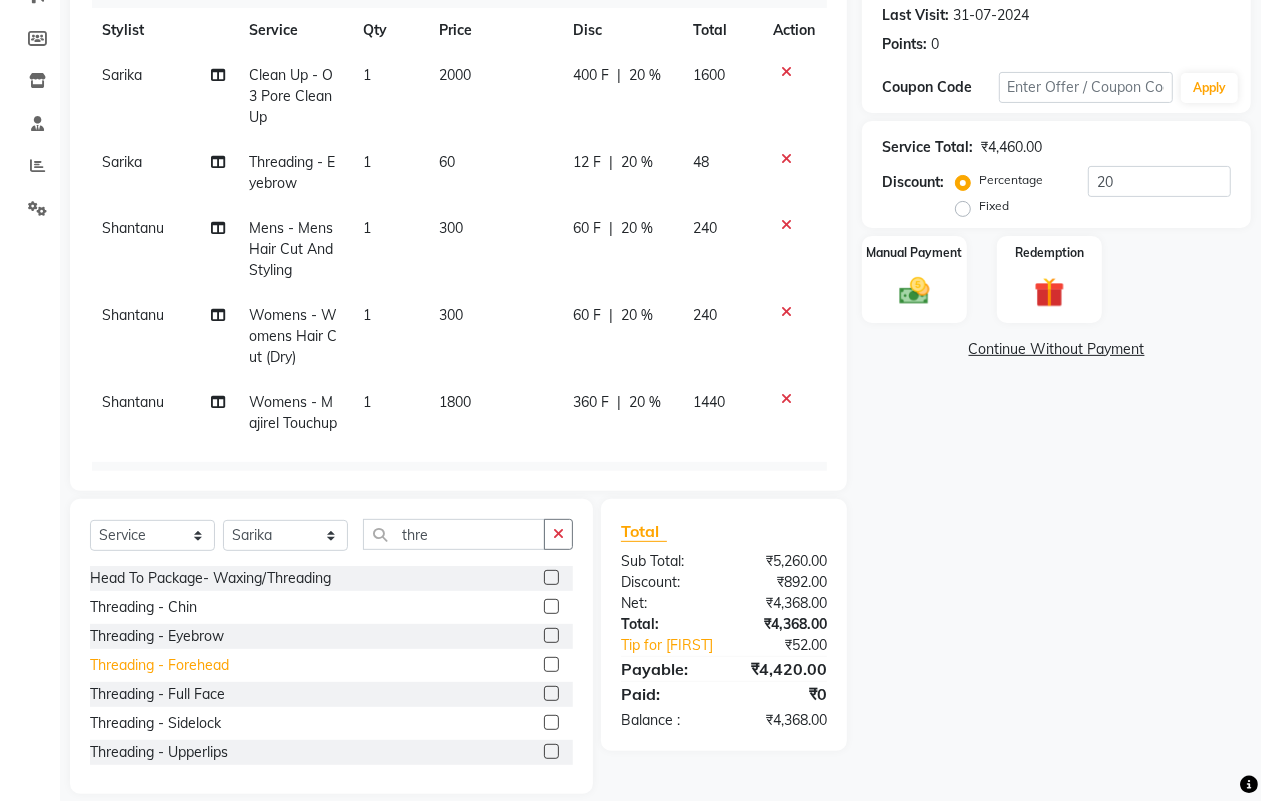 click on "Threading - Forehead" 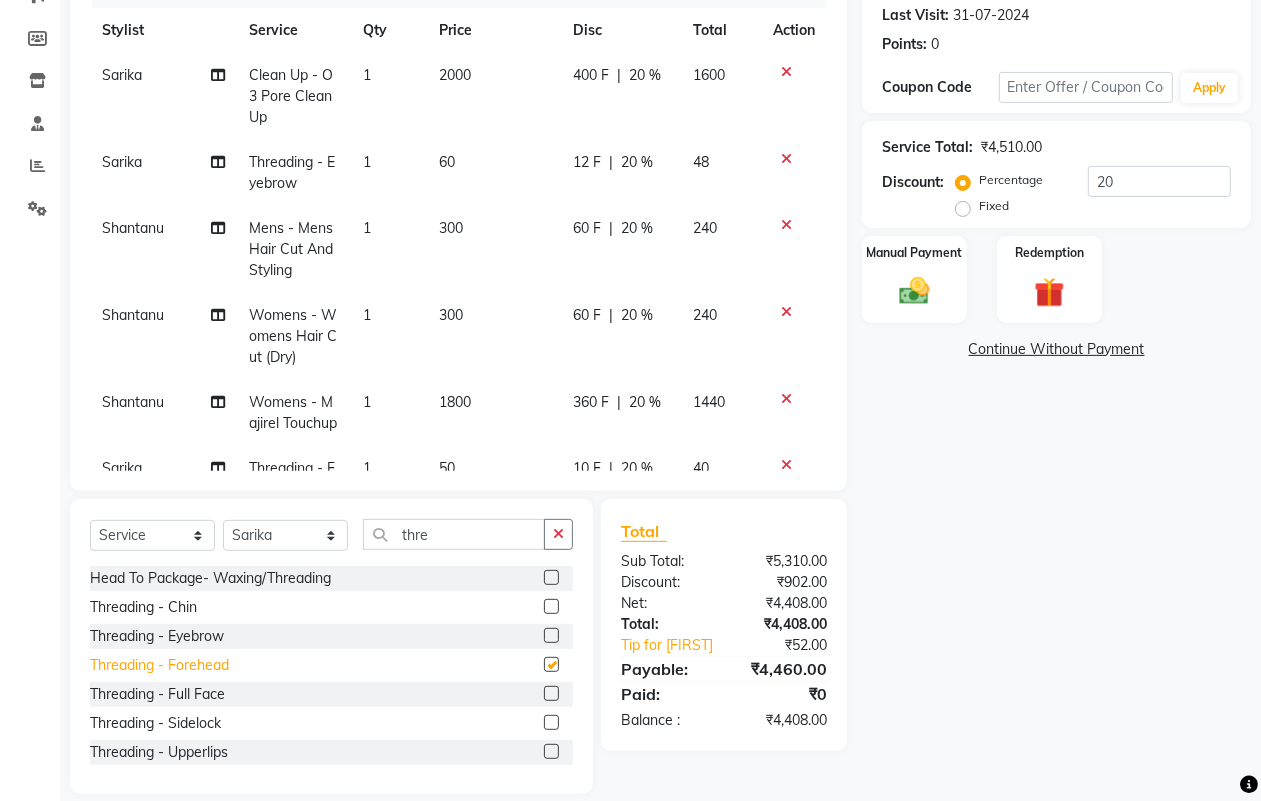 checkbox on "false" 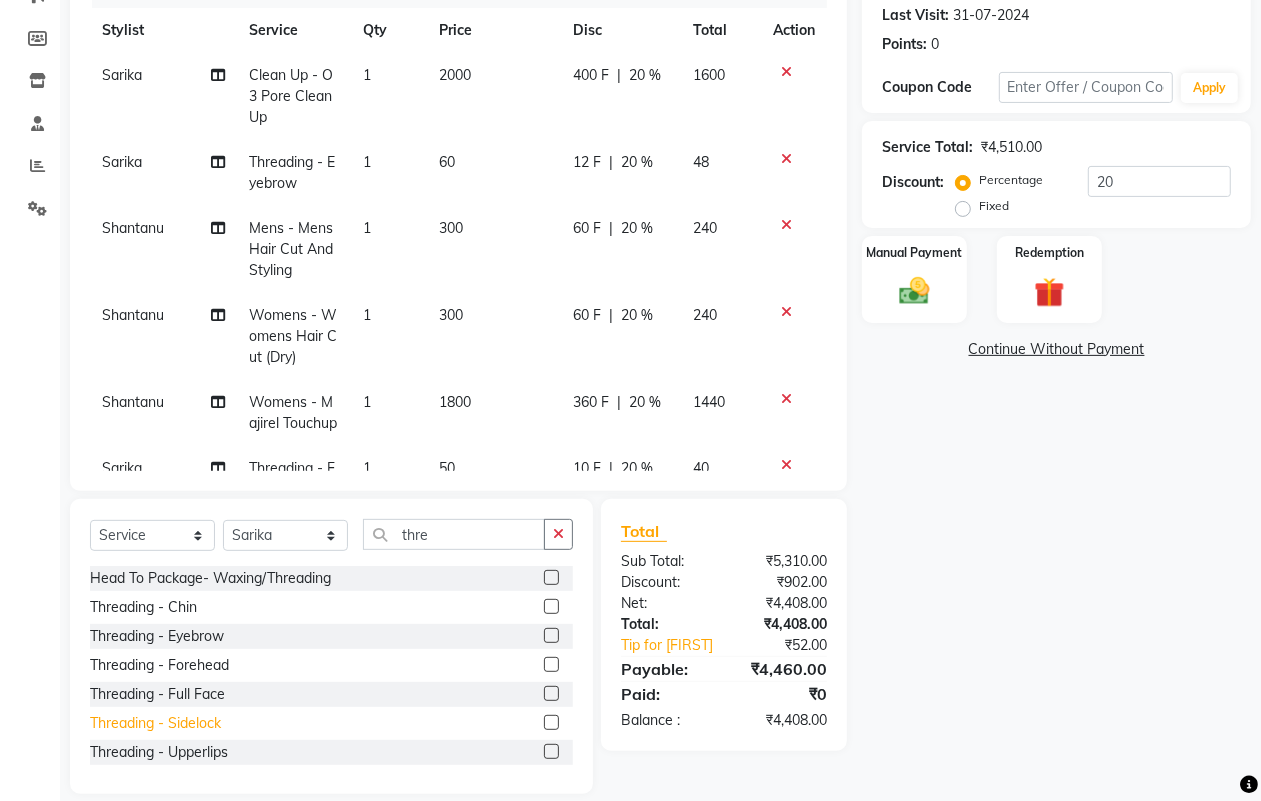 scroll, scrollTop: 2, scrollLeft: 0, axis: vertical 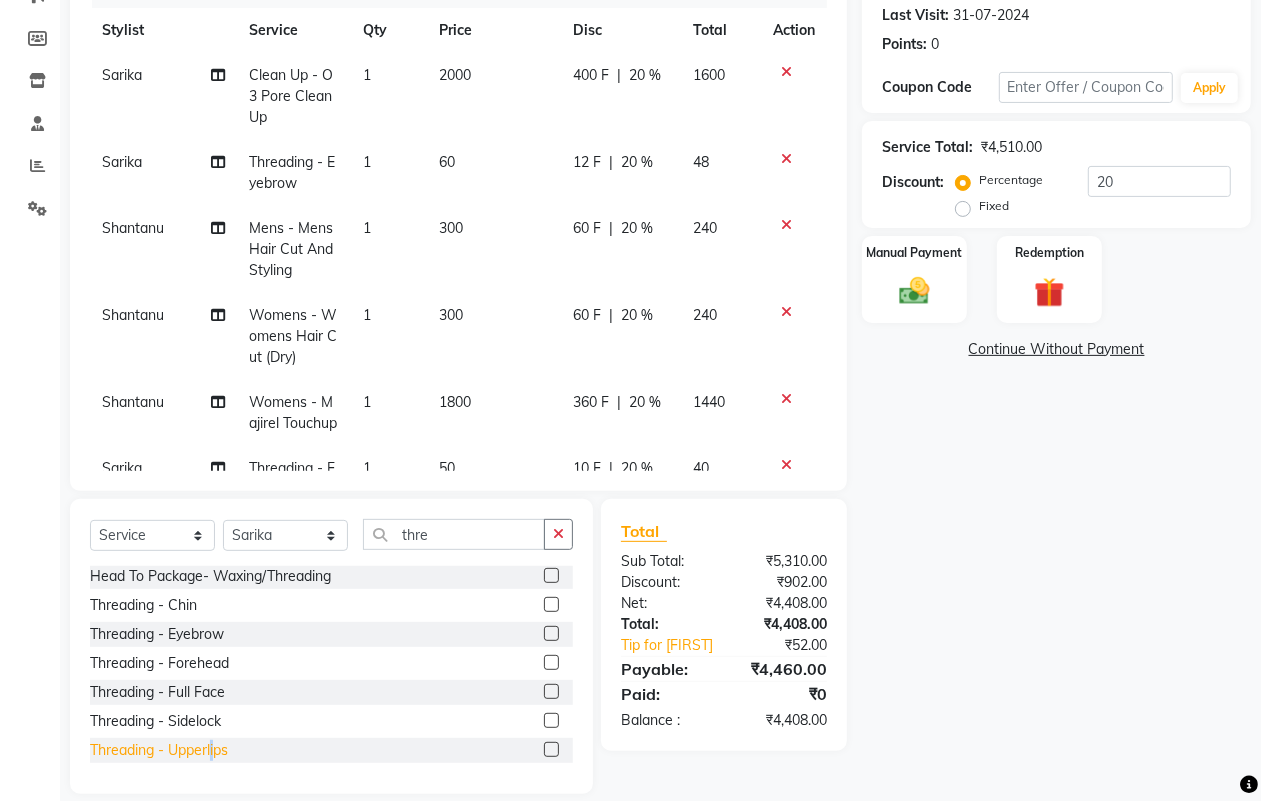 click on "Threading - Upperlips" 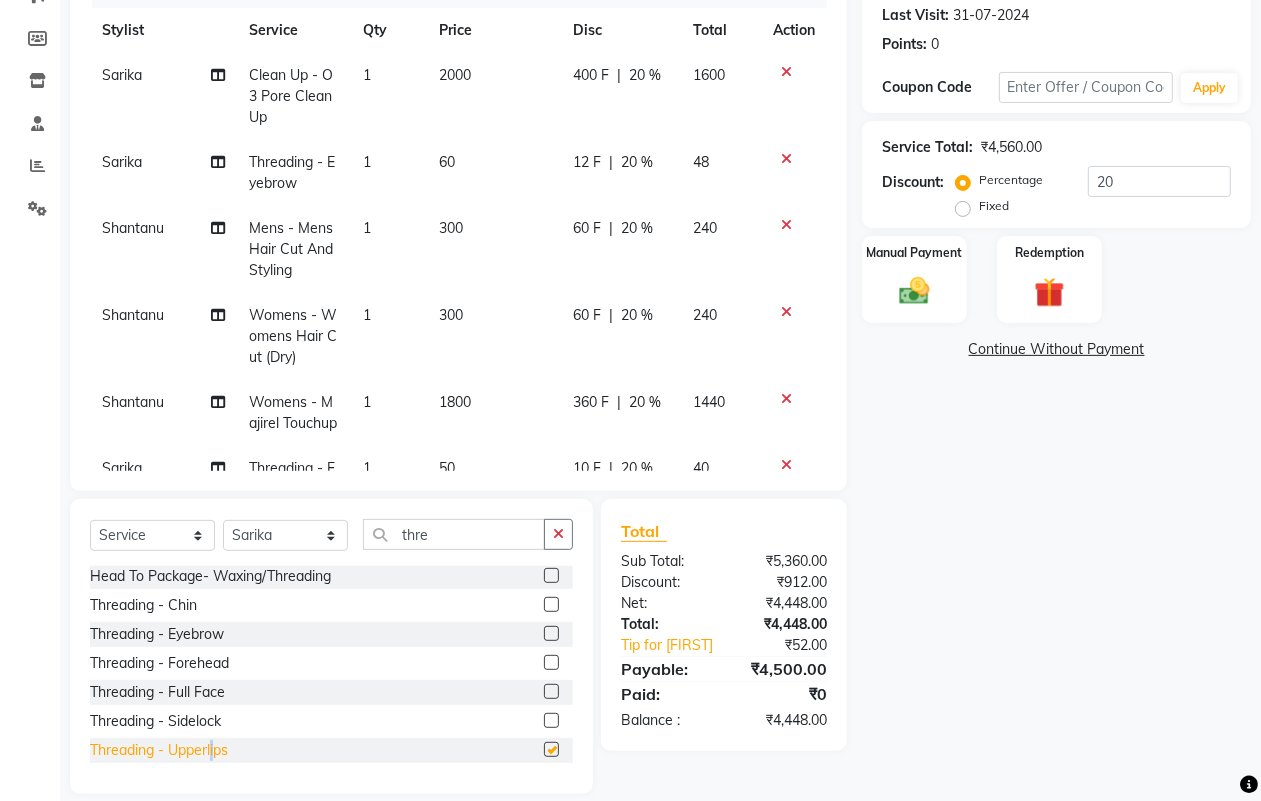 checkbox on "false" 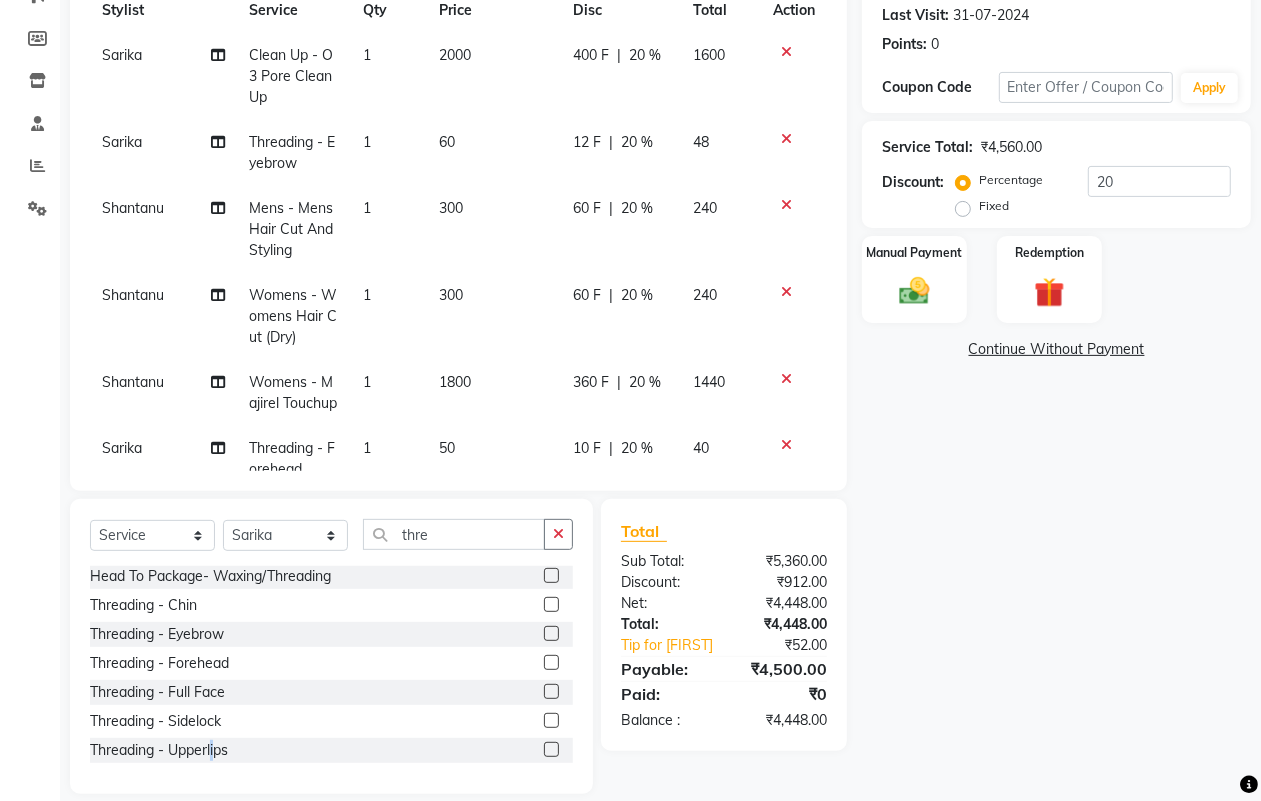 scroll, scrollTop: 0, scrollLeft: 0, axis: both 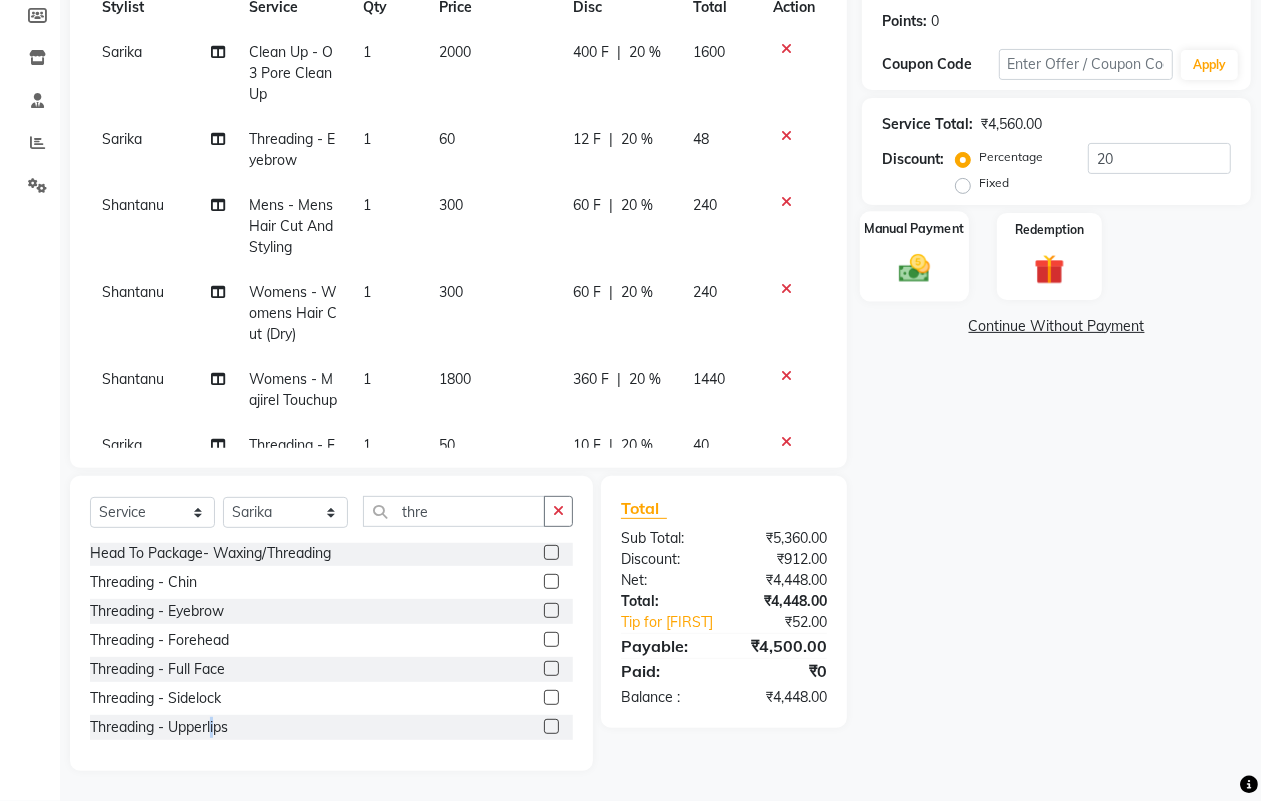 click 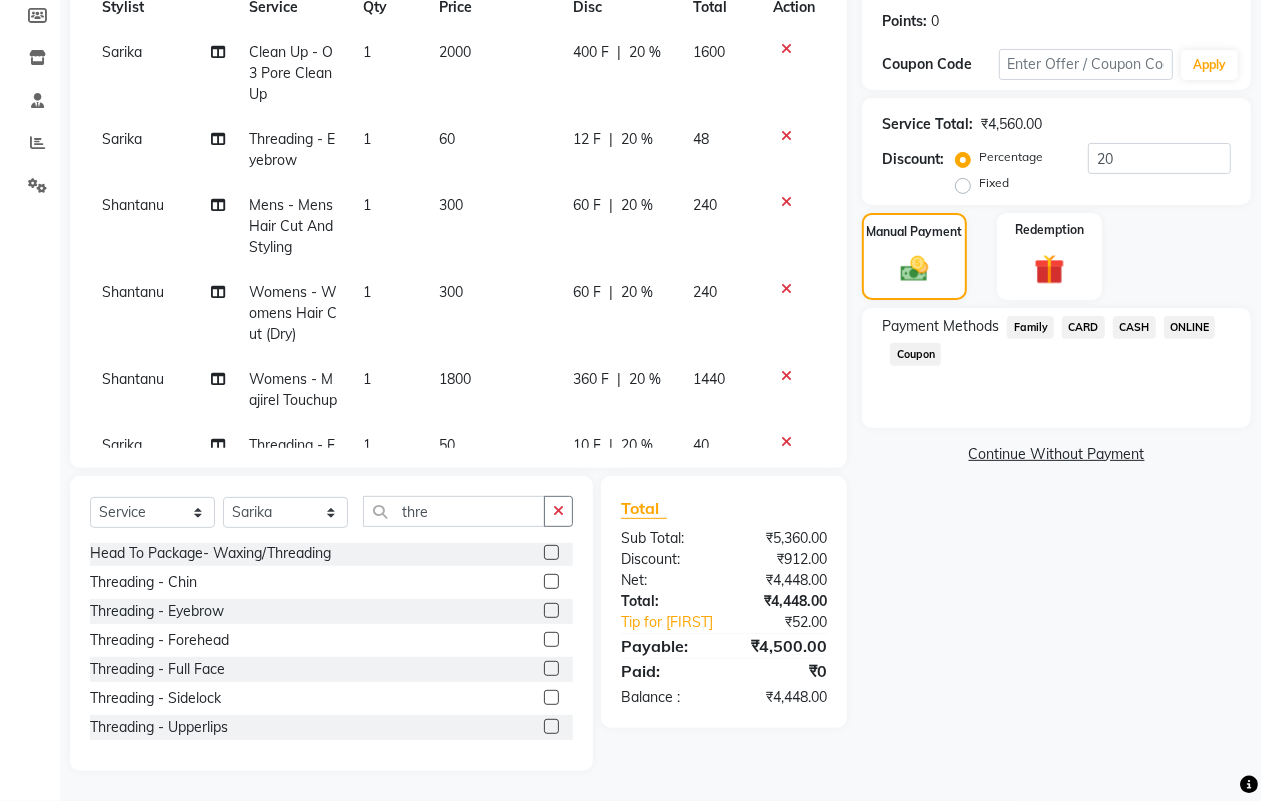 click on "CASH" 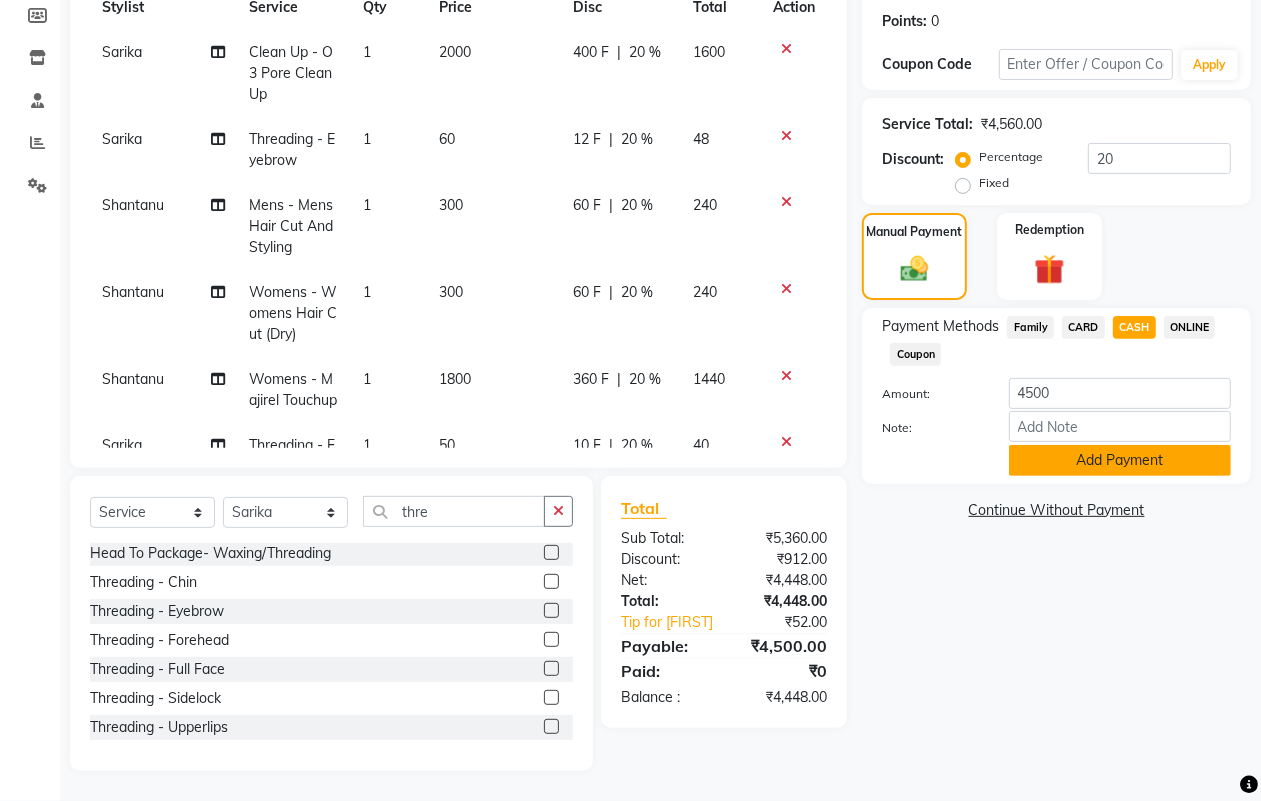 click on "Add Payment" 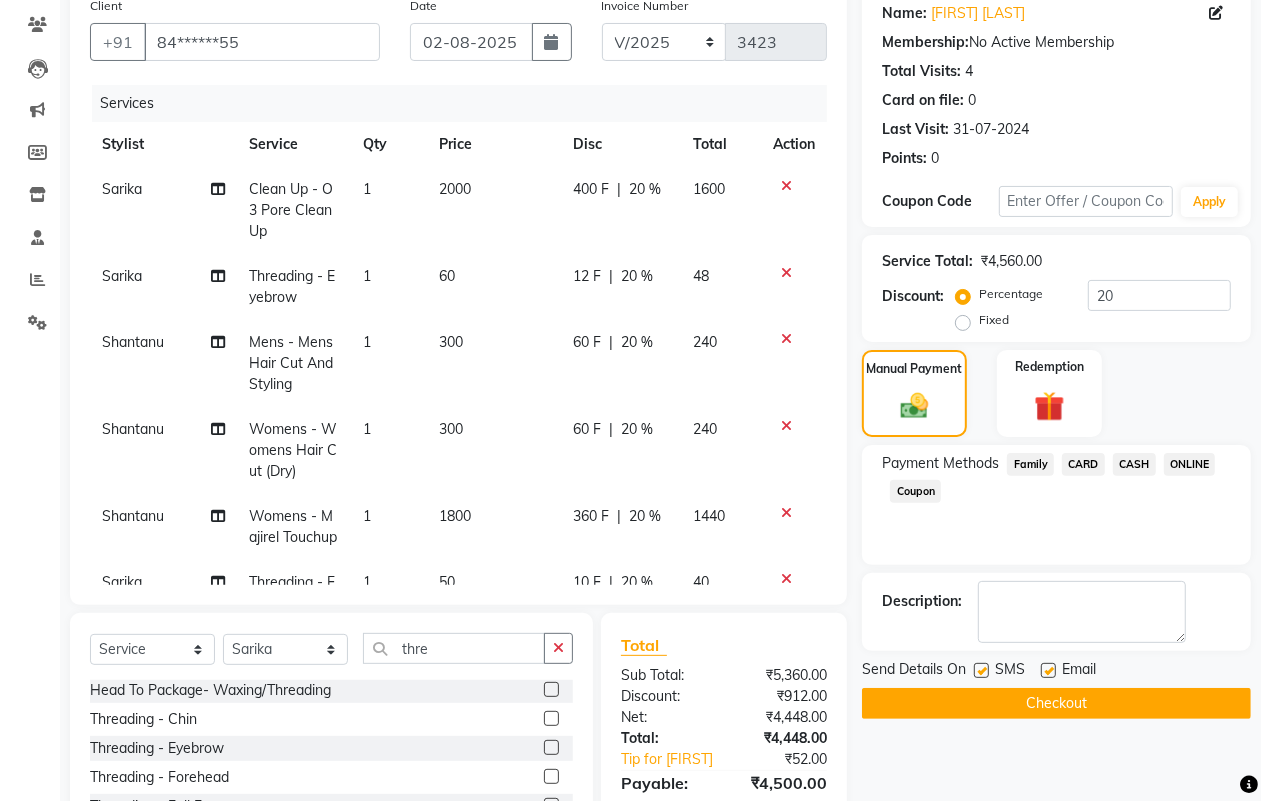 scroll, scrollTop: 370, scrollLeft: 0, axis: vertical 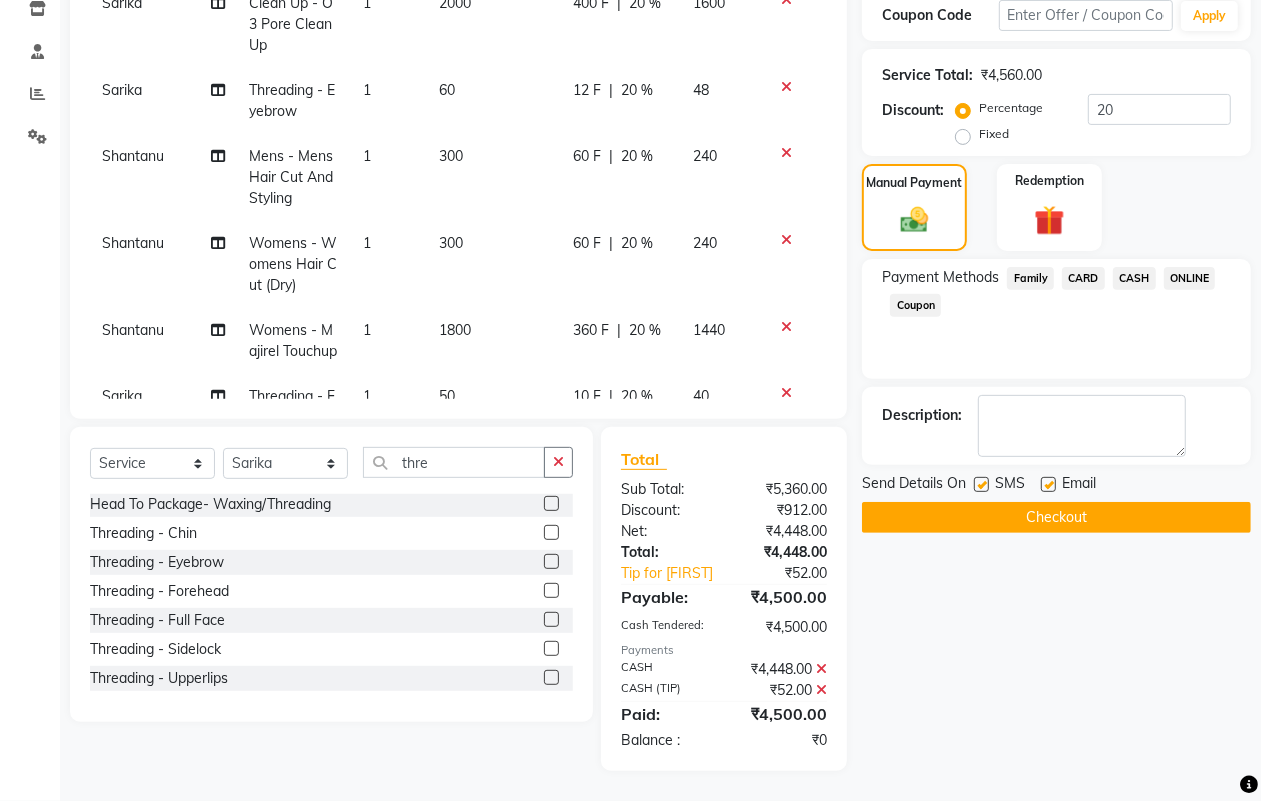 click on "Checkout" 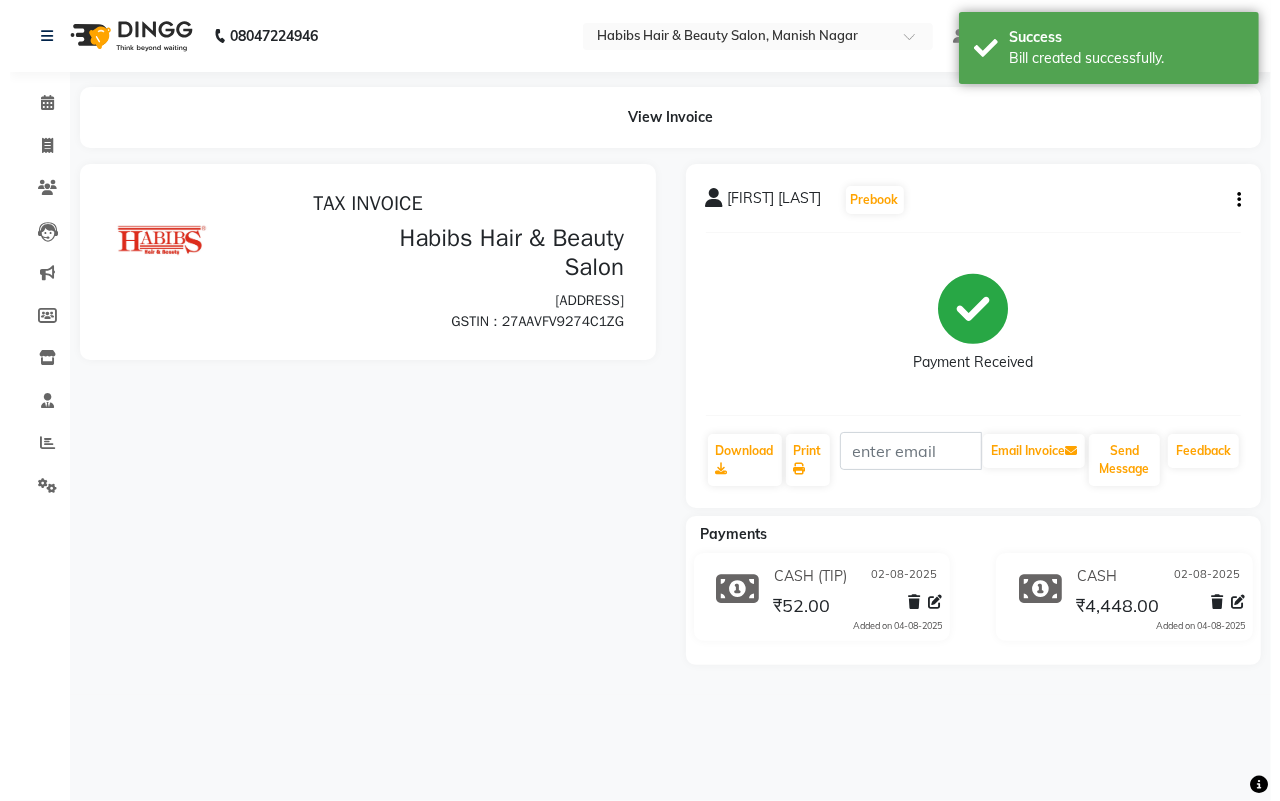 scroll, scrollTop: 0, scrollLeft: 0, axis: both 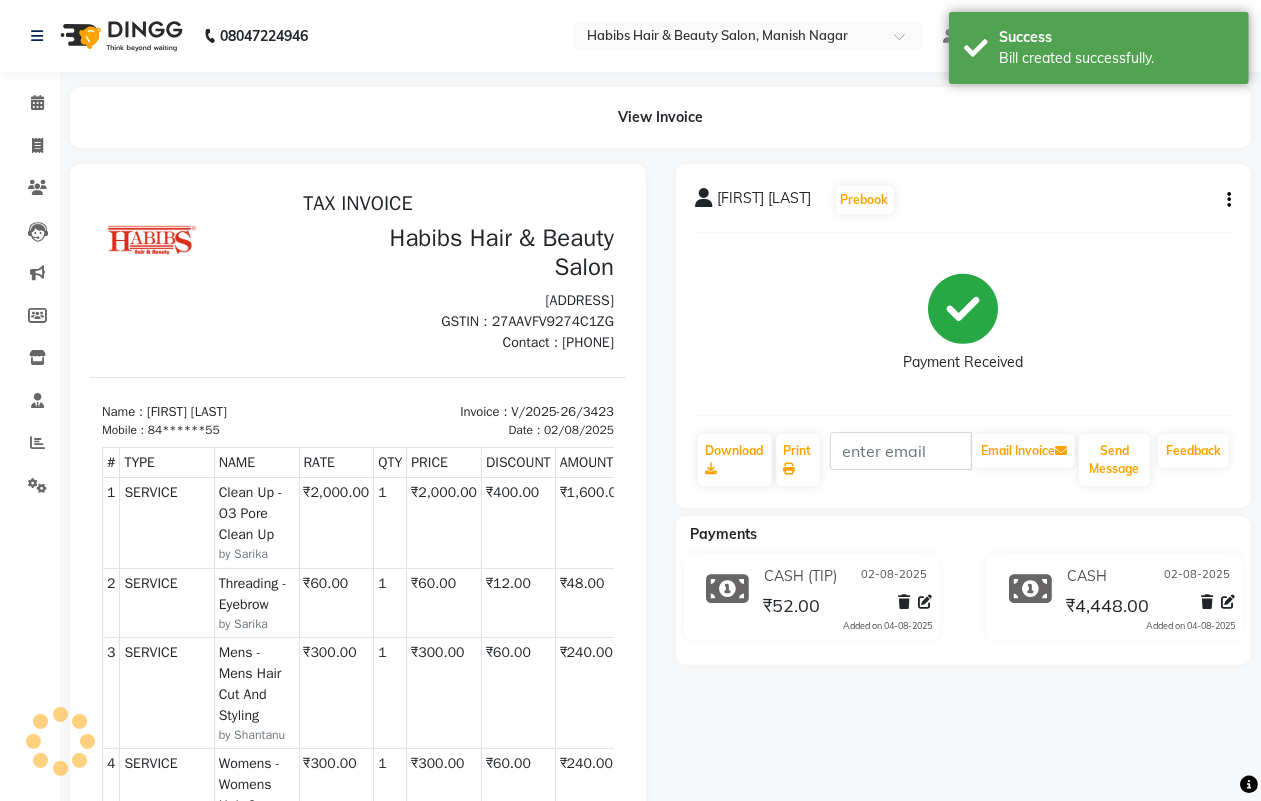 select on "3804" 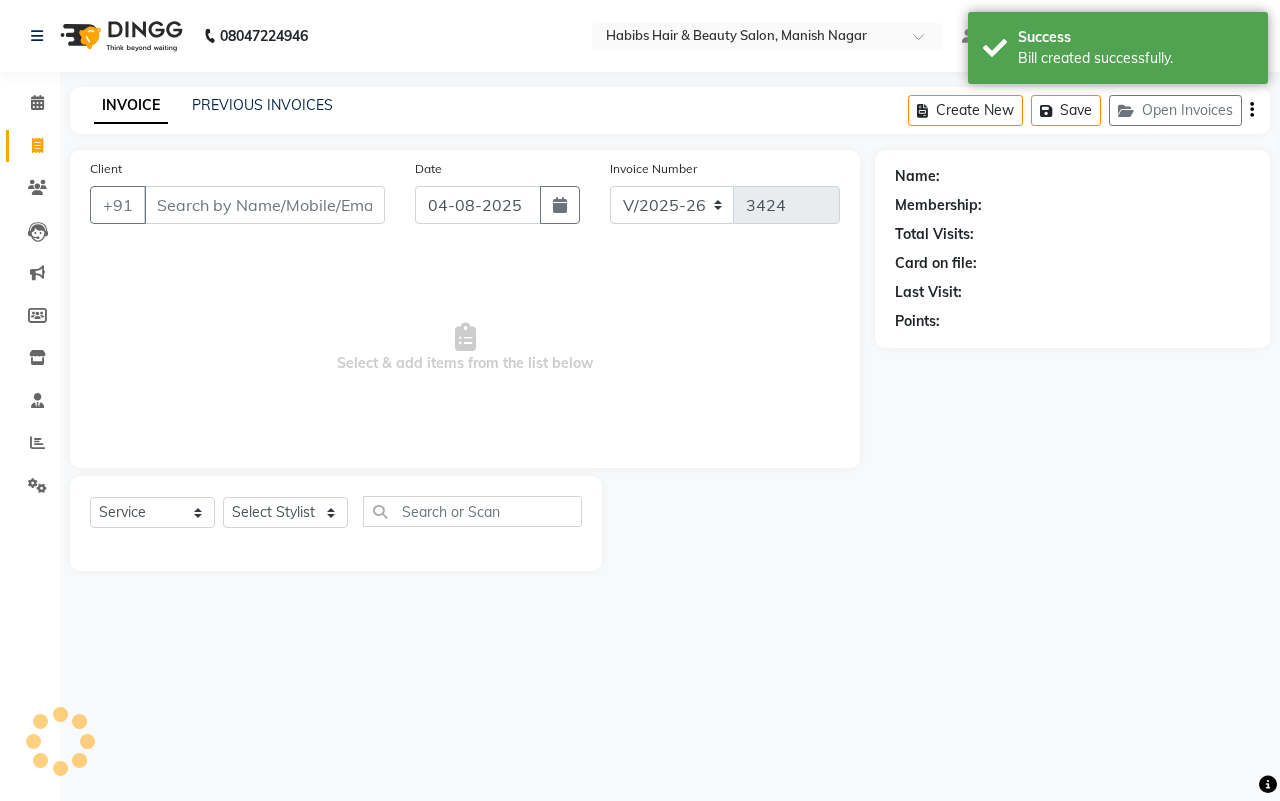 type on "84******55" 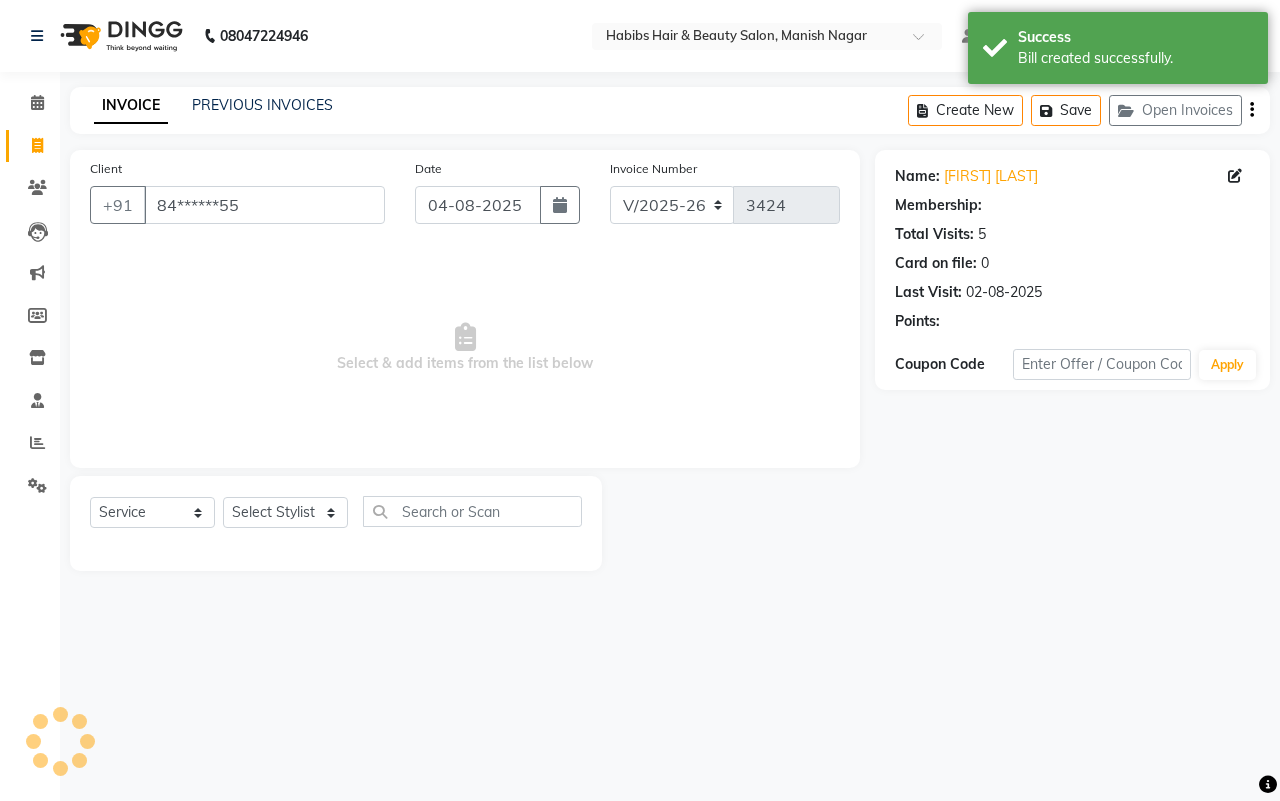 select on "1: Object" 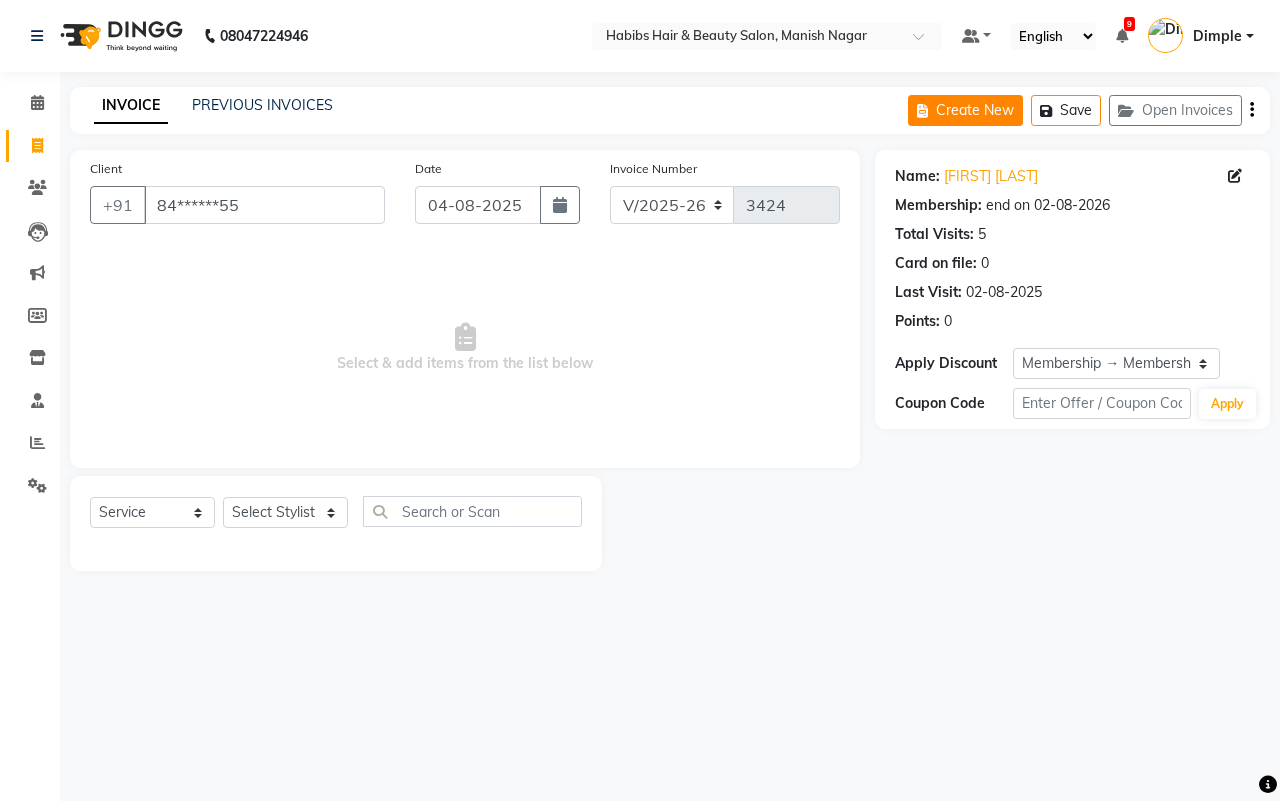 click on "Create New" 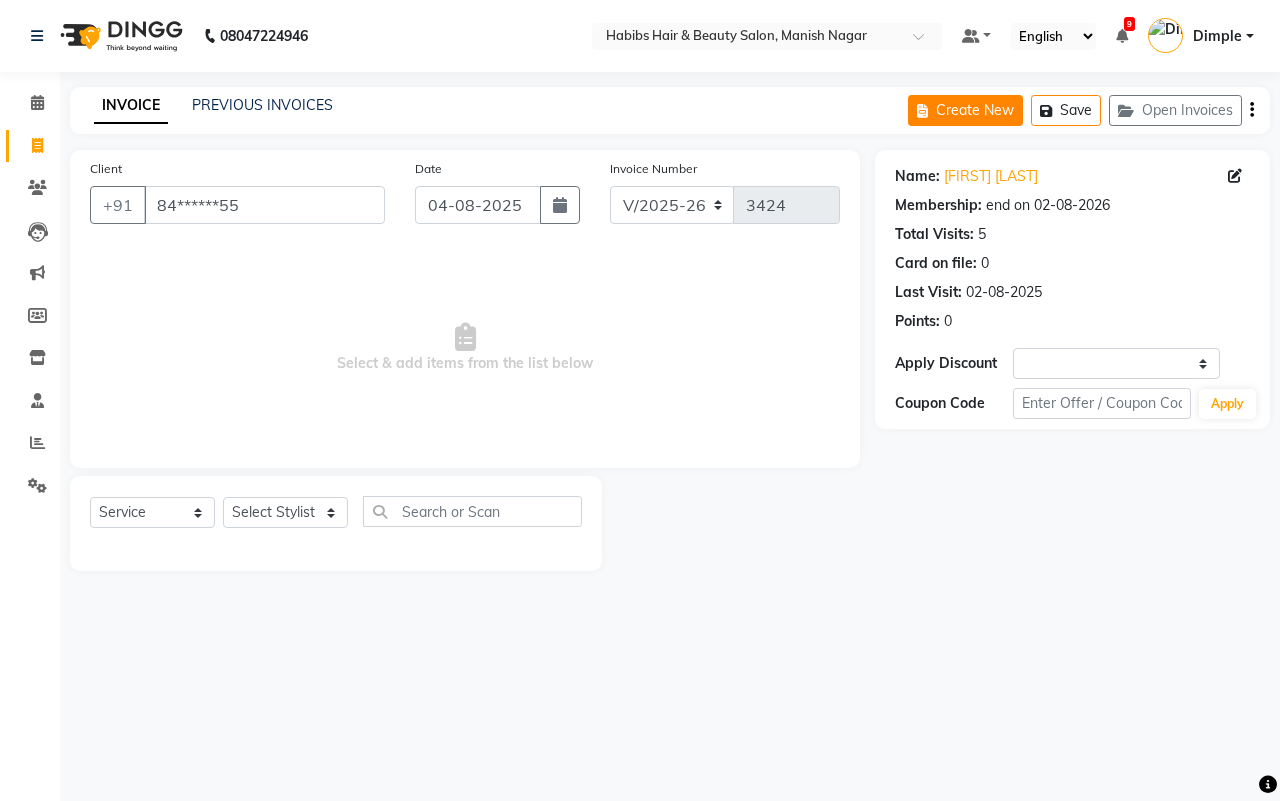 select on "3804" 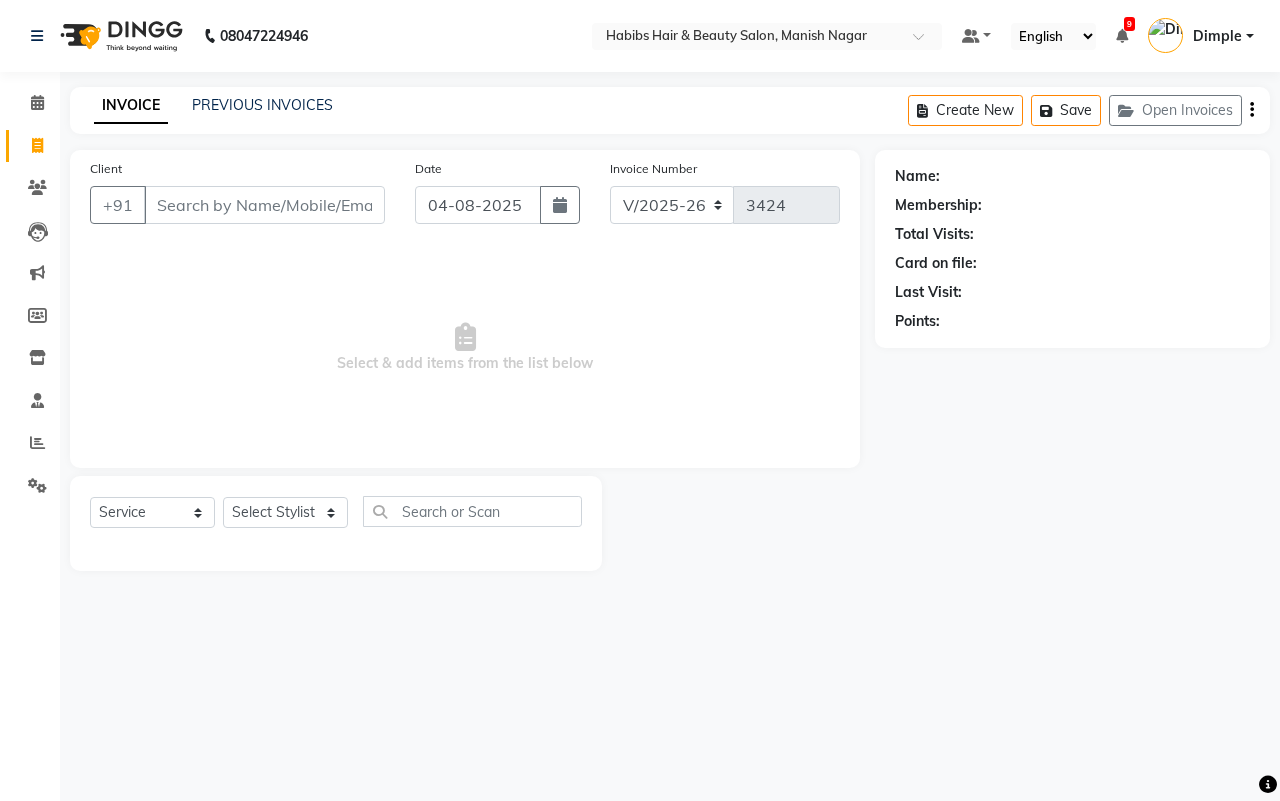 click on "Client" at bounding box center (264, 205) 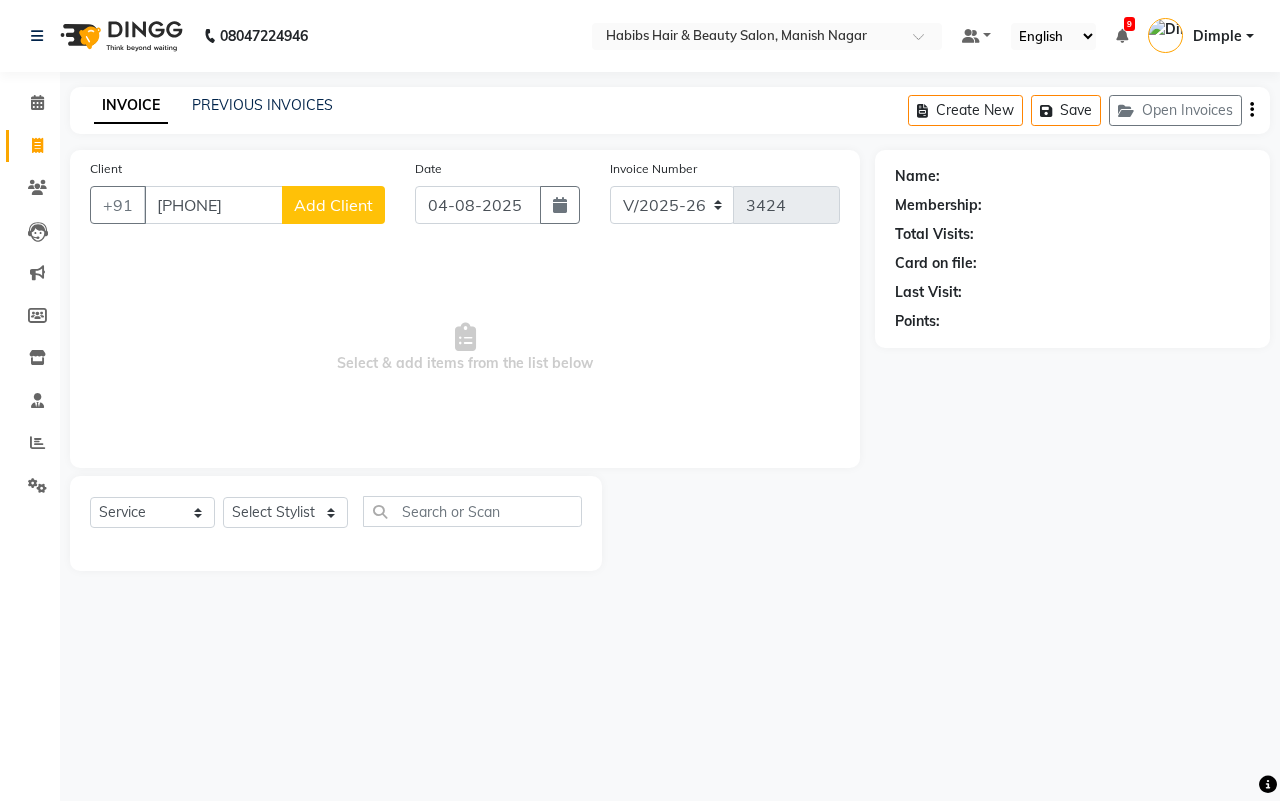 type on "[PHONE]" 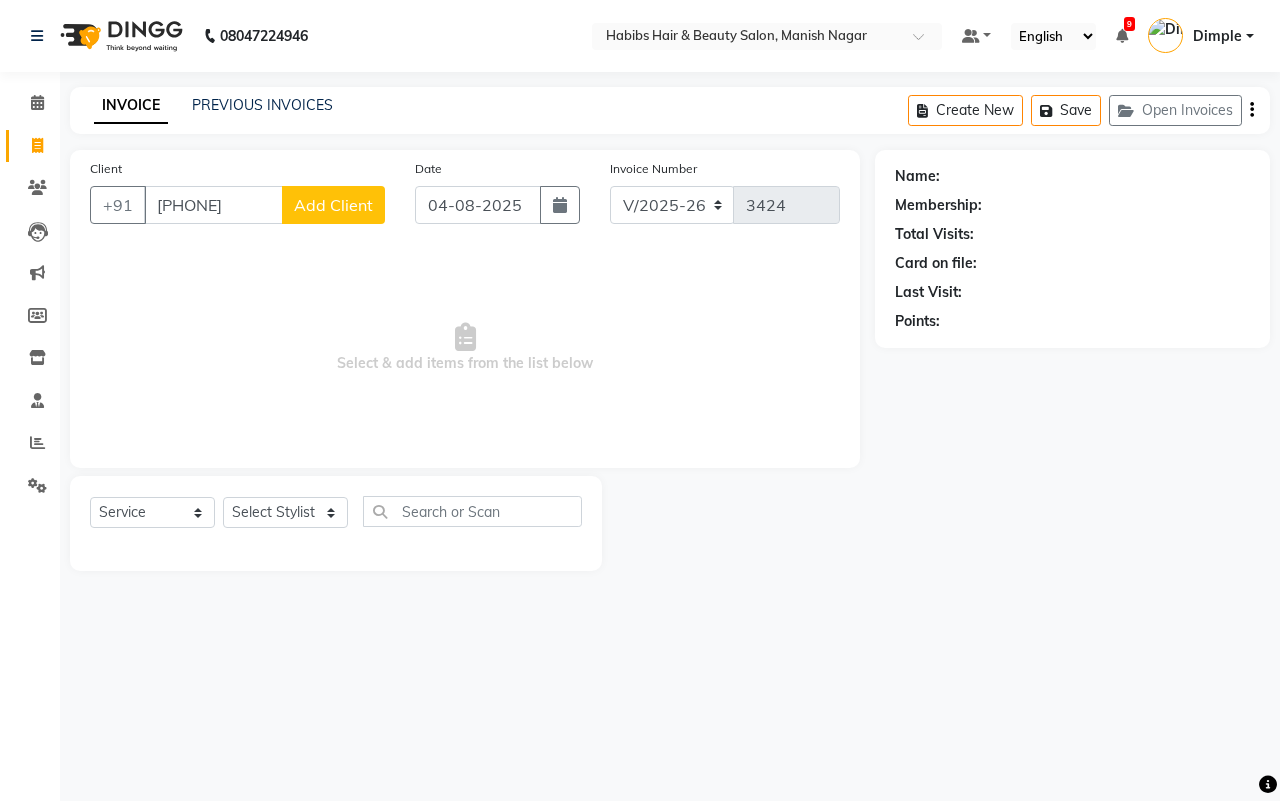 select on "22" 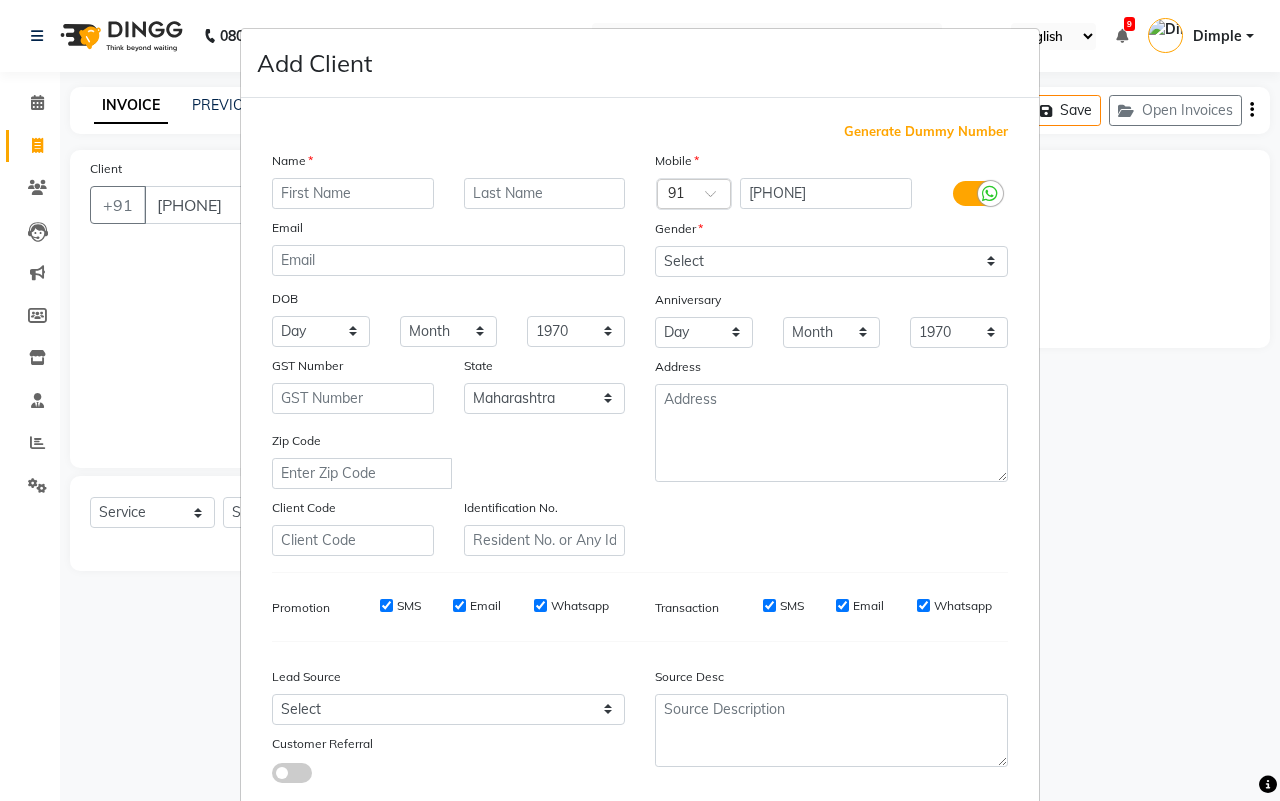 click at bounding box center (353, 193) 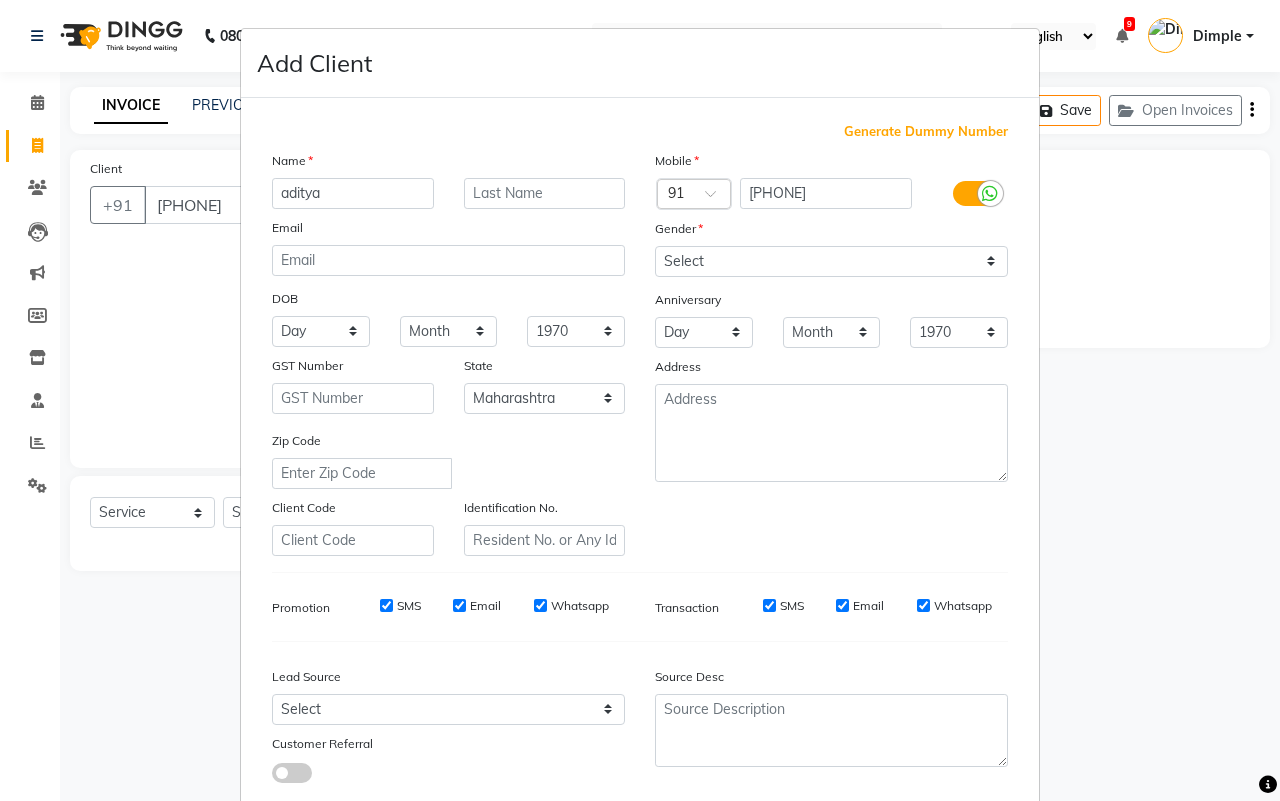 type on "aditya" 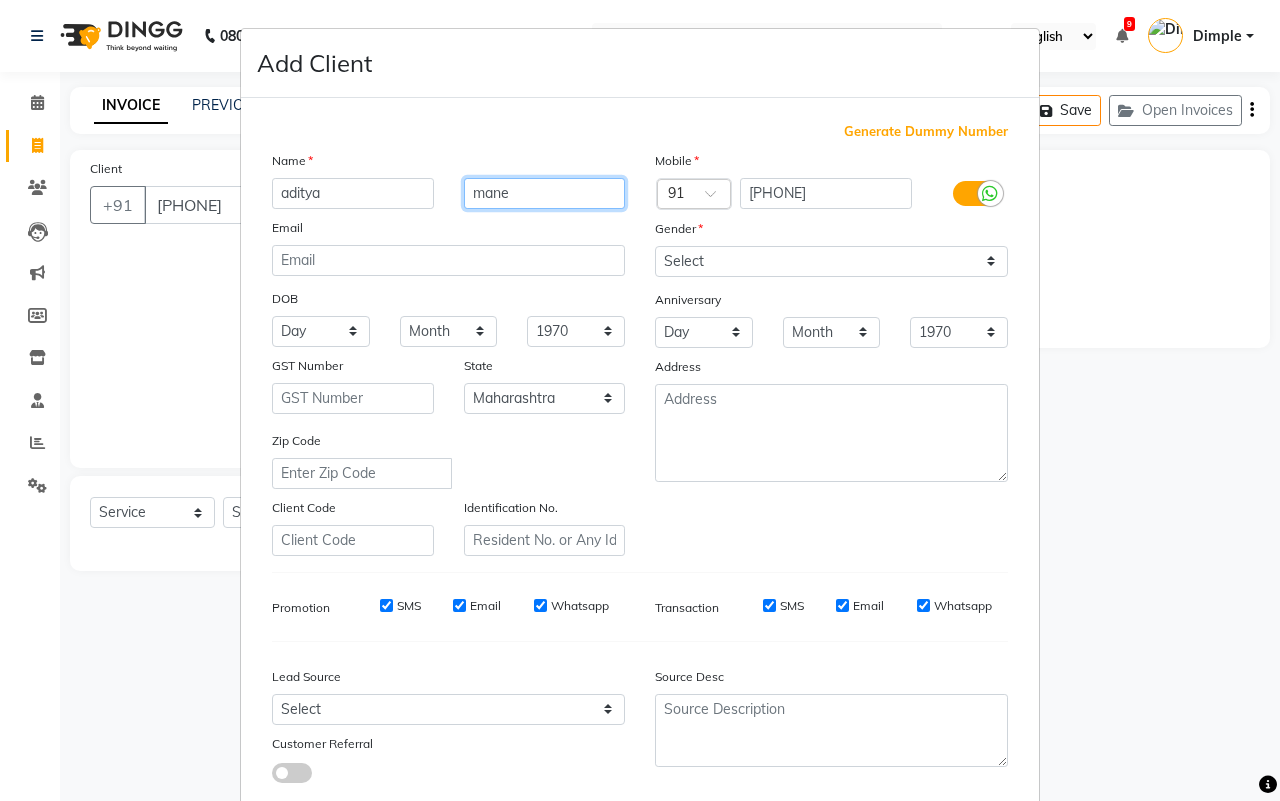 type on "mane" 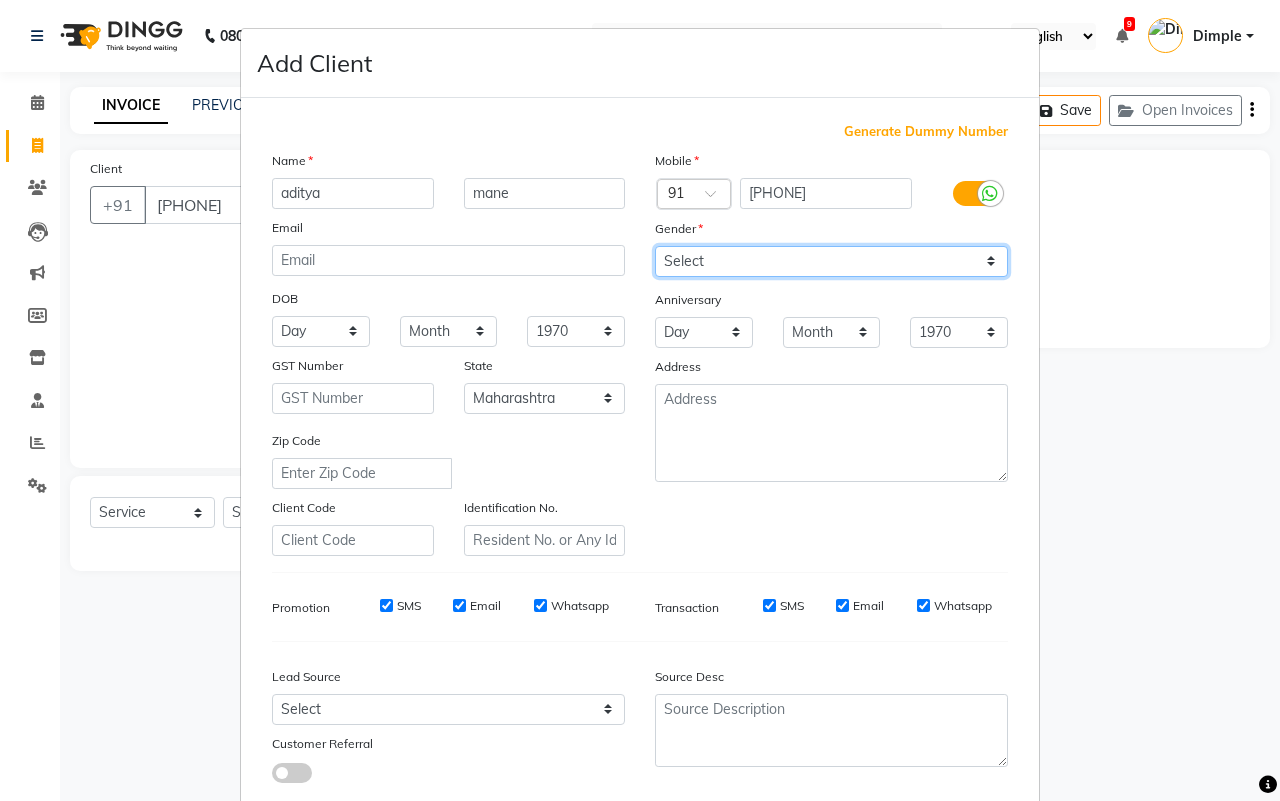 click on "Select Male Female Other Prefer Not To Say" at bounding box center (831, 261) 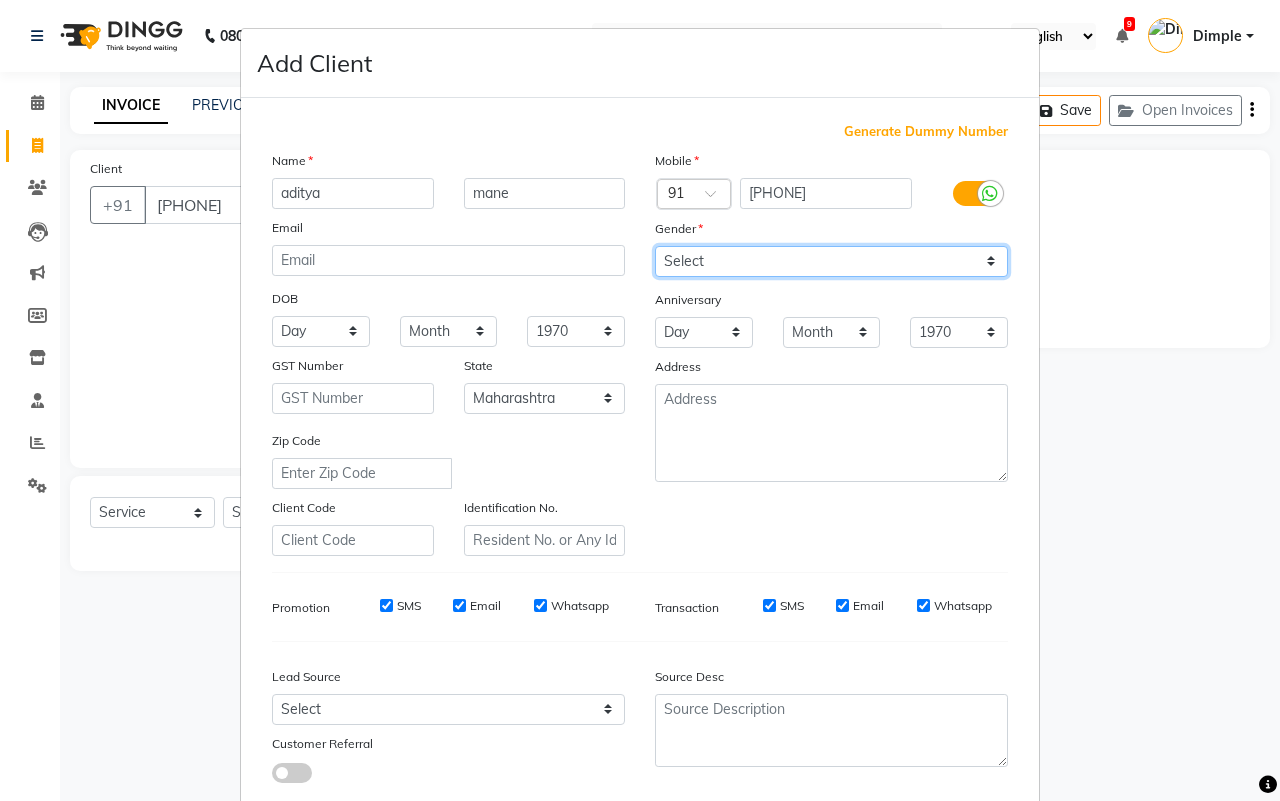 select on "male" 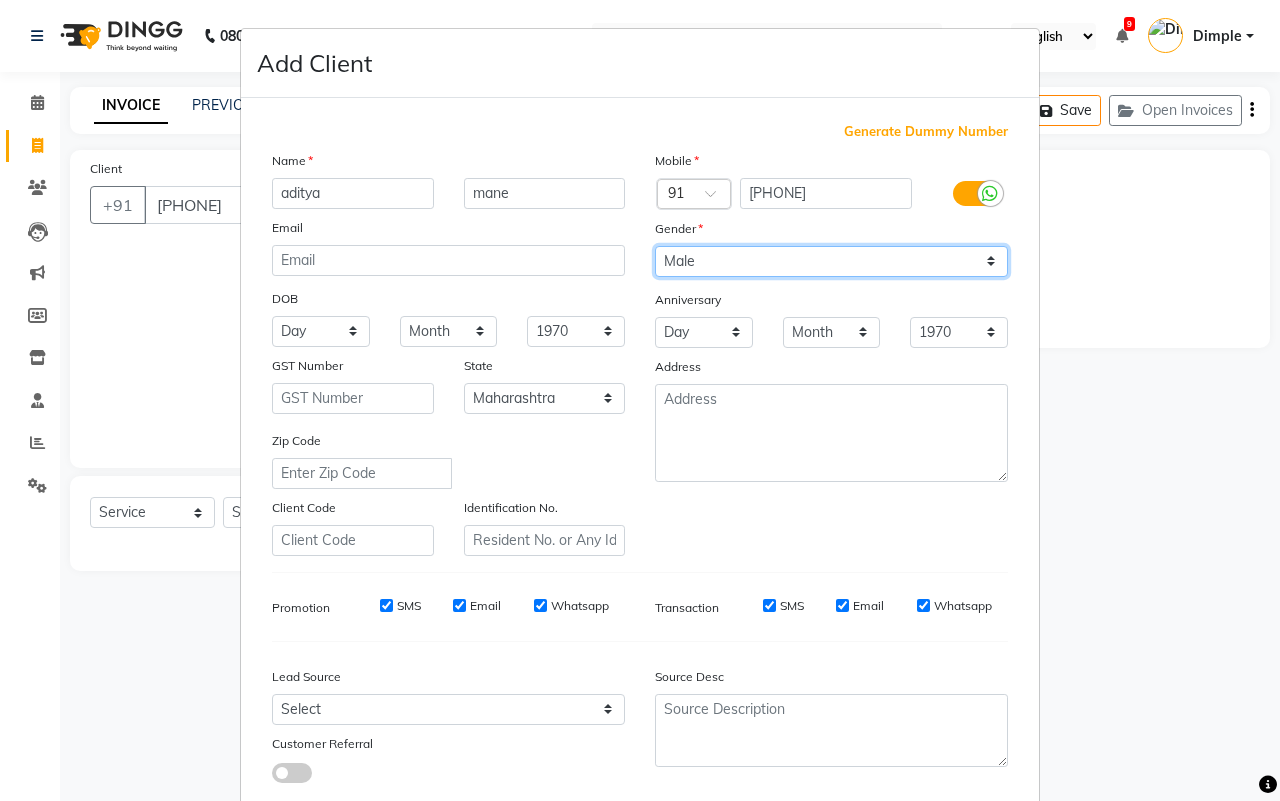 click on "Select Male Female Other Prefer Not To Say" at bounding box center [831, 261] 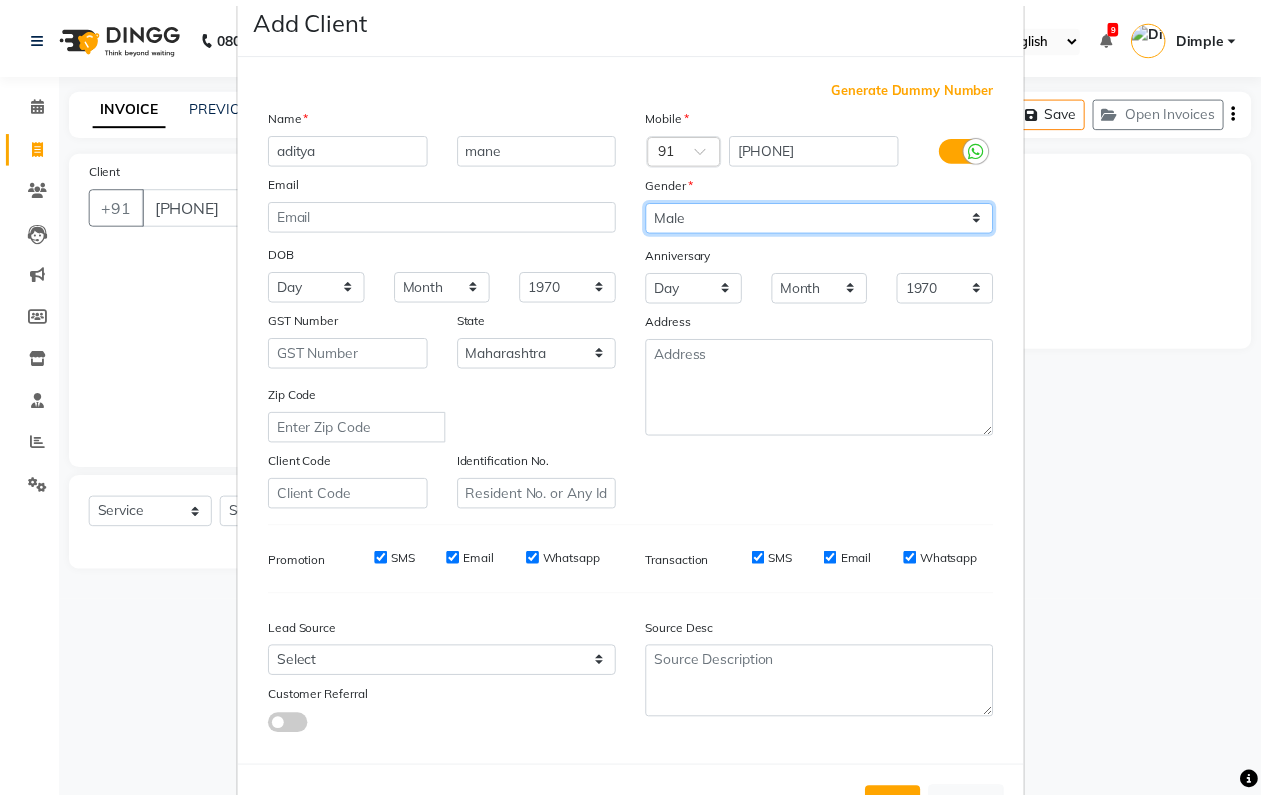 scroll, scrollTop: 115, scrollLeft: 0, axis: vertical 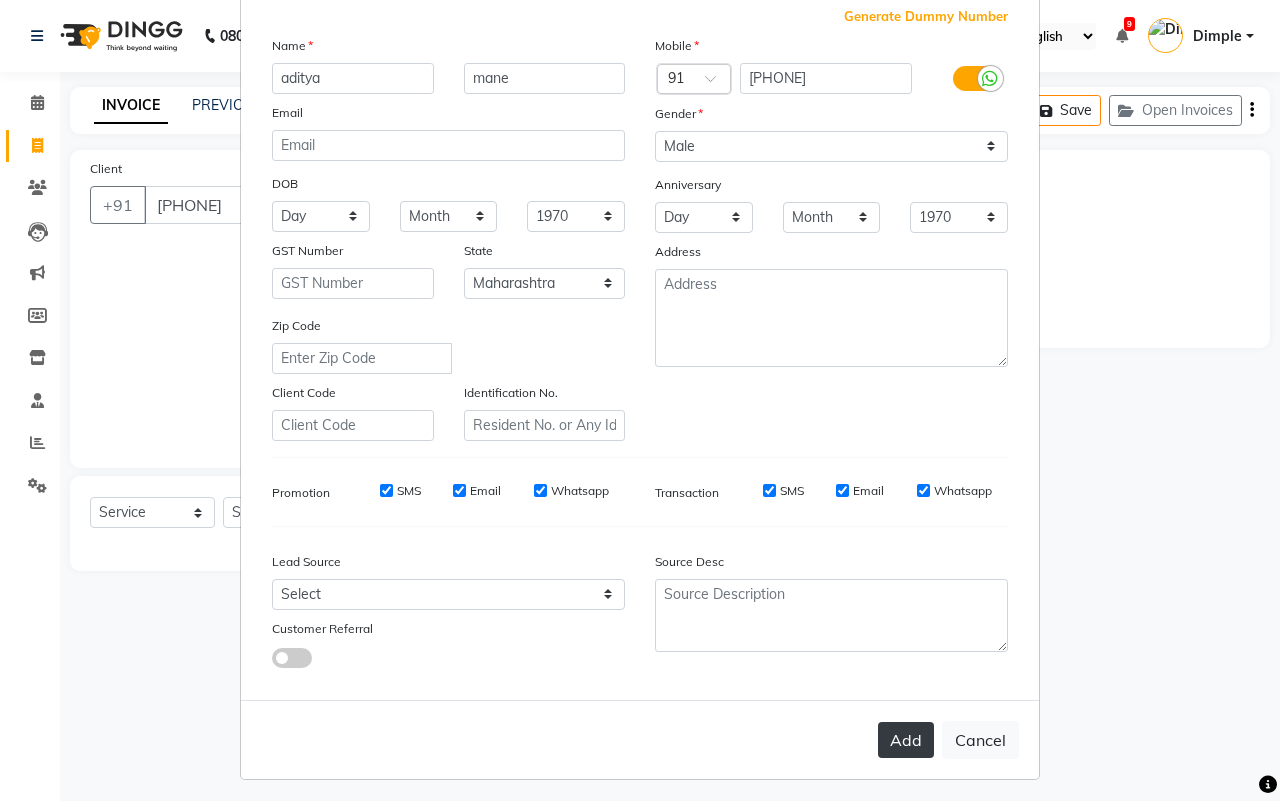 click on "Add" at bounding box center (906, 740) 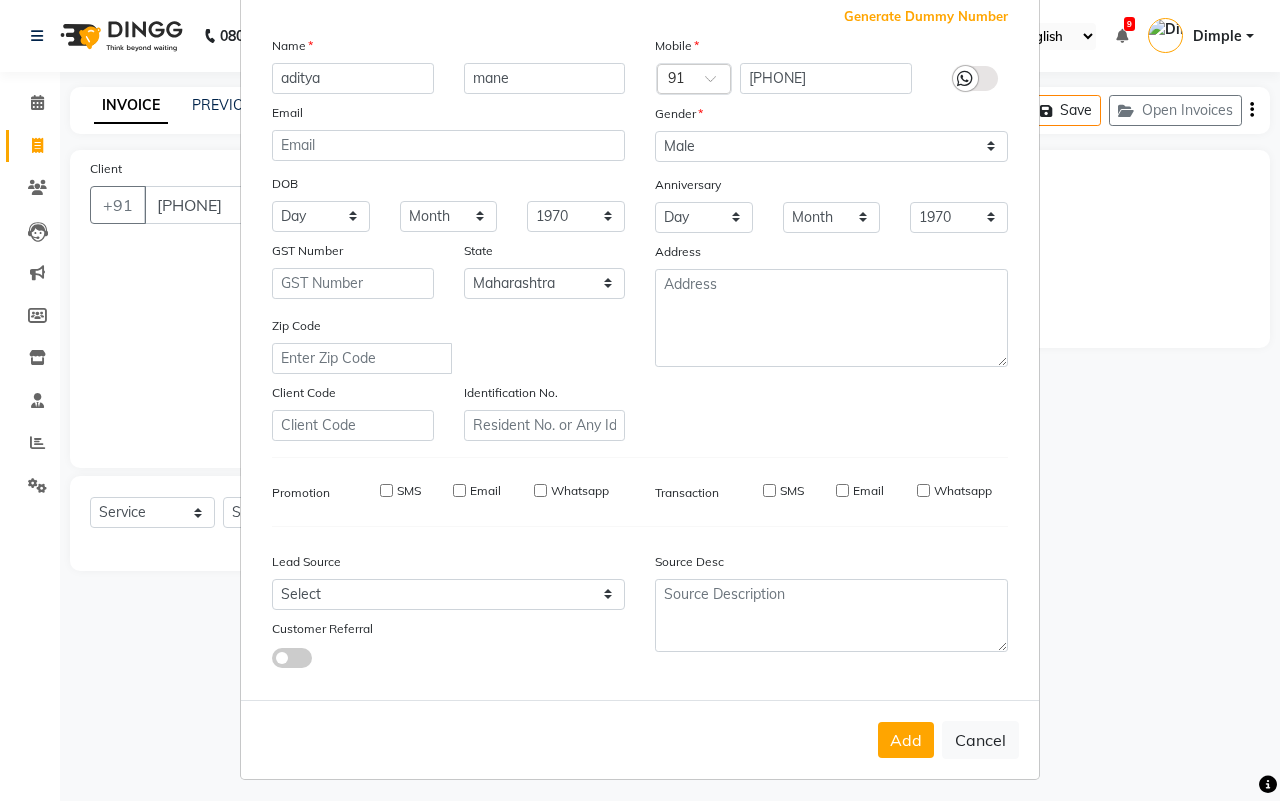type on "91******86" 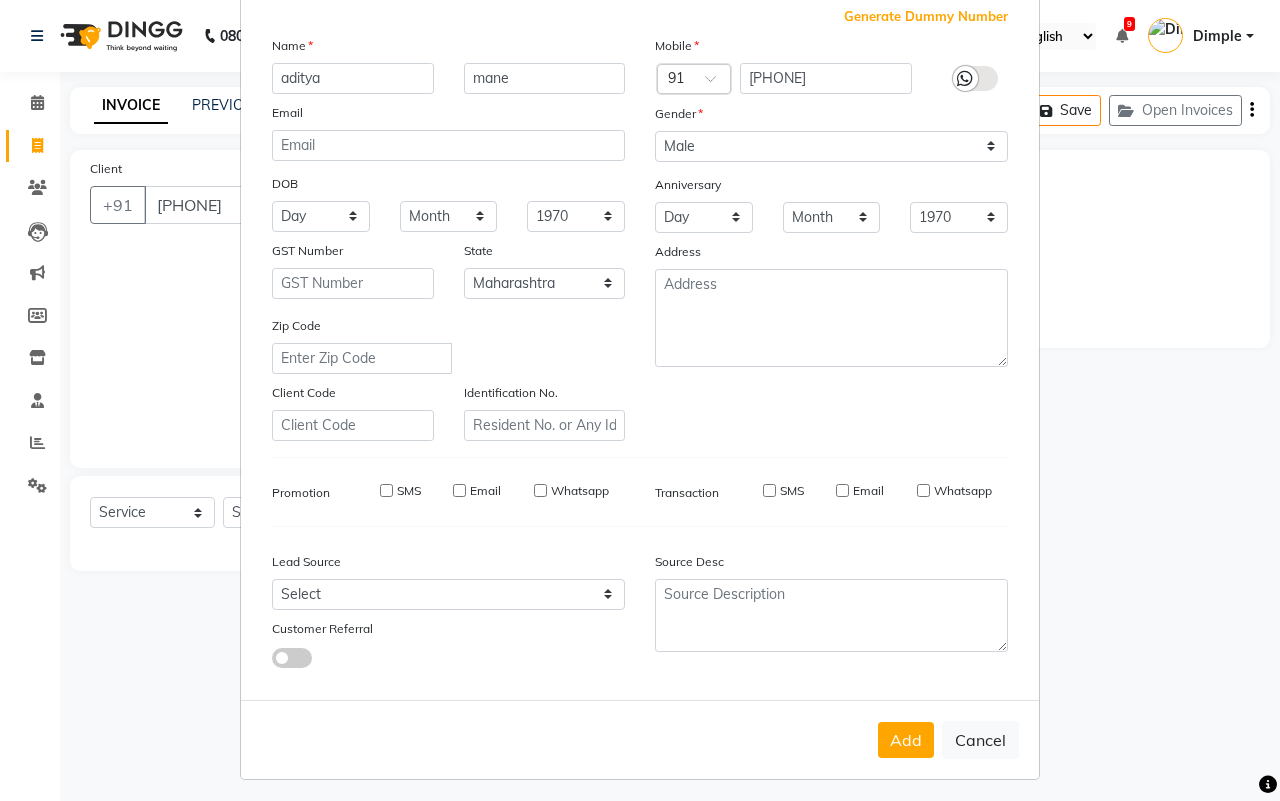 type 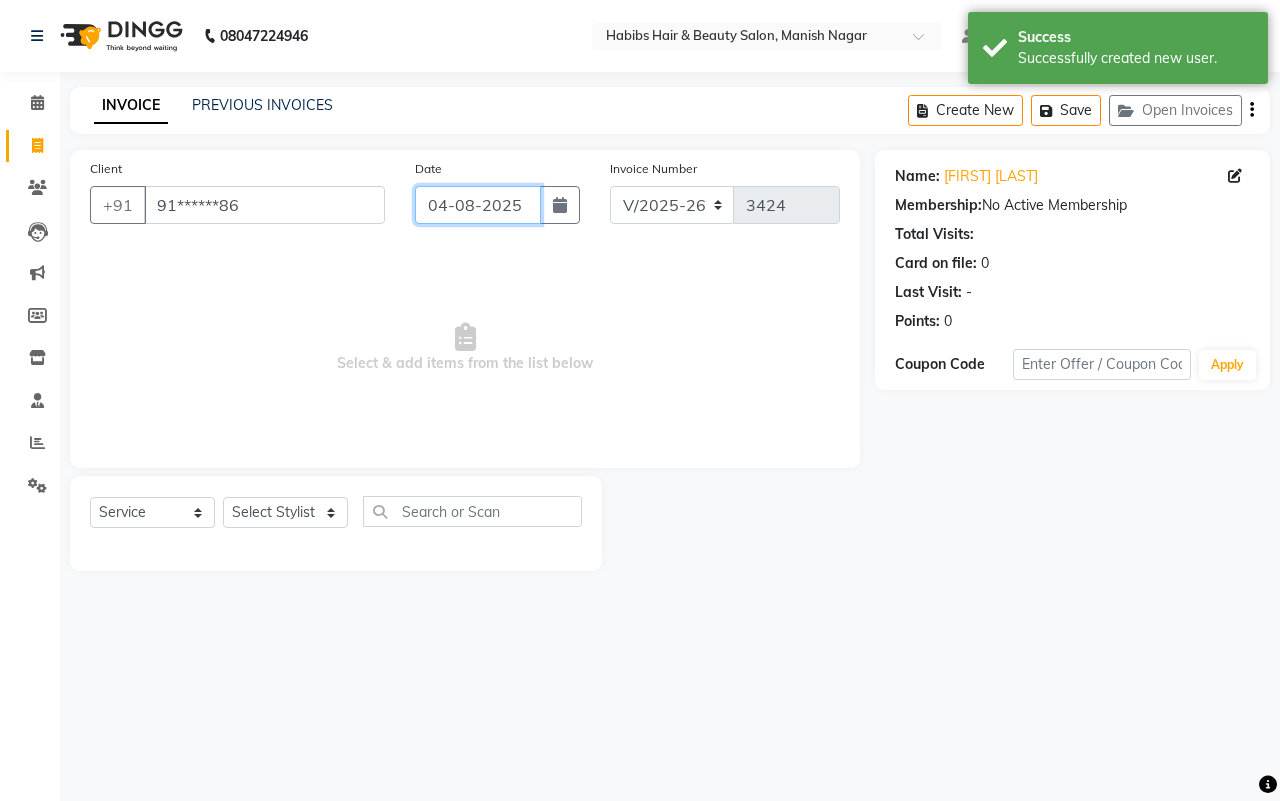 click on "04-08-2025" 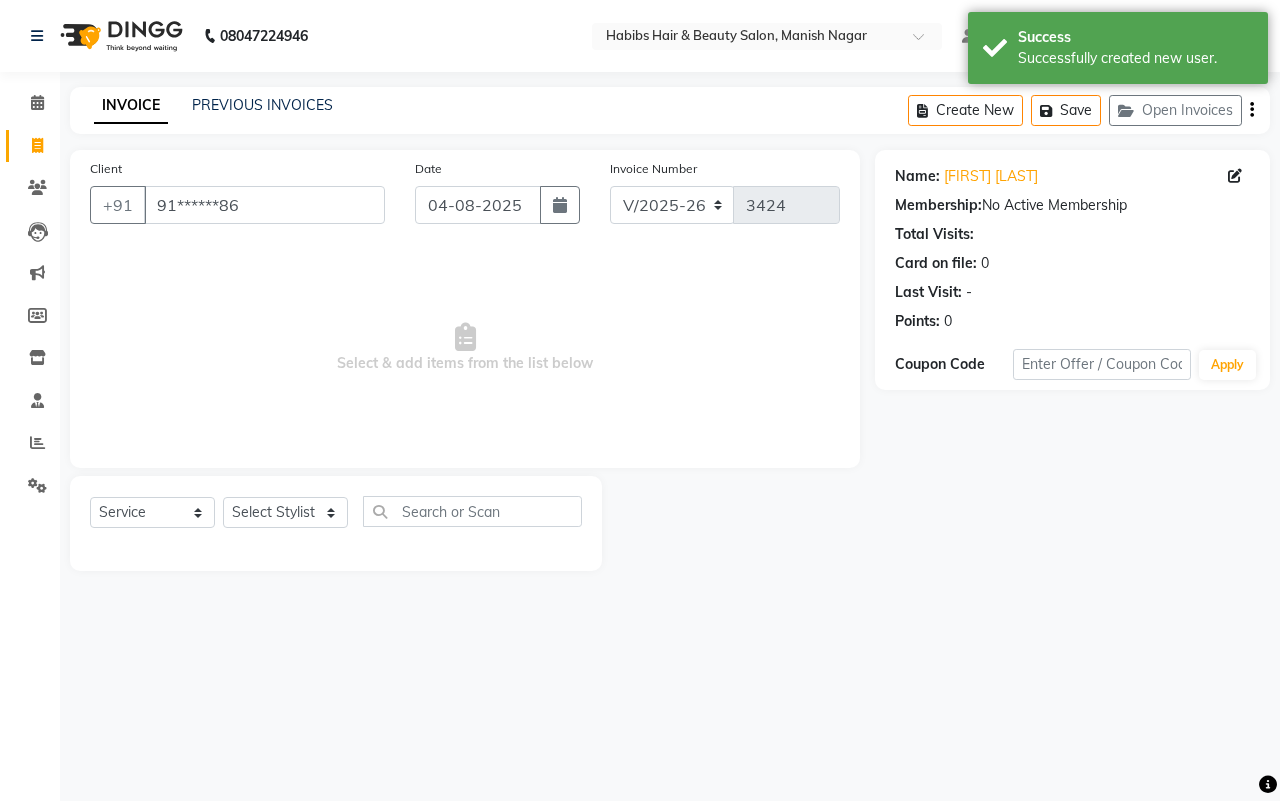 select on "8" 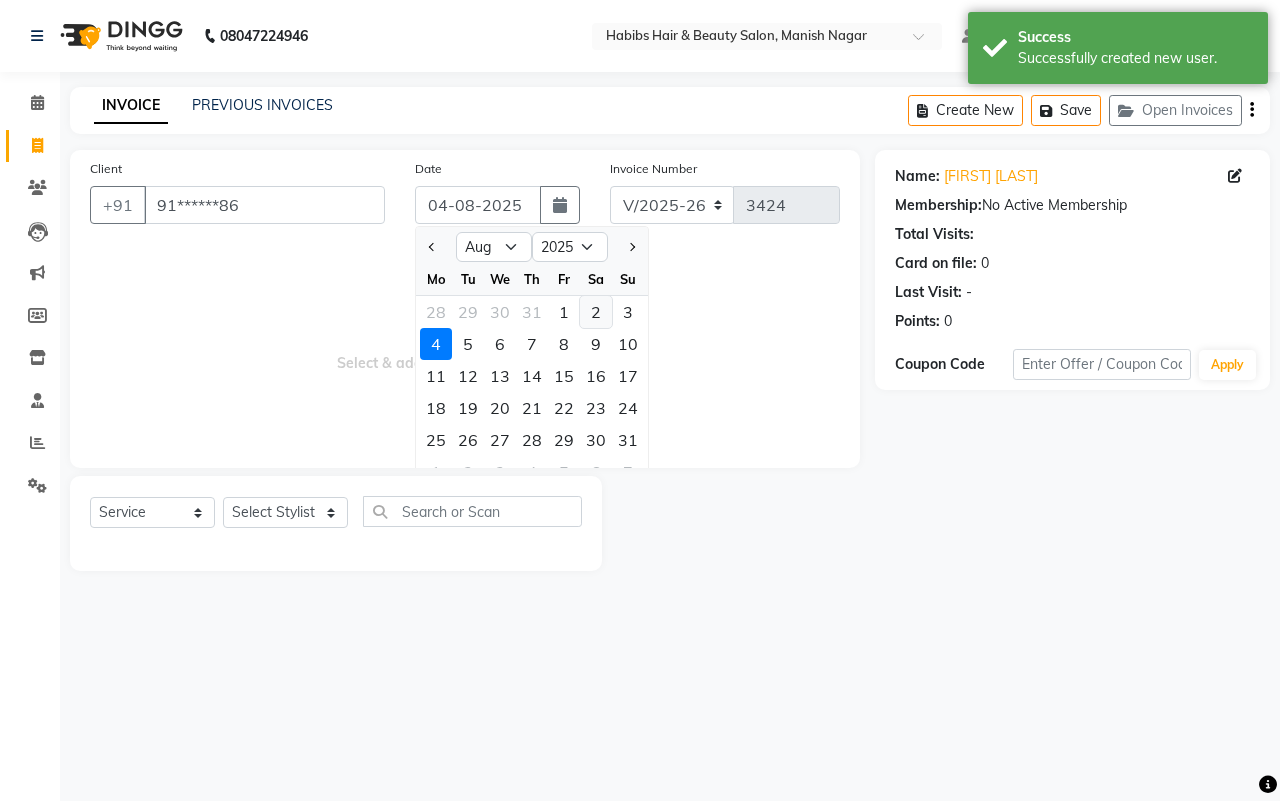 click on "2" 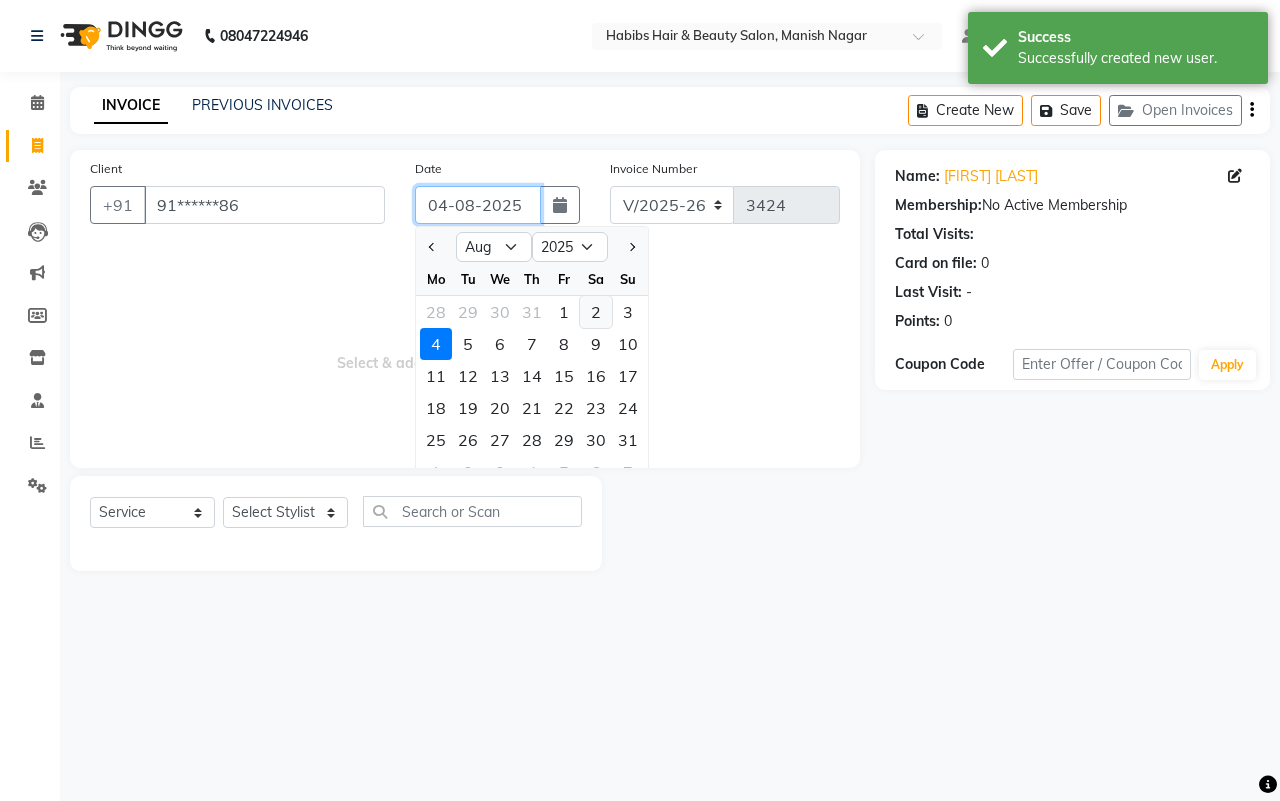 type on "02-08-2025" 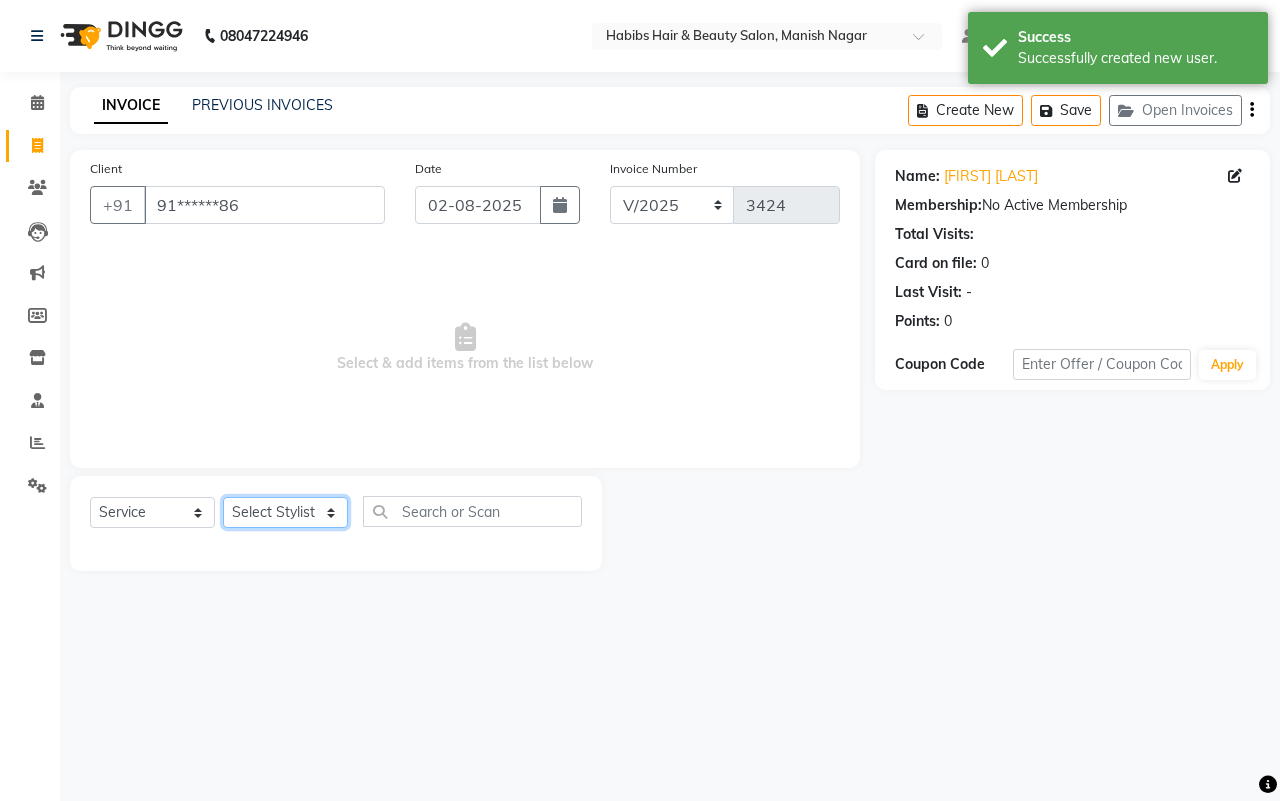 click on "Select Stylist [FIRST] [LAST] [FIRST] [LAST] [FIRST] [LAST] [FIRST] [LAST] [FIRST] [LAST] [FIRST] [LAST] [FIRST] [LAST] [FIRST] [LAST] [FIRST] [LAST] [FIRST] [LAST]" 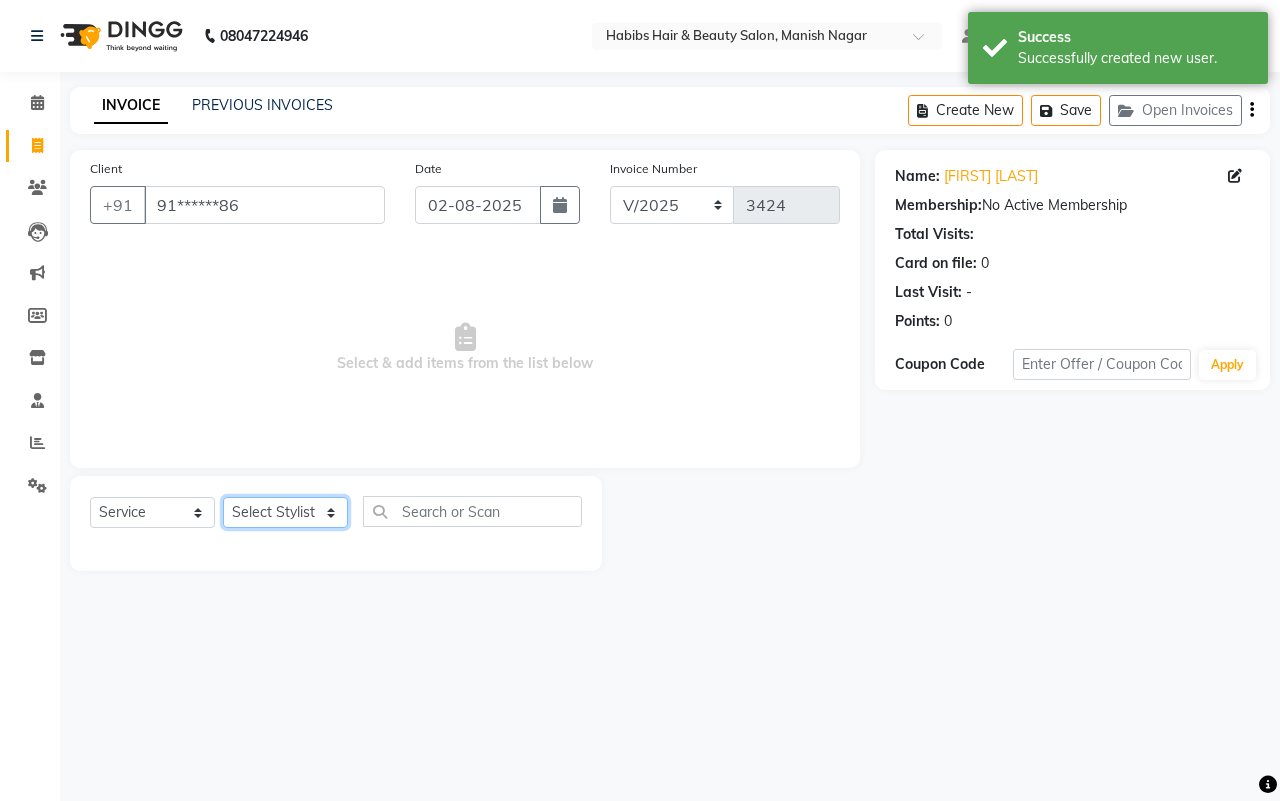 select on "86647" 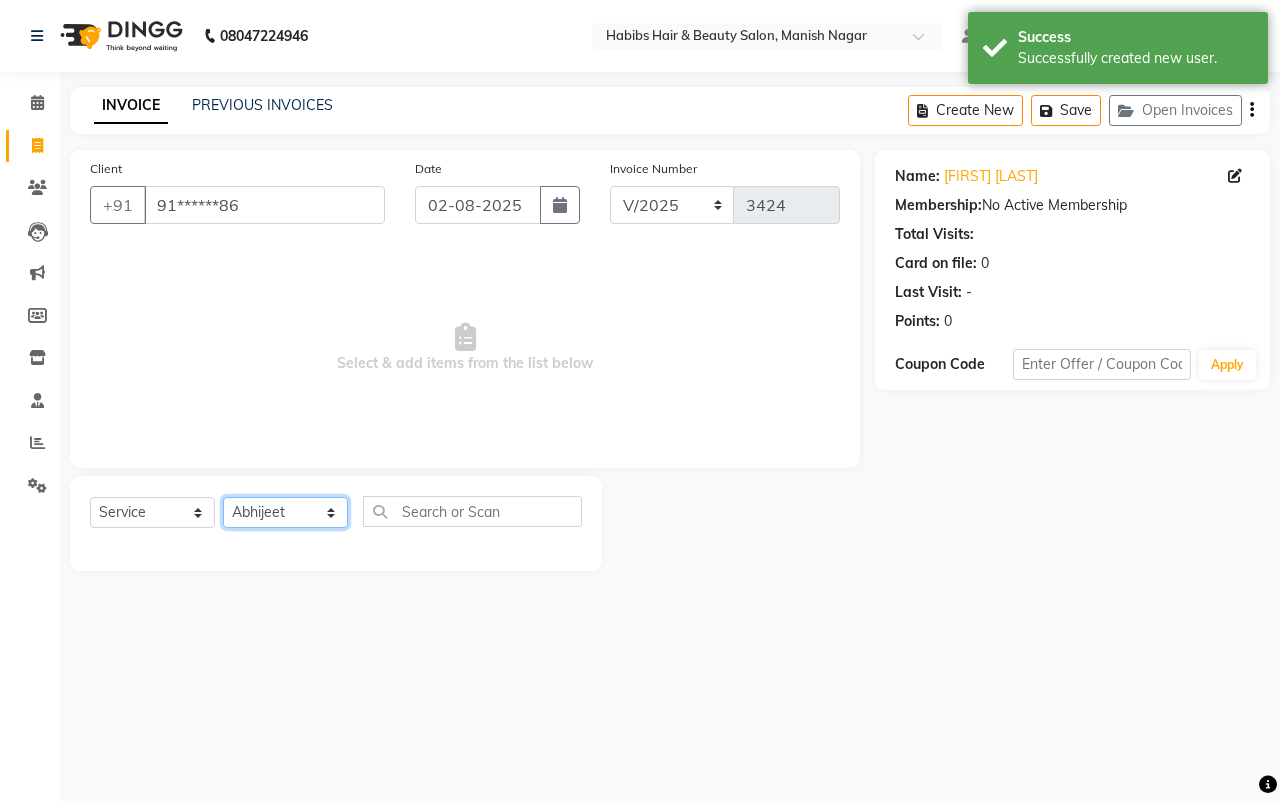 click on "Select Stylist [FIRST] [LAST] [FIRST] [LAST] [FIRST] [LAST] [FIRST] [LAST] [FIRST] [LAST] [FIRST] [LAST] [FIRST] [LAST] [FIRST] [LAST] [FIRST] [LAST] [FIRST] [LAST]" 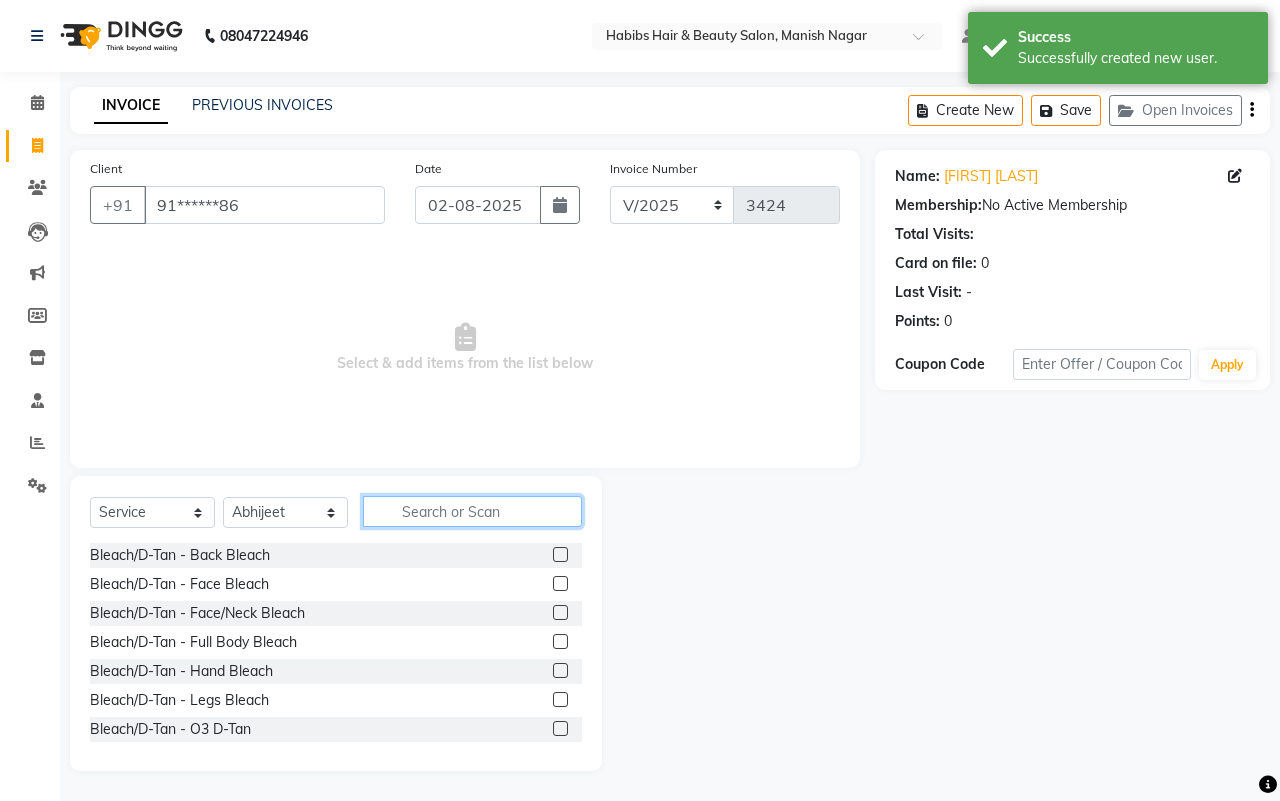 click 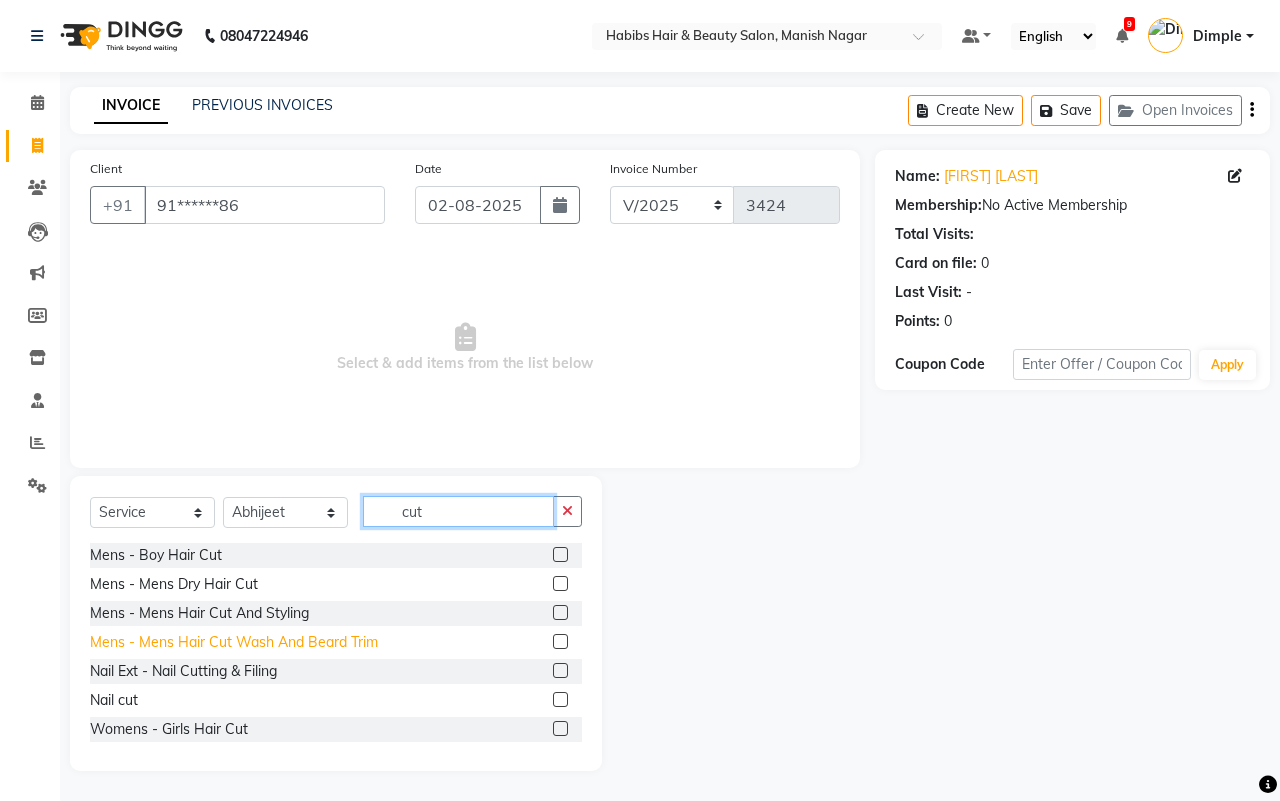 type on "cut" 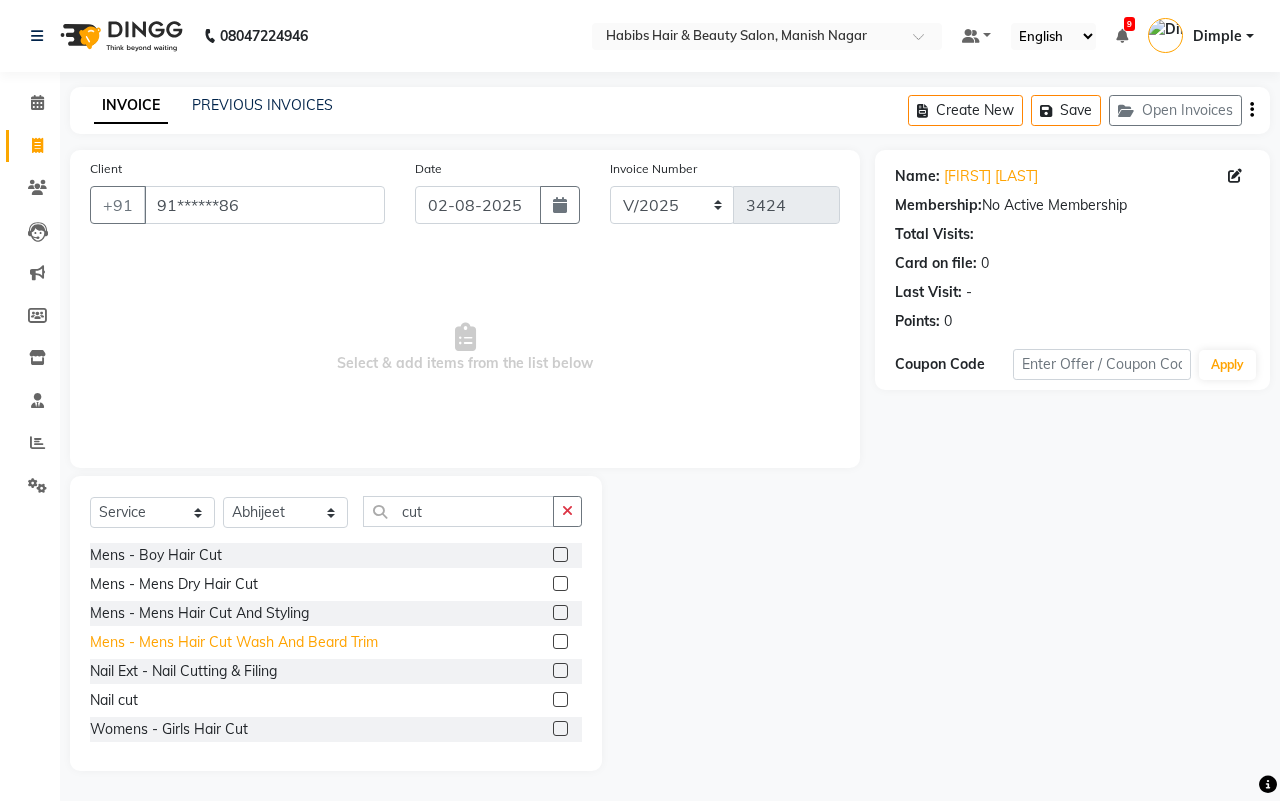 click on "Mens - Mens  Hair Cut Wash And Beard Trim" 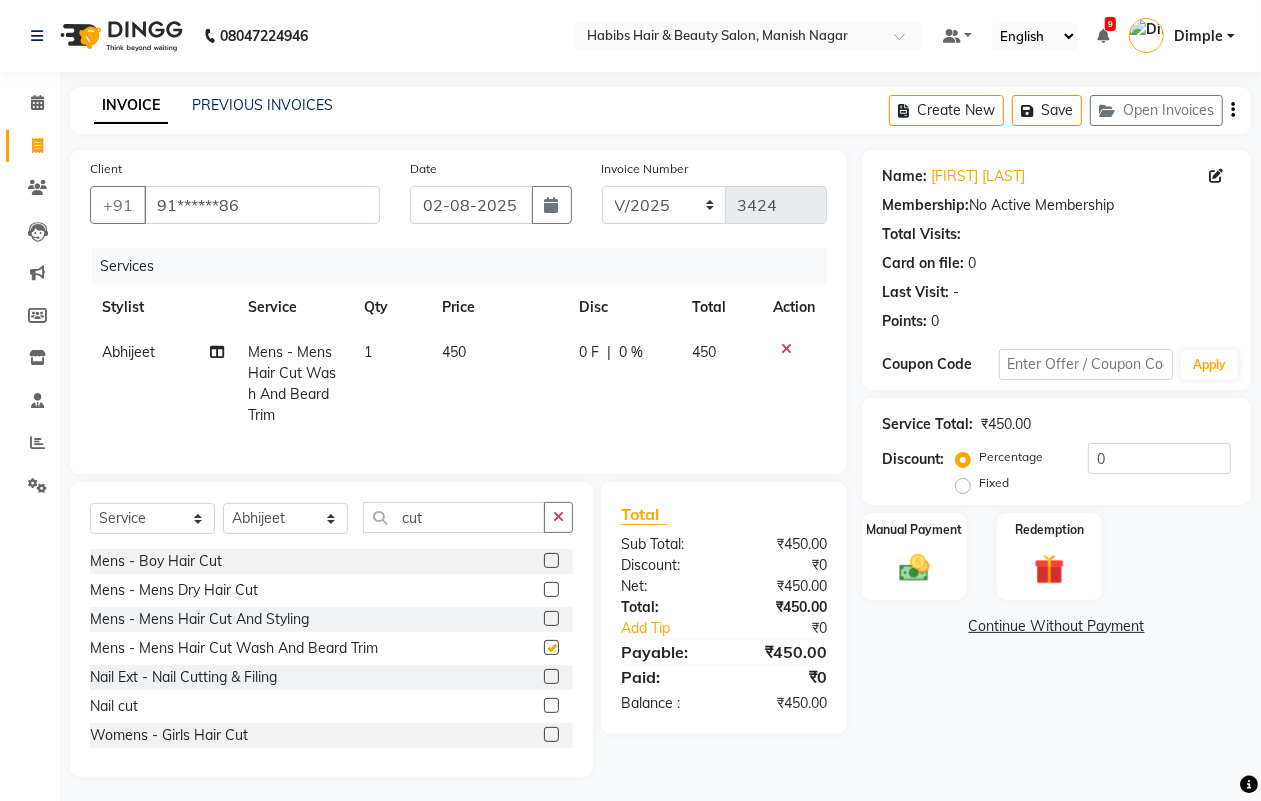 checkbox on "false" 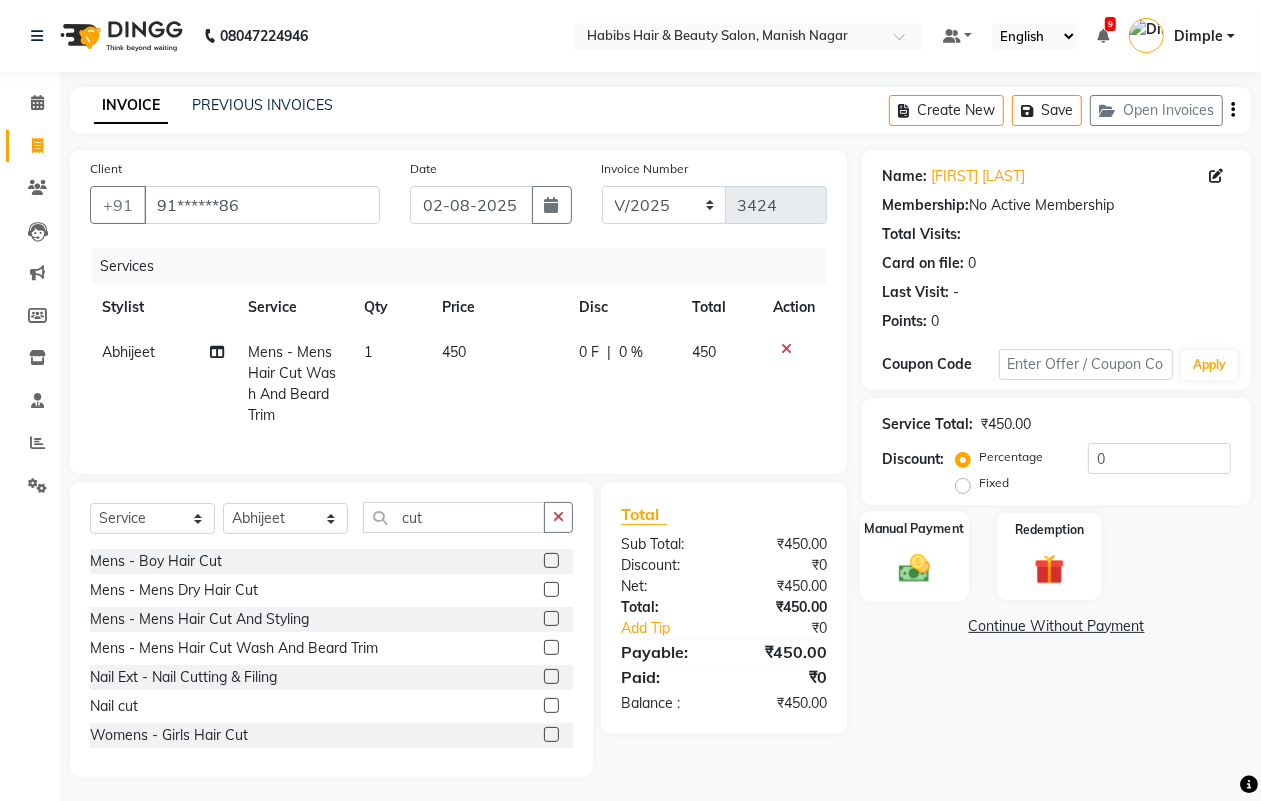 click 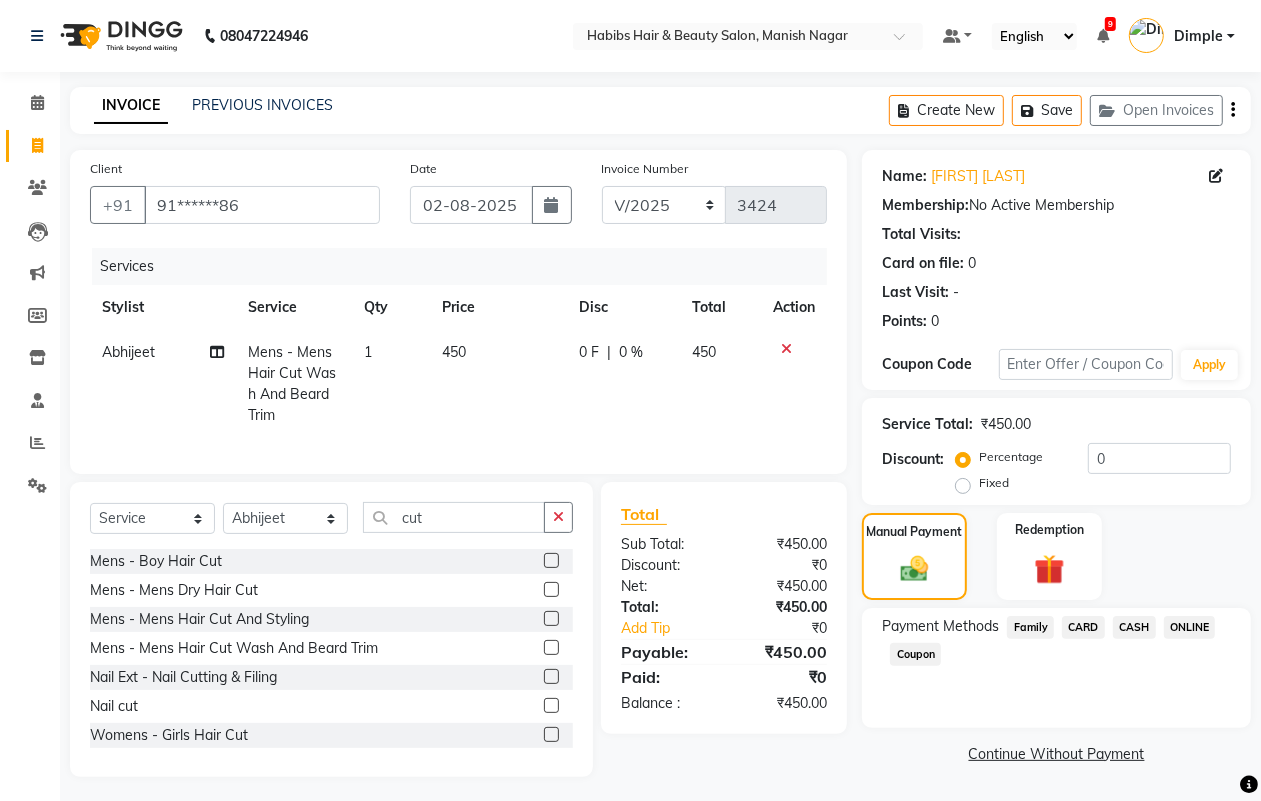 click on "ONLINE" 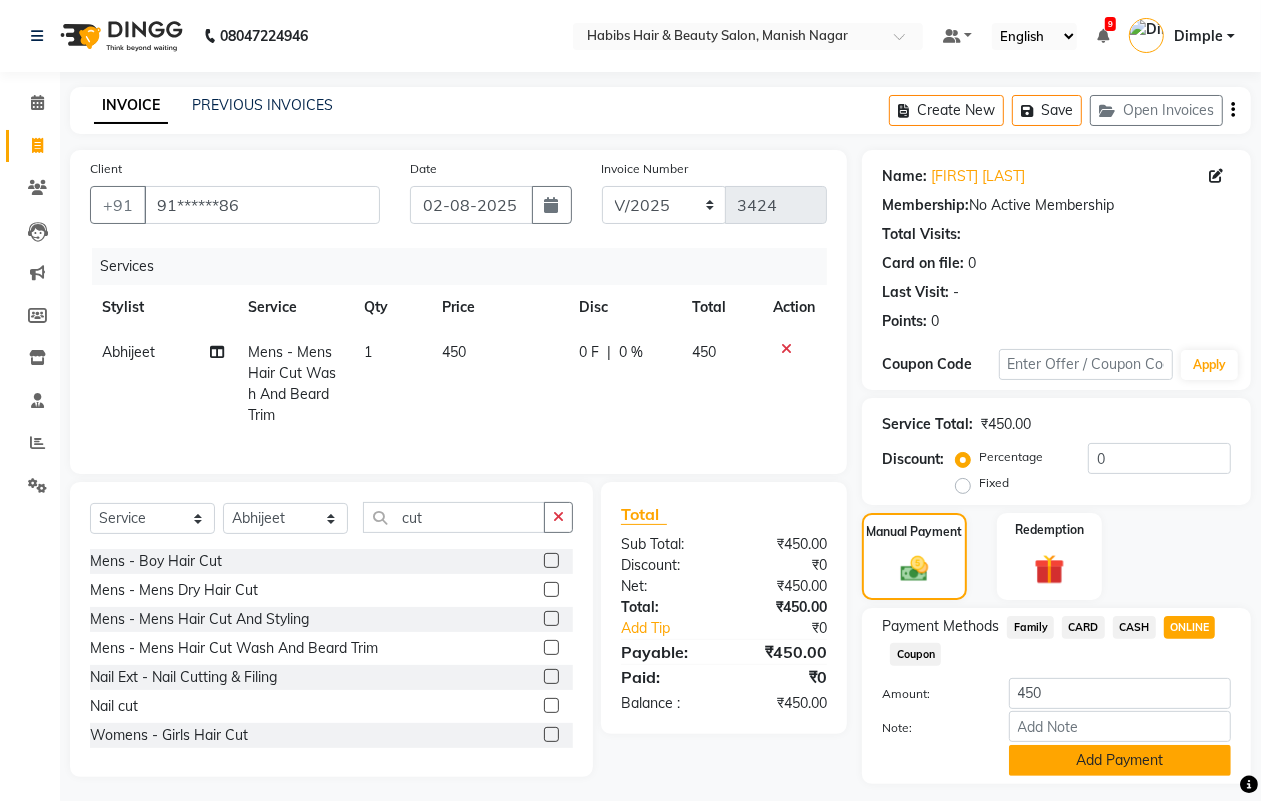 click on "Add Payment" 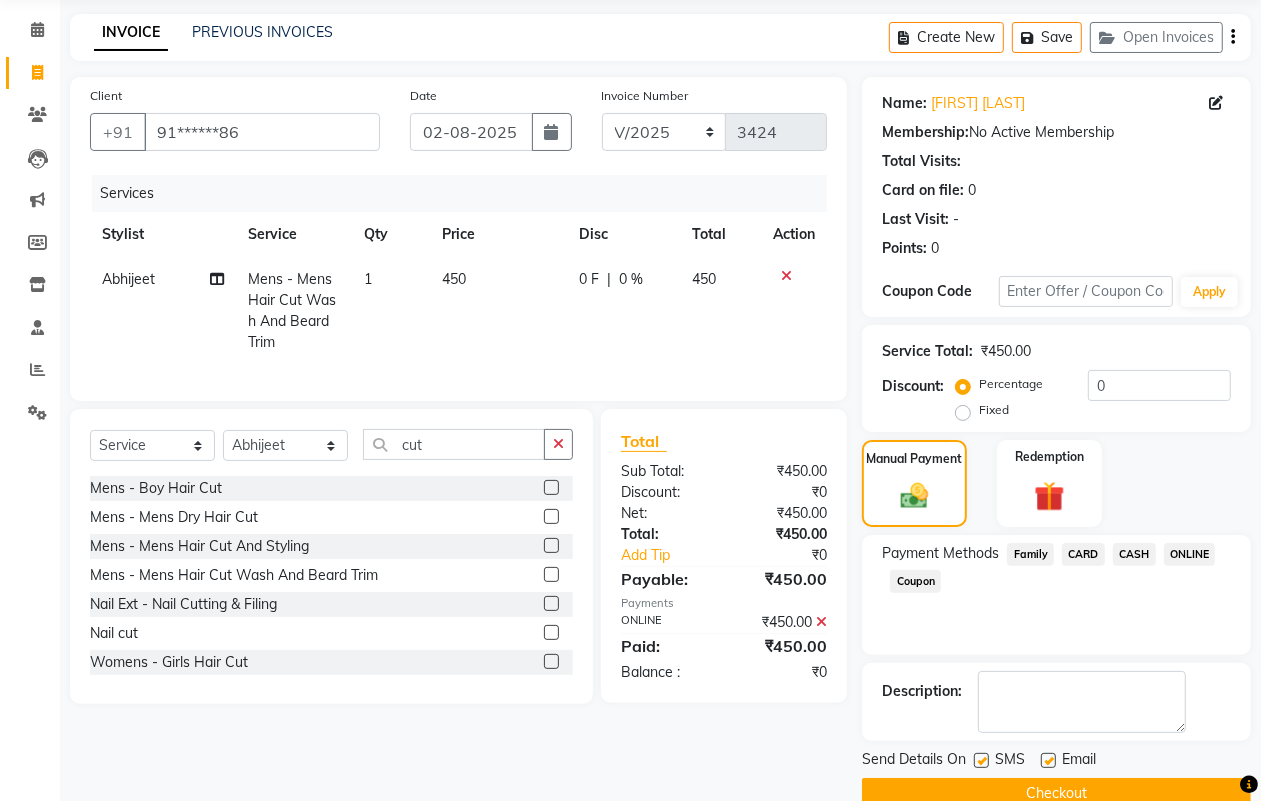 scroll, scrollTop: 111, scrollLeft: 0, axis: vertical 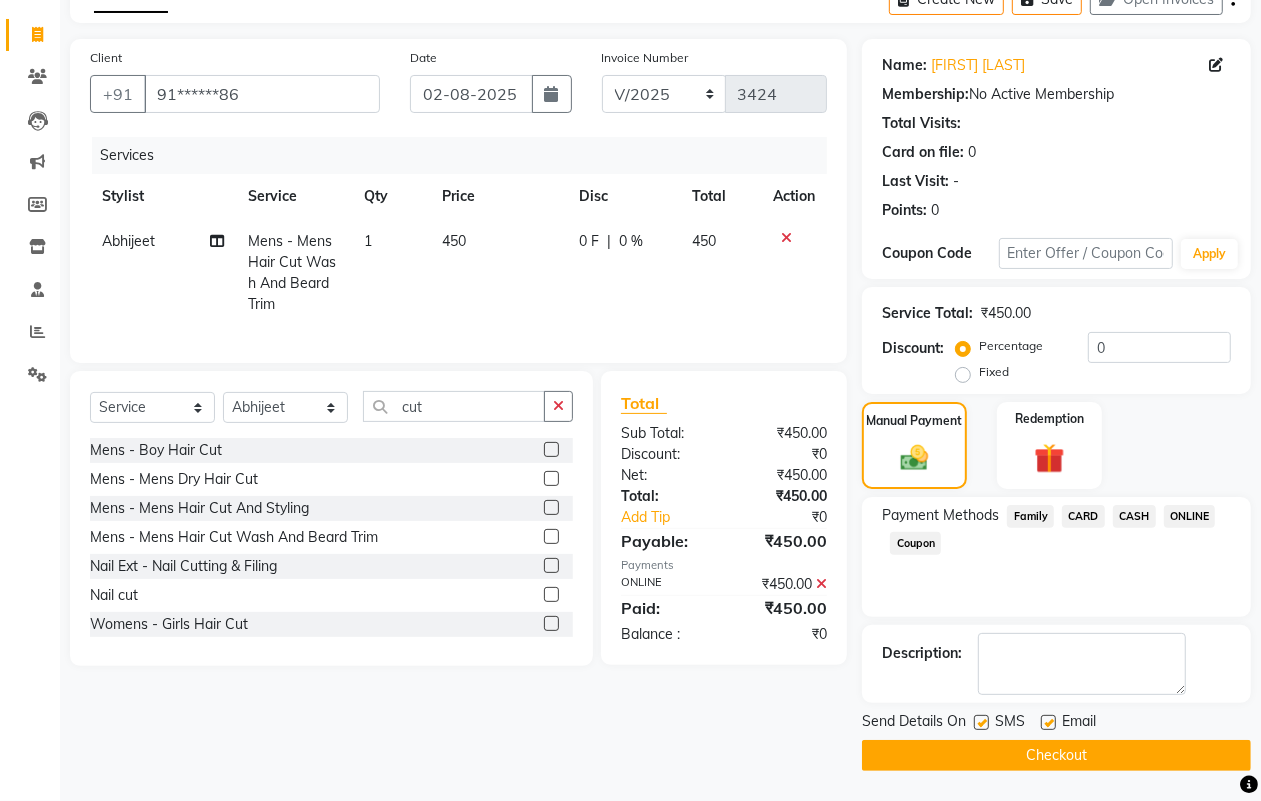 click 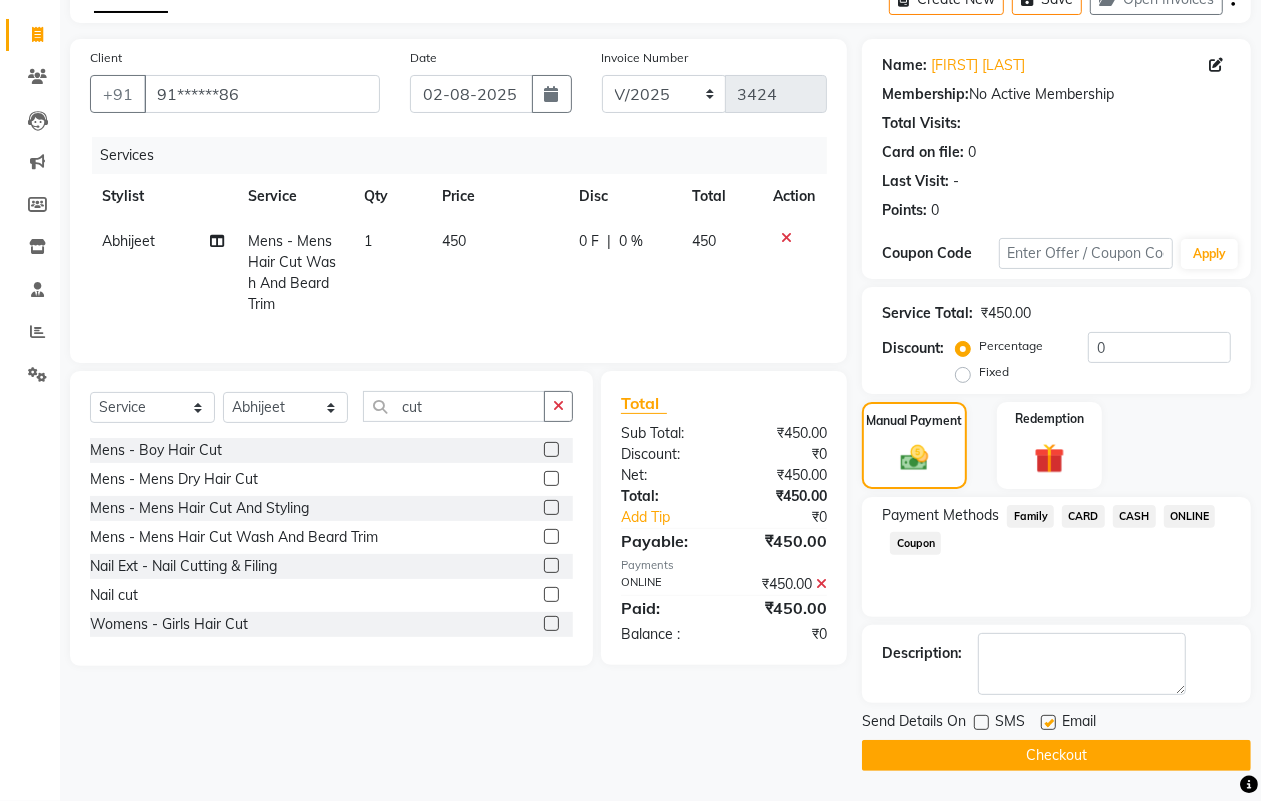 click on "Checkout" 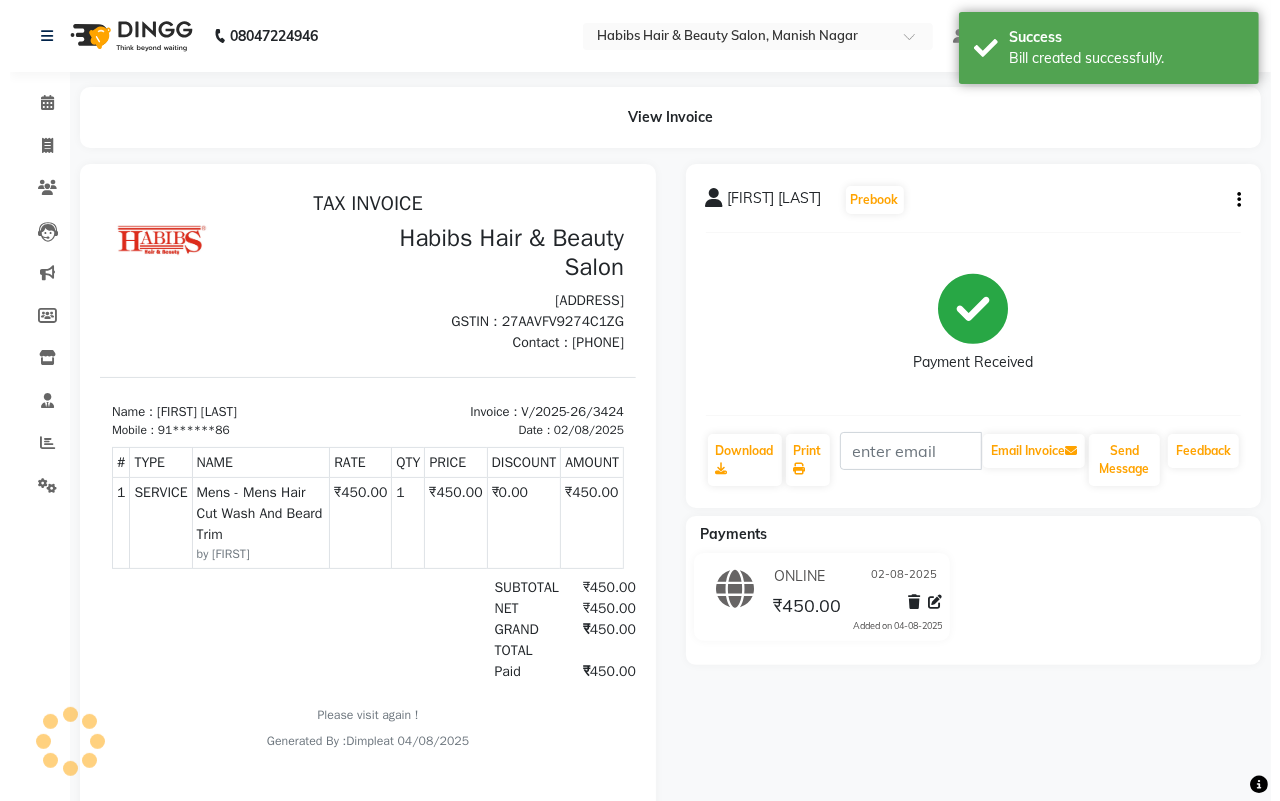 scroll, scrollTop: 0, scrollLeft: 0, axis: both 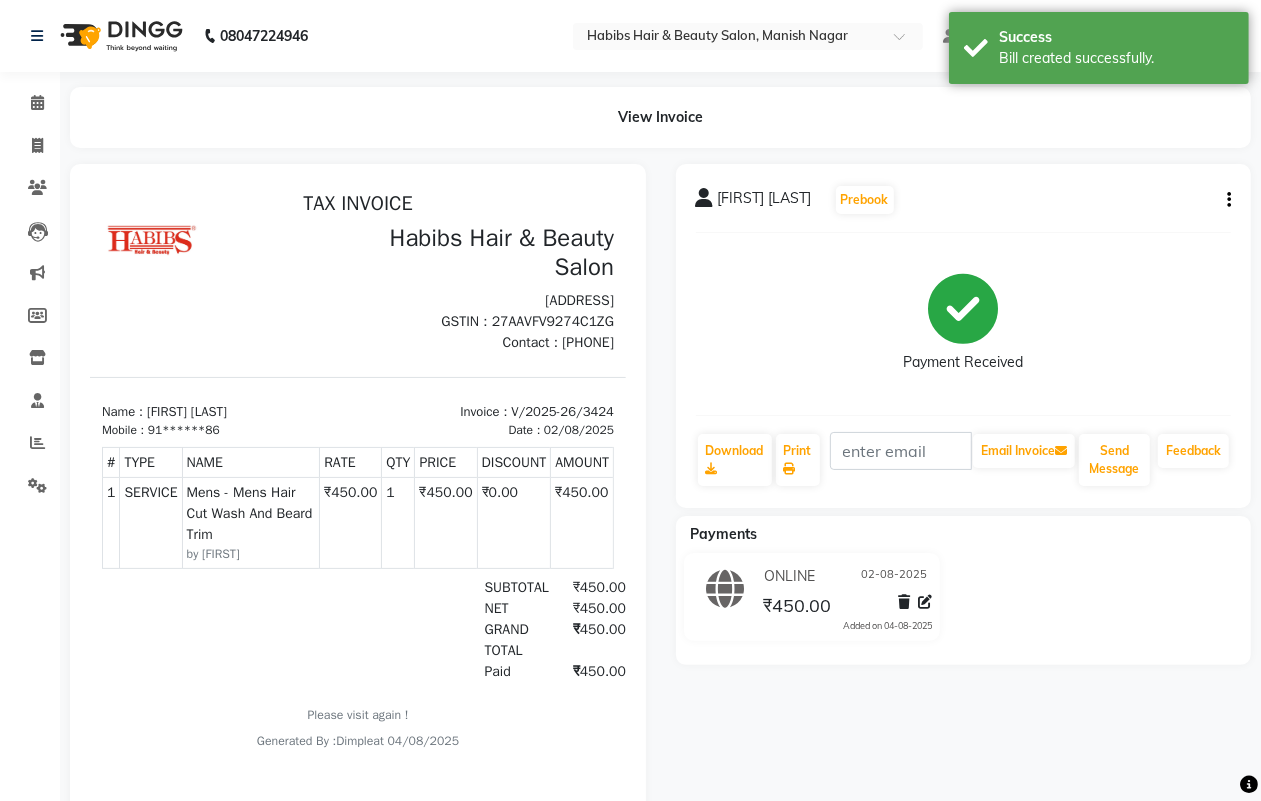 select on "3804" 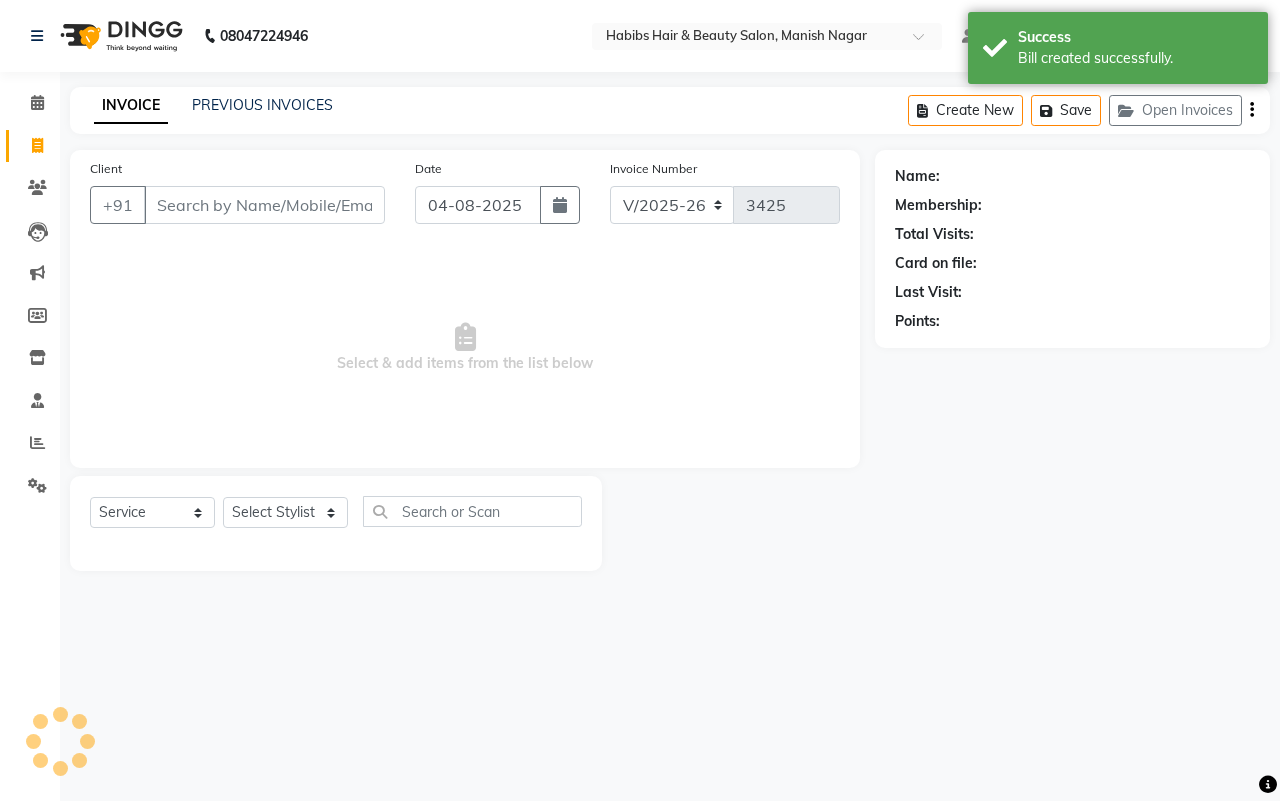 click on "Client" at bounding box center [264, 205] 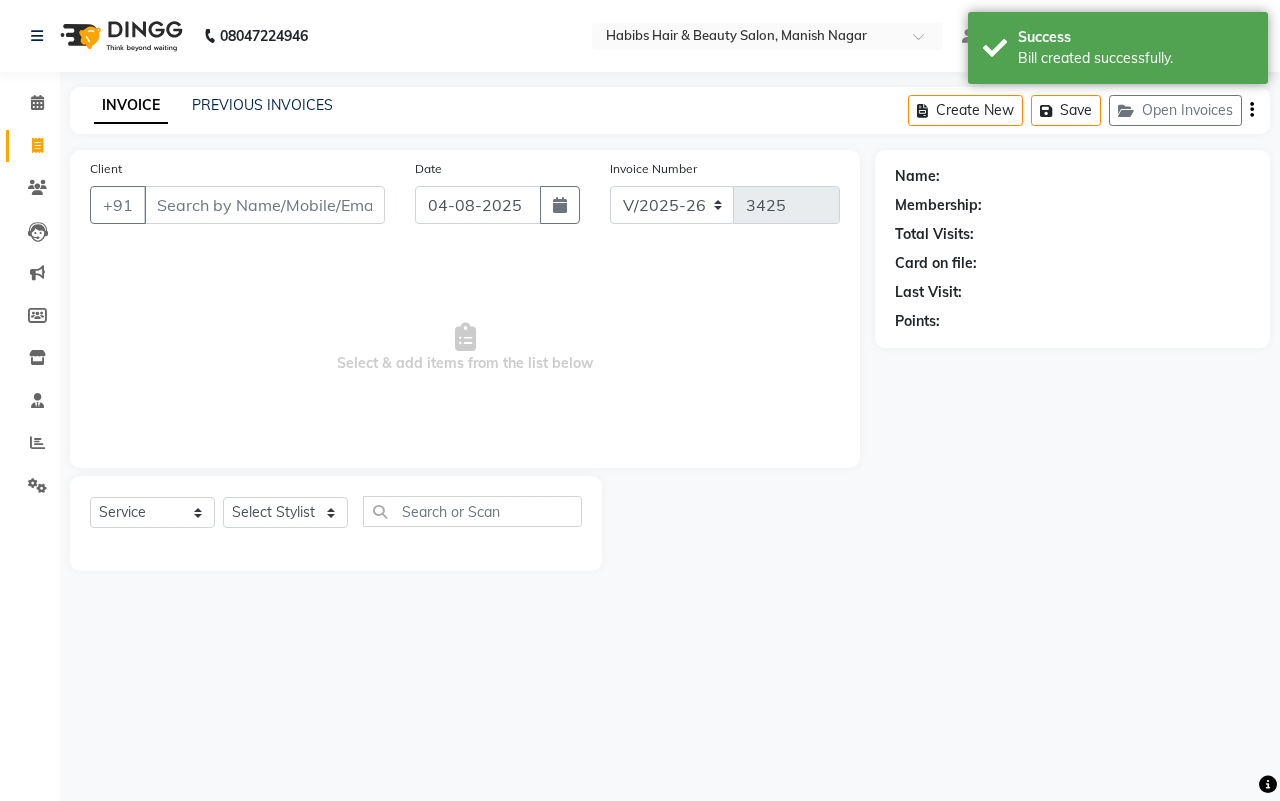 click on "Client" at bounding box center (264, 205) 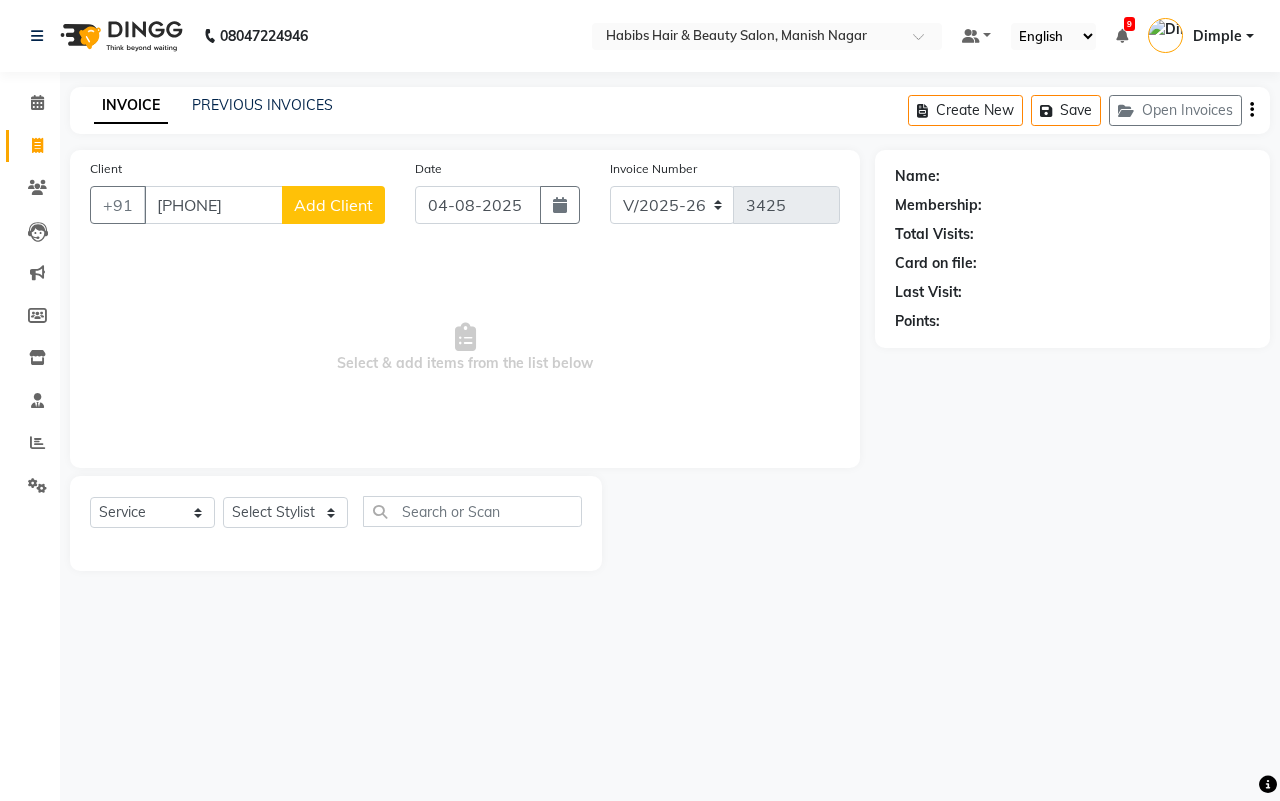 type on "[PHONE]" 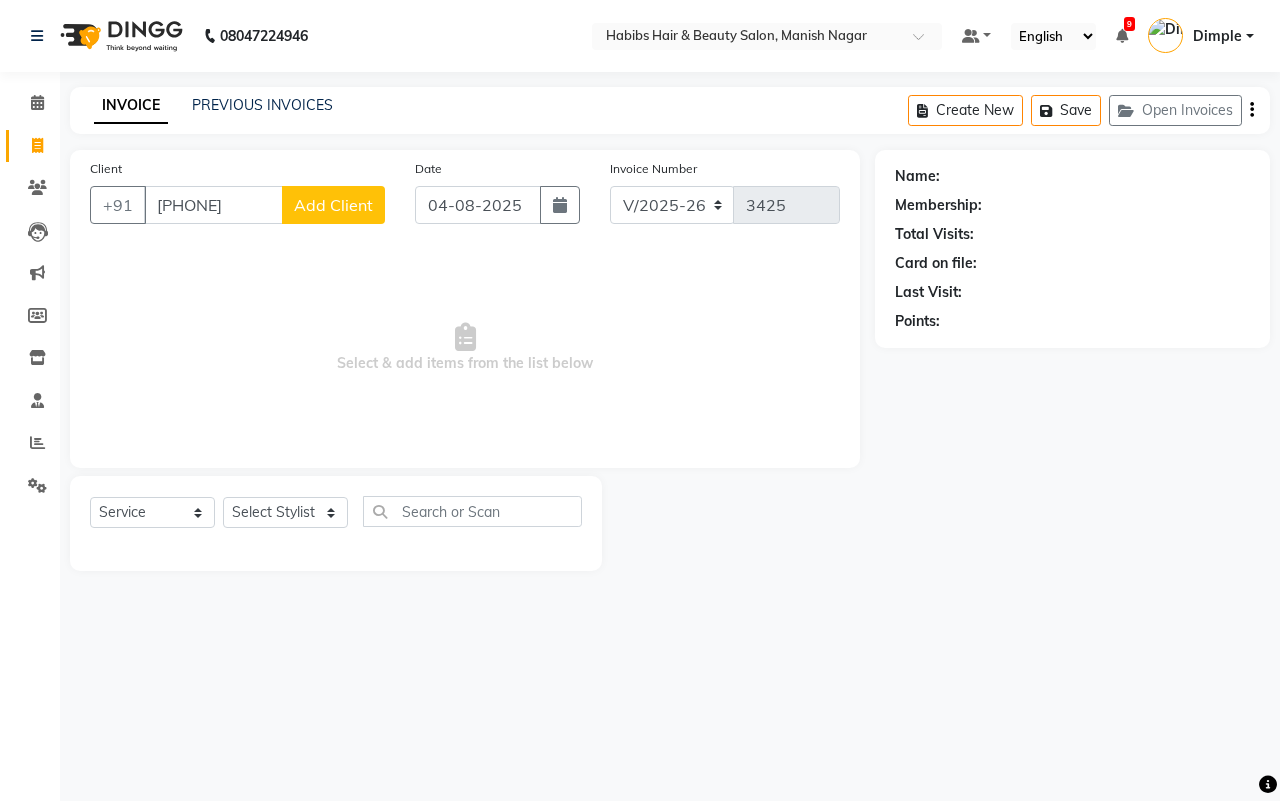 select on "22" 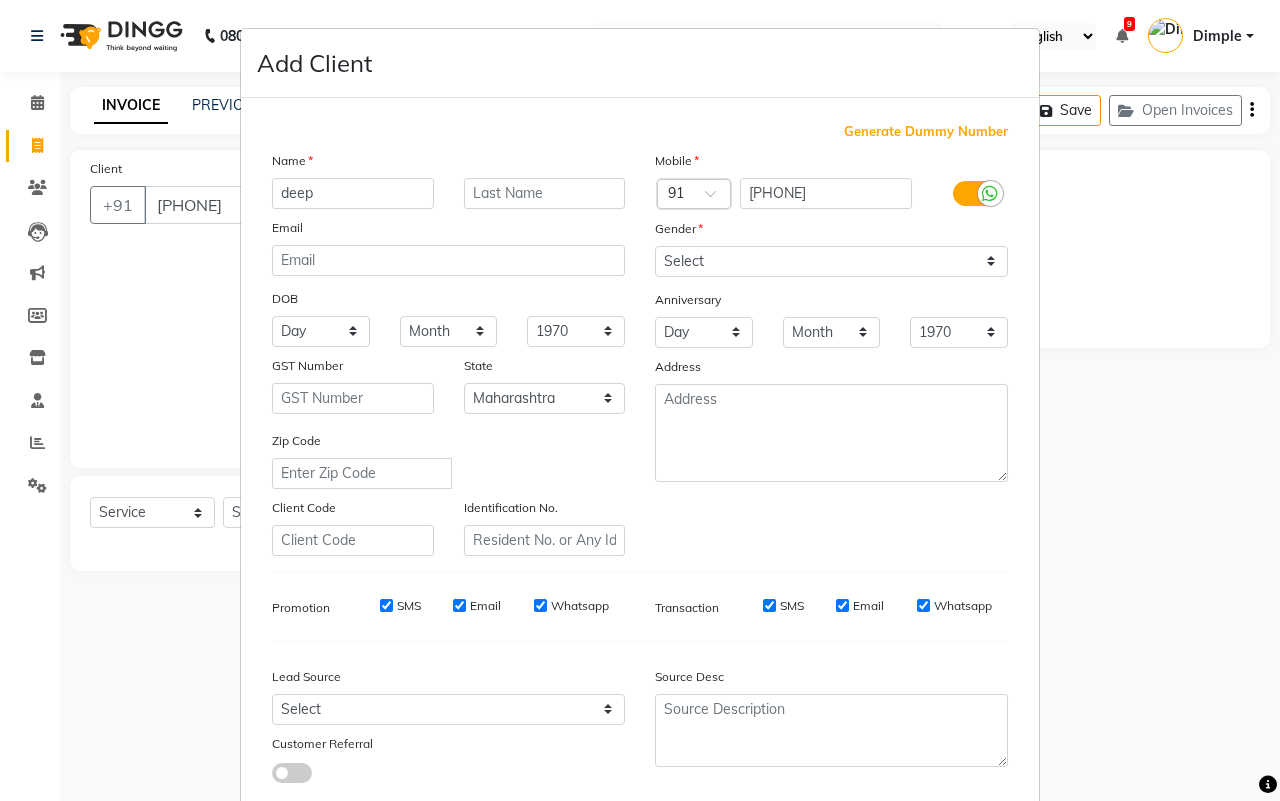 type on "deep" 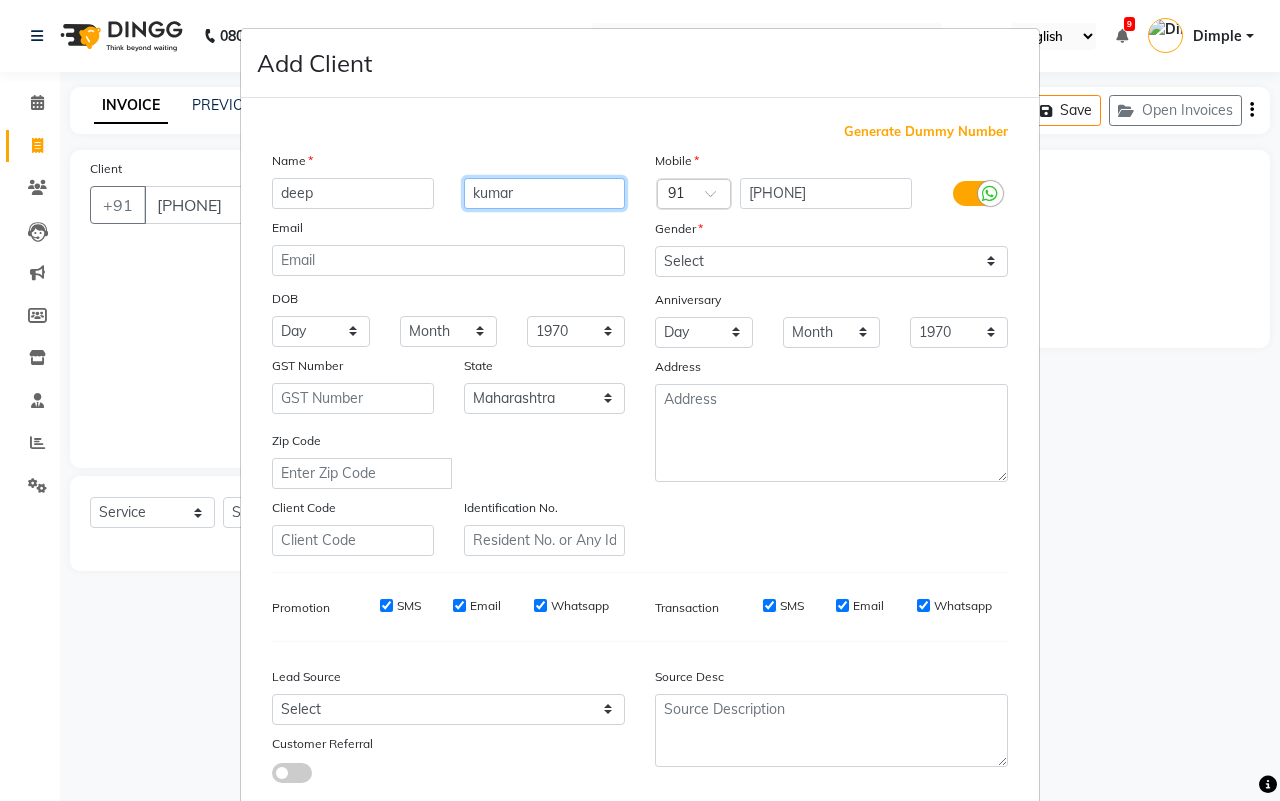 type on "kumar" 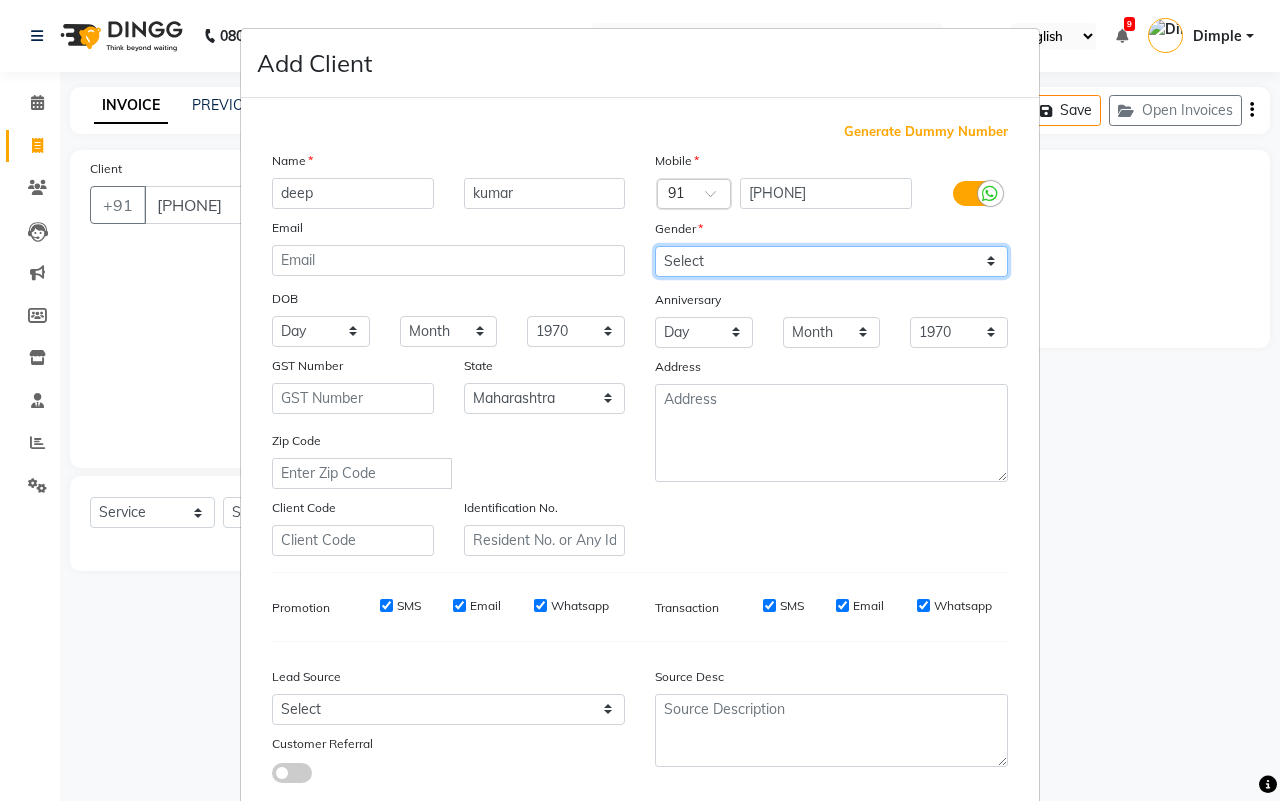 click on "Select Male Female Other Prefer Not To Say" at bounding box center (831, 261) 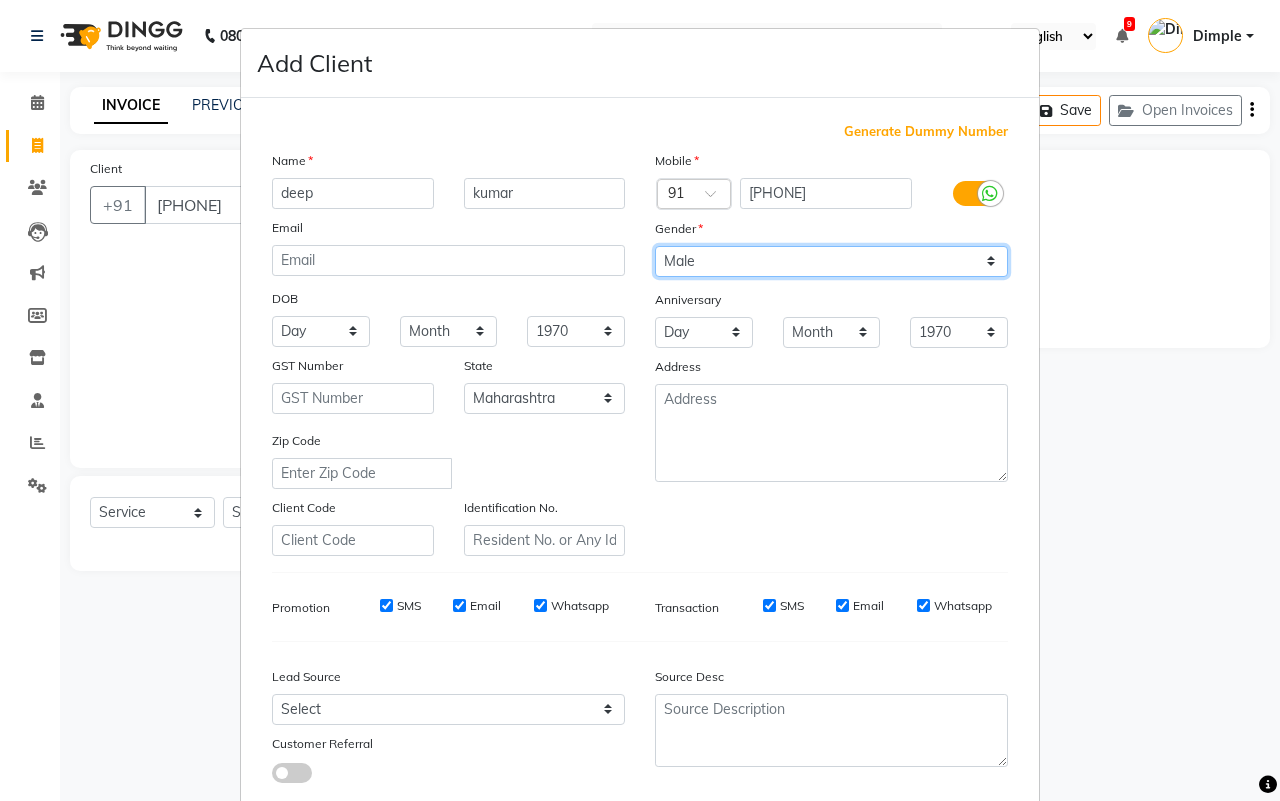 click on "Select Male Female Other Prefer Not To Say" at bounding box center (831, 261) 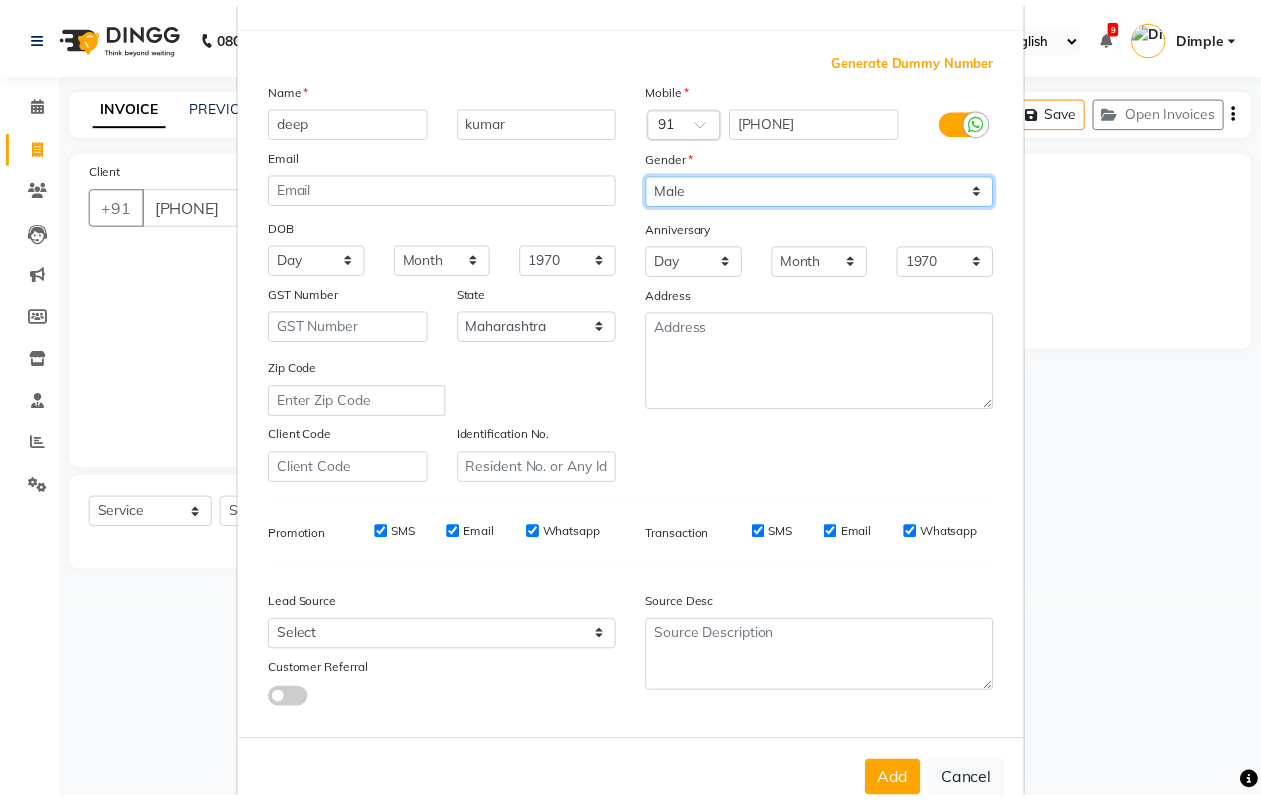 scroll, scrollTop: 115, scrollLeft: 0, axis: vertical 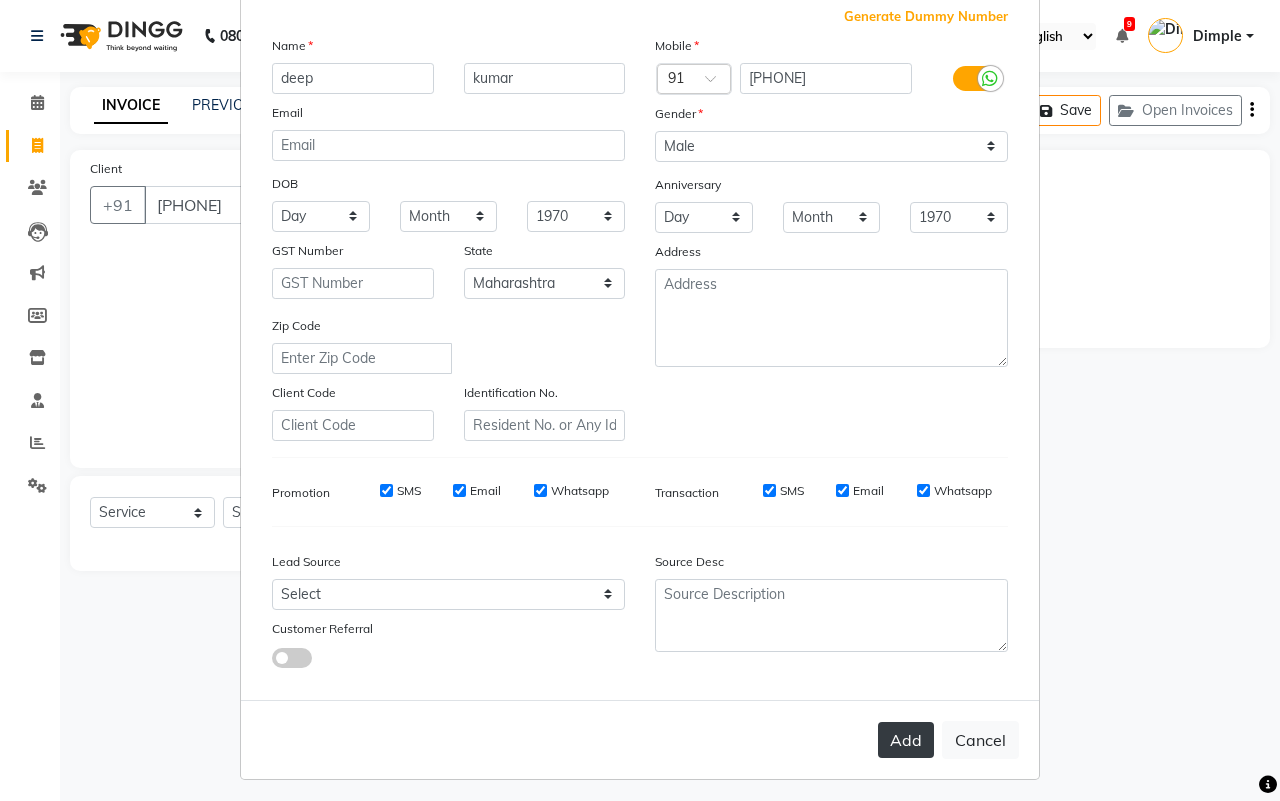 click on "Add" at bounding box center (906, 740) 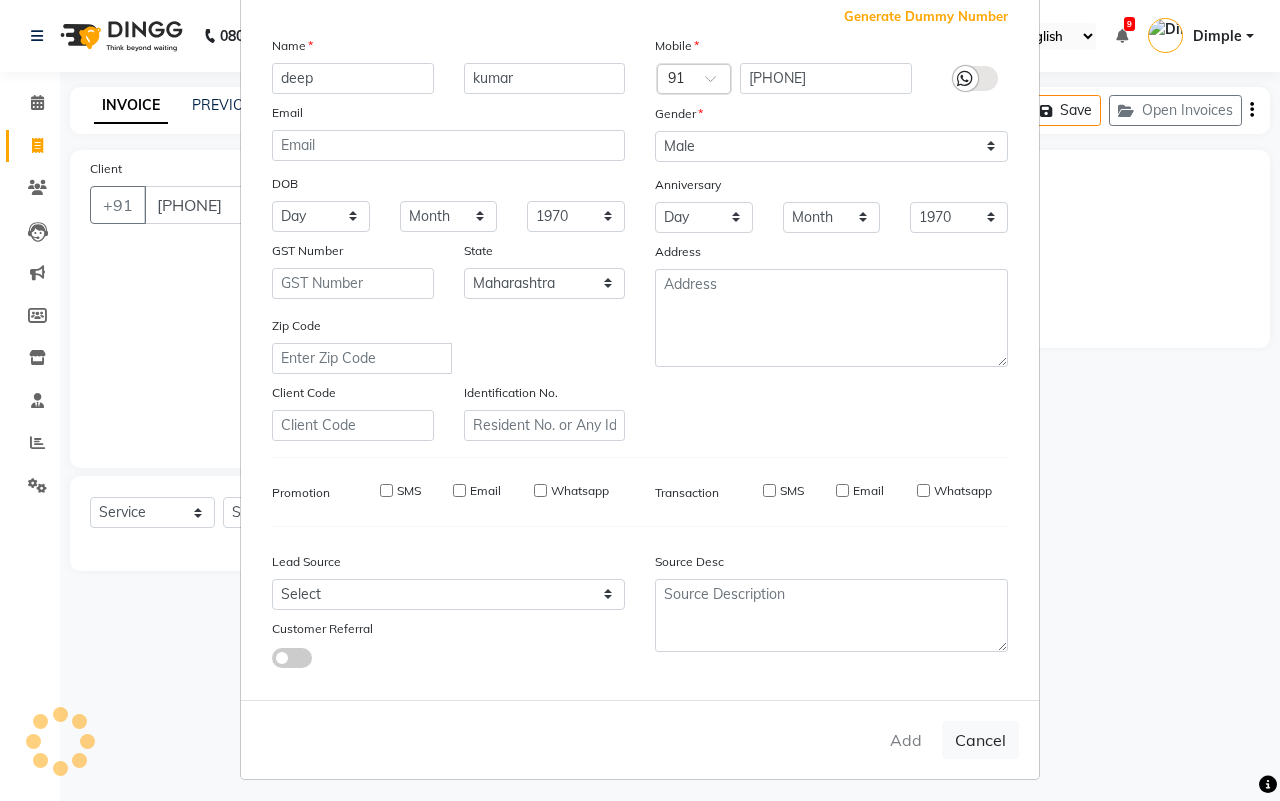type on "99******37" 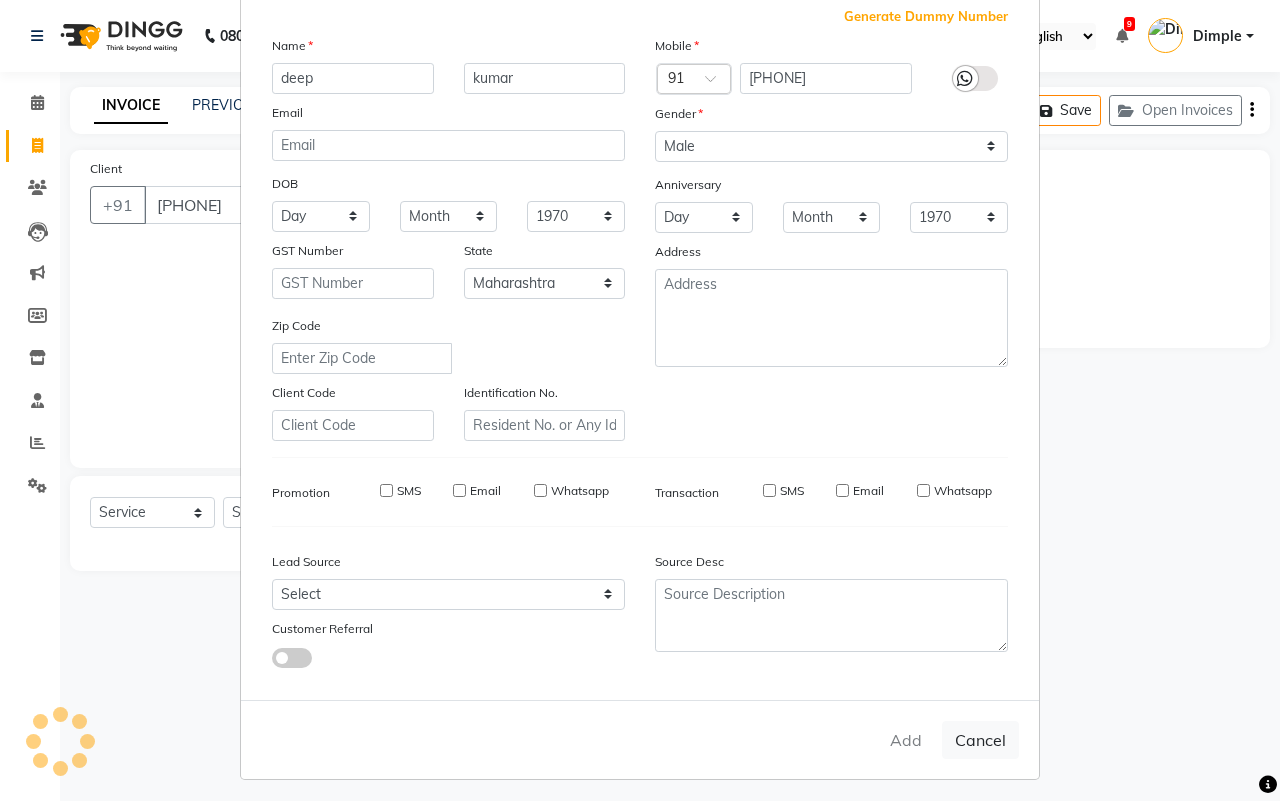 type 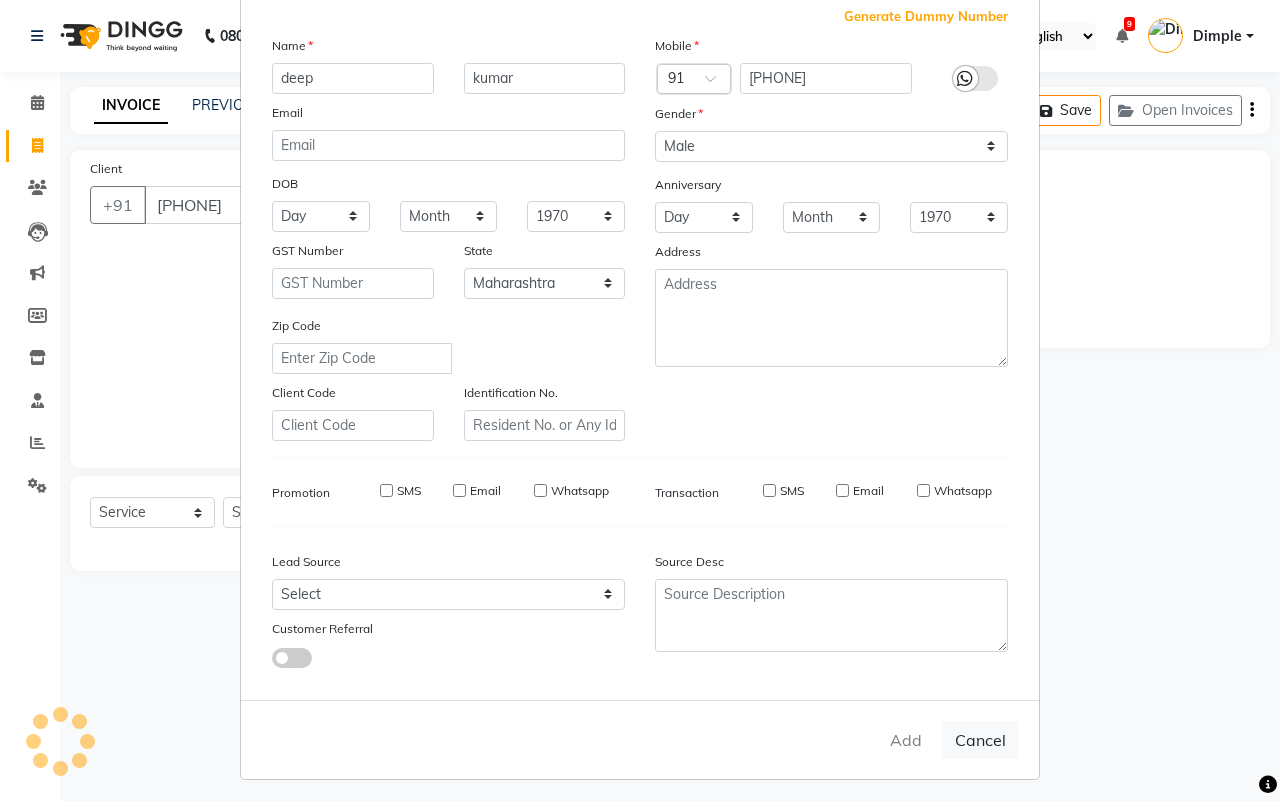 select 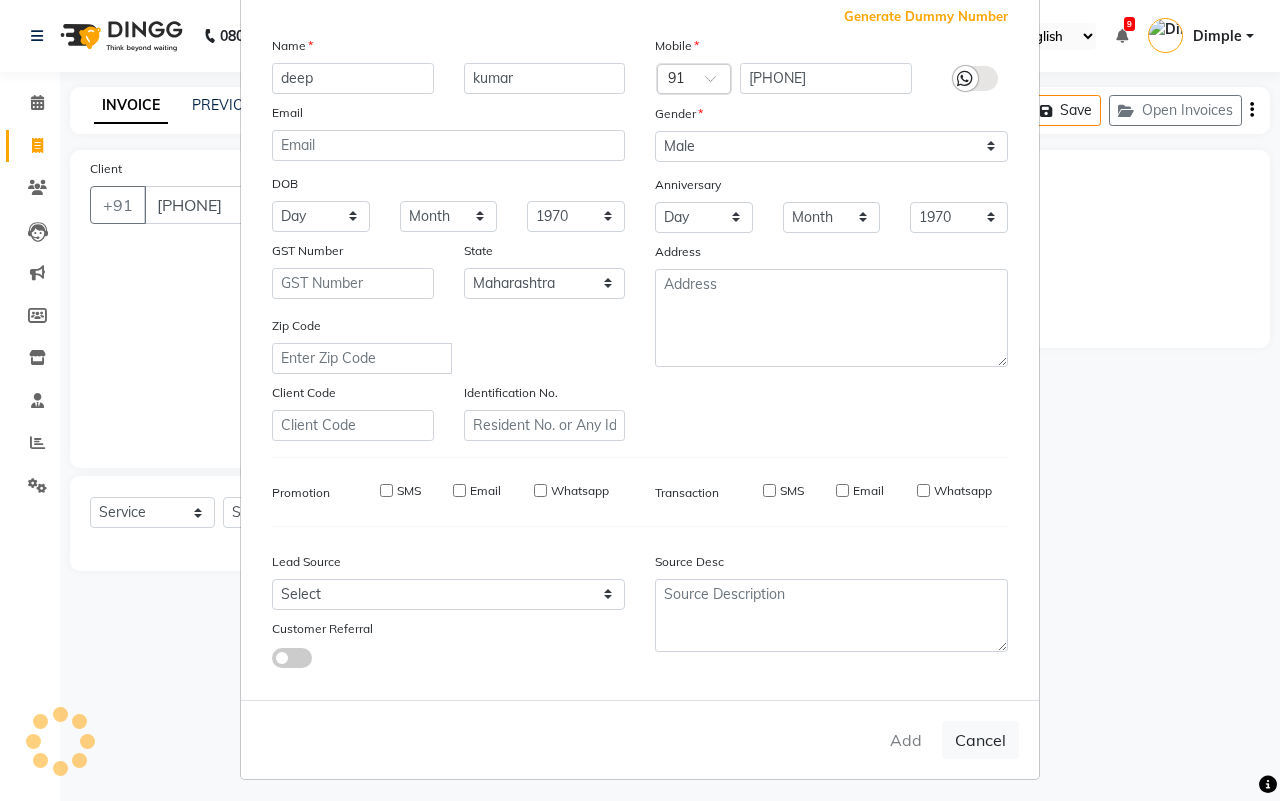 select 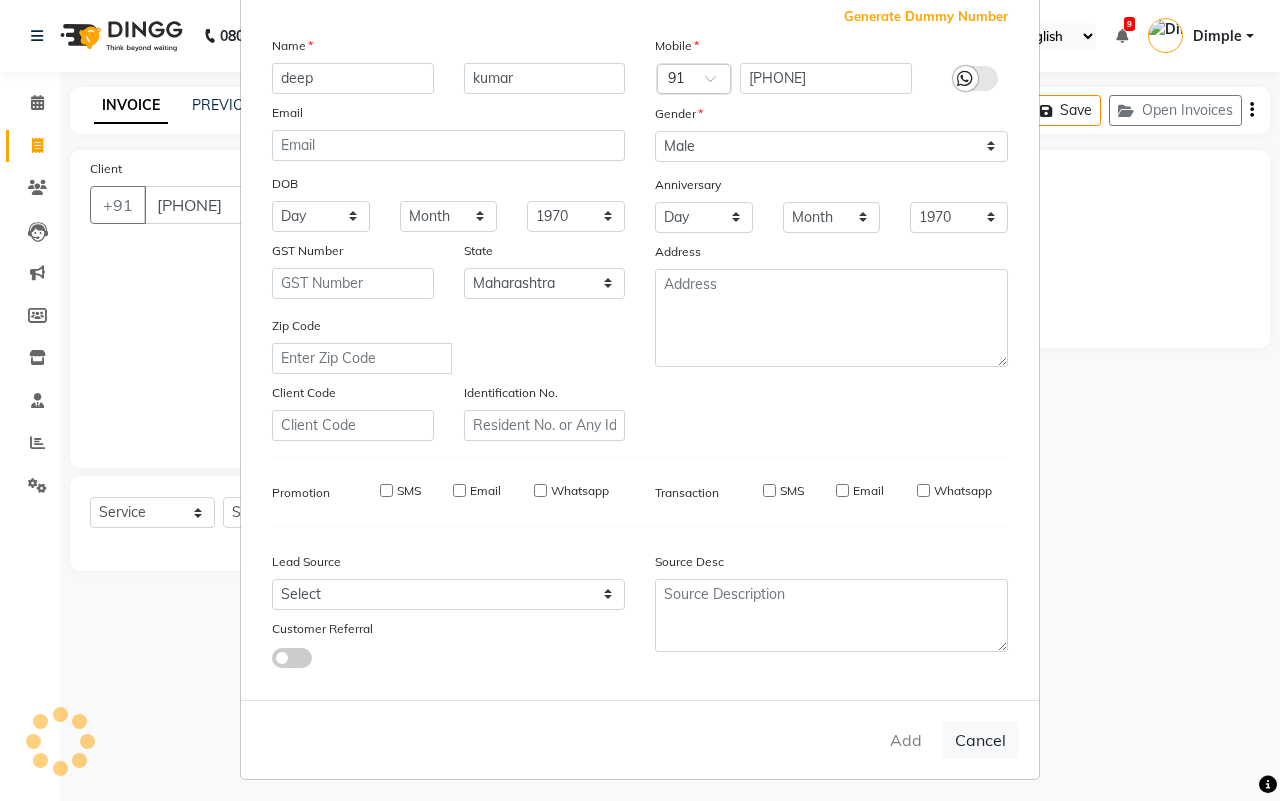 checkbox on "false" 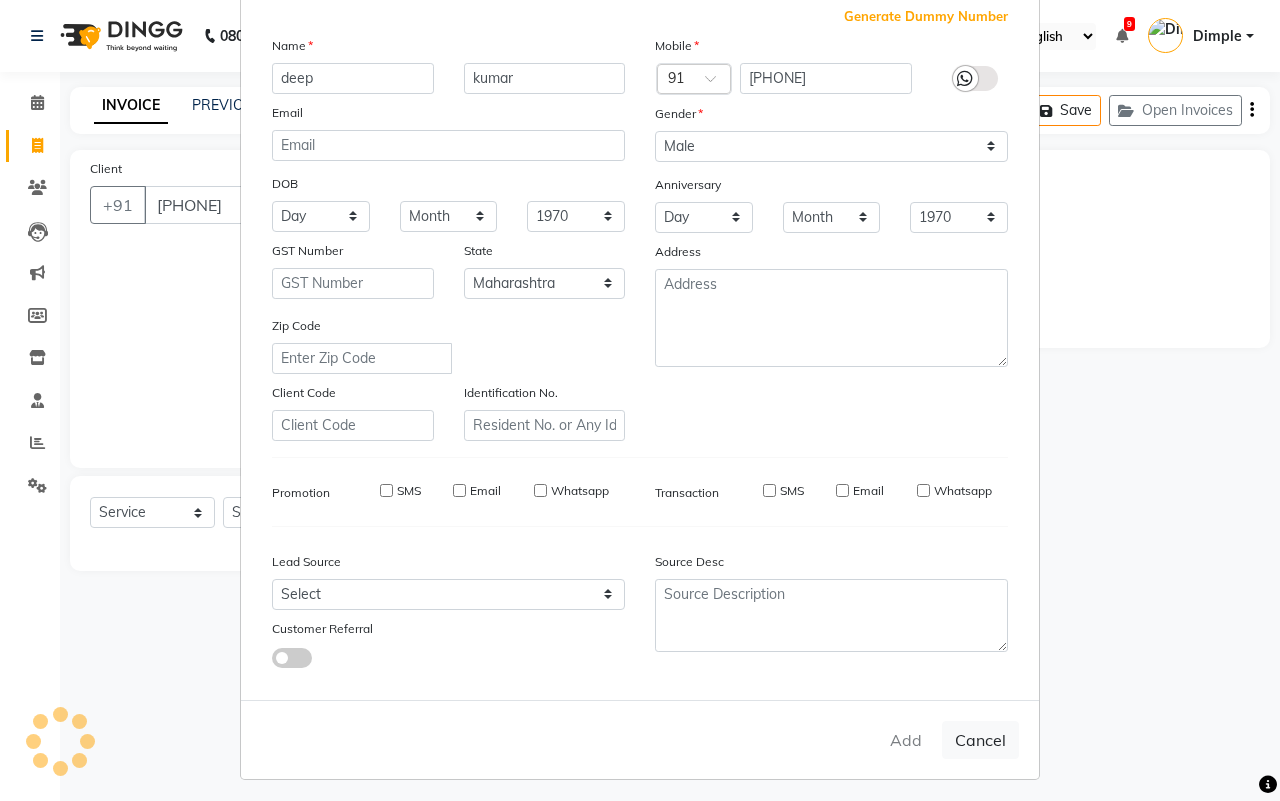 checkbox on "false" 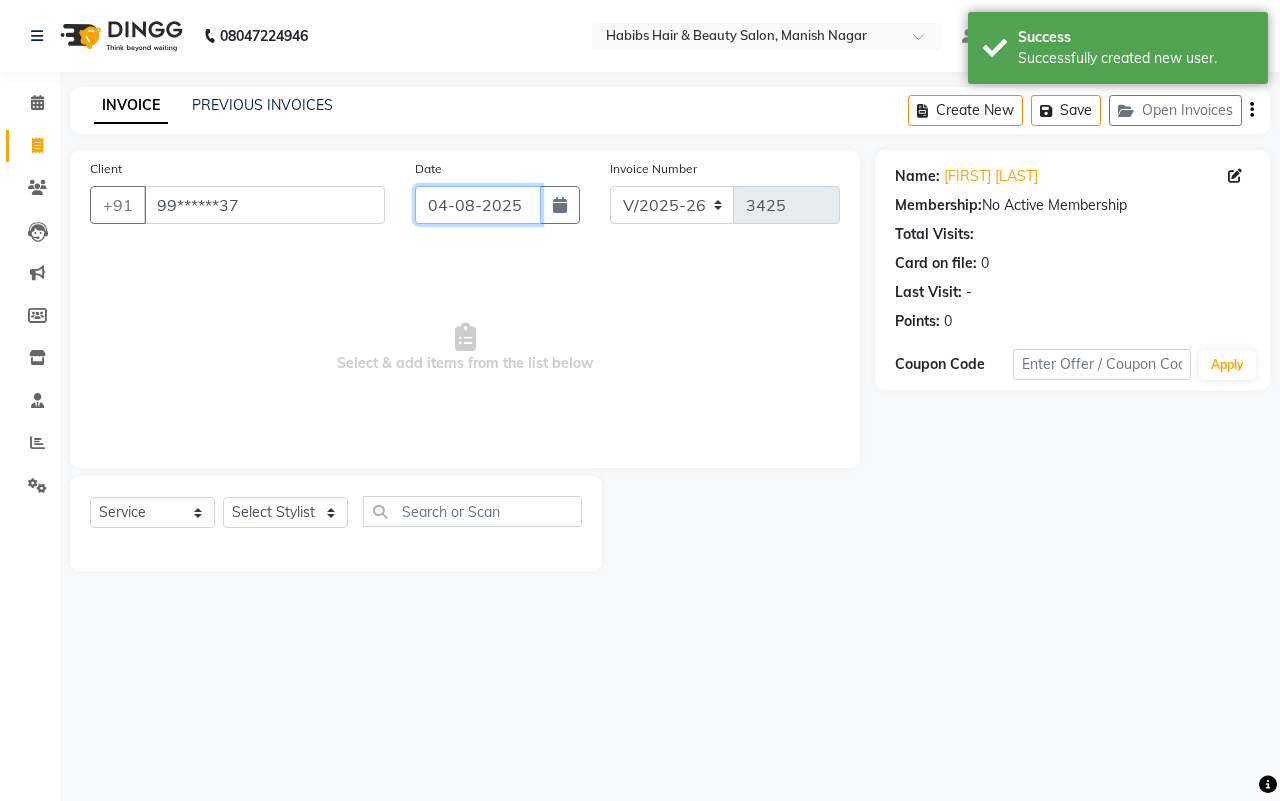 click on "04-08-2025" 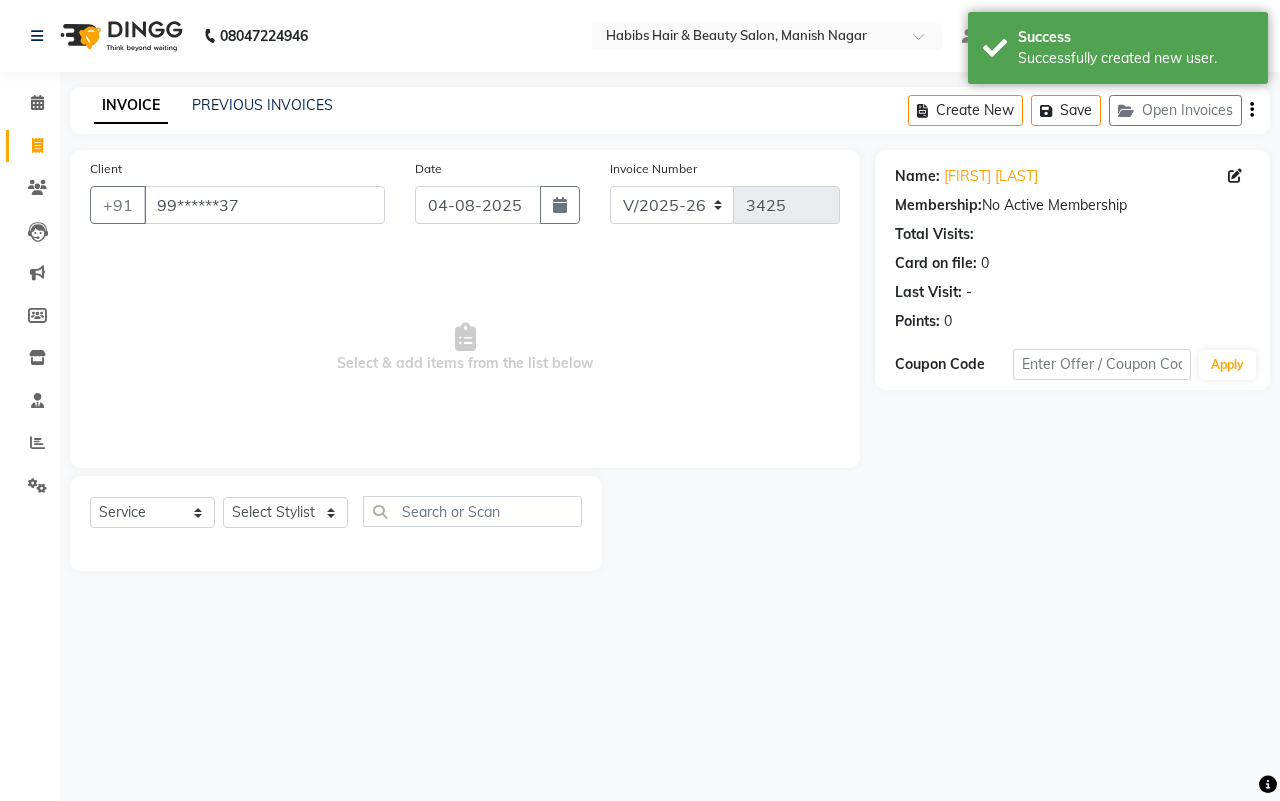 select on "8" 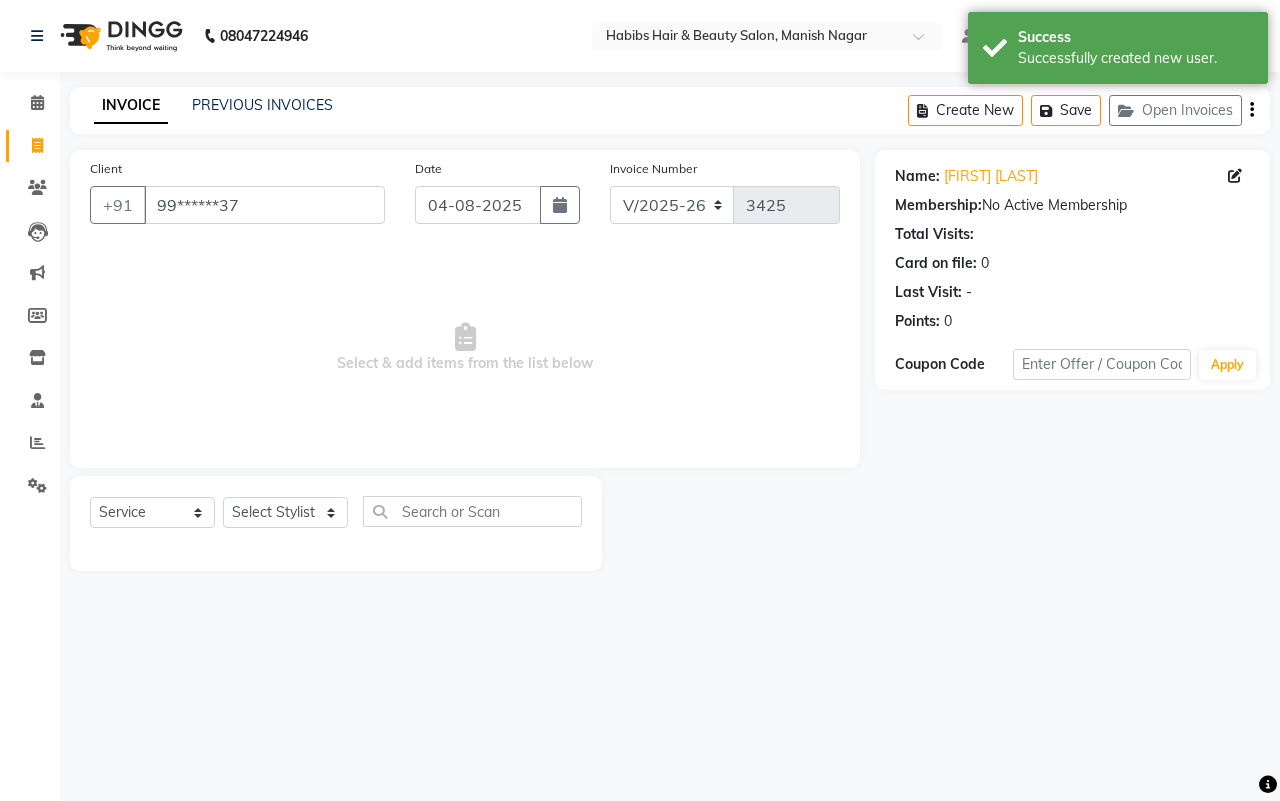 select on "2025" 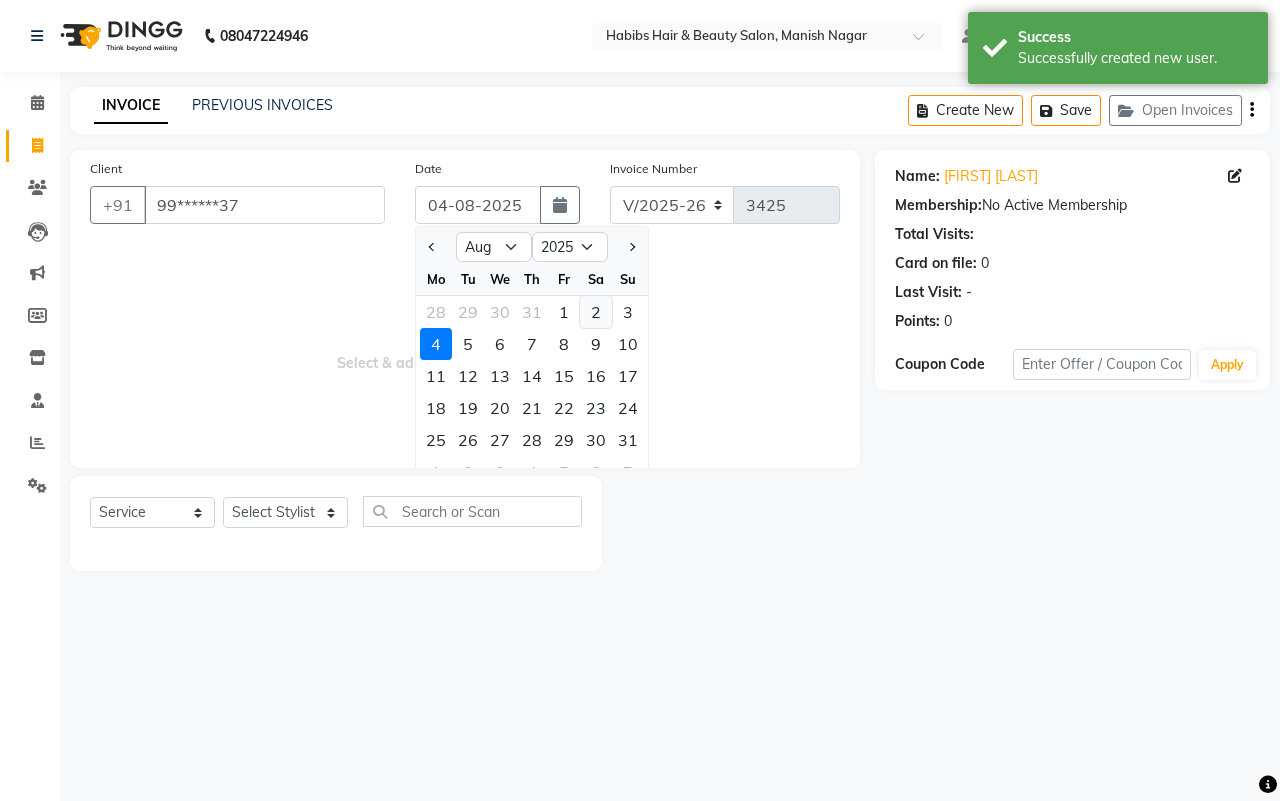 click on "2" 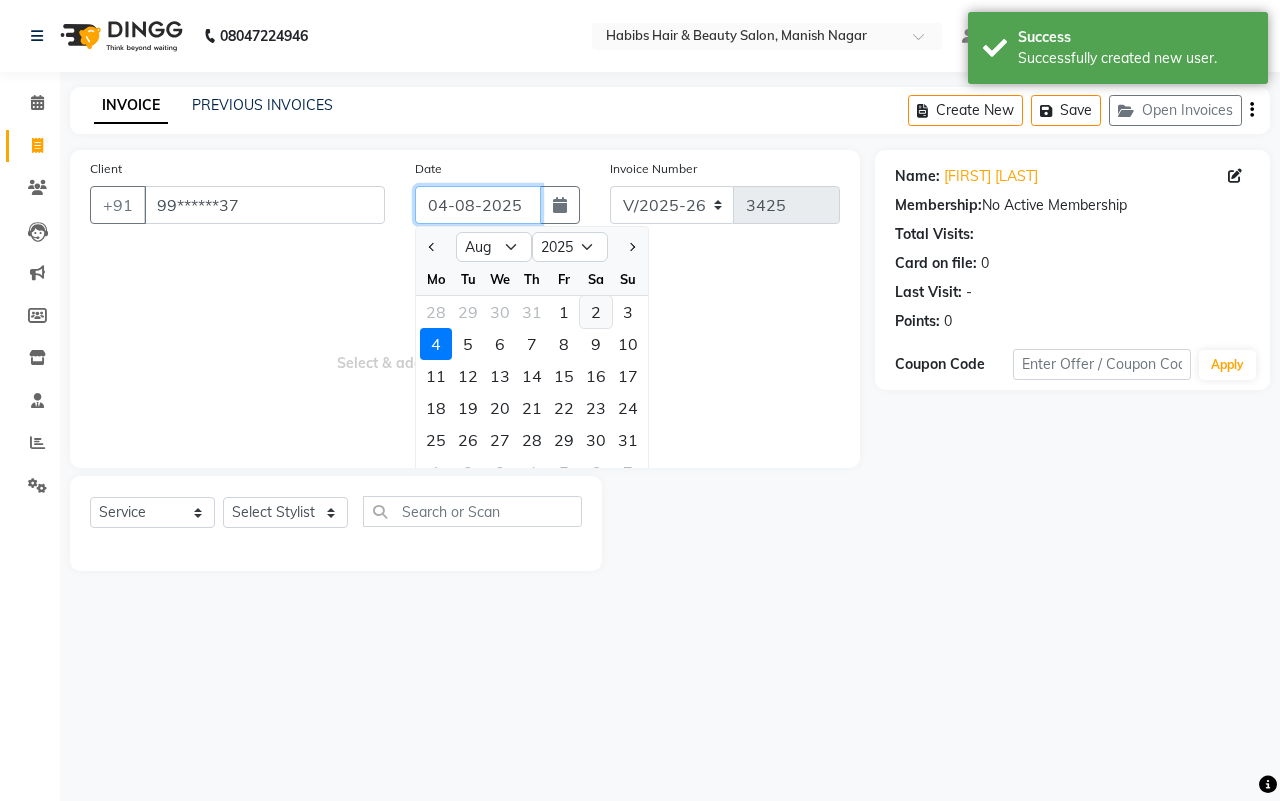 type on "02-08-2025" 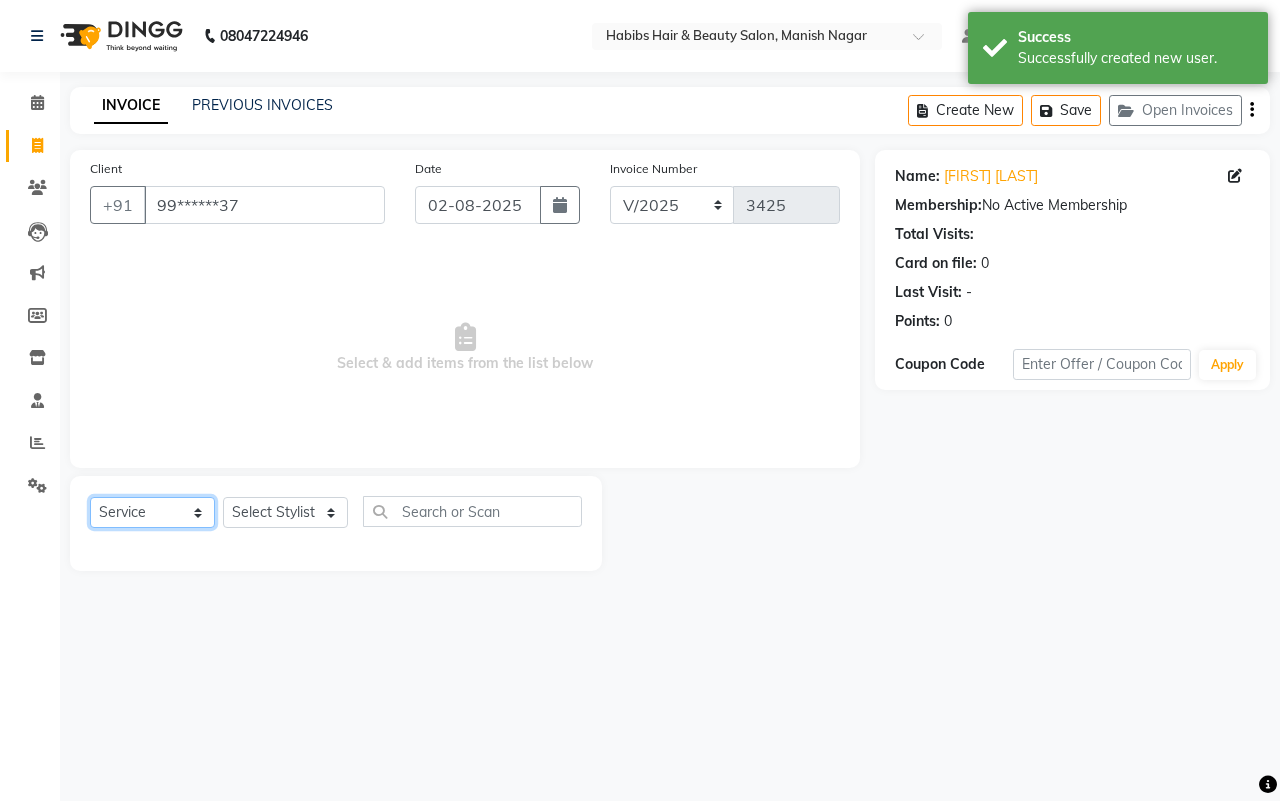 click on "Select  Service  Product  Membership  Package Voucher Prepaid Gift Card" 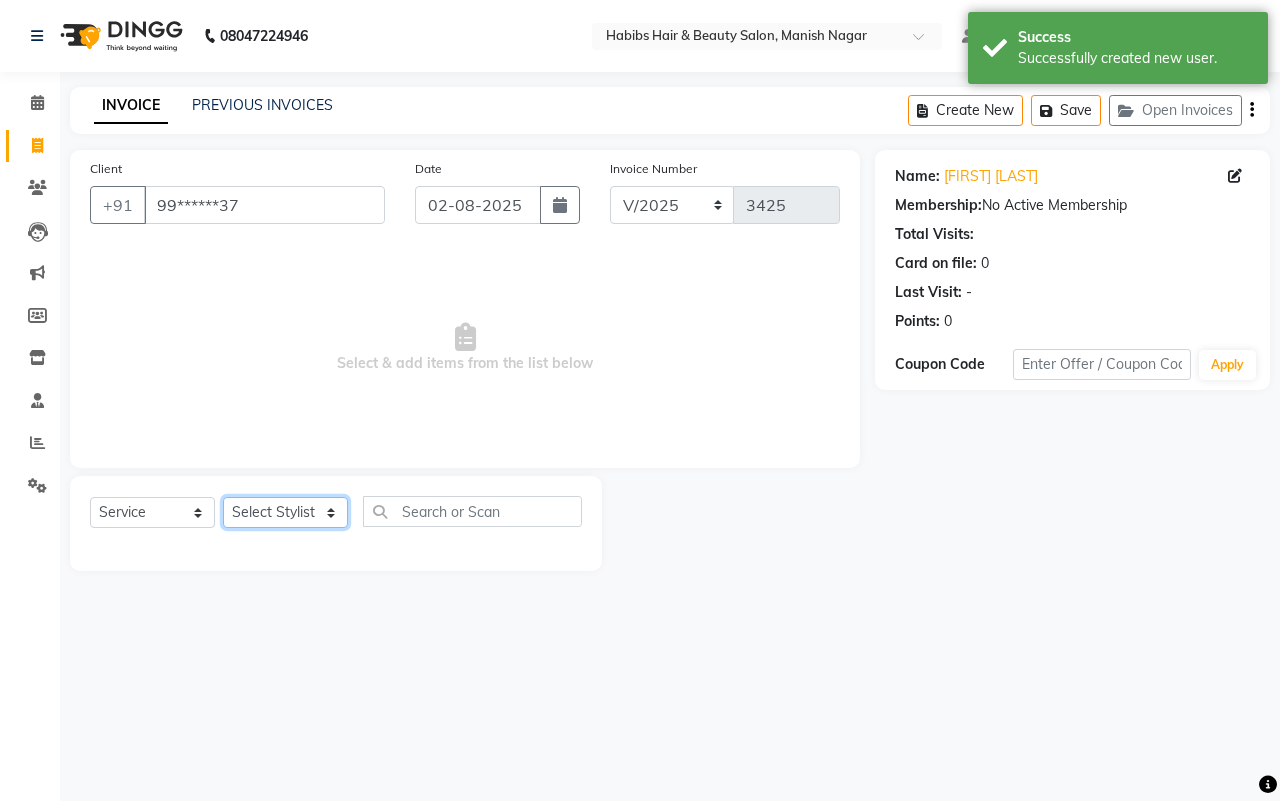 click on "Select Stylist [FIRST] [LAST] [FIRST] [LAST] [FIRST] [LAST] [FIRST] [LAST] [FIRST] [LAST] [FIRST] [LAST] [FIRST] [LAST] [FIRST] [LAST] [FIRST] [LAST] [FIRST] [LAST]" 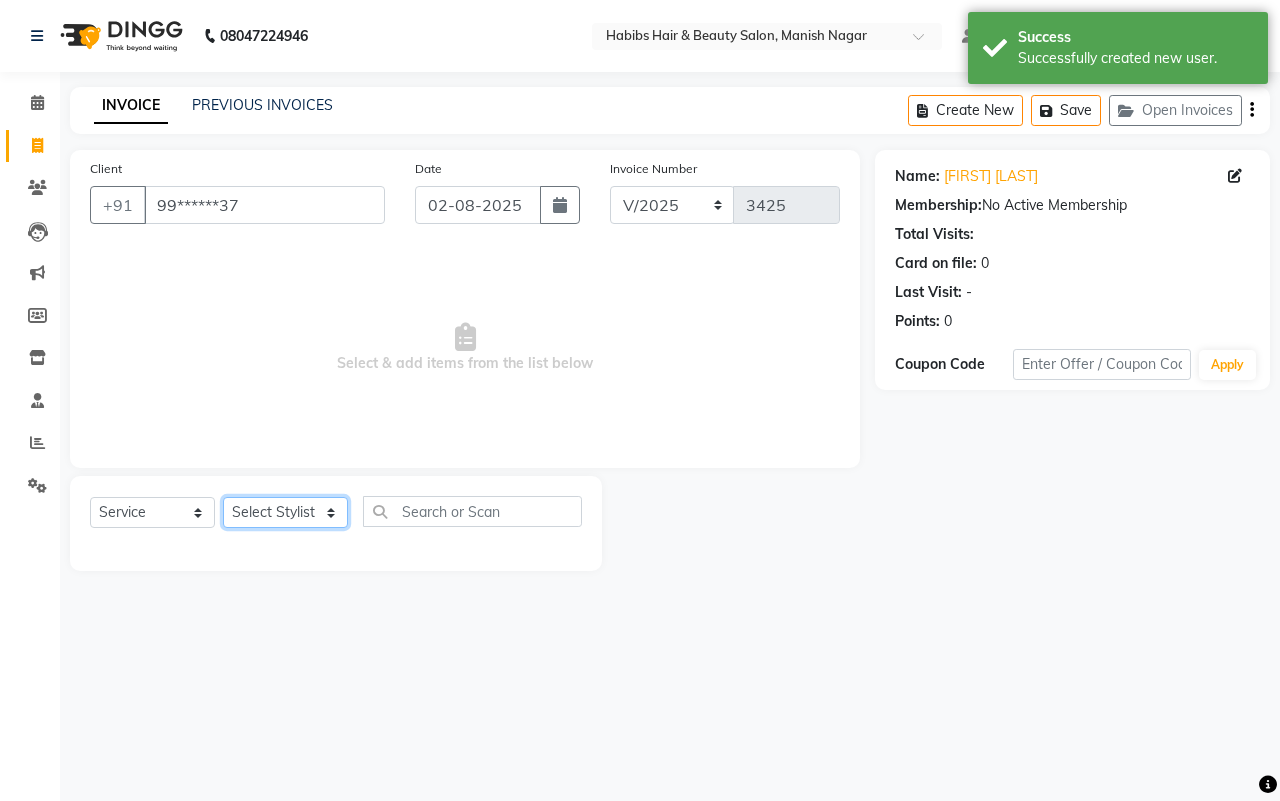 select on "86647" 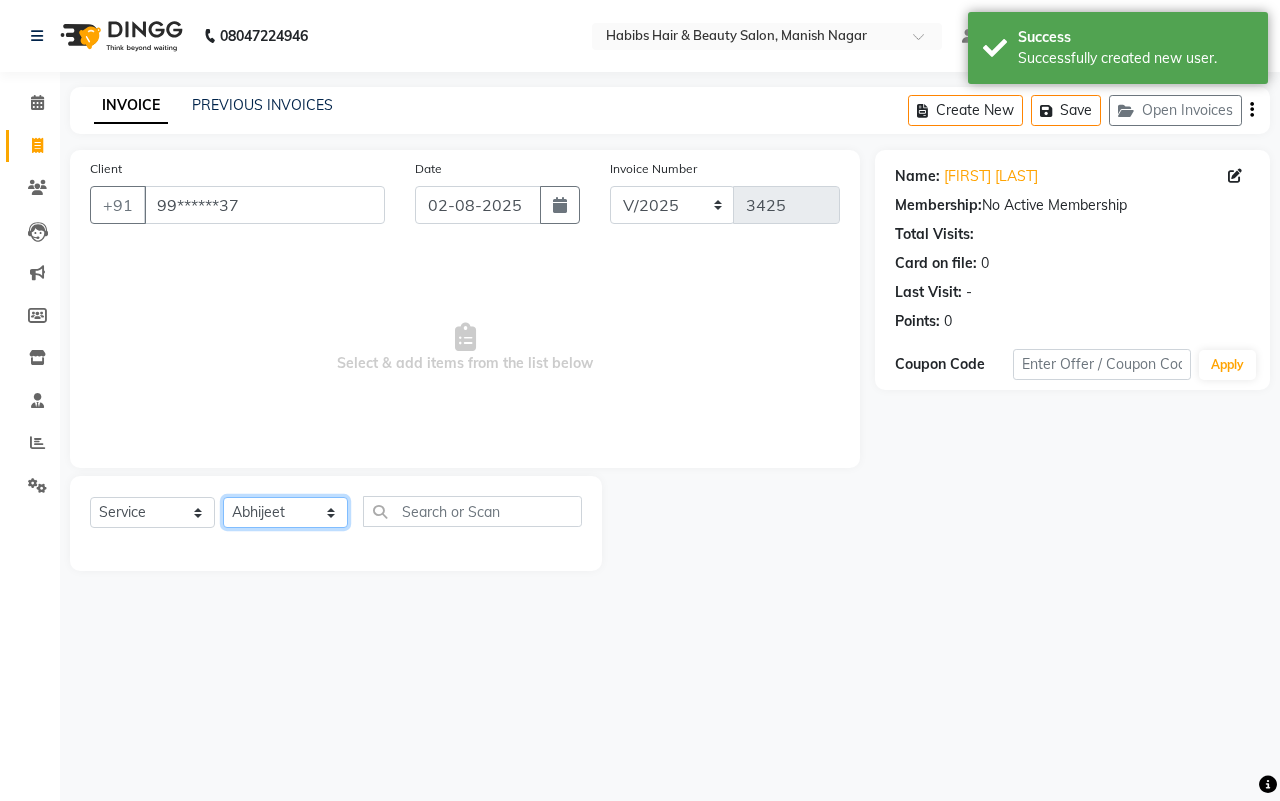 click on "Select Stylist [FIRST] [LAST] [FIRST] [LAST] [FIRST] [LAST] [FIRST] [LAST] [FIRST] [LAST] [FIRST] [LAST] [FIRST] [LAST] [FIRST] [LAST] [FIRST] [LAST] [FIRST] [LAST]" 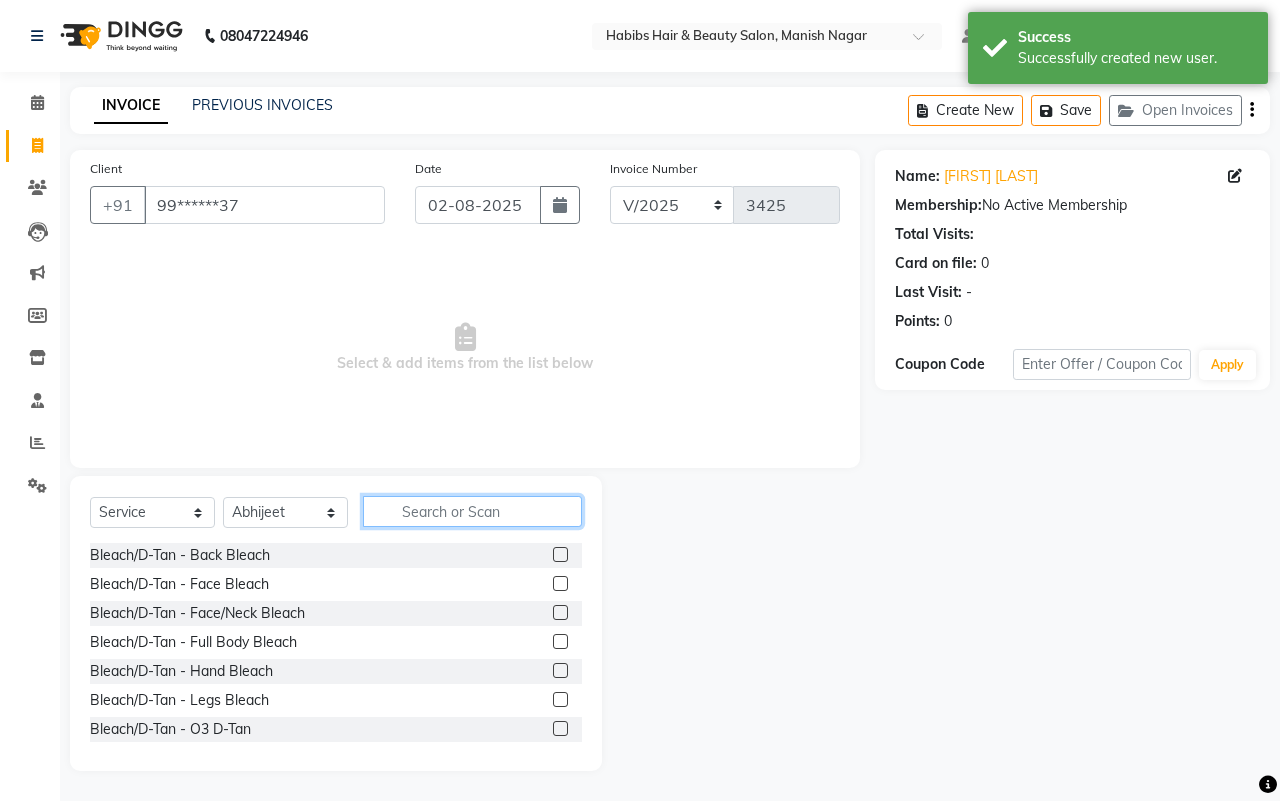 click 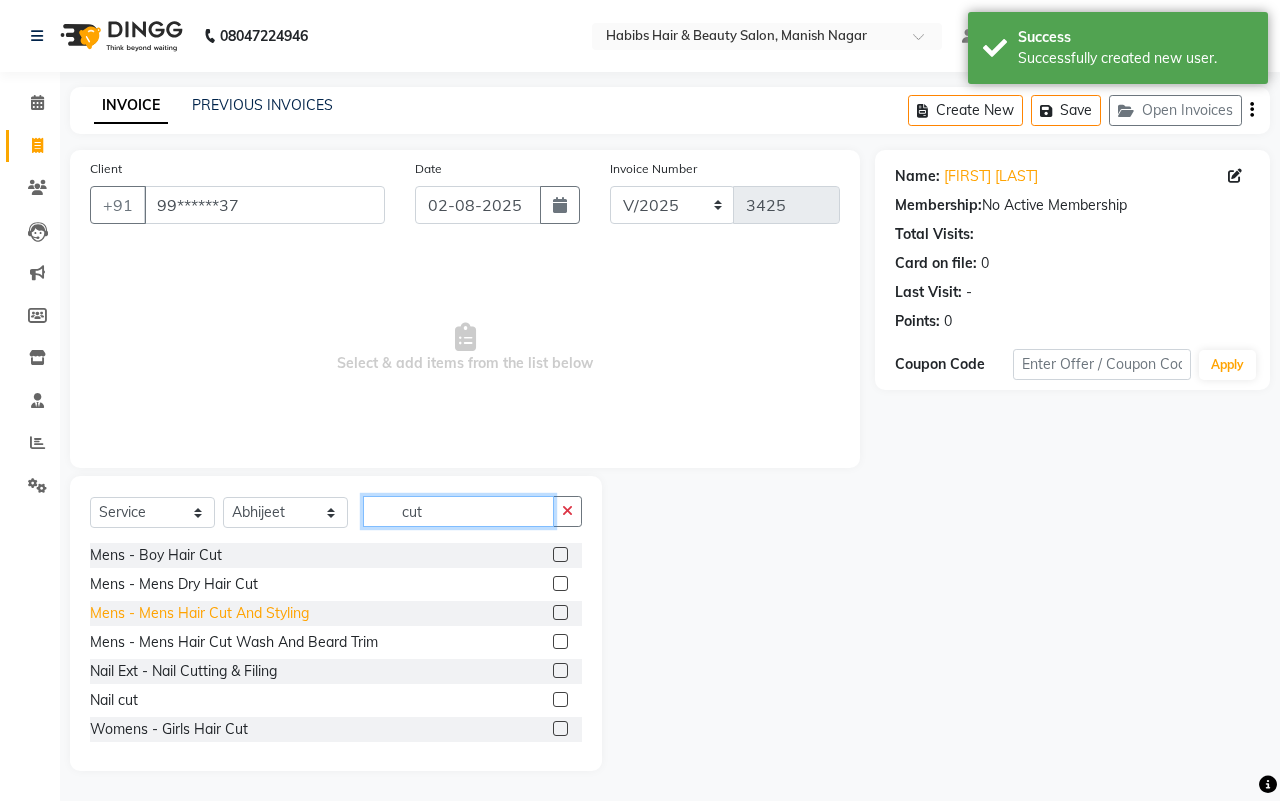 type on "cut" 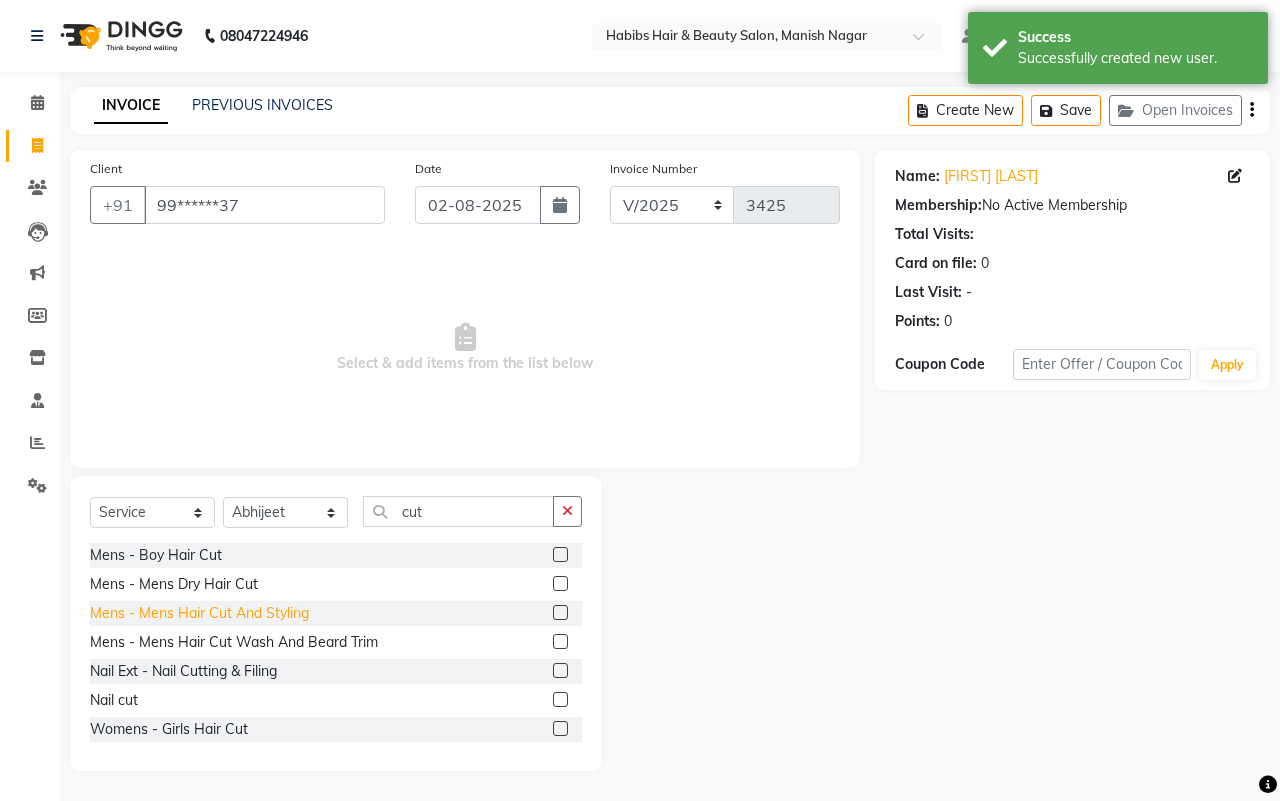 click on "Mens - Mens Hair Cut And Styling" 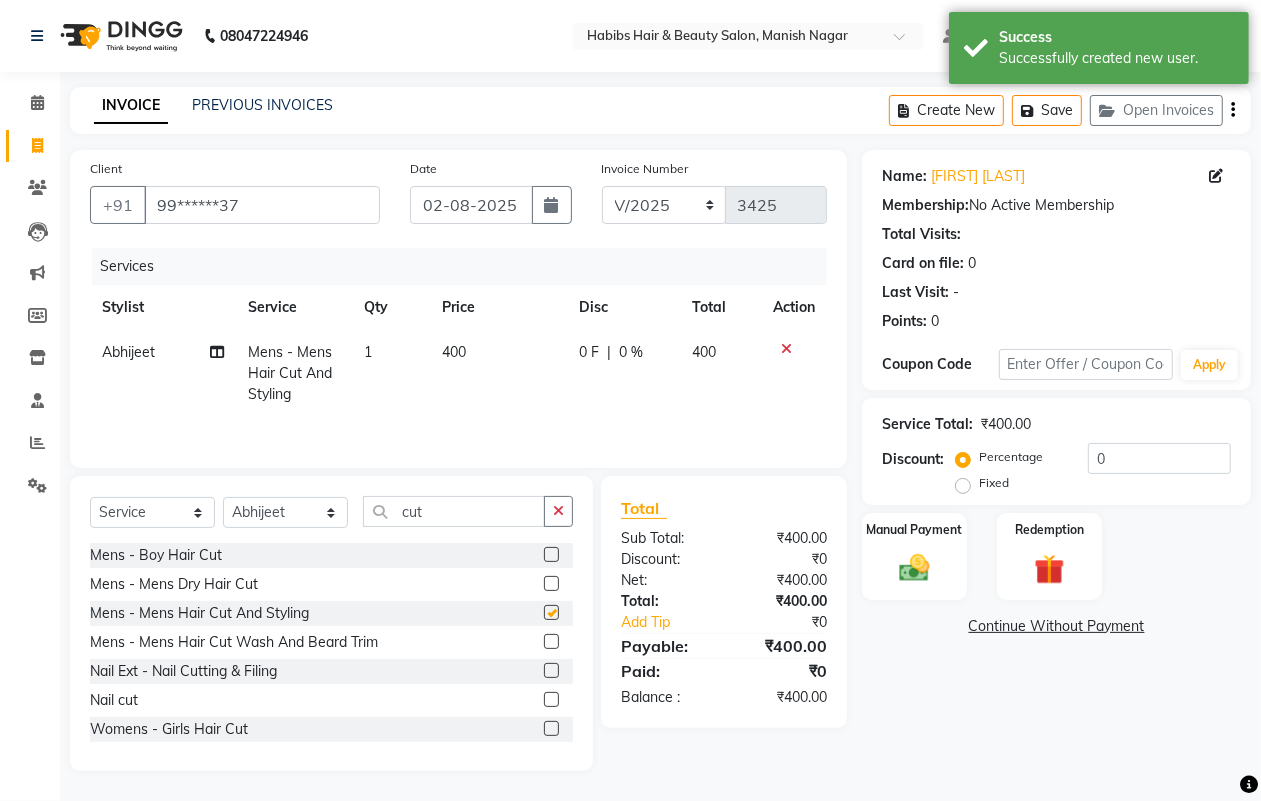 checkbox on "false" 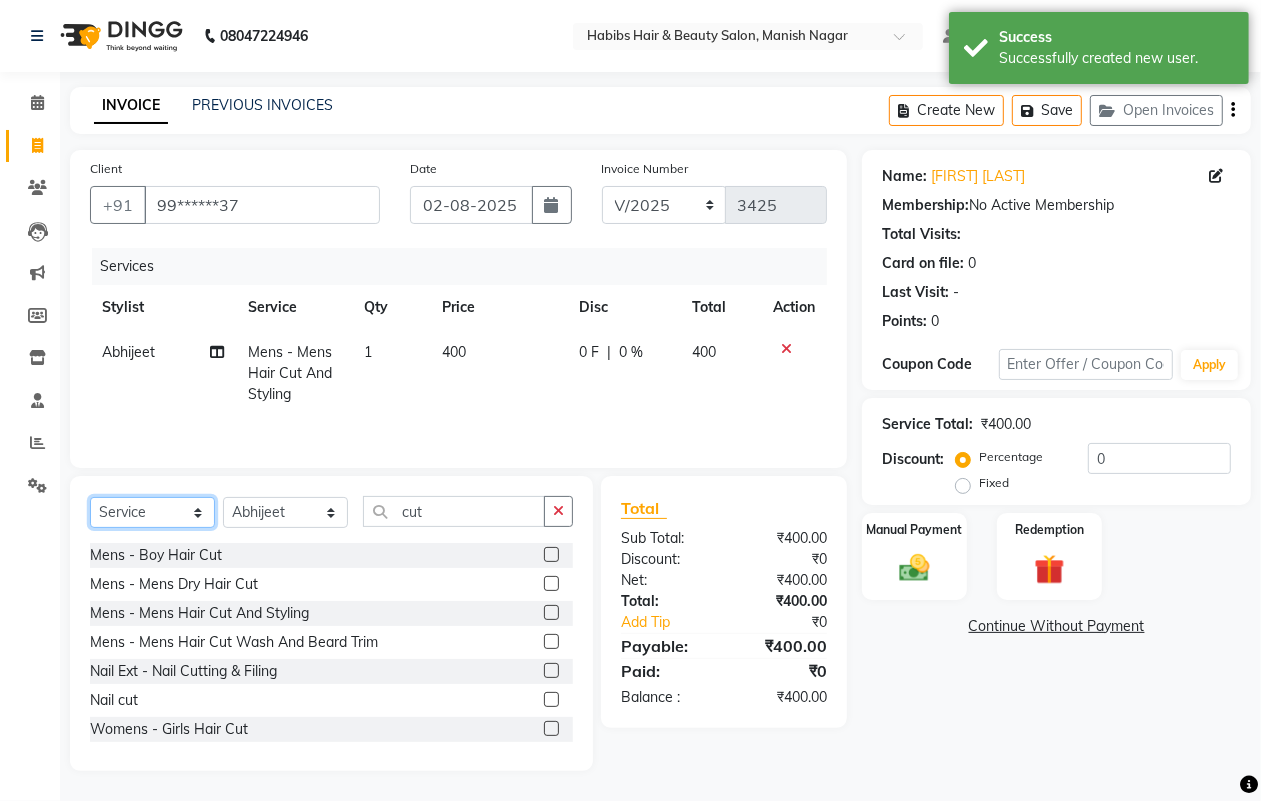 click on "Select  Service  Product  Membership  Package Voucher Prepaid Gift Card" 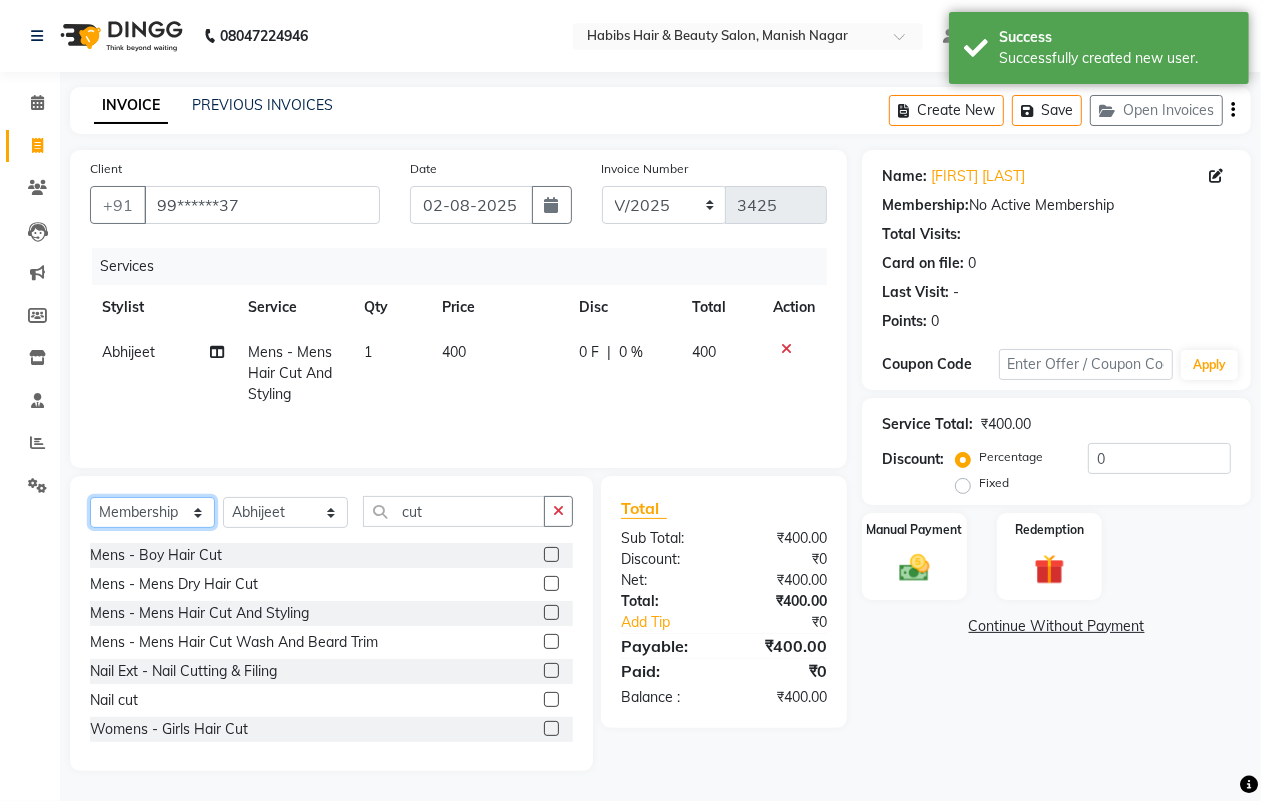 click on "Select  Service  Product  Membership  Package Voucher Prepaid Gift Card" 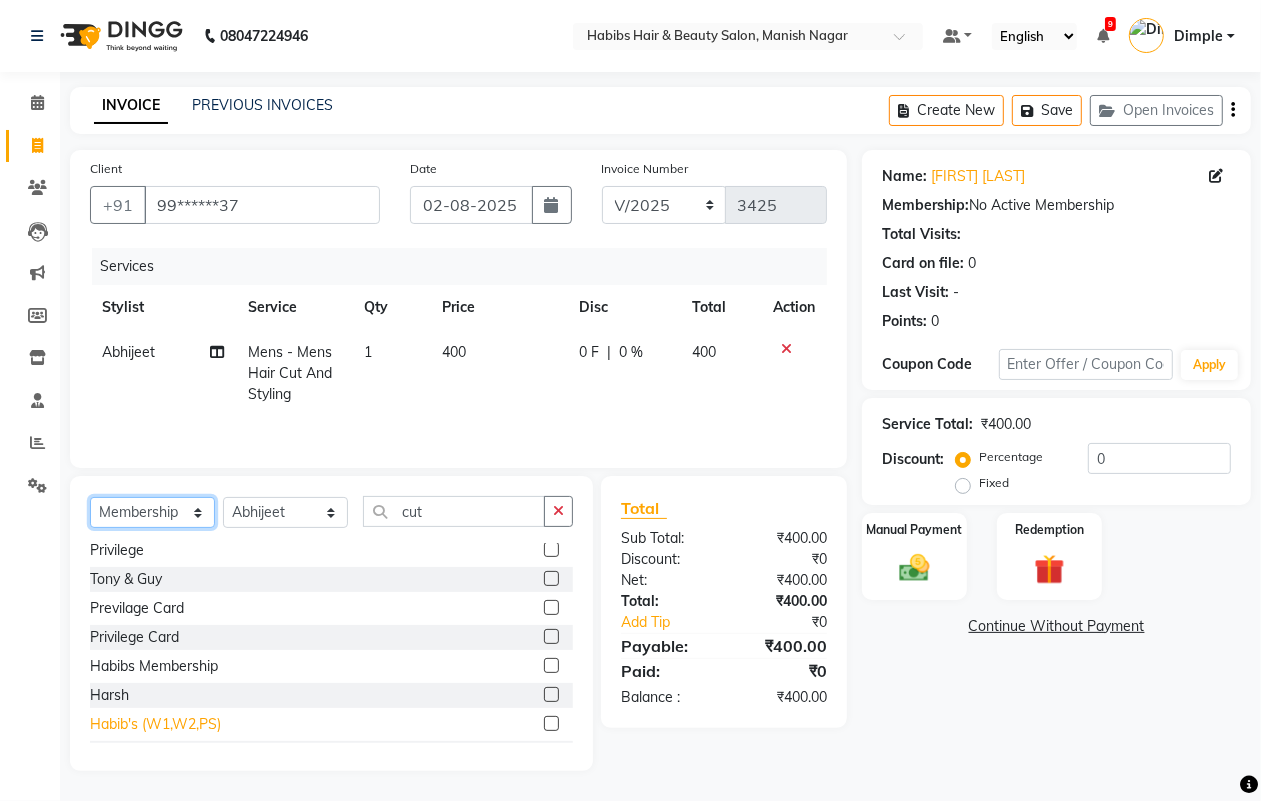 scroll, scrollTop: 176, scrollLeft: 0, axis: vertical 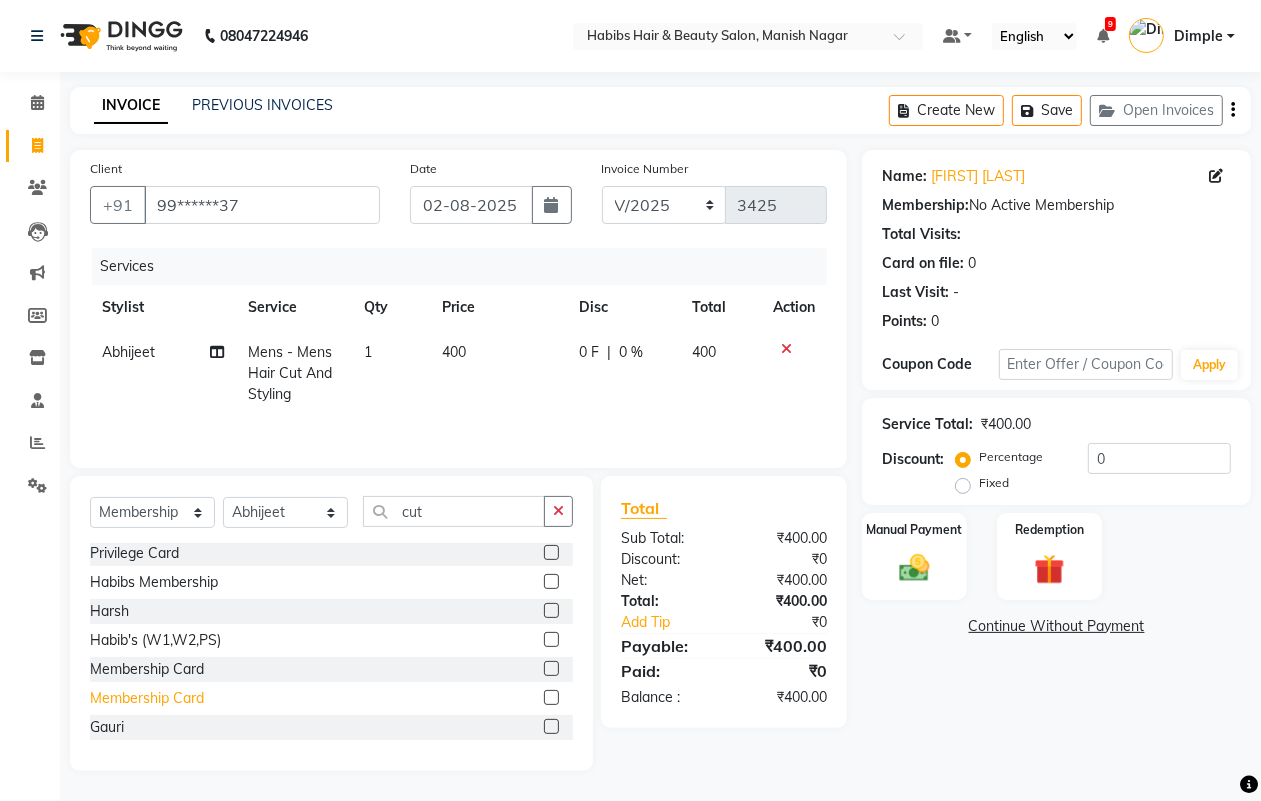 click on "Membership Card" 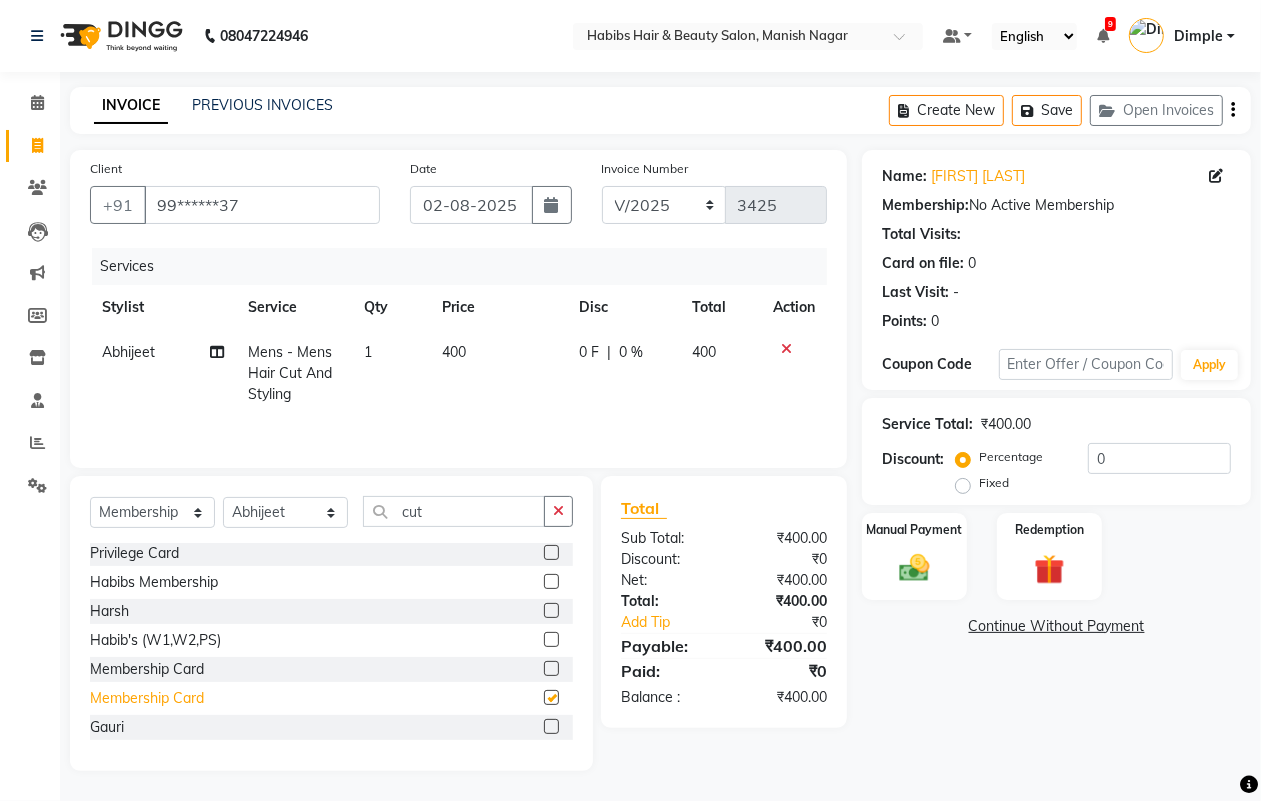 select on "select" 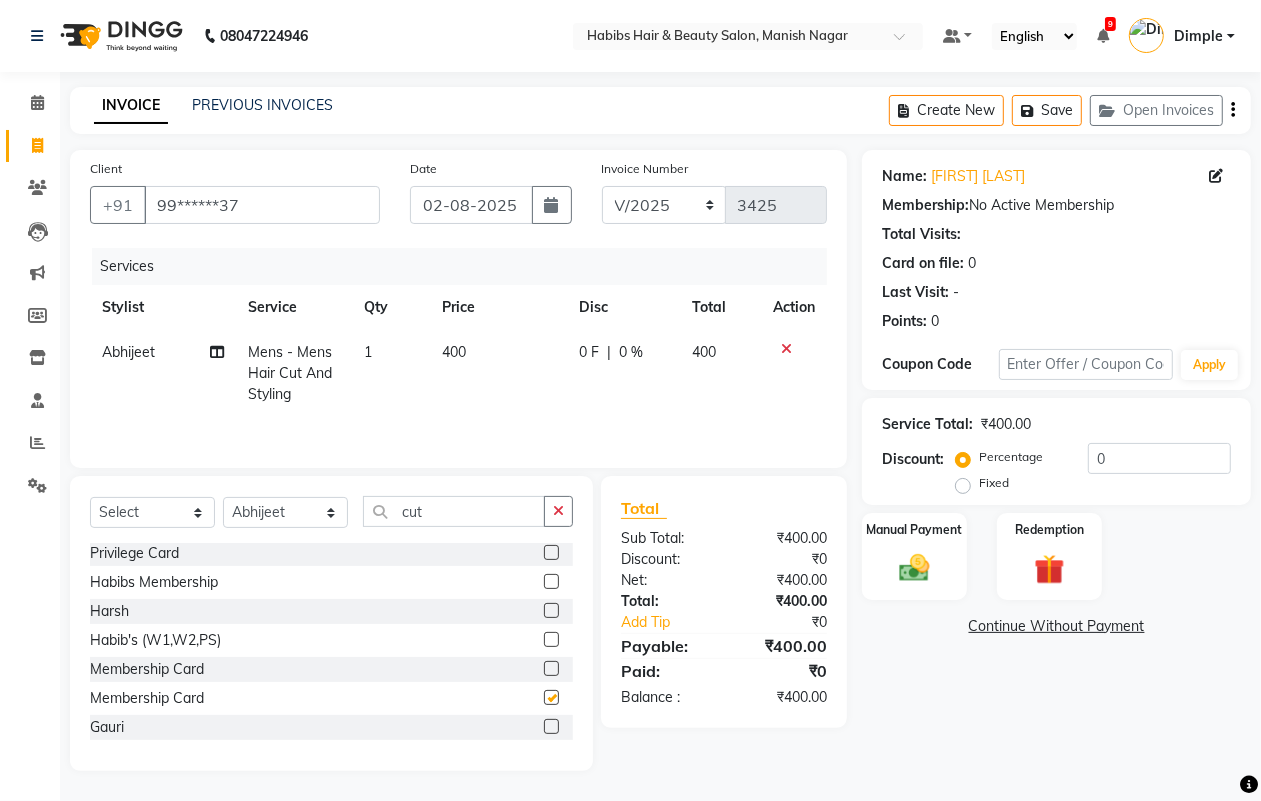 scroll, scrollTop: 0, scrollLeft: 0, axis: both 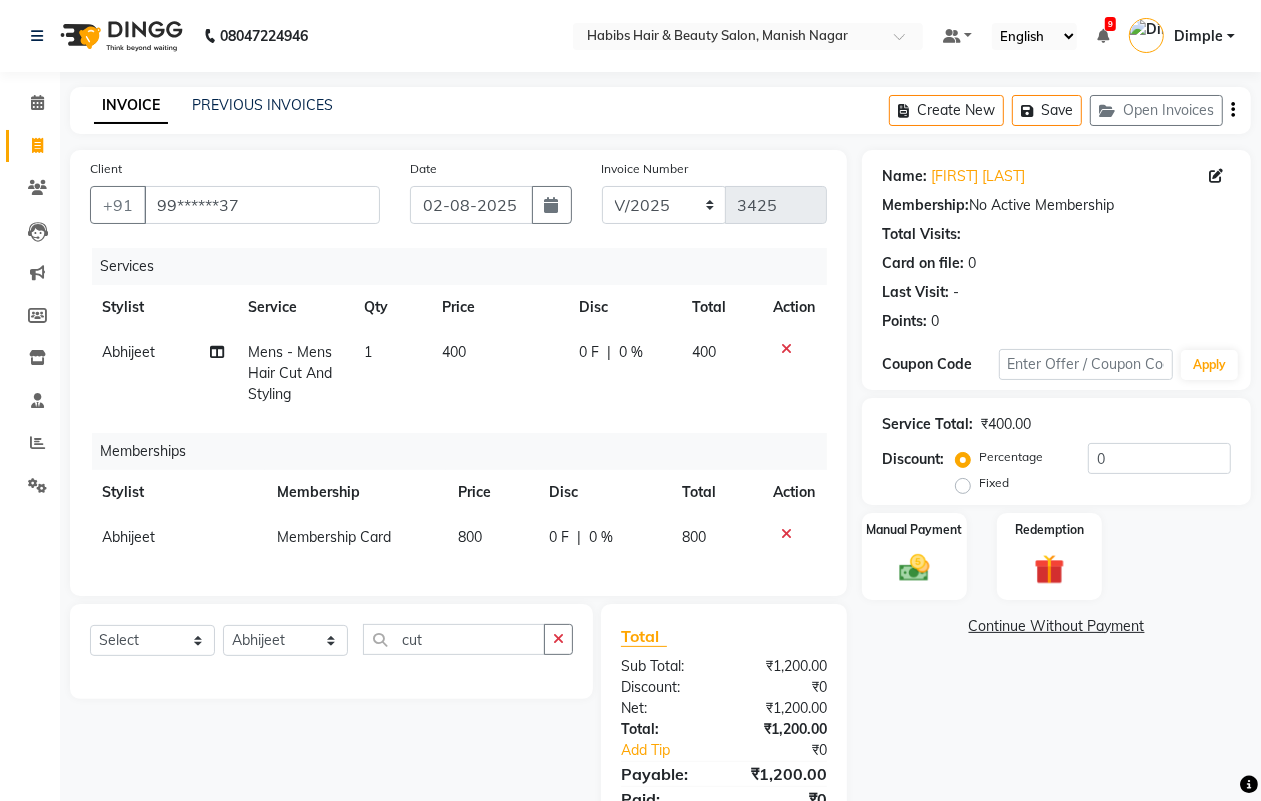 click on "400" 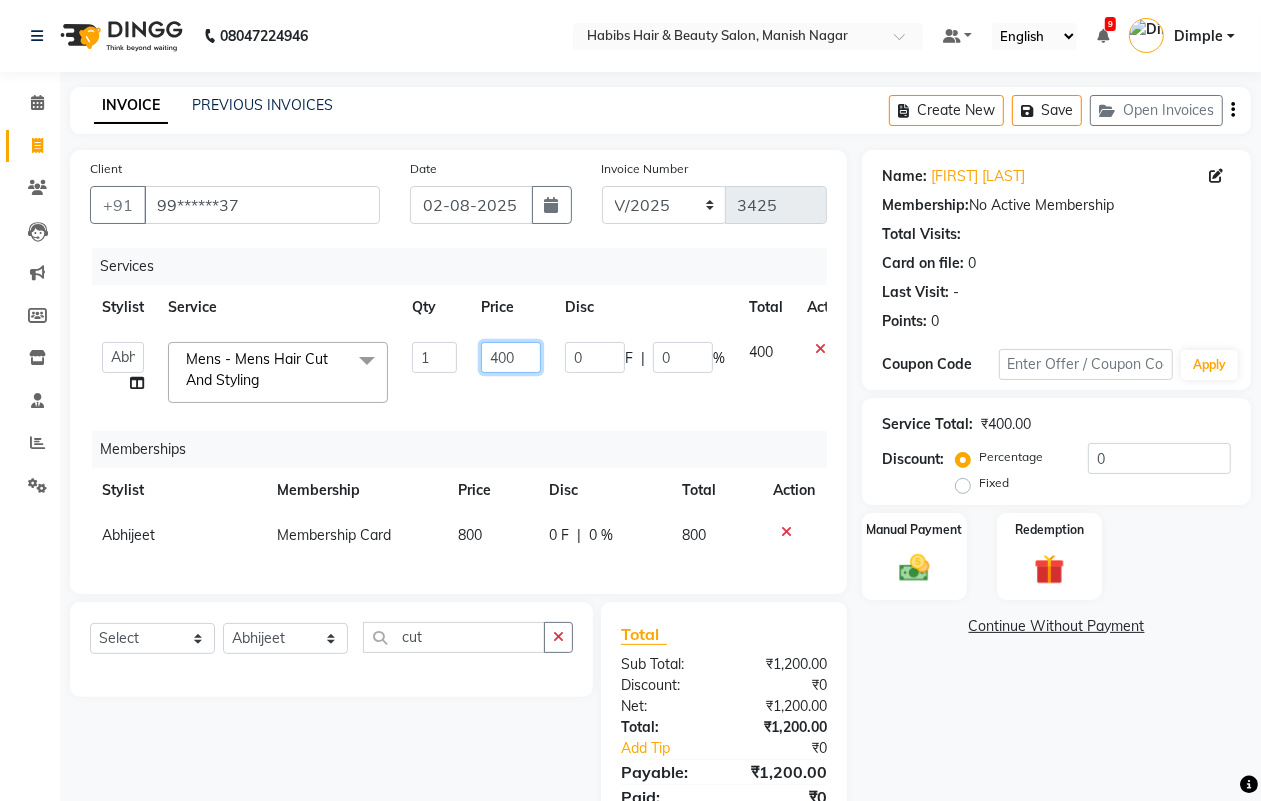 click on "400" 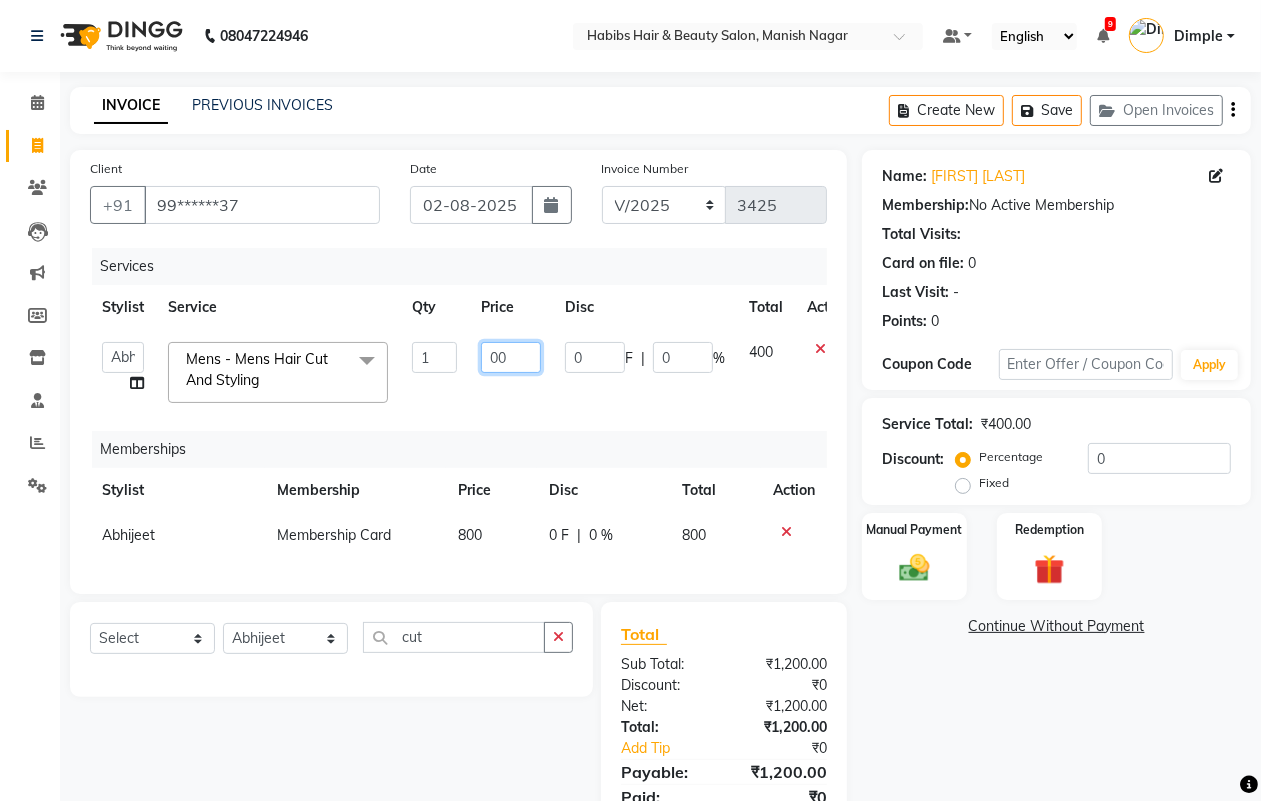 type on "300" 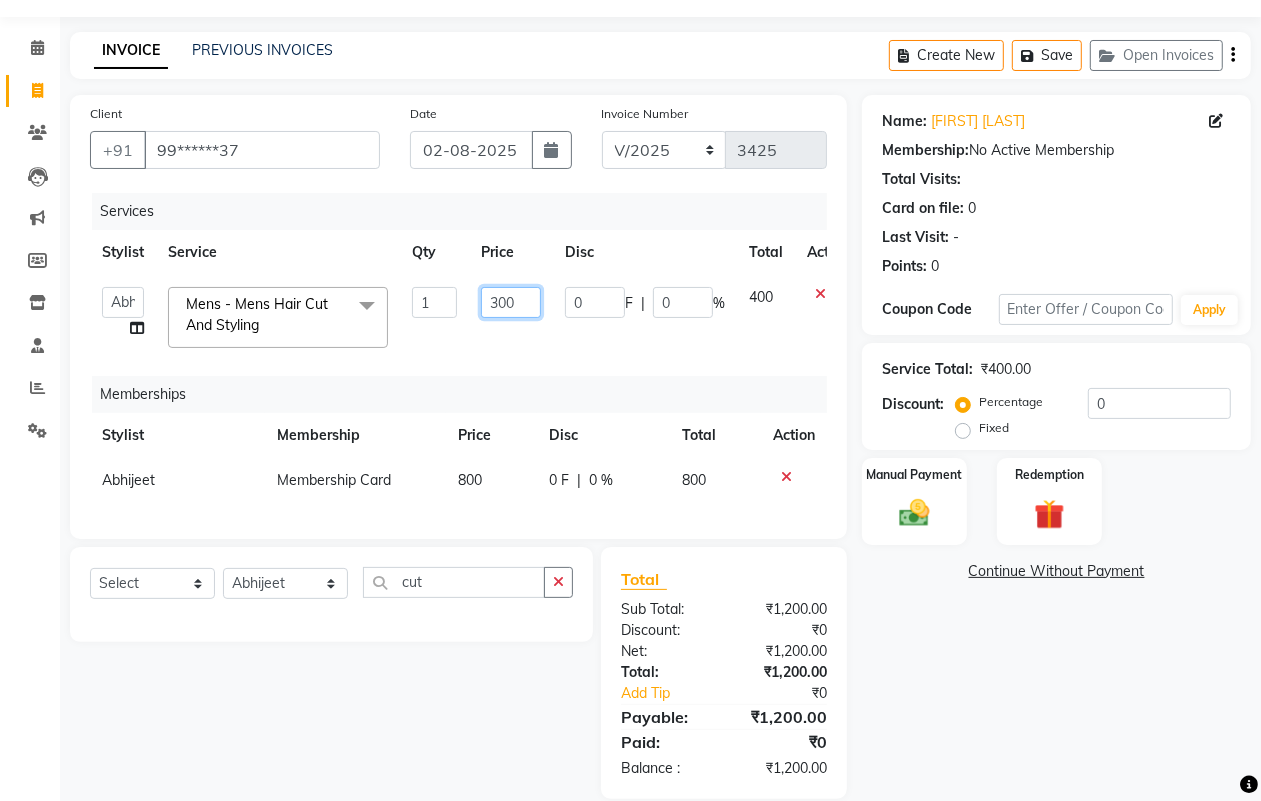 scroll, scrollTop: 101, scrollLeft: 0, axis: vertical 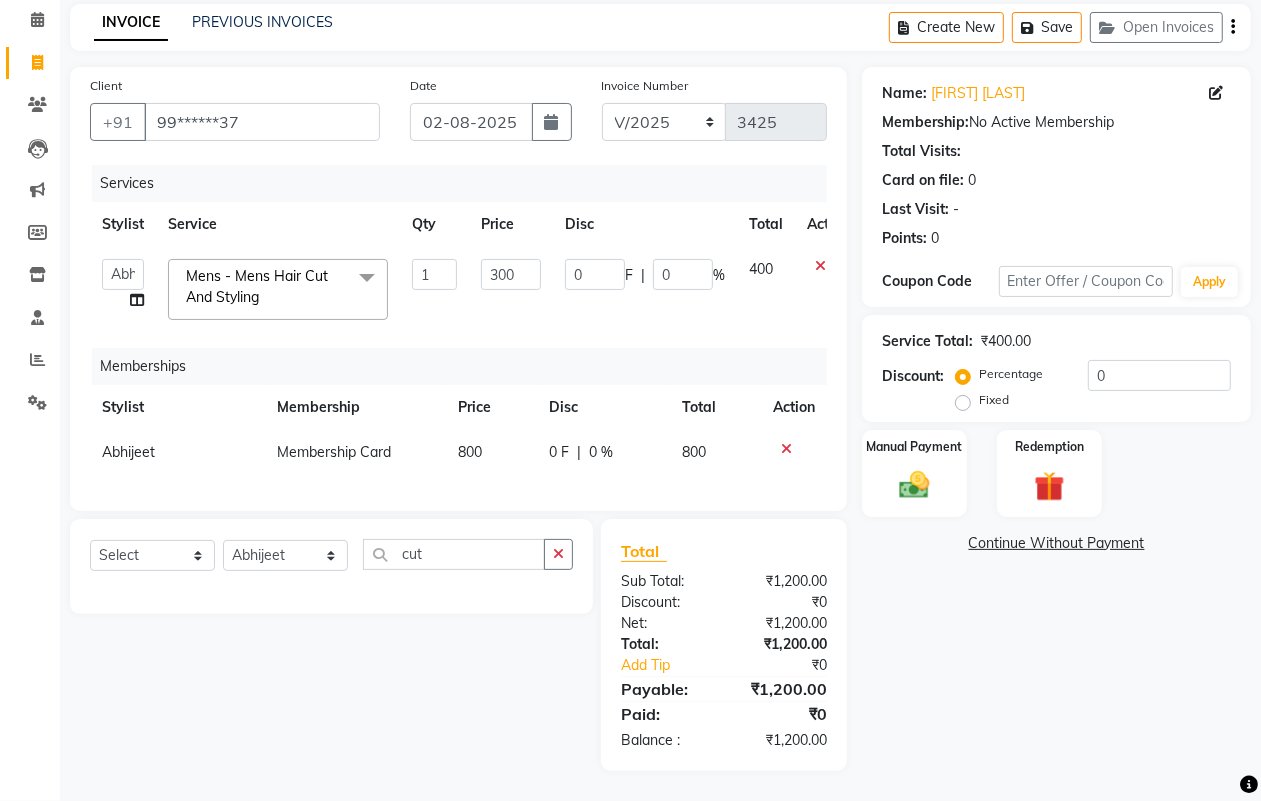 click on "Name: [FIRST] [LAST] Membership:  No Active Membership  Total Visits:   Card on file:  0 Last Visit:   - Points:   0  Coupon Code Apply Service Total:  ₹400.00  Discount:  Percentage   Fixed  0 Manual Payment Redemption  Continue Without Payment" 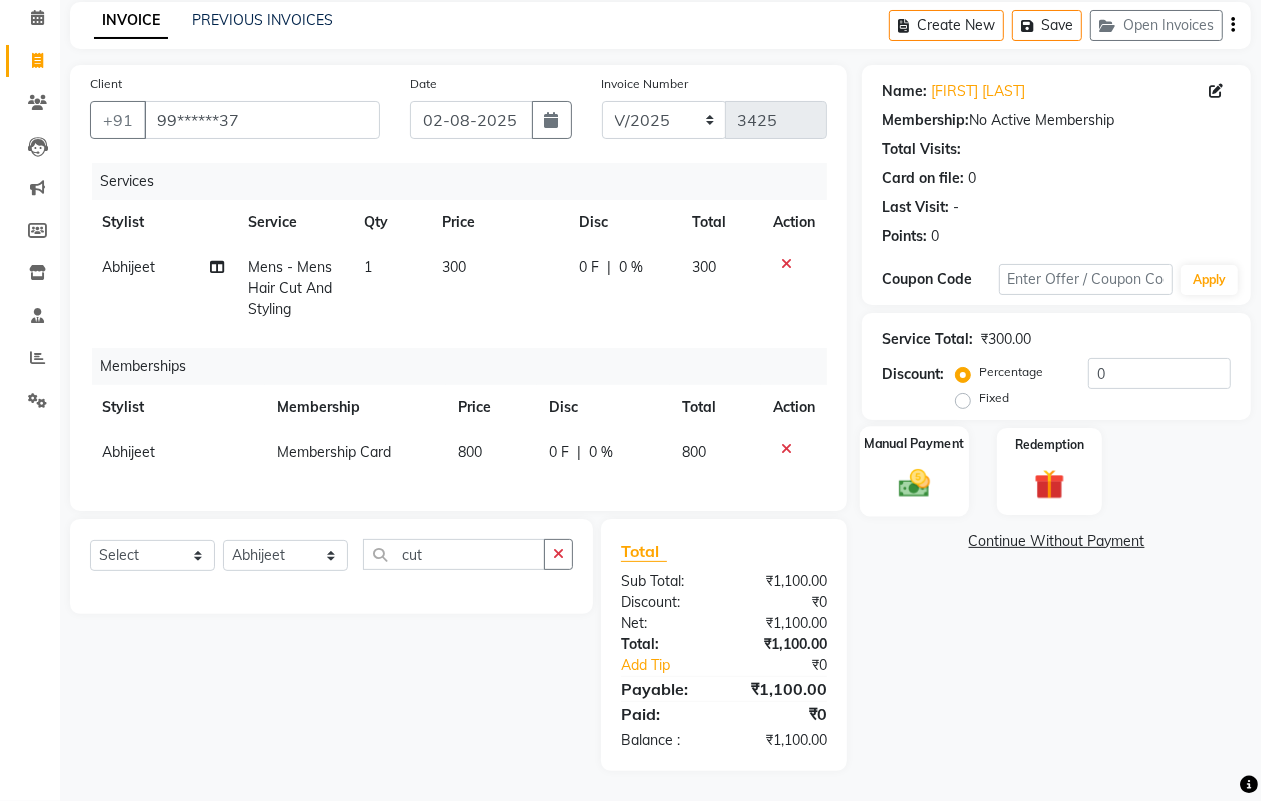 click on "Manual Payment" 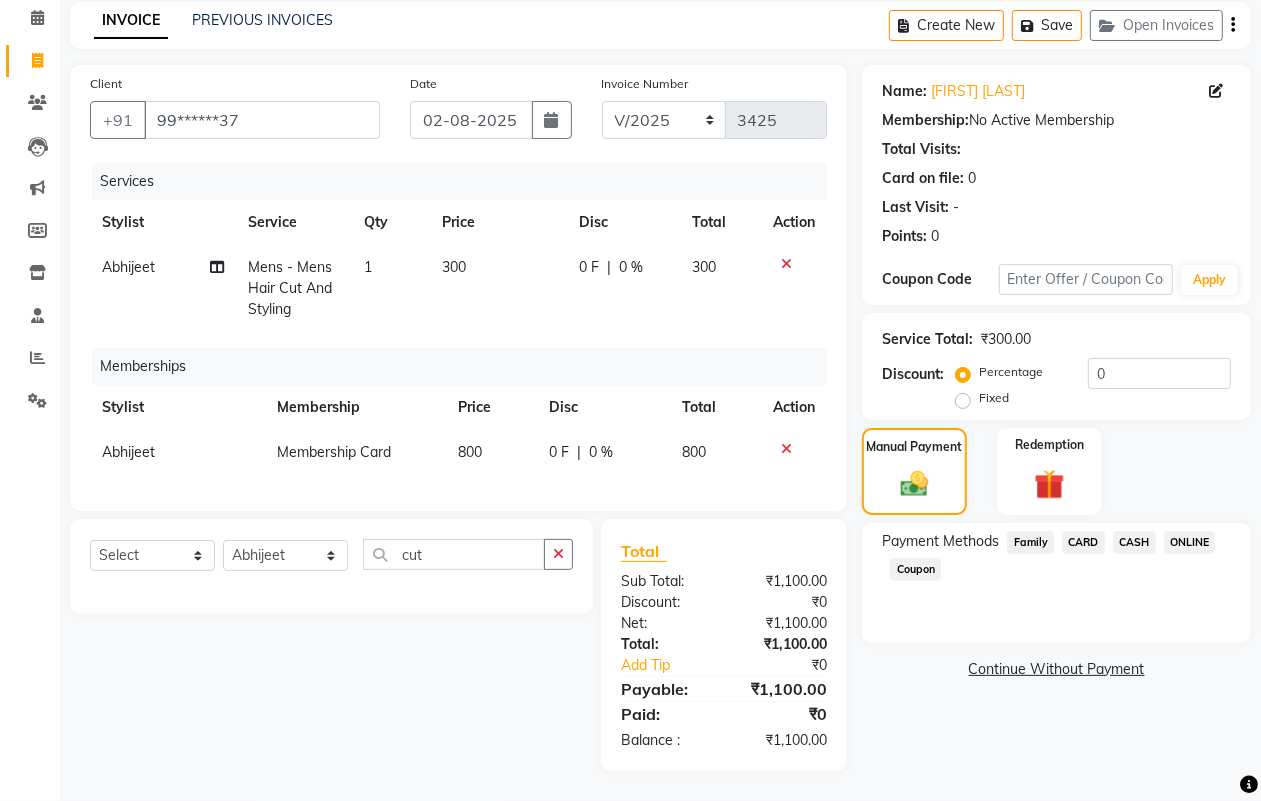 drag, startPoint x: 1190, startPoint y: 522, endPoint x: 1183, endPoint y: 541, distance: 20.248457 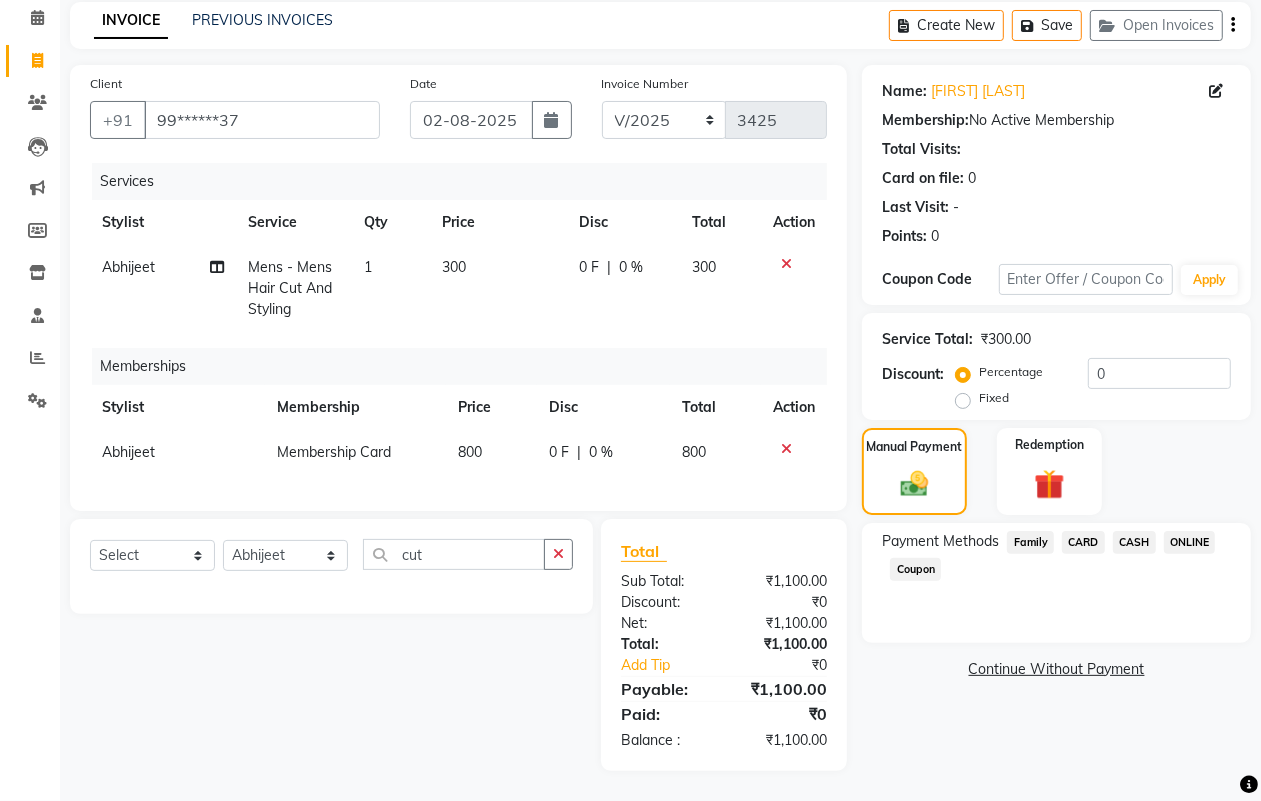 click on "ONLINE" 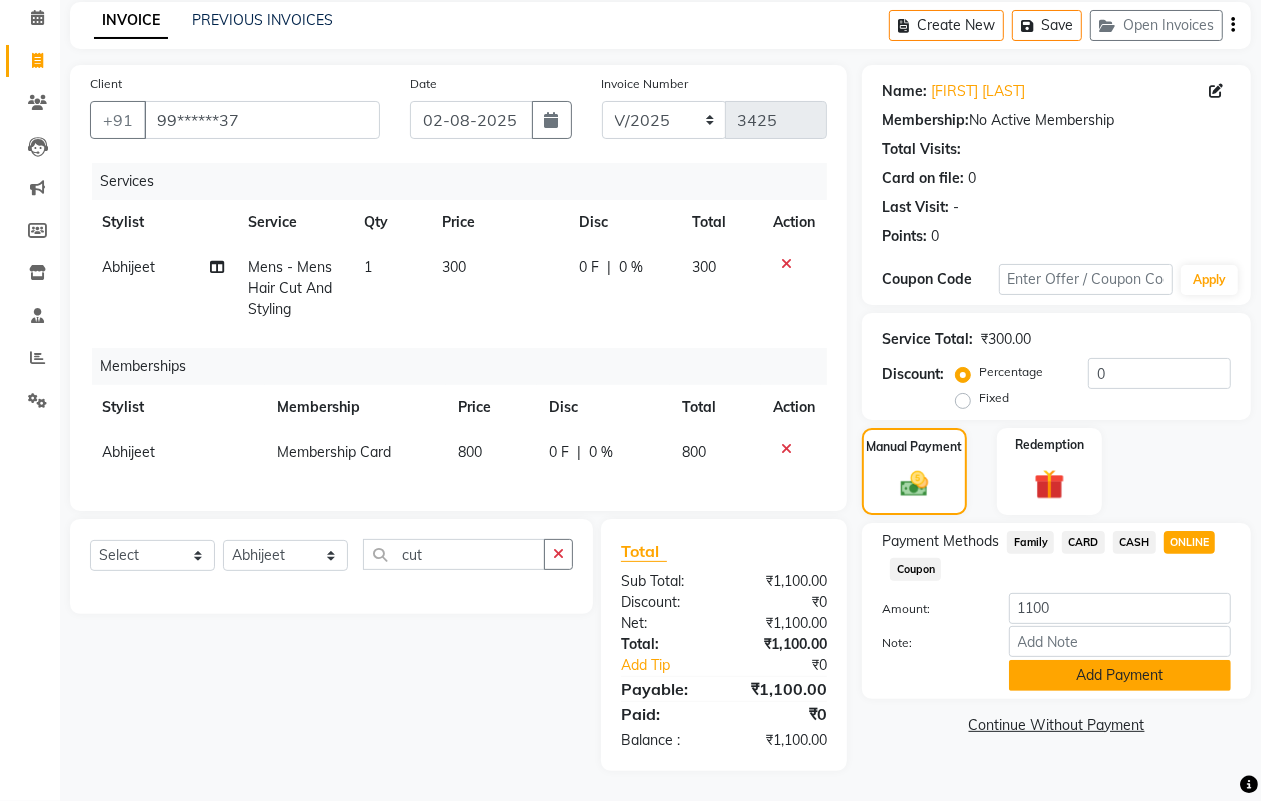 click on "Add Payment" 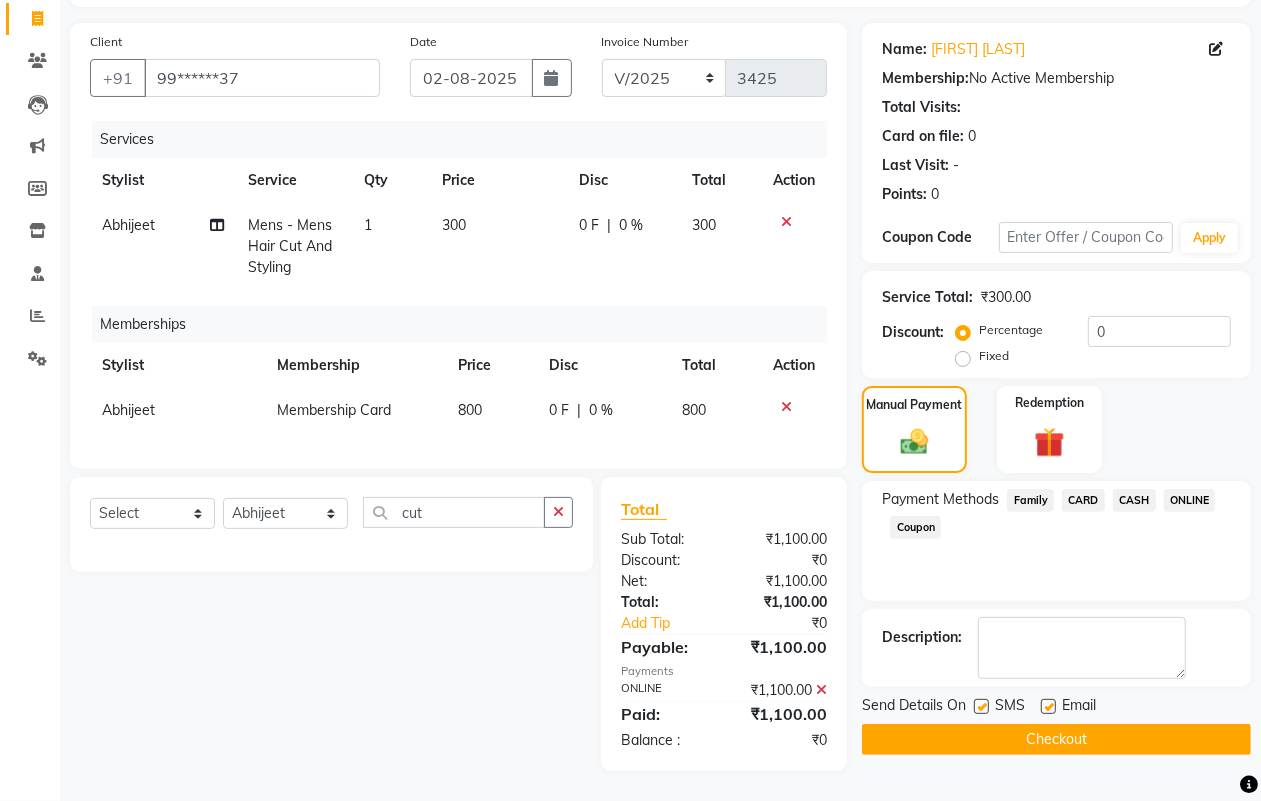 scroll, scrollTop: 145, scrollLeft: 0, axis: vertical 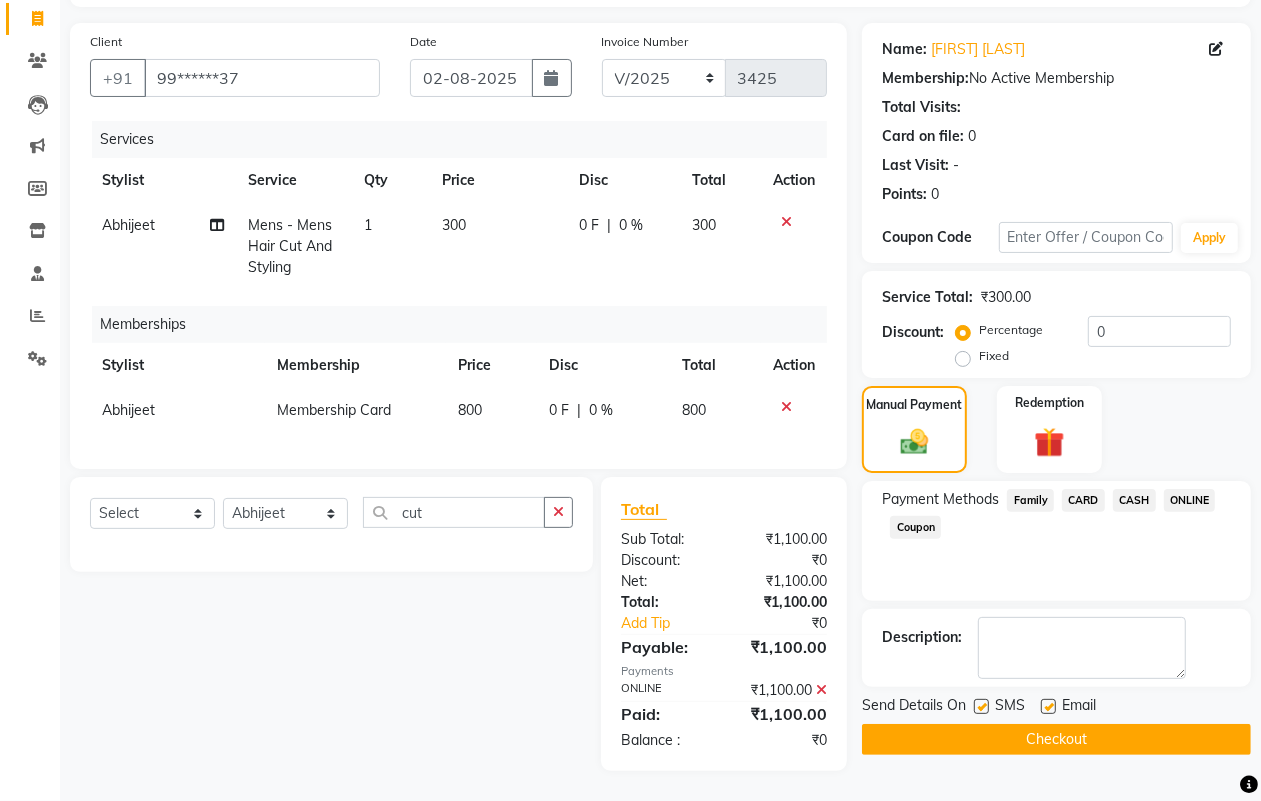 click on "Checkout" 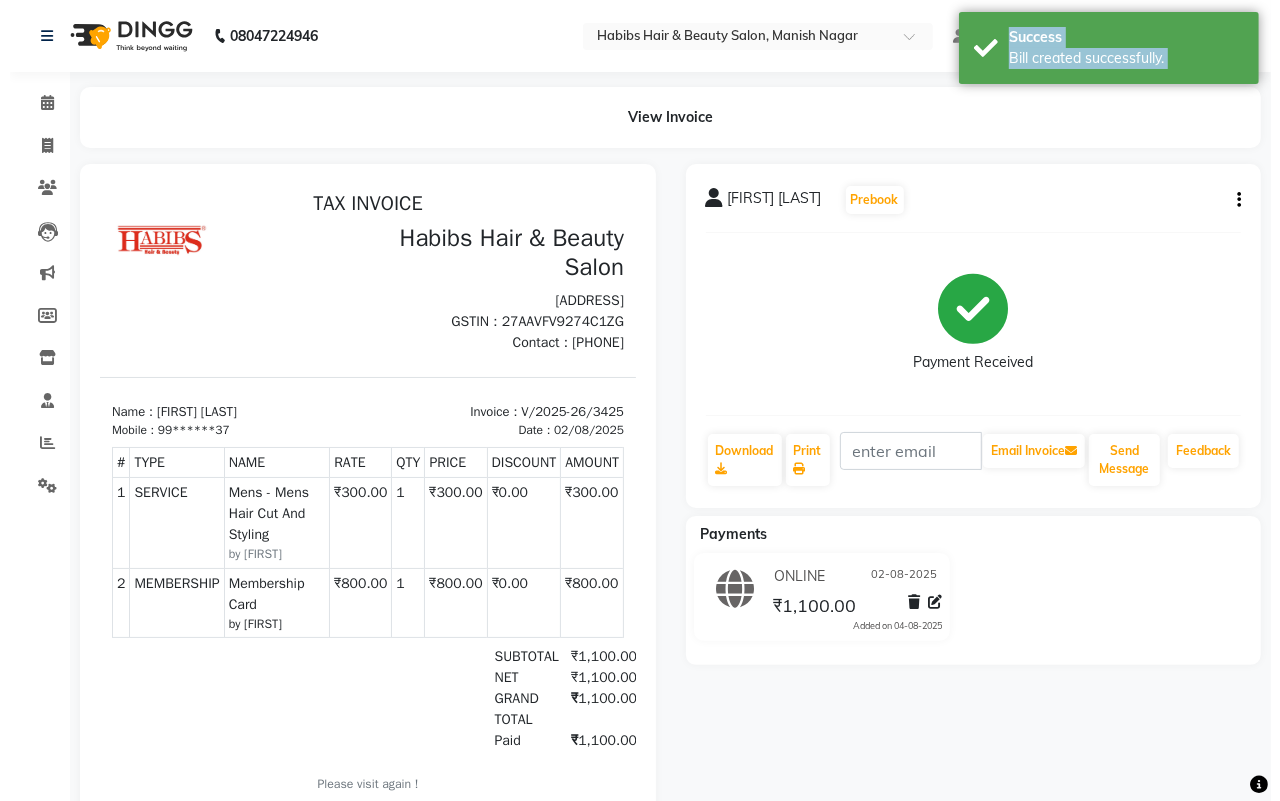 scroll, scrollTop: 0, scrollLeft: 0, axis: both 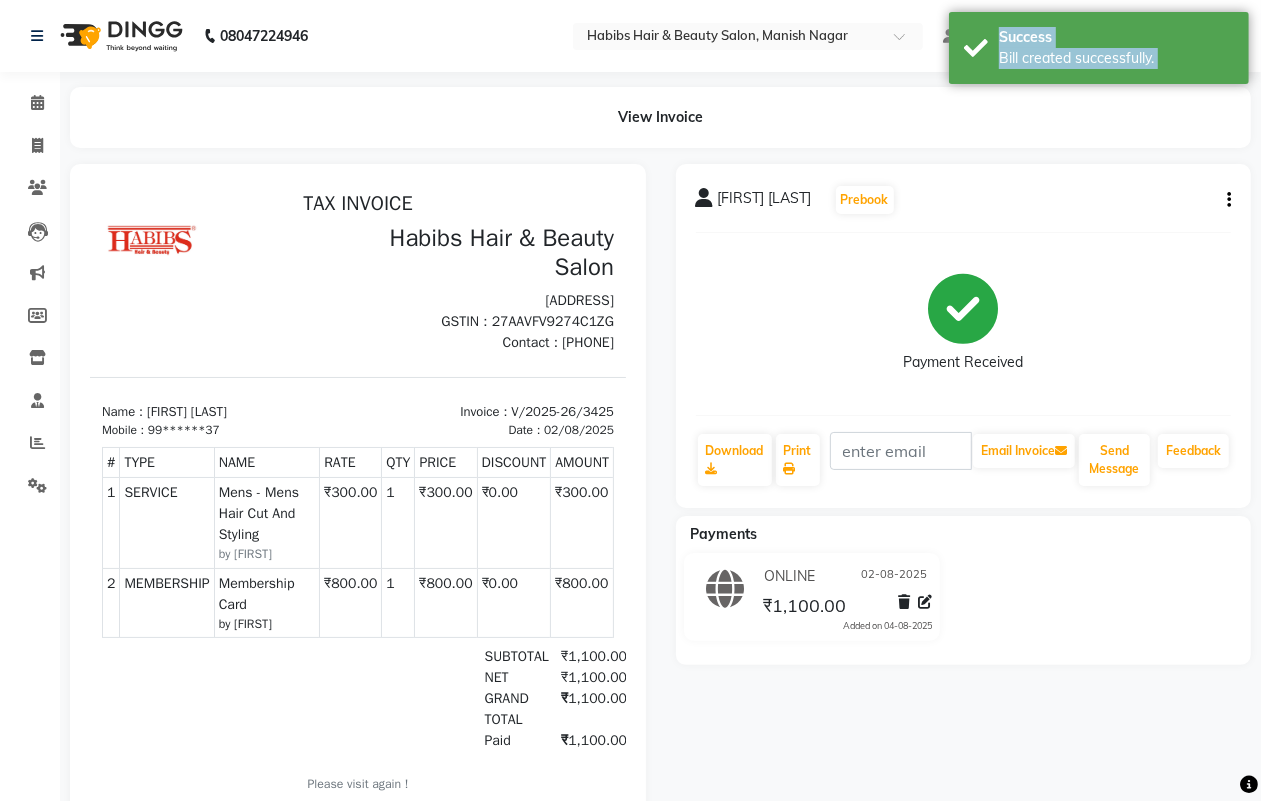 select on "3804" 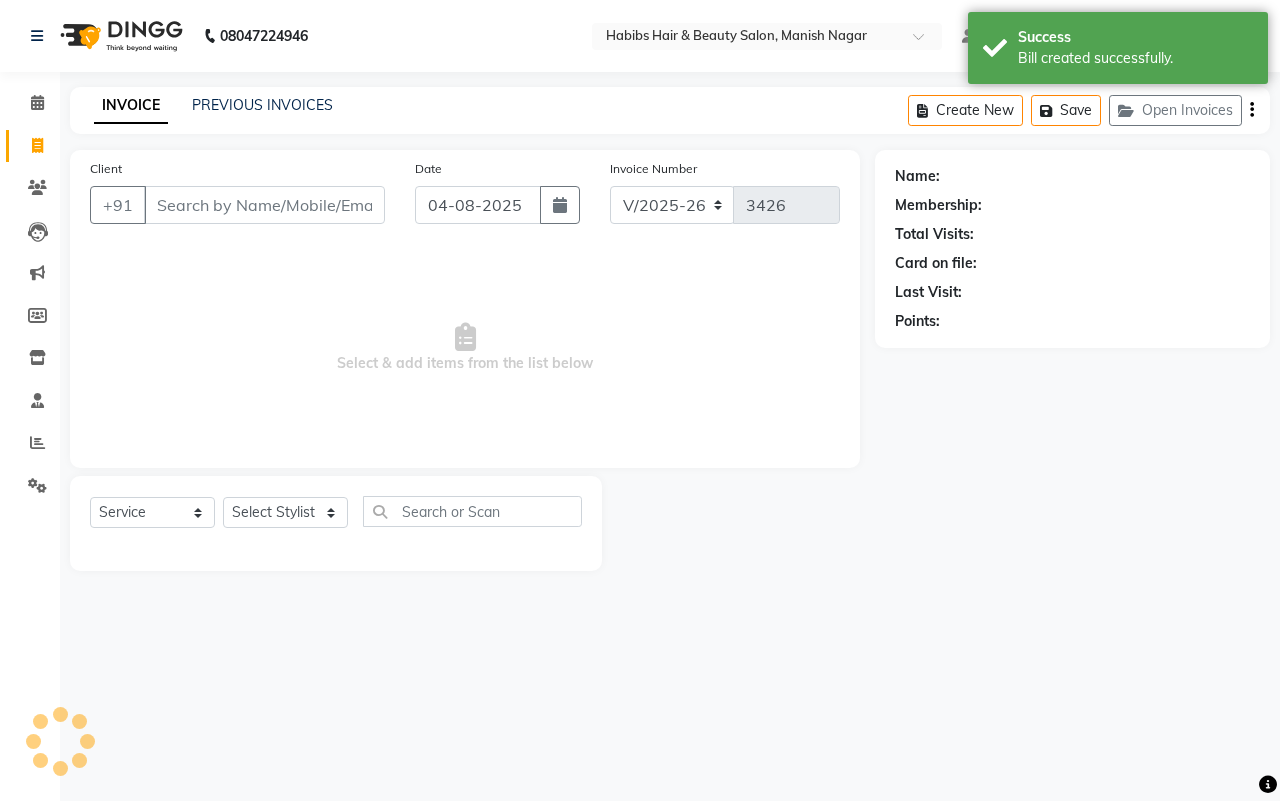 click on "Client" at bounding box center [264, 205] 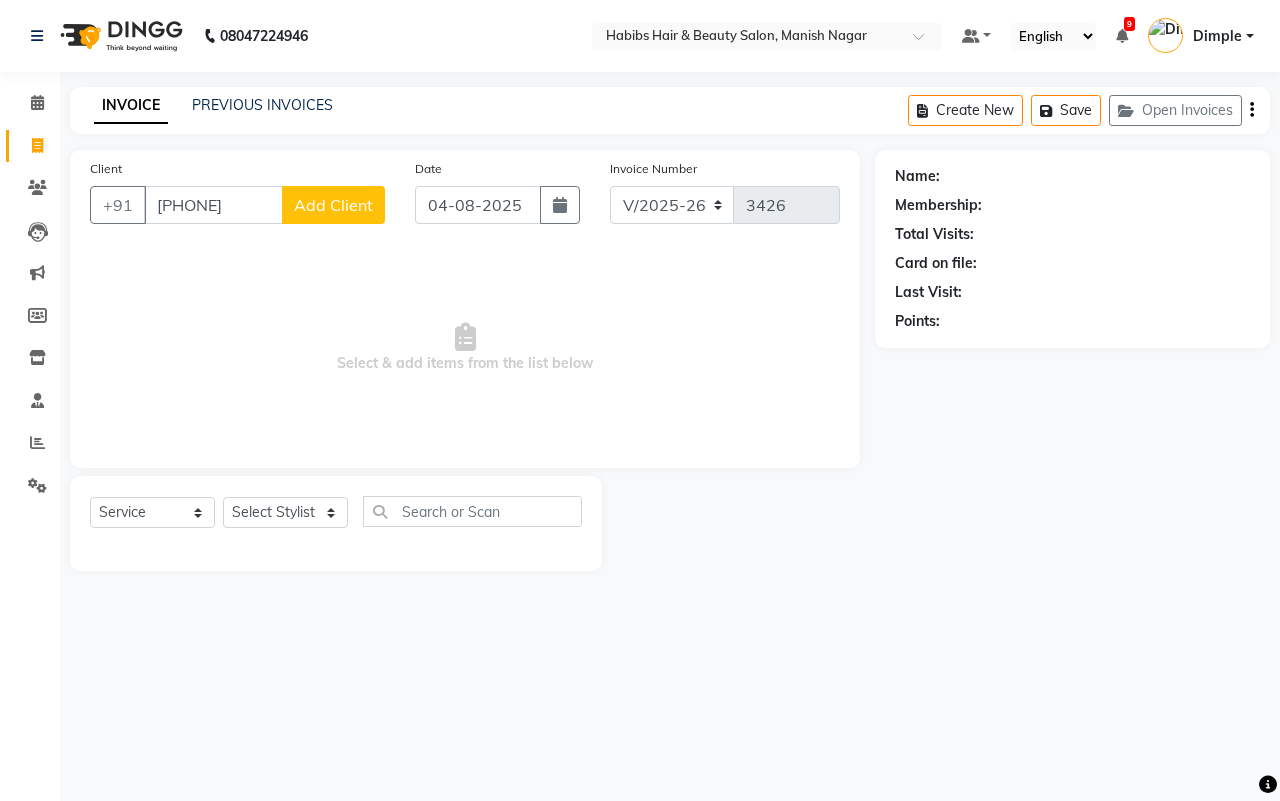 type on "[PHONE]" 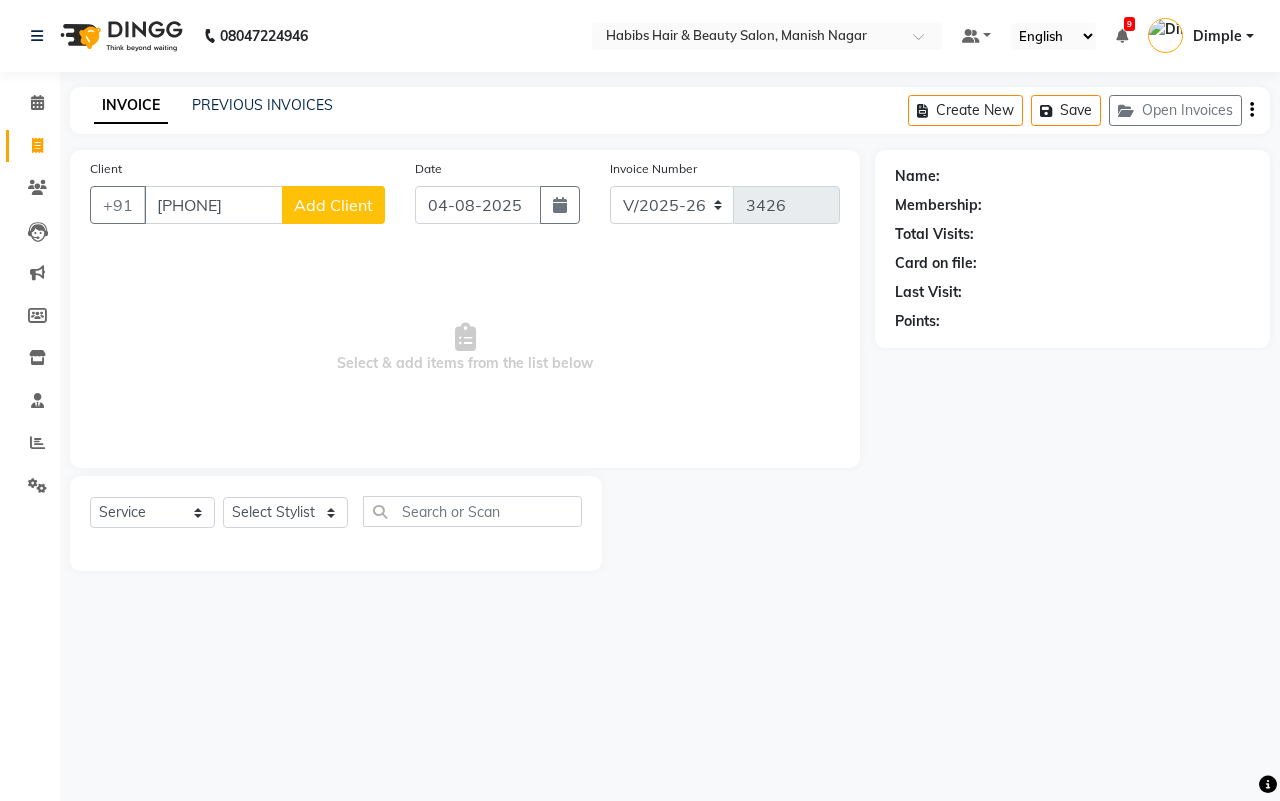 select on "22" 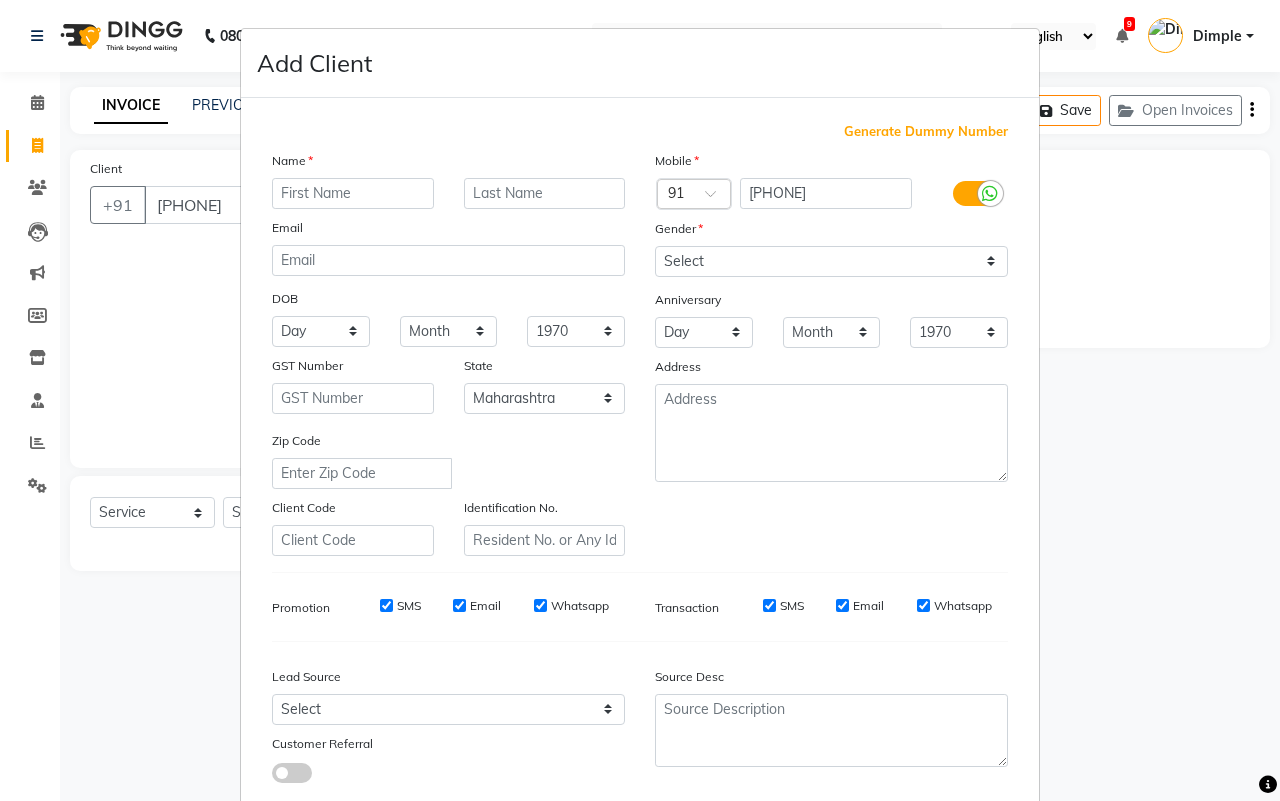 click at bounding box center (353, 193) 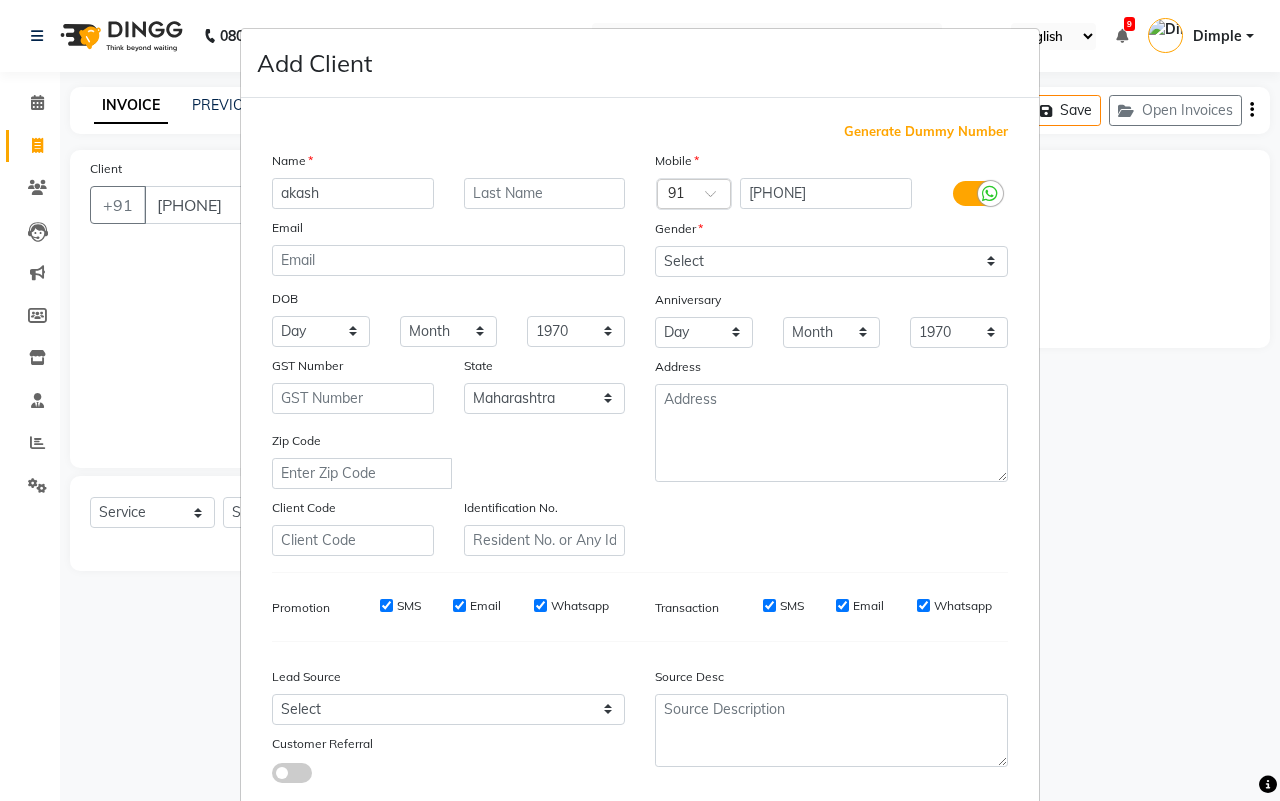 type on "akash" 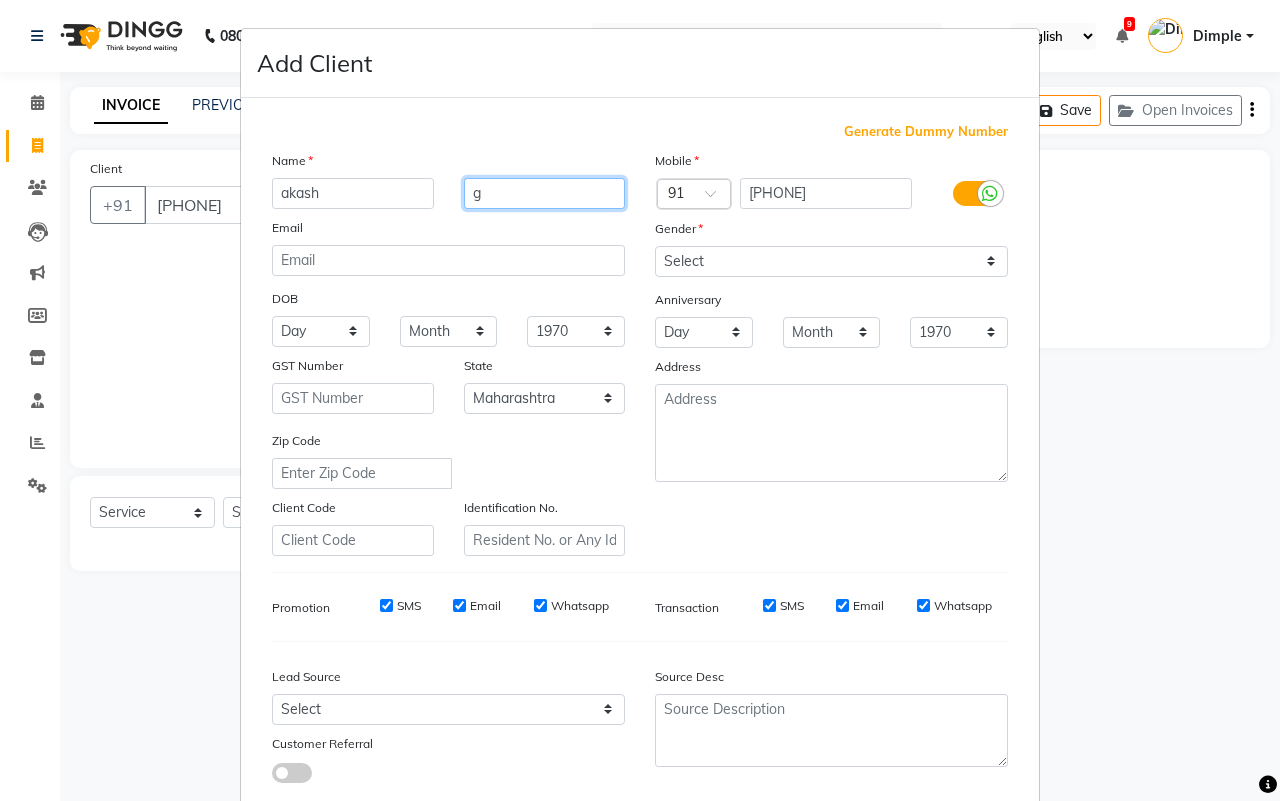 type on "g" 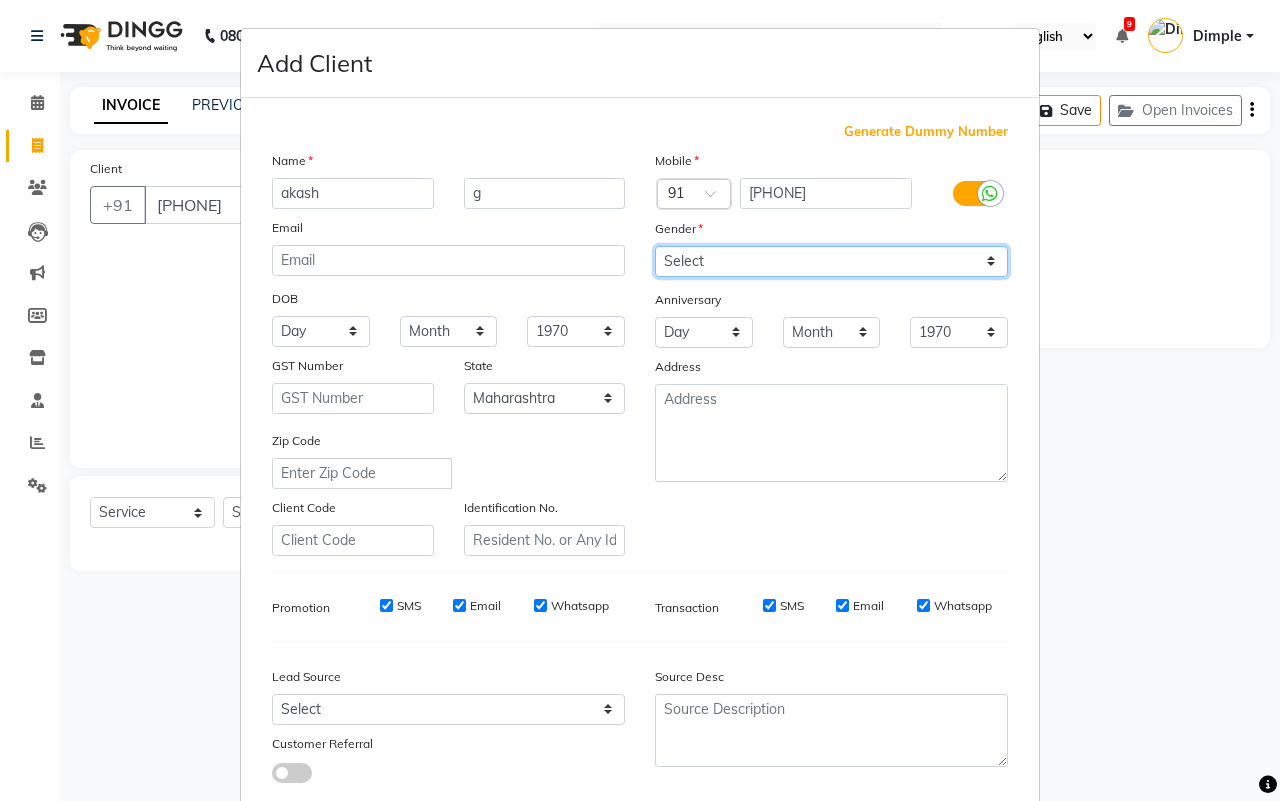 click on "Select Male Female Other Prefer Not To Say" at bounding box center (831, 261) 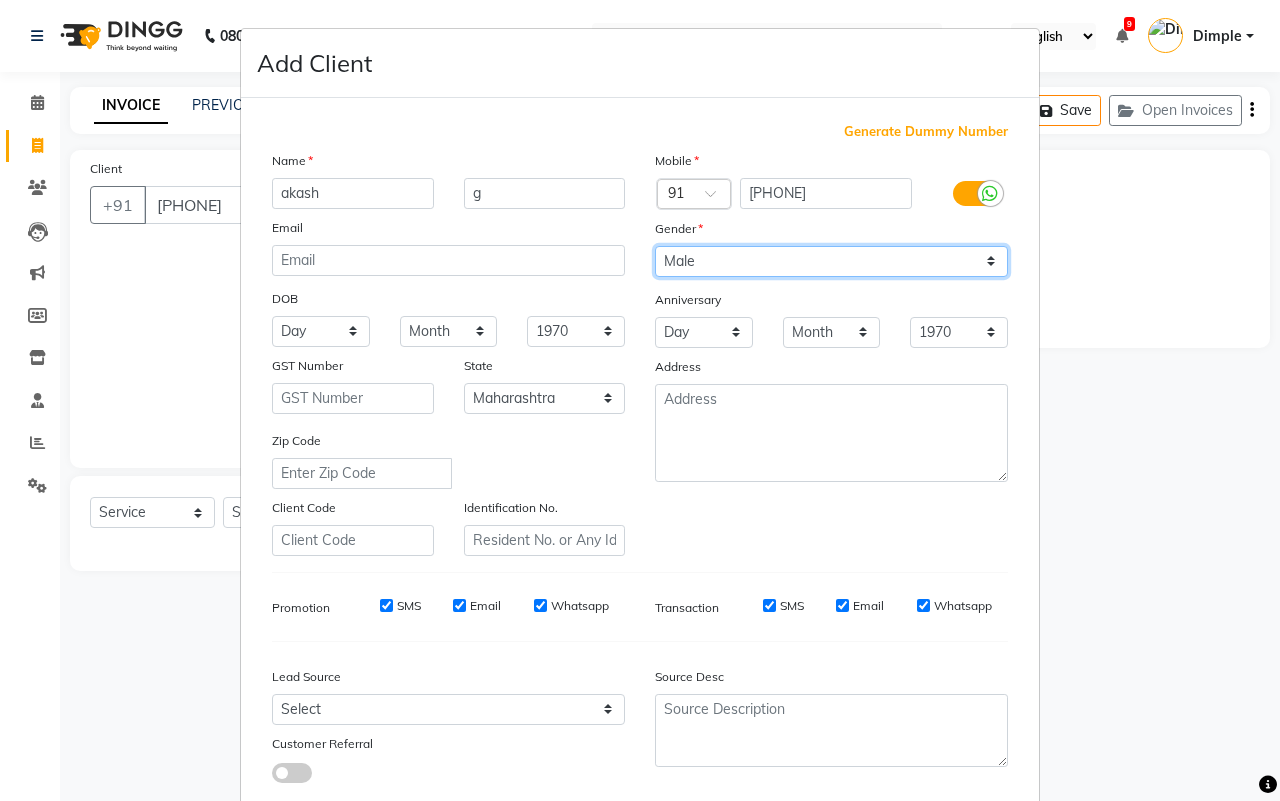 click on "Select Male Female Other Prefer Not To Say" at bounding box center (831, 261) 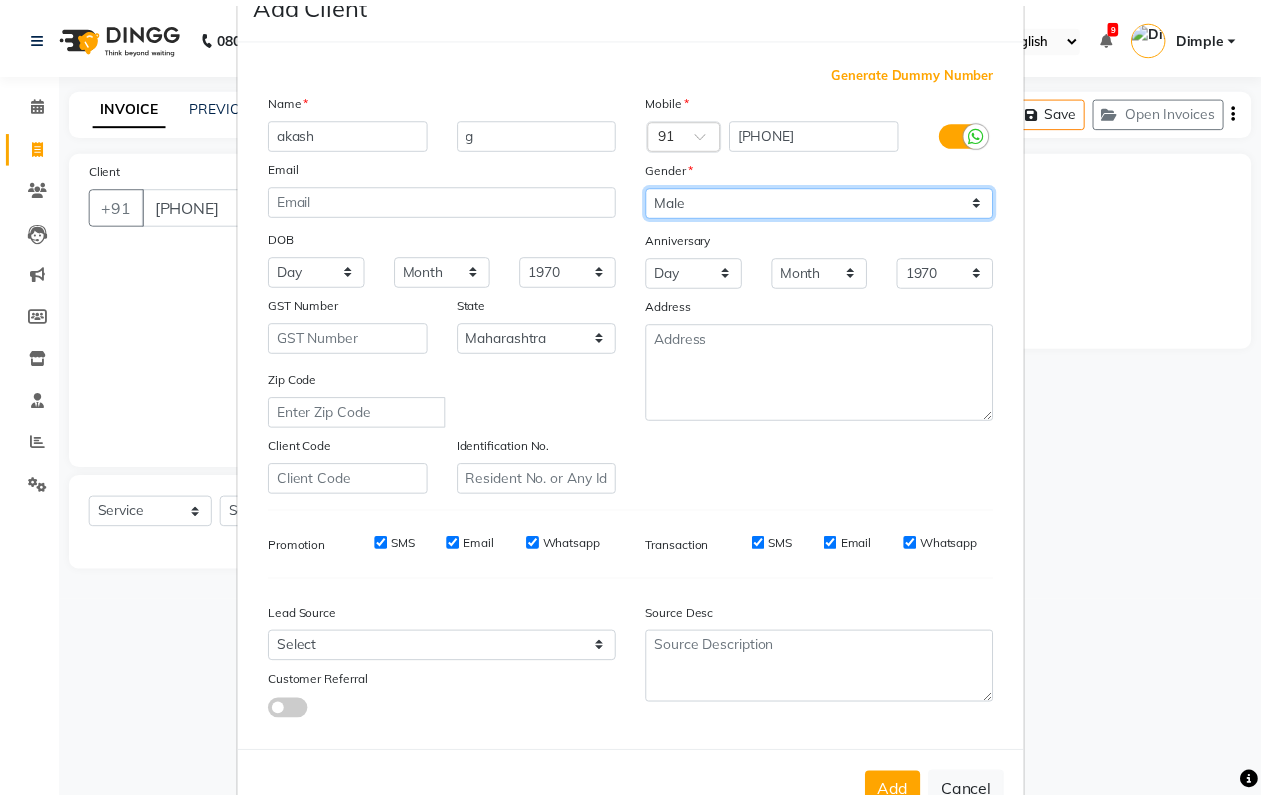 scroll, scrollTop: 115, scrollLeft: 0, axis: vertical 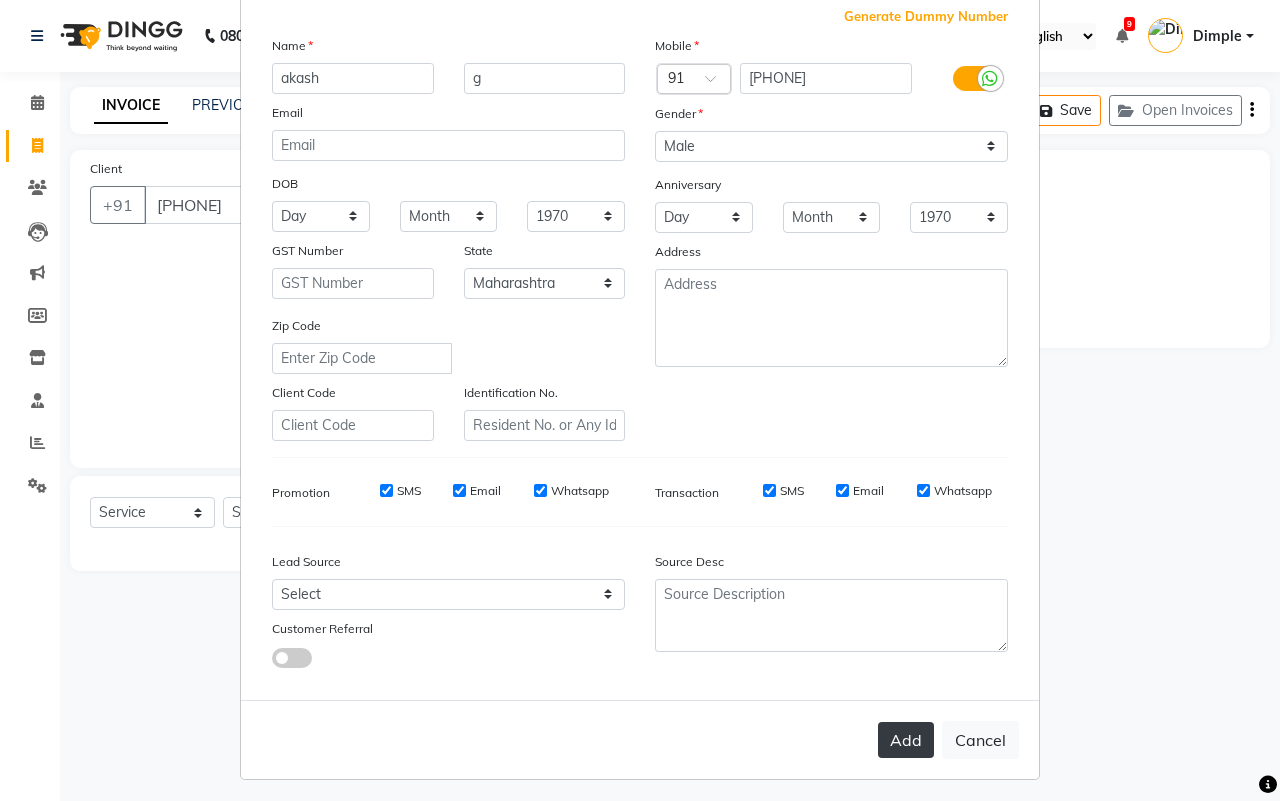 click on "Add" at bounding box center [906, 740] 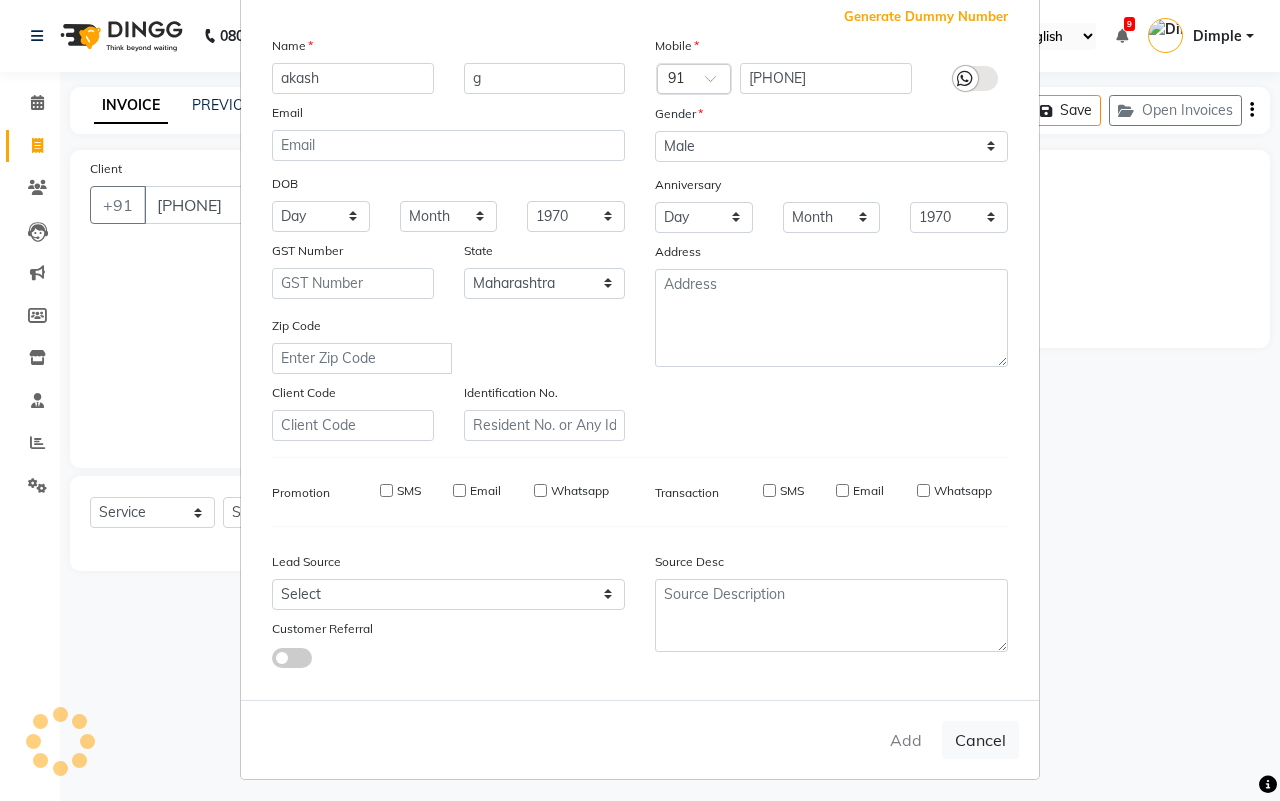 type on "76******99" 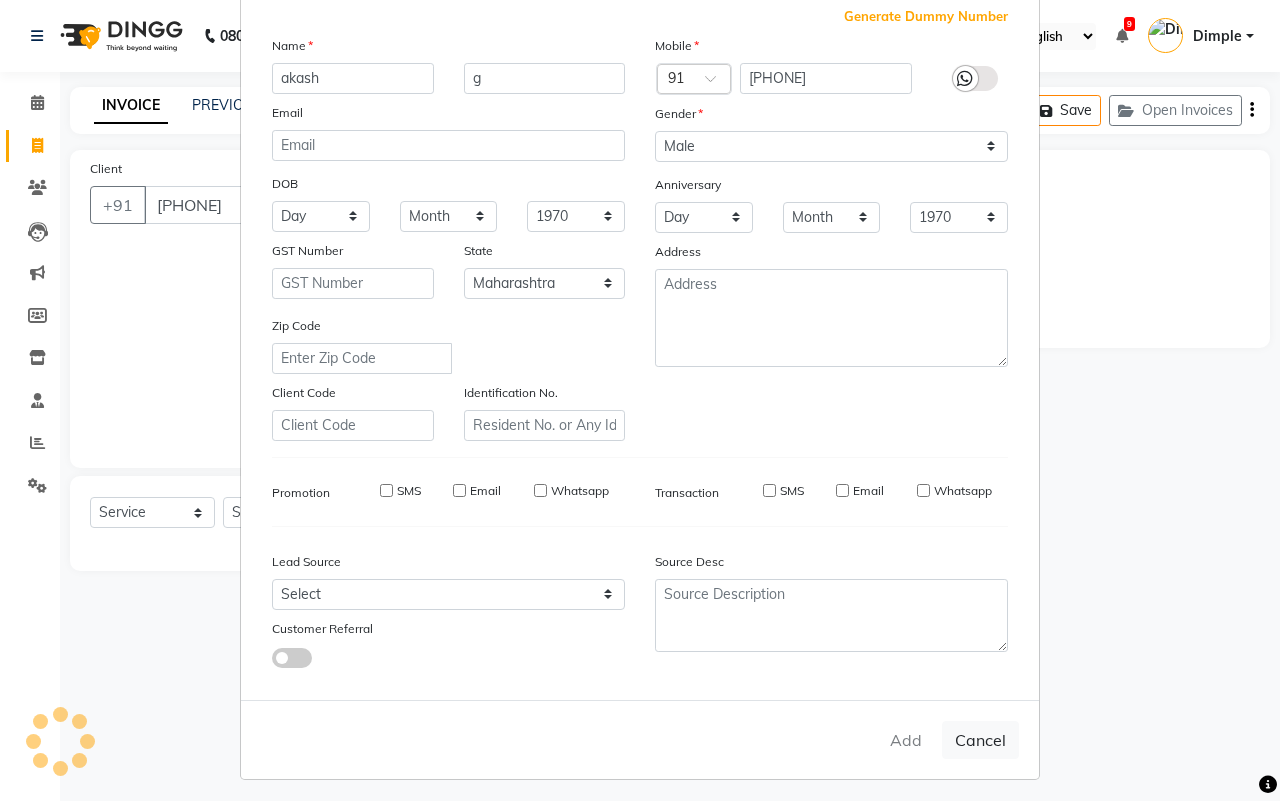 type 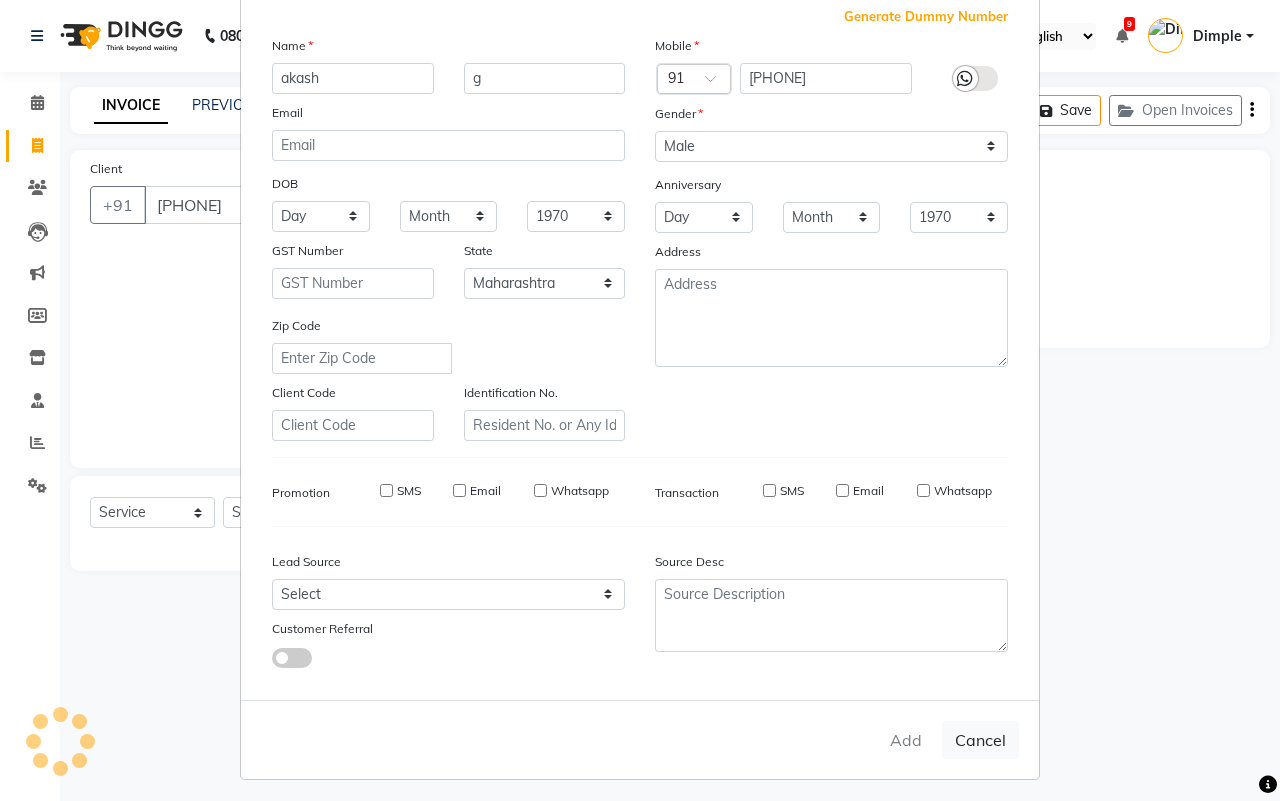 type 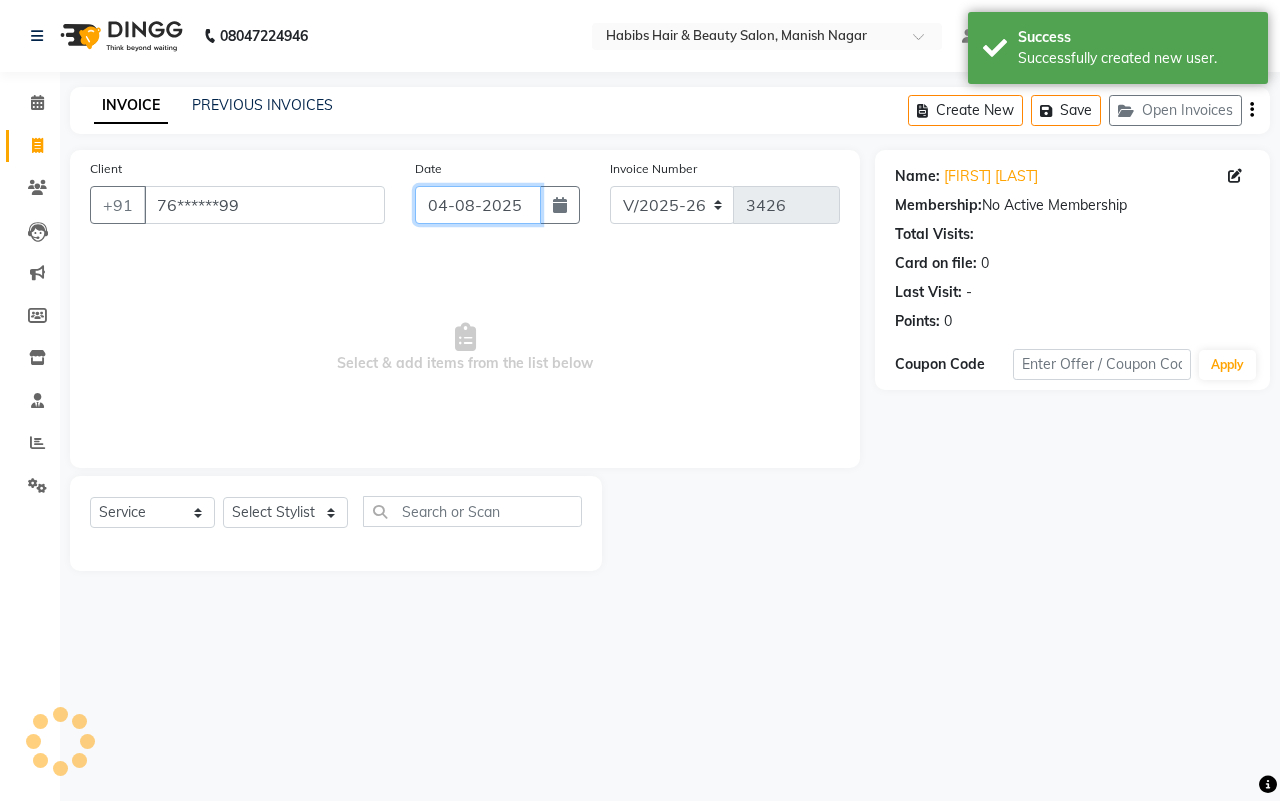 click on "04-08-2025" 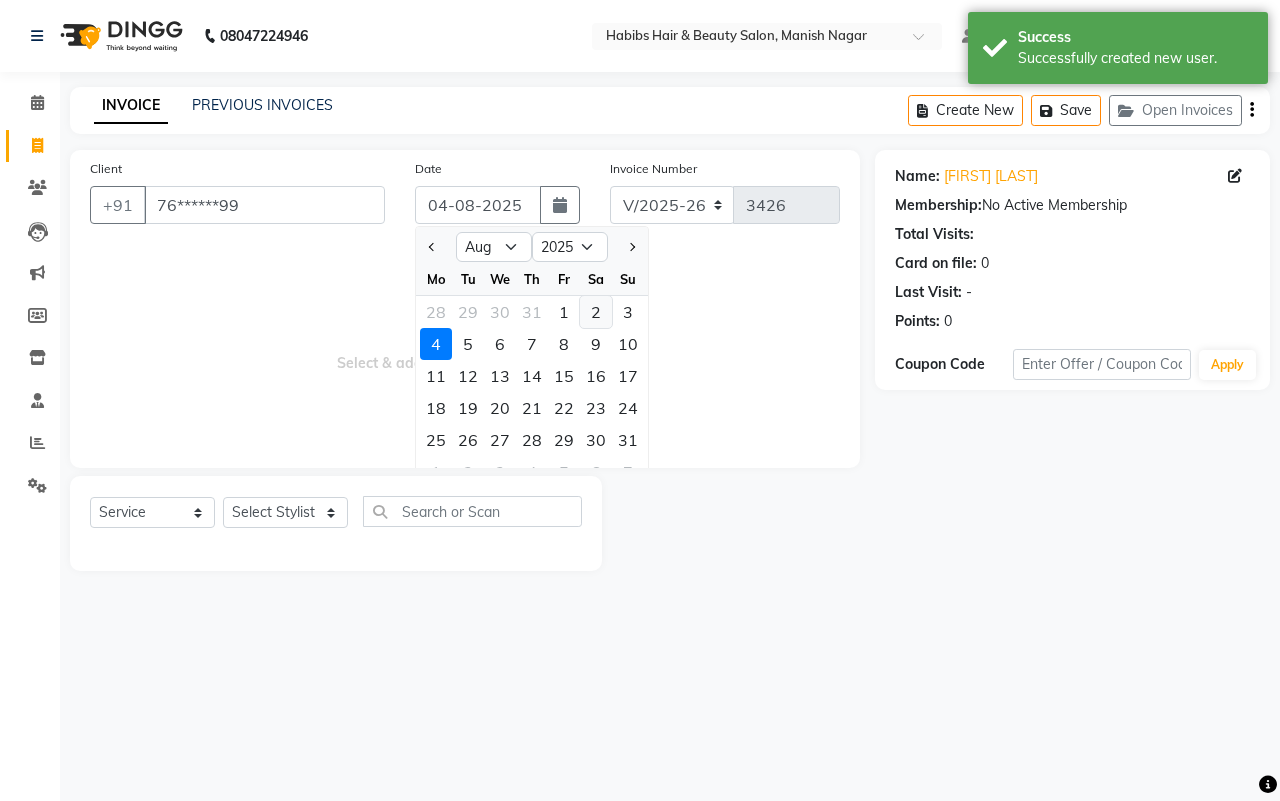 click on "2" 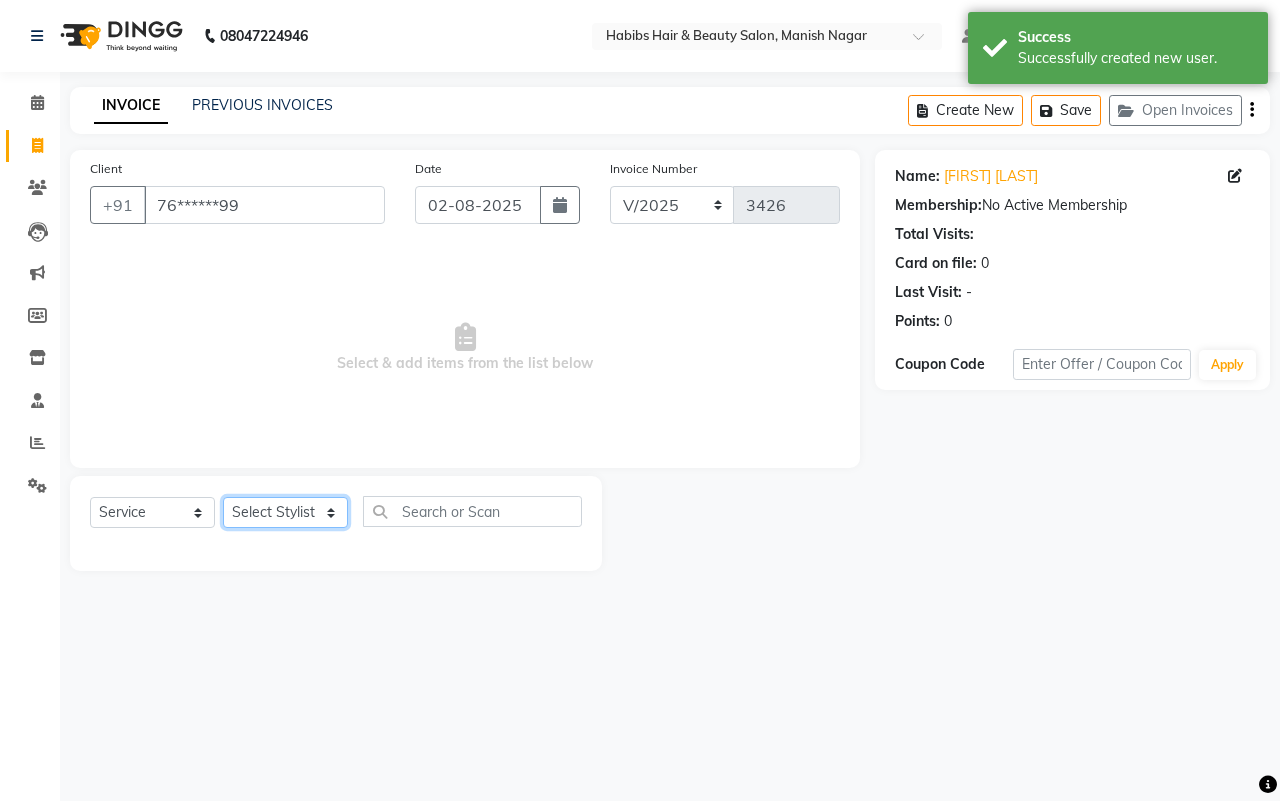 click on "Select Stylist [FIRST] [LAST] [FIRST] [LAST] [FIRST] [LAST] [FIRST] [LAST] [FIRST] [LAST] [FIRST] [LAST] [FIRST] [LAST] [FIRST] [LAST] [FIRST] [LAST] [FIRST] [LAST]" 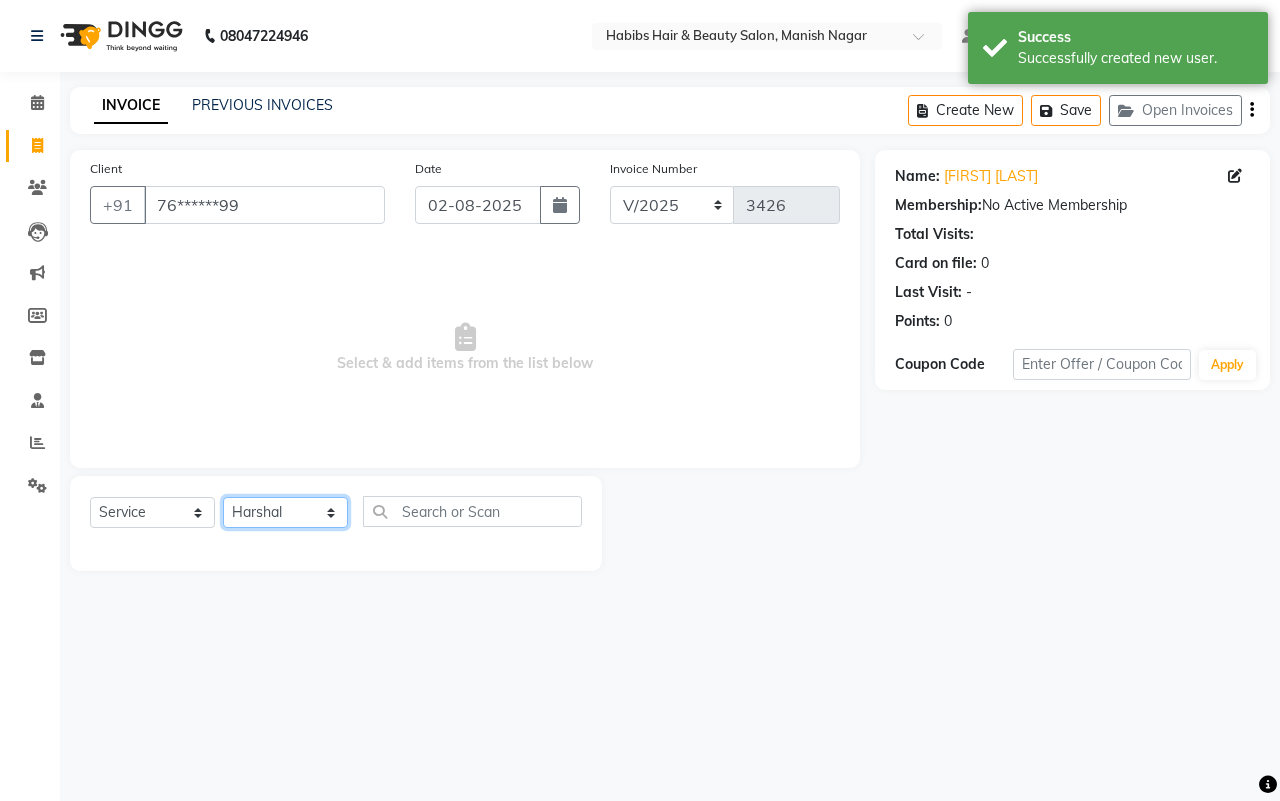 click on "Select Stylist [FIRST] [LAST] [FIRST] [LAST] [FIRST] [LAST] [FIRST] [LAST] [FIRST] [LAST] [FIRST] [LAST] [FIRST] [LAST] [FIRST] [LAST] [FIRST] [LAST] [FIRST] [LAST]" 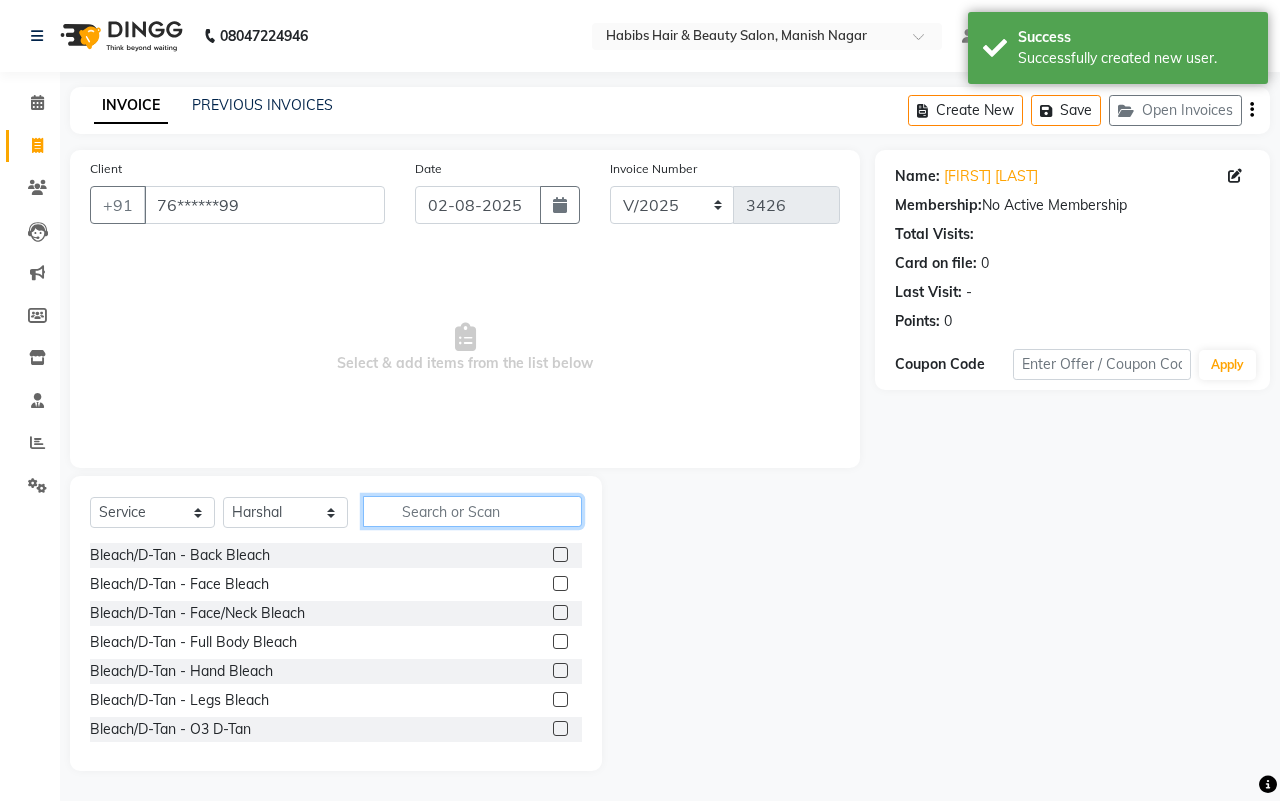 click 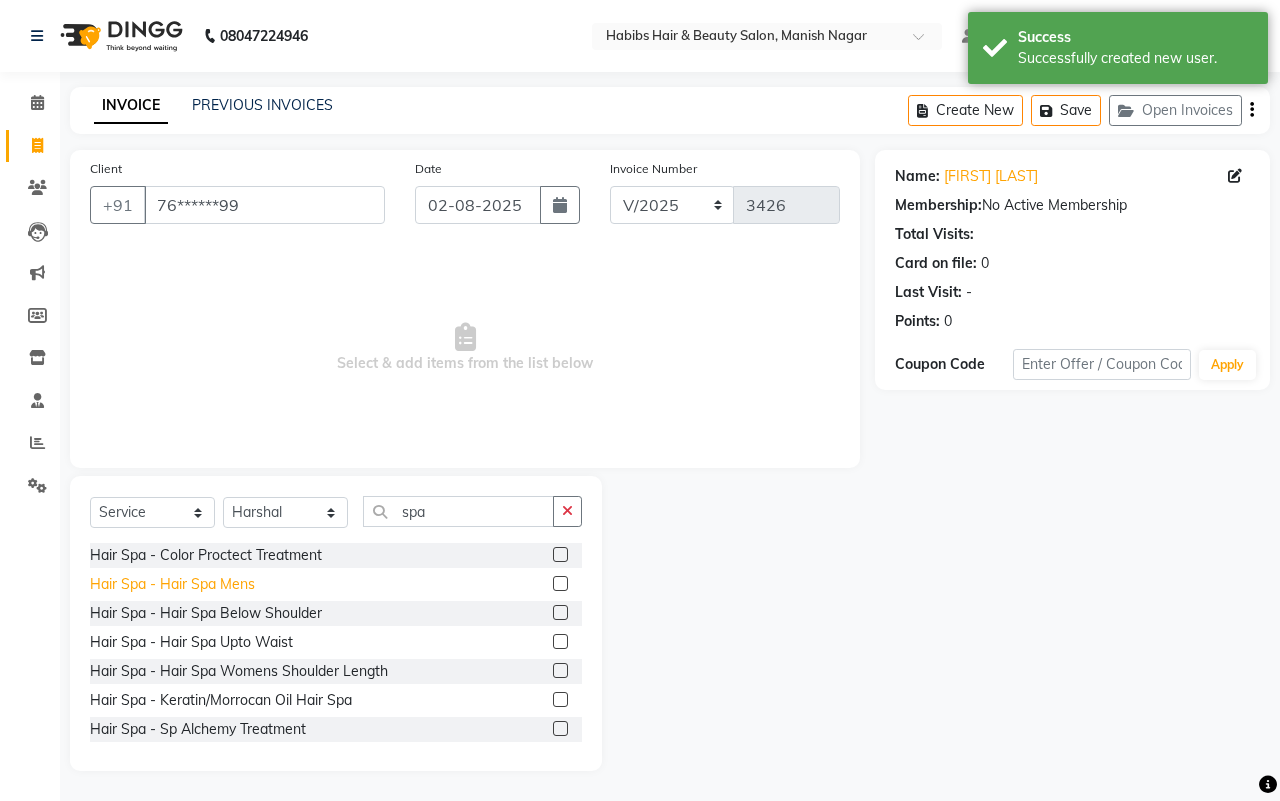 click on "Hair Spa - Hair  Spa Mens" 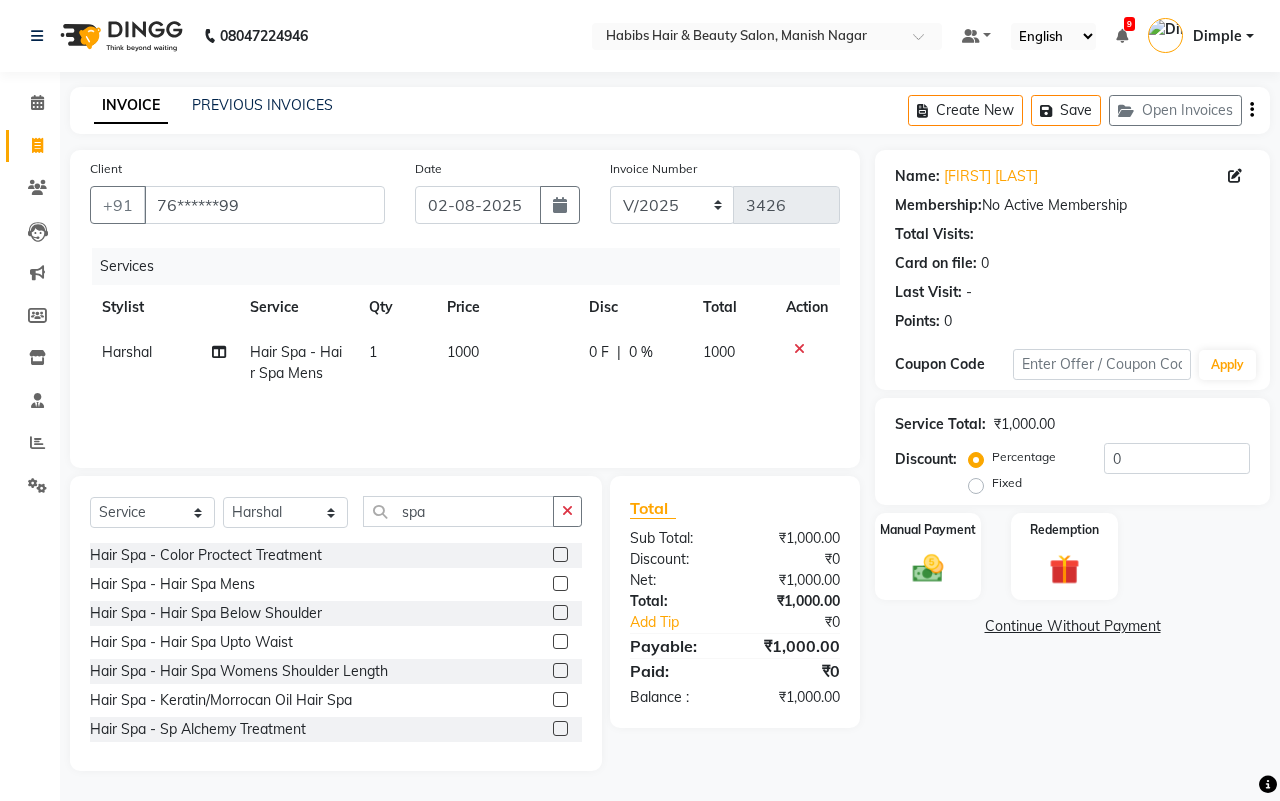 click 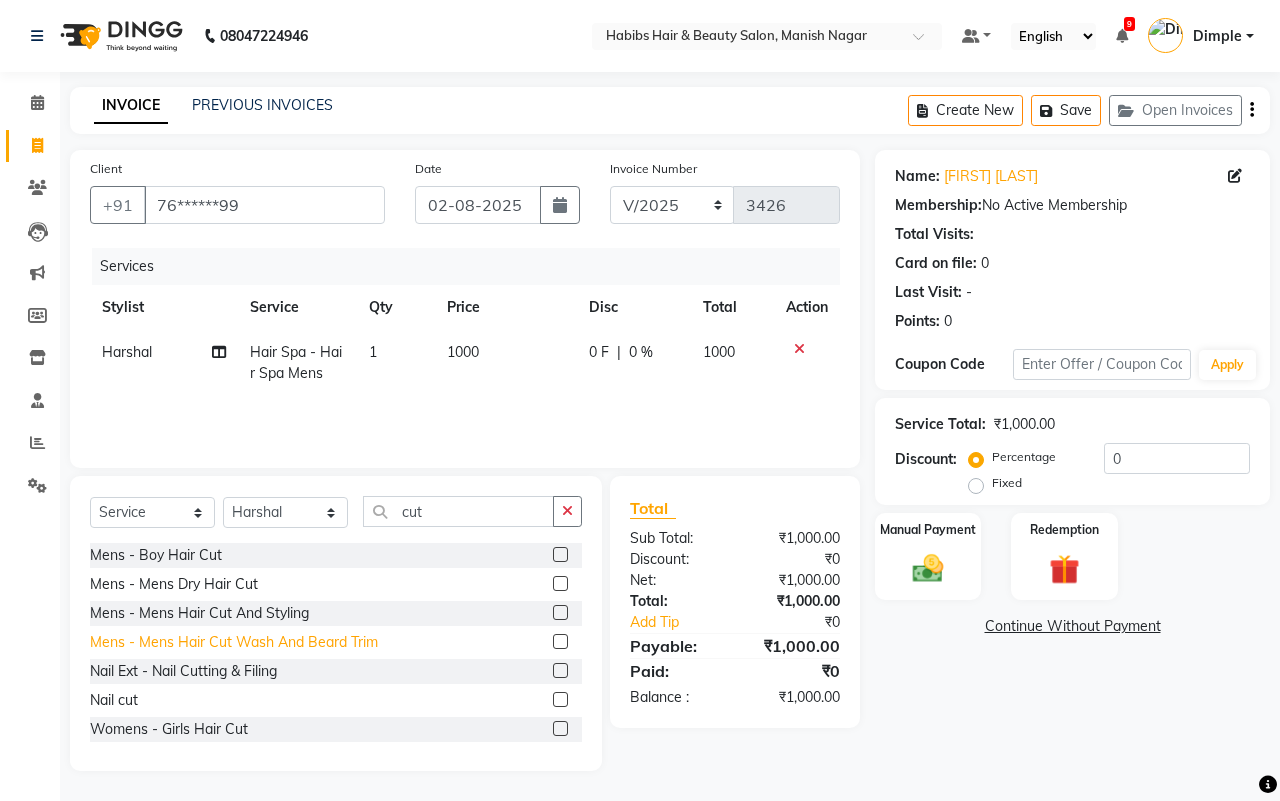 click on "Mens - Mens  Hair Cut Wash And Beard Trim" 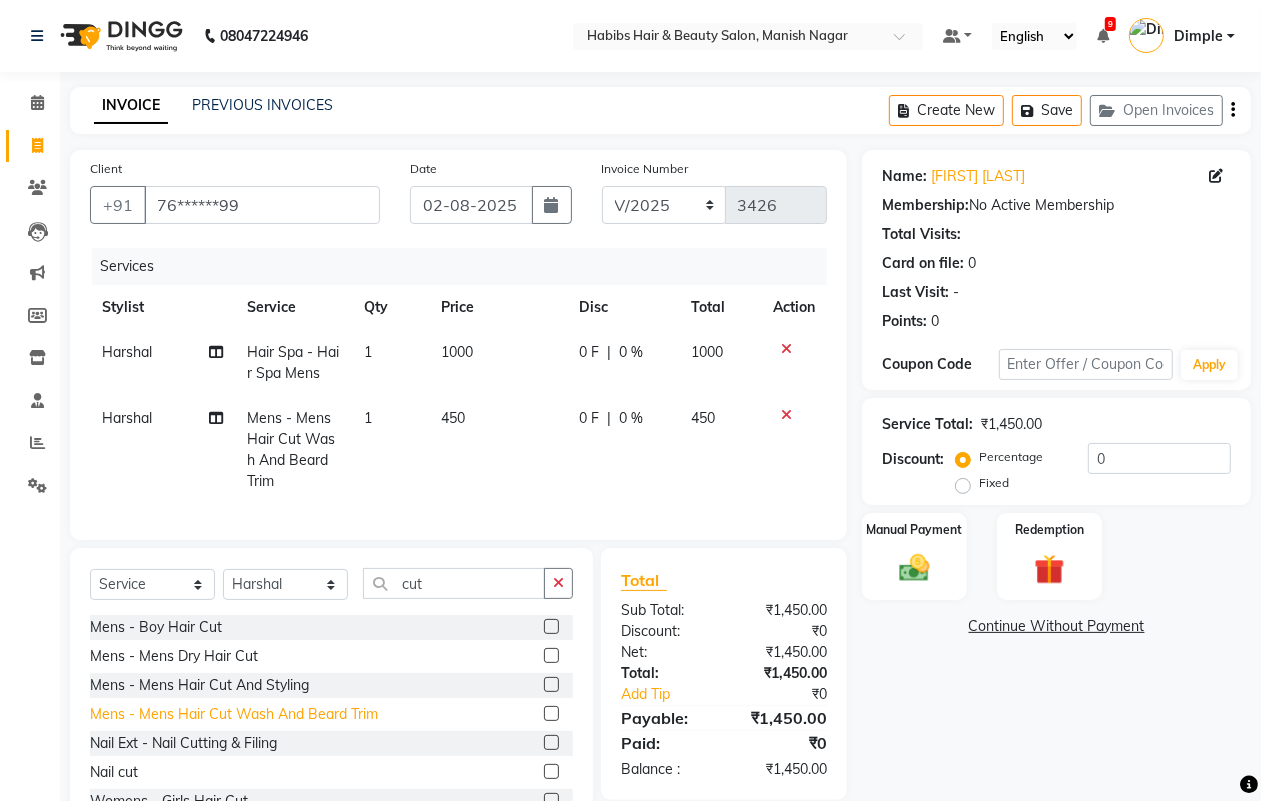 click on "Mens - Mens  Hair Cut Wash And Beard Trim" 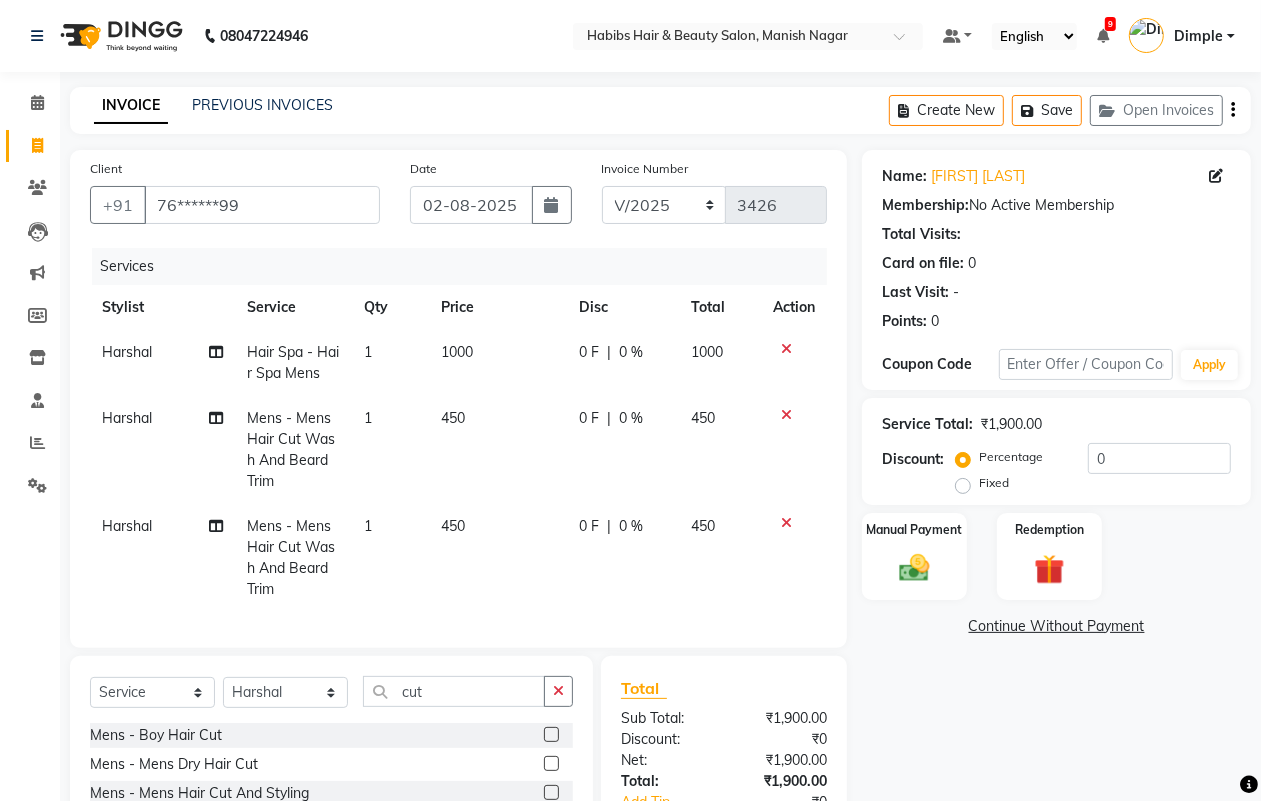 click on "Harshal" 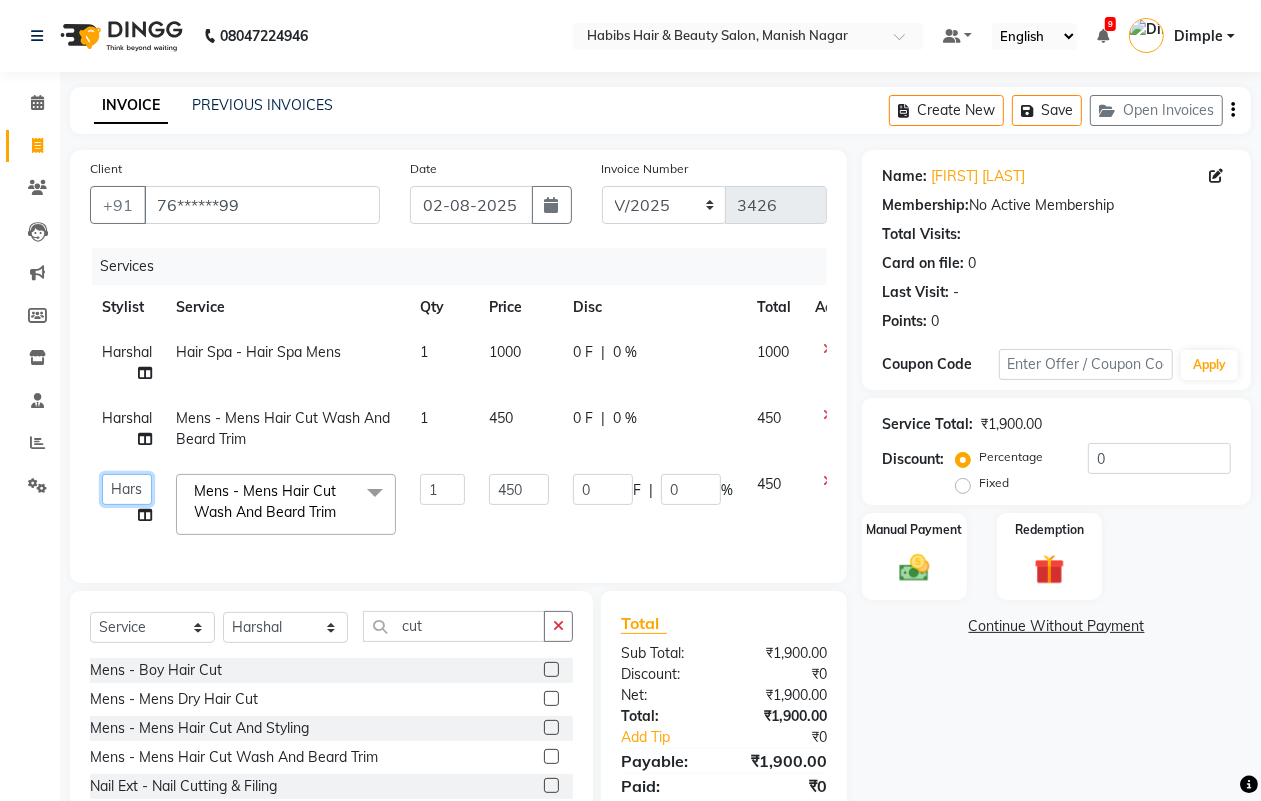 drag, startPoint x: 137, startPoint y: 510, endPoint x: 125, endPoint y: 491, distance: 22.472204 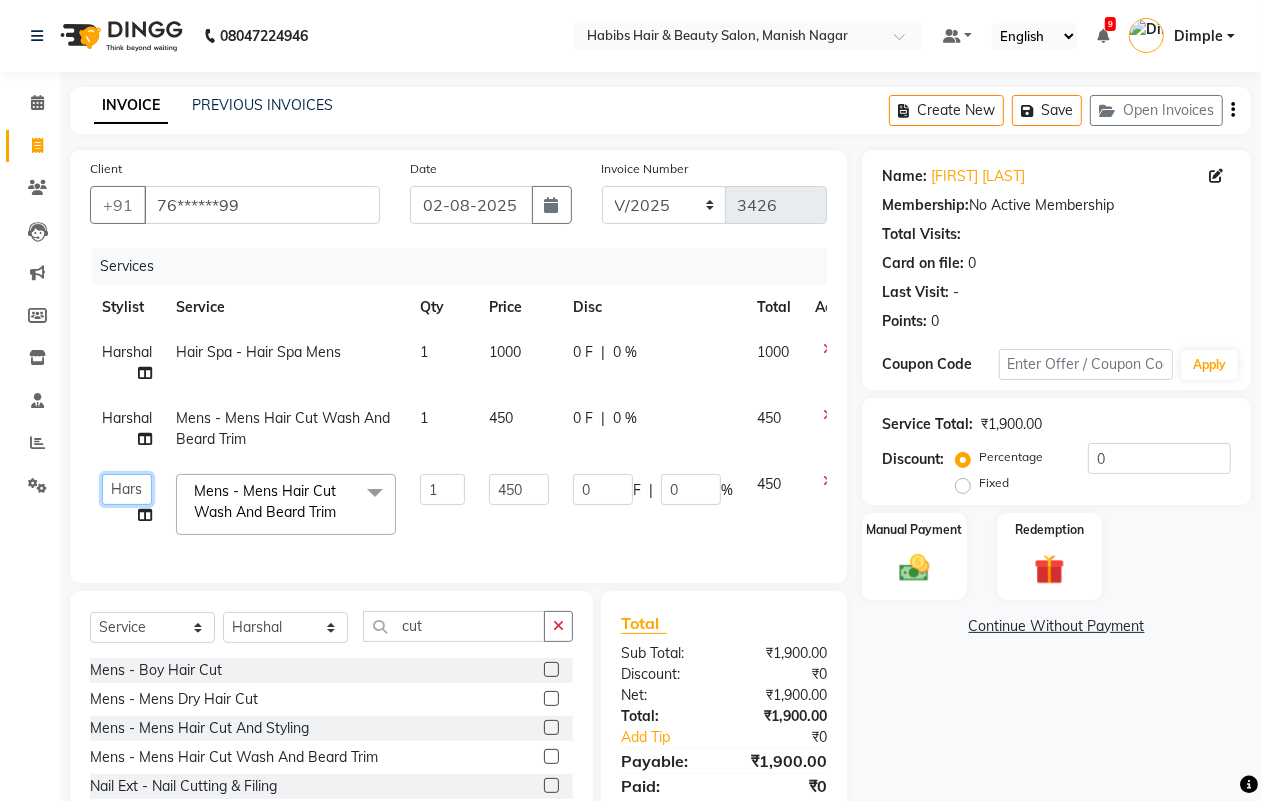 click on "[FIRST]   [FIRST]   [FIRST]   [FIRST]   [FIRST]    [FIRST]   [FIRST]   [FIRST]   [FIRST]   [FIRST]    [FIRST]" 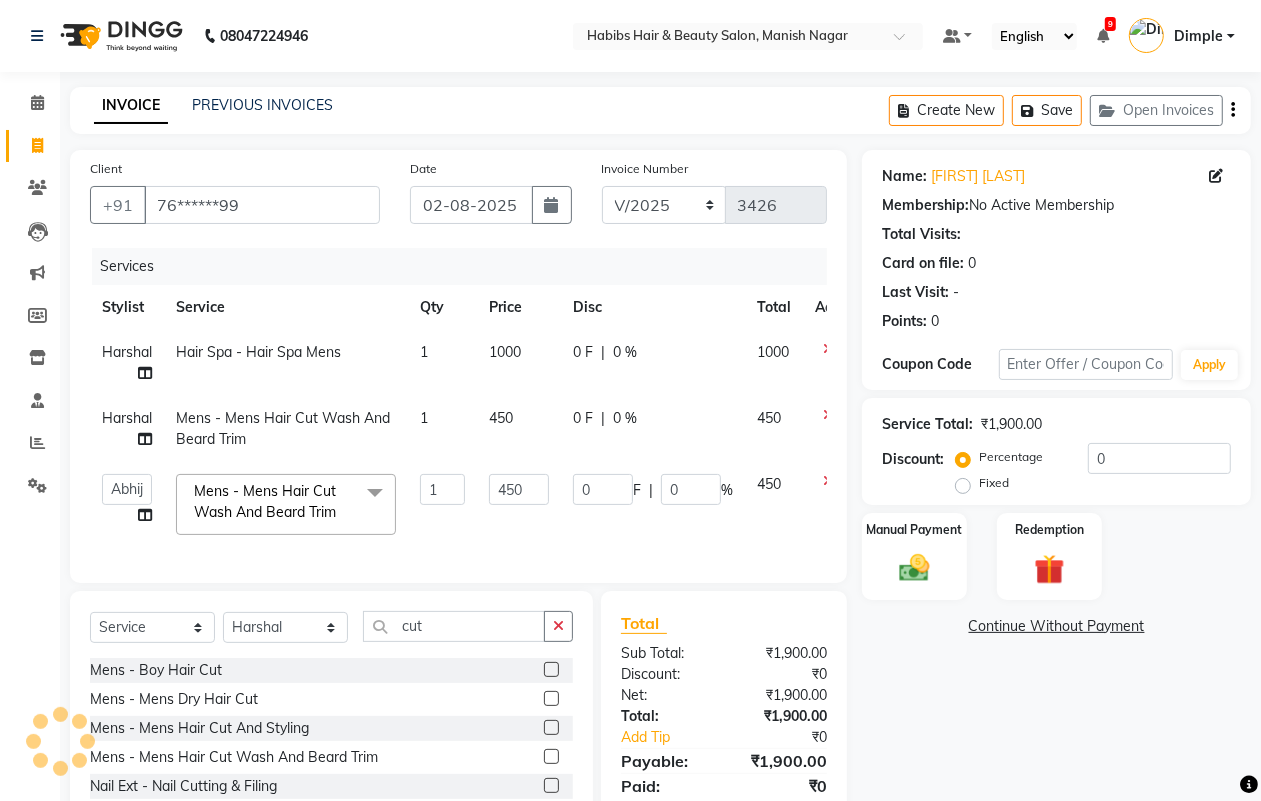 click on "Name: [FIRST] [LAST] Membership:  No Active Membership  Total Visits:   Card on file:  0 Last Visit:   - Points:   0  Coupon Code Apply Service Total:  ₹1,900.00  Discount:  Percentage   Fixed  0 Manual Payment Redemption  Continue Without Payment" 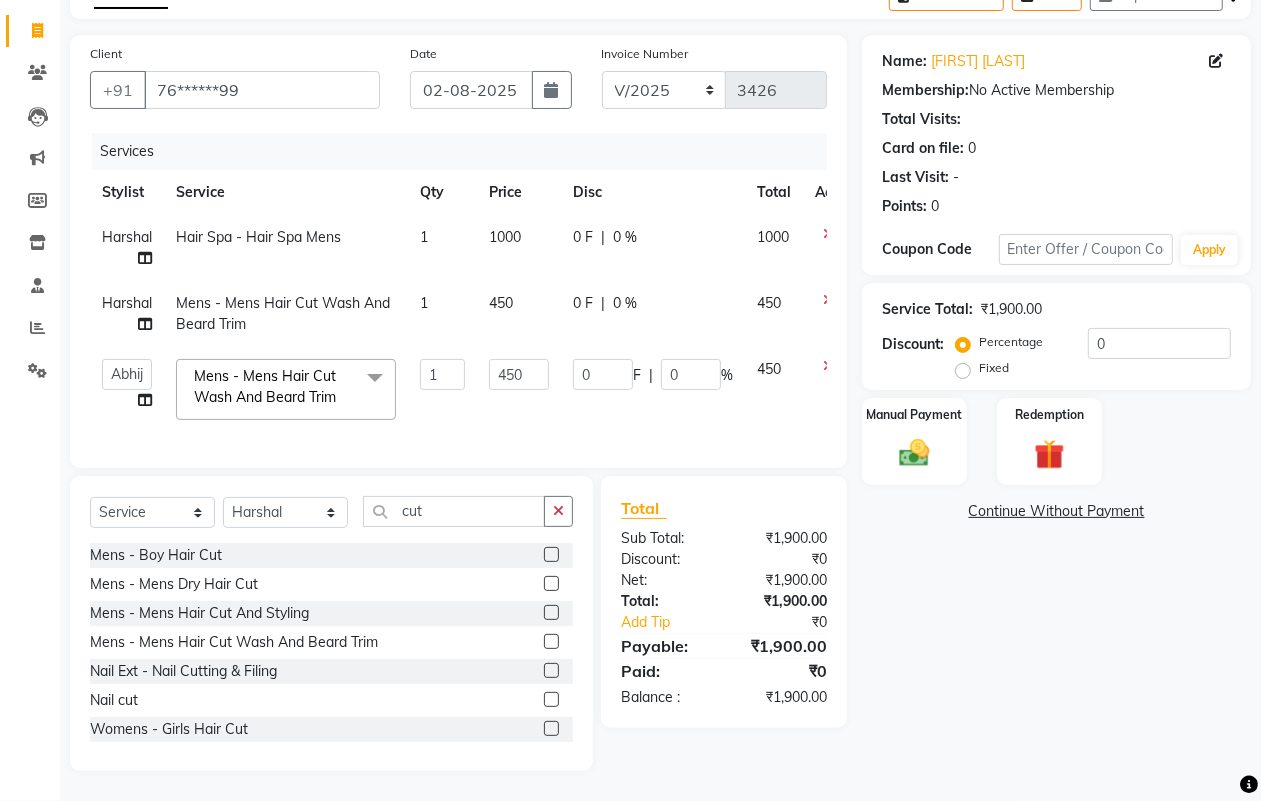 scroll, scrollTop: 133, scrollLeft: 0, axis: vertical 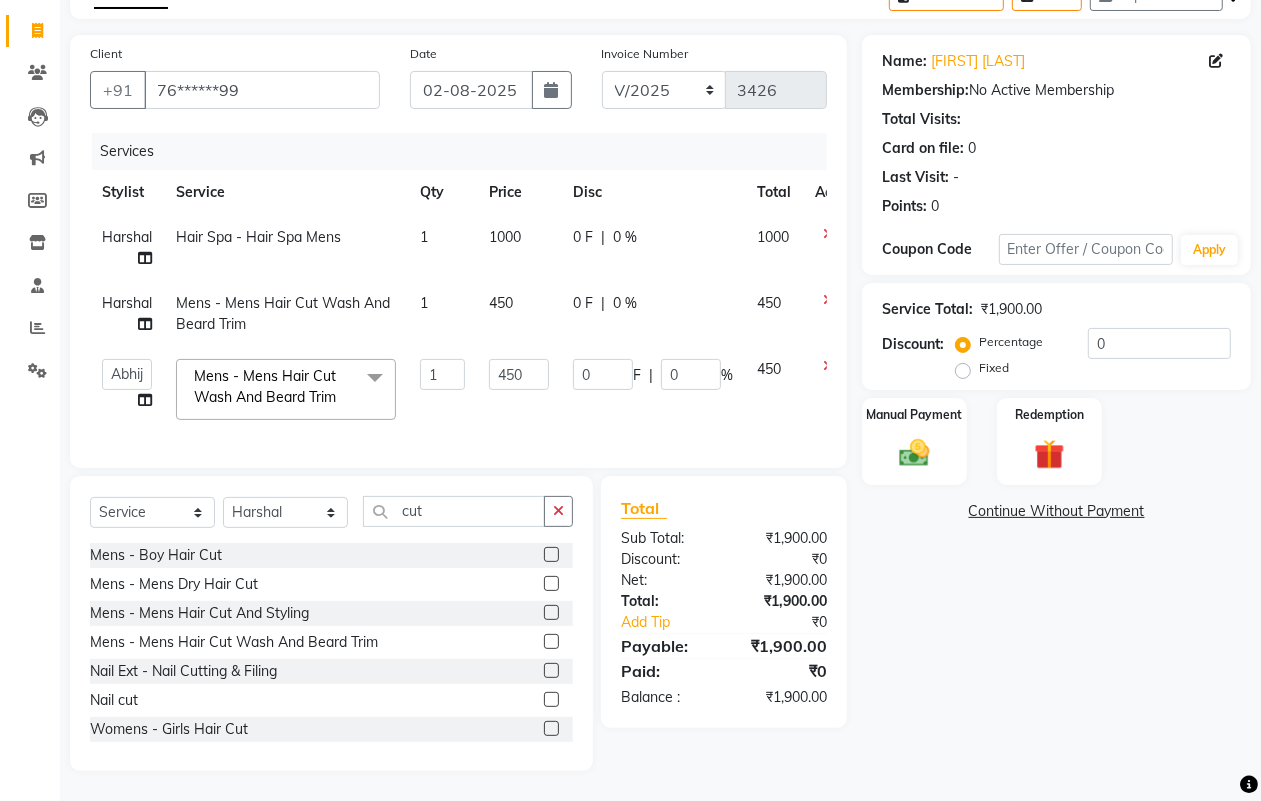 click on "1000" 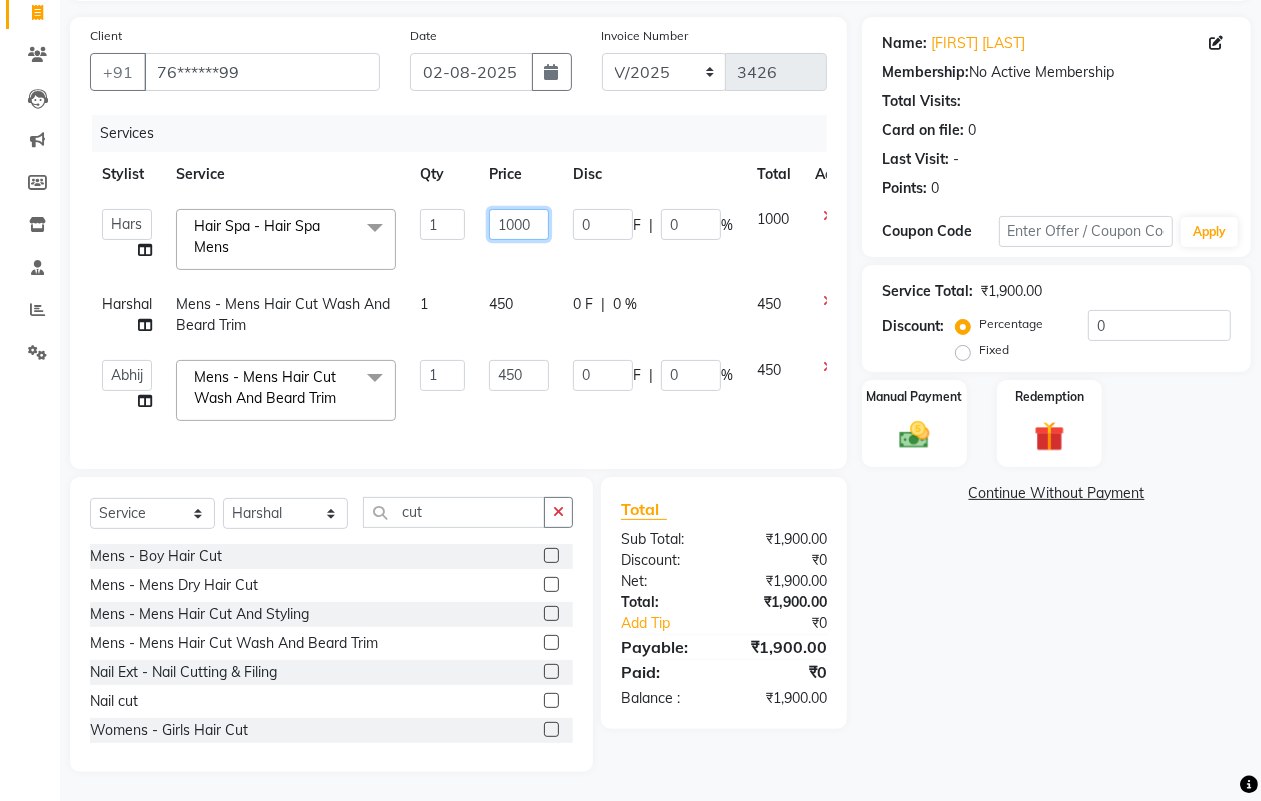 drag, startPoint x: 510, startPoint y: 220, endPoint x: 523, endPoint y: 227, distance: 14.764823 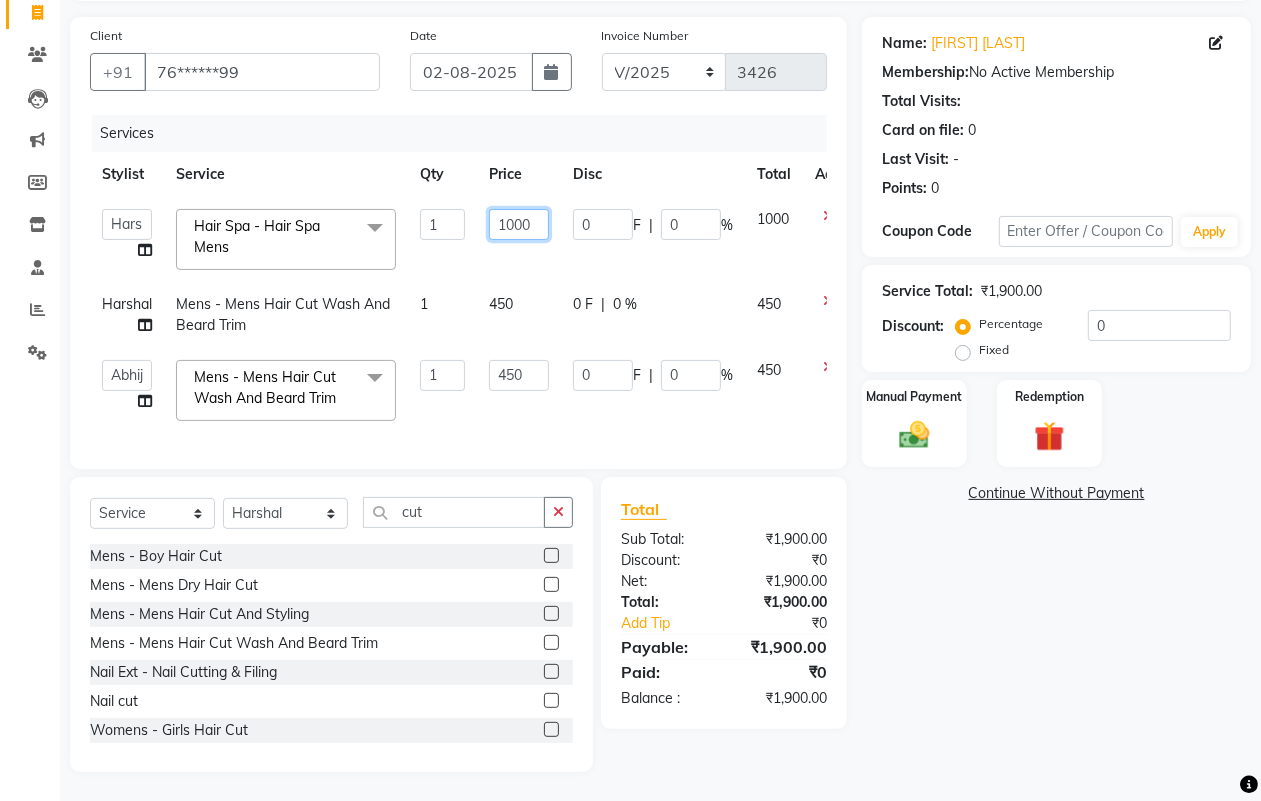 click on "1000" 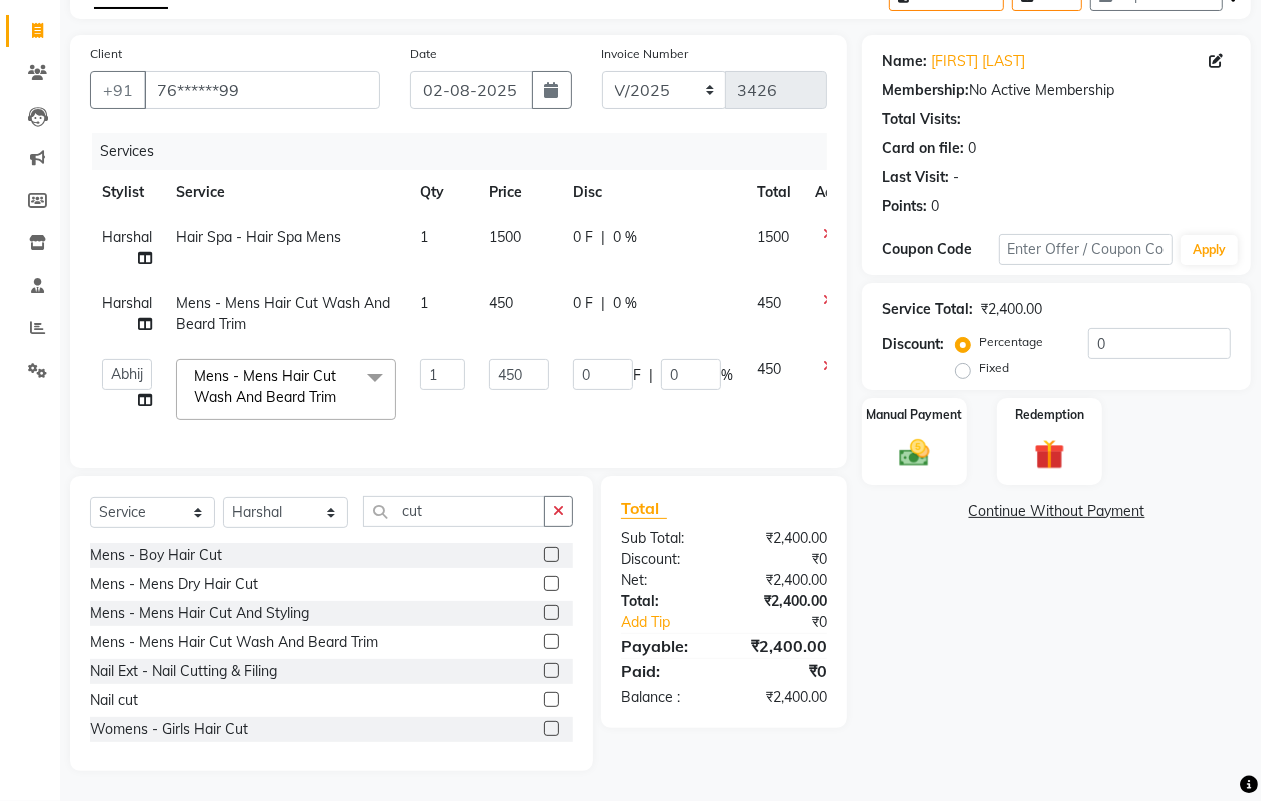 click on "Name: [FIRST] [LAST] Membership:  No Active Membership  Total Visits:   Card on file:  0 Last Visit:   - Points:   0  Coupon Code Apply Service Total:  ₹2,400.00  Discount:  Percentage   Fixed  0 Manual Payment Redemption  Continue Without Payment" 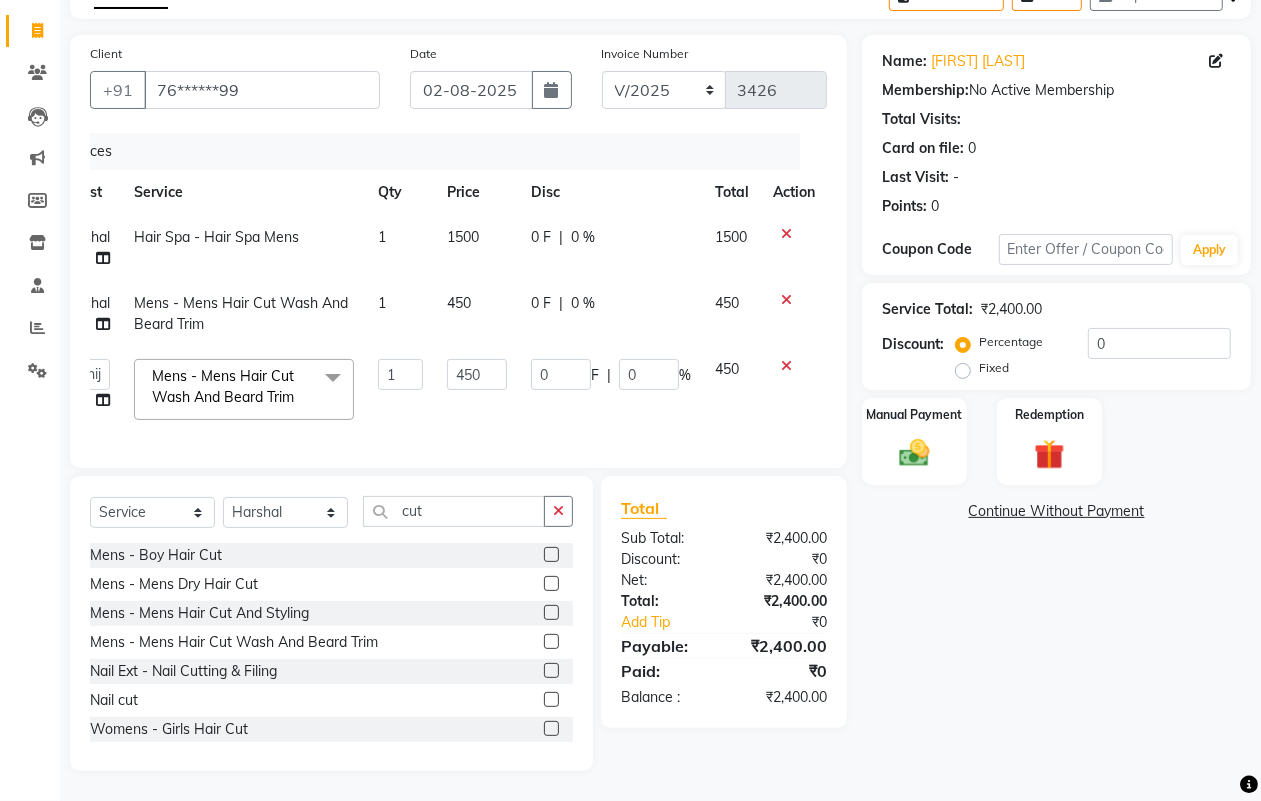 click on "1500" 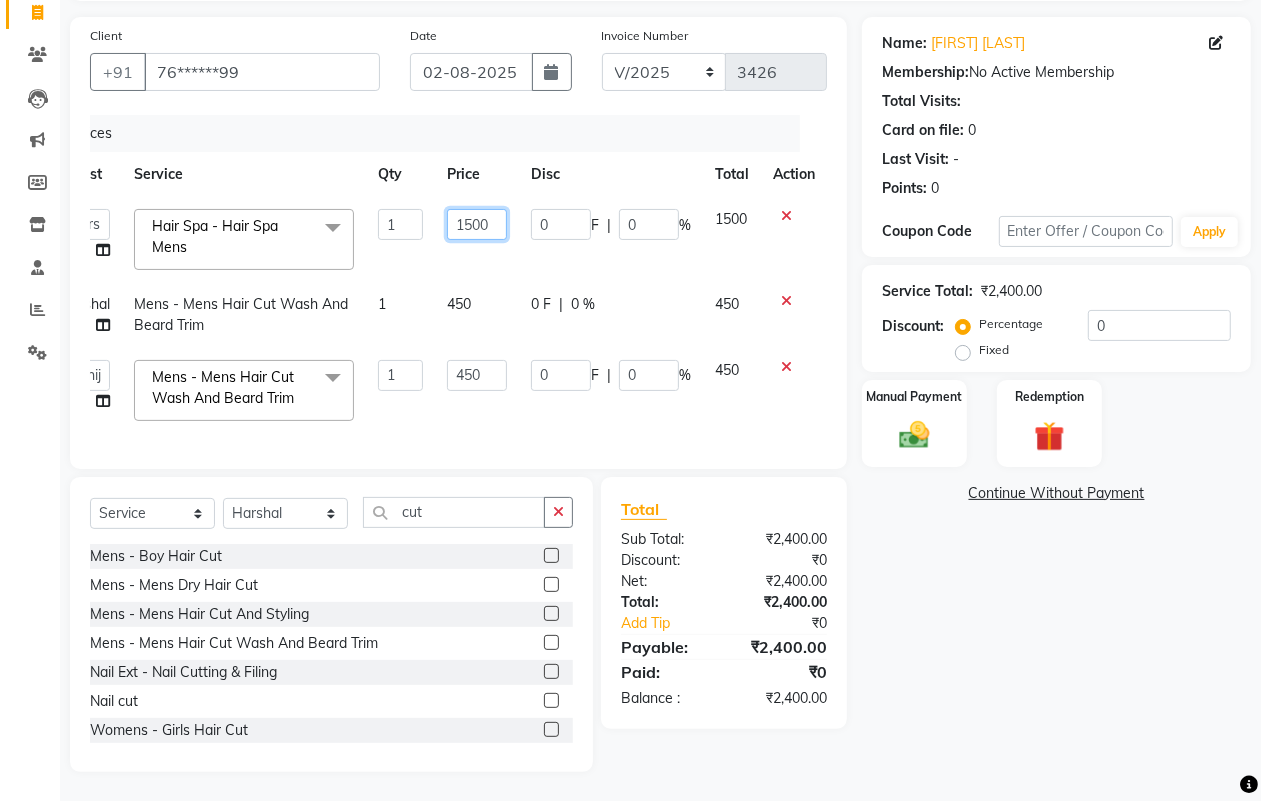 click on "1500" 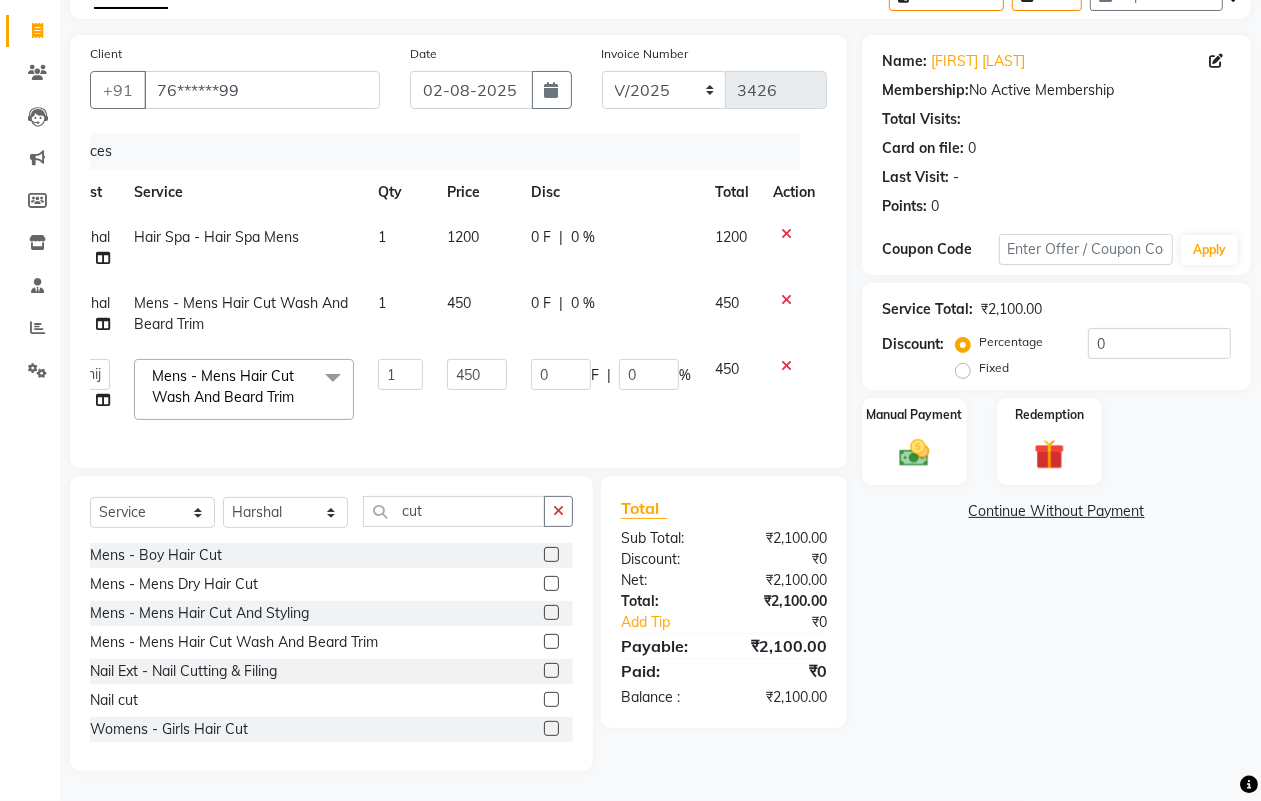 click on "Name: [FIRST] [LAST] Membership:  No Active Membership  Total Visits:   Card on file:  0 Last Visit:   - Points:   0  Coupon Code Apply Service Total:  ₹2,100.00  Discount:  Percentage   Fixed  0 Manual Payment Redemption  Continue Without Payment" 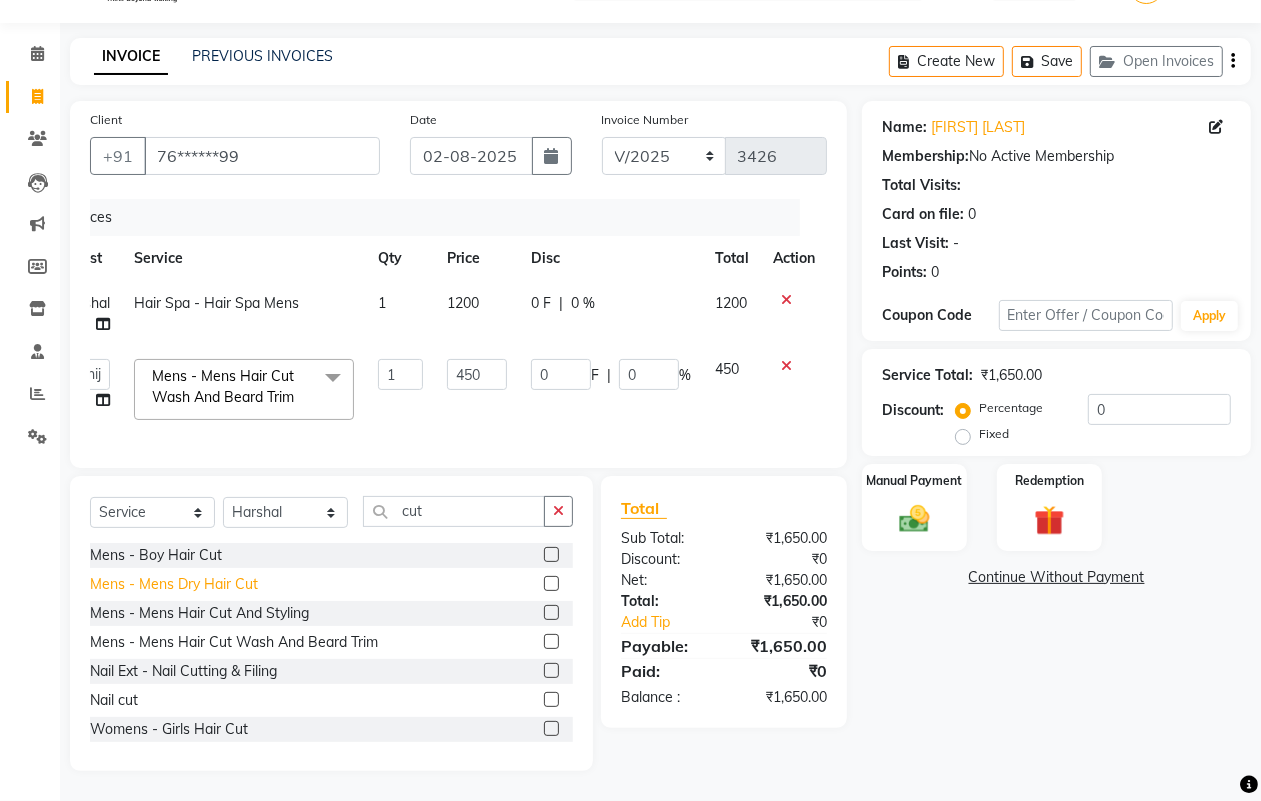 click on "Mens - Mens Dry Hair Cut" 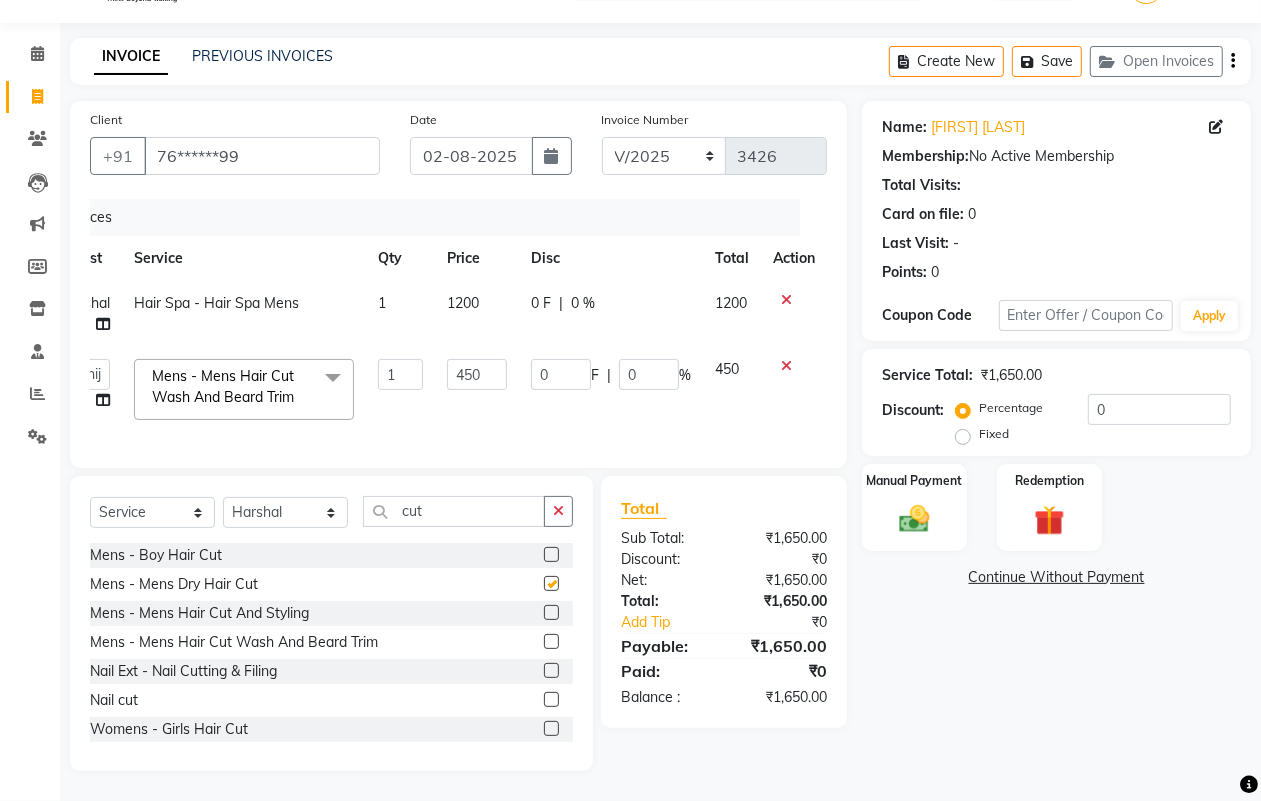 scroll, scrollTop: 133, scrollLeft: 0, axis: vertical 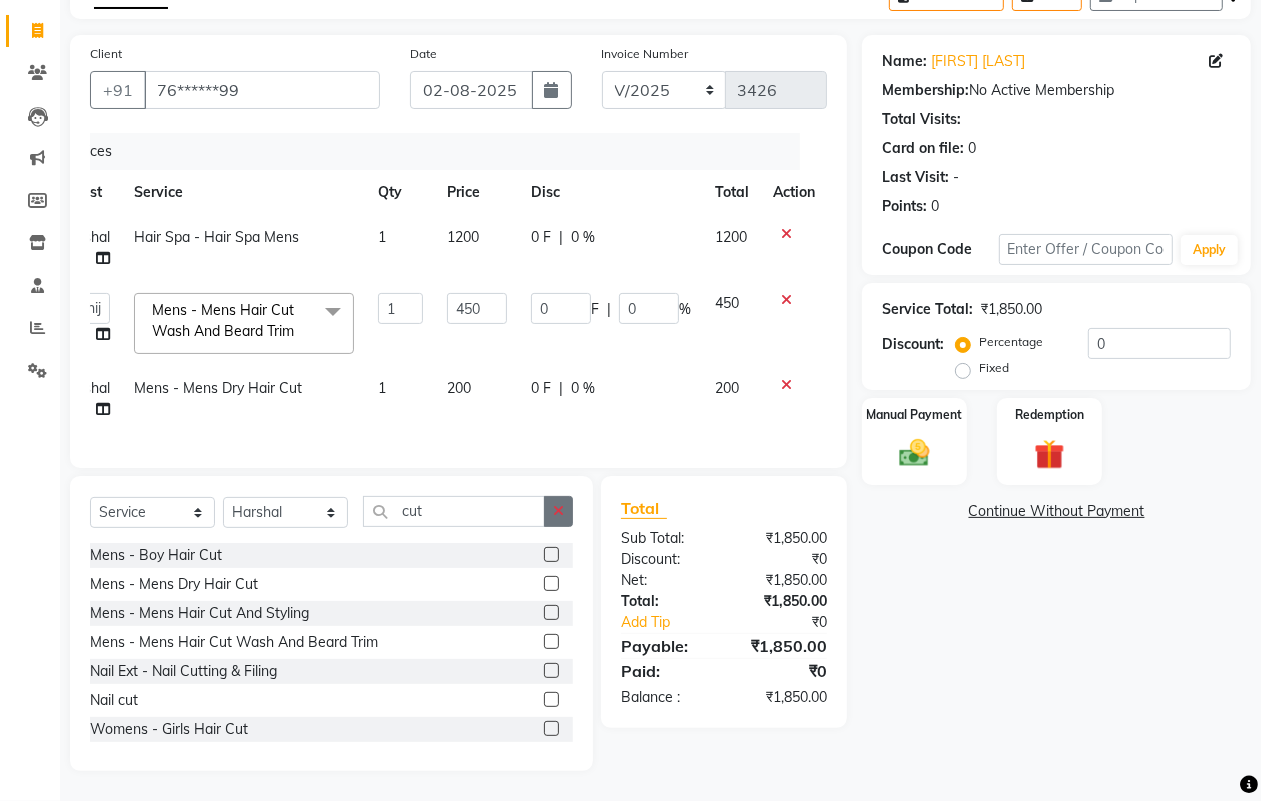 click 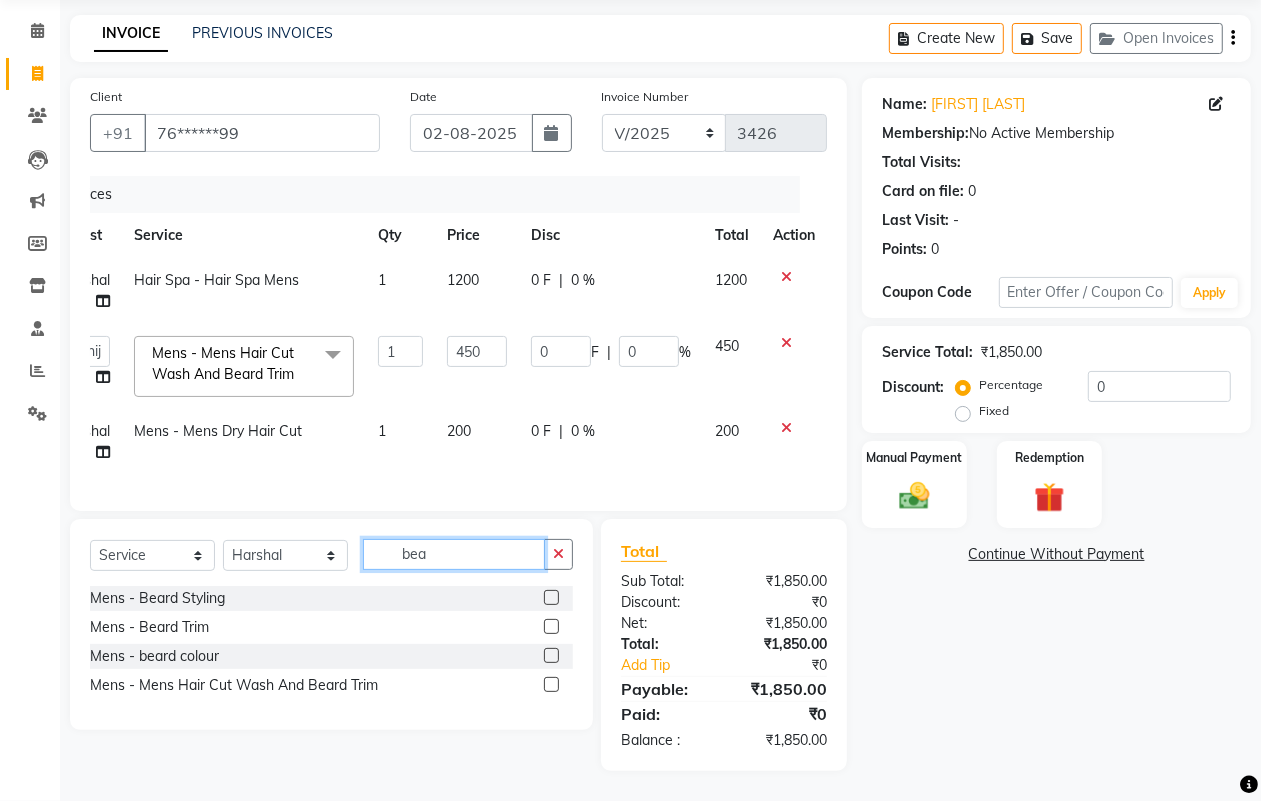 scroll, scrollTop: 91, scrollLeft: 0, axis: vertical 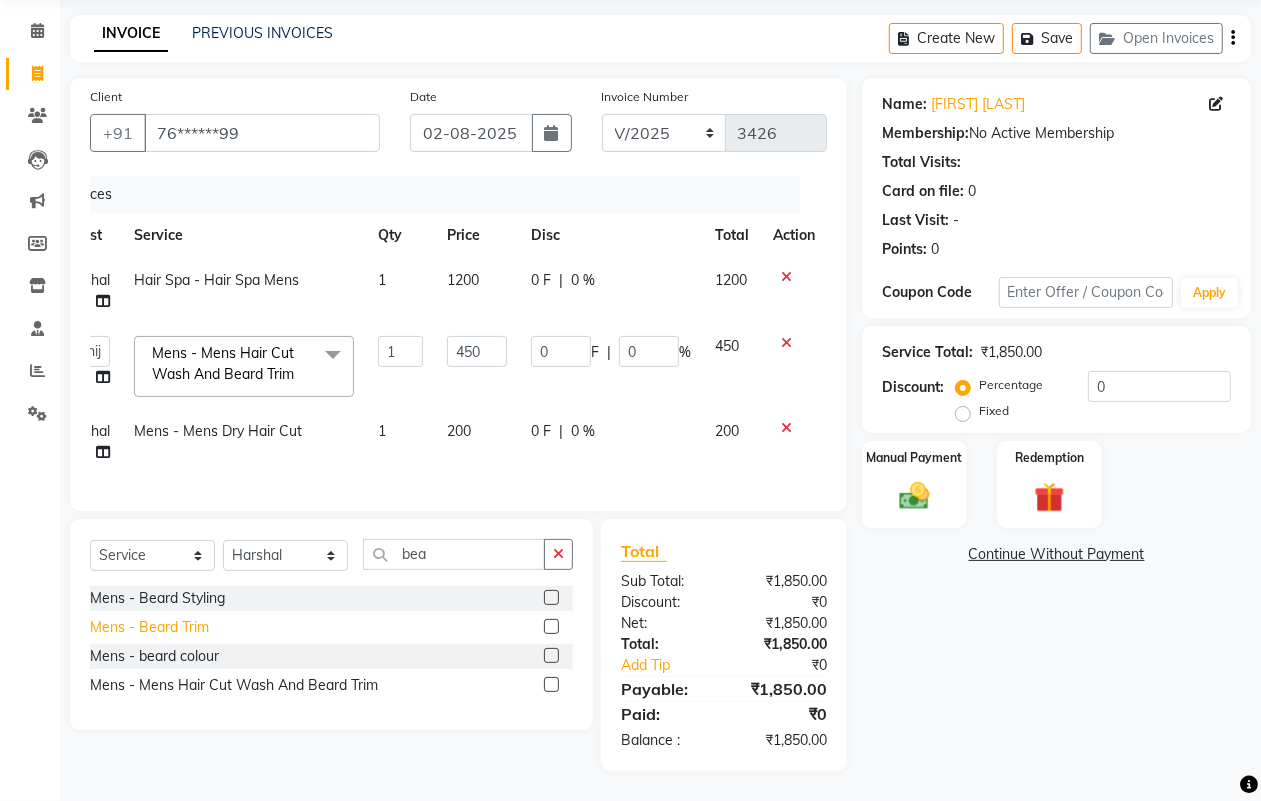 click on "Mens - Beard Trim" 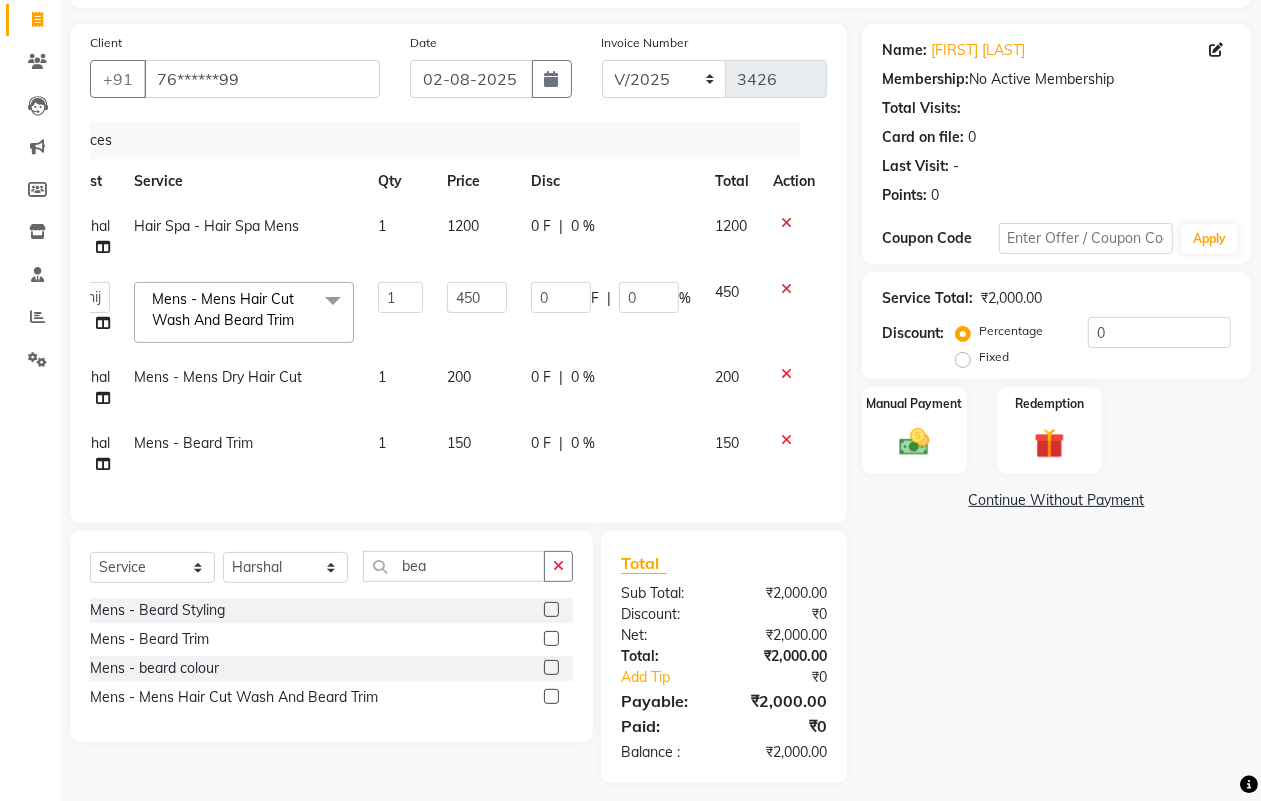 scroll, scrollTop: 156, scrollLeft: 0, axis: vertical 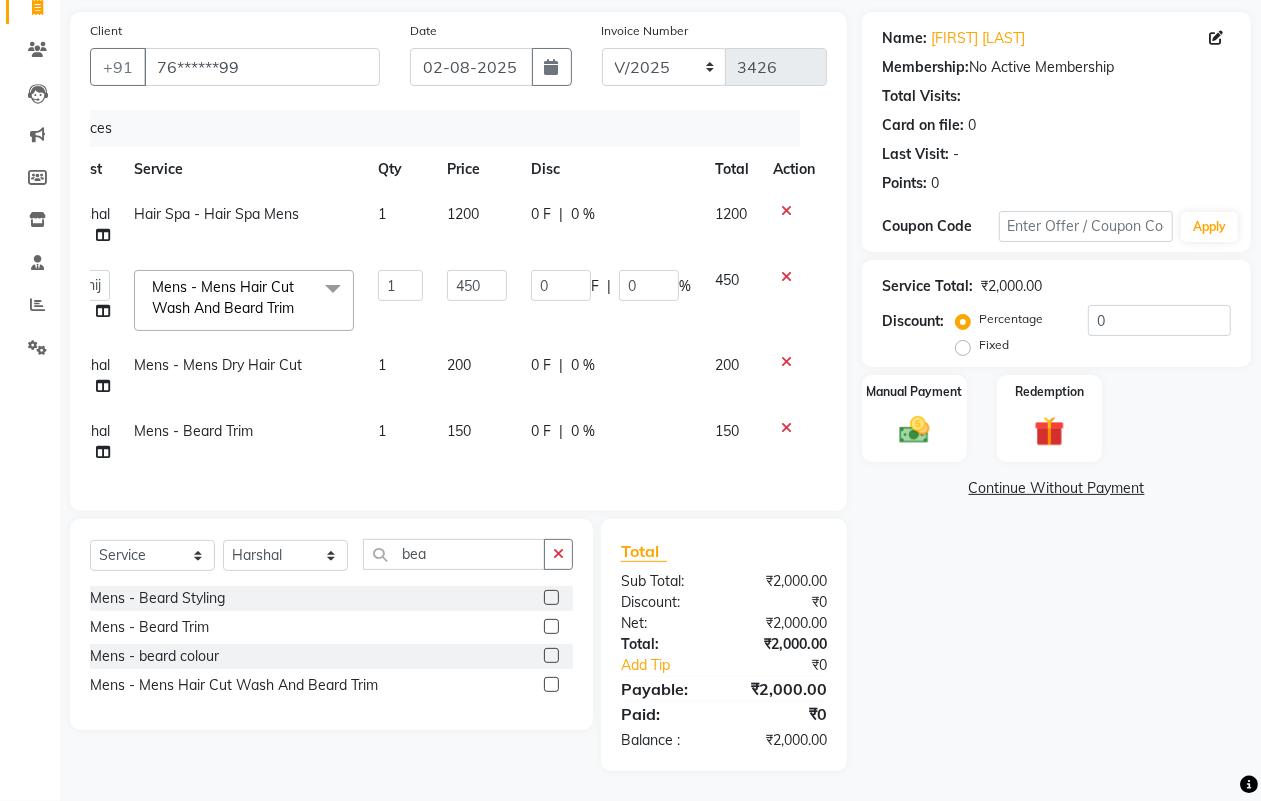 click on "Name: [FIRST] [LAST] Membership:  No Active Membership  Total Visits:   Card on file:  0 Last Visit:   - Points:   0  Coupon Code Apply Service Total:  ₹2,000.00  Discount:  Percentage   Fixed  0 Manual Payment Redemption  Continue Without Payment" 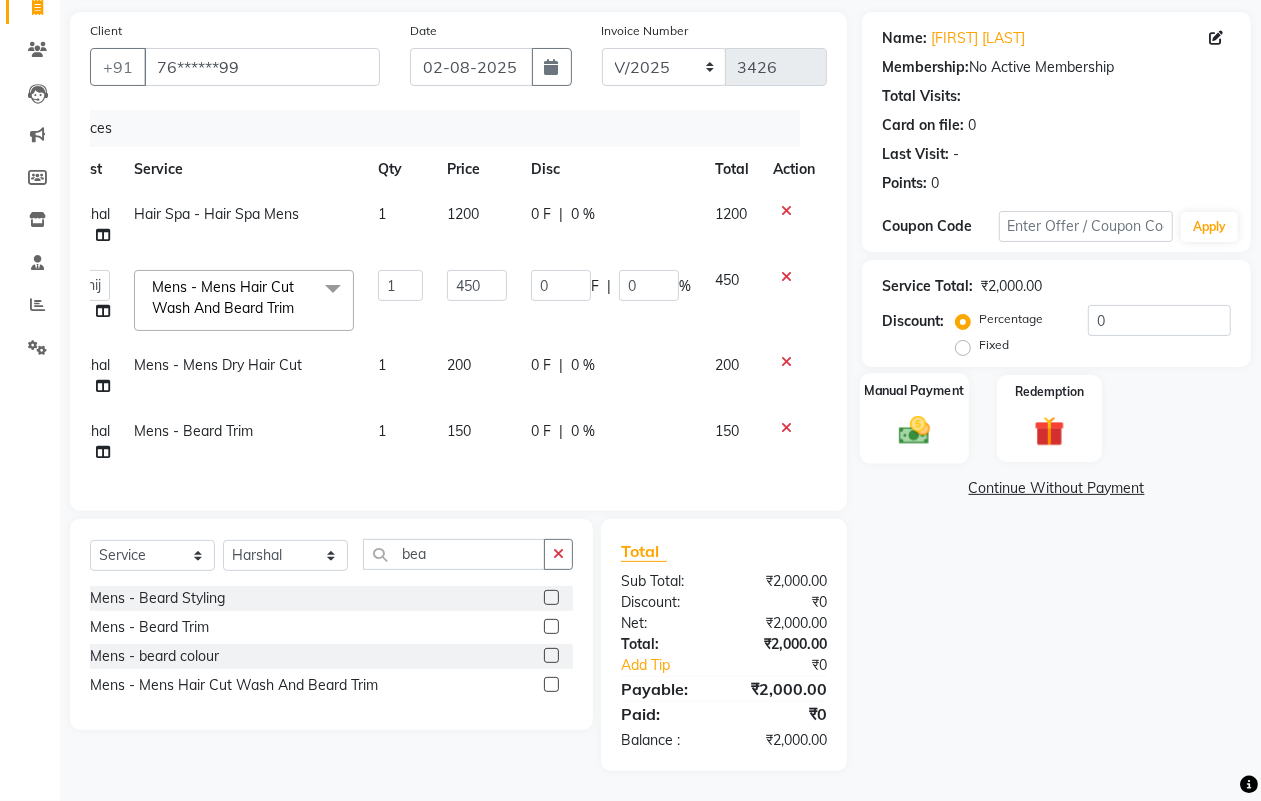 click 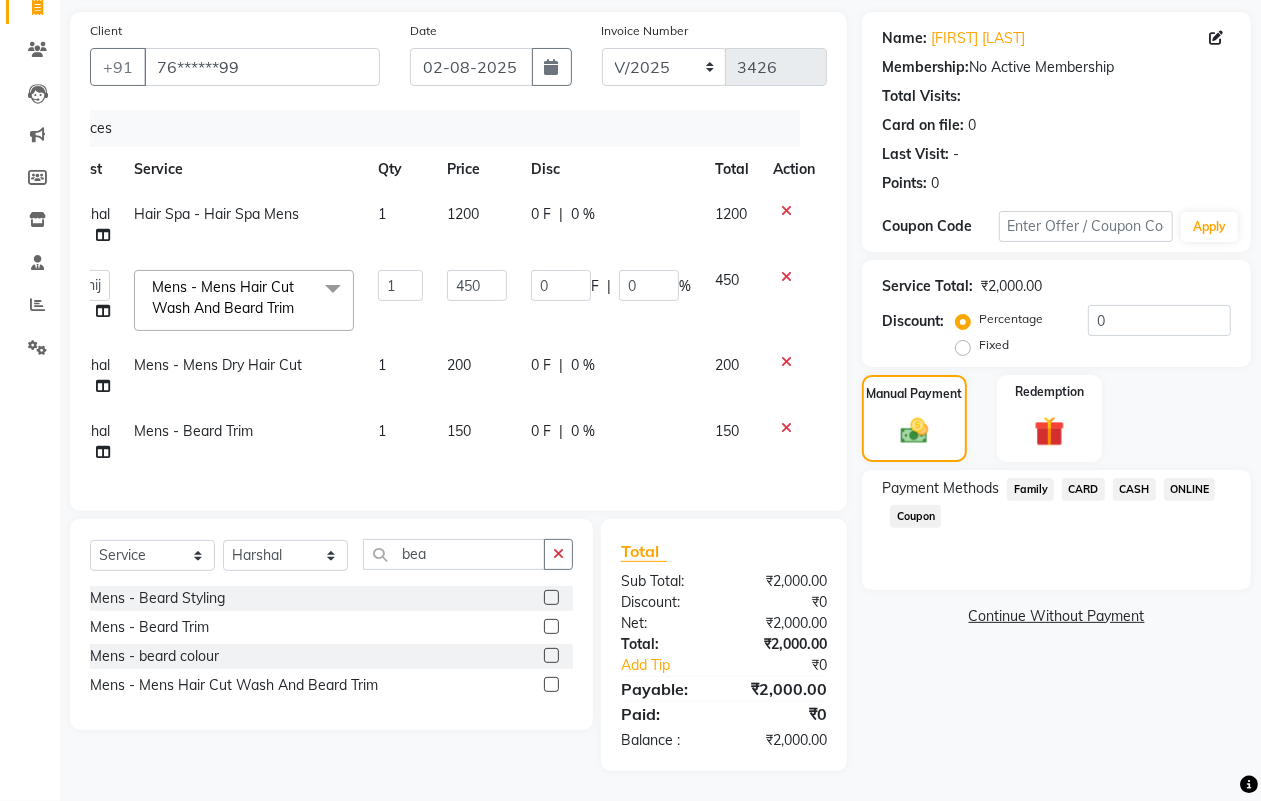 click on "ONLINE" 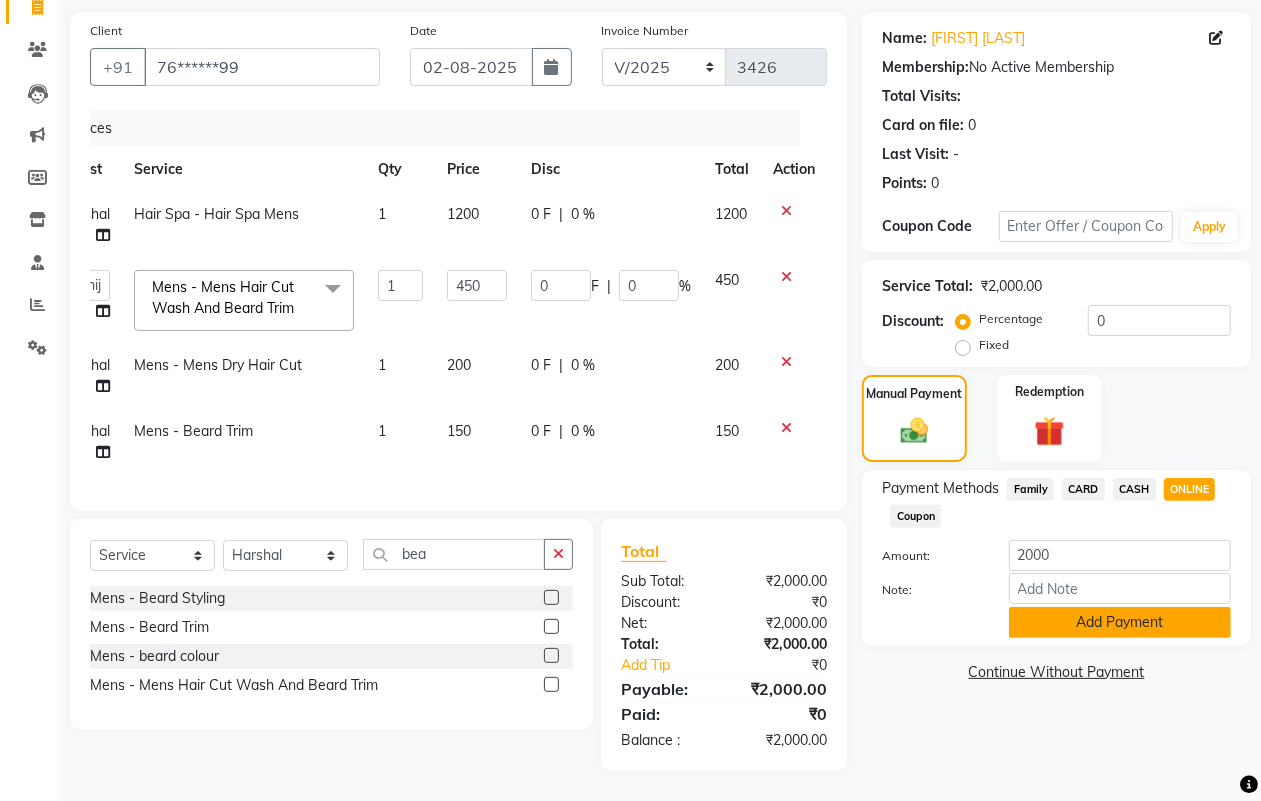 click on "Add Payment" 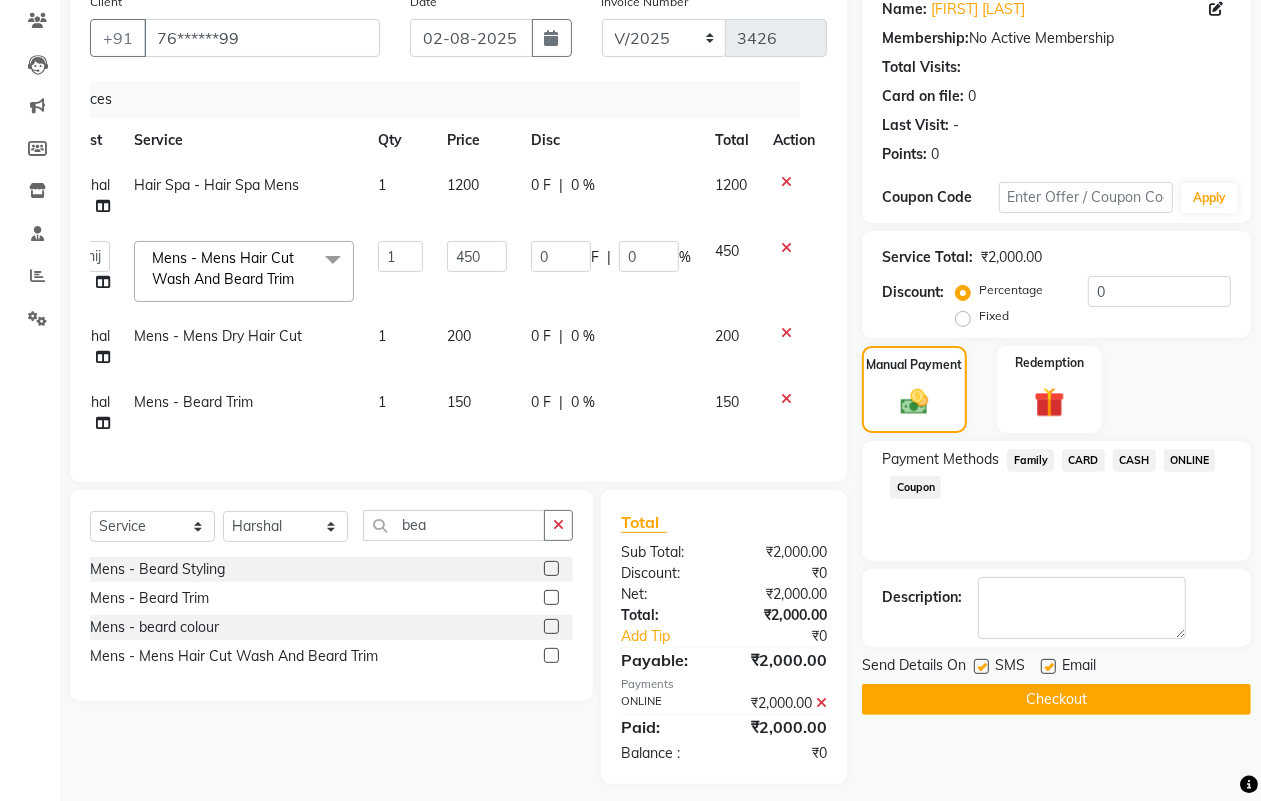 scroll, scrollTop: 198, scrollLeft: 0, axis: vertical 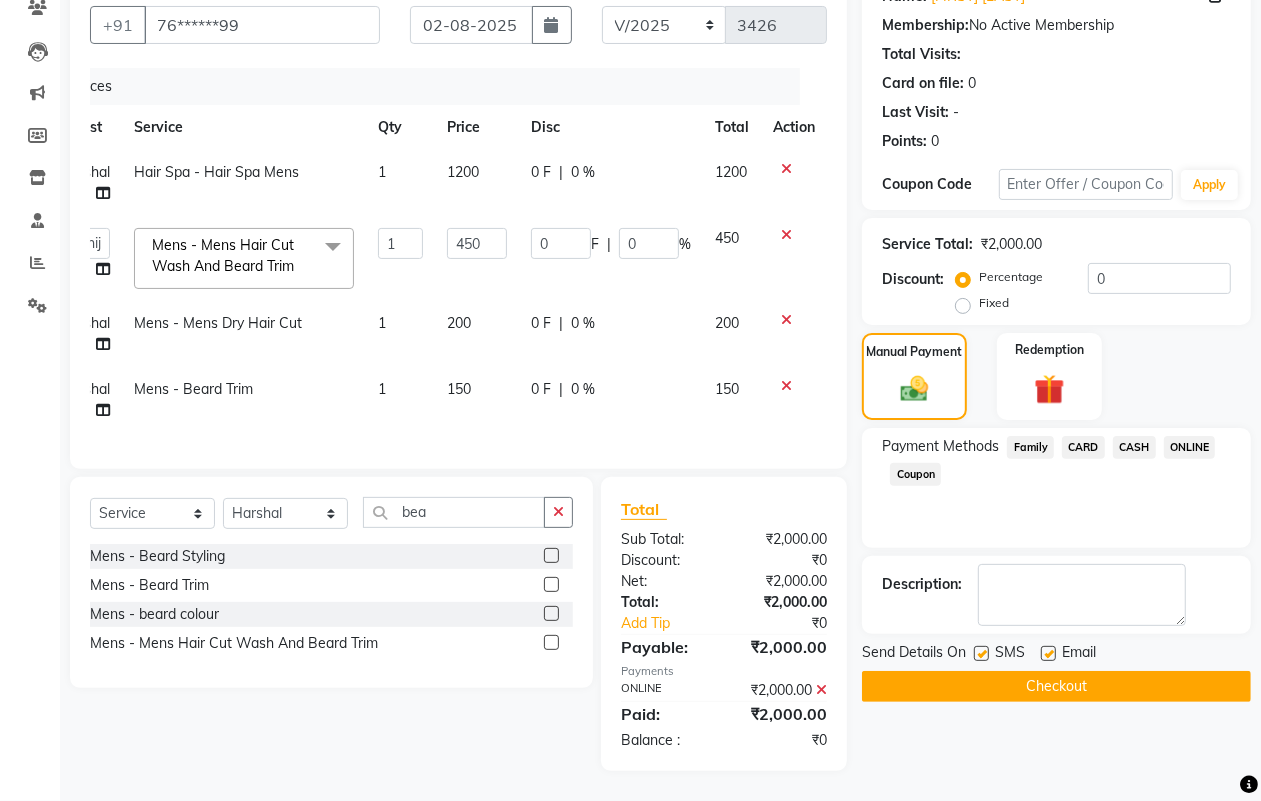 click 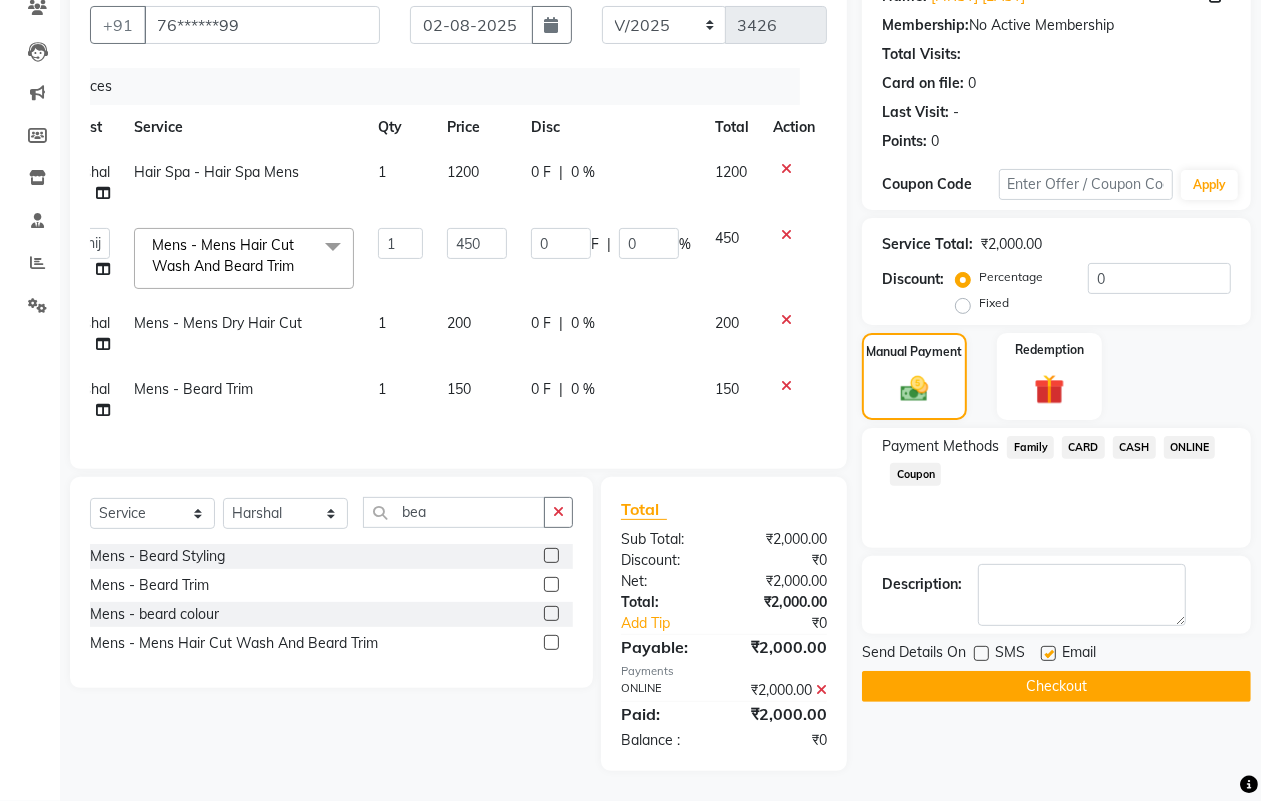click on "Checkout" 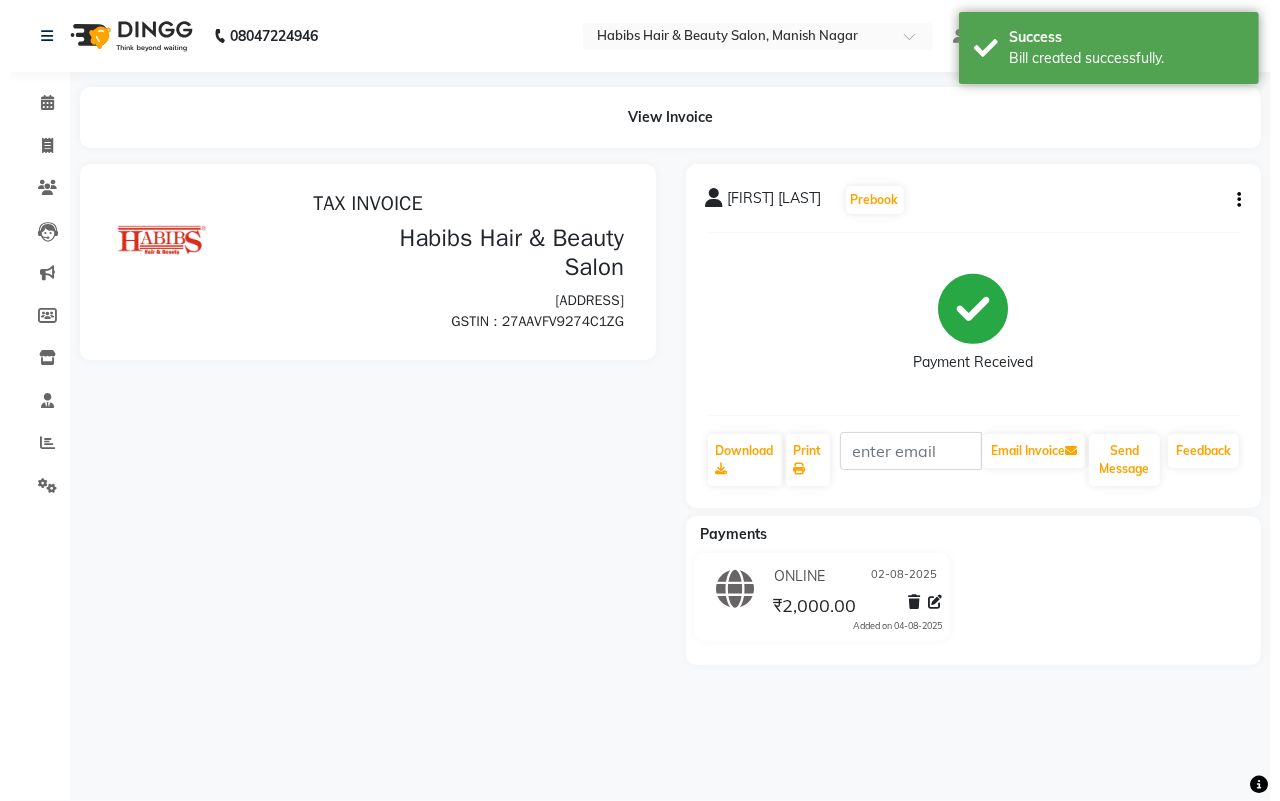 scroll, scrollTop: 0, scrollLeft: 0, axis: both 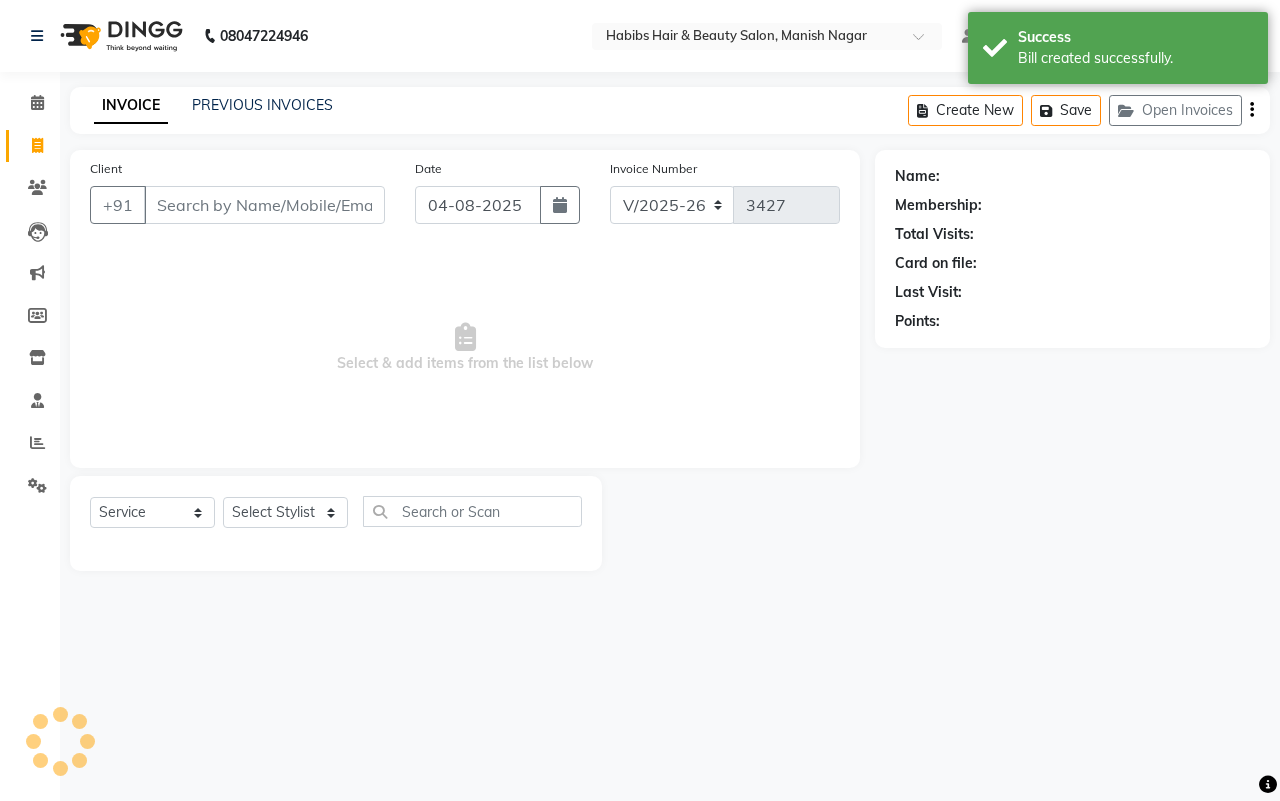 click on "Client" at bounding box center (264, 205) 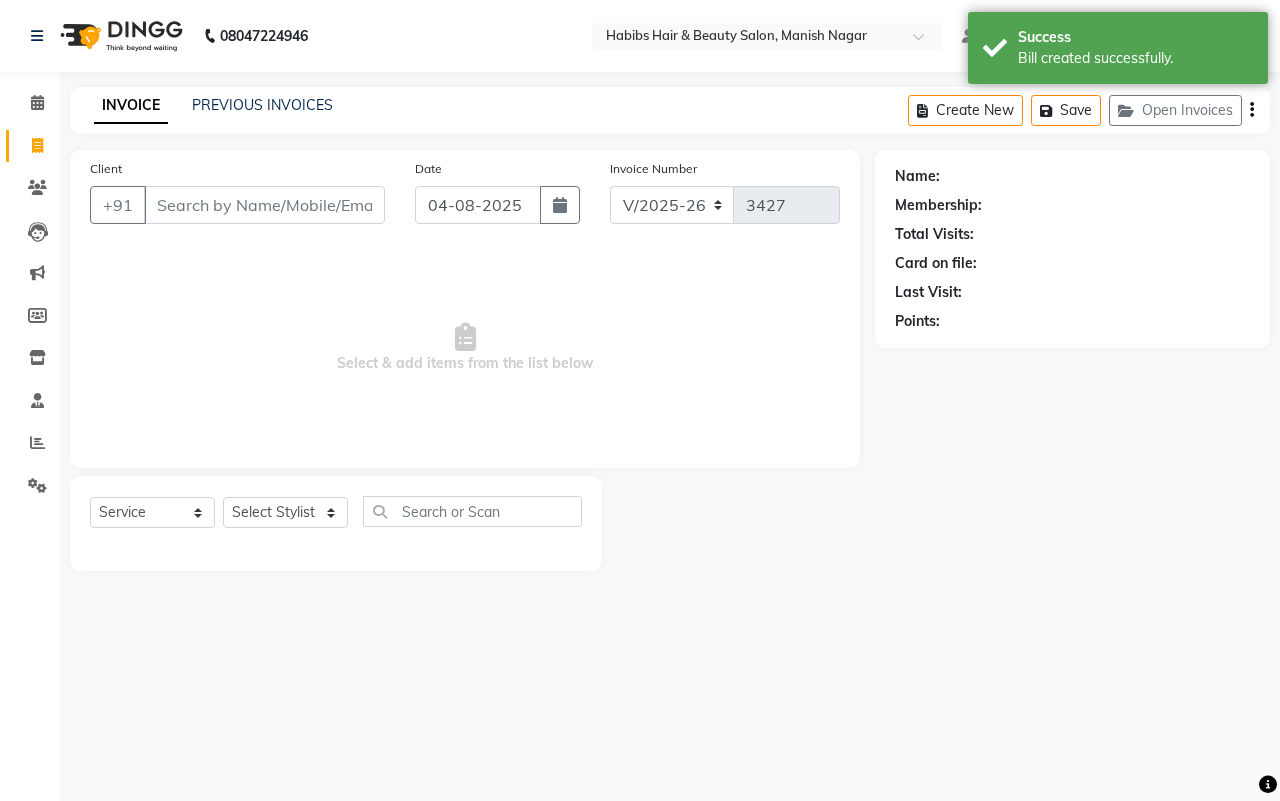 click on "Client" at bounding box center (264, 205) 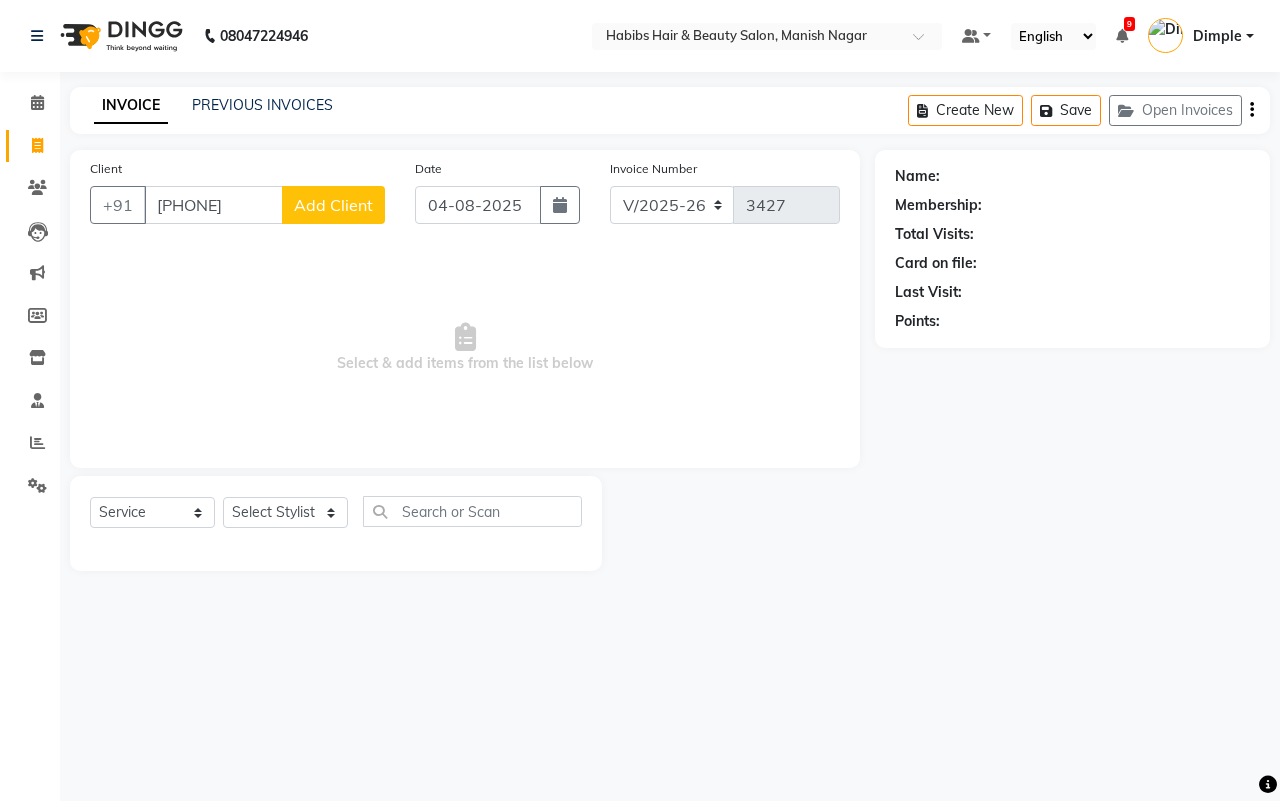 click on "Add Client" 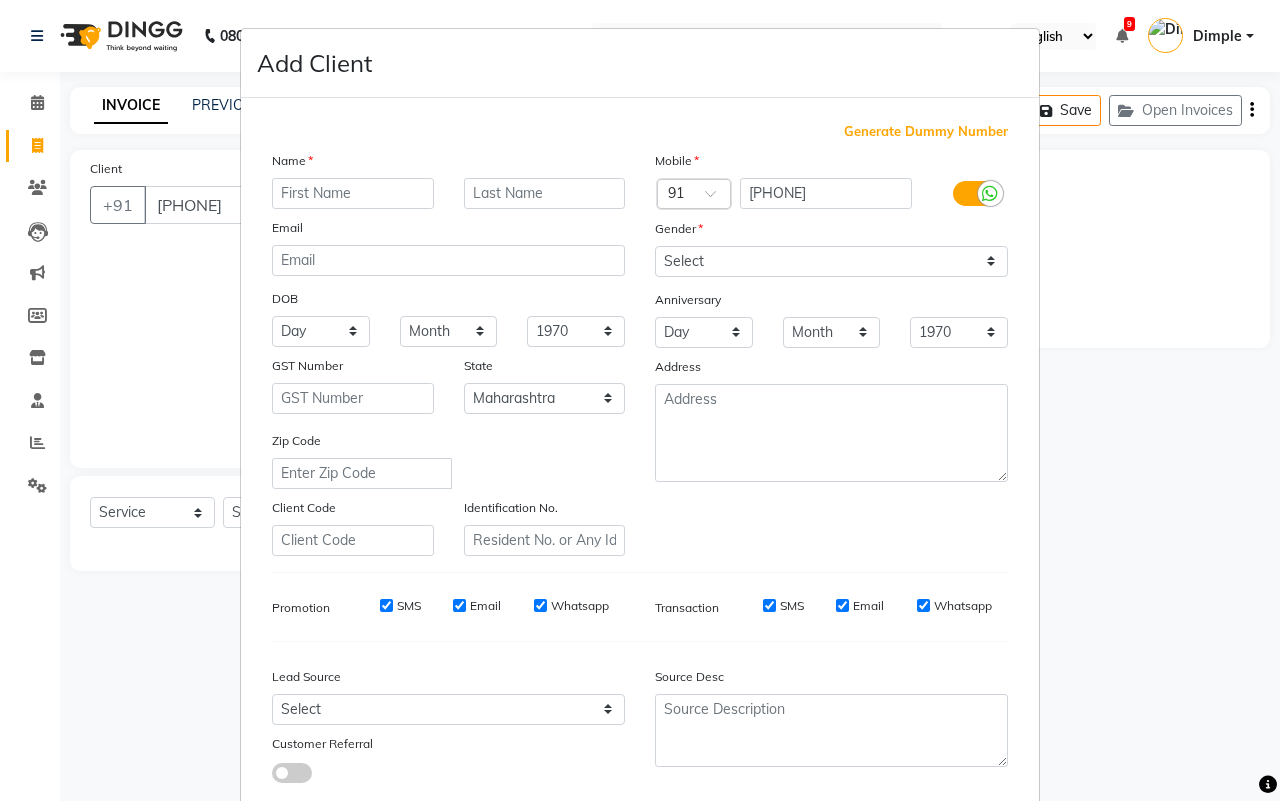 click at bounding box center [353, 193] 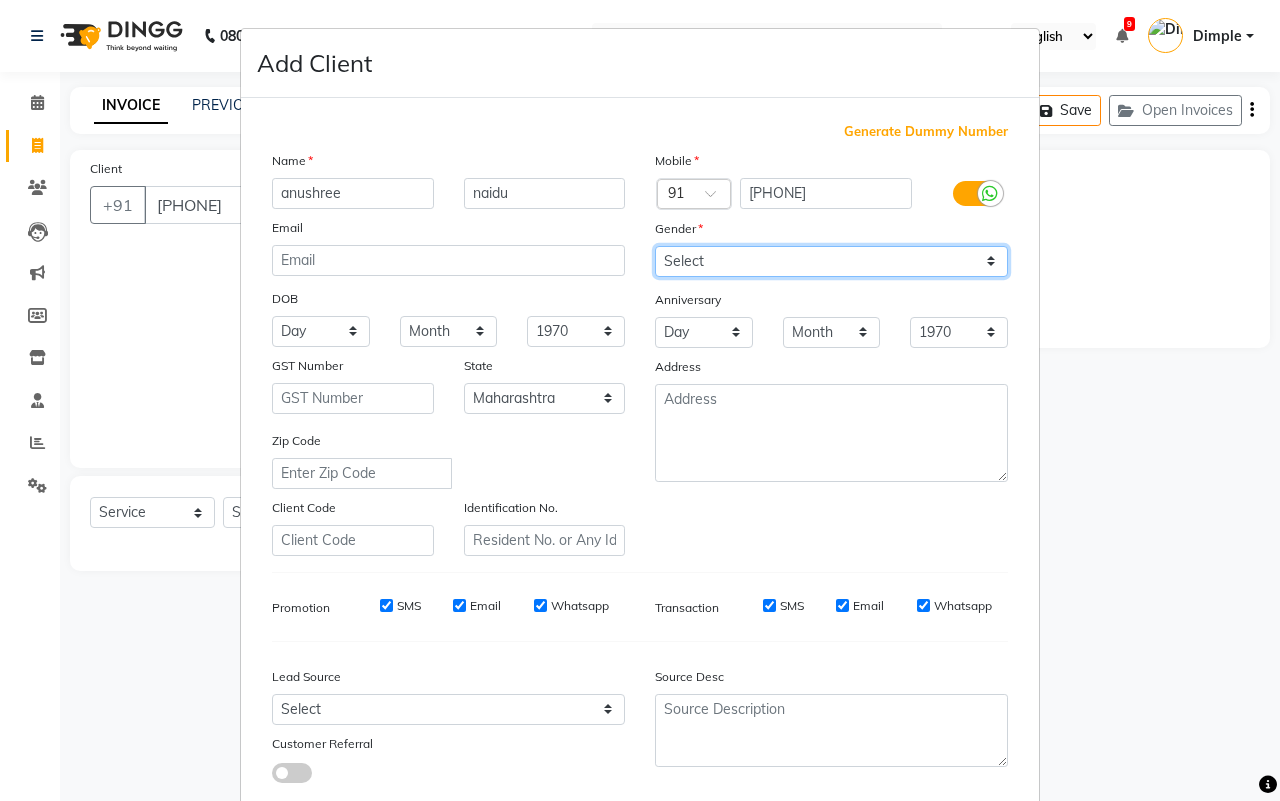 click on "Select Male Female Other Prefer Not To Say" at bounding box center (831, 261) 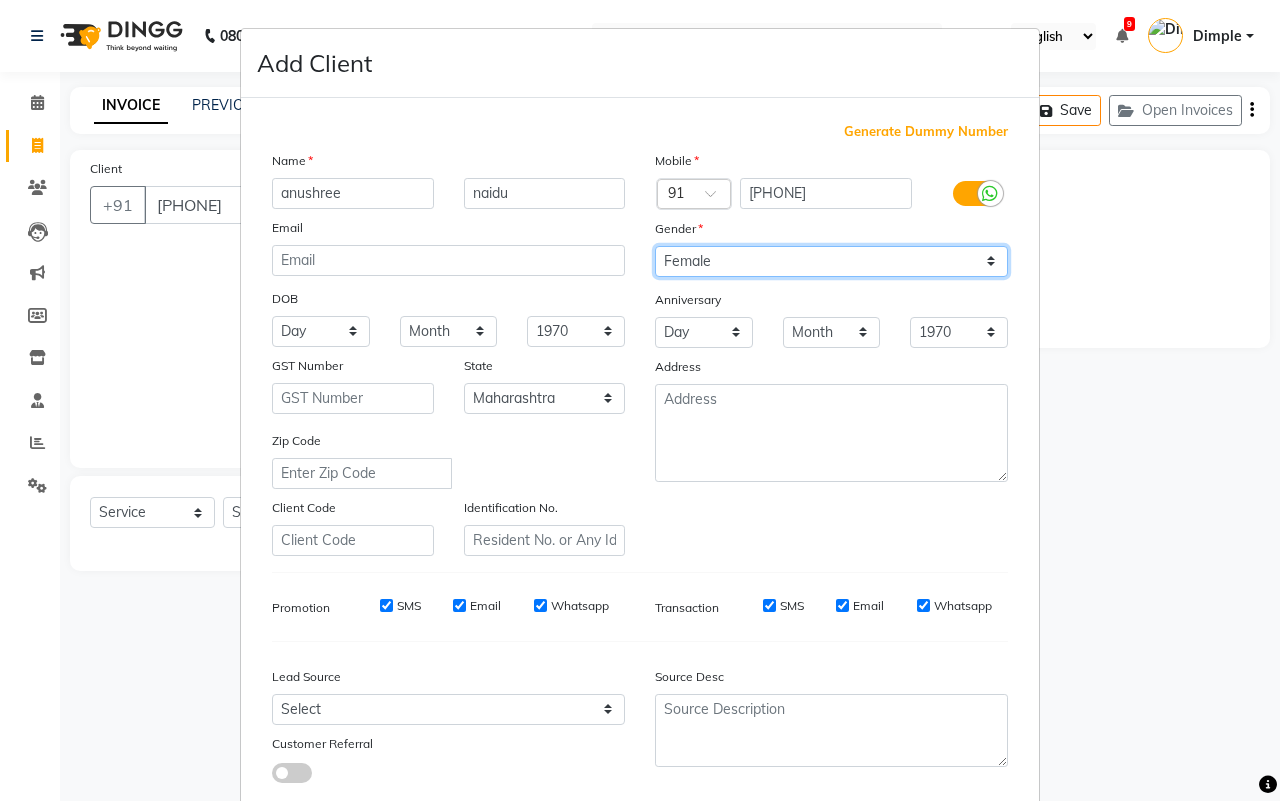 click on "Select Male Female Other Prefer Not To Say" at bounding box center [831, 261] 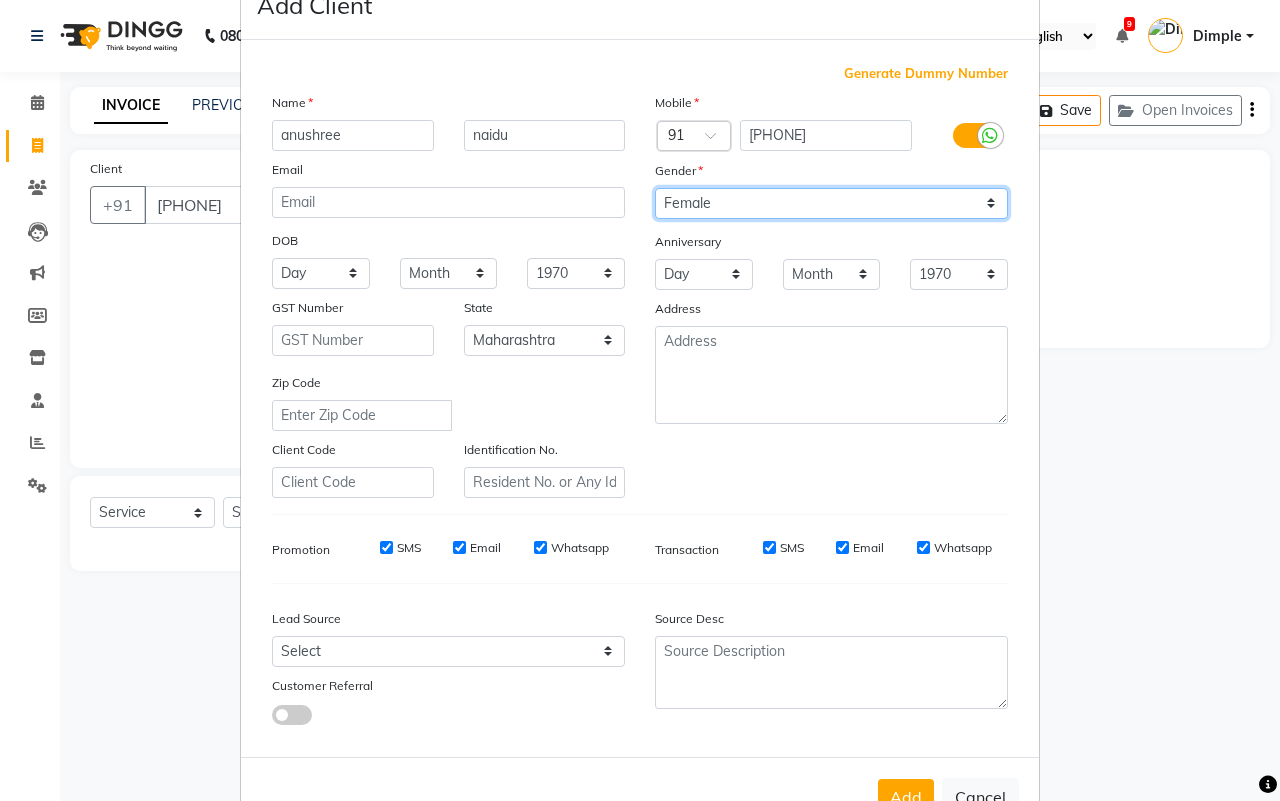 scroll, scrollTop: 115, scrollLeft: 0, axis: vertical 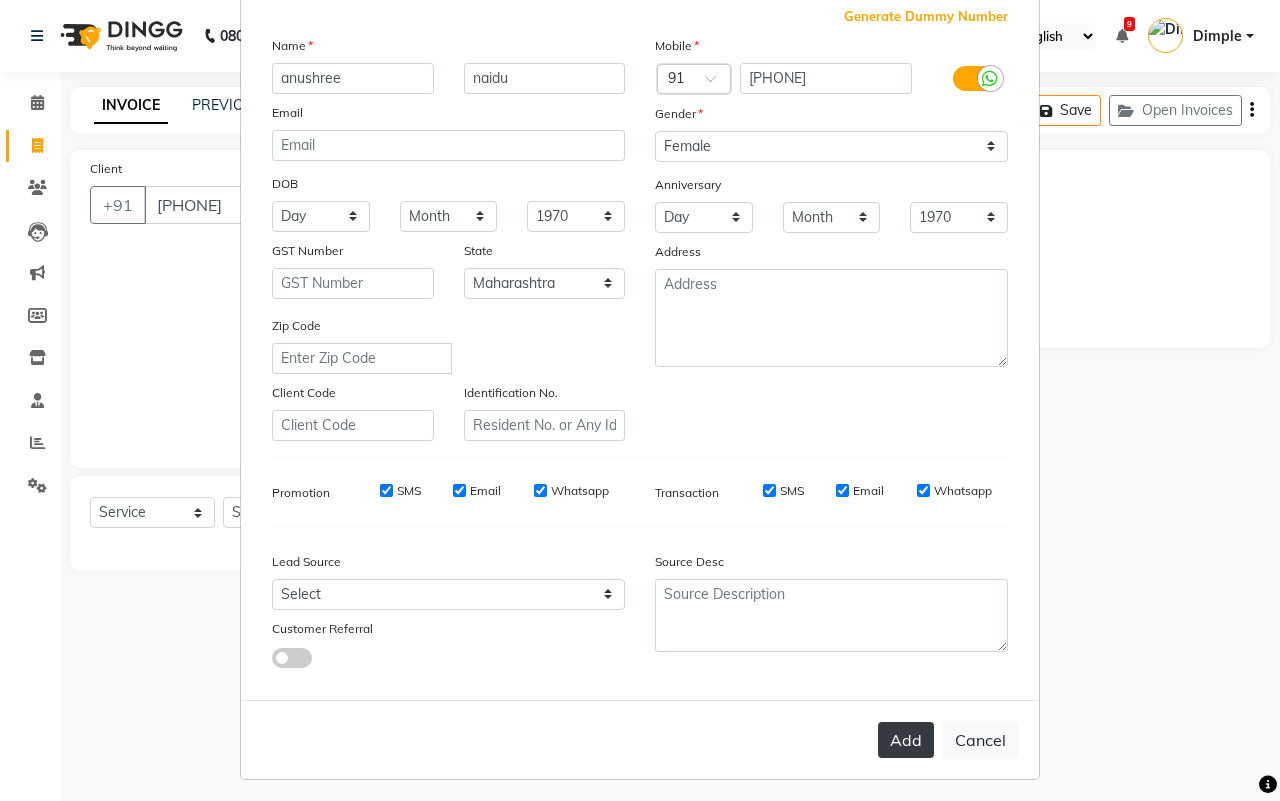 click on "Add" at bounding box center (906, 740) 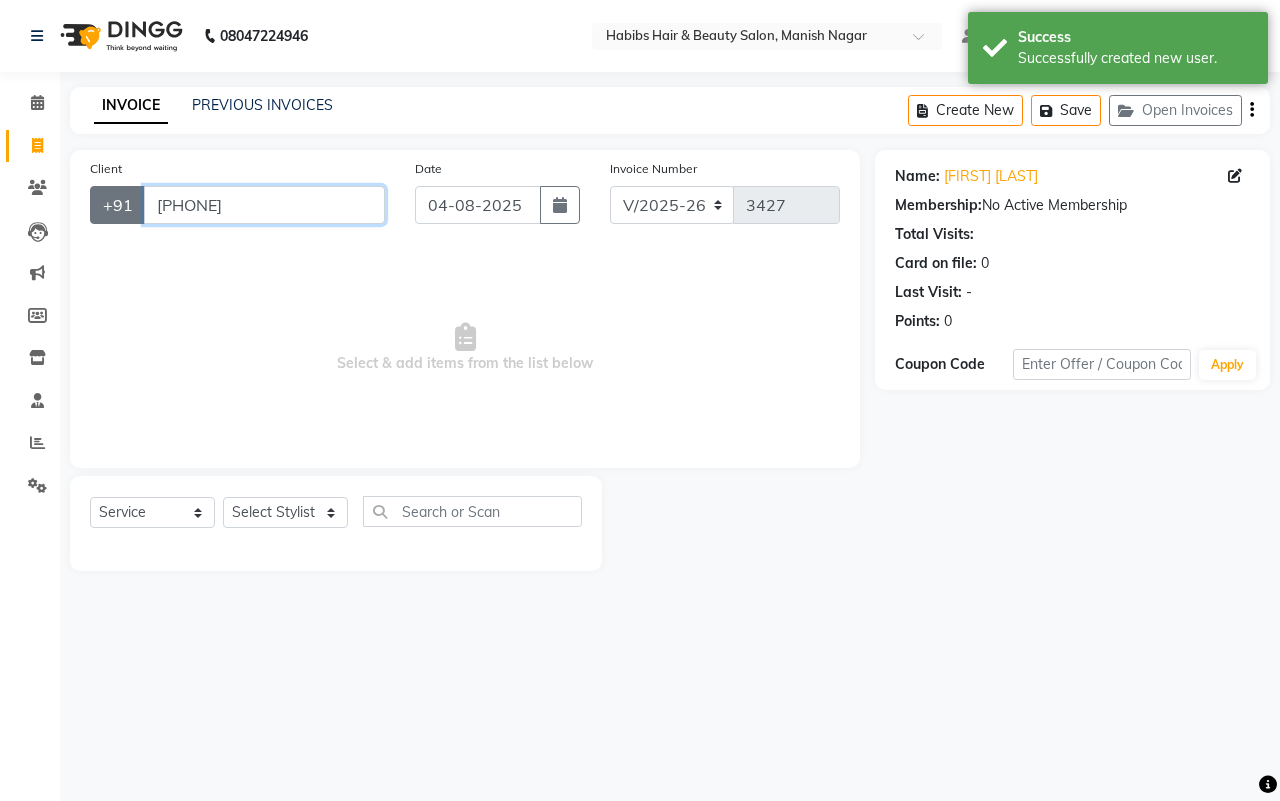 drag, startPoint x: 248, startPoint y: 202, endPoint x: 138, endPoint y: 198, distance: 110.0727 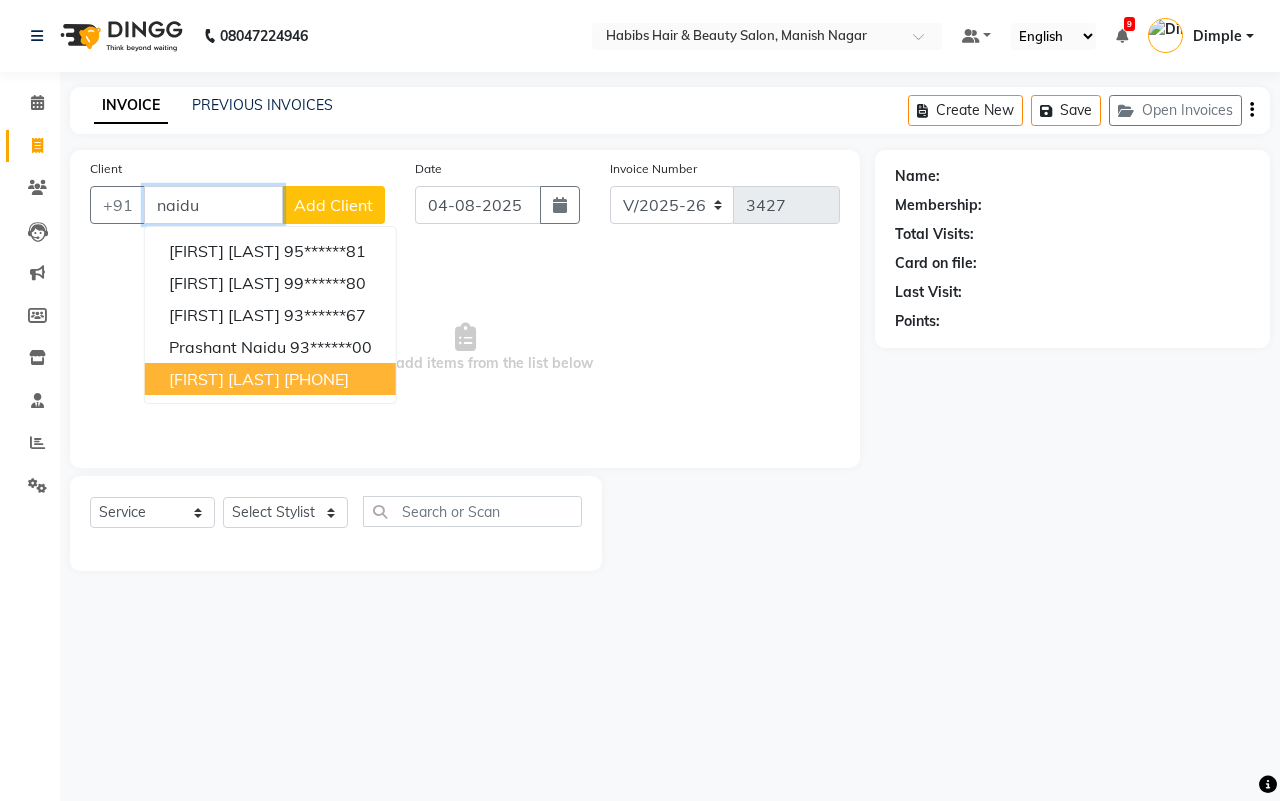 click on "[PHONE]" at bounding box center [316, 379] 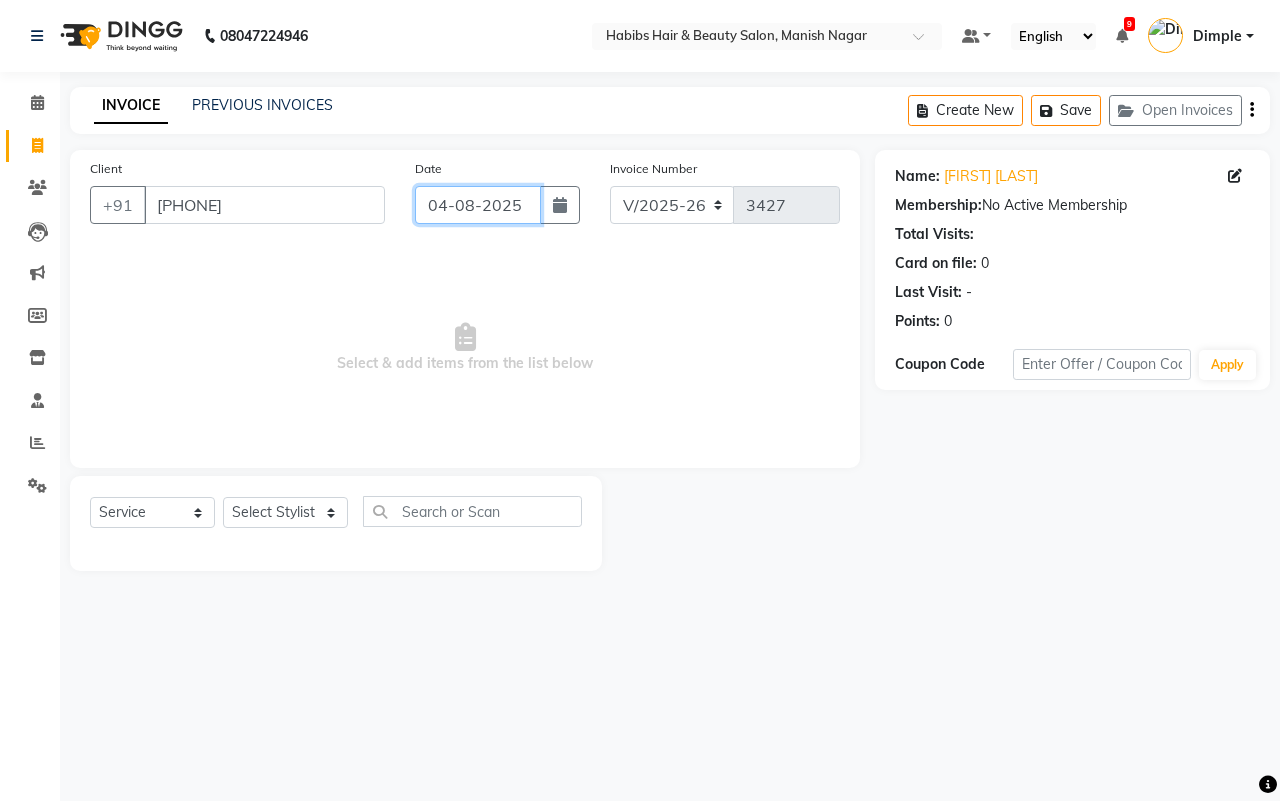 click on "04-08-2025" 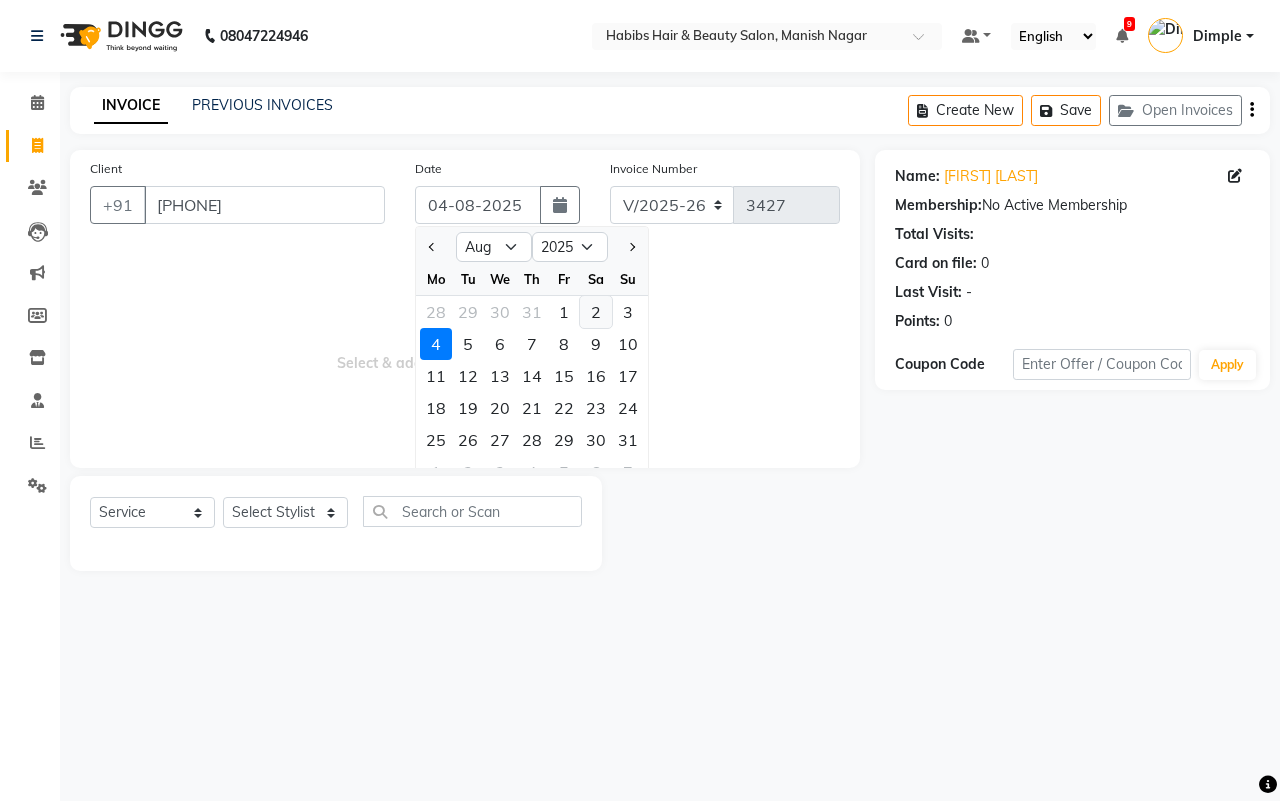 click on "2" 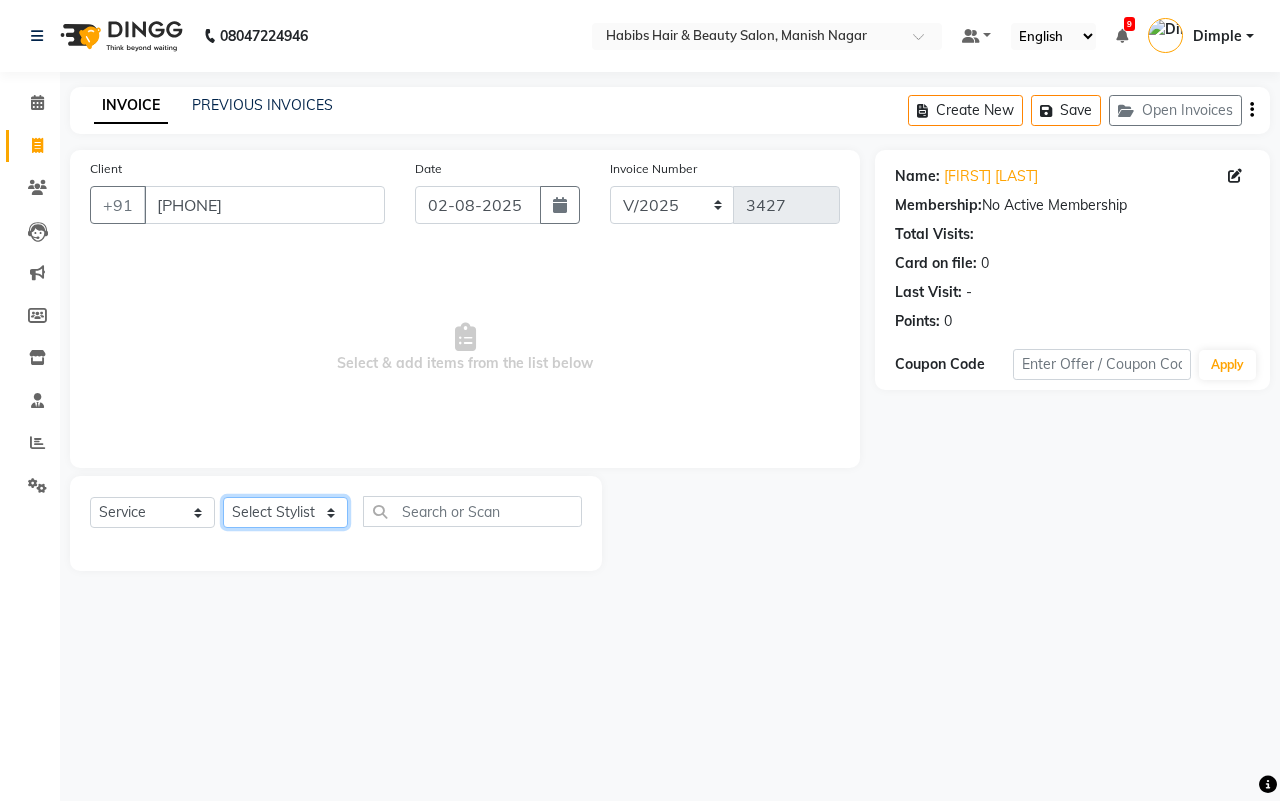 click on "Select Stylist [FIRST] [LAST] [FIRST] [LAST] [FIRST] [LAST] [FIRST] [LAST] [FIRST] [LAST] [FIRST] [LAST] [FIRST] [LAST] [FIRST] [LAST] [FIRST] [LAST] [FIRST] [LAST]" 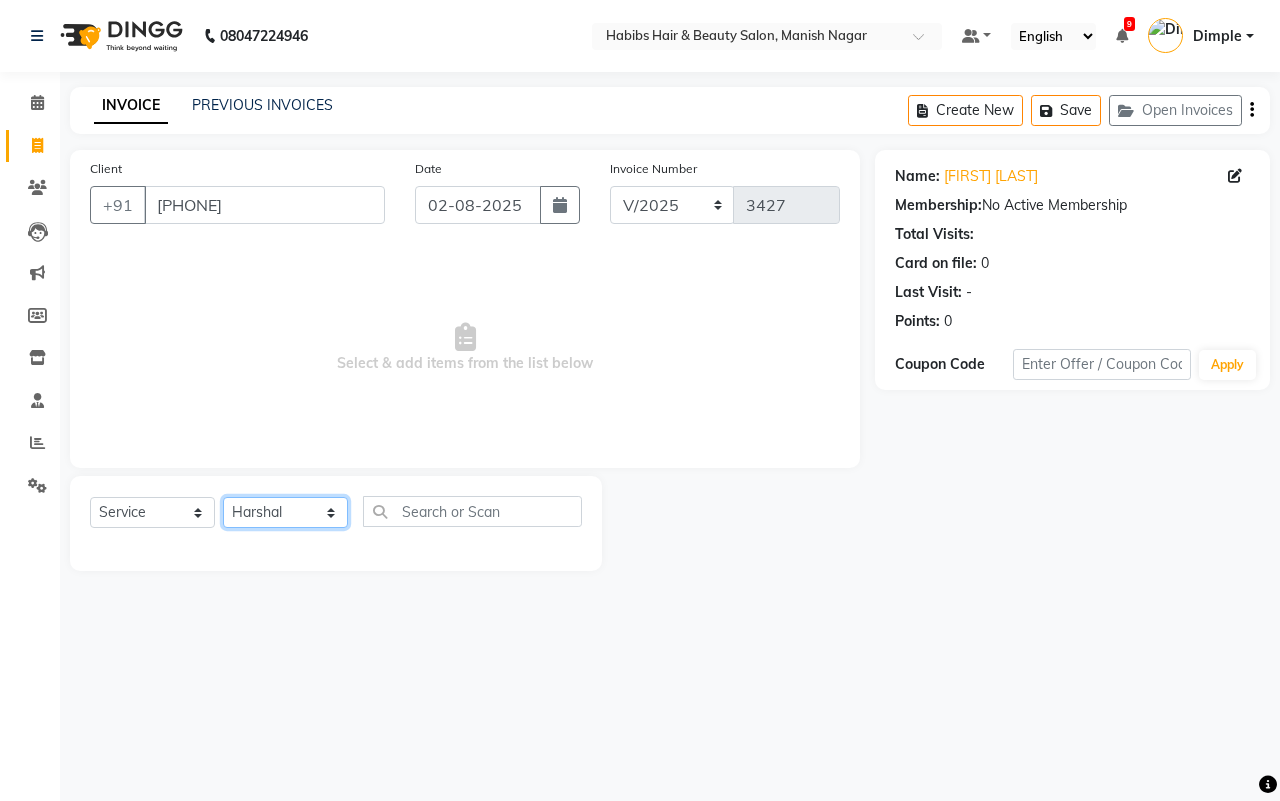 click on "Select Stylist [FIRST] [LAST] [FIRST] [LAST] [FIRST] [LAST] [FIRST] [LAST] [FIRST] [LAST] [FIRST] [LAST] [FIRST] [LAST] [FIRST] [LAST] [FIRST] [LAST] [FIRST] [LAST]" 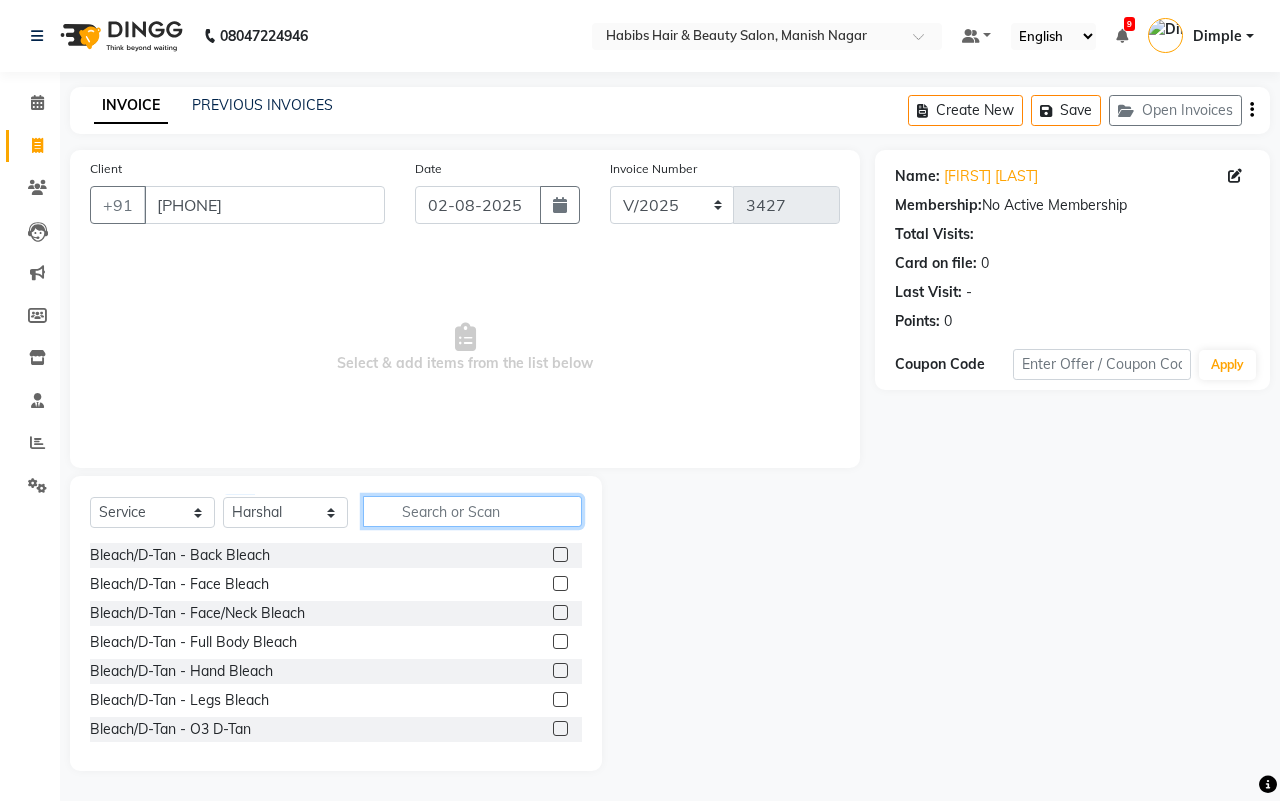 click 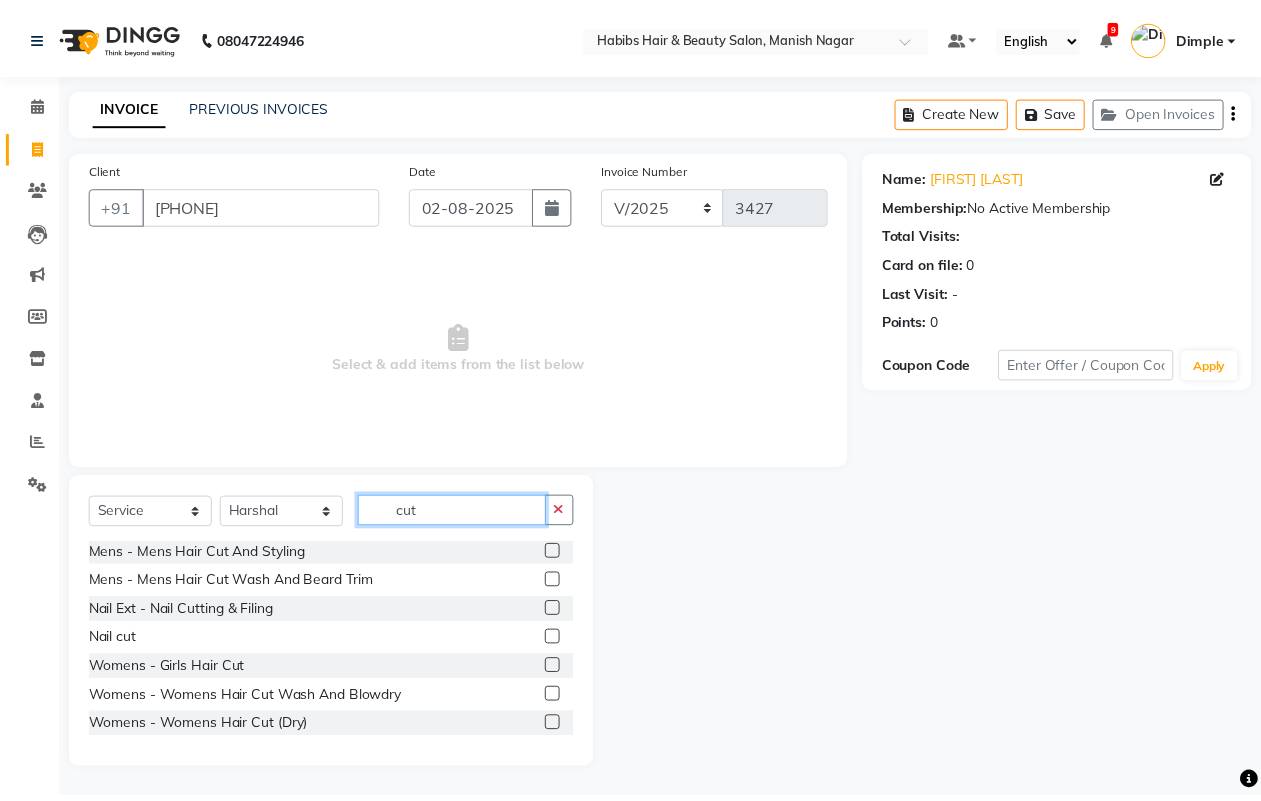 scroll, scrollTop: 90, scrollLeft: 0, axis: vertical 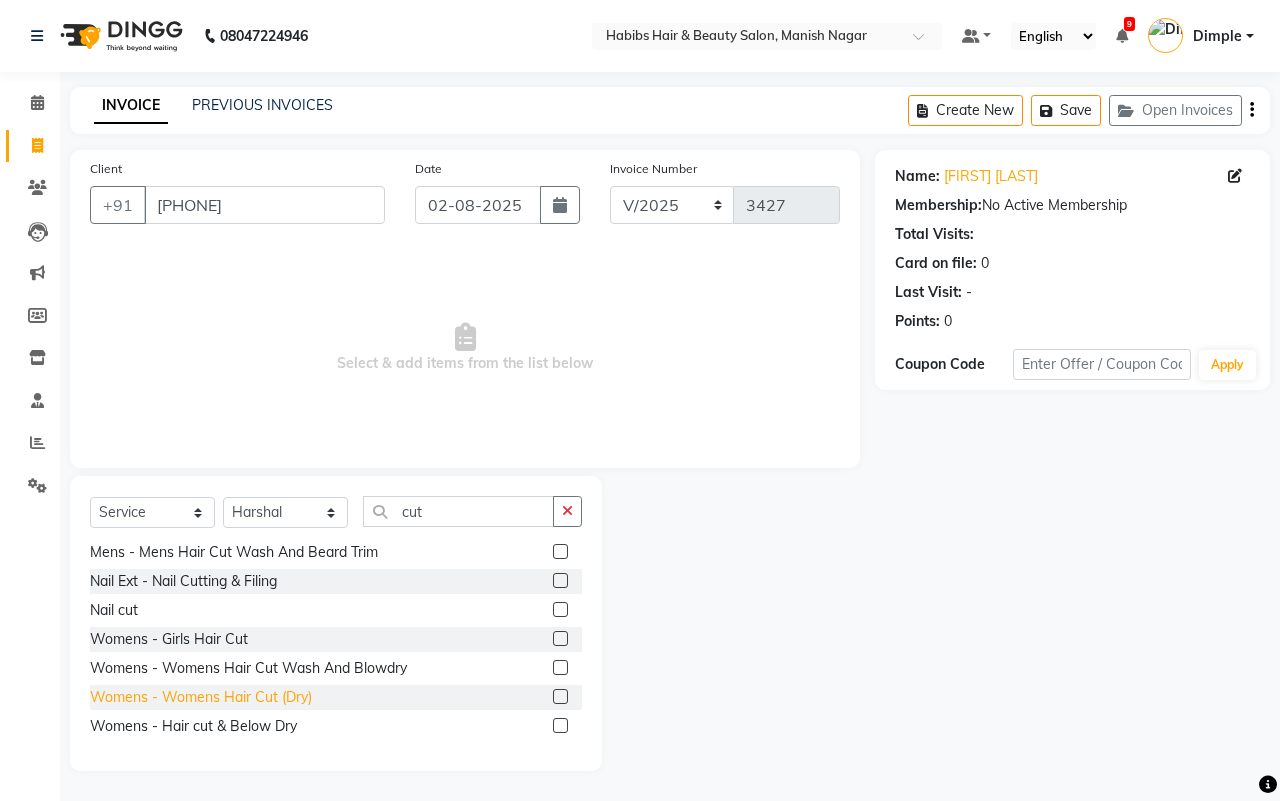 click on "Womens - Womens Hair Cut (Dry)" 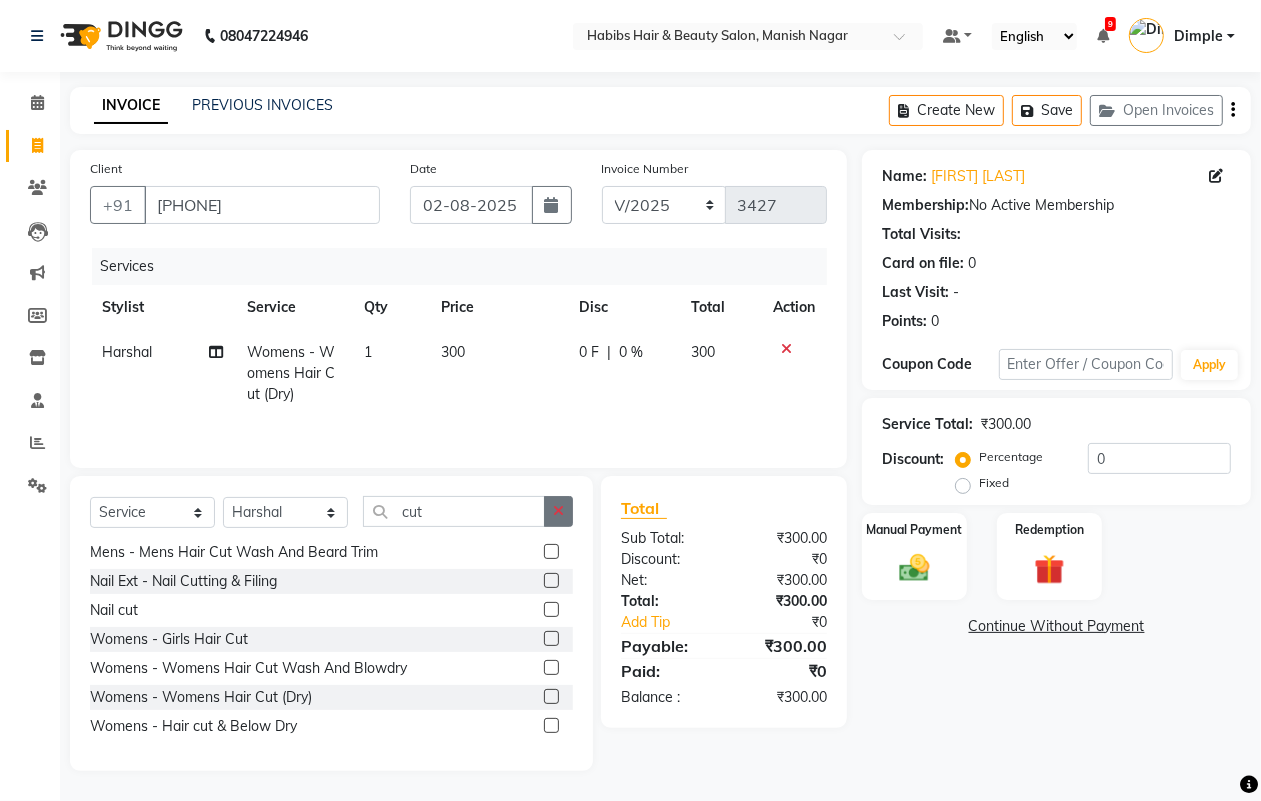 click 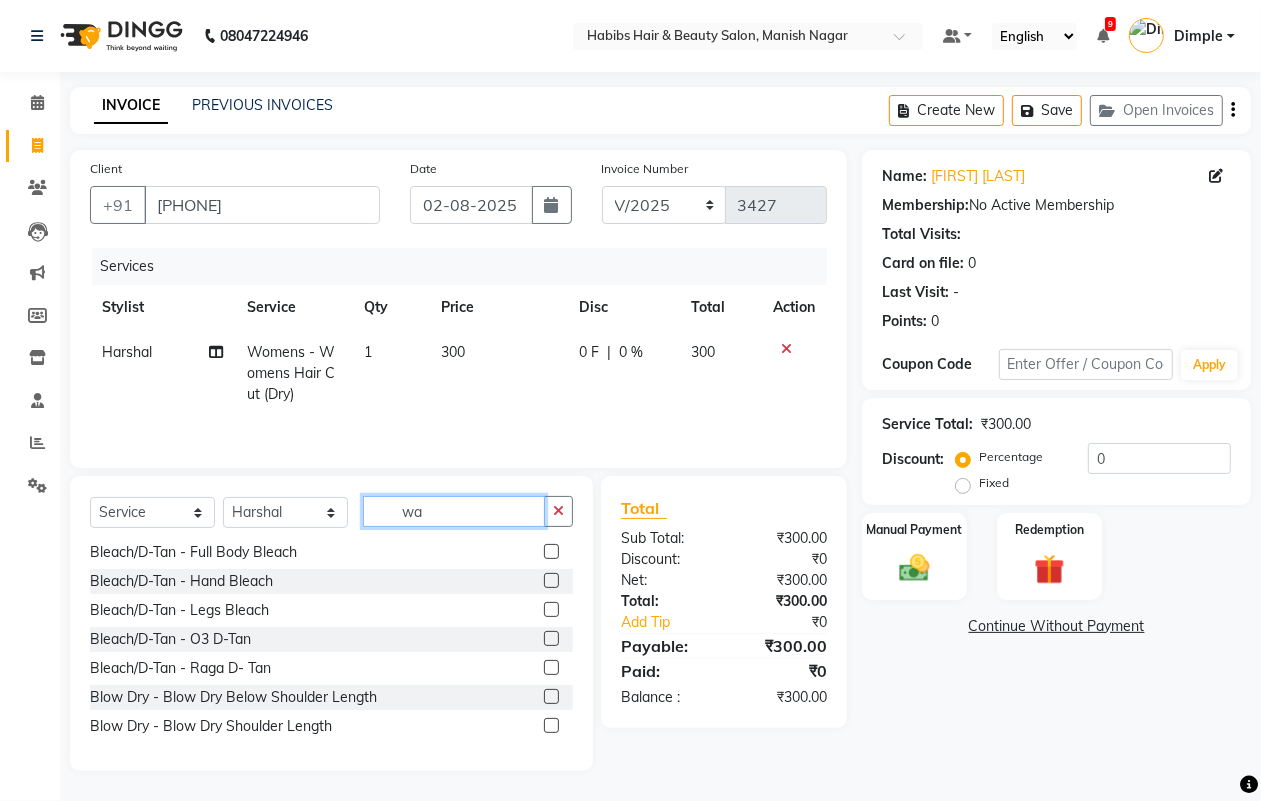 scroll, scrollTop: 0, scrollLeft: 0, axis: both 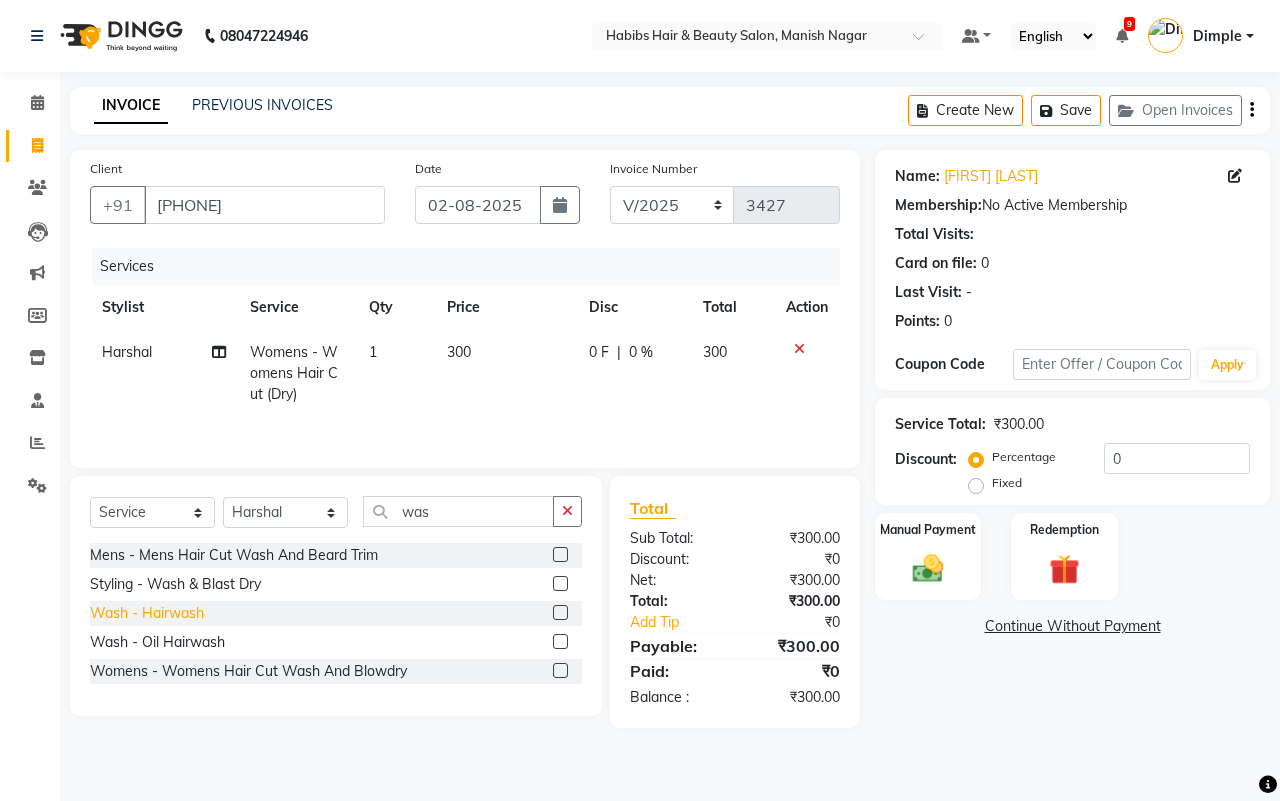 click on "Wash - Hairwash" 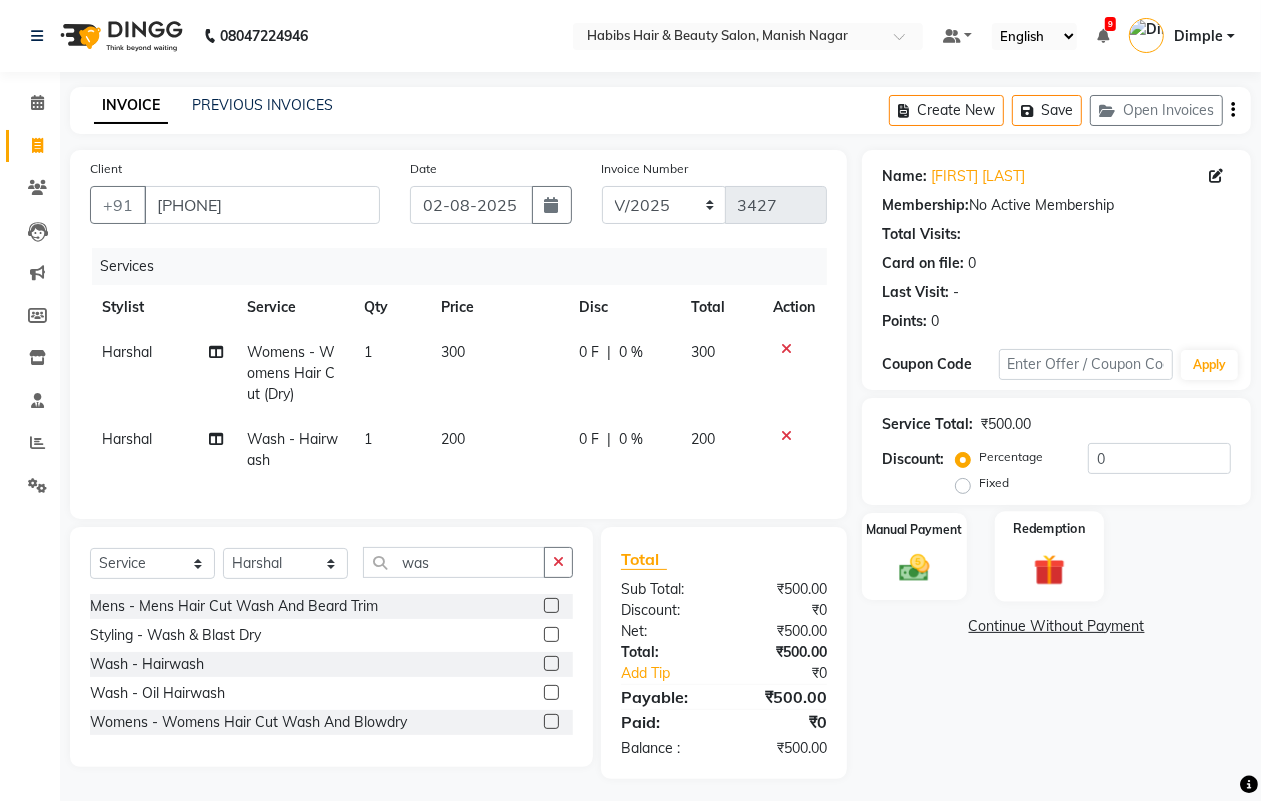 drag, startPoint x: 917, startPoint y: 565, endPoint x: 1016, endPoint y: 588, distance: 101.636604 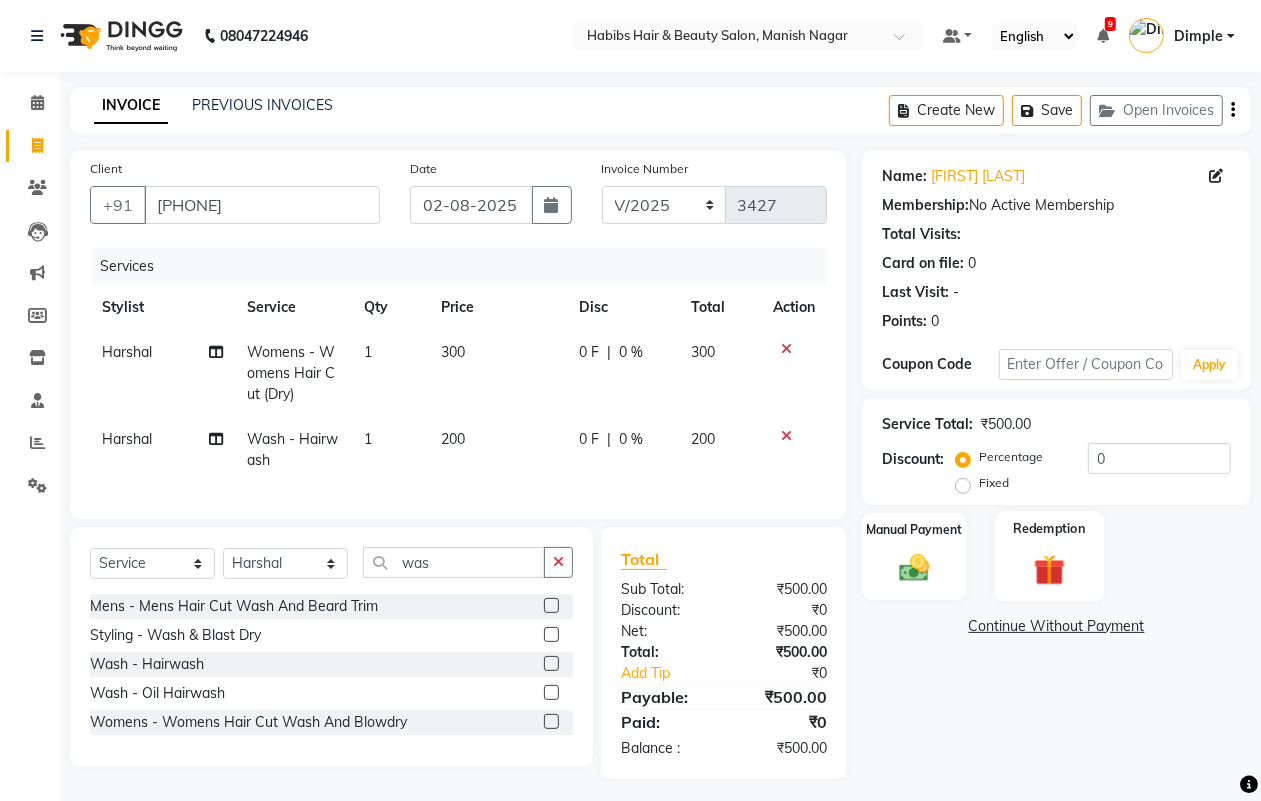 click 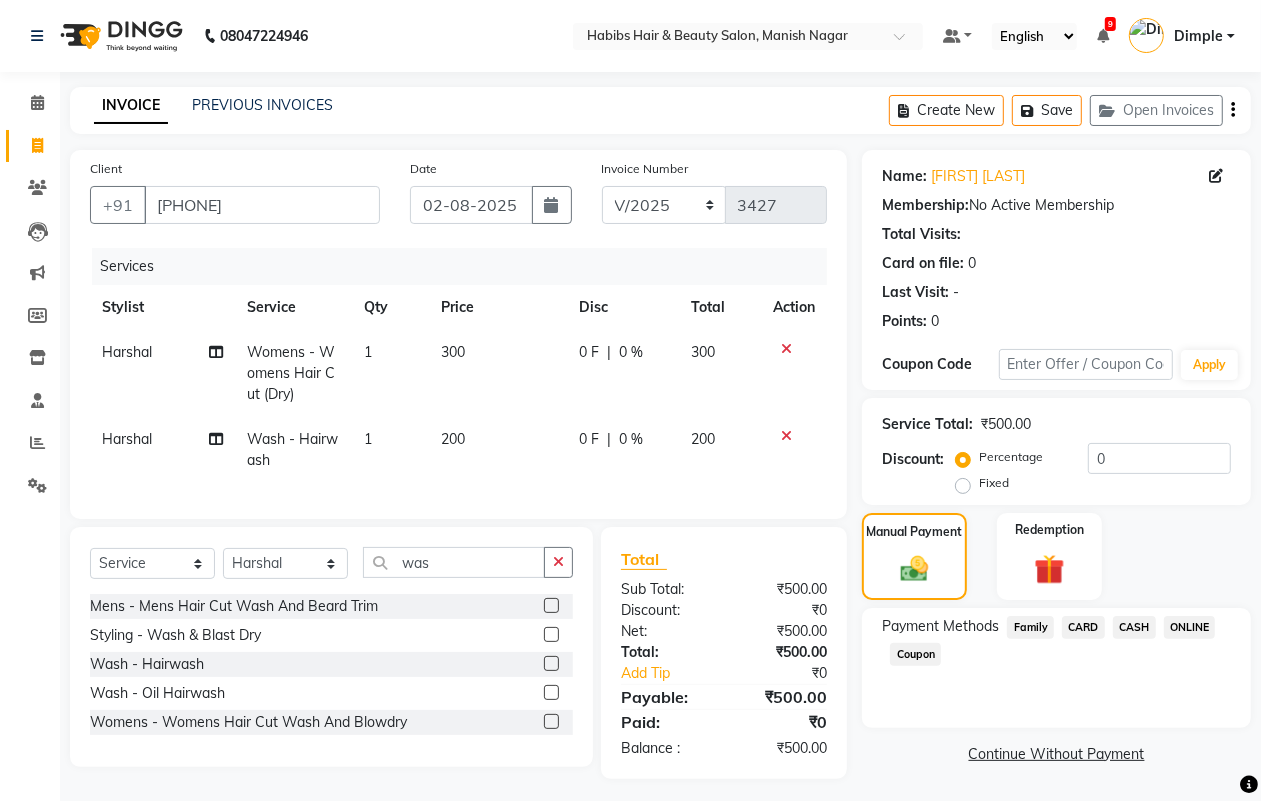 click on "ONLINE" 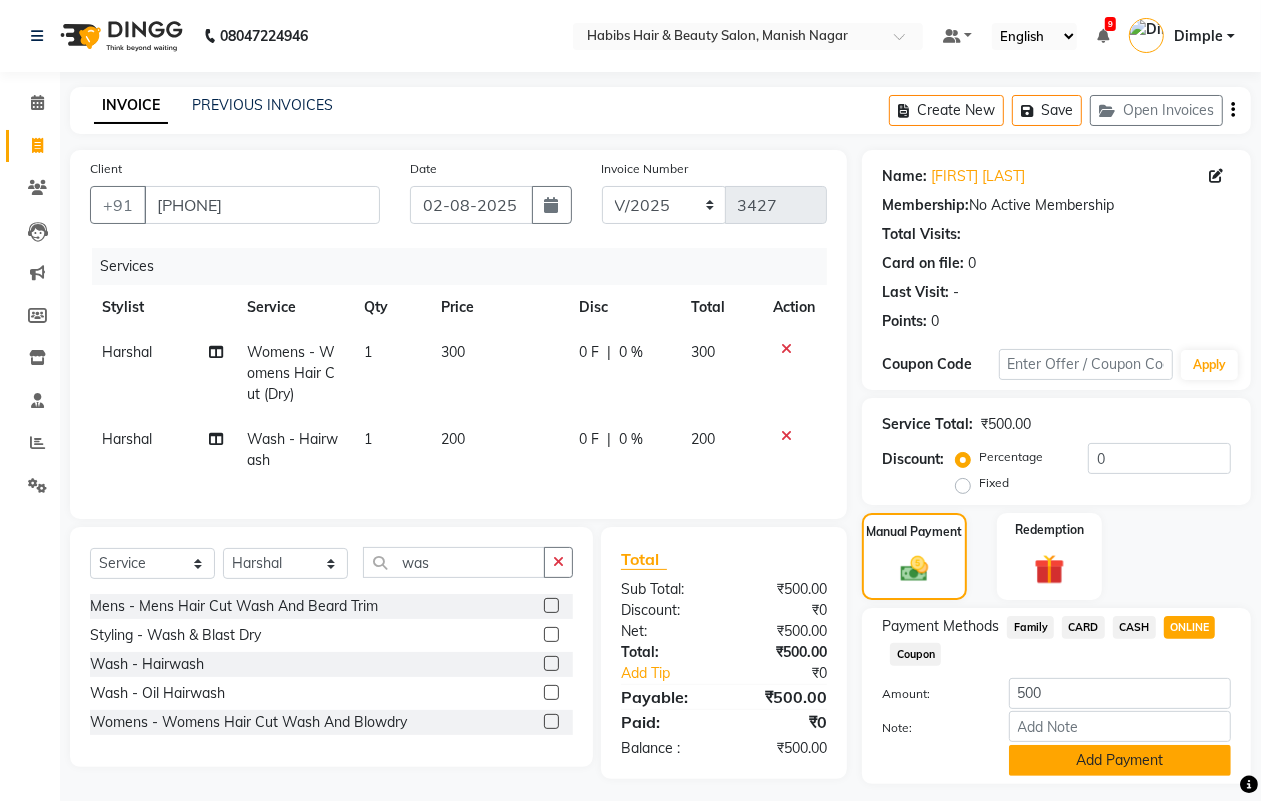 click on "Add Payment" 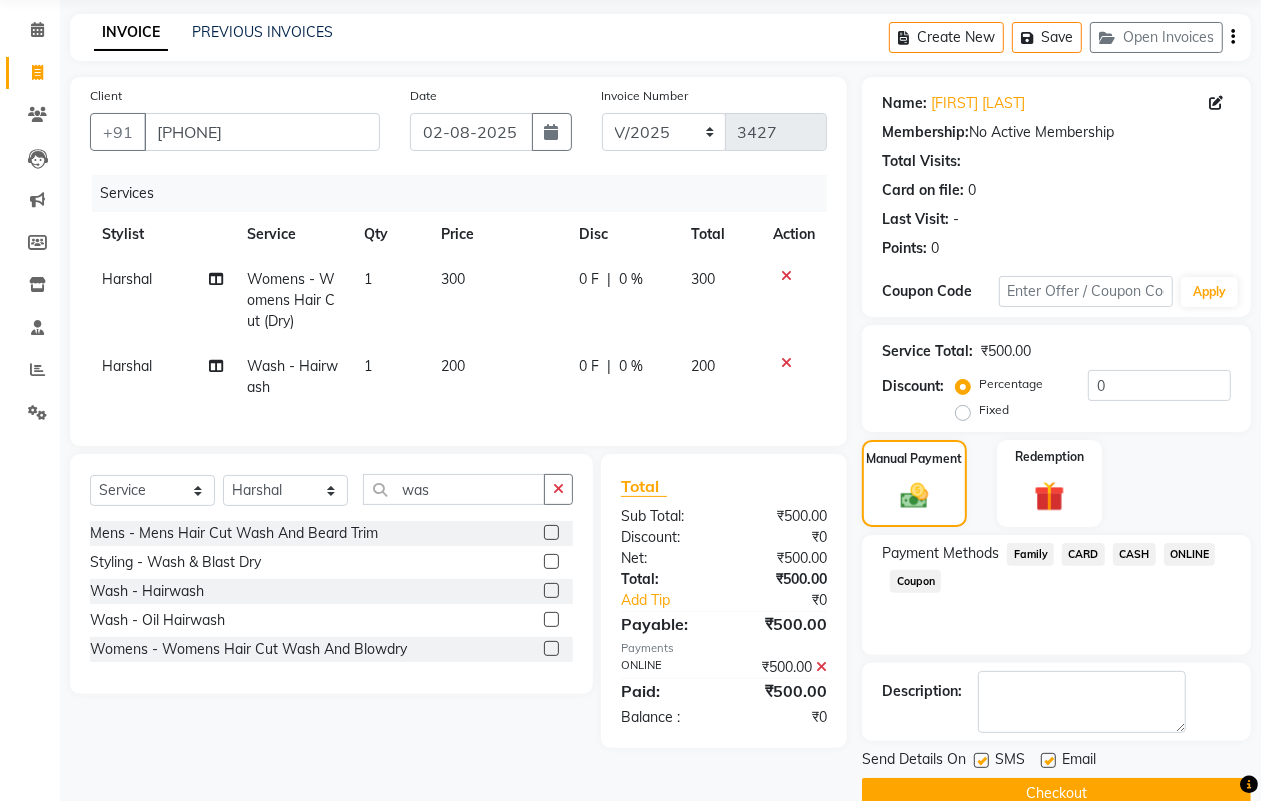 scroll, scrollTop: 111, scrollLeft: 0, axis: vertical 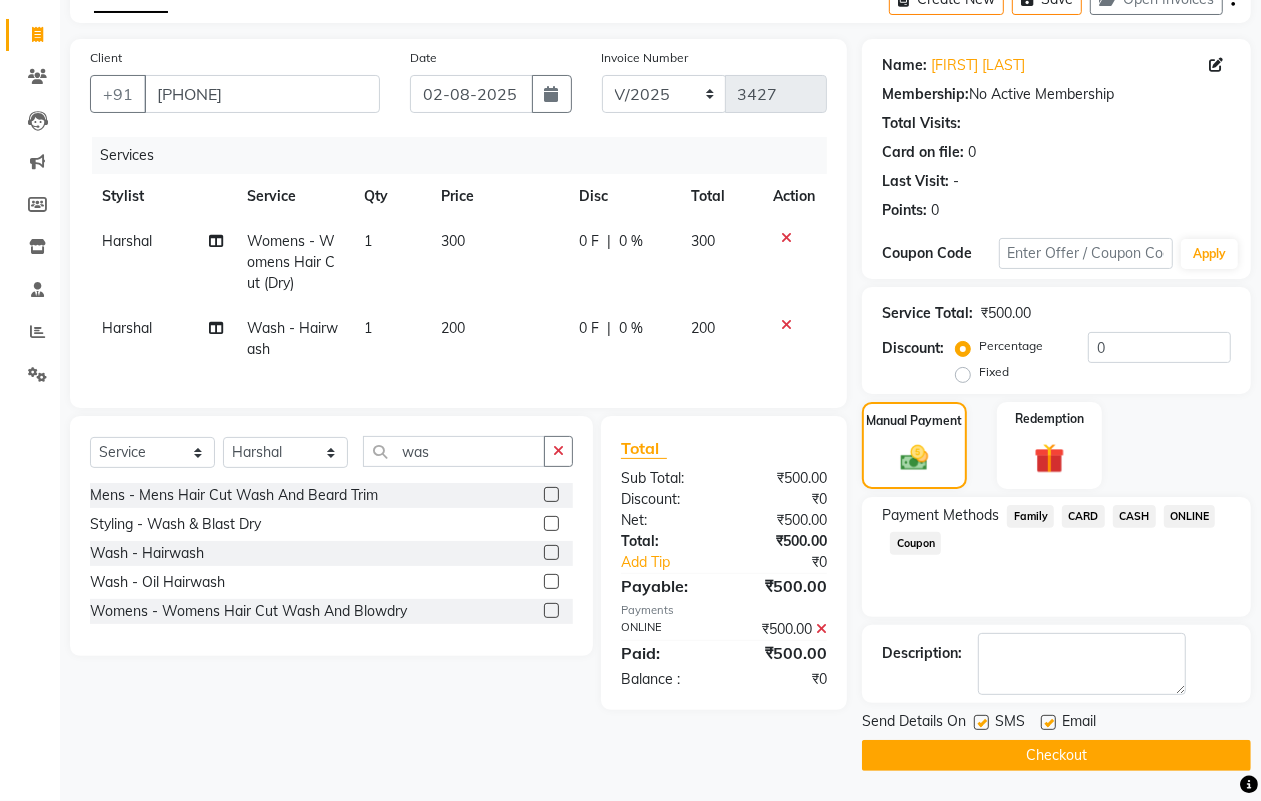 click 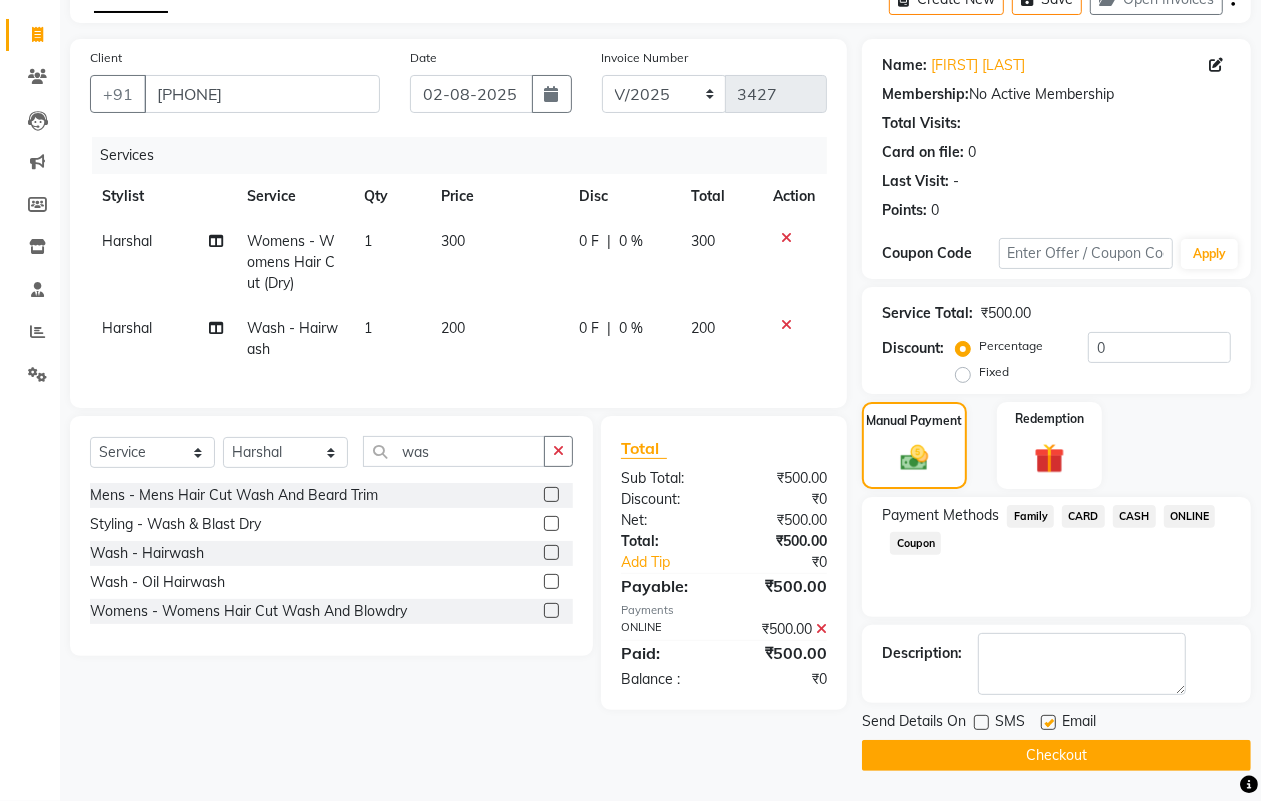 click on "Checkout" 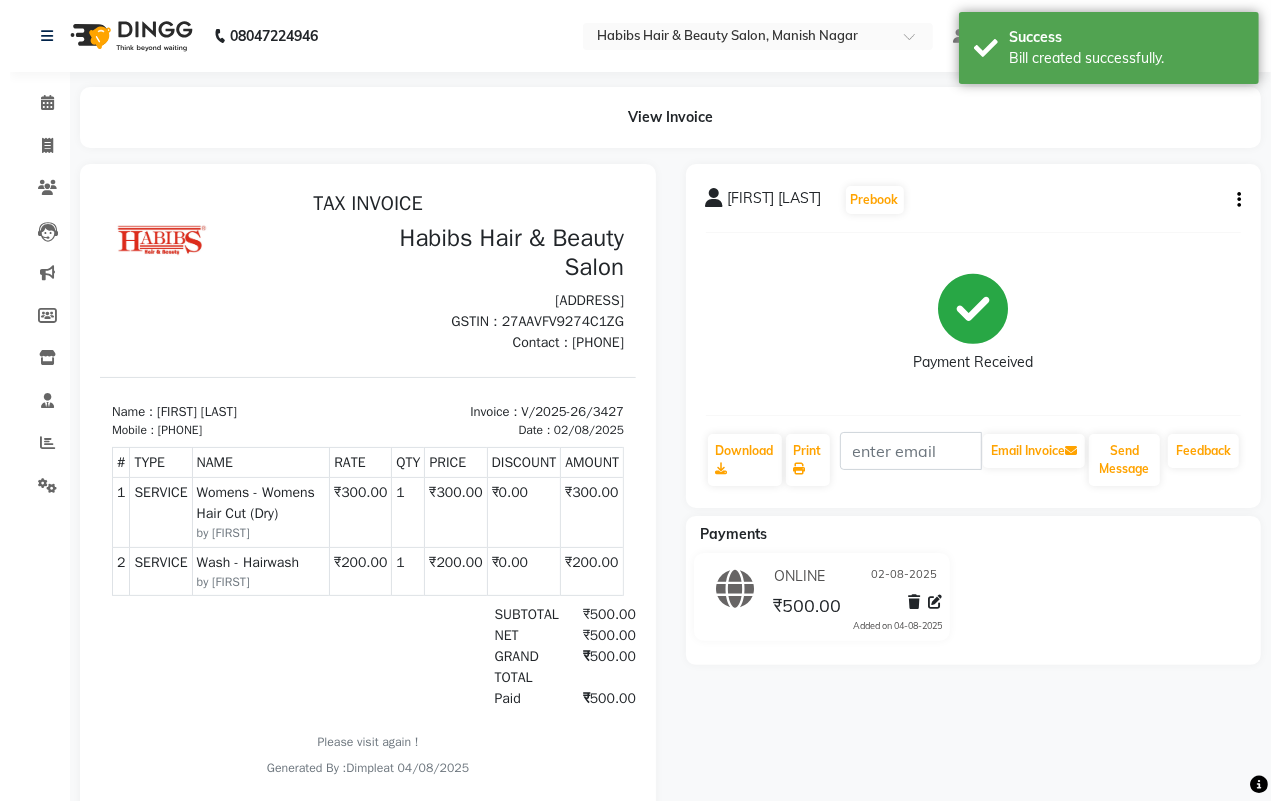 scroll, scrollTop: 0, scrollLeft: 0, axis: both 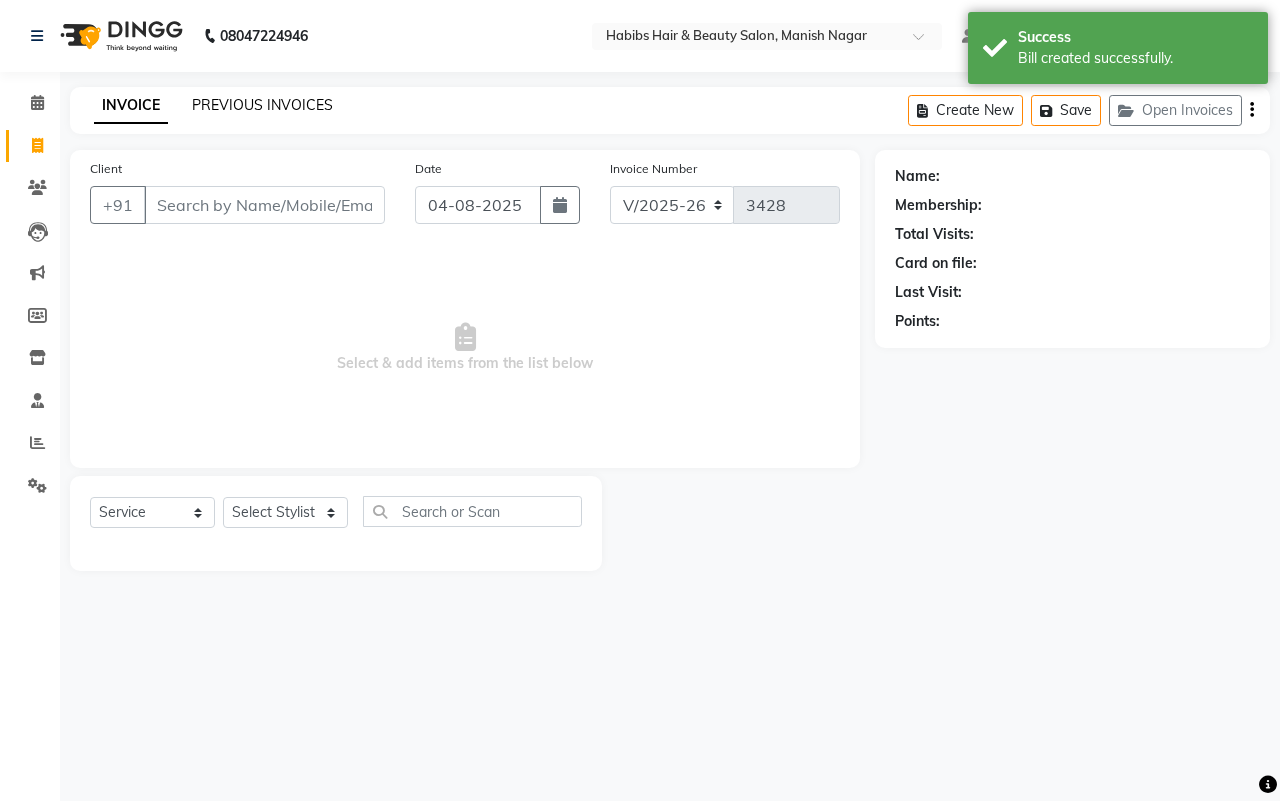 click on "PREVIOUS INVOICES" 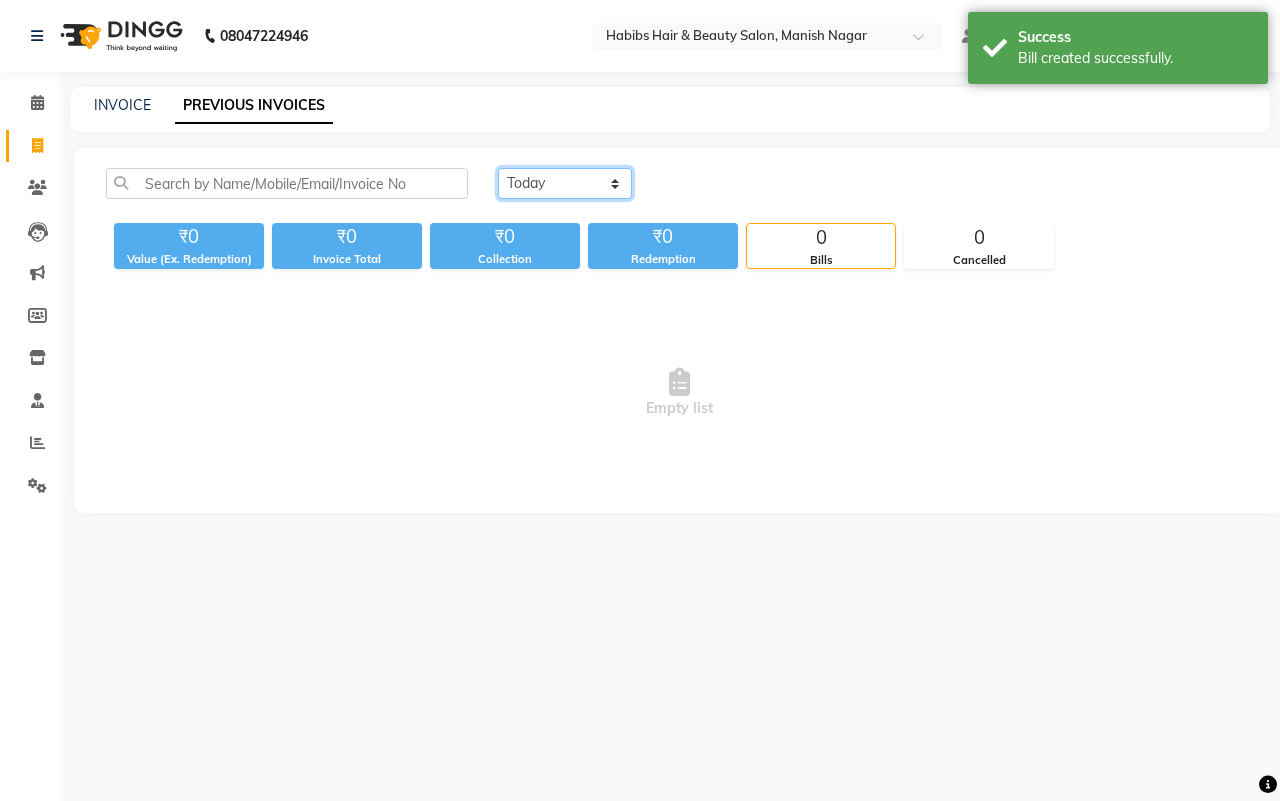 click on "Today Yesterday Custom Range" 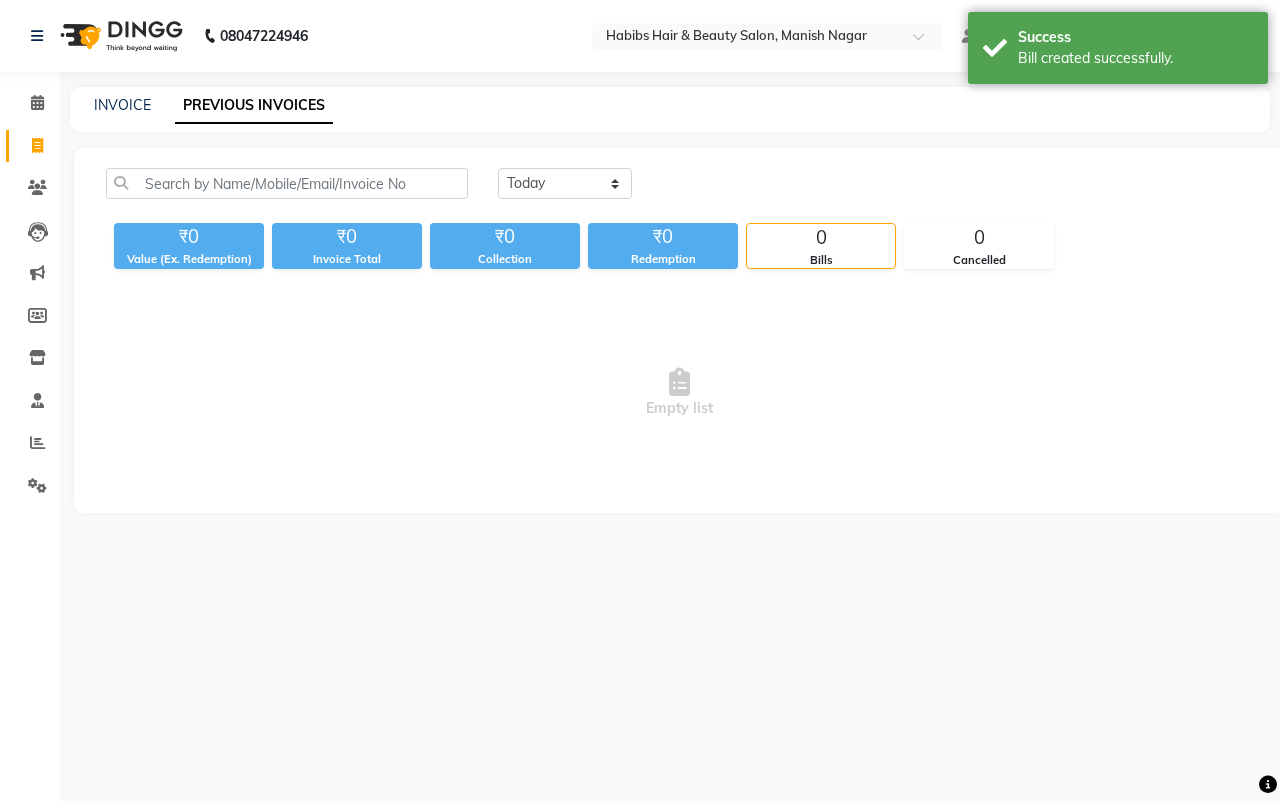 click on "INVOICE PREVIOUS INVOICES Today Yesterday Custom Range ₹0 Value (Ex. Redemption) ₹0 Invoice Total  ₹0 Collection ₹0 Redemption 0 Bills 0 Cancelled  Empty list" 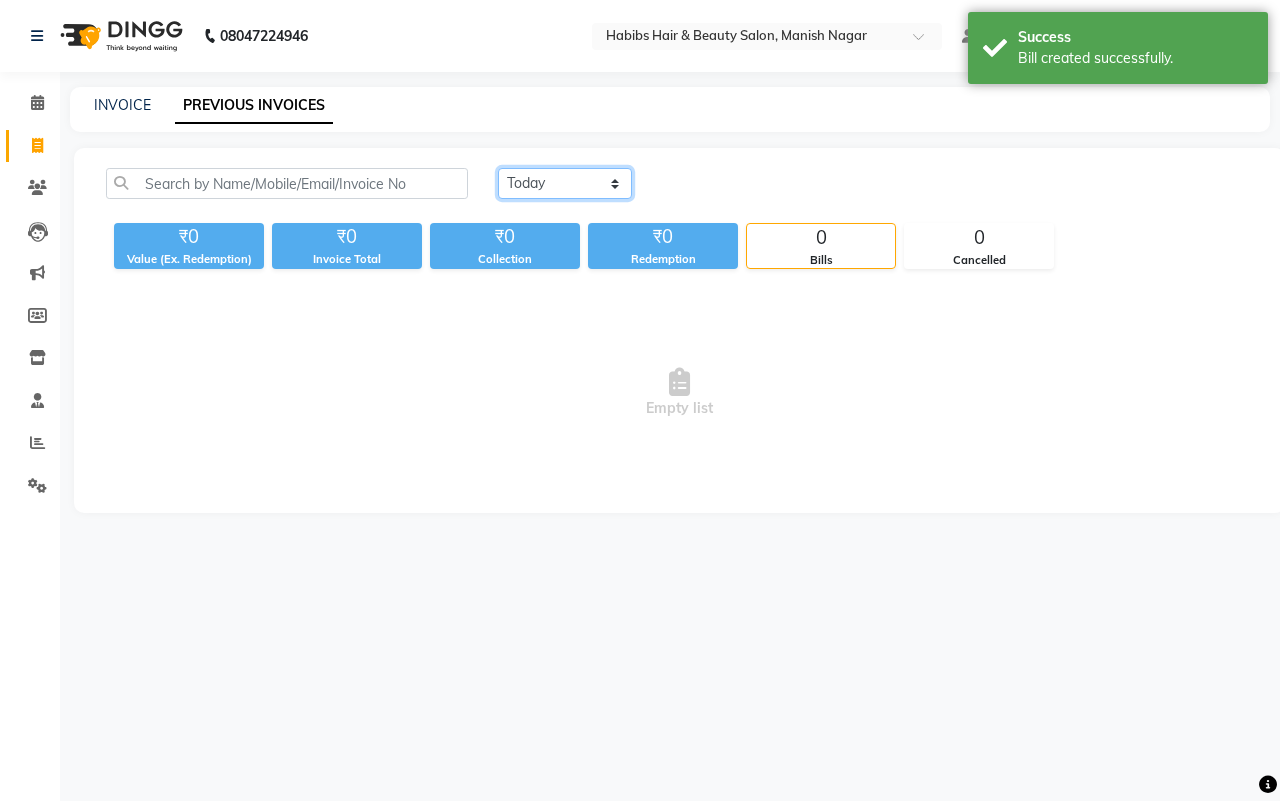 click on "Today Yesterday Custom Range" 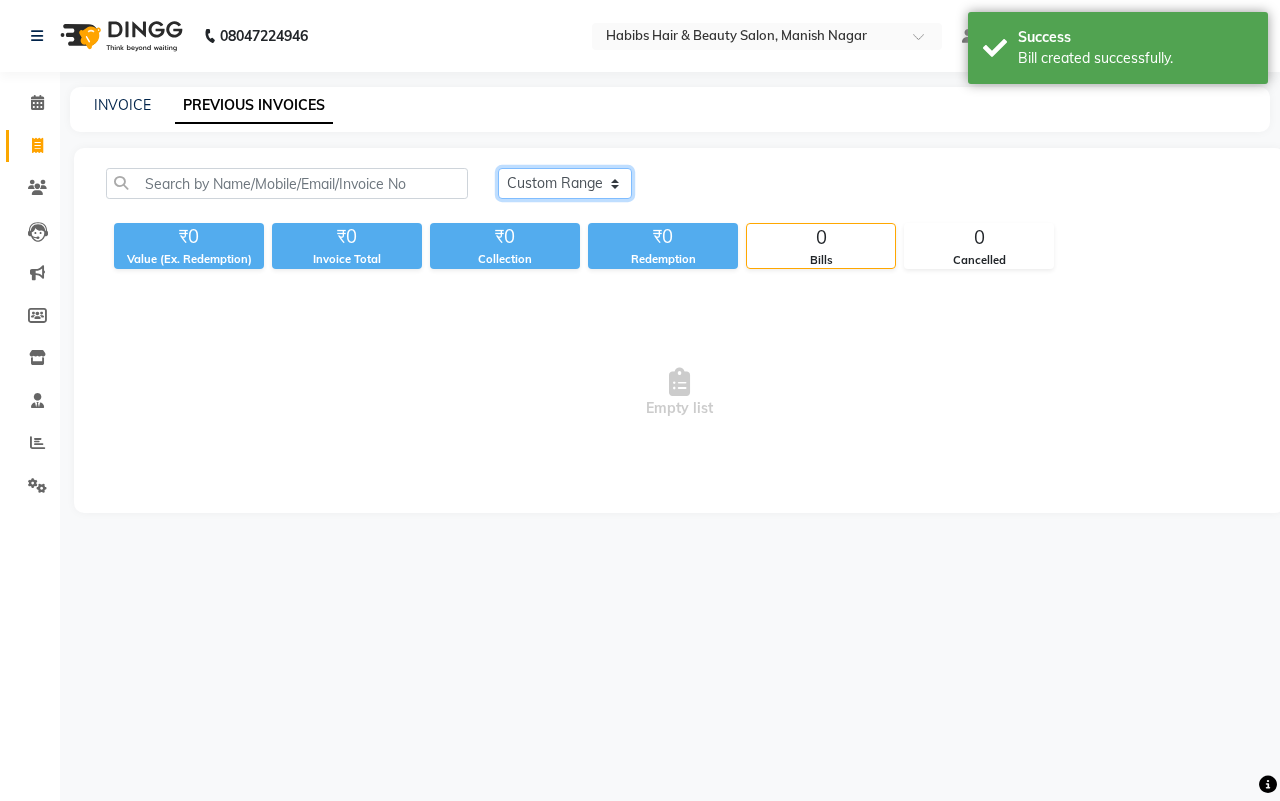 click on "Today Yesterday Custom Range" 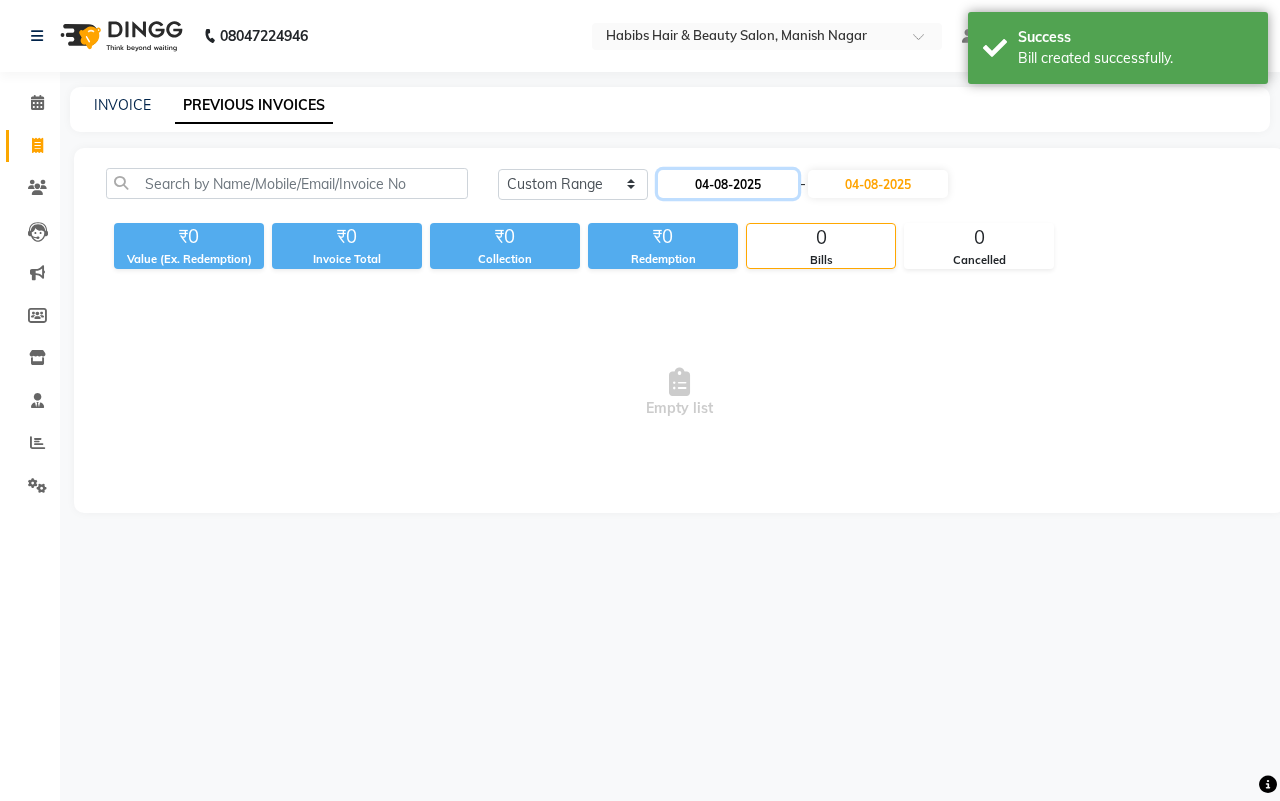 click on "04-08-2025" 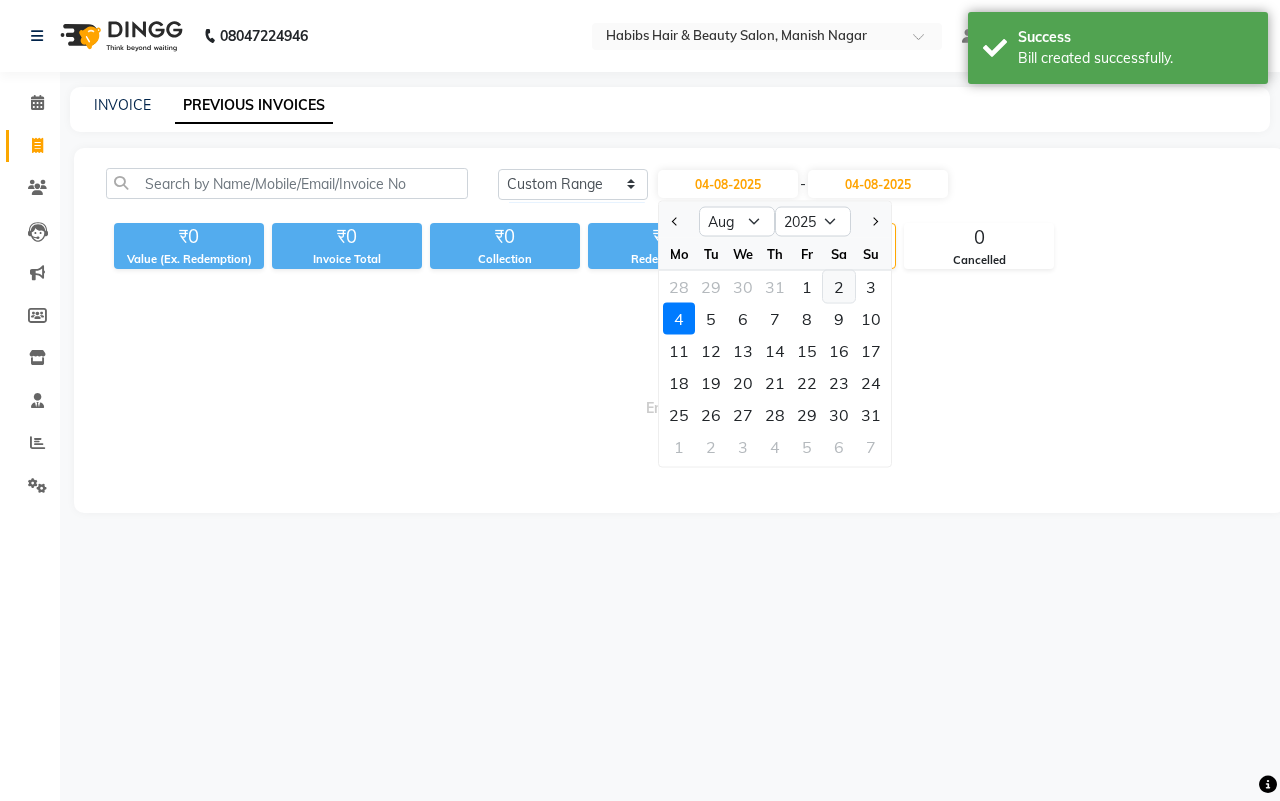 click on "2" 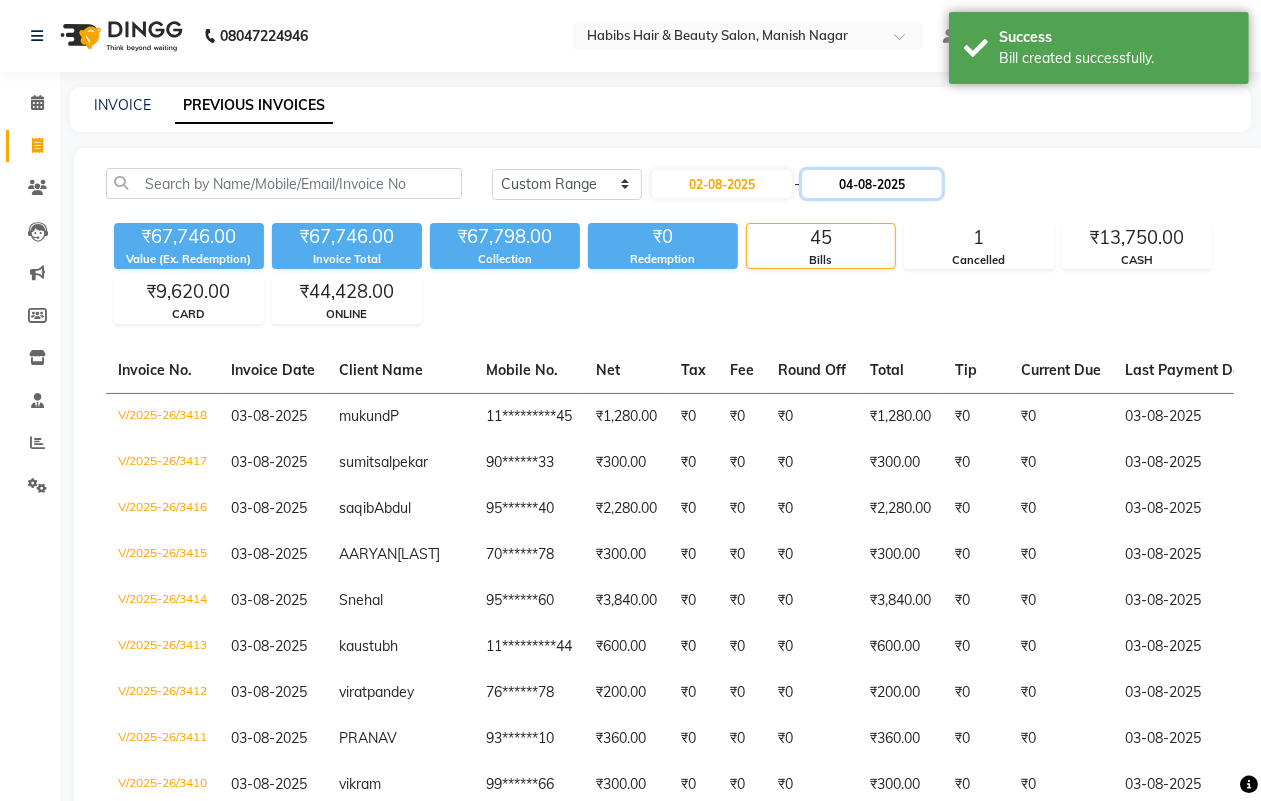 click on "04-08-2025" 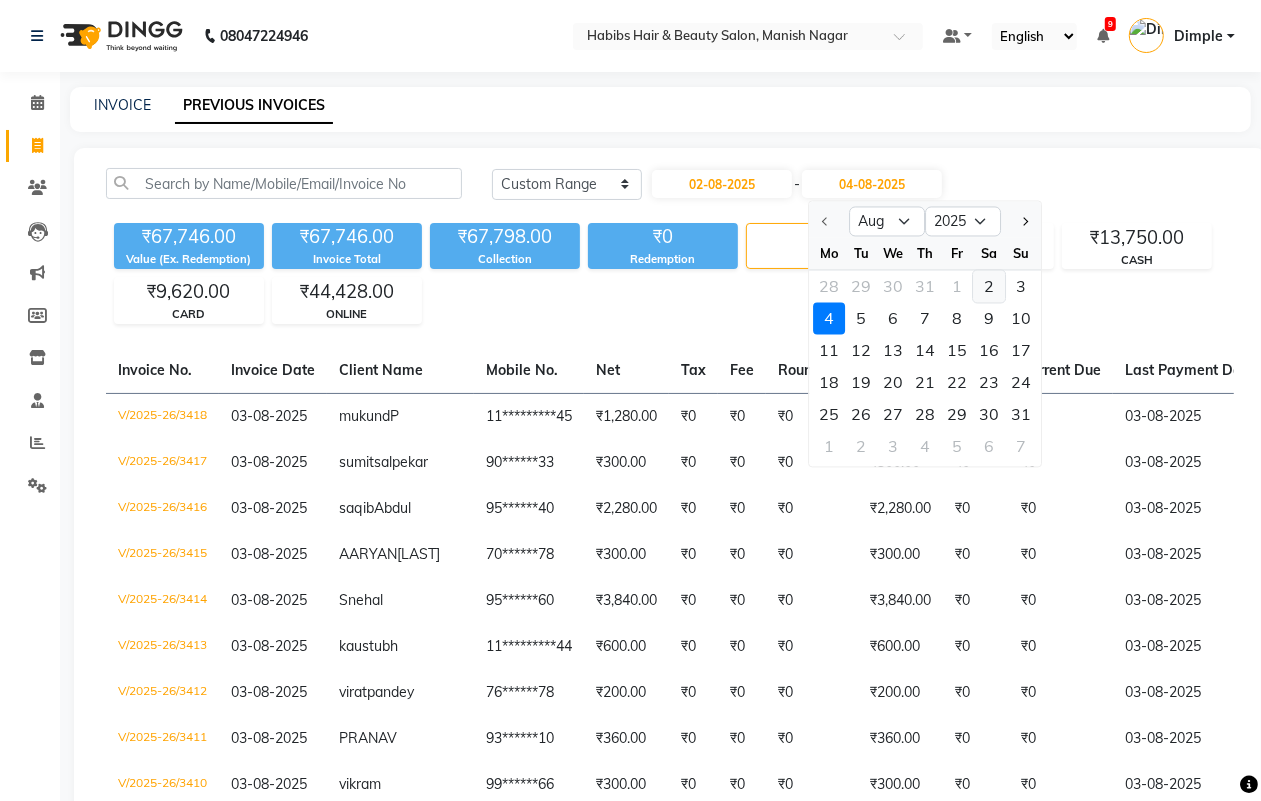 click on "2" 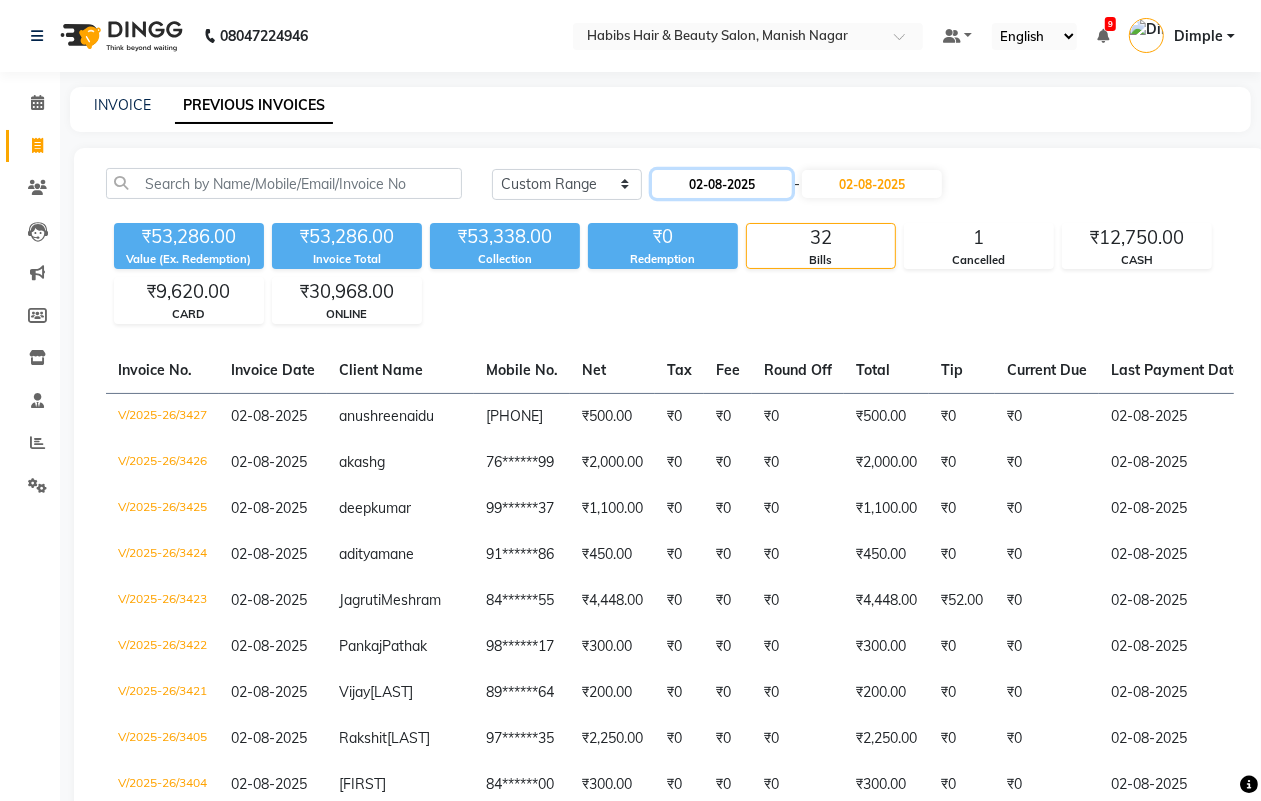click on "02-08-2025" 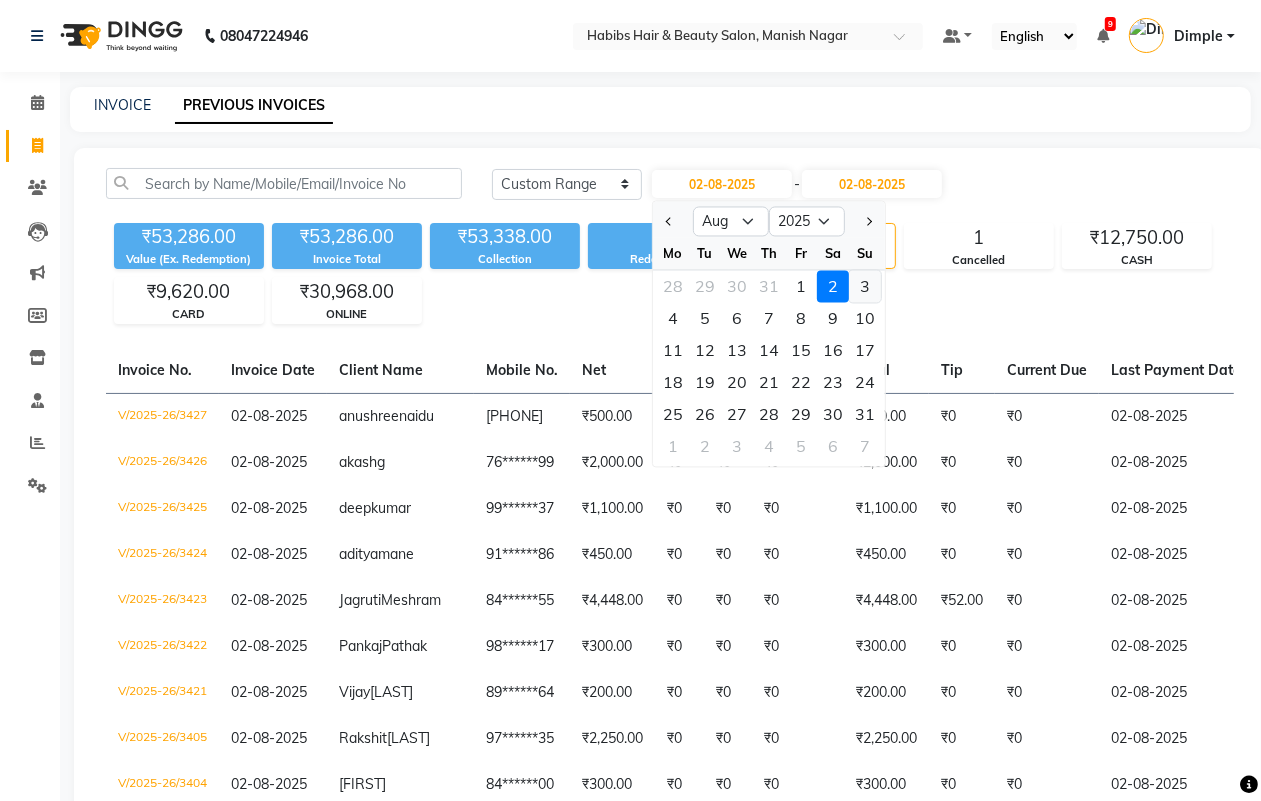 click on "3" 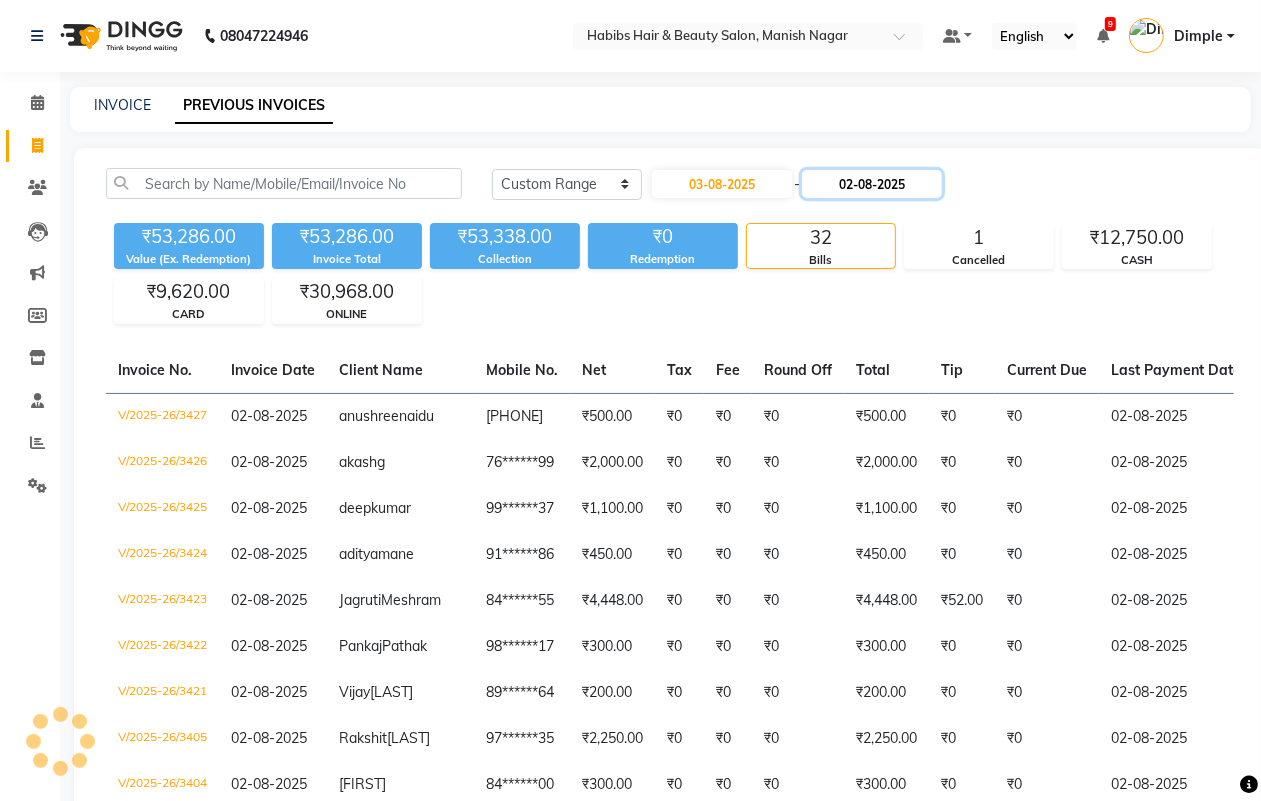 click on "02-08-2025" 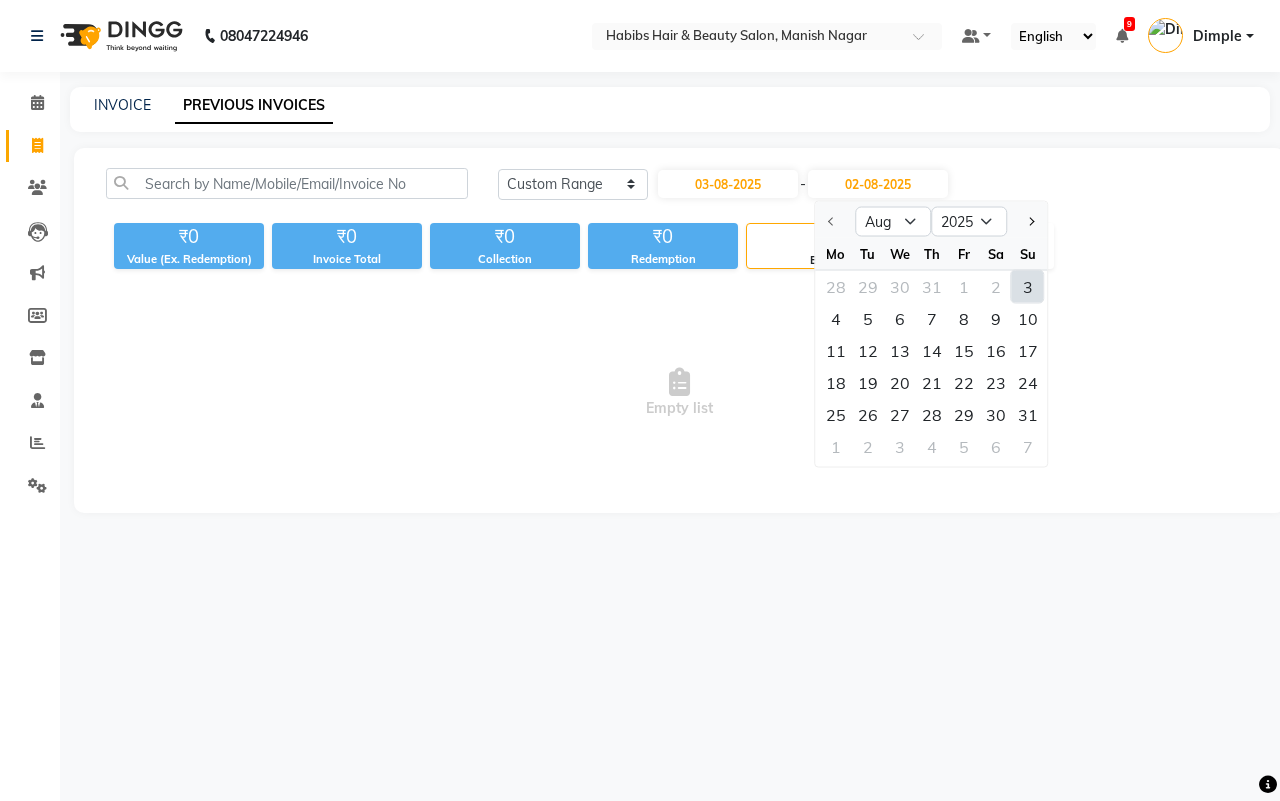 click on "3" 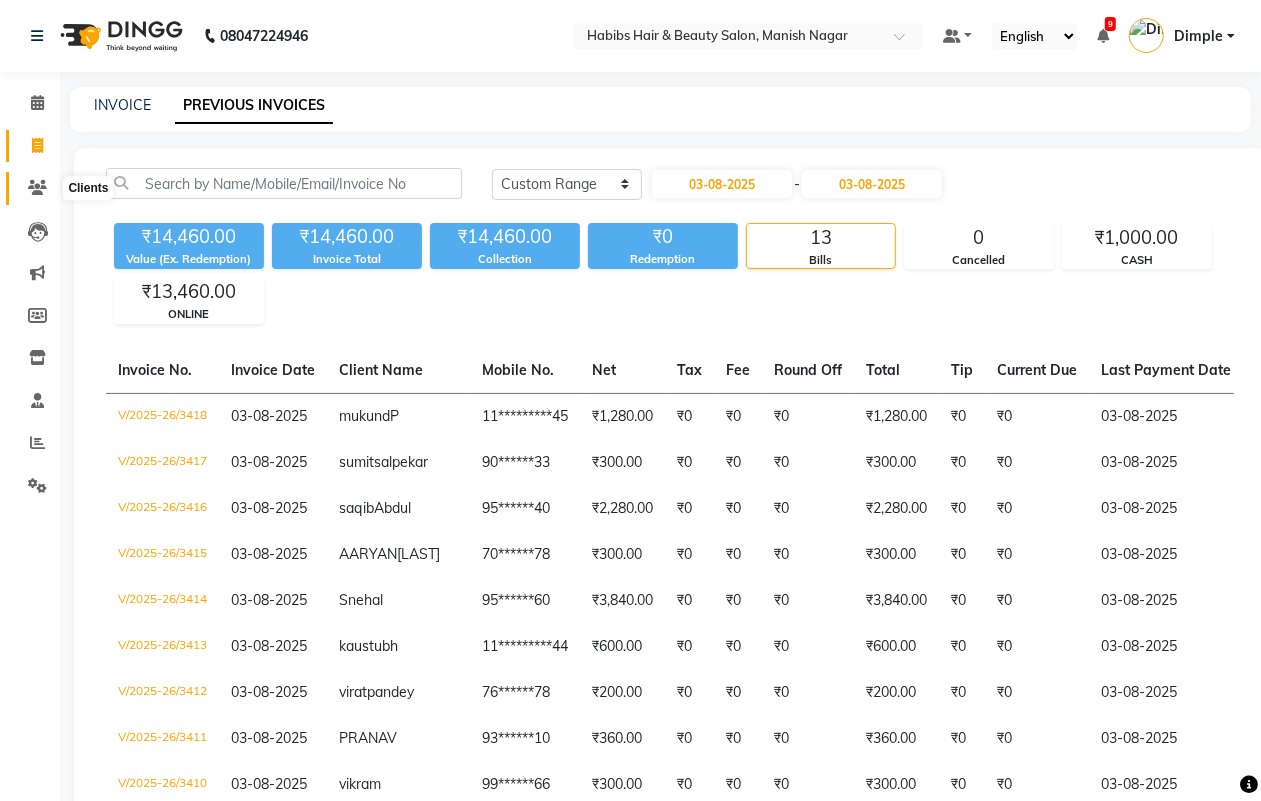 click 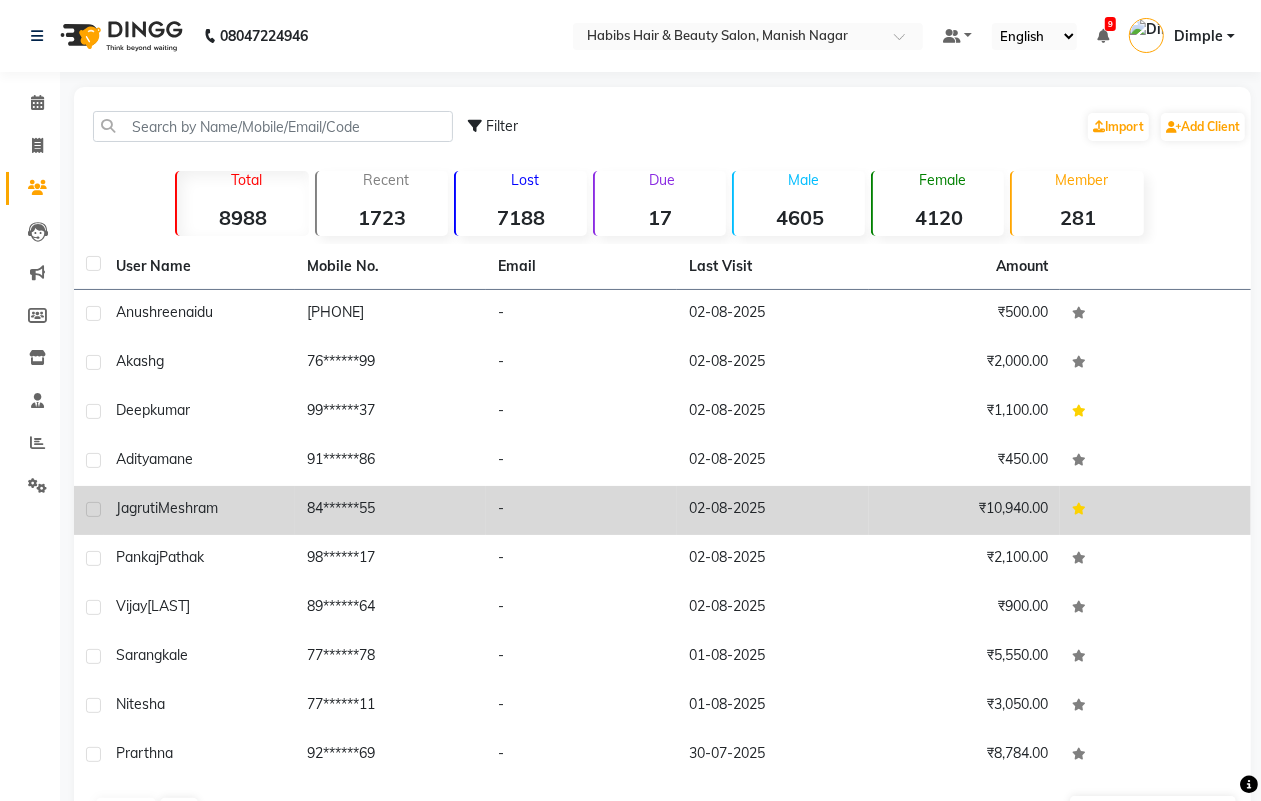 click on "[FIRST] [LAST]" 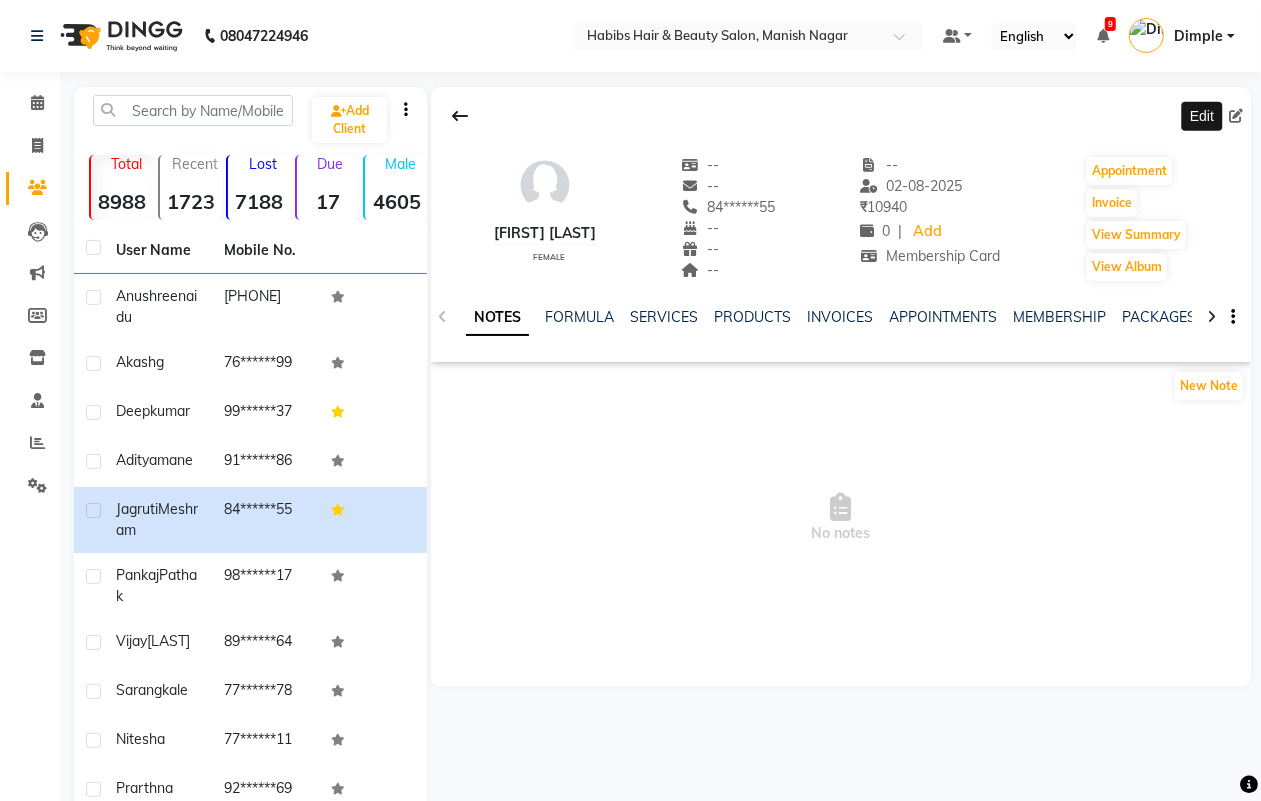 click 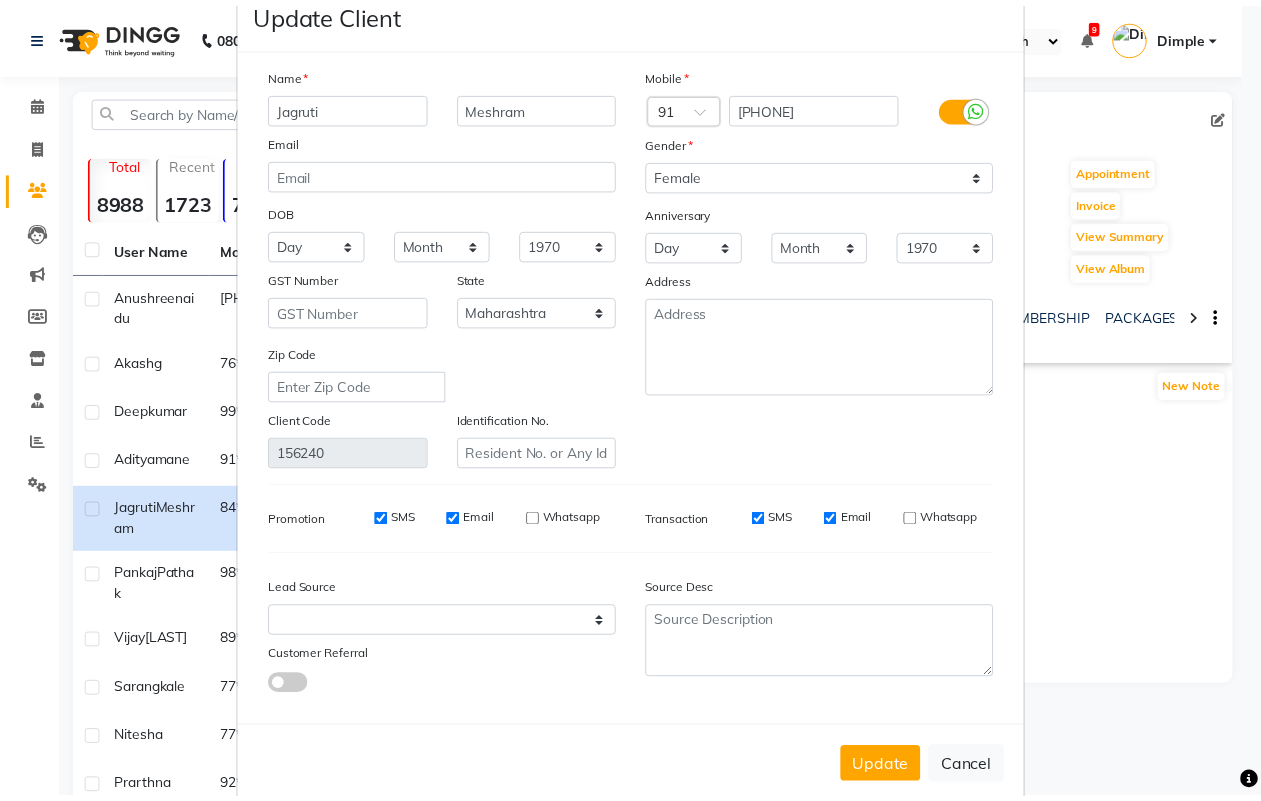 scroll, scrollTop: 80, scrollLeft: 0, axis: vertical 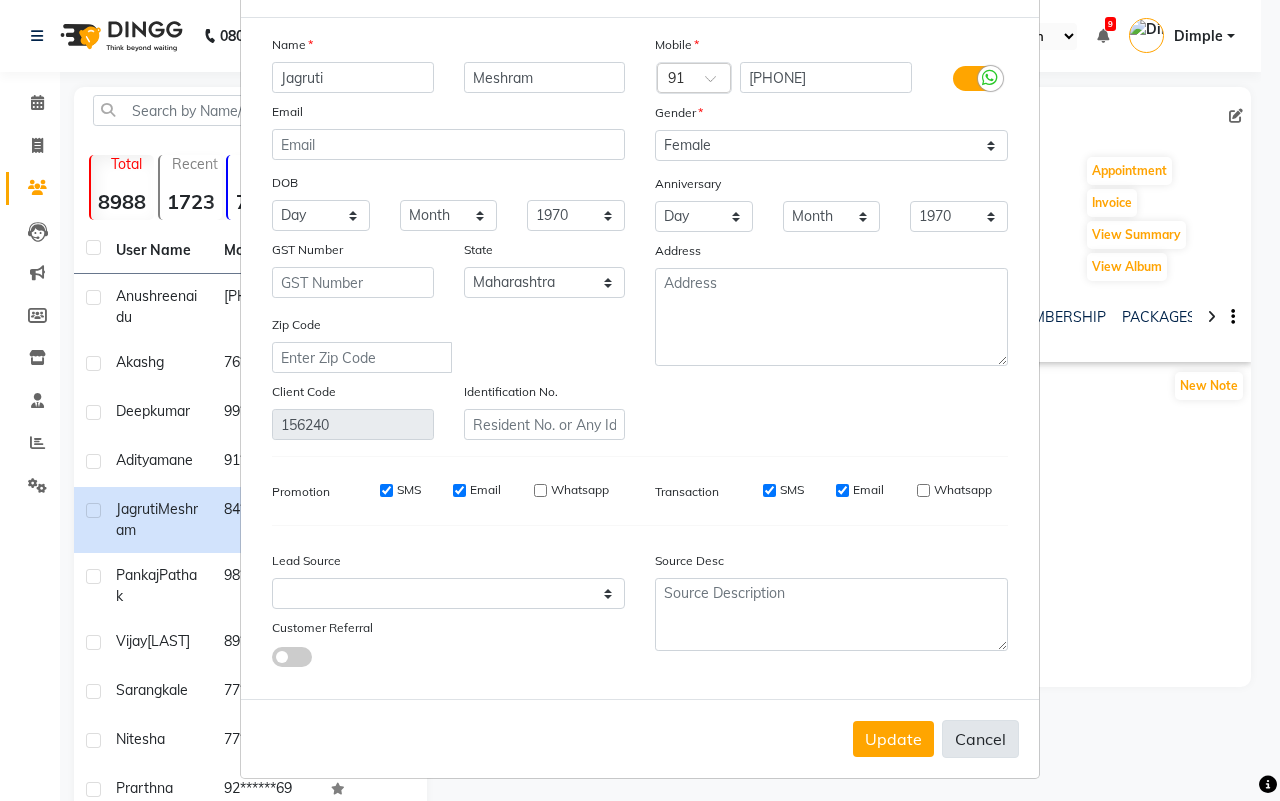 click on "Cancel" at bounding box center [980, 739] 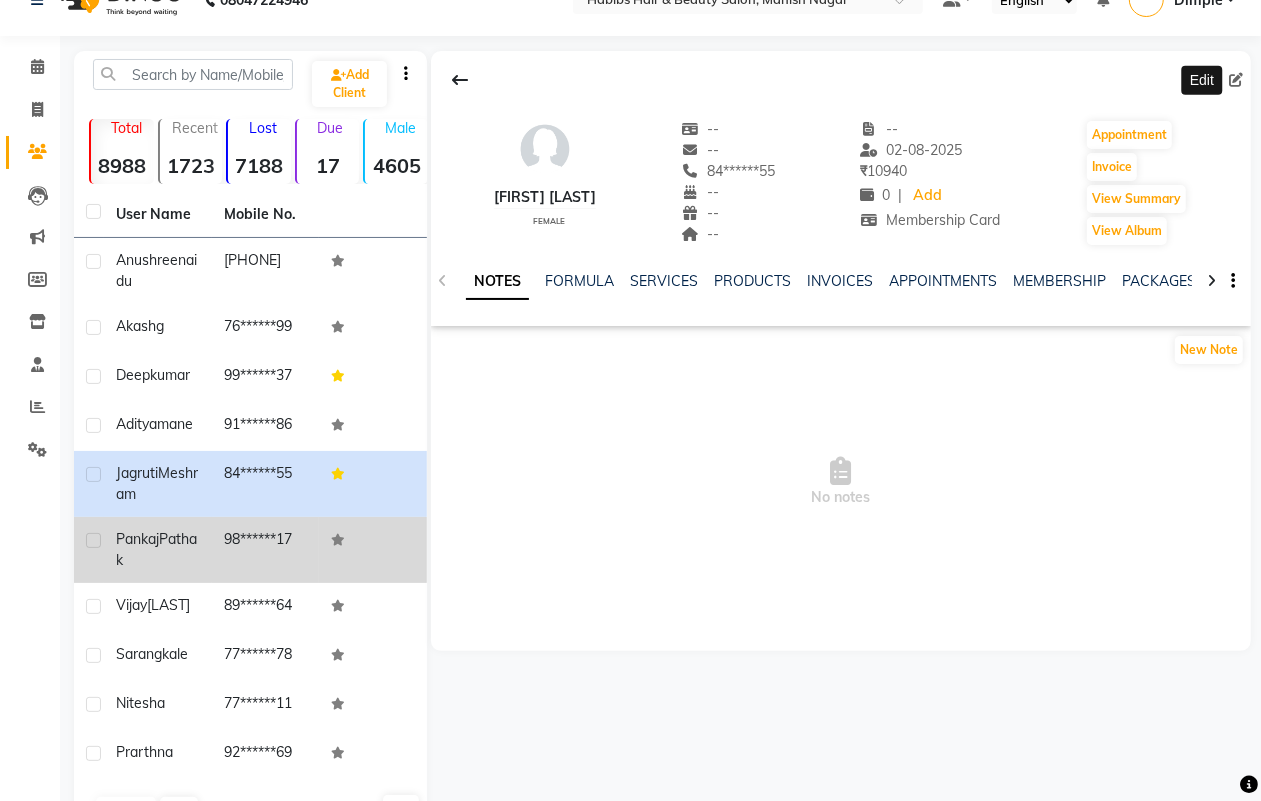 scroll, scrollTop: 100, scrollLeft: 0, axis: vertical 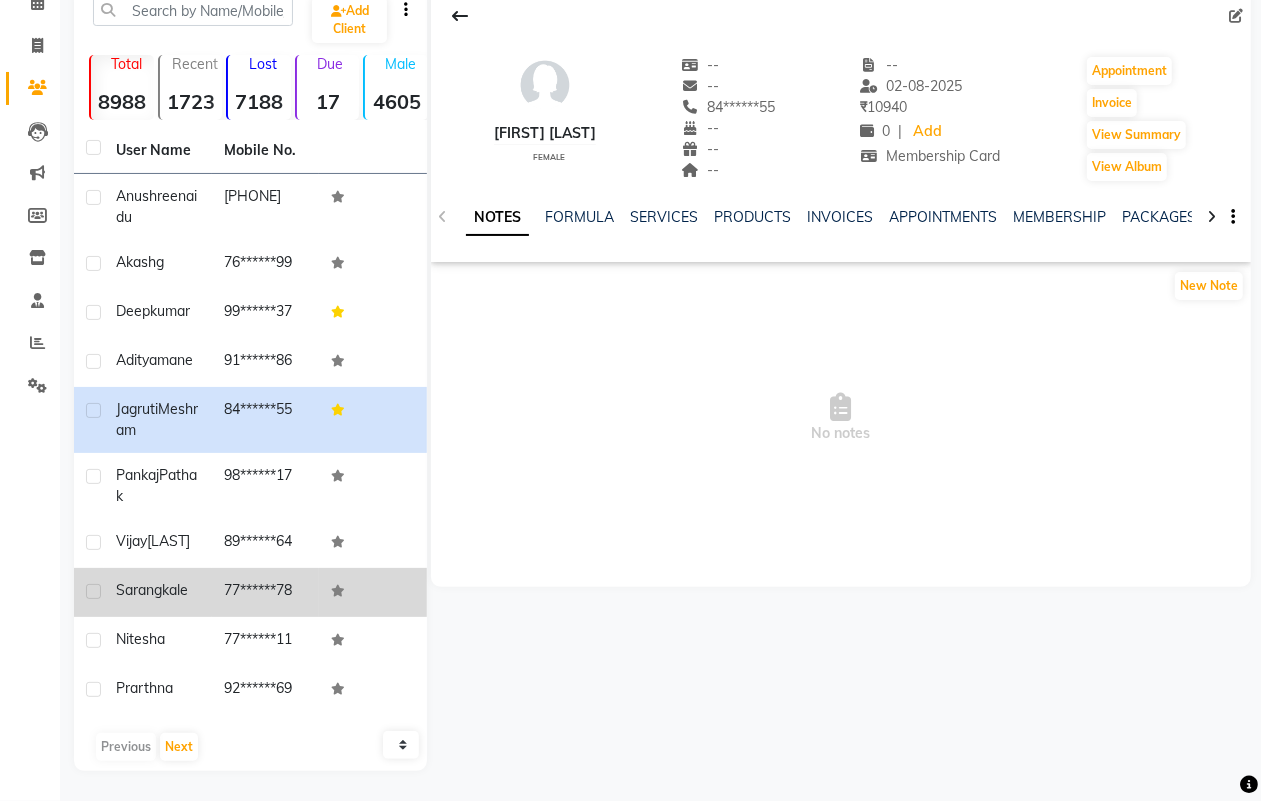 click on "[FIRST] [LAST]" 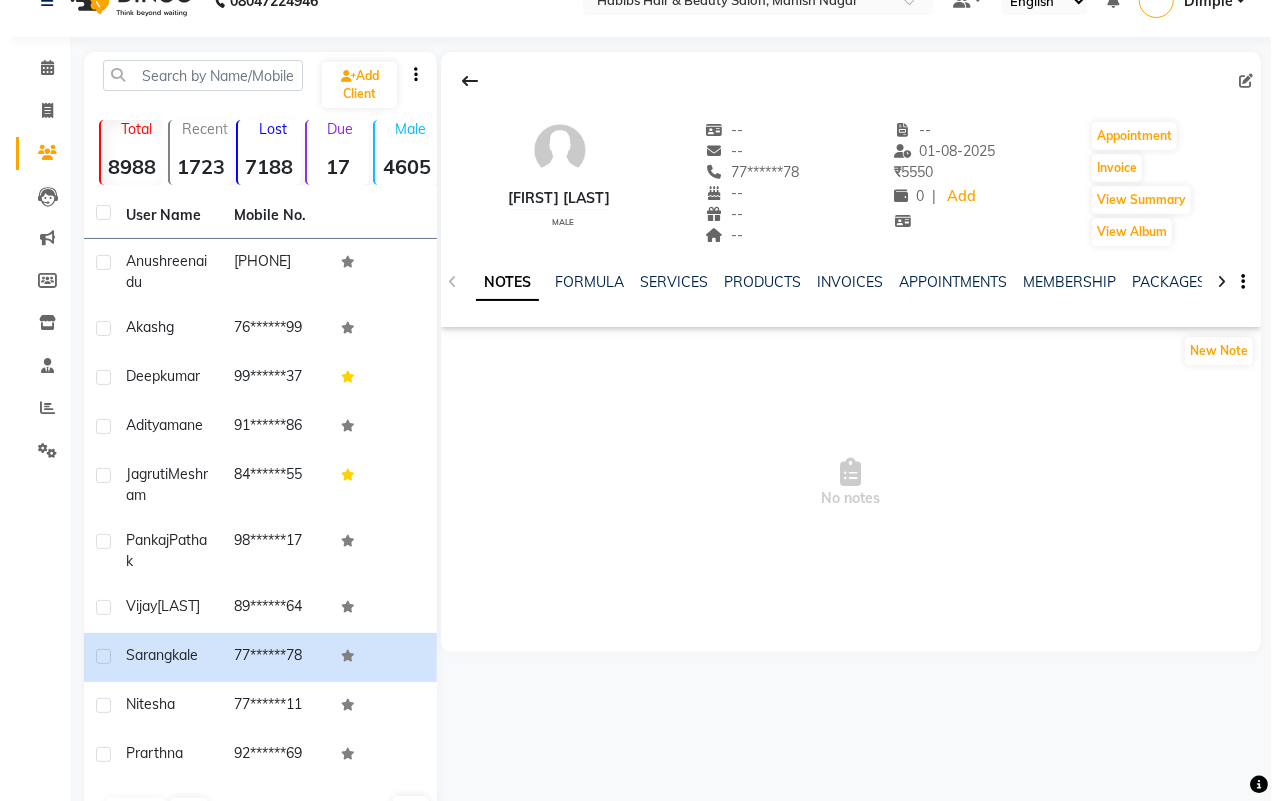 scroll, scrollTop: 0, scrollLeft: 0, axis: both 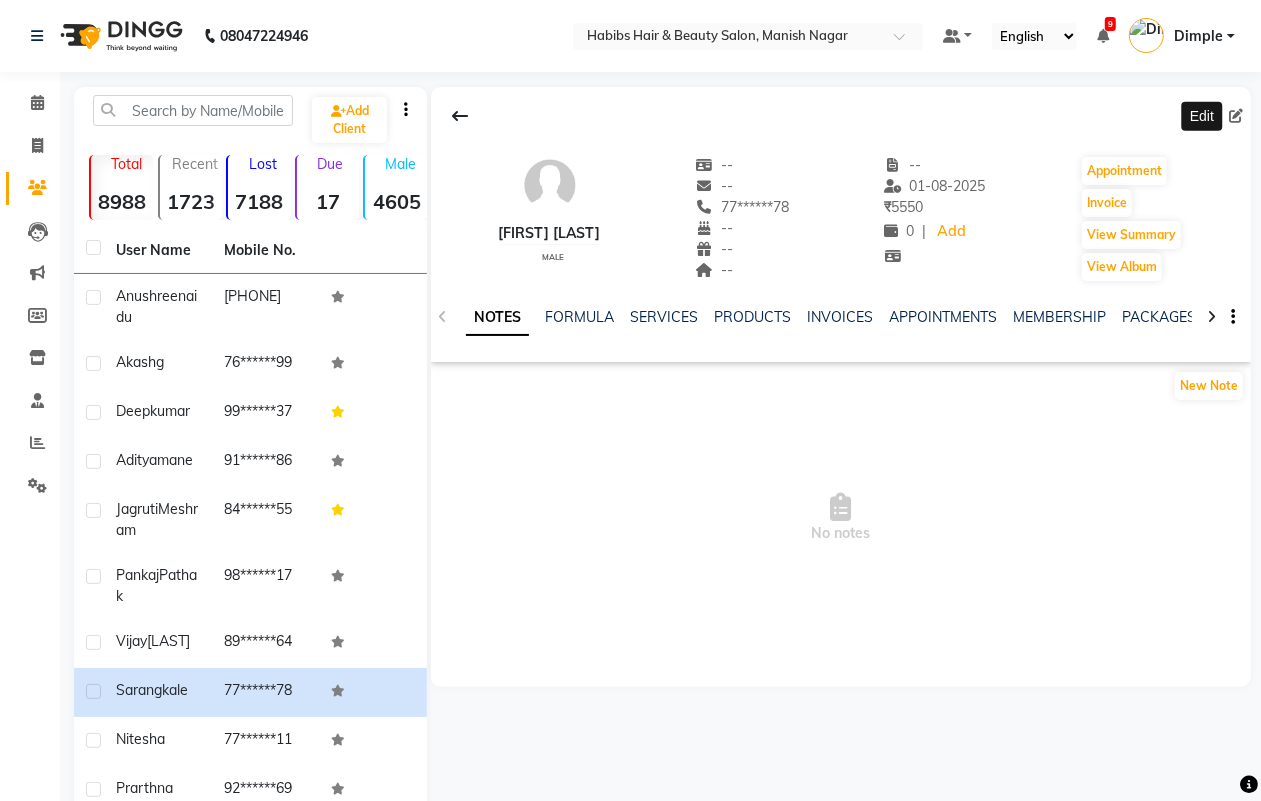 click 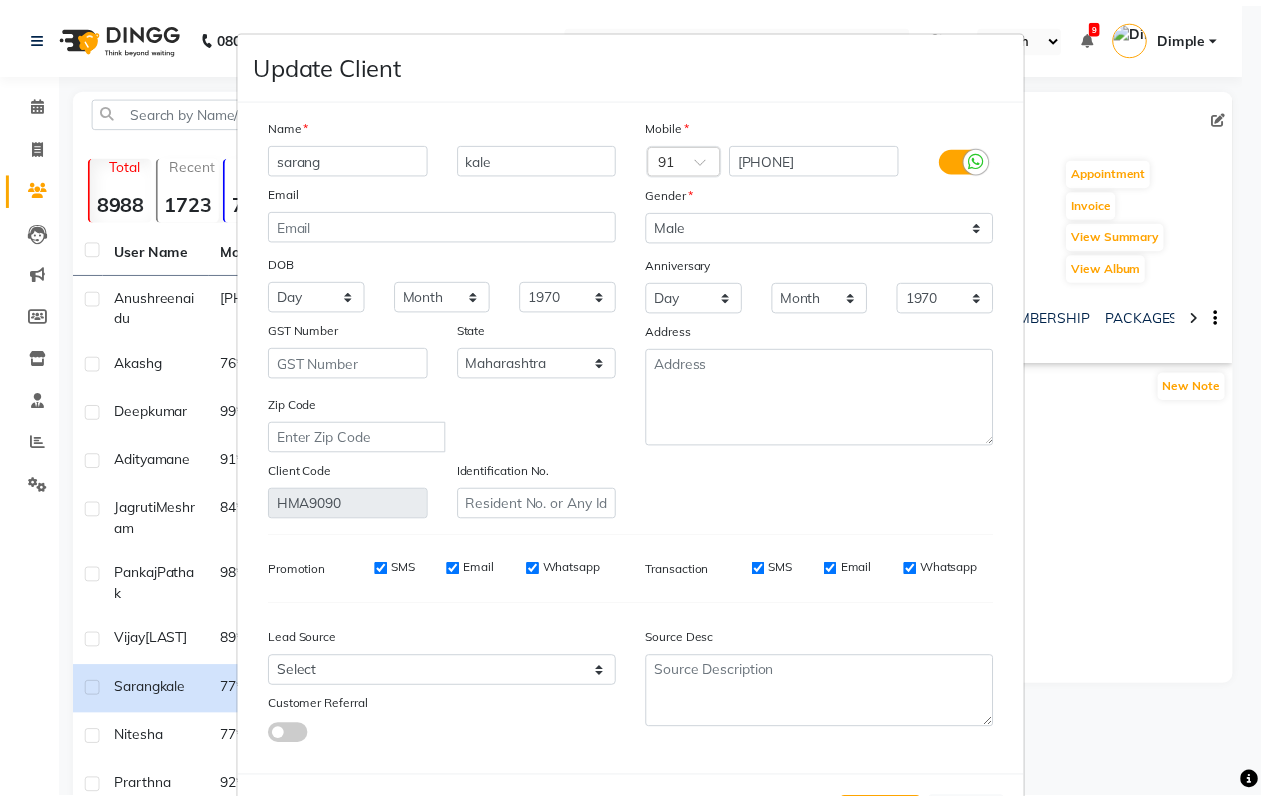 scroll, scrollTop: 80, scrollLeft: 0, axis: vertical 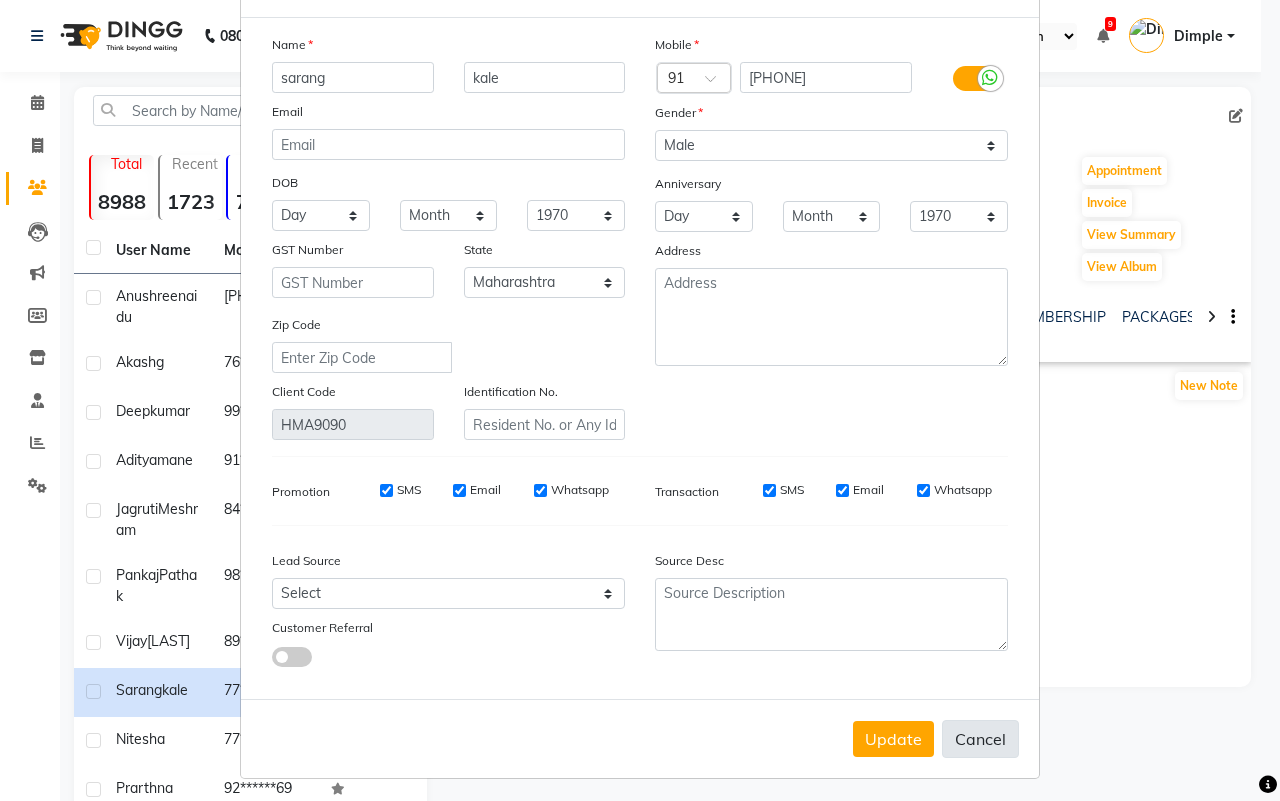 click on "Cancel" at bounding box center [980, 739] 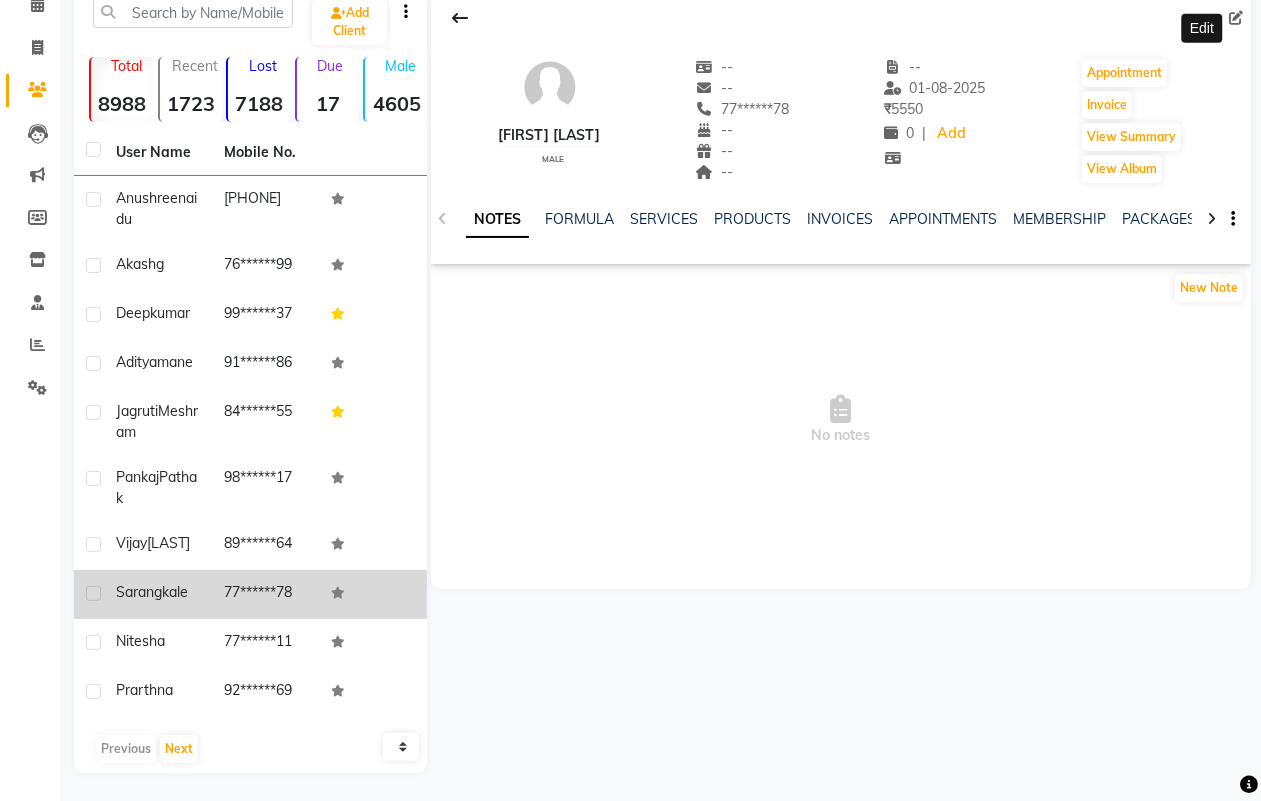 scroll, scrollTop: 100, scrollLeft: 0, axis: vertical 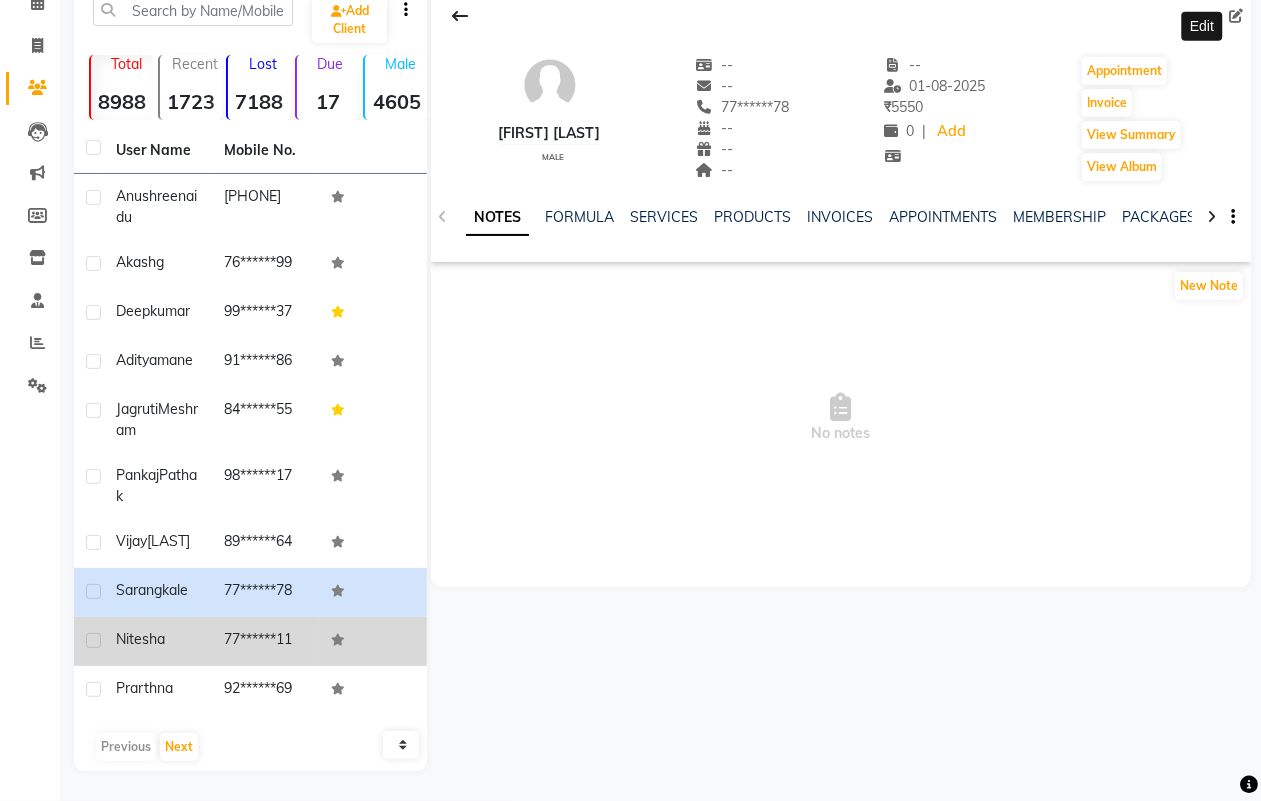 click on "77******11" 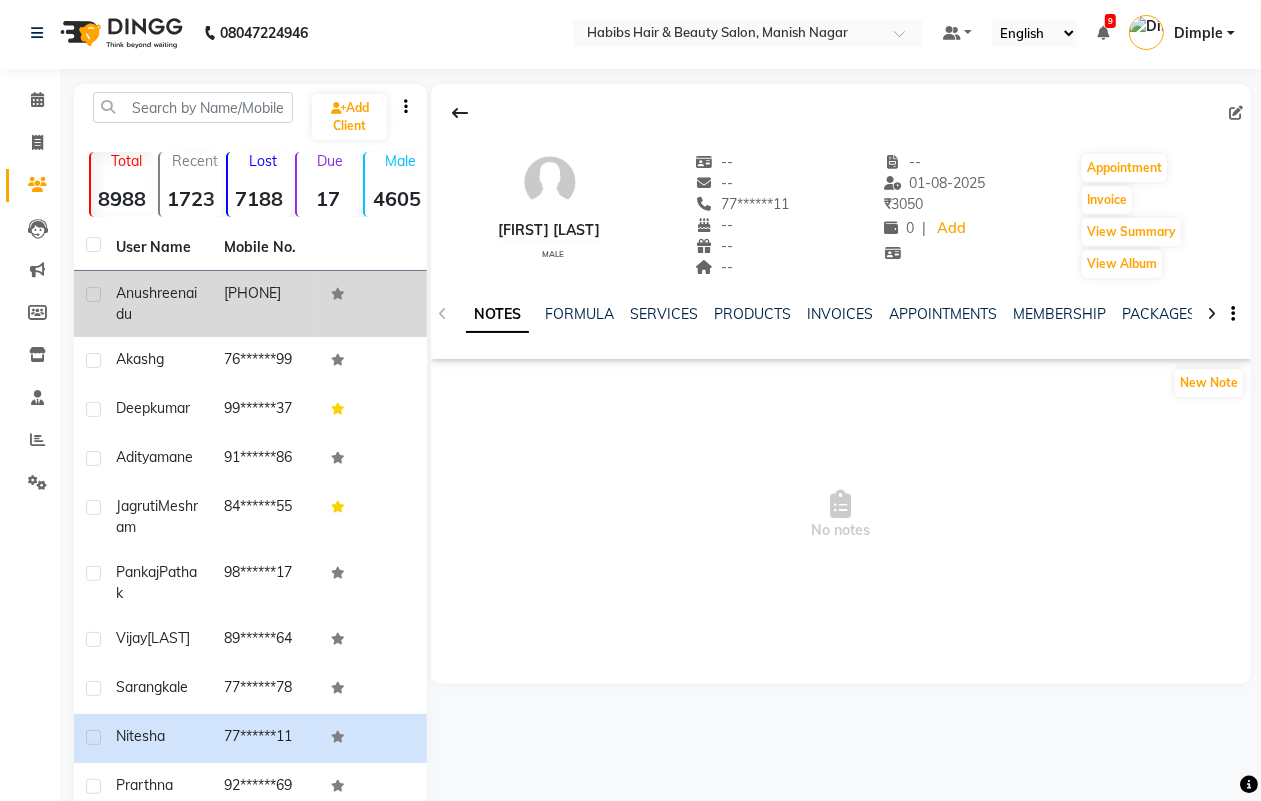 scroll, scrollTop: 0, scrollLeft: 0, axis: both 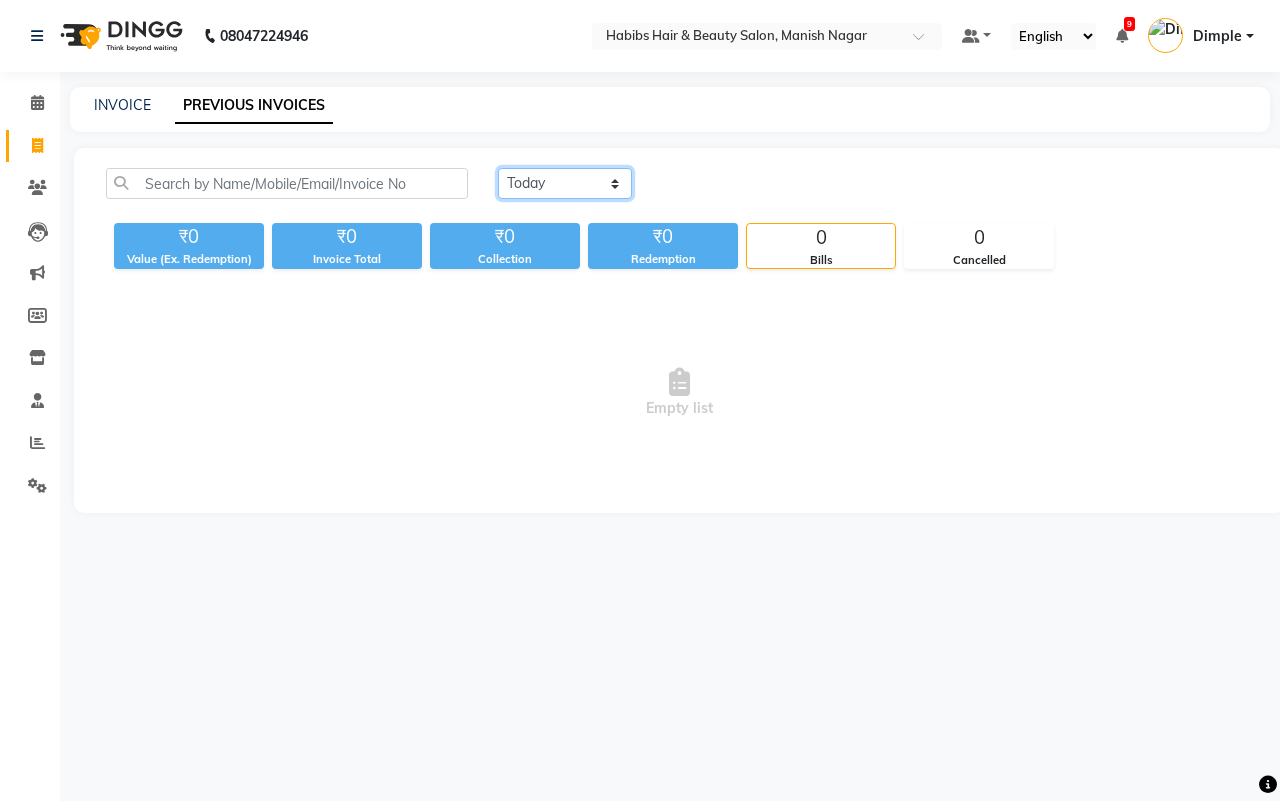 drag, startPoint x: 563, startPoint y: 176, endPoint x: 586, endPoint y: 192, distance: 28.01785 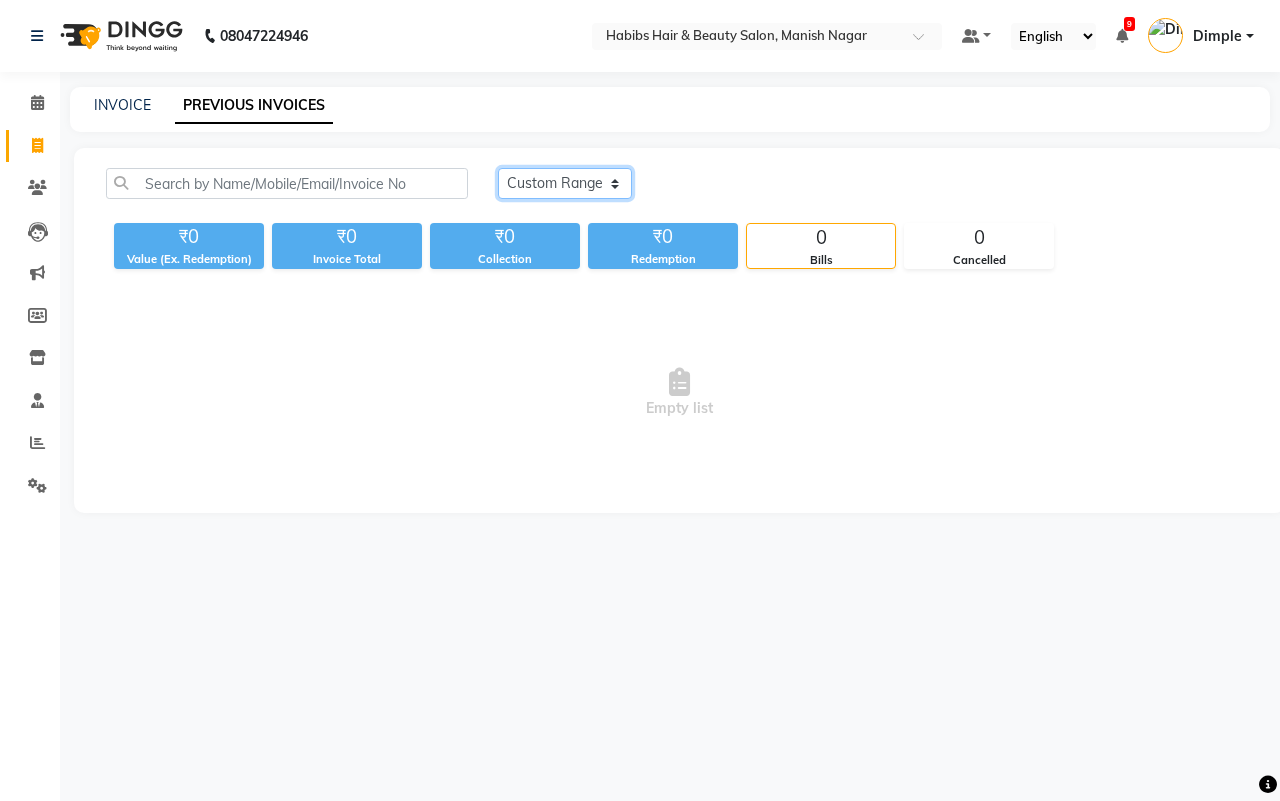 click on "Today Yesterday Custom Range" 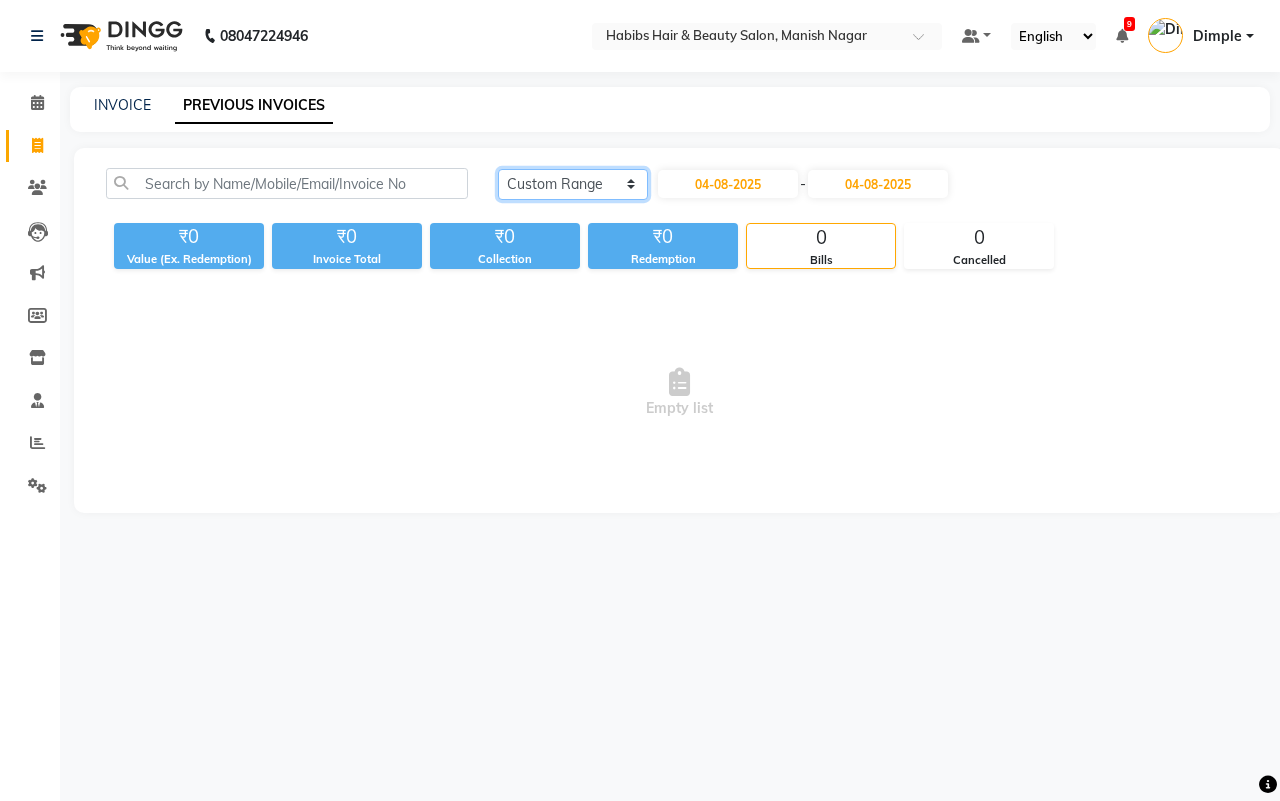 click on "Today Yesterday Custom Range" 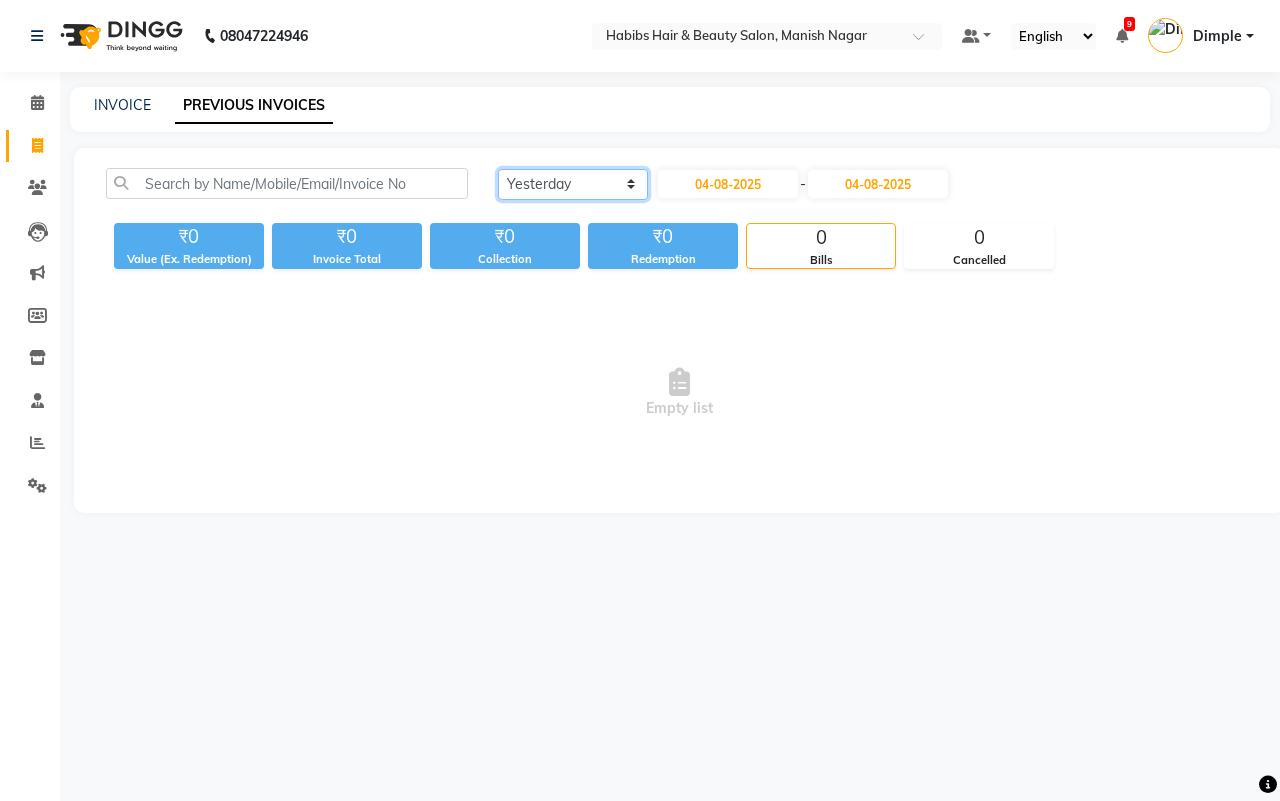 click on "Today Yesterday Custom Range" 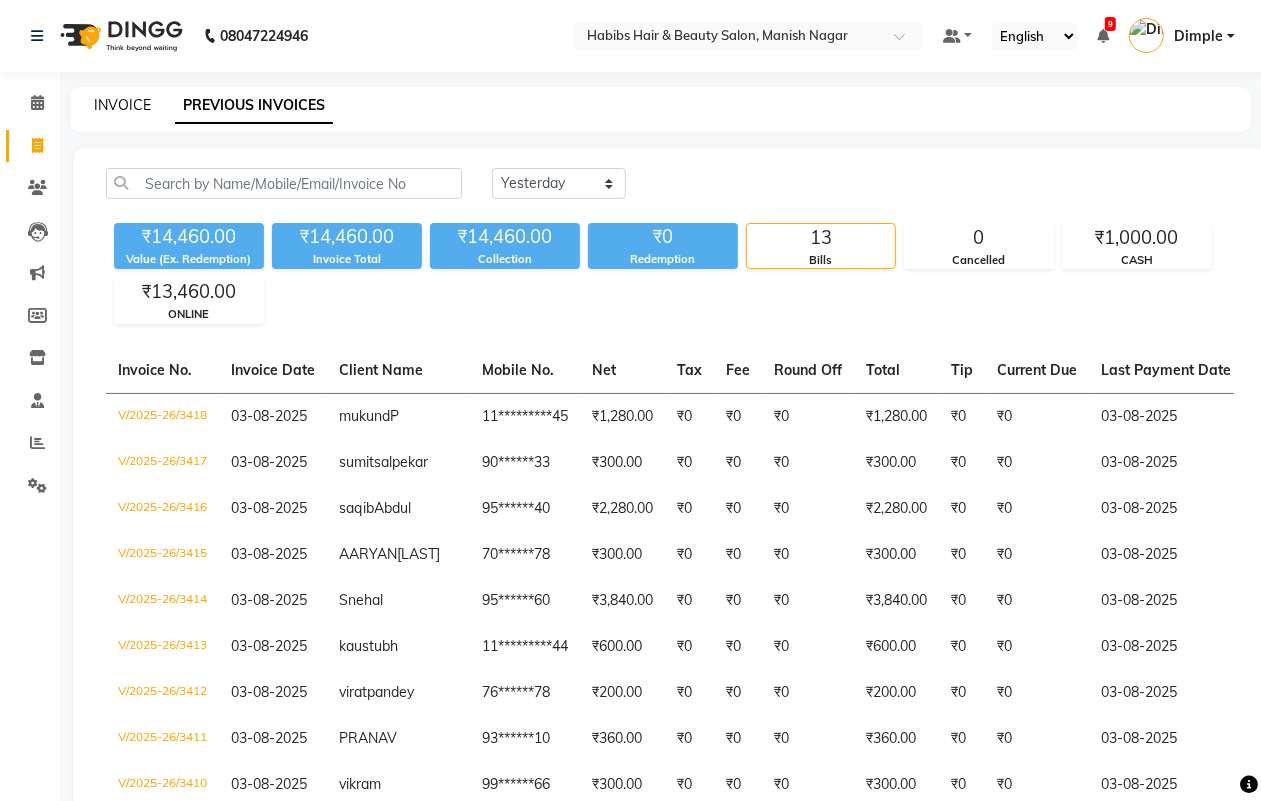 click on "INVOICE" 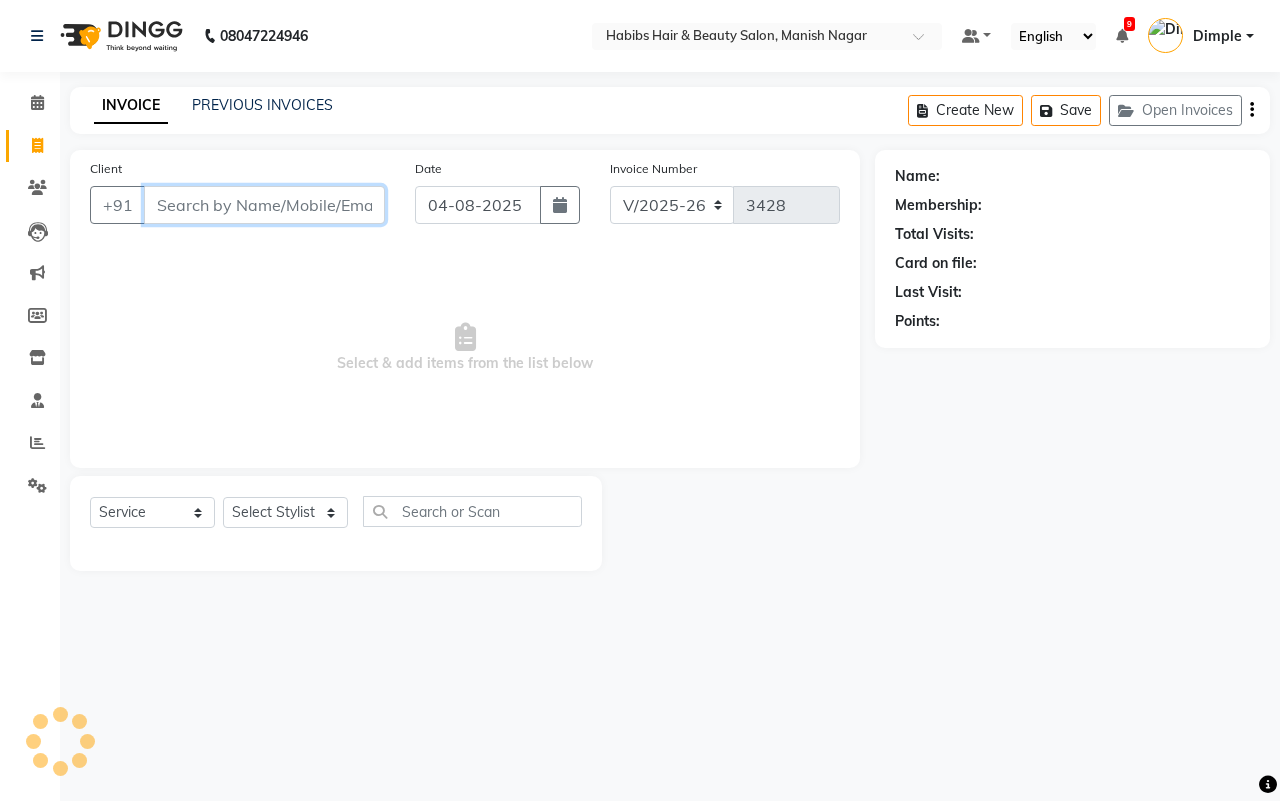 click on "Client" at bounding box center (264, 205) 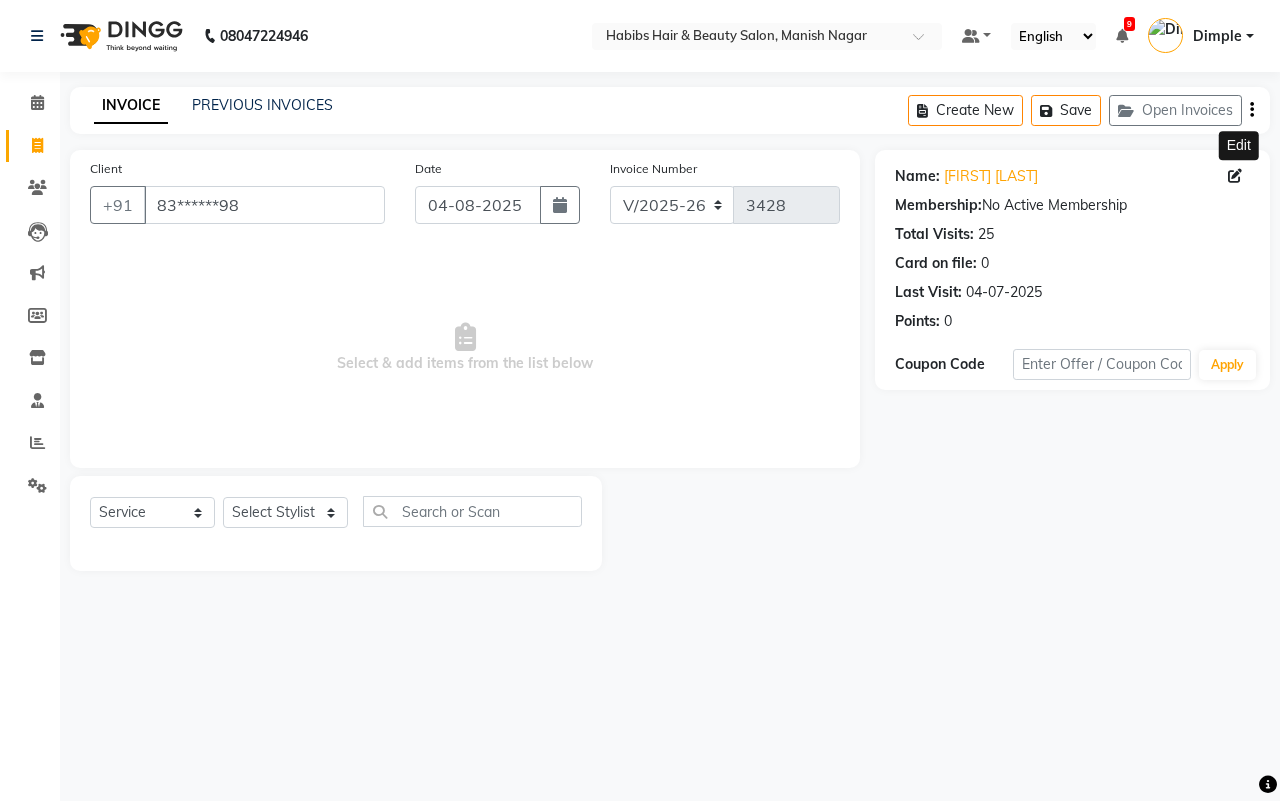 click 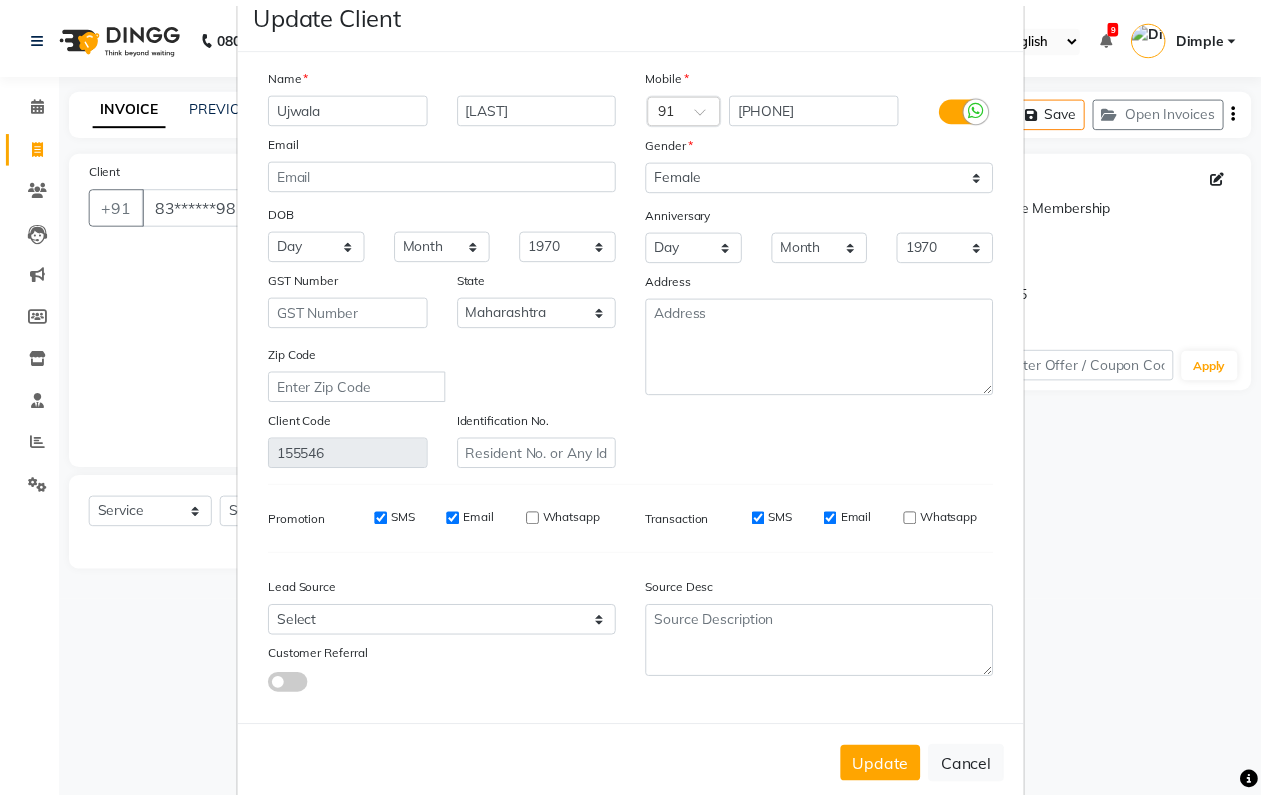 scroll, scrollTop: 80, scrollLeft: 0, axis: vertical 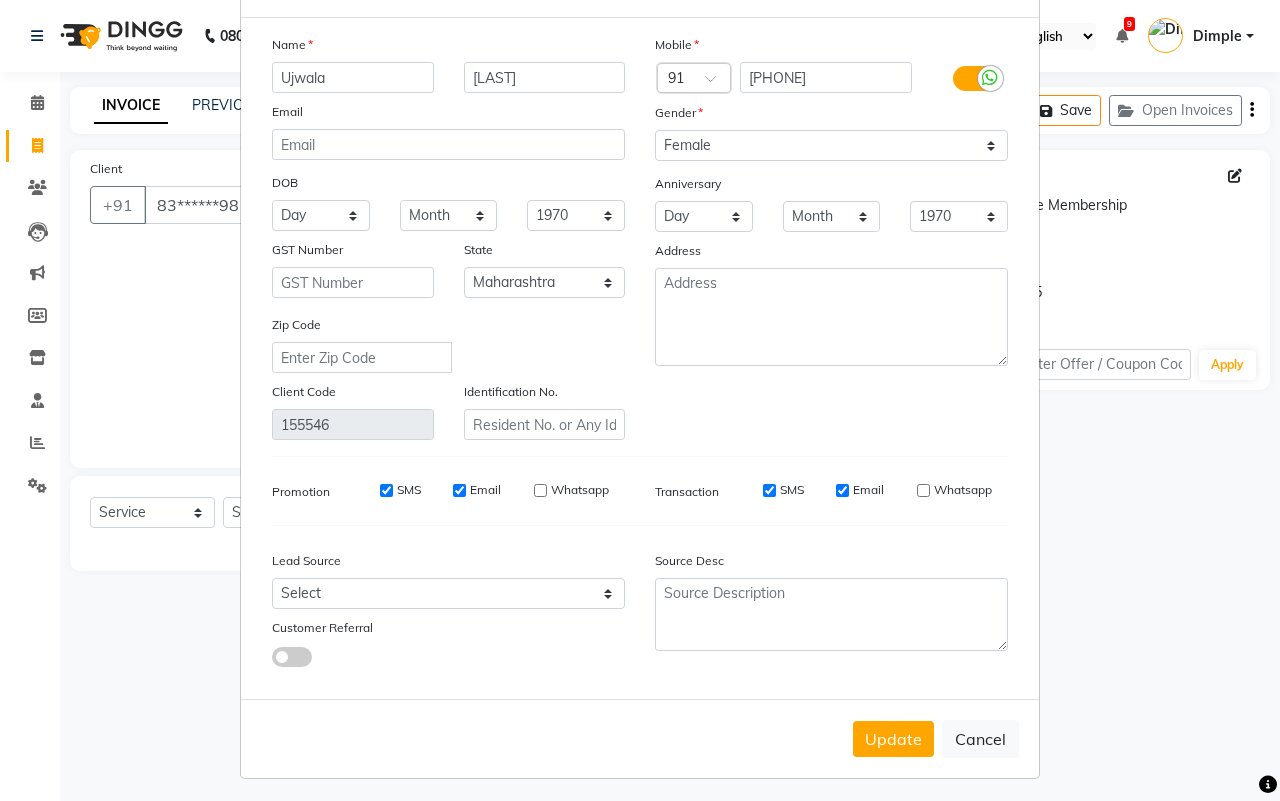 click on "Update   Cancel" at bounding box center (640, 738) 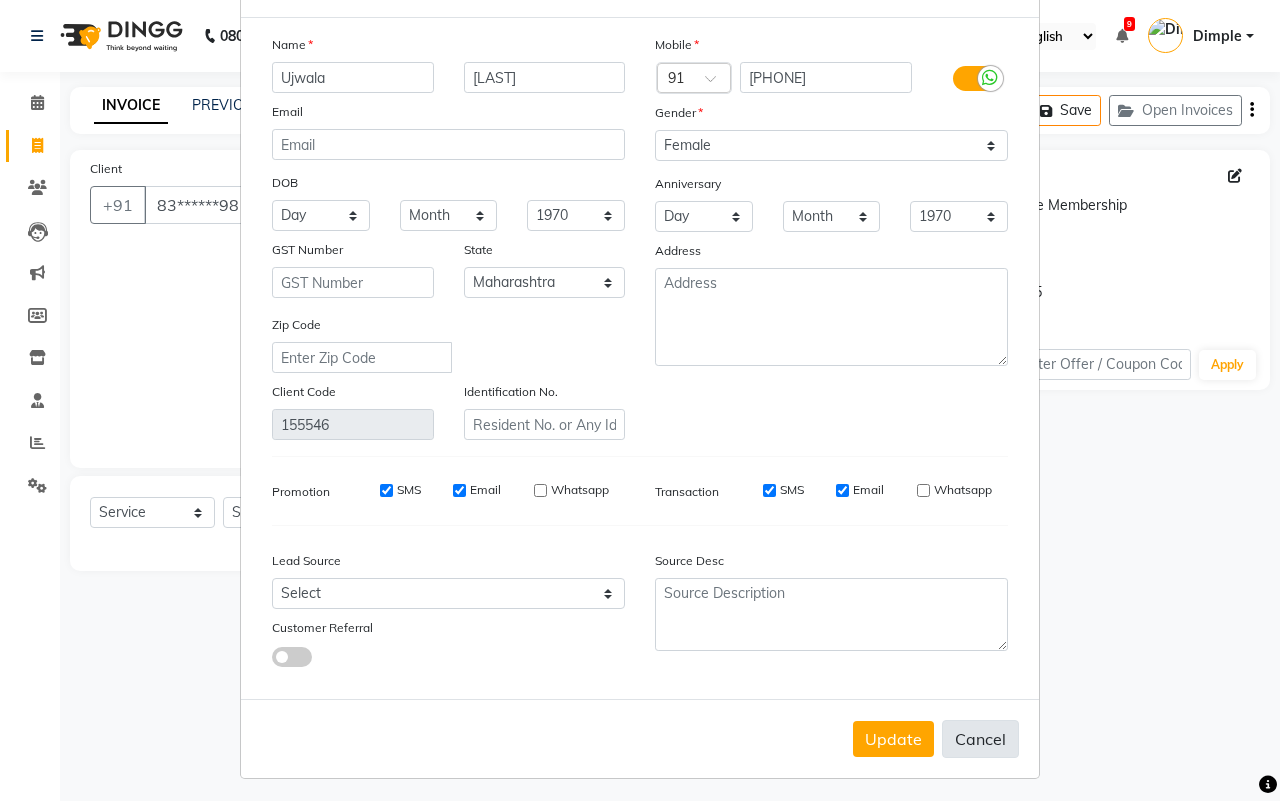 click on "Cancel" at bounding box center [980, 739] 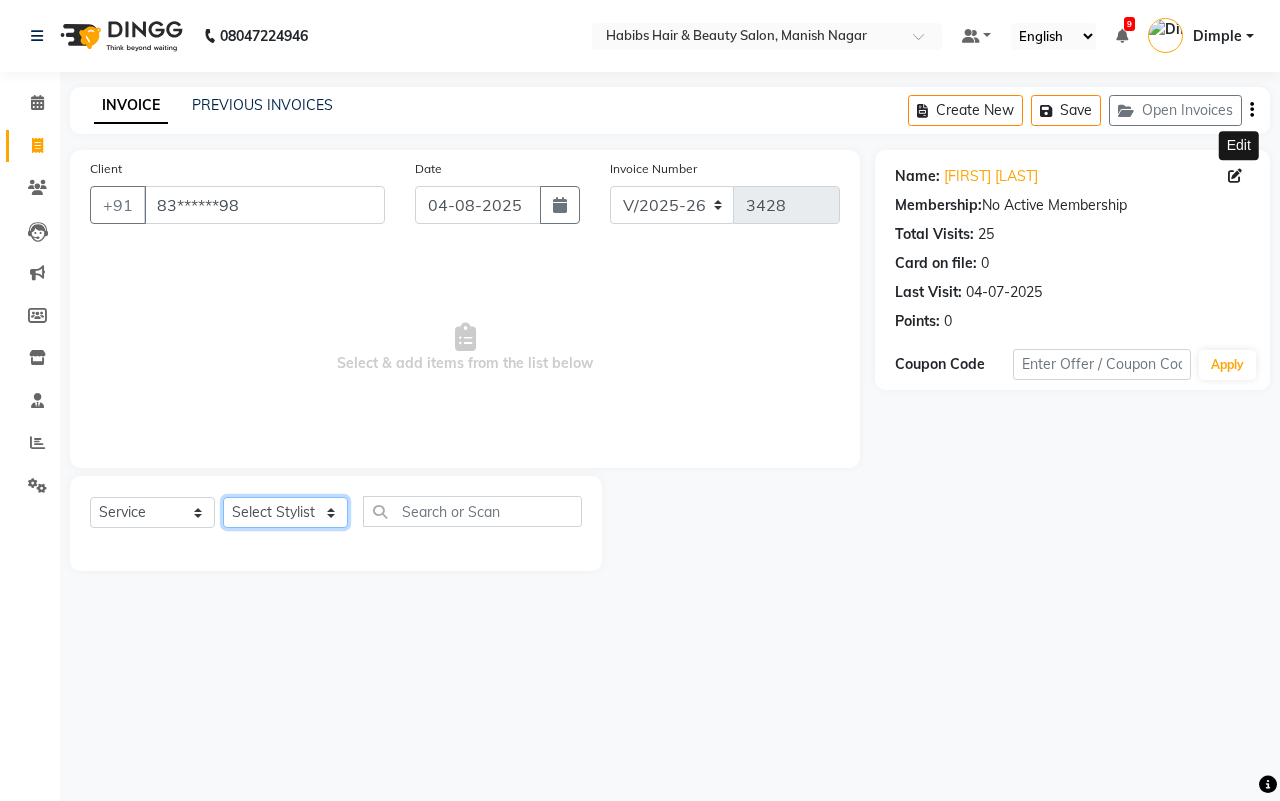 click on "Select Stylist [FIRST] [LAST] [FIRST] [LAST] [FIRST] [LAST] [FIRST] [LAST] [FIRST] [LAST] [FIRST] [LAST] [FIRST] [LAST] [FIRST] [LAST] [FIRST] [LAST] [FIRST] [LAST]" 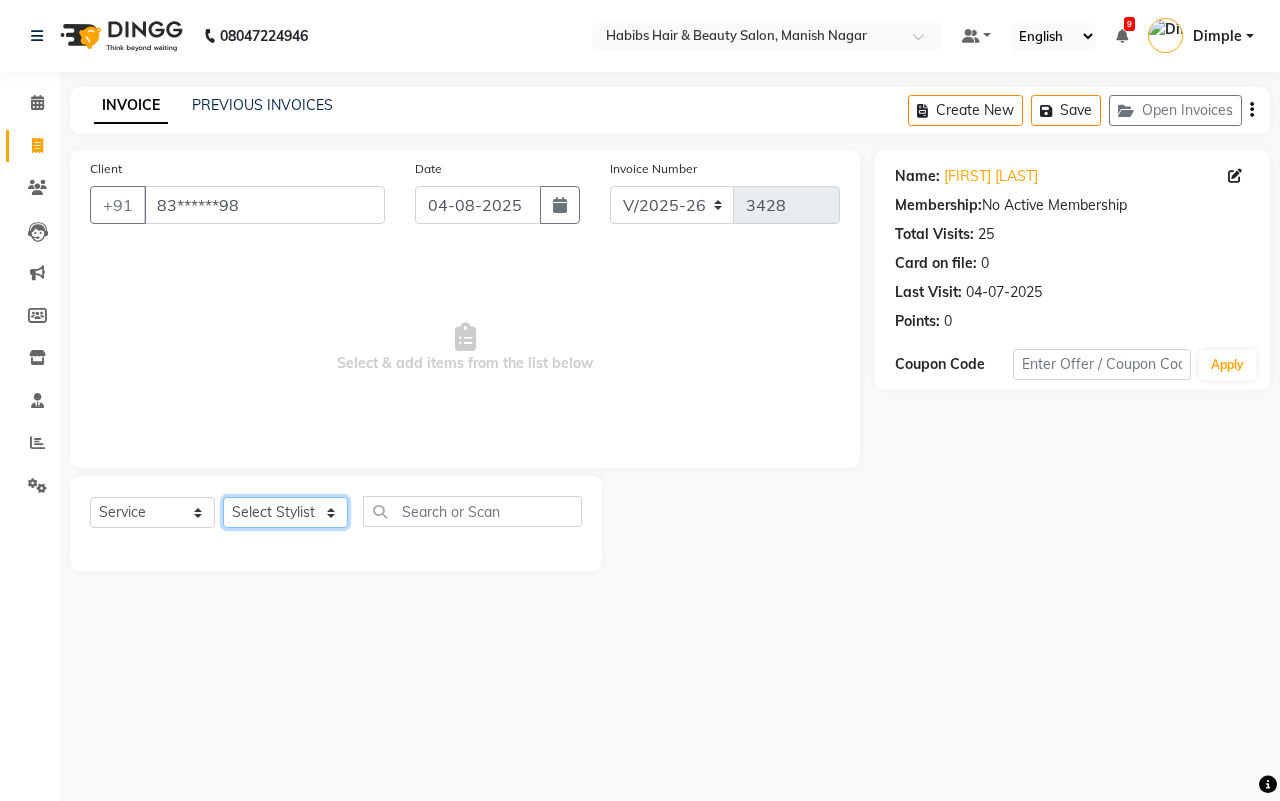 click on "Select Stylist [FIRST] [LAST] [FIRST] [LAST] [FIRST] [LAST] [FIRST] [LAST] [FIRST] [LAST] [FIRST] [LAST] [FIRST] [LAST] [FIRST] [LAST] [FIRST] [LAST] [FIRST] [LAST]" 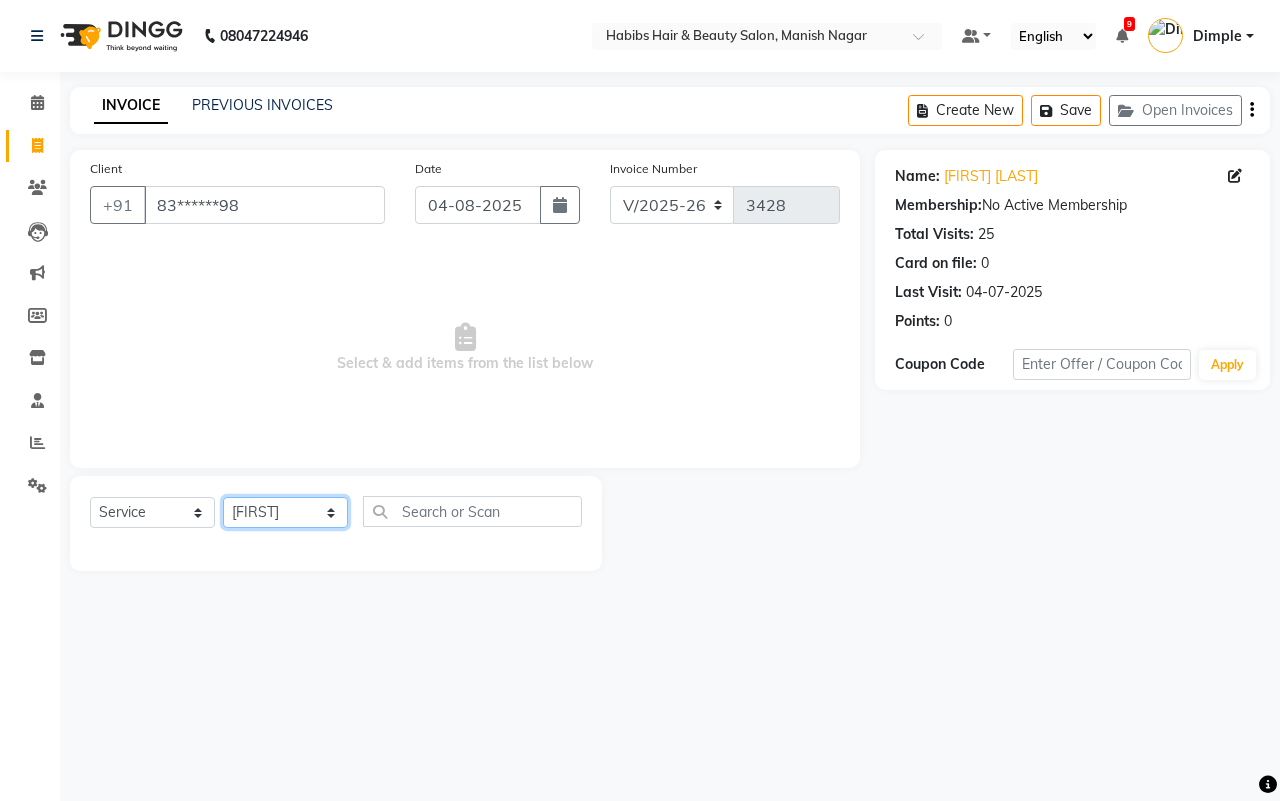 click on "Select Stylist [FIRST] [LAST] [FIRST] [LAST] [FIRST] [LAST] [FIRST] [LAST] [FIRST] [LAST] [FIRST] [LAST] [FIRST] [LAST] [FIRST] [LAST] [FIRST] [LAST] [FIRST] [LAST]" 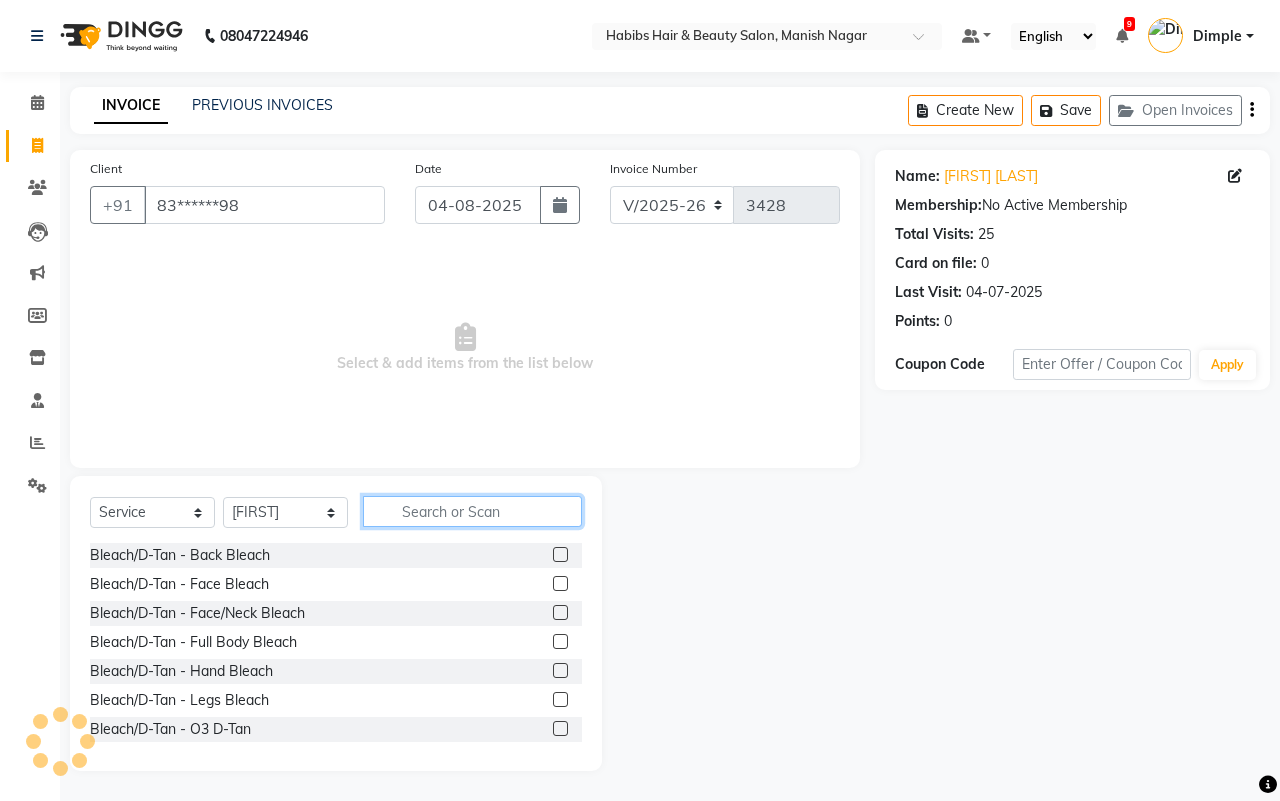 click 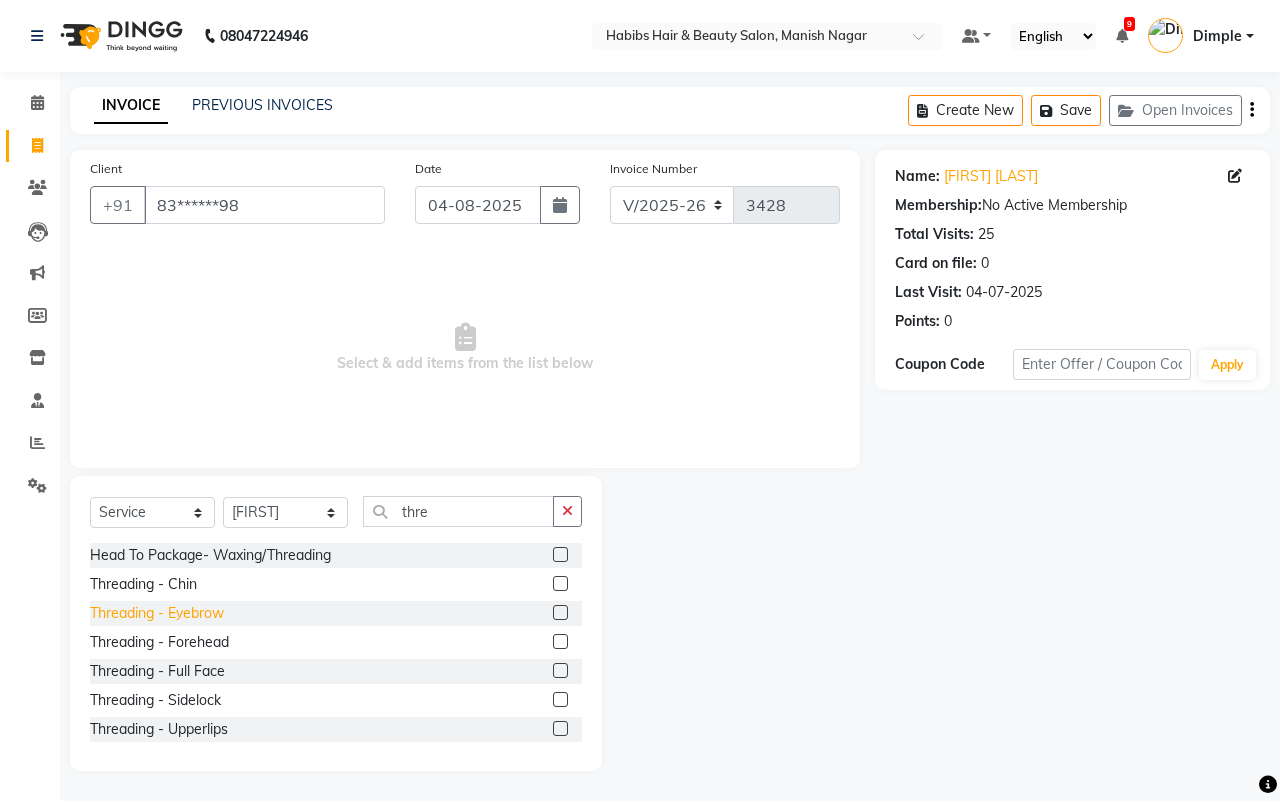 click on "Threading - Eyebrow" 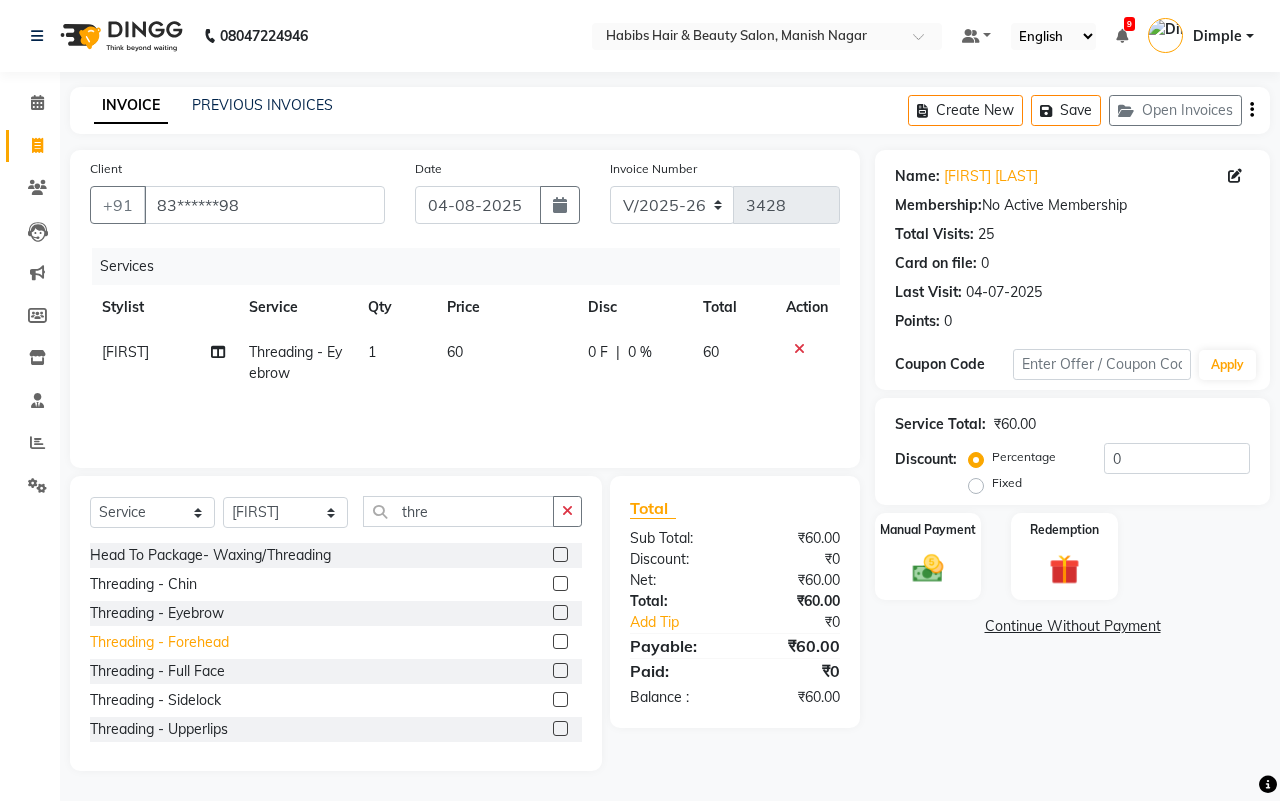 click on "Threading - Forehead" 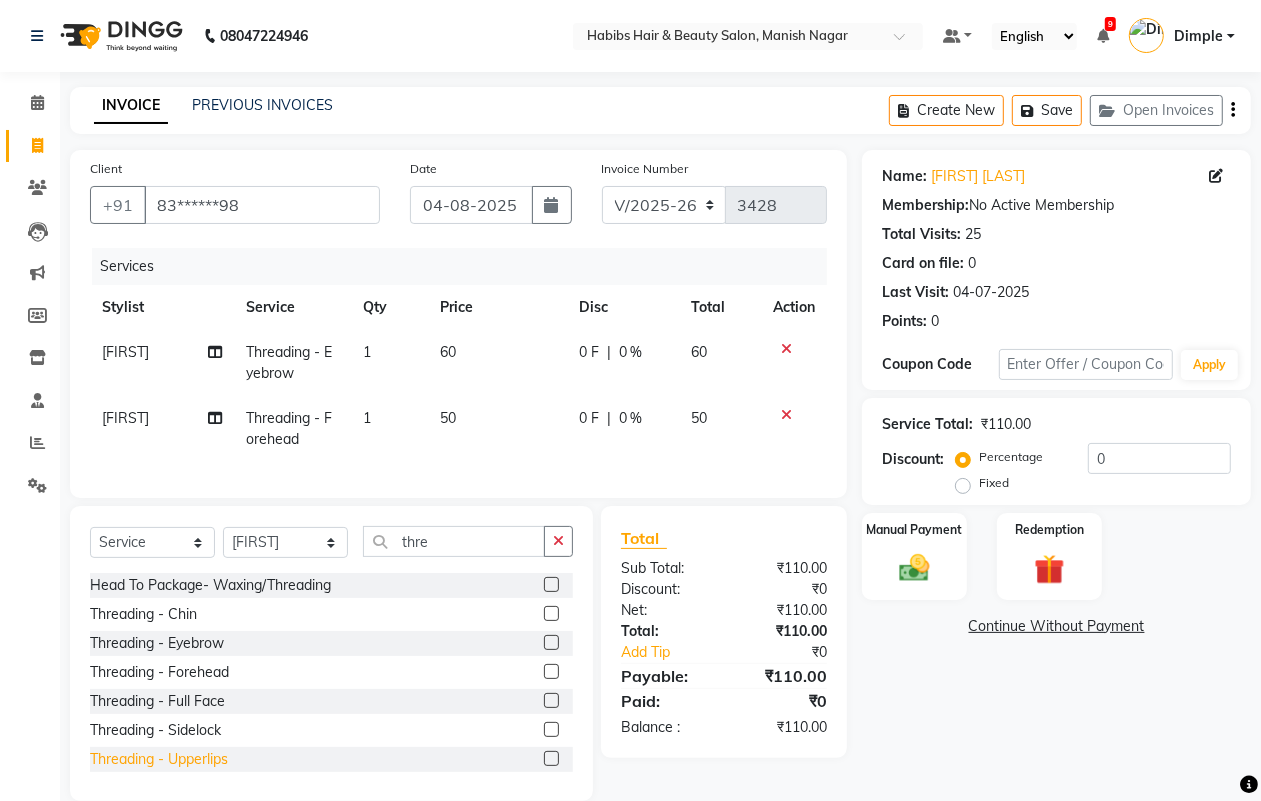 scroll, scrollTop: 2, scrollLeft: 0, axis: vertical 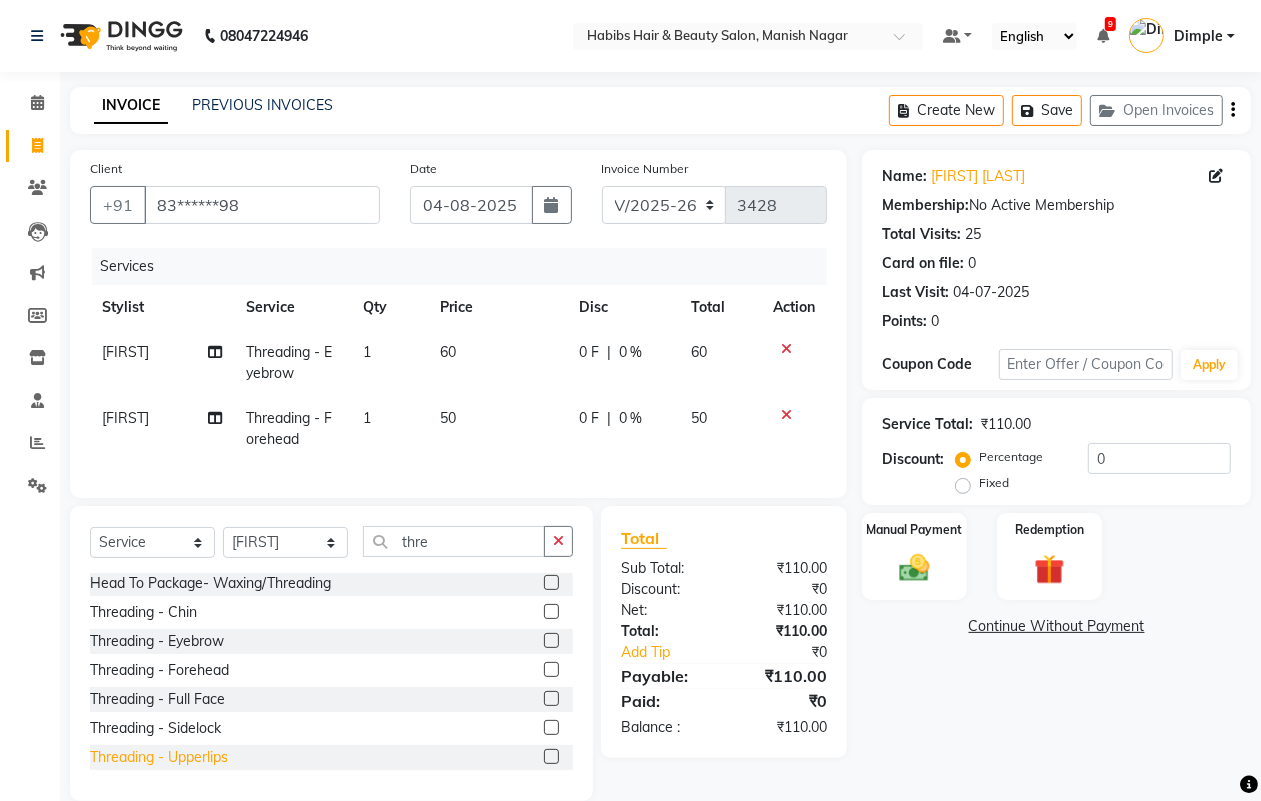 click on "Threading - Upperlips" 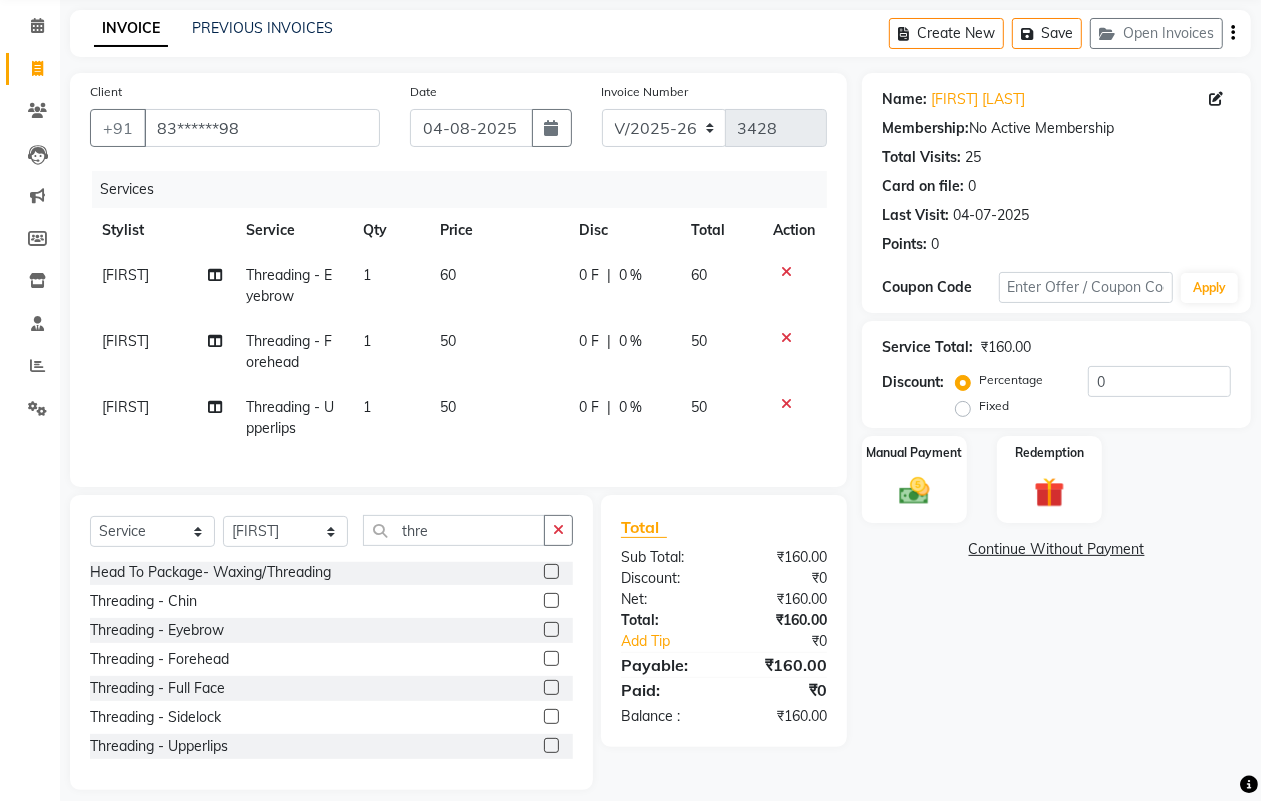 scroll, scrollTop: 115, scrollLeft: 0, axis: vertical 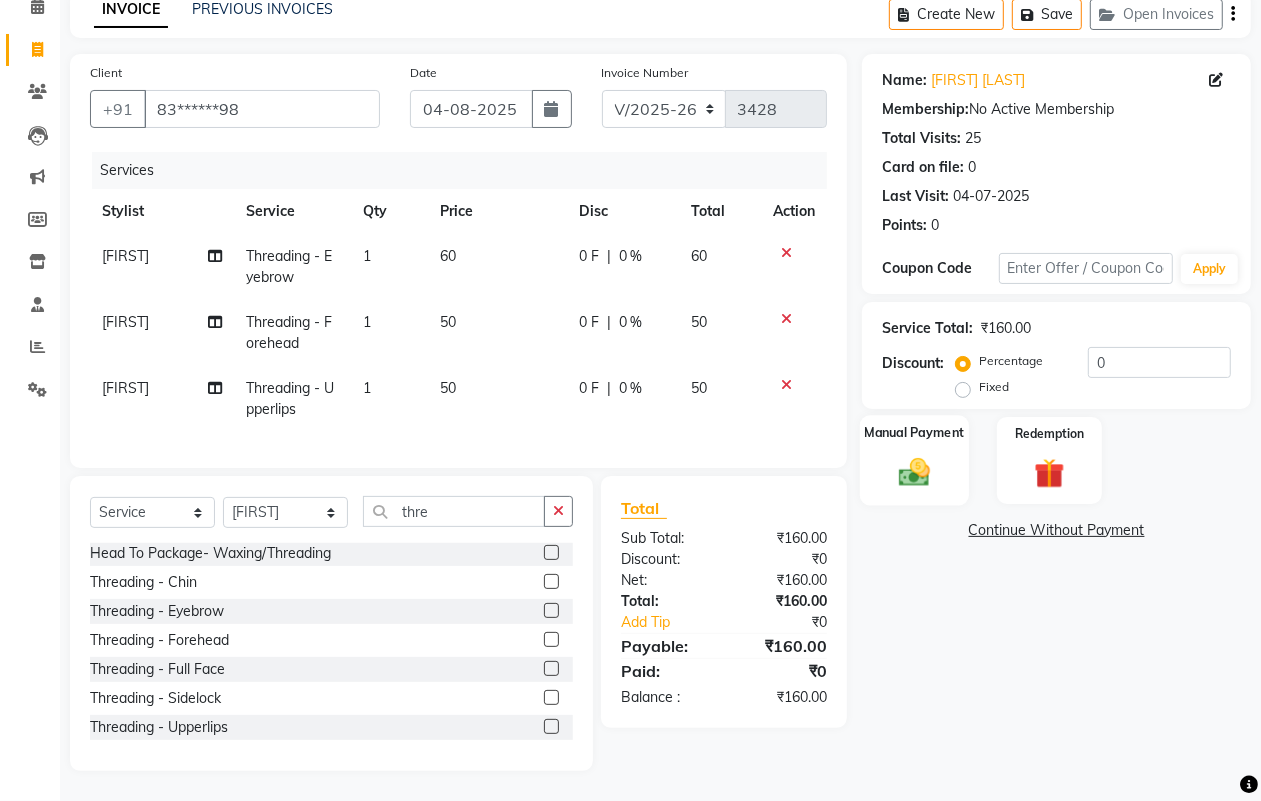 click 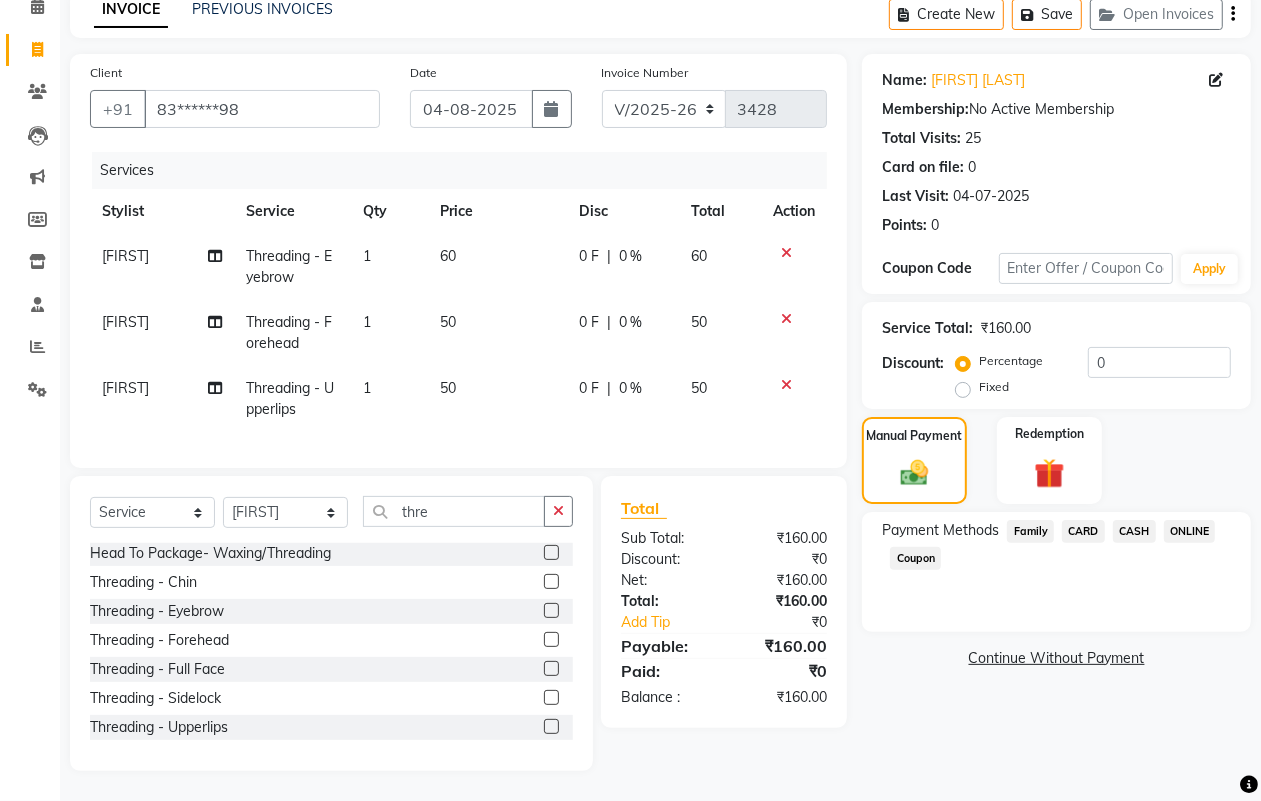 click on "ONLINE" 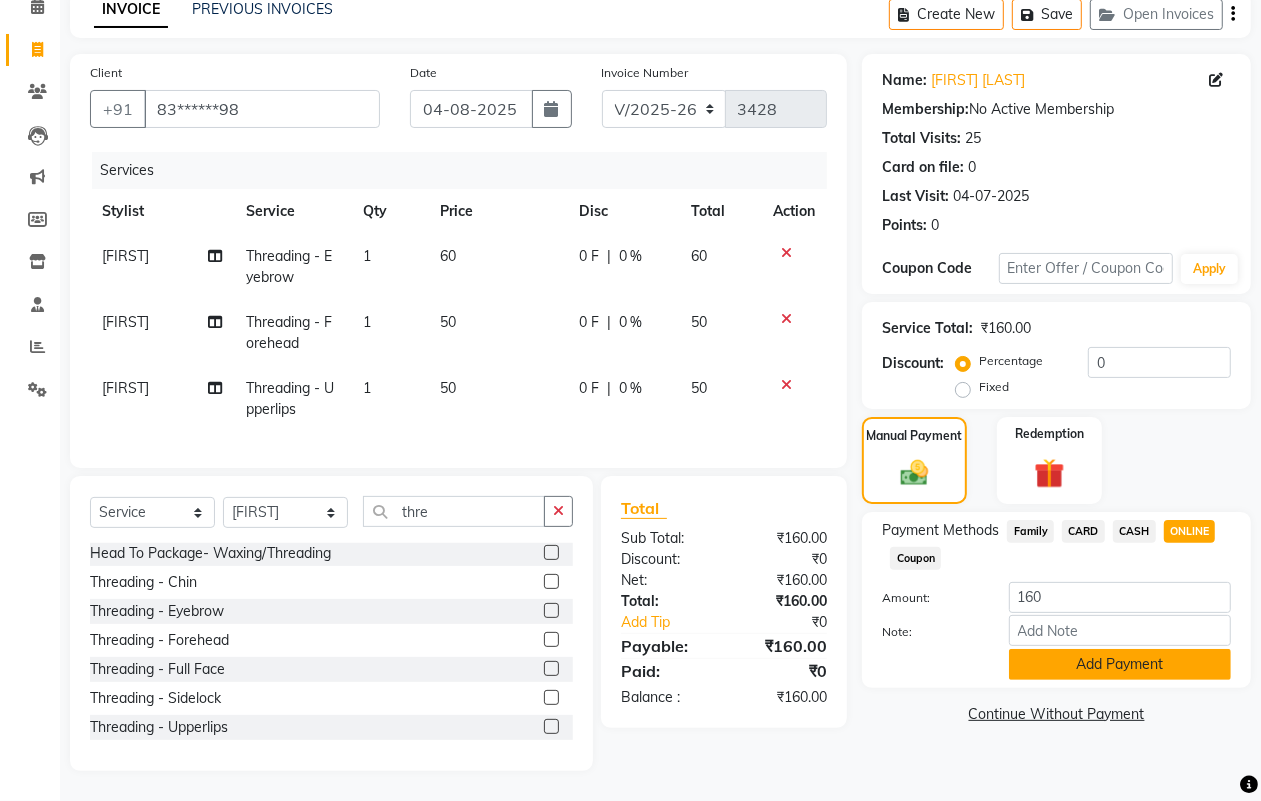 click on "Add Payment" 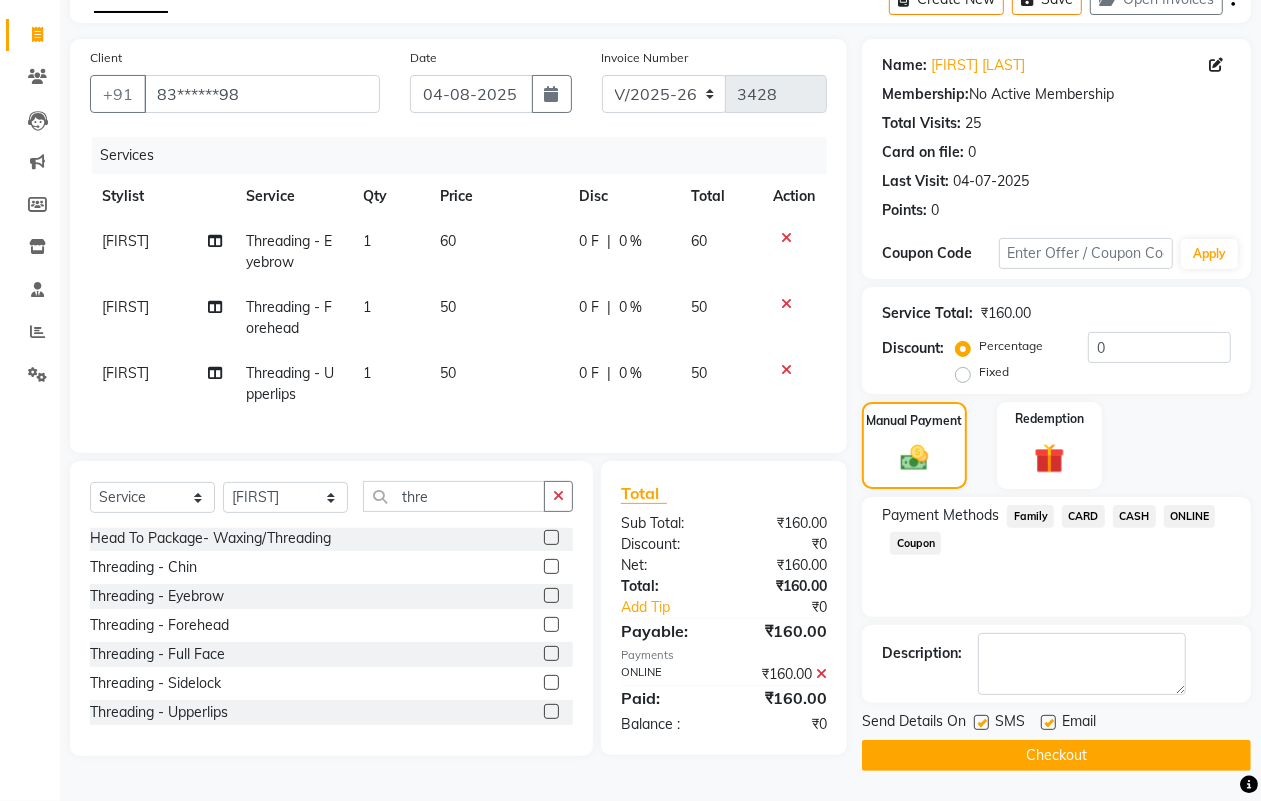 click on "INVOICE PREVIOUS INVOICES Create New   Save   Open Invoices  Client +[PHONE] Date [DATE] Invoice Number V/[YEAR] V/[YEAR]-[YEAR] 3428 Services Stylist Service Qty Price Disc Total Action [LAST] Threading - Eyebrow 1 60 0 F | 0 % 60 [LAST] Threading - Forehead 1 50 0 F | 0 % 50 [LAST] Threading - Upperlips 1 50 0 F | 0 % 50 Select  Service  Product  Membership  Package Voucher Prepaid Gift Card  Select Stylist [FIRST] [LAST] [FIRST] [LAST] [FIRST] [LAST] [FIRST] [LAST] [FIRST] [LAST] [FIRST] [LAST] [FIRST] [LAST] [FIRST] [LAST] [FIRST] [LAST] [FIRST] [LAST]  thre Head To Package- Waxing/Threading  Threading - Chin  Threading - Eyebrow  Threading - Forehead  Threading - Full Face  Threading - Sidelock  Threading - Upperlips  Total Sub Total: ₹160.00 Discount: ₹0 Net: ₹160.00 Total: ₹160.00 Add Tip ₹0 Payable: ₹160.00 Payments ONLINE ₹160.00  Paid: ₹160.00 Balance   : ₹0 Name: [FIRST] [LAST] Membership:  No Active Membership  Total Visits:  25 Card on file:  0 Last Visit:   [DATE] Points:   0  Coupon Code Apply Service Total:  ₹160.00  Discount: 0" 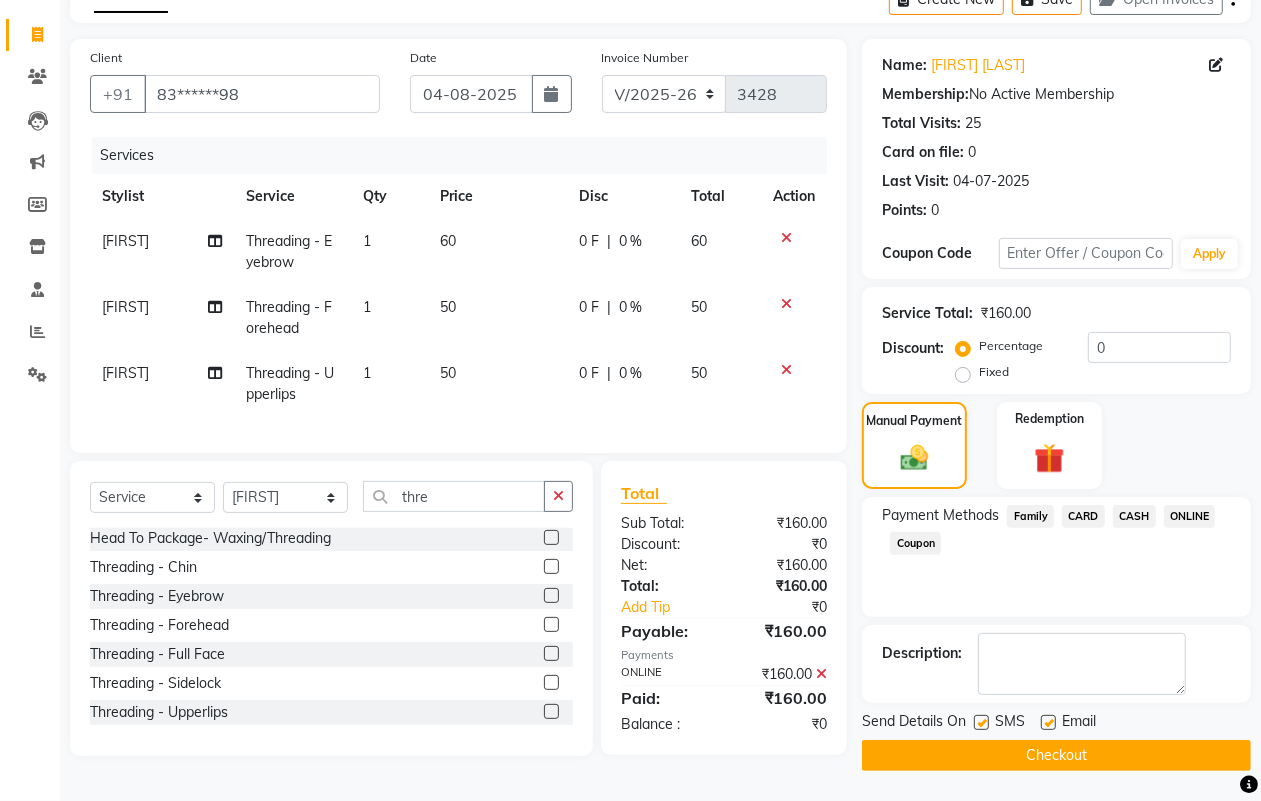 click on "Checkout" 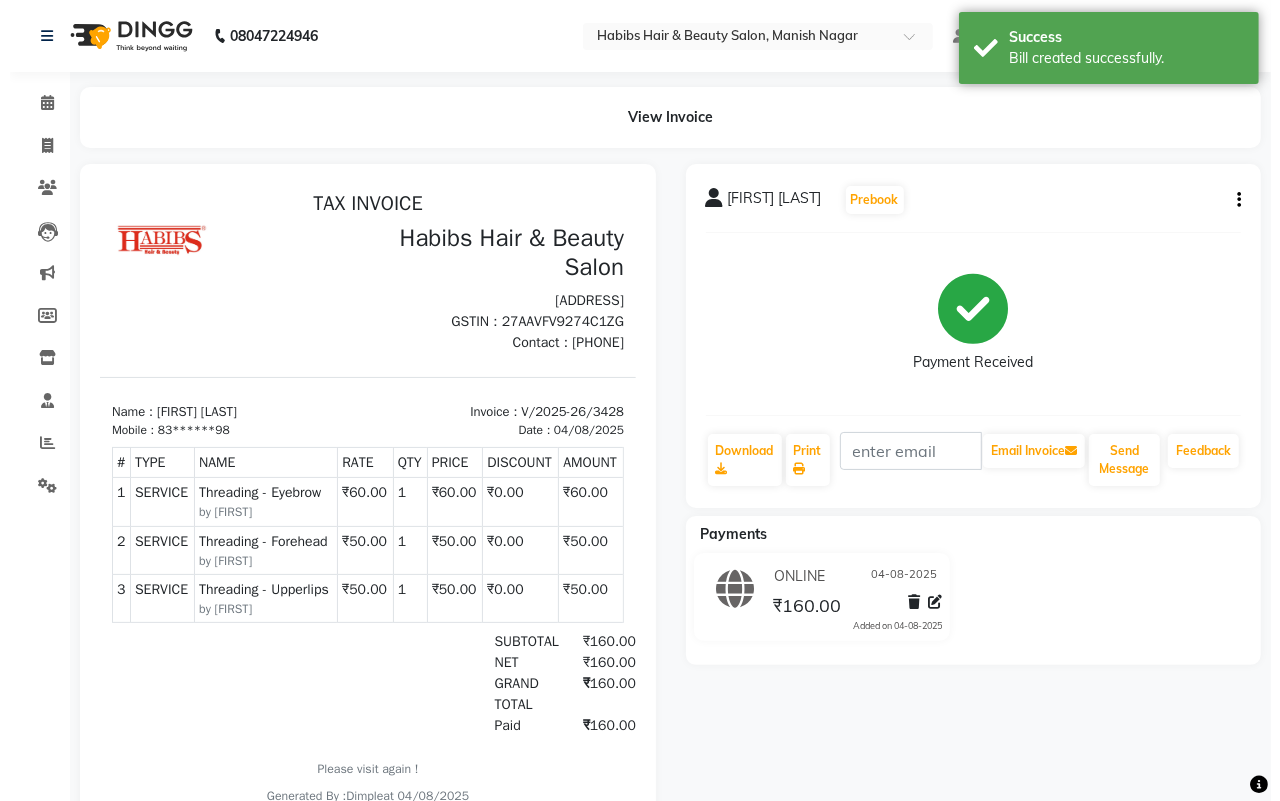 scroll, scrollTop: 0, scrollLeft: 0, axis: both 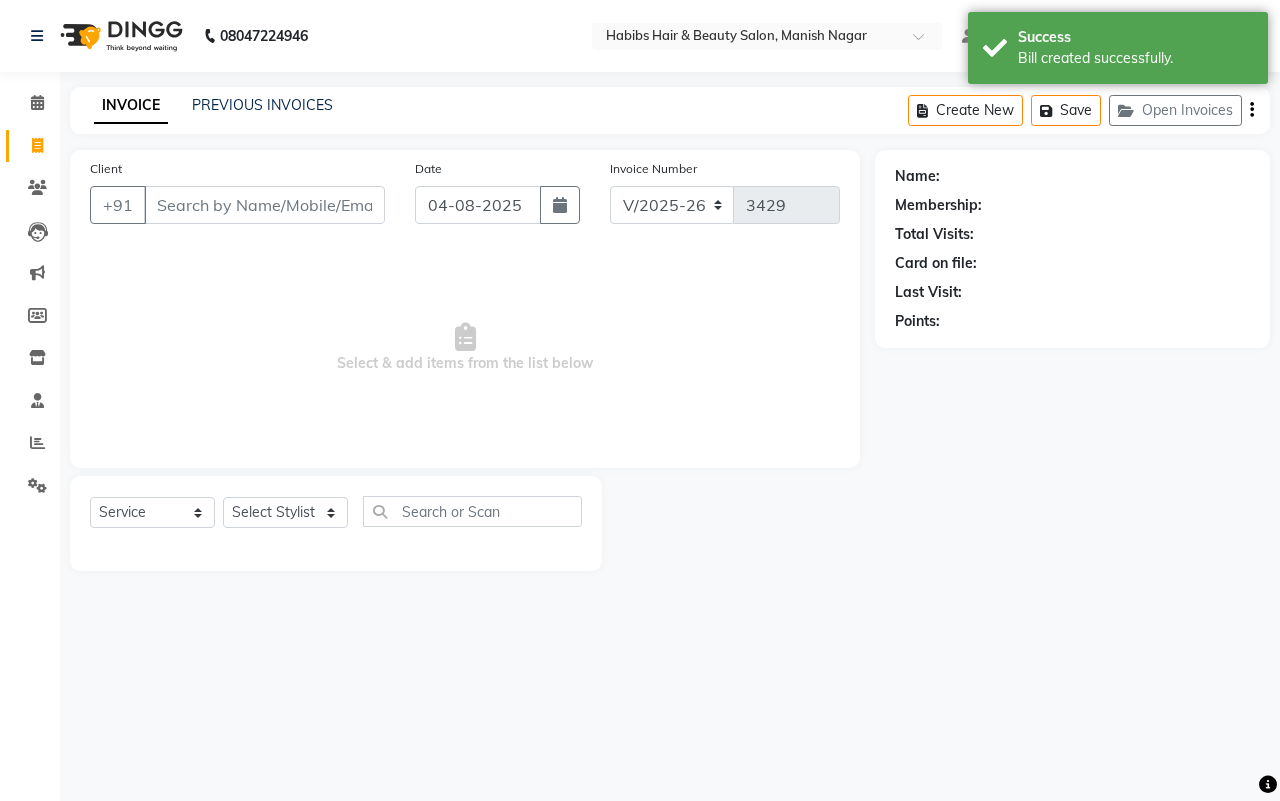 click on "Client" at bounding box center (264, 205) 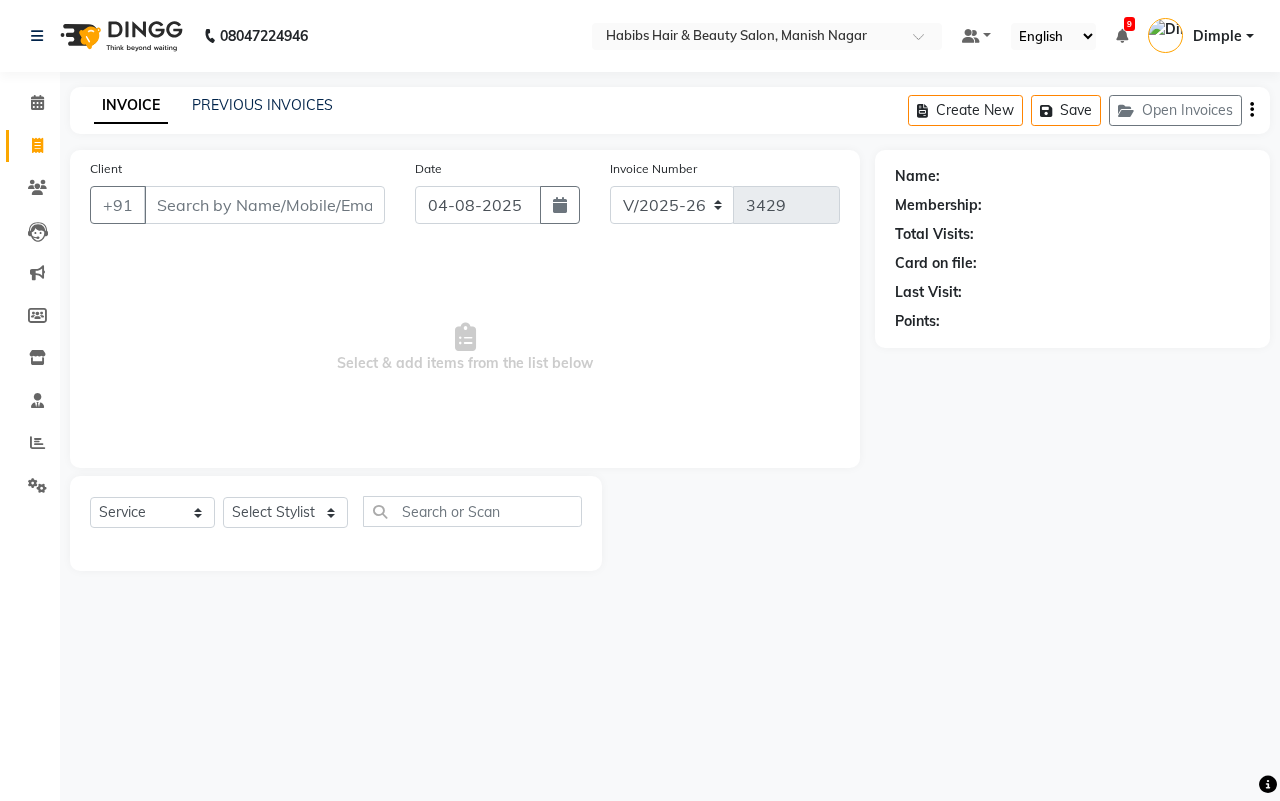 click on "Total Visits:" 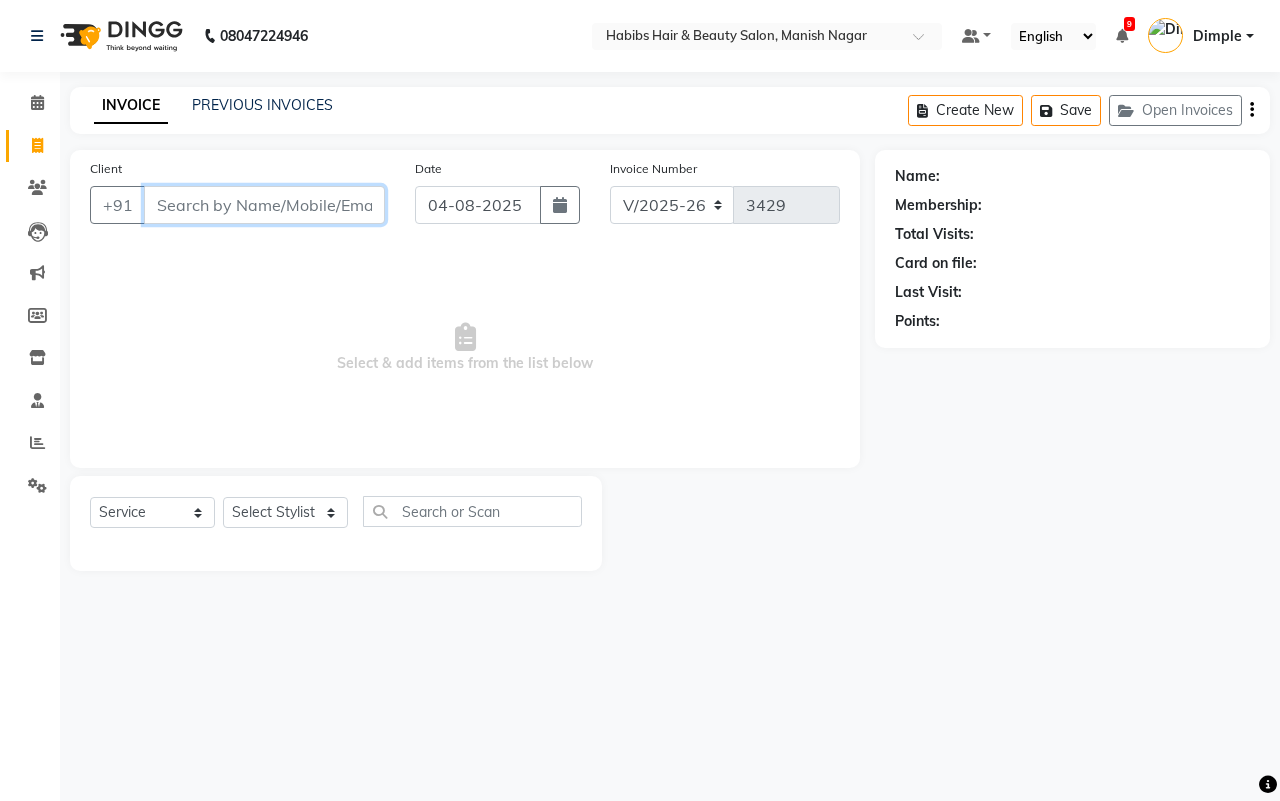 click on "Client" at bounding box center [264, 205] 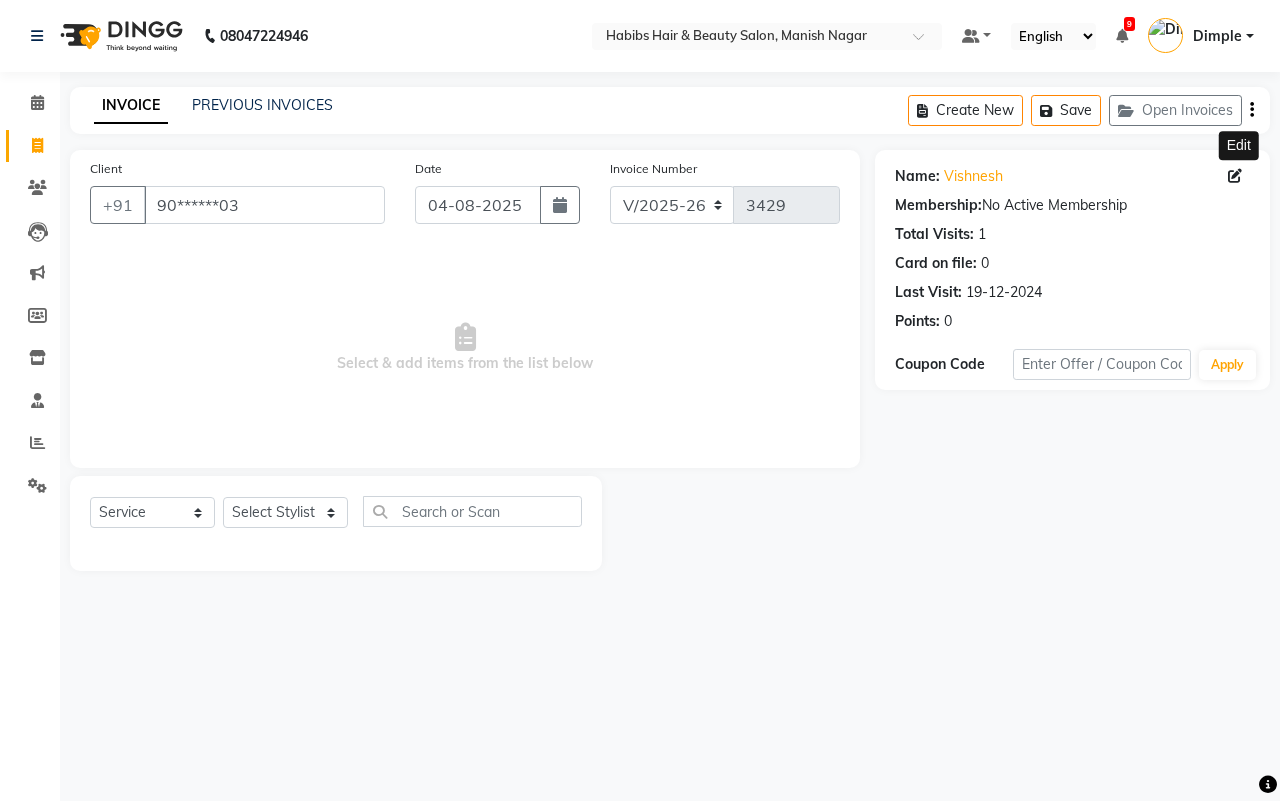 click 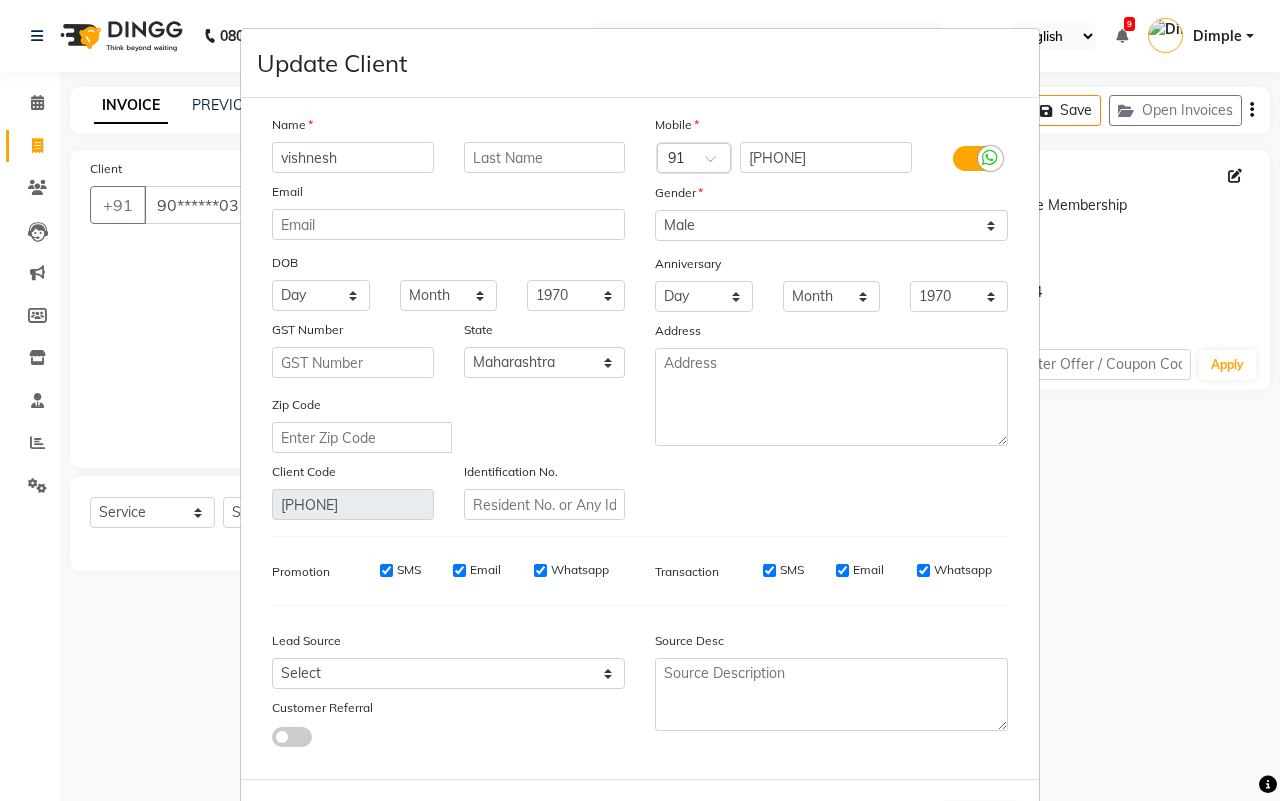 click on "vishnesh" at bounding box center [353, 157] 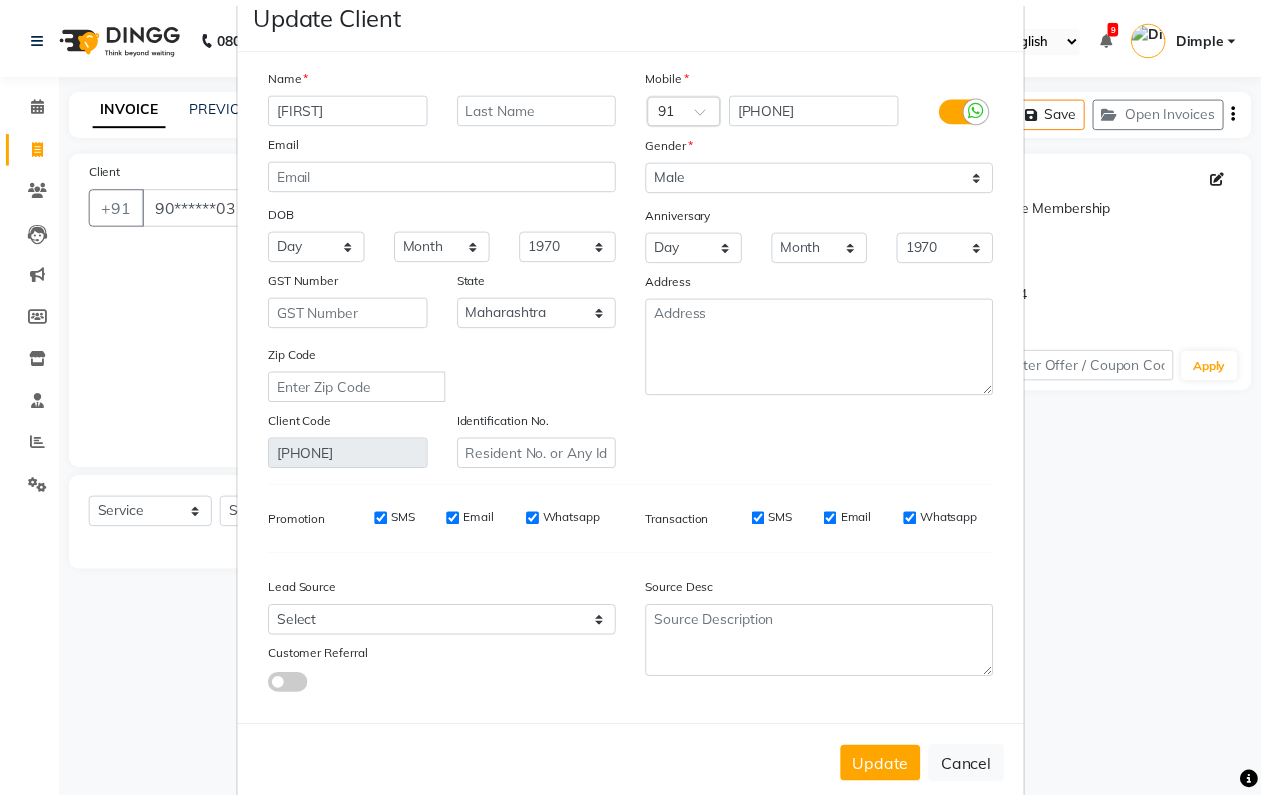 scroll, scrollTop: 80, scrollLeft: 0, axis: vertical 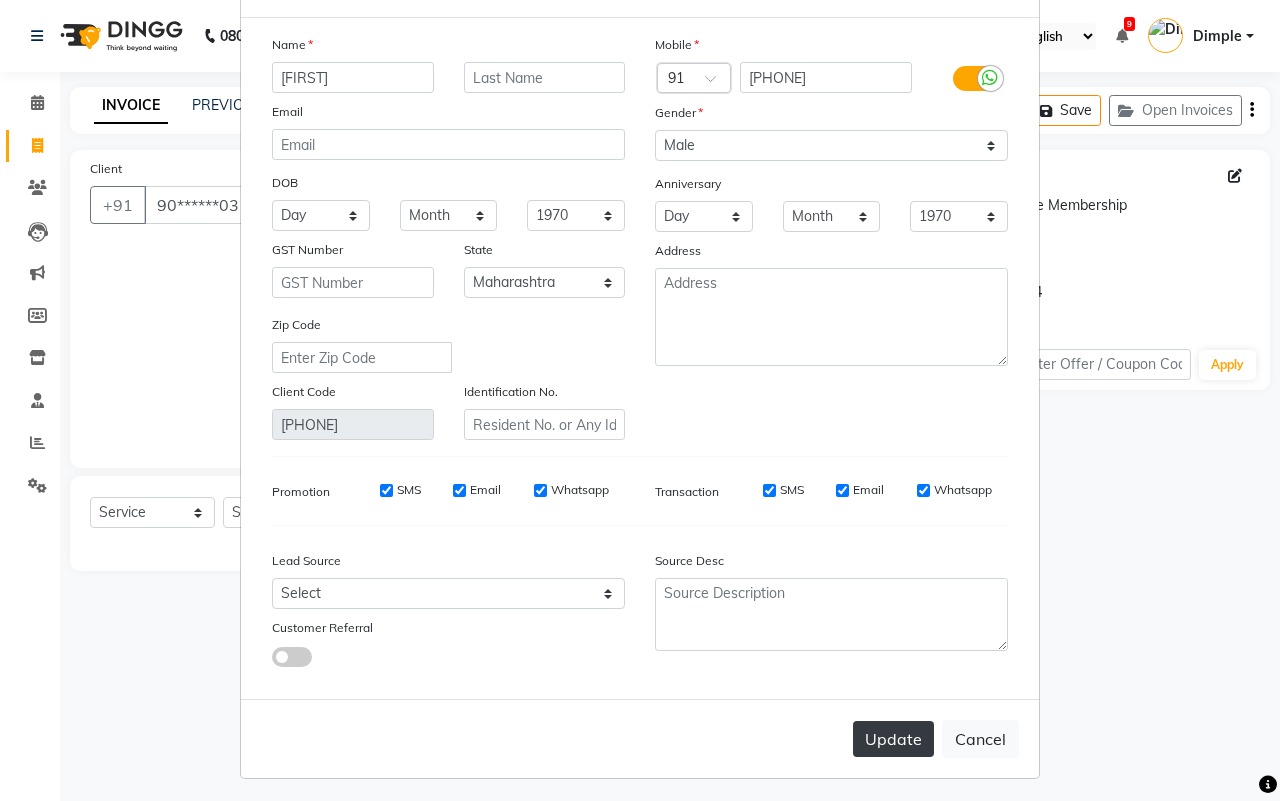 click on "Update" at bounding box center (893, 739) 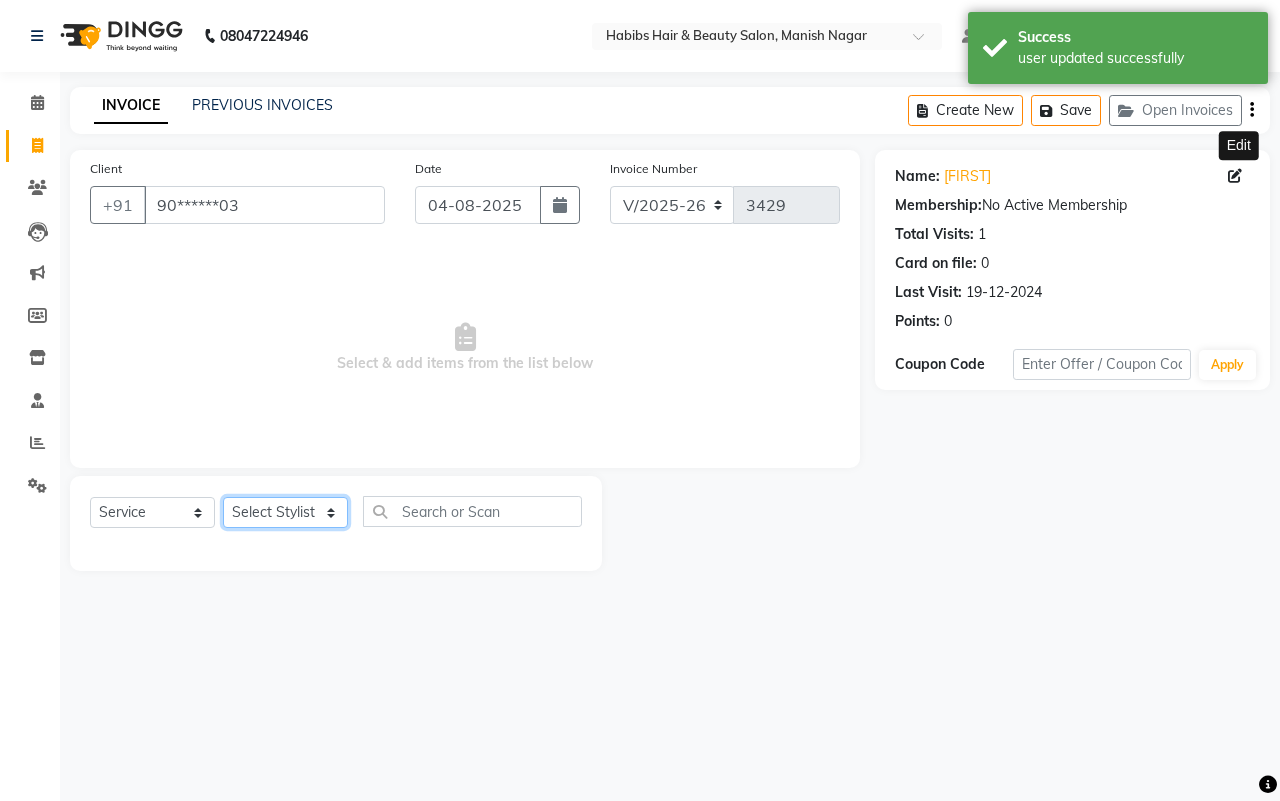 click on "Select Stylist [FIRST] [LAST] [FIRST] [LAST] [FIRST] [LAST] [FIRST] [LAST] [FIRST] [LAST] [FIRST] [LAST] [FIRST] [LAST] [FIRST] [LAST] [FIRST] [LAST] [FIRST] [LAST]" 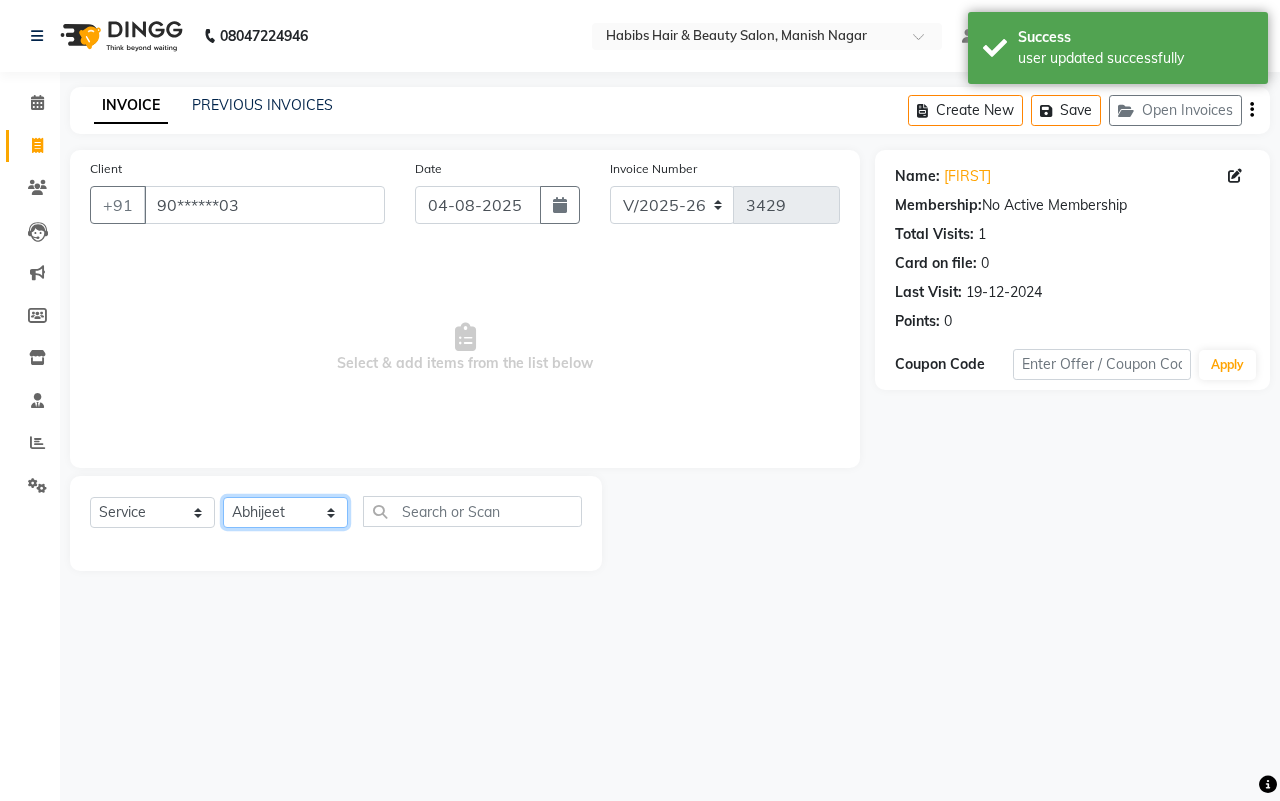 click on "Select Stylist [FIRST] [LAST] [FIRST] [LAST] [FIRST] [LAST] [FIRST] [LAST] [FIRST] [LAST] [FIRST] [LAST] [FIRST] [LAST] [FIRST] [LAST] [FIRST] [LAST] [FIRST] [LAST]" 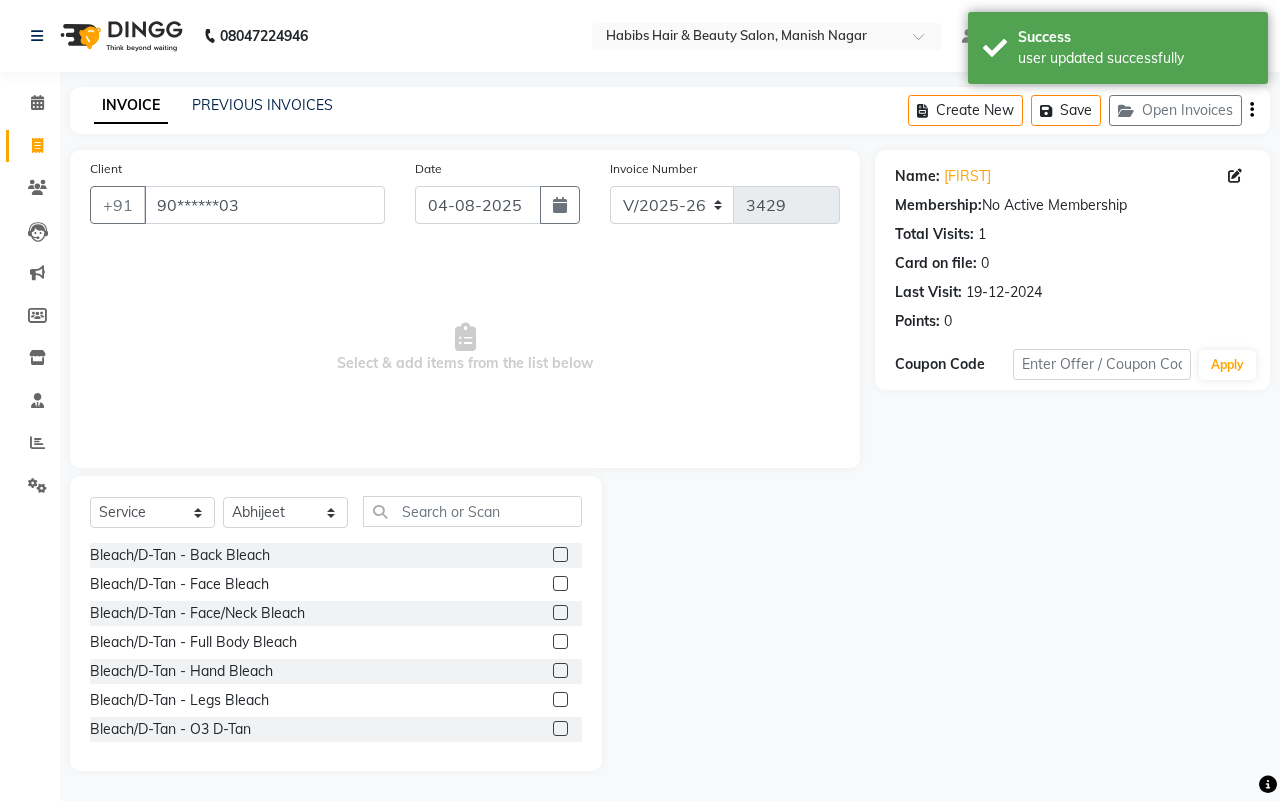click on "Select  Service  Product  Membership  Package Voucher Prepaid Gift Card  Select Stylist [FIRST] [LAST] [FIRST] [LAST] [FIRST] [LAST] [FIRST] [LAST] [FIRST] [LAST] [FIRST] [LAST] [FIRST] [LAST] [FIRST] [LAST] [FIRST] [LAST] [FIRST] [LAST]  Bleach/D-Tan - Back Bleach  Bleach/D-Tan - Face  Bleach  Bleach/D-Tan - Face/Neck Bleach  Bleach/D-Tan - Full Body Bleach  Bleach/D-Tan - Hand Bleach  Bleach/D-Tan - Legs Bleach  Bleach/D-Tan - O3 D-Tan  Bleach/D-Tan - Raga D- Tan  Blow Dry - Blow Dry Below Shoulder Length  Blow Dry - Blow Dry Shoulder Length  Blow Dry - Blow Dry Waist Length  Clean Up - Aroma Clean Up  Clean Up - Herbal Cleanup  Clean Up - Instglow Claenup  Clean Up - O3 Pore Clean Up  Clean Up - Vlcc Gold Clean Up  Clean Up - D Tan Clean UP  Clean Up- Hydra Clean Up  Face Pack - Black Mask Charcoal  Face Pack - Black Mask O3  Face Pack - O3 Peel Off  Face Pack - Thermal Sheet Mask  Facial - Anti Tan Facial  Facial - Clariglow Cheryls  Facial - Dermalite Cheryls  Facial - Diamond Facial  Facial - Glovite Cheryls  Facial - Habibs Charcoal Facial  Facial - Habibs Wine Facial" 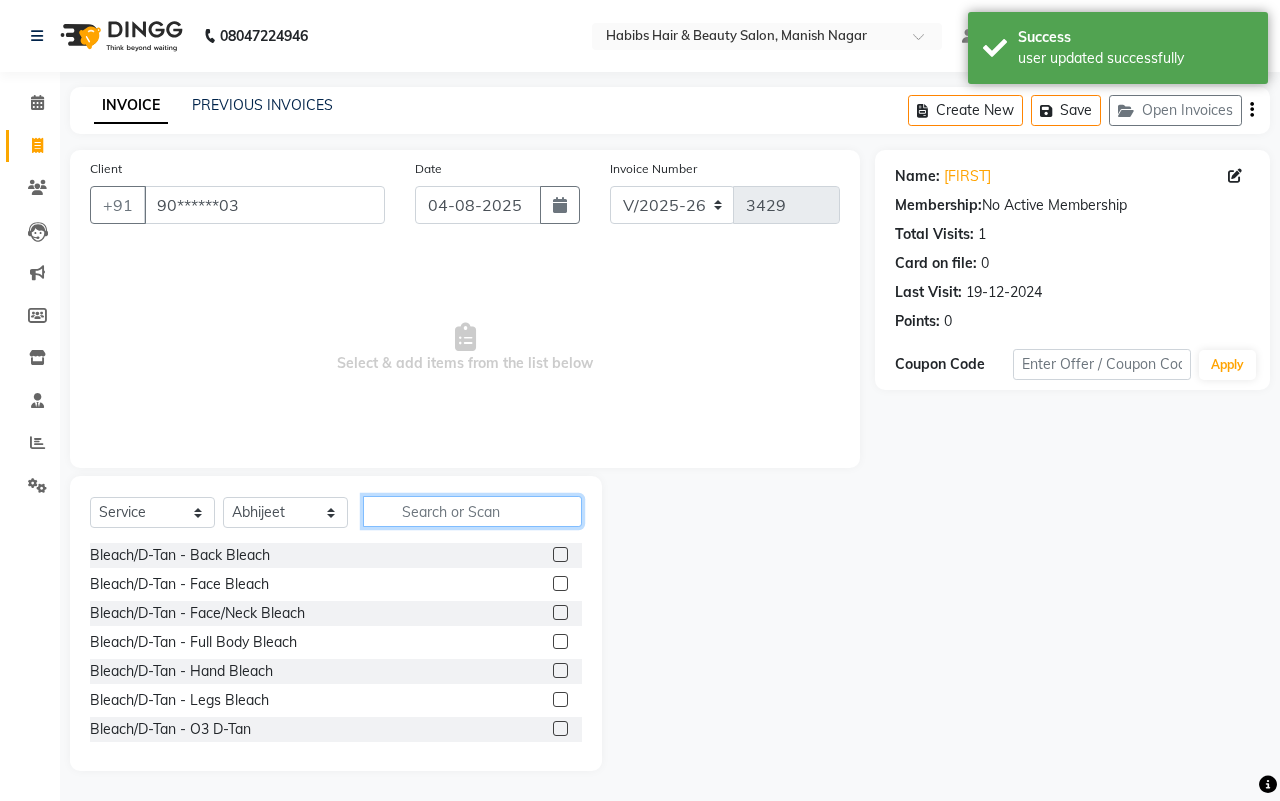 click 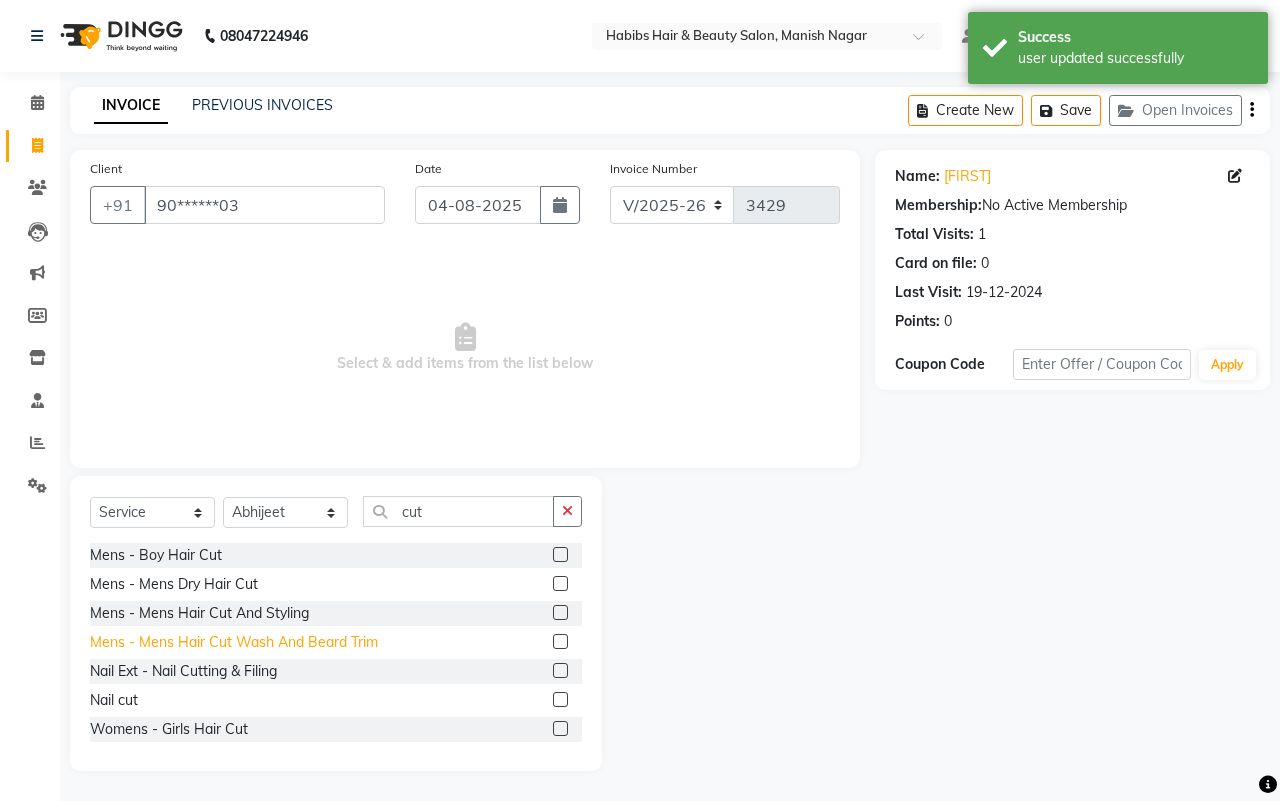 drag, startPoint x: 350, startPoint y: 656, endPoint x: 357, endPoint y: 645, distance: 13.038404 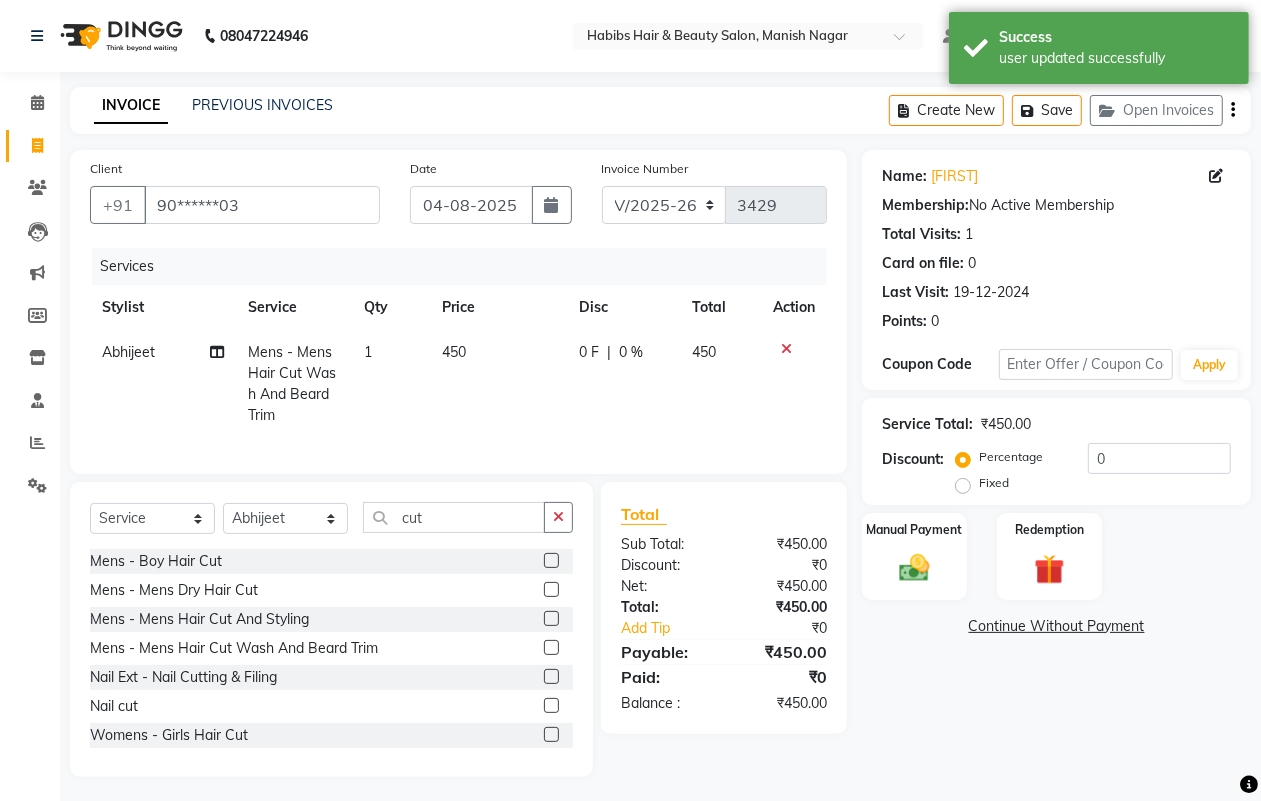 drag, startPoint x: 913, startPoint y: 583, endPoint x: 981, endPoint y: 603, distance: 70.88018 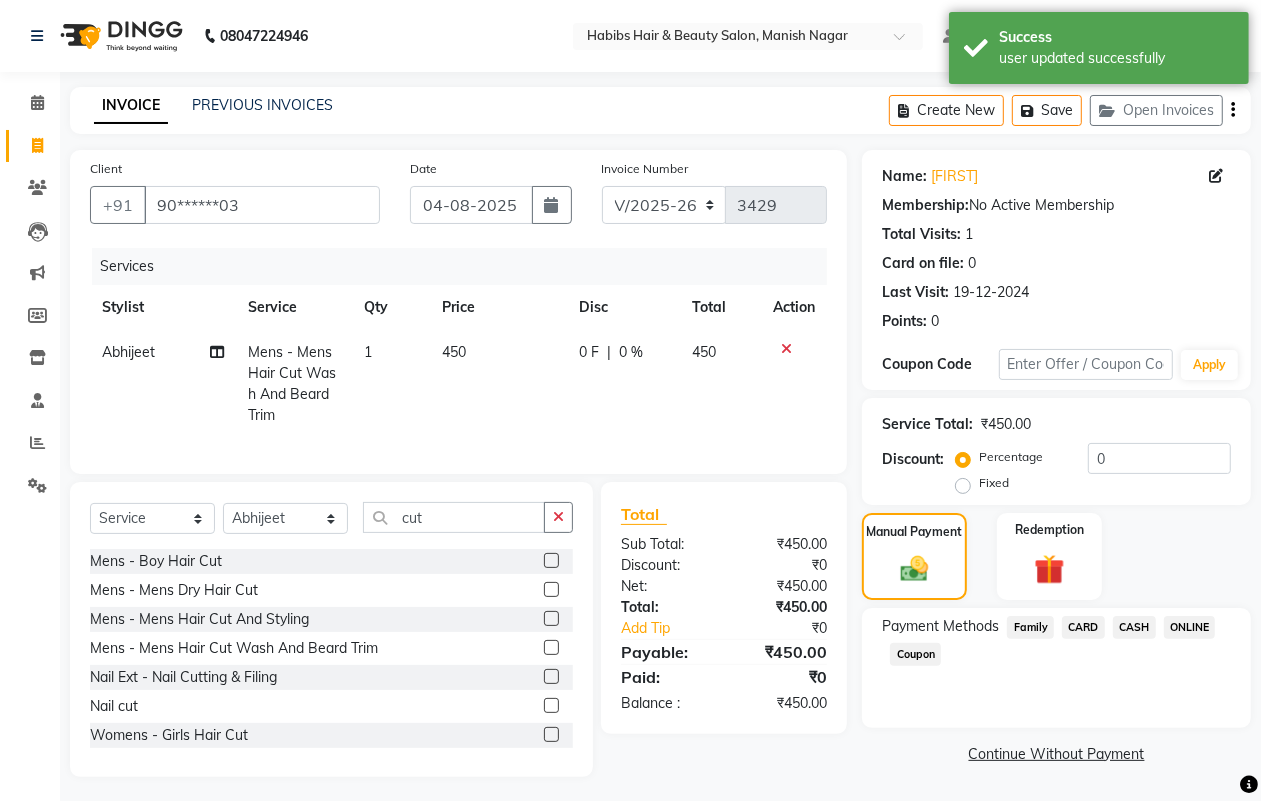 click on "ONLINE" 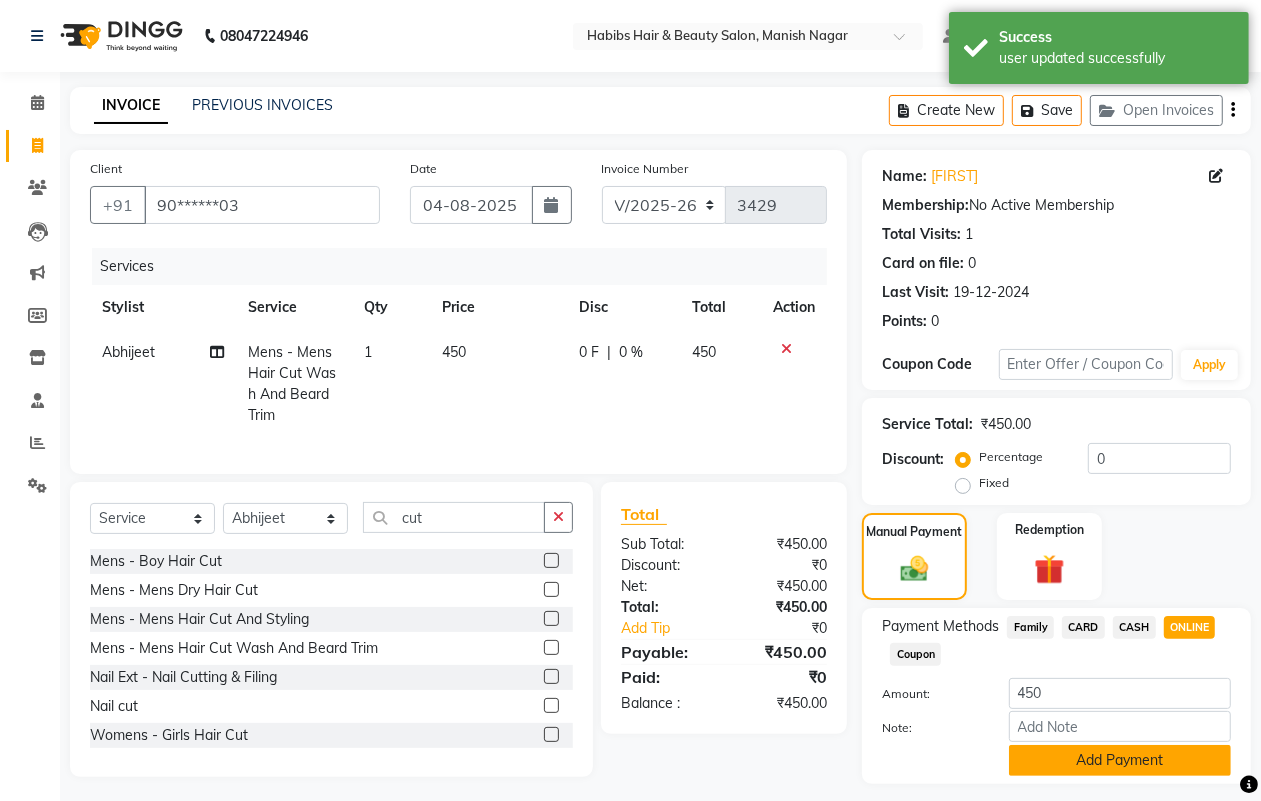 click on "Add Payment" 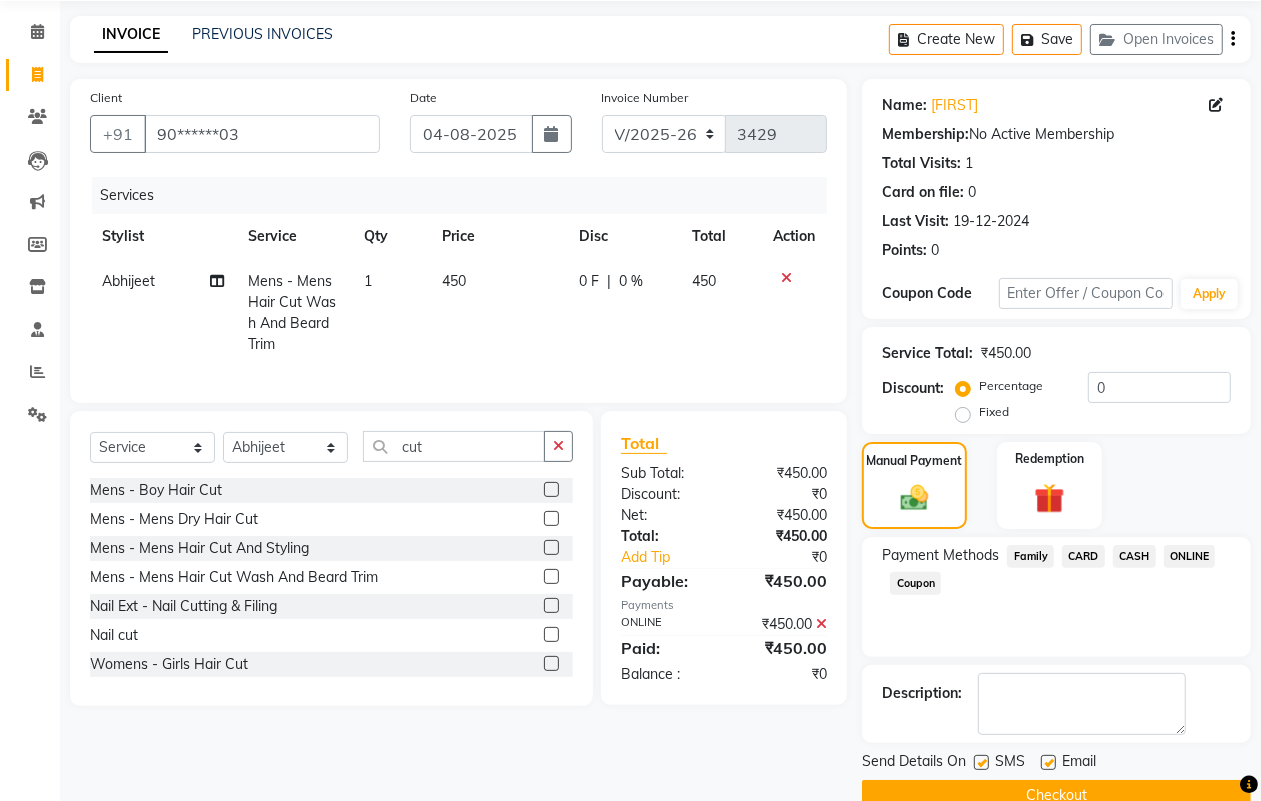 scroll, scrollTop: 111, scrollLeft: 0, axis: vertical 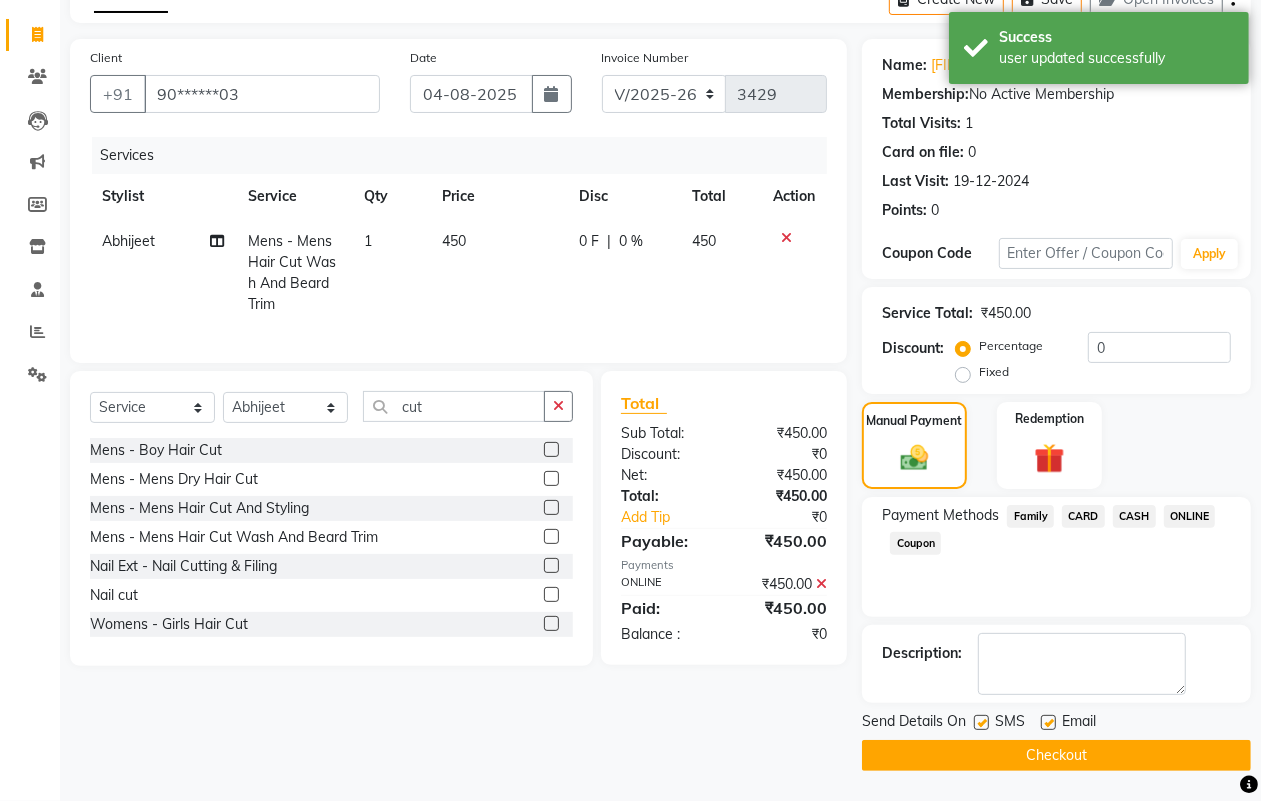 click on "Checkout" 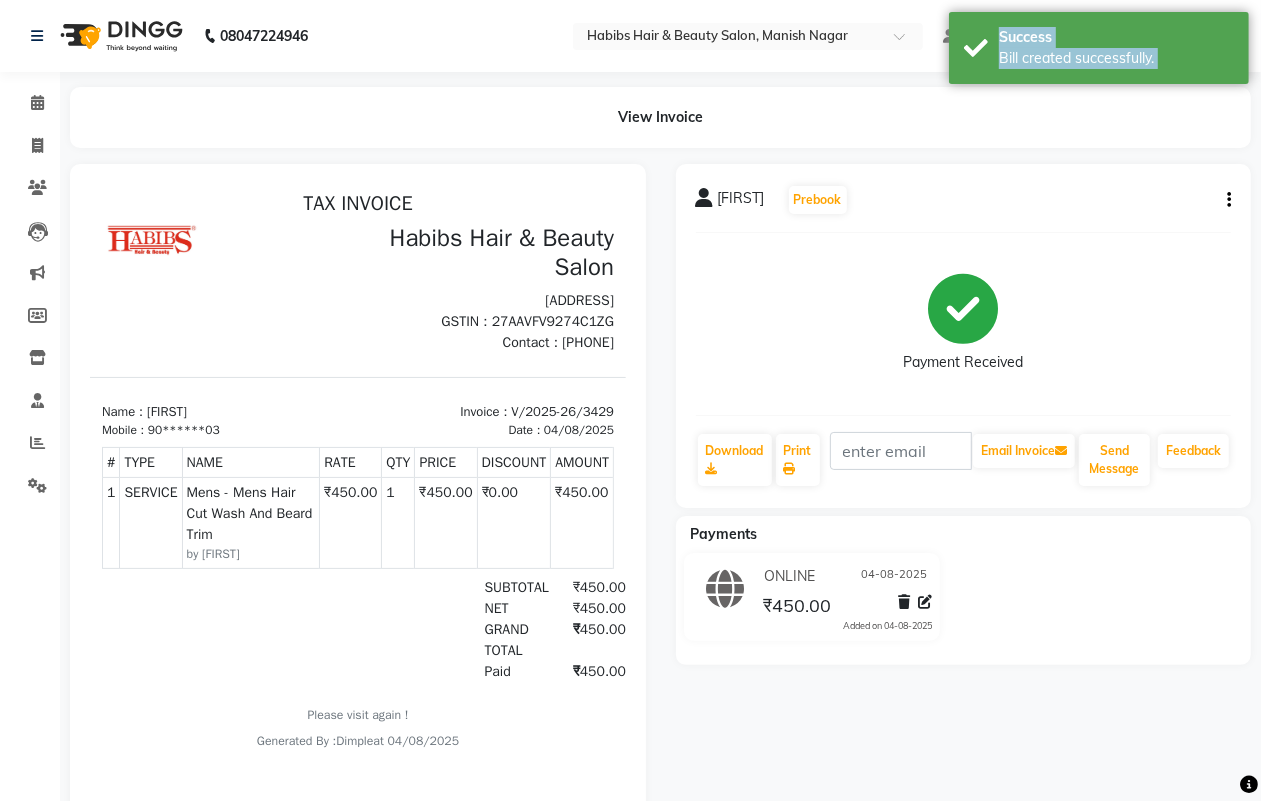 scroll, scrollTop: 0, scrollLeft: 0, axis: both 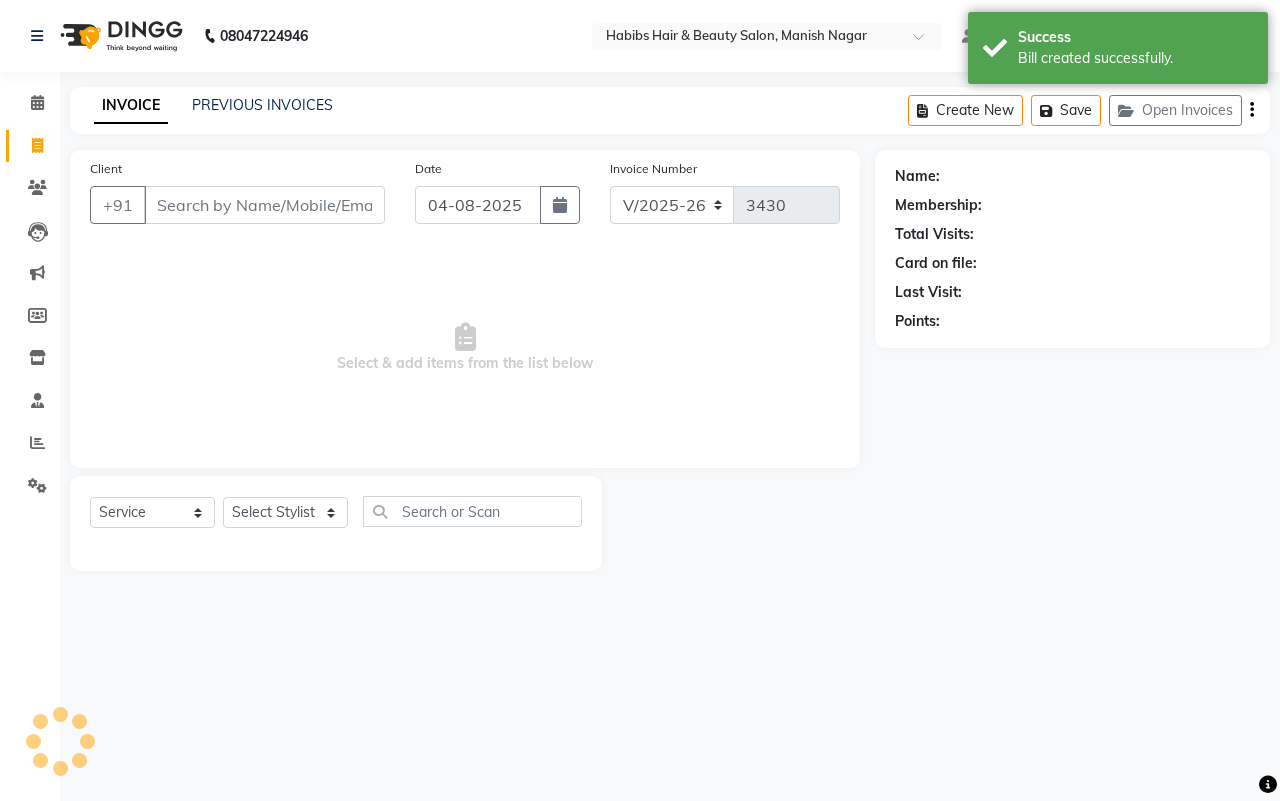 click on "Client" at bounding box center [264, 205] 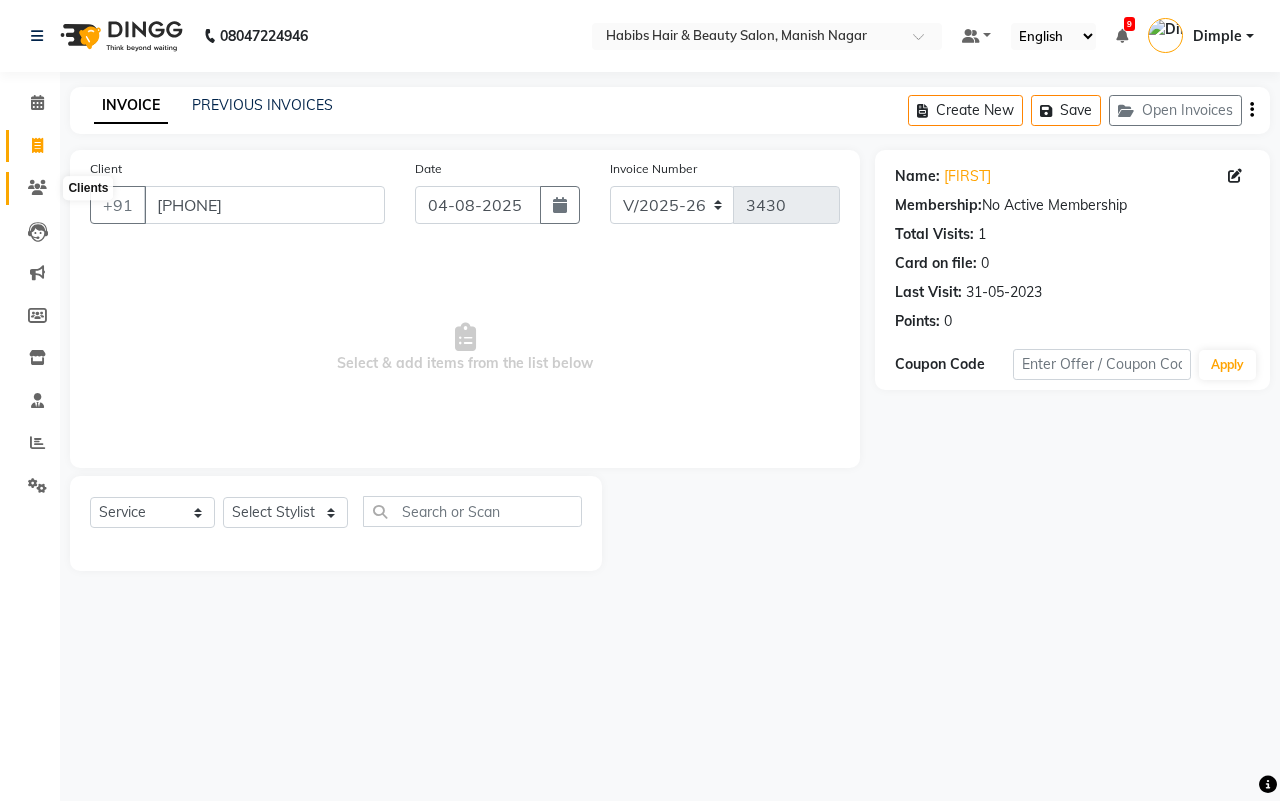 click 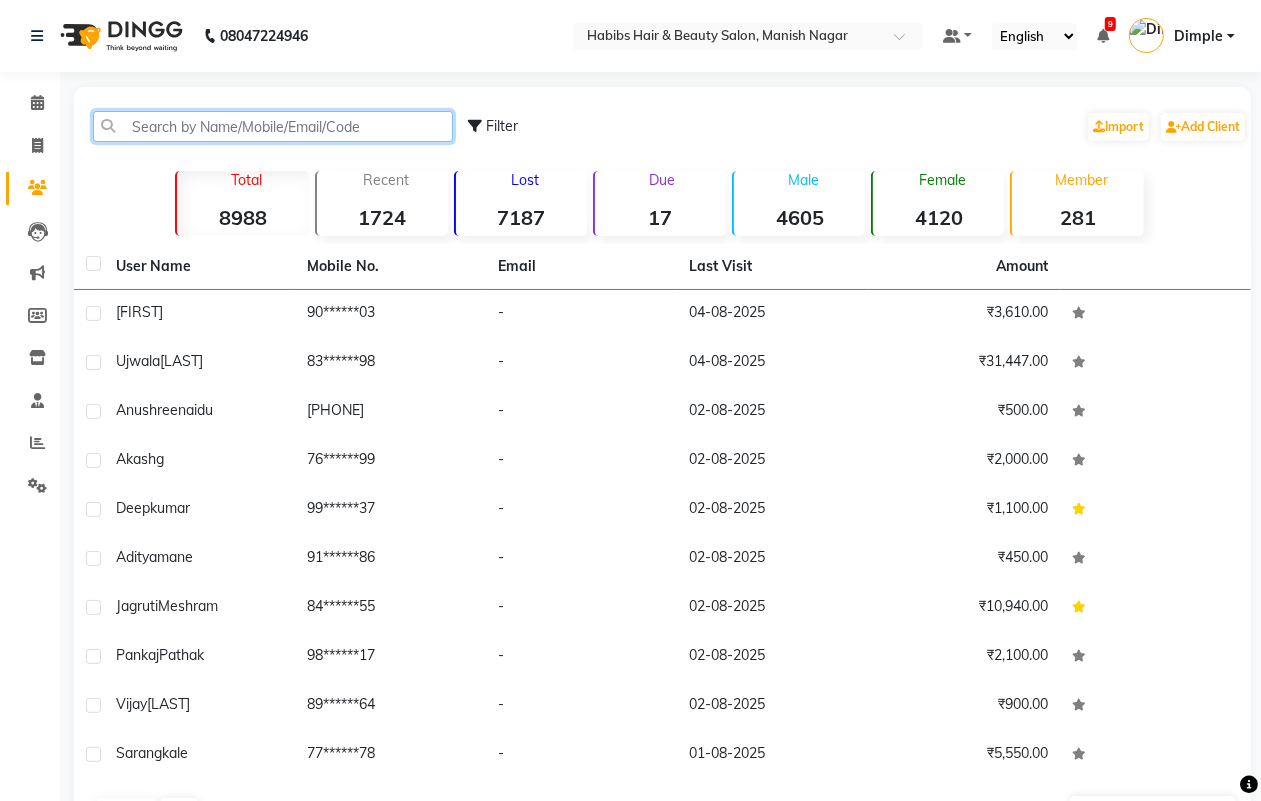 click 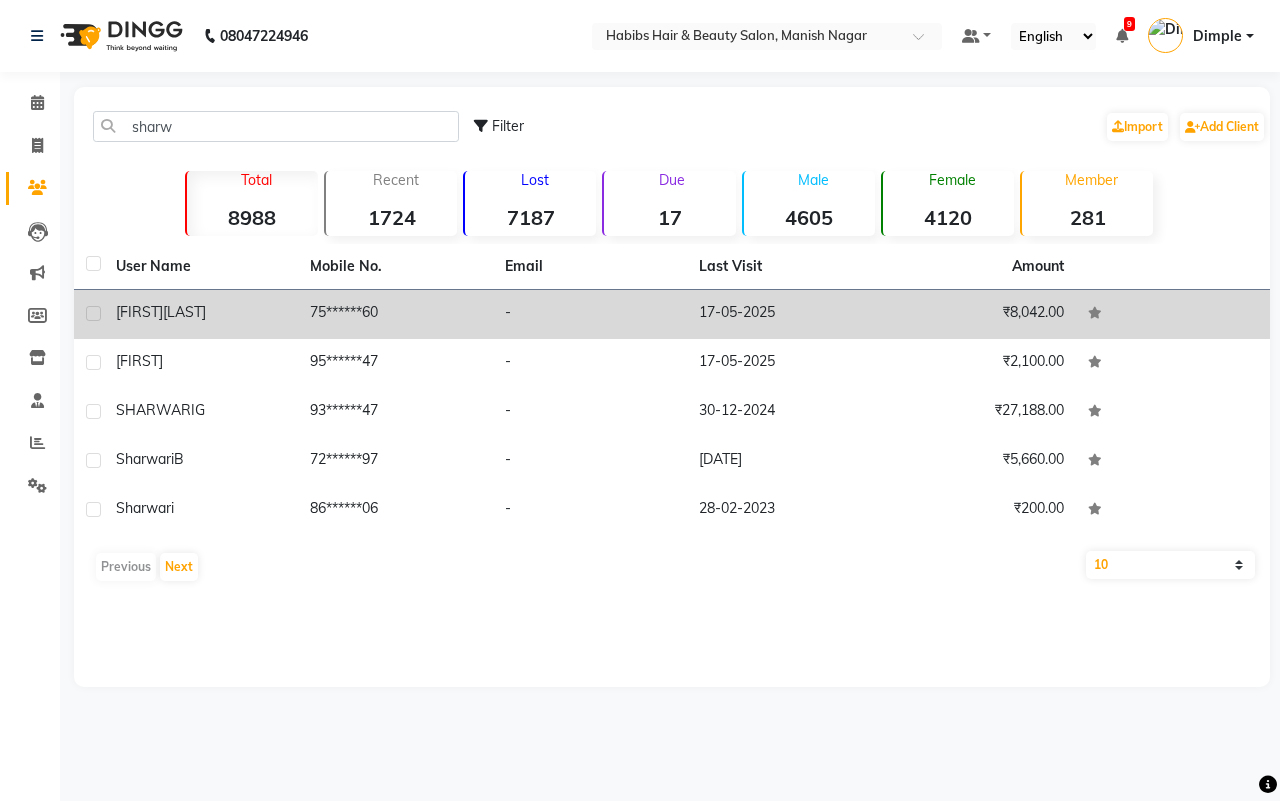 click on "-" 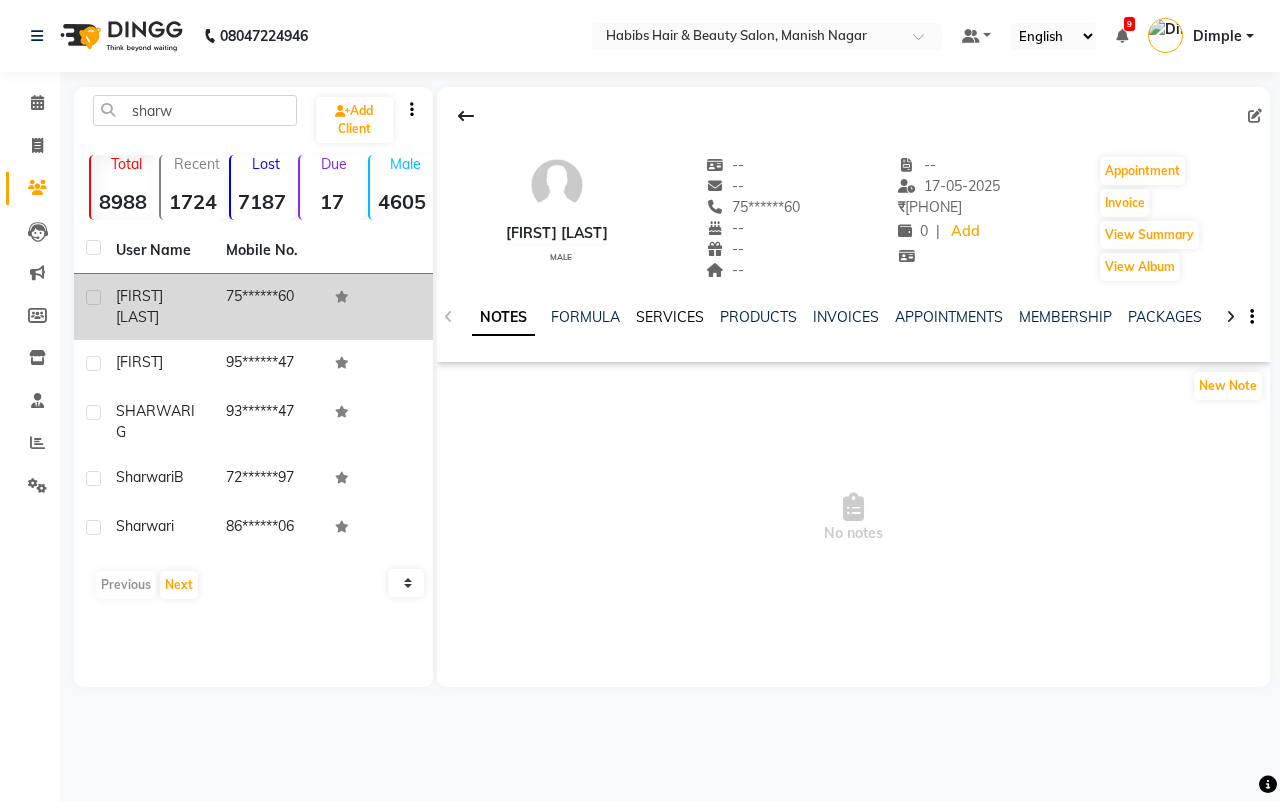 click on "SERVICES" 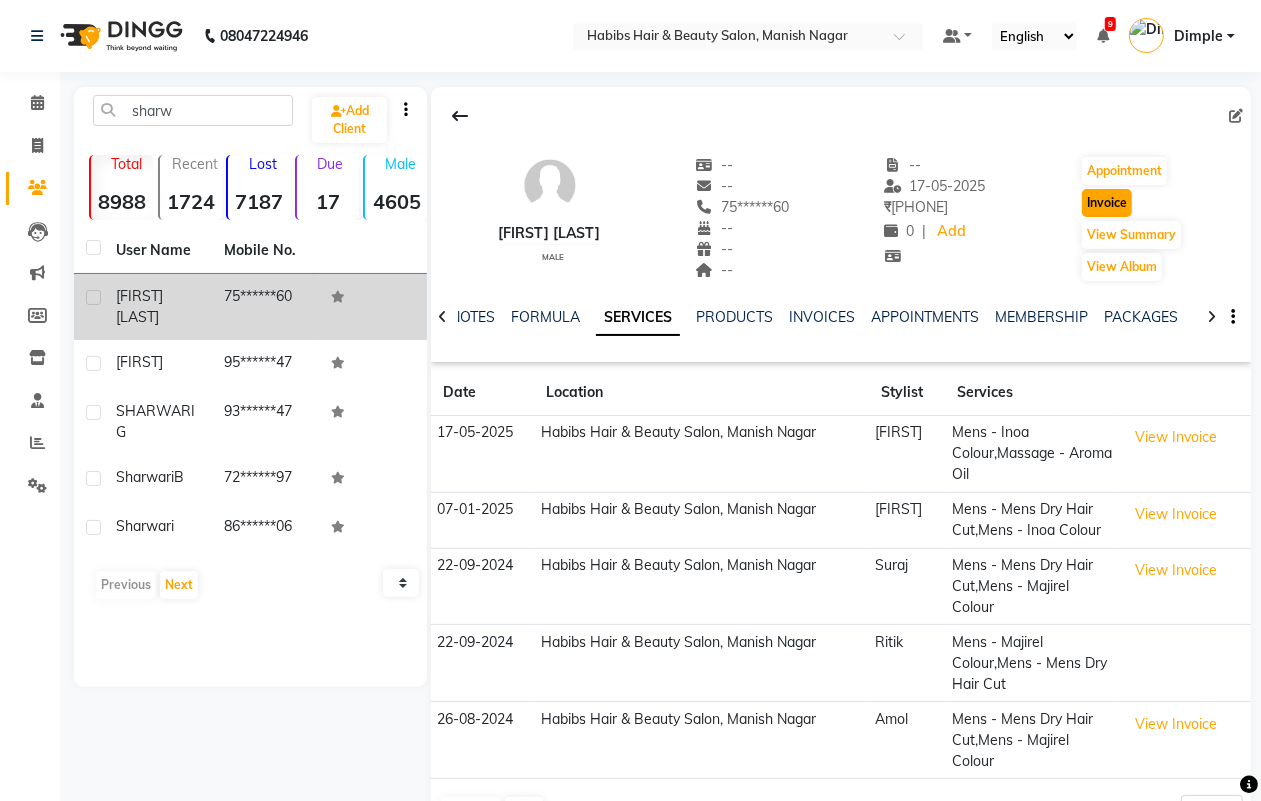 click on "Invoice" 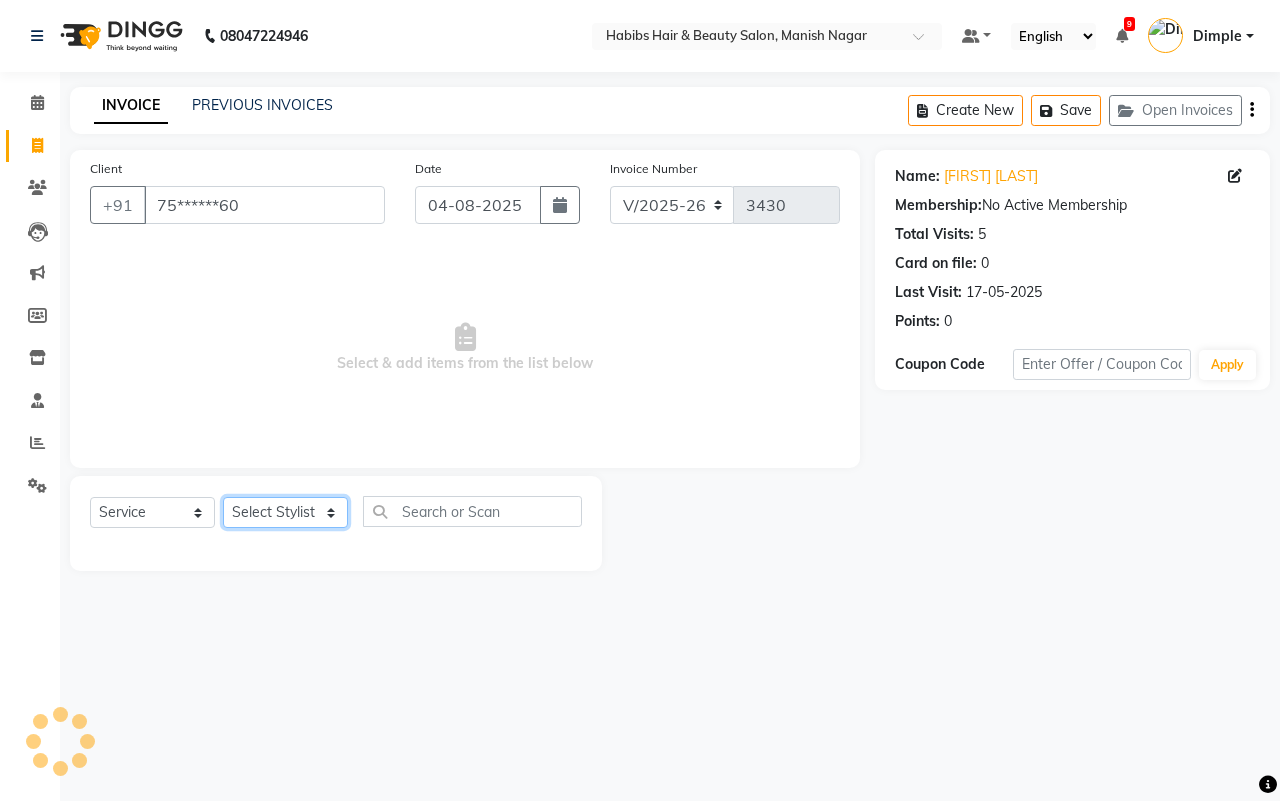 click on "Select Stylist [FIRST] [LAST] [FIRST] [LAST] [FIRST] [LAST] [FIRST] [LAST] [FIRST] [LAST] [FIRST] [LAST] [FIRST] [LAST] [FIRST] [LAST] [FIRST] [LAST] [FIRST] [LAST]" 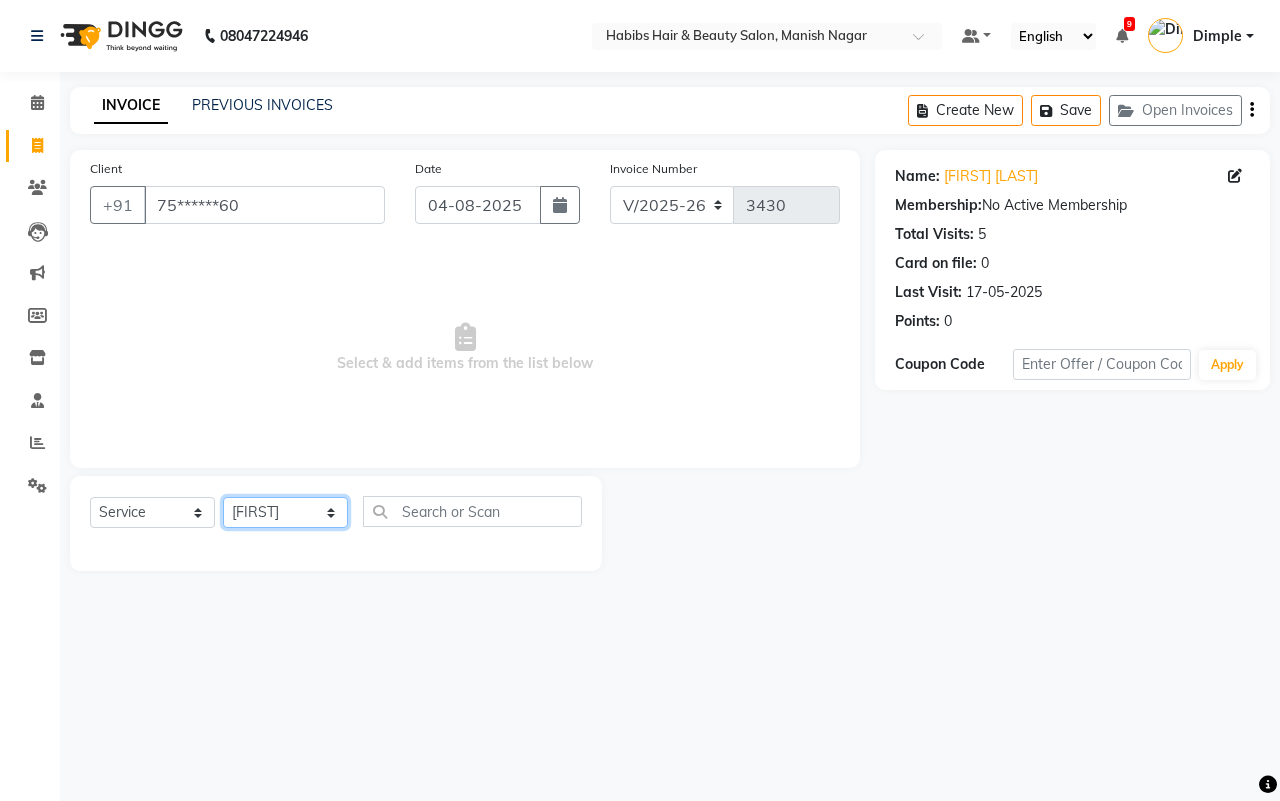 click on "Select Stylist [FIRST] [LAST] [FIRST] [LAST] [FIRST] [LAST] [FIRST] [LAST] [FIRST] [LAST] [FIRST] [LAST] [FIRST] [LAST] [FIRST] [LAST] [FIRST] [LAST] [FIRST] [LAST]" 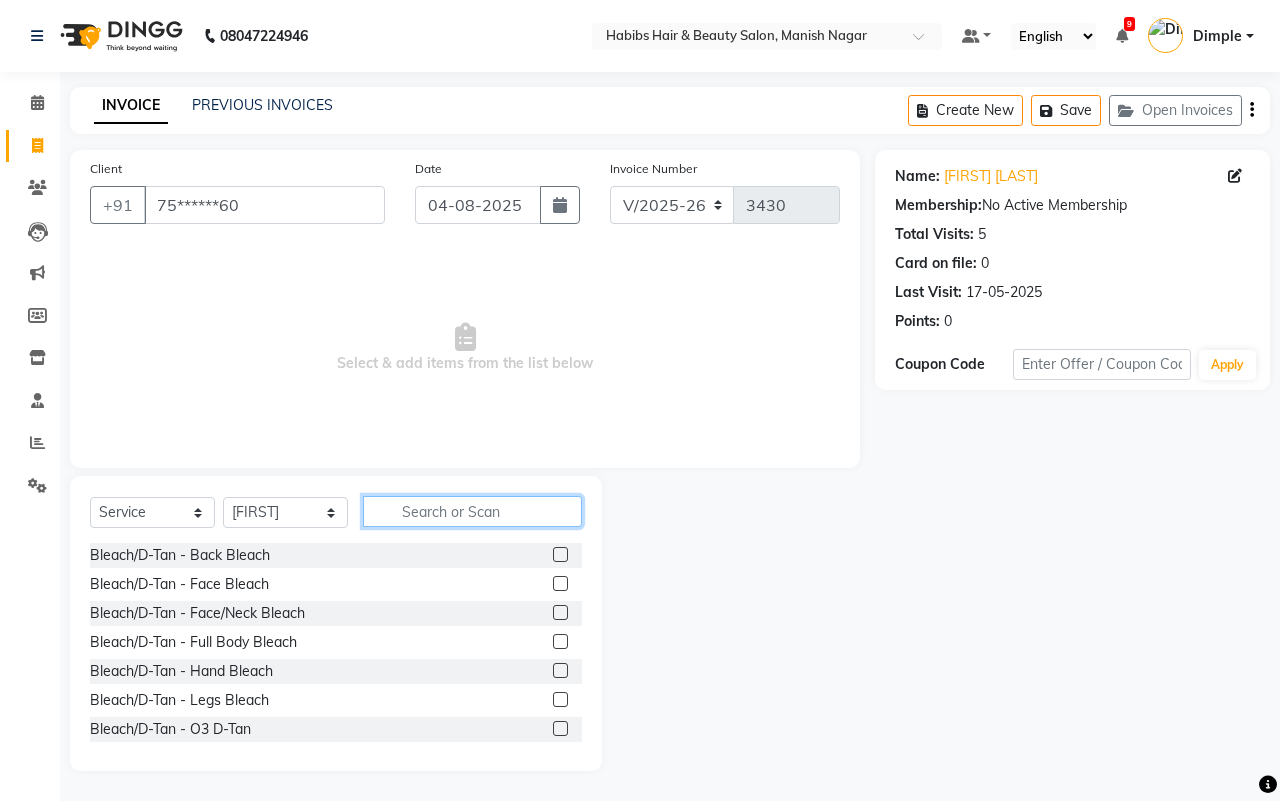 click 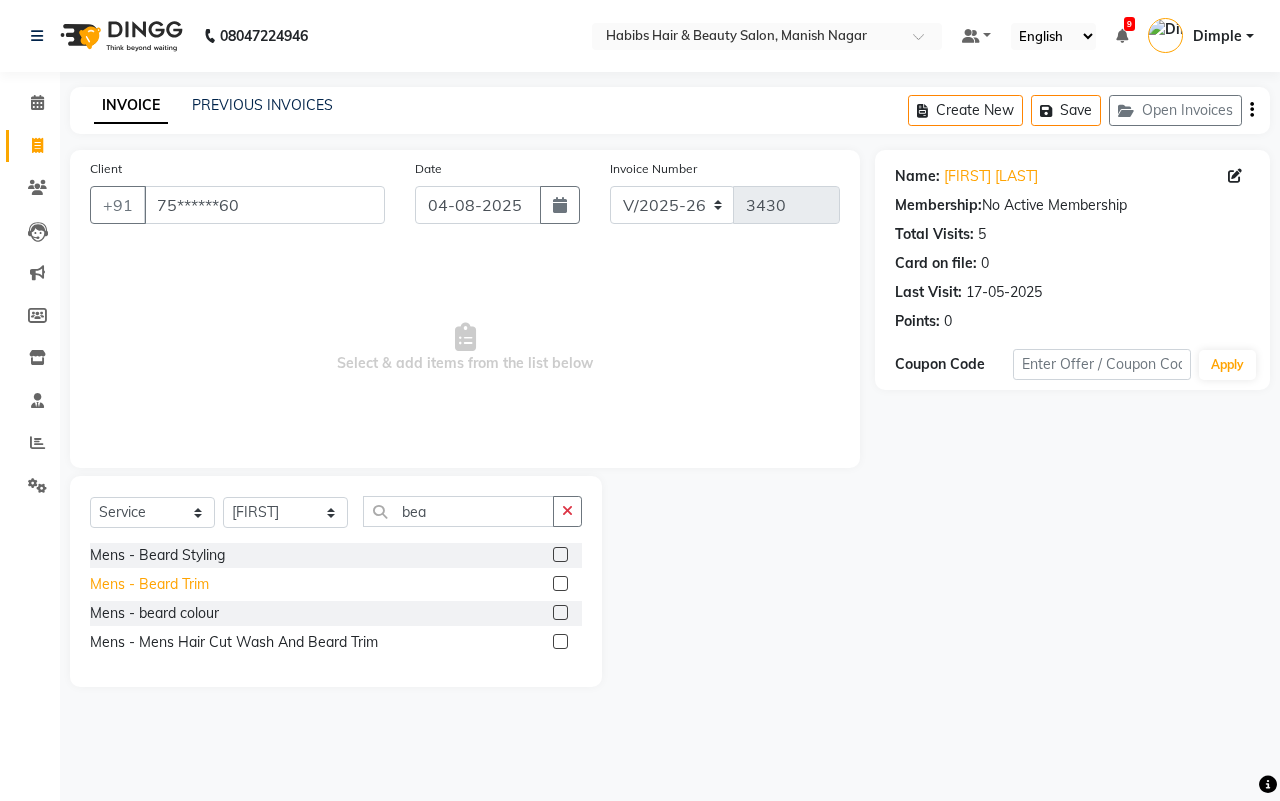 click on "Mens - Beard Trim" 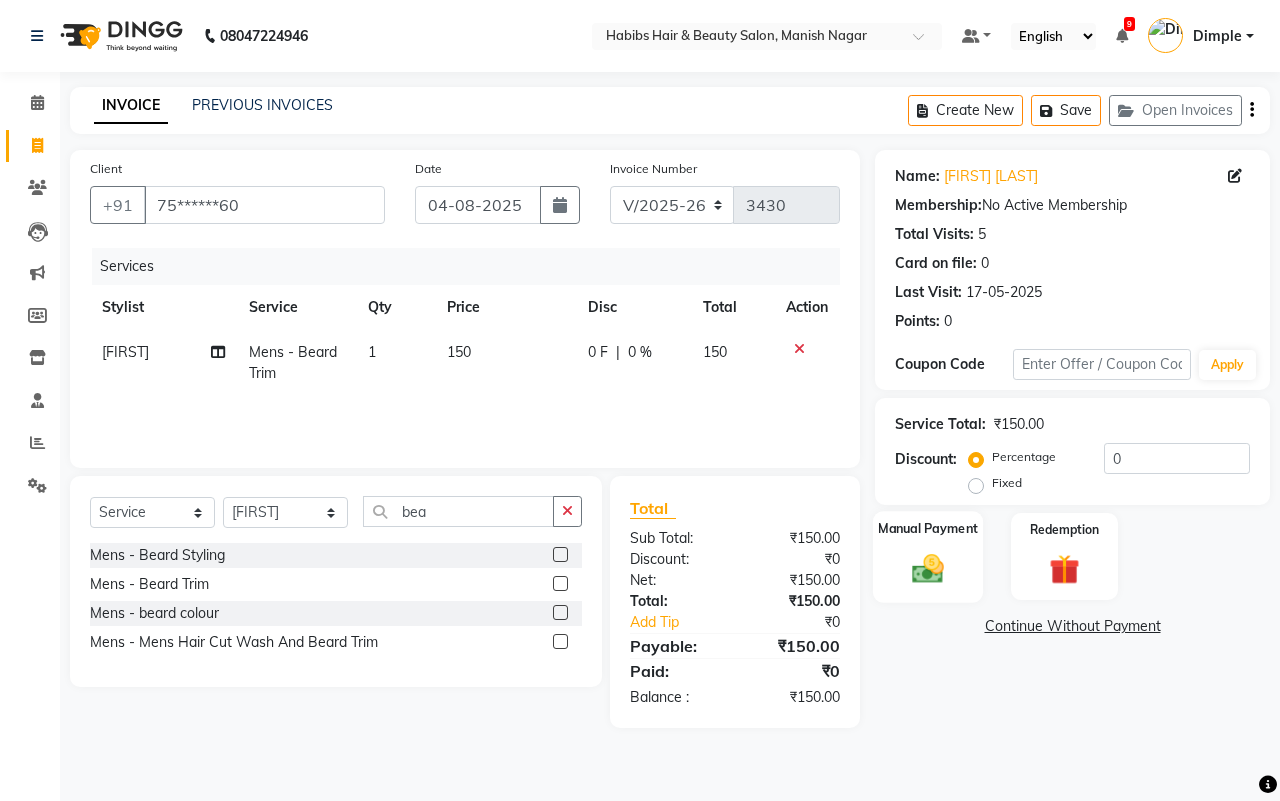 click on "Manual Payment" 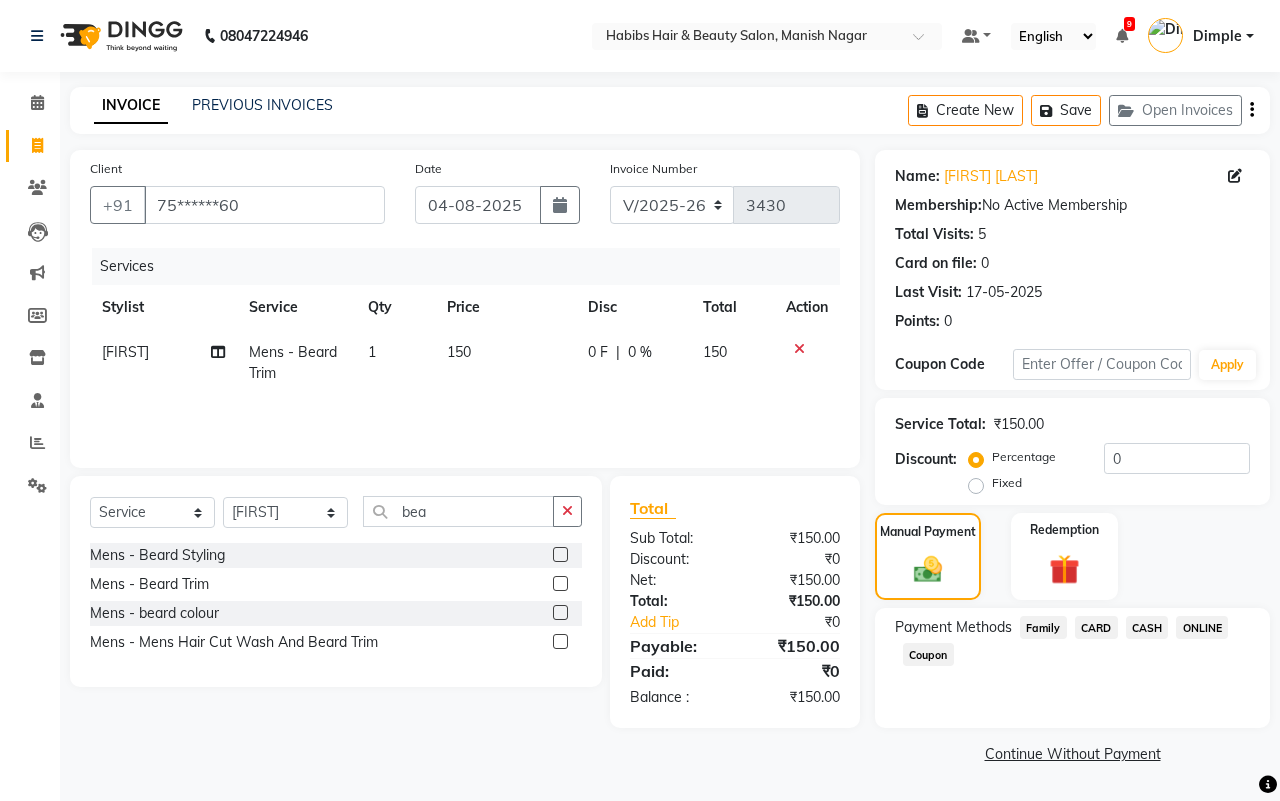 click on "CASH" 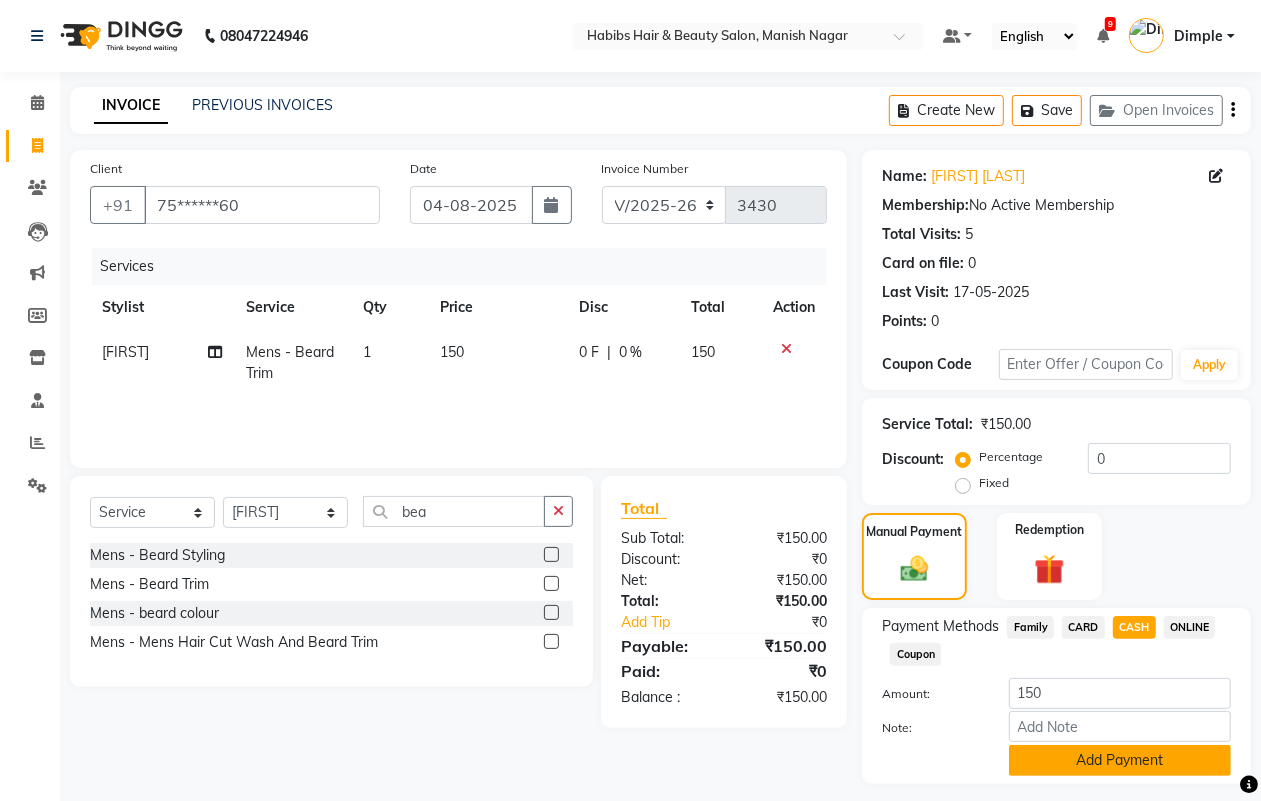 click on "Add Payment" 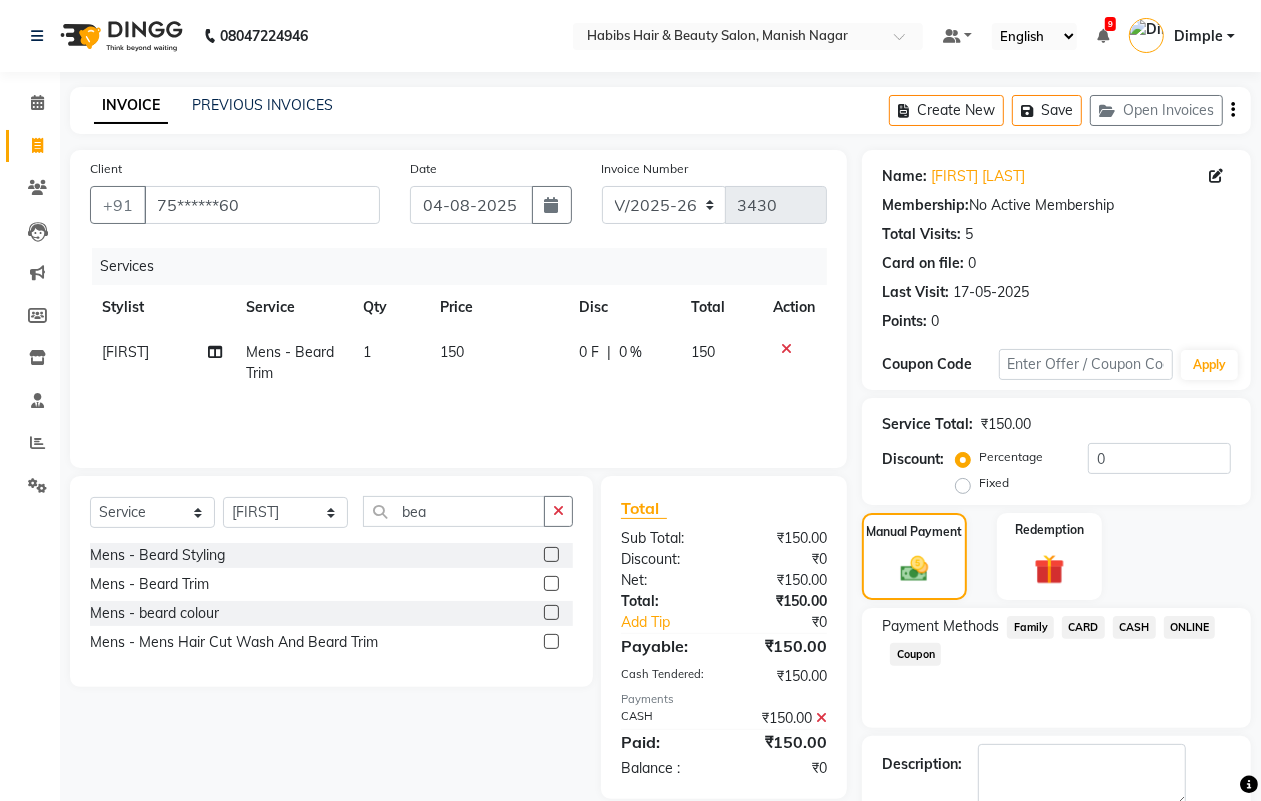 scroll, scrollTop: 111, scrollLeft: 0, axis: vertical 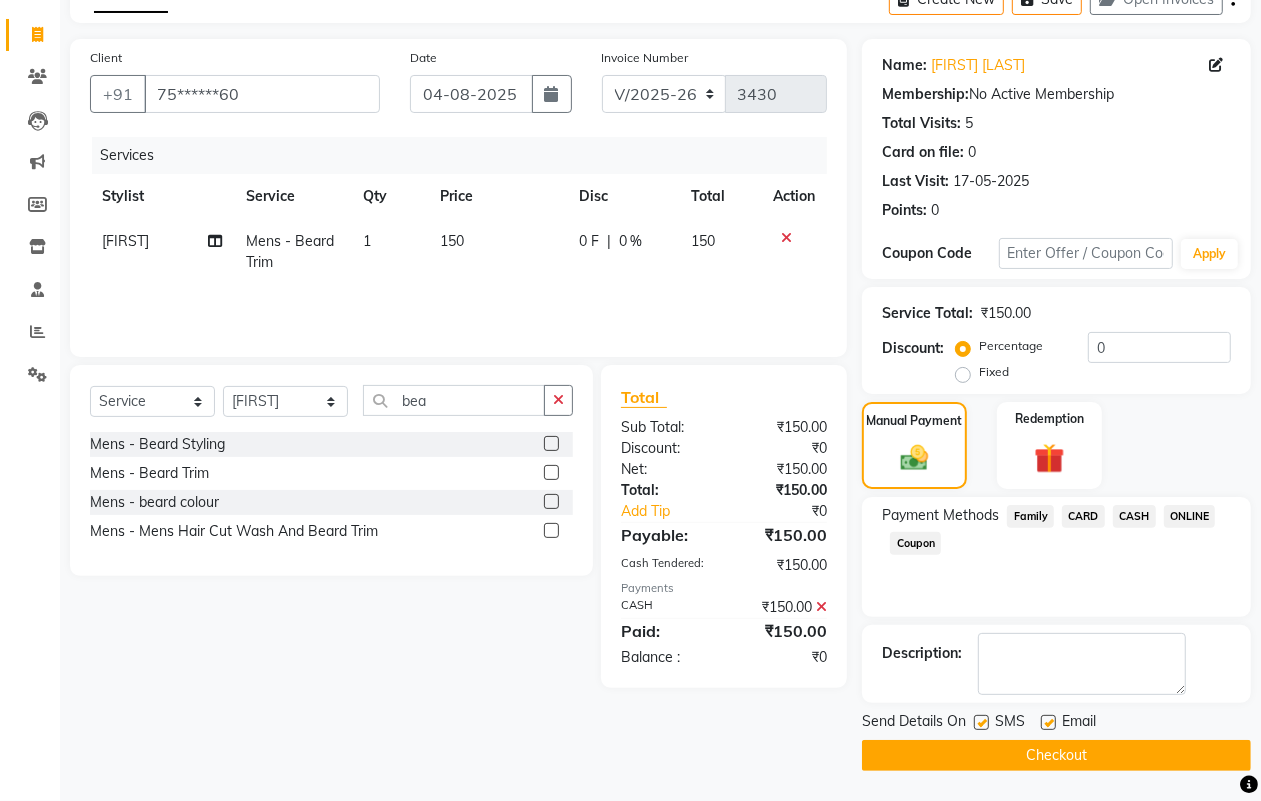 click on "Checkout" 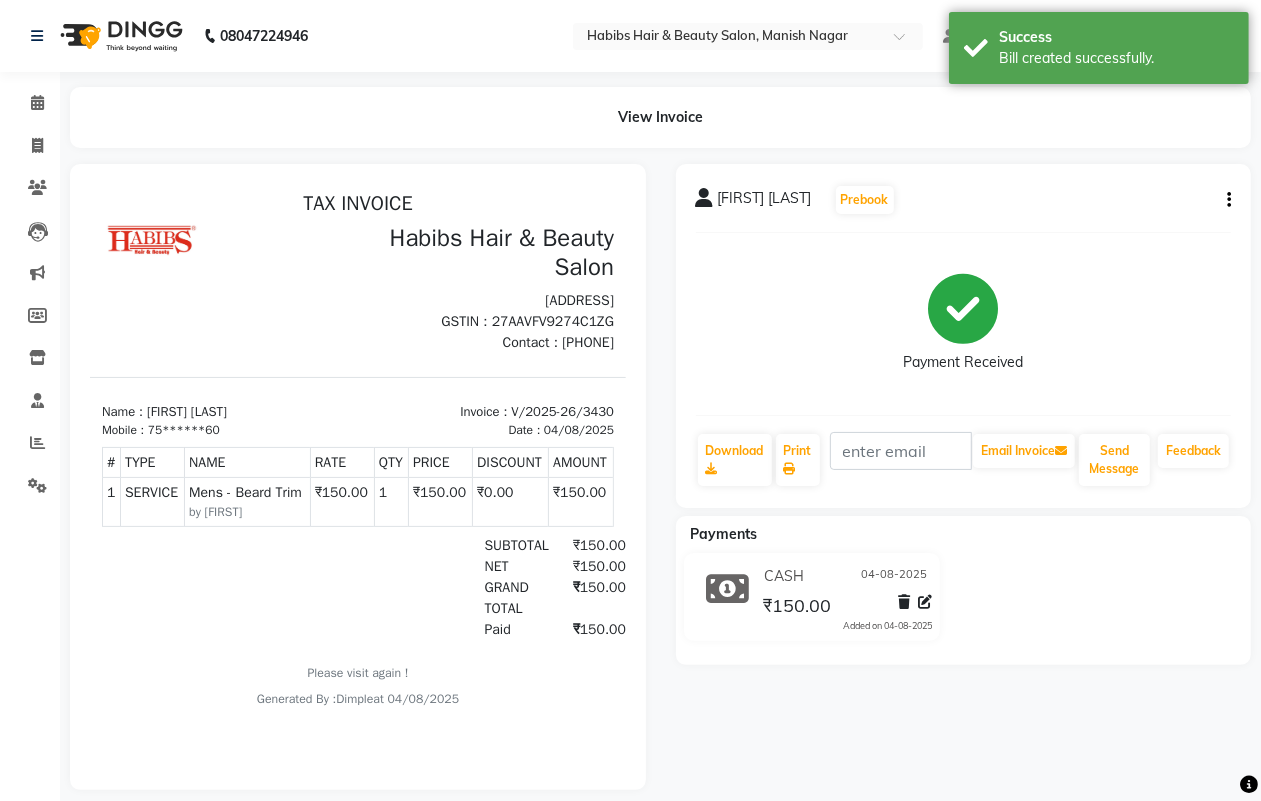 scroll, scrollTop: 0, scrollLeft: 0, axis: both 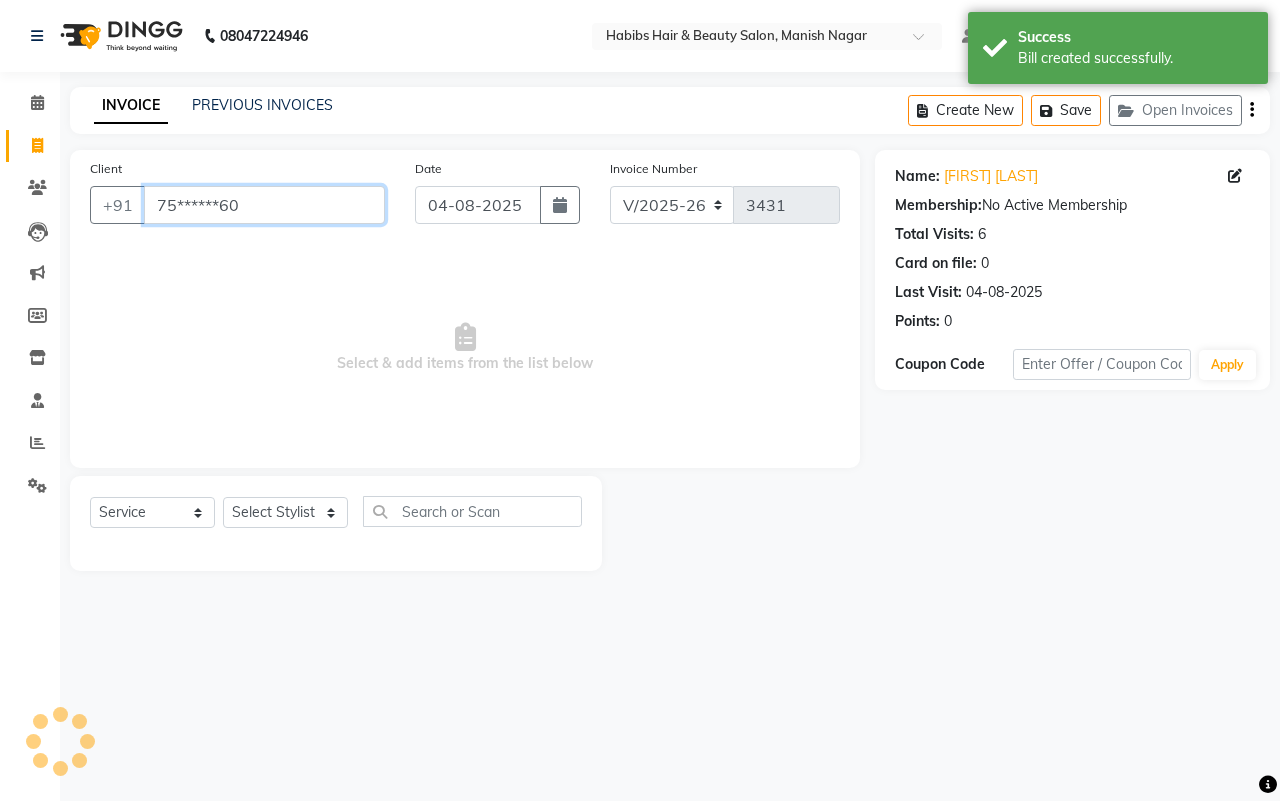 click on "75******60" at bounding box center (264, 205) 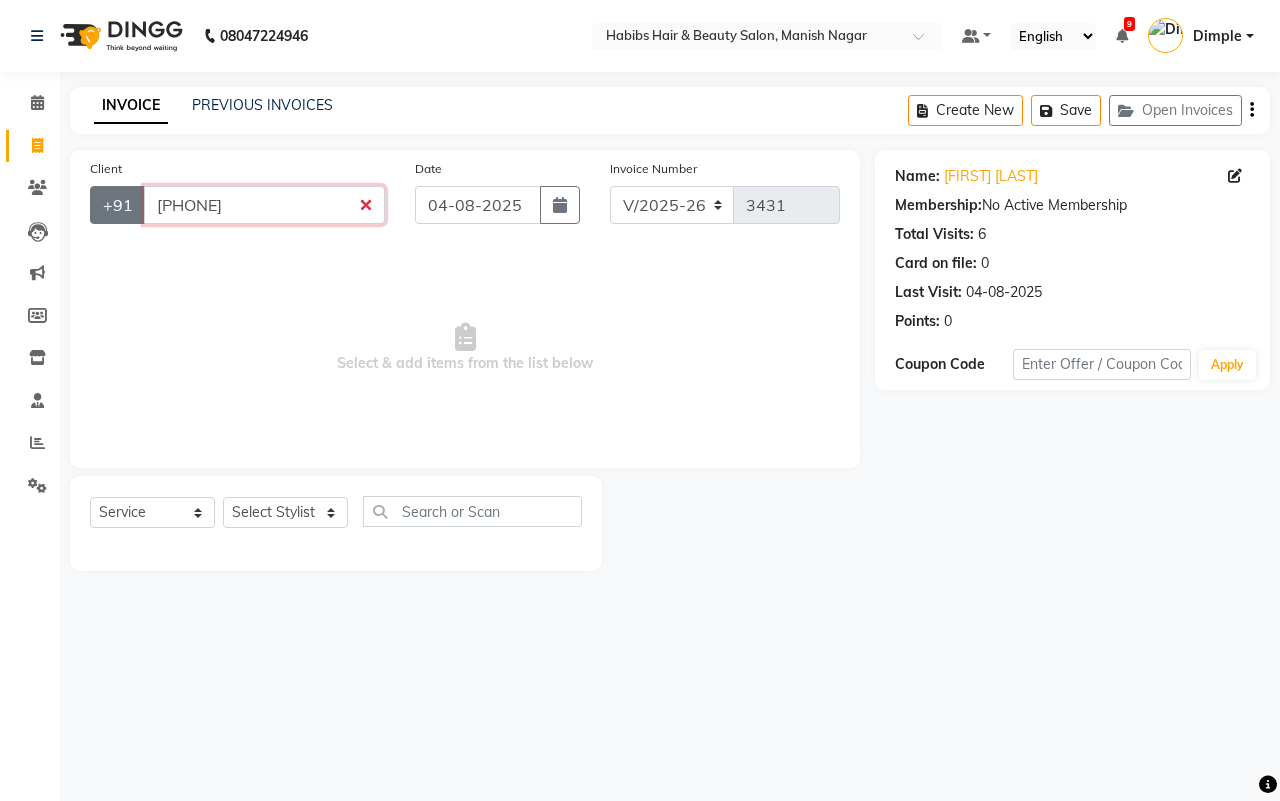 drag, startPoint x: 318, startPoint y: 200, endPoint x: 142, endPoint y: 217, distance: 176.81912 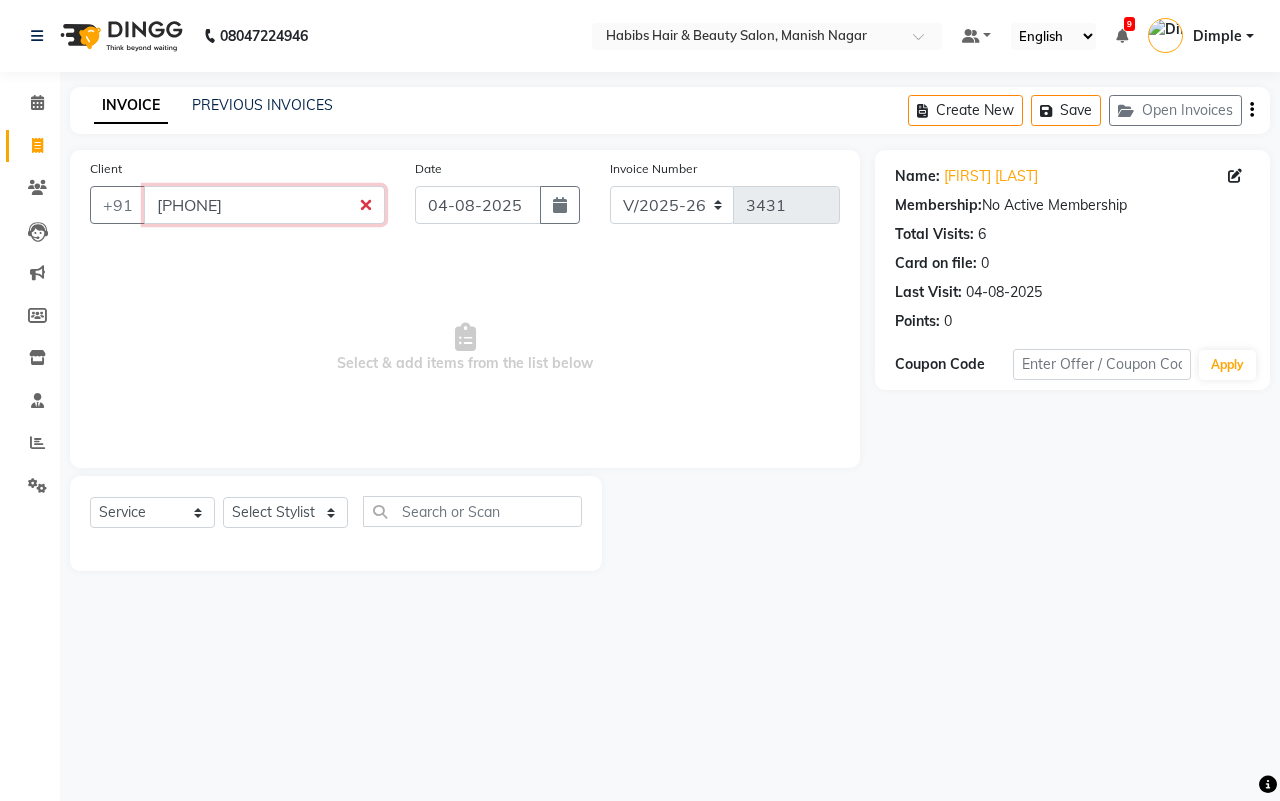 click on "[PHONE]" at bounding box center [264, 205] 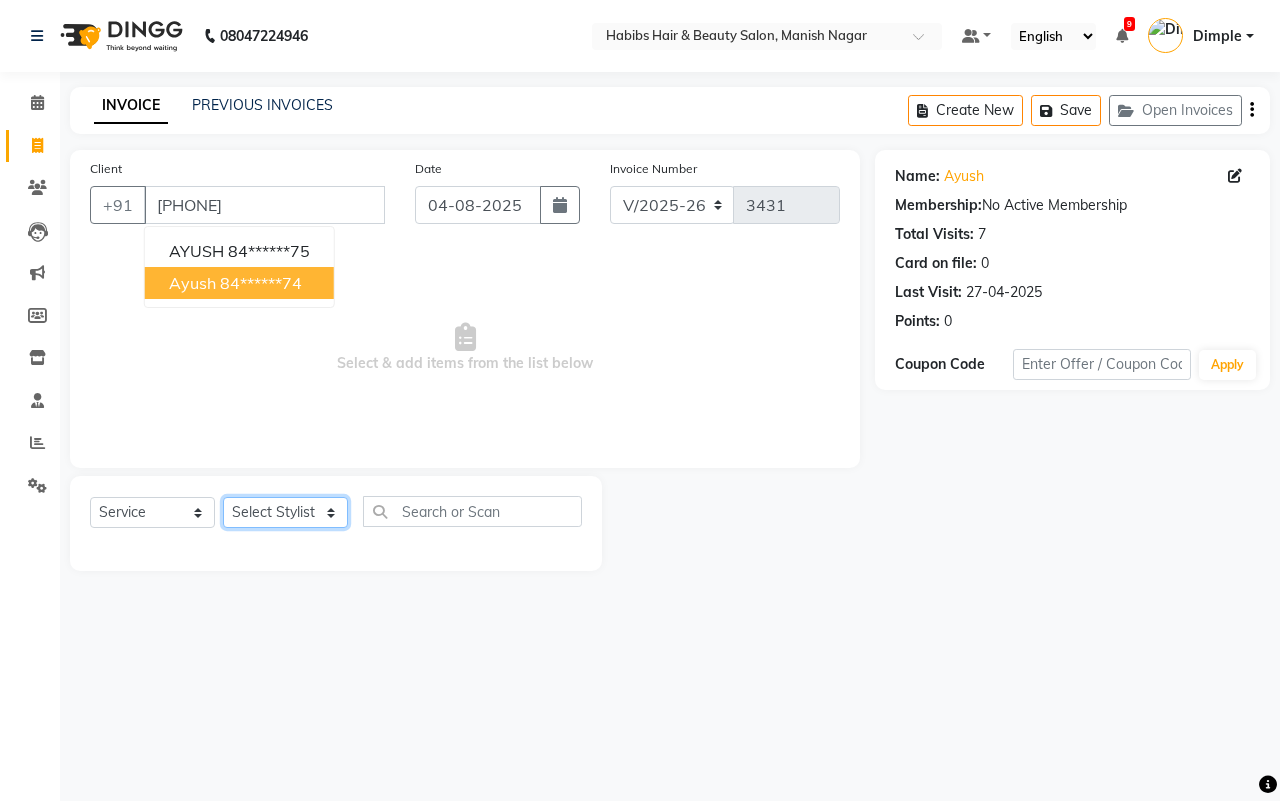 click on "Select Stylist [FIRST] [LAST] [FIRST] [LAST] [FIRST] [LAST] [FIRST] [LAST] [FIRST] [LAST] [FIRST] [LAST] [FIRST] [LAST] [FIRST] [LAST] [FIRST] [LAST] [FIRST] [LAST]" 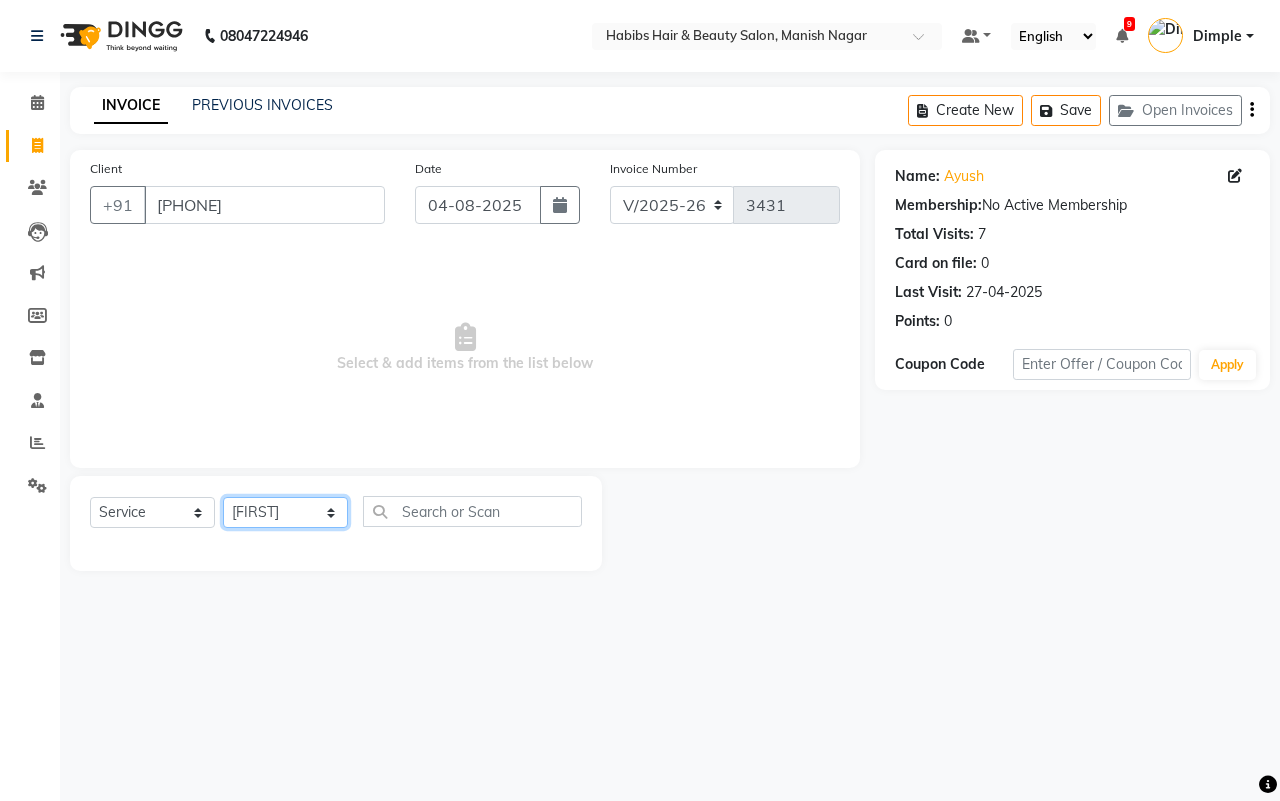 click on "Select Stylist [FIRST] [LAST] [FIRST] [LAST] [FIRST] [LAST] [FIRST] [LAST] [FIRST] [LAST] [FIRST] [LAST] [FIRST] [LAST] [FIRST] [LAST] [FIRST] [LAST] [FIRST] [LAST]" 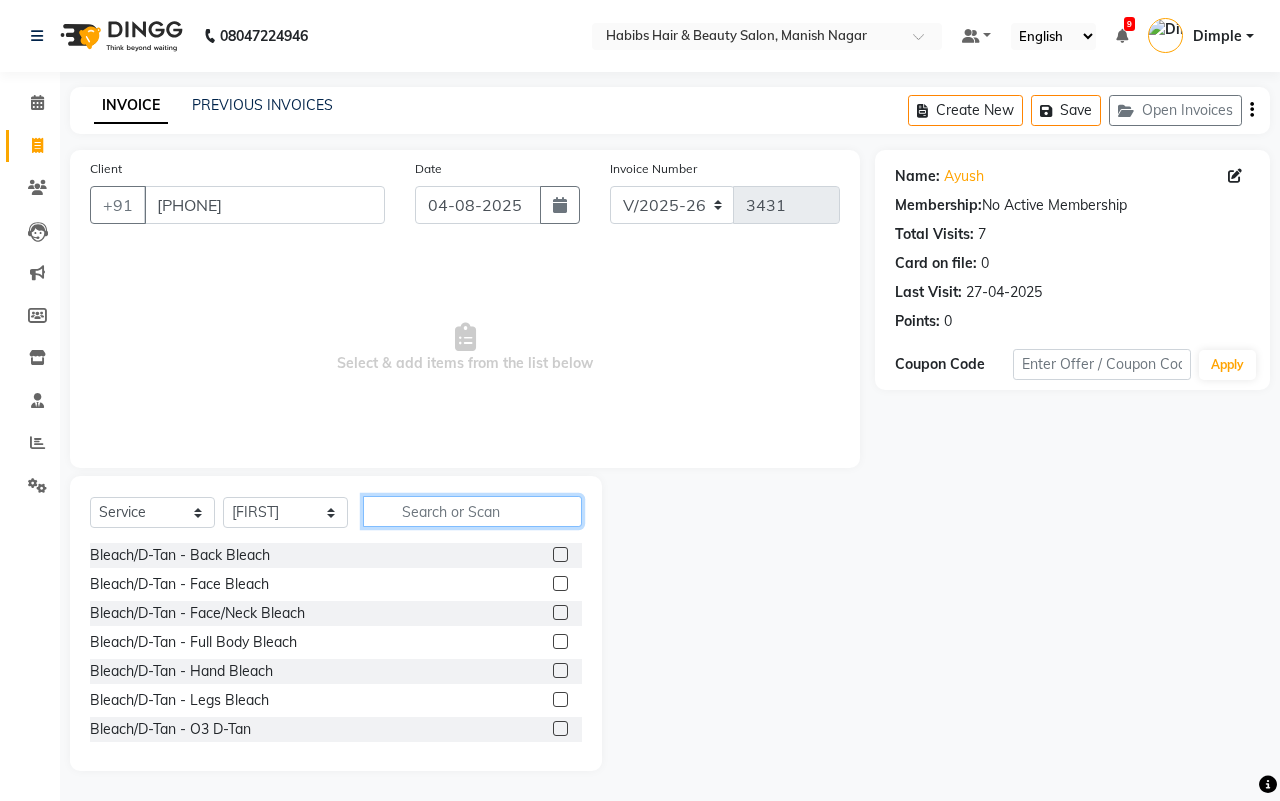 click 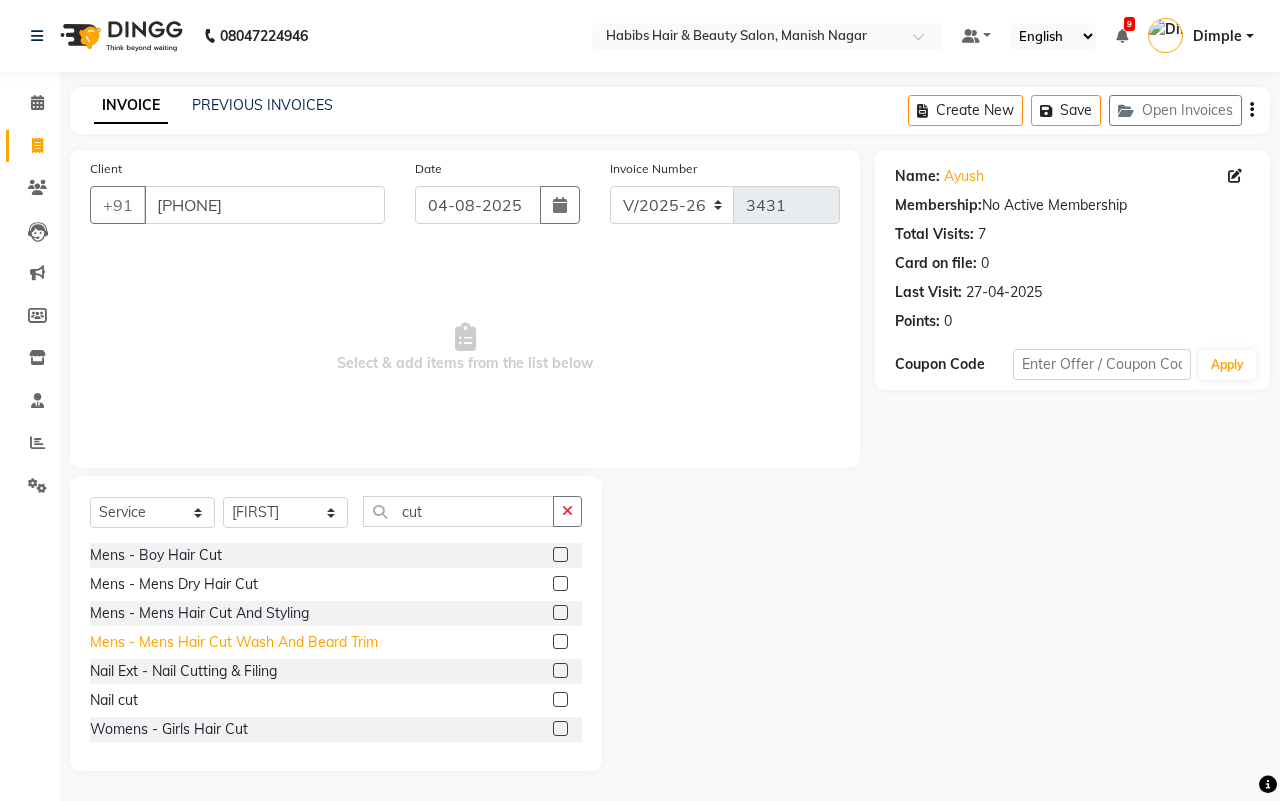 click on "Mens - Mens  Hair Cut Wash And Beard Trim" 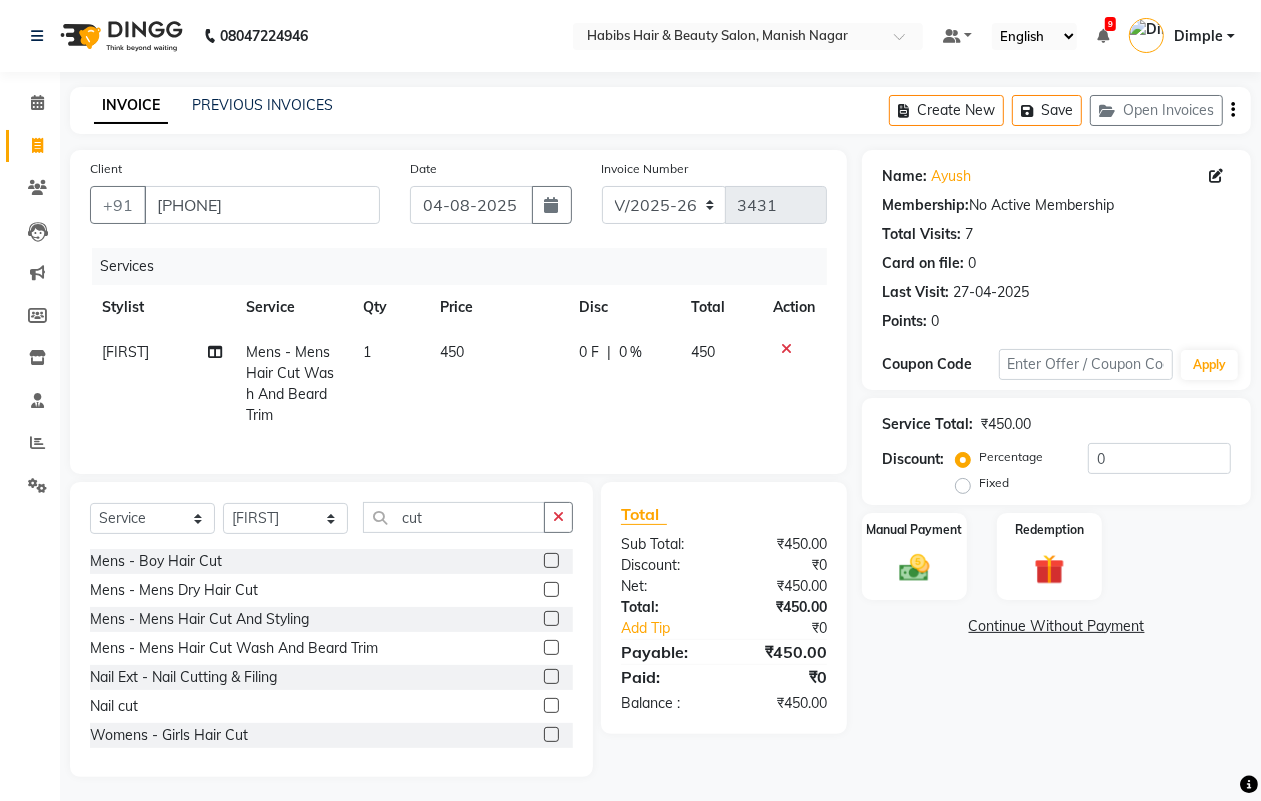 drag, startPoint x: 431, startPoint y: 458, endPoint x: 481, endPoint y: 336, distance: 131.8484 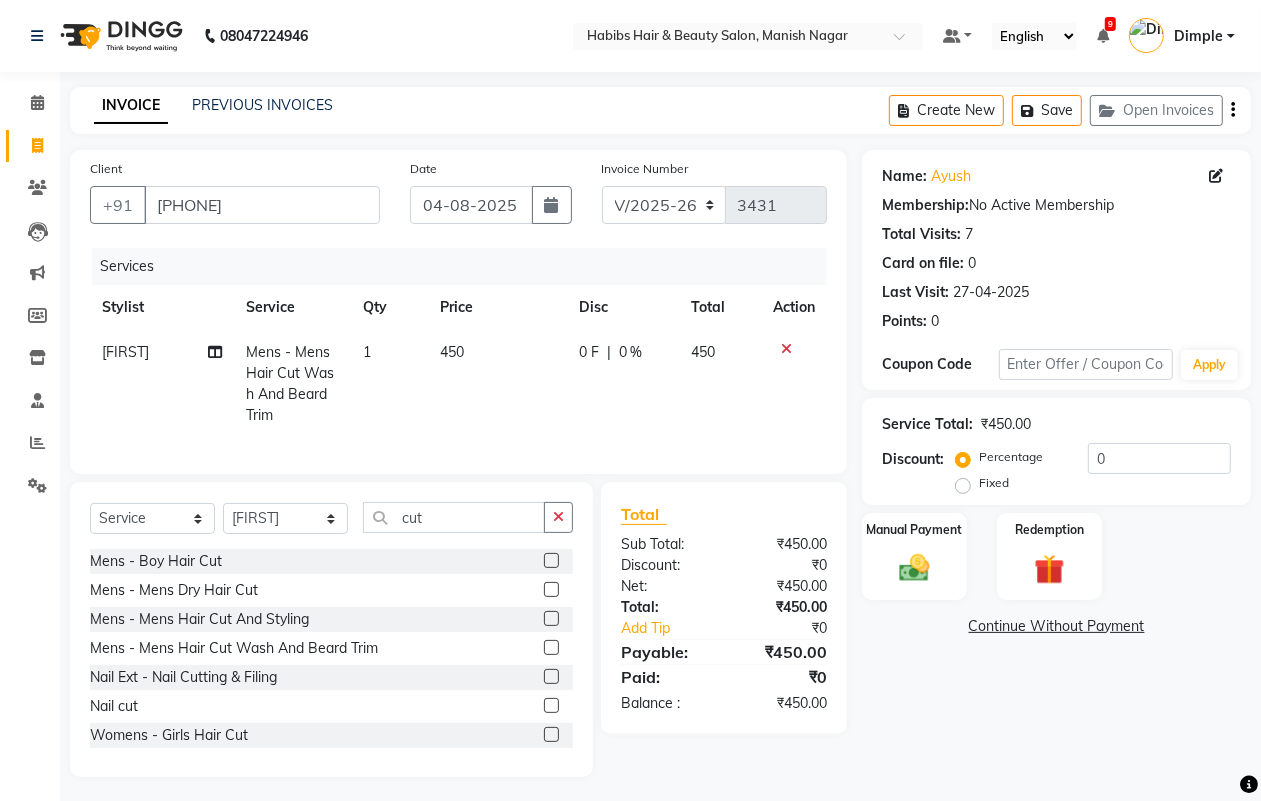 click on "Price" 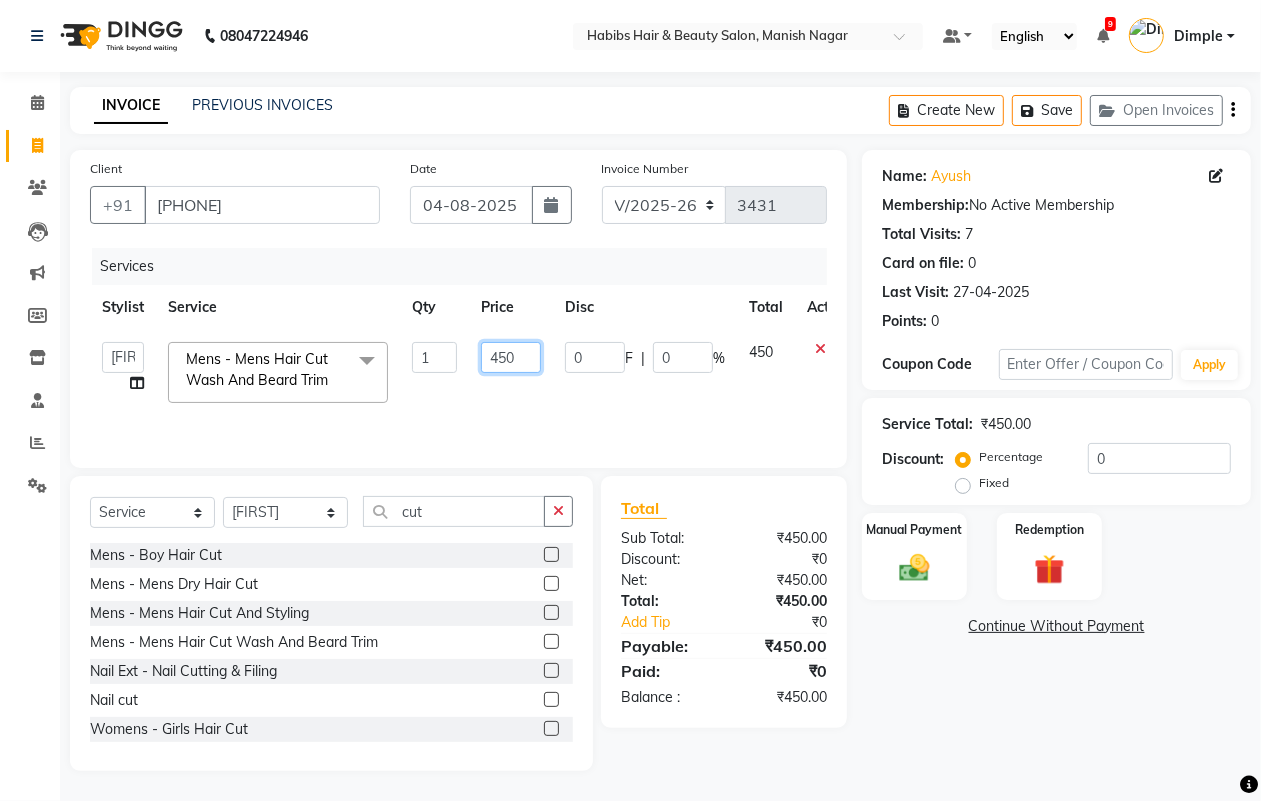 click on "450" 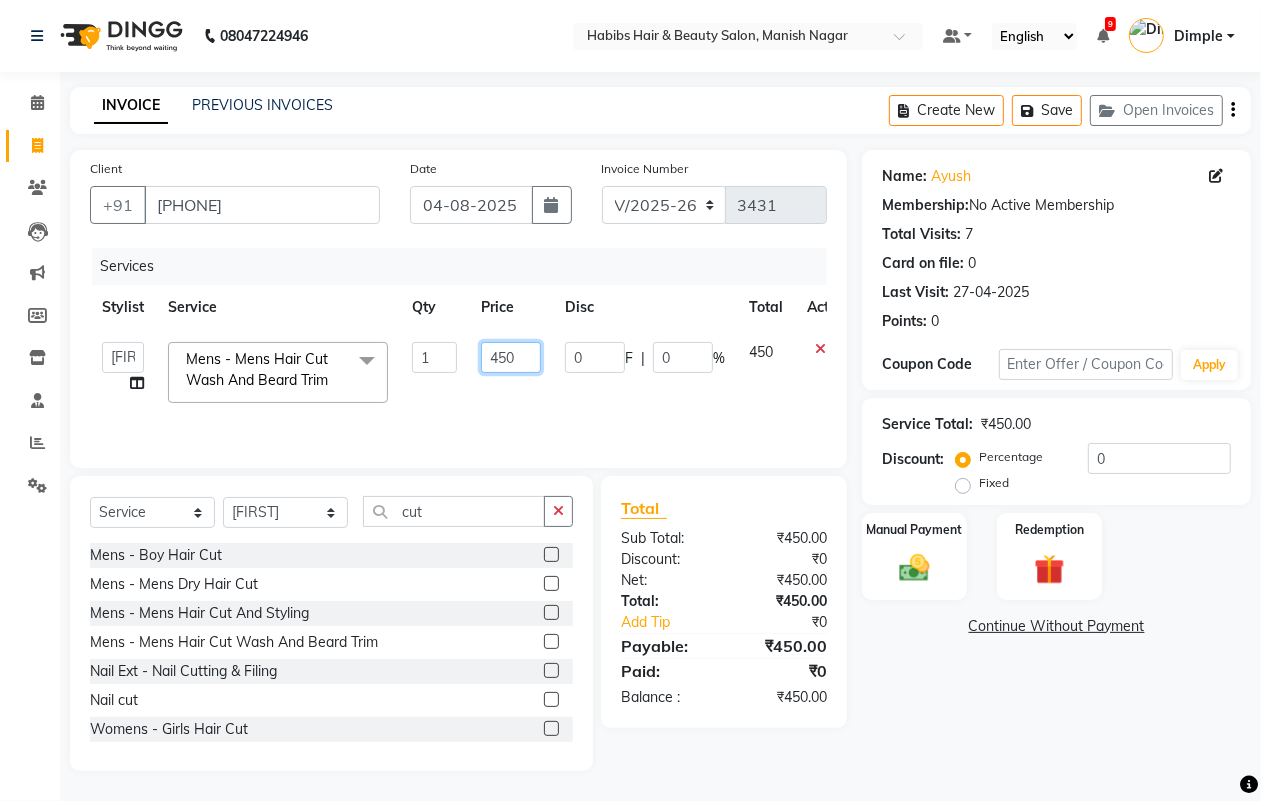 click on "450" 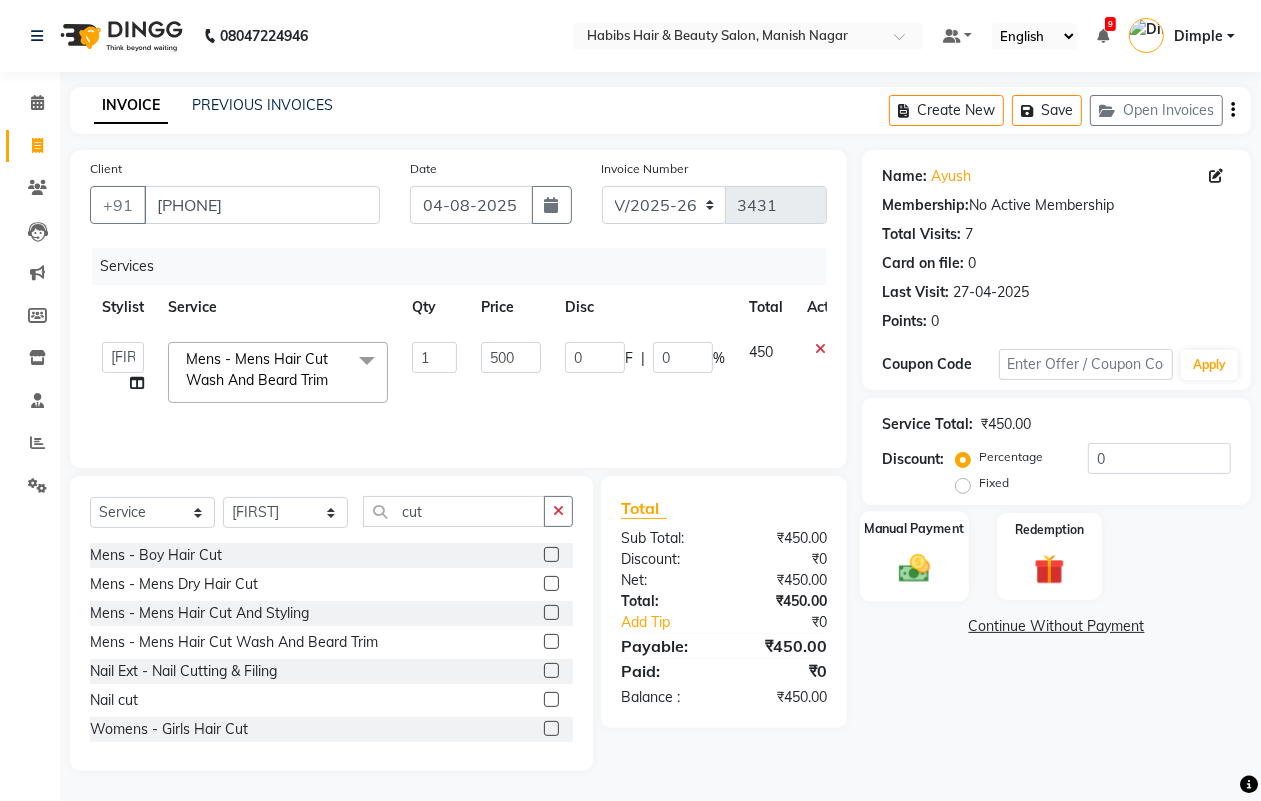click 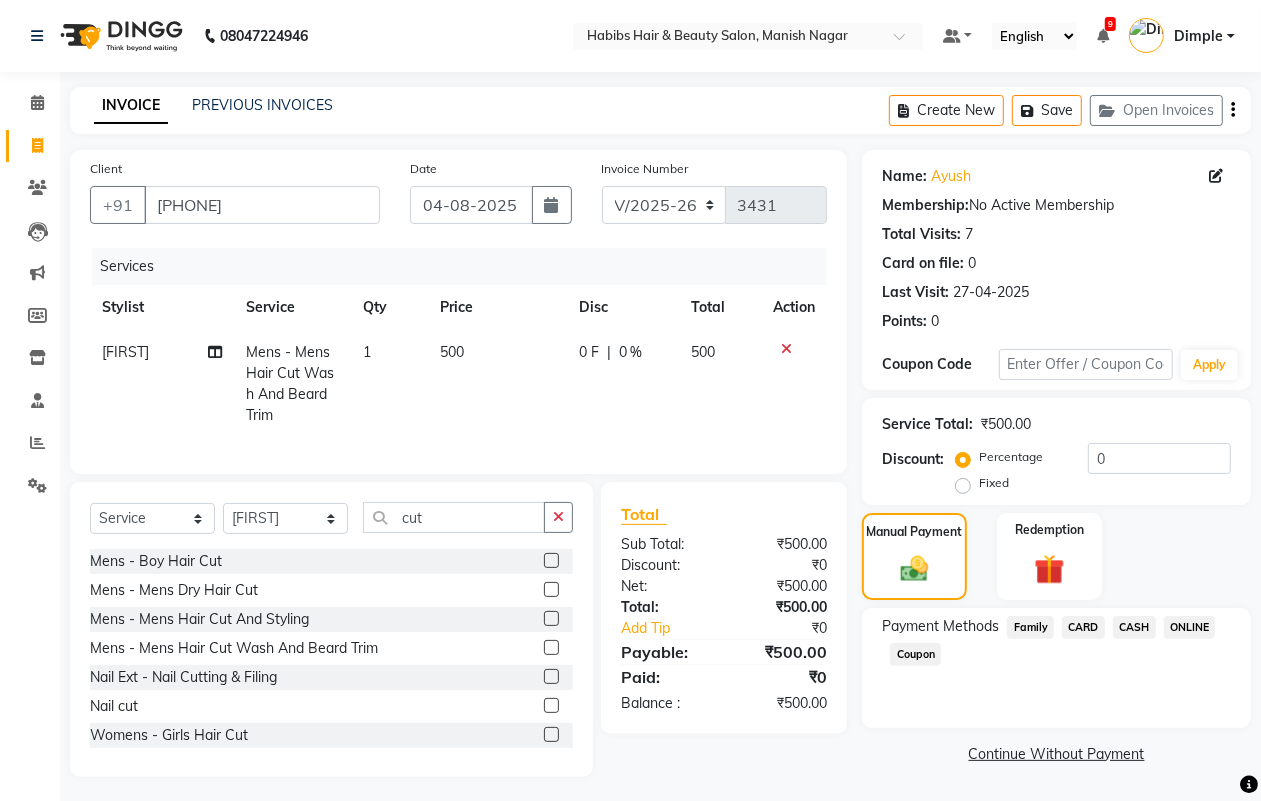 click on "ONLINE" 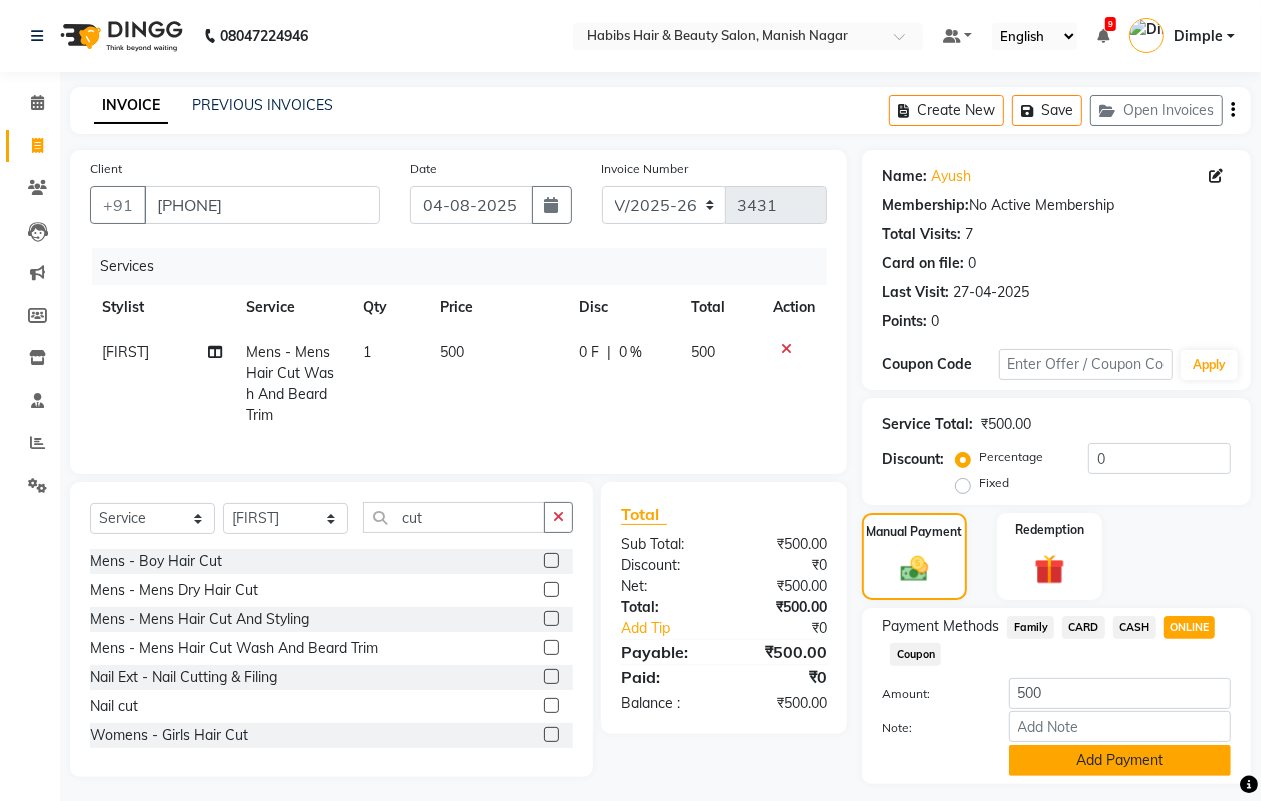 click on "Add Payment" 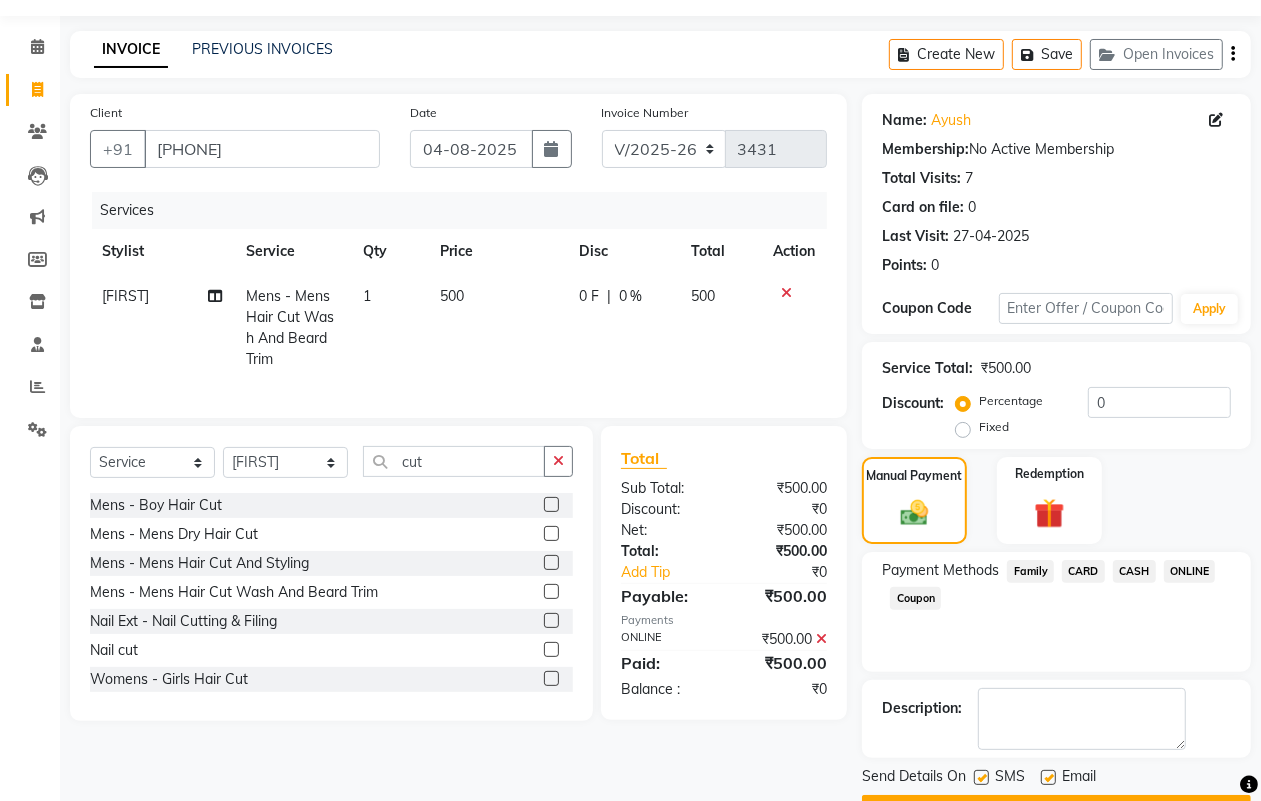 scroll, scrollTop: 111, scrollLeft: 0, axis: vertical 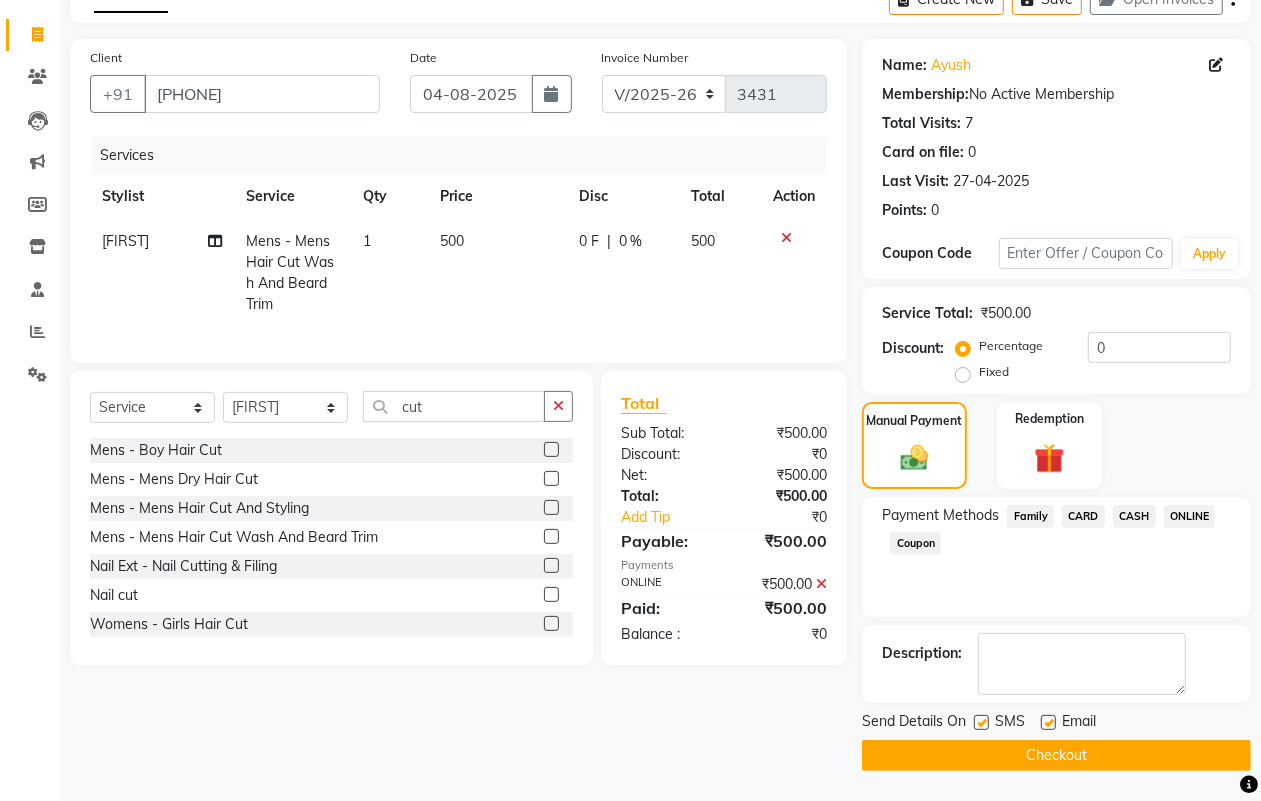 click on "Checkout" 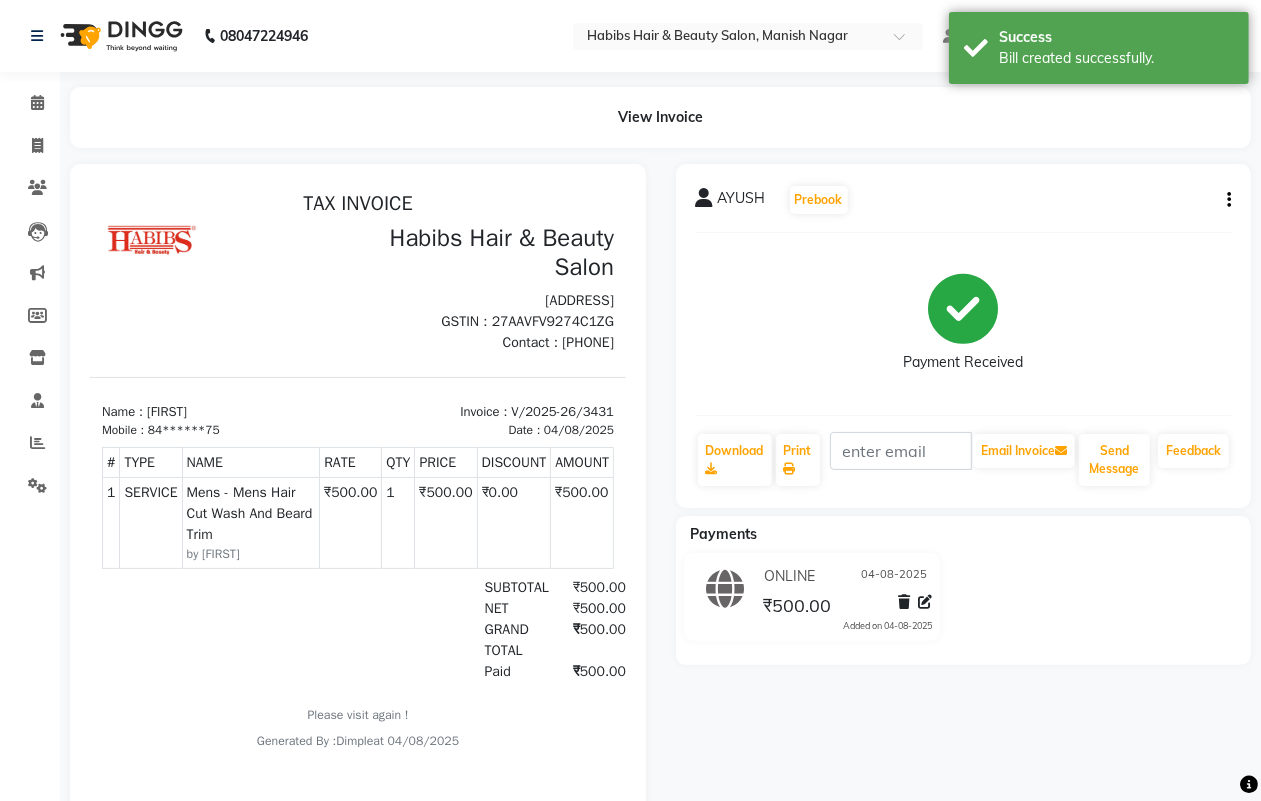 scroll, scrollTop: 0, scrollLeft: 0, axis: both 